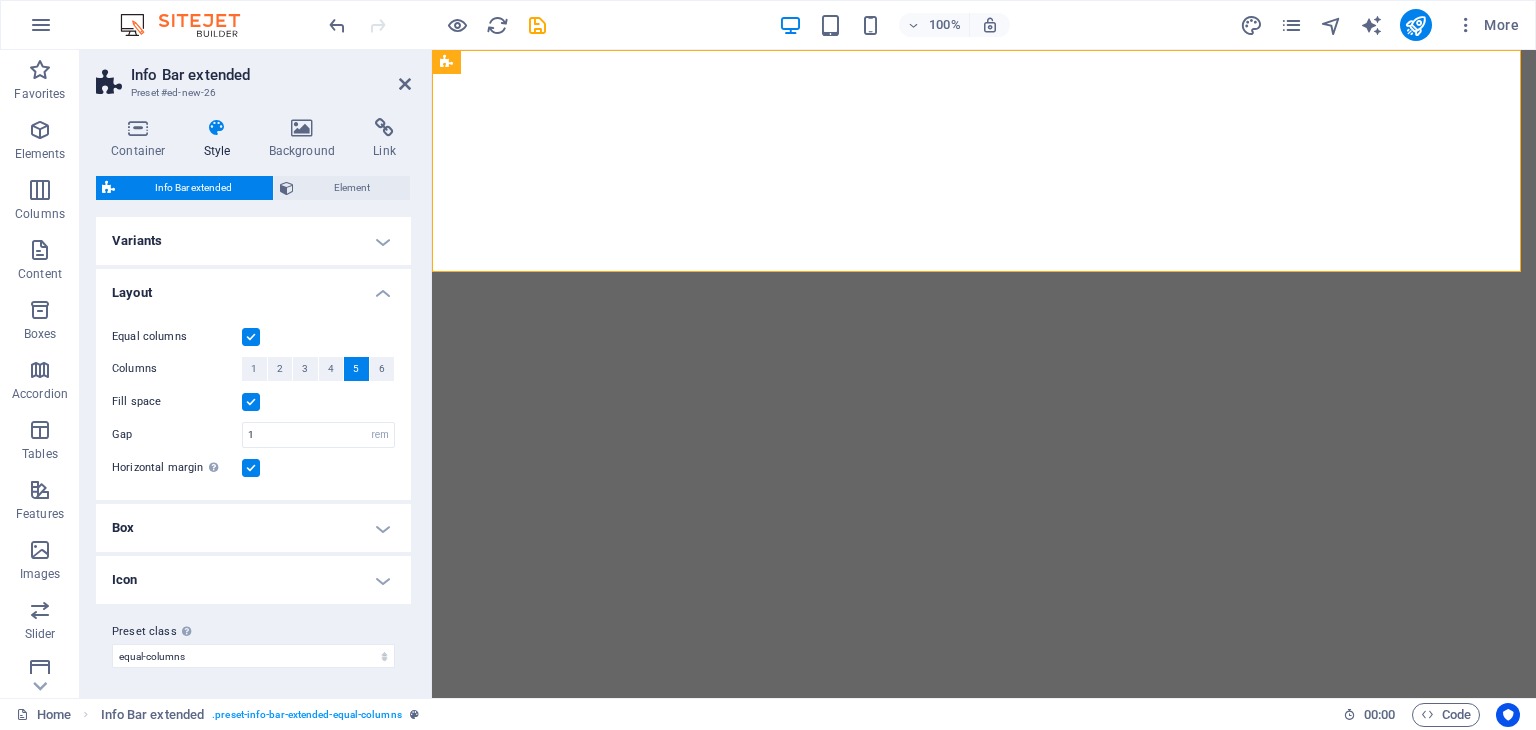 select on "rem" 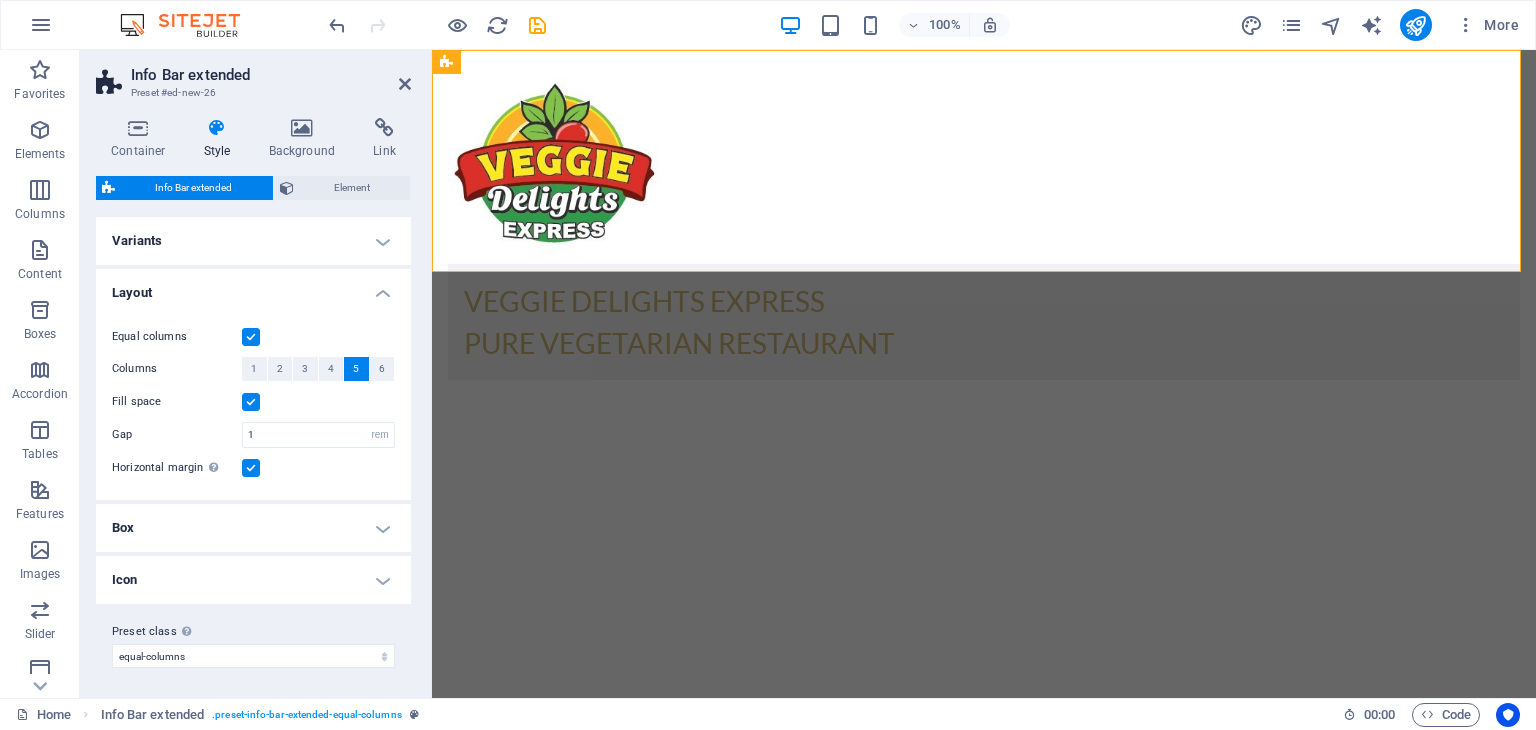 scroll, scrollTop: 0, scrollLeft: 0, axis: both 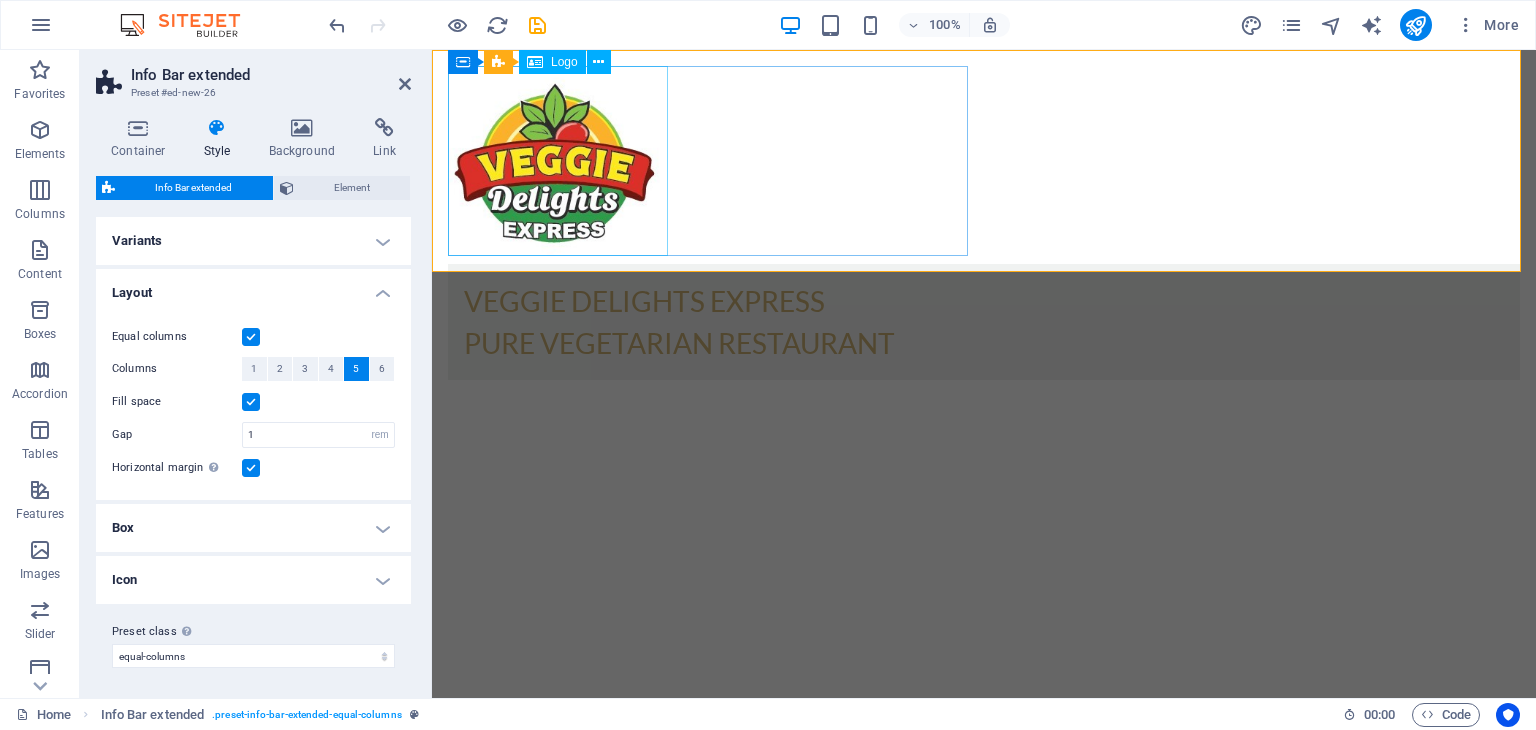 click at bounding box center [984, 161] 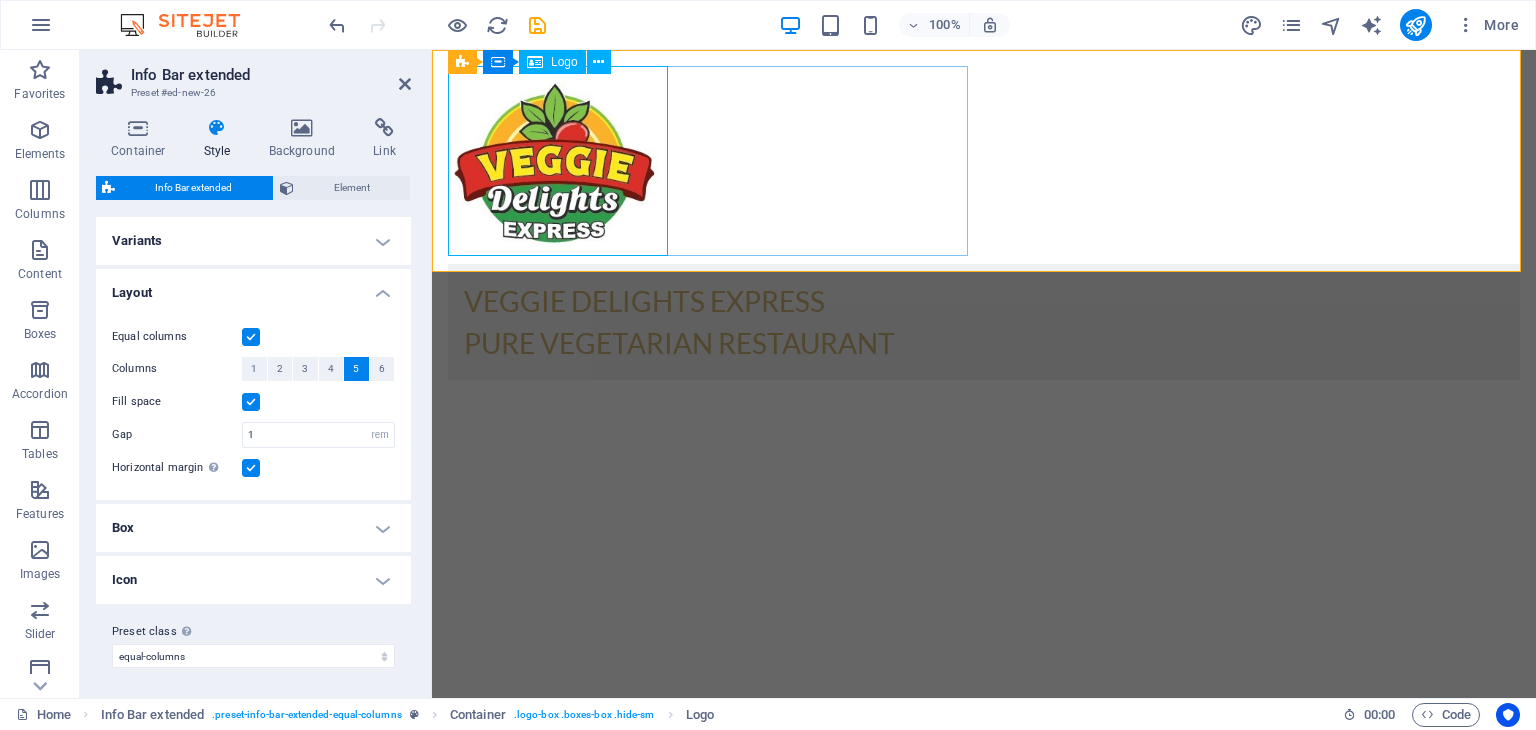 click at bounding box center (984, 161) 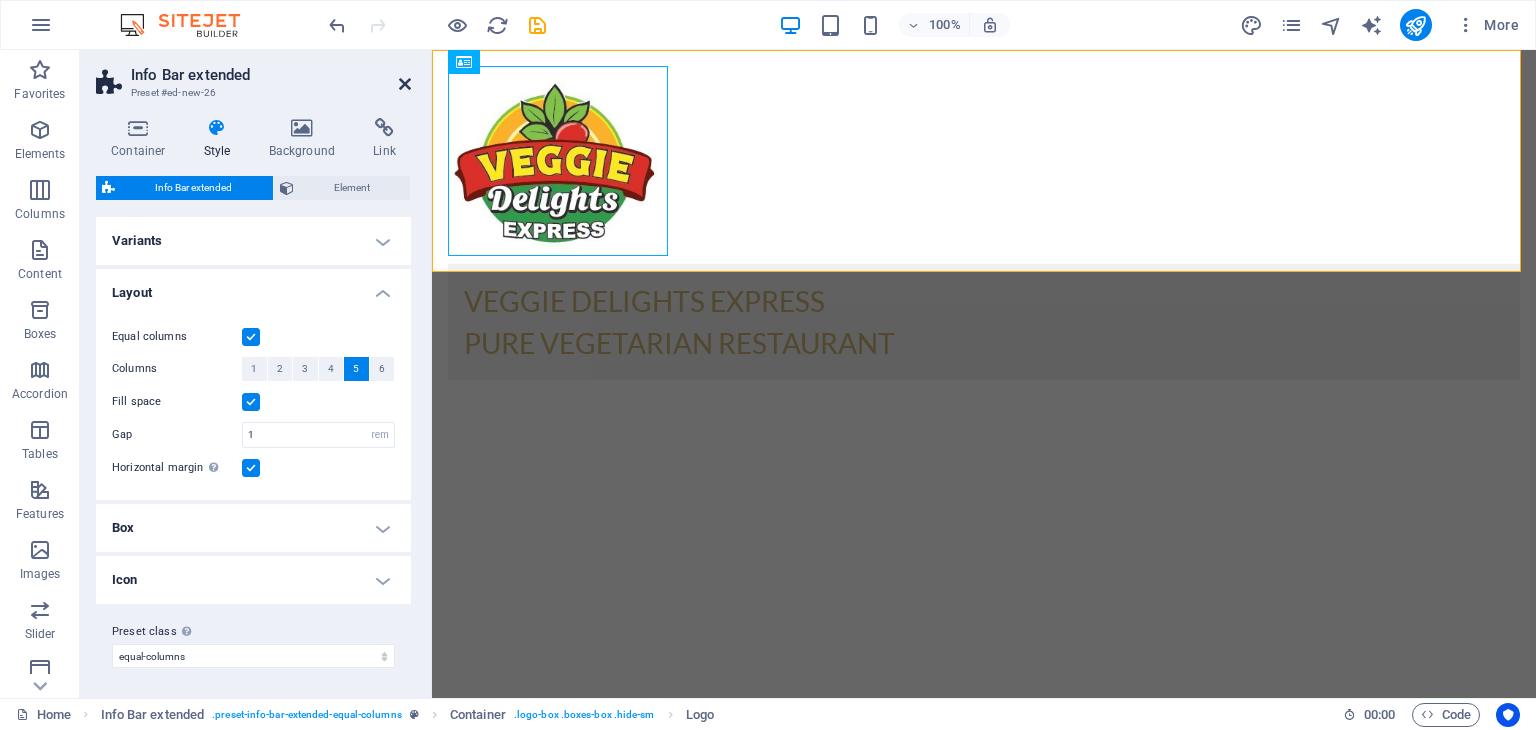 click at bounding box center (405, 84) 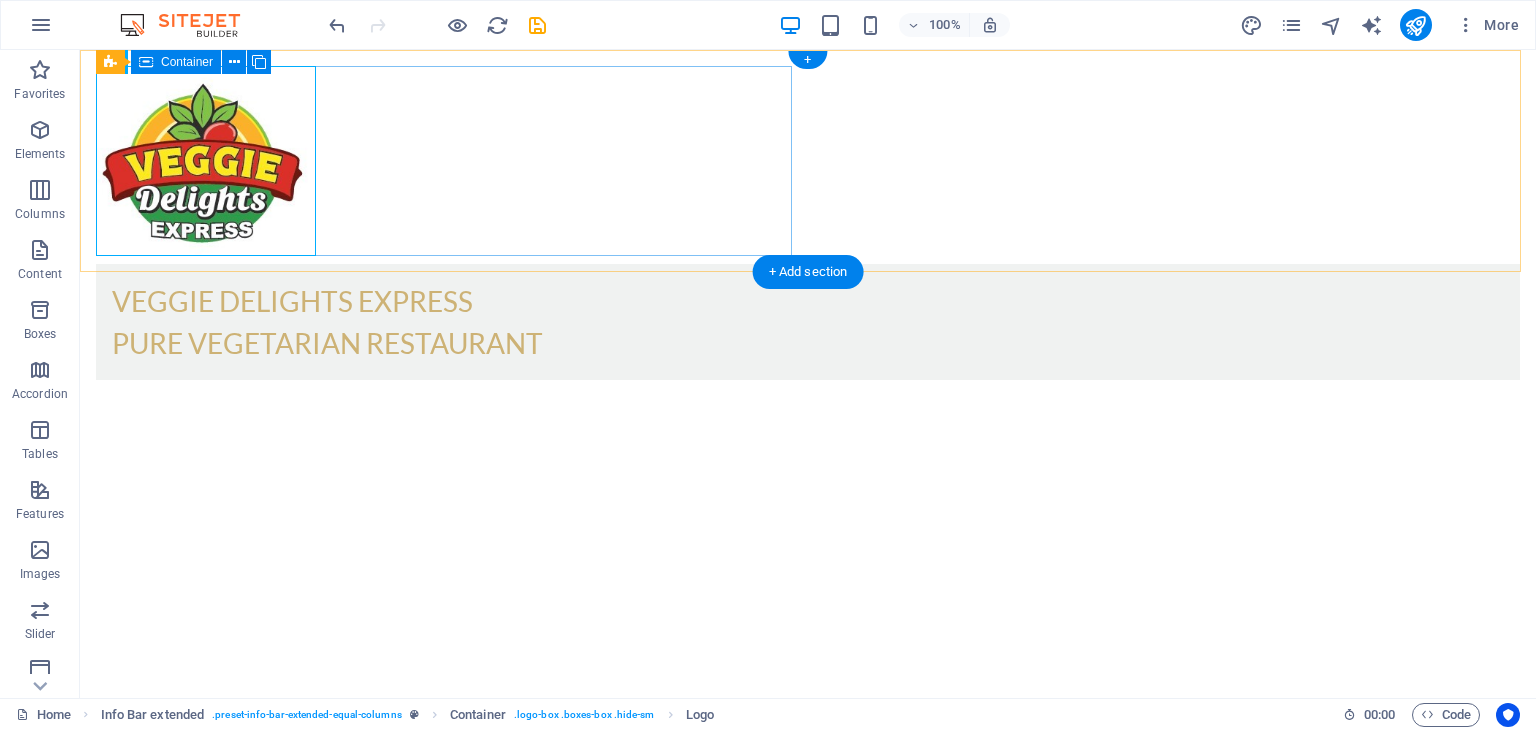 click at bounding box center (808, 161) 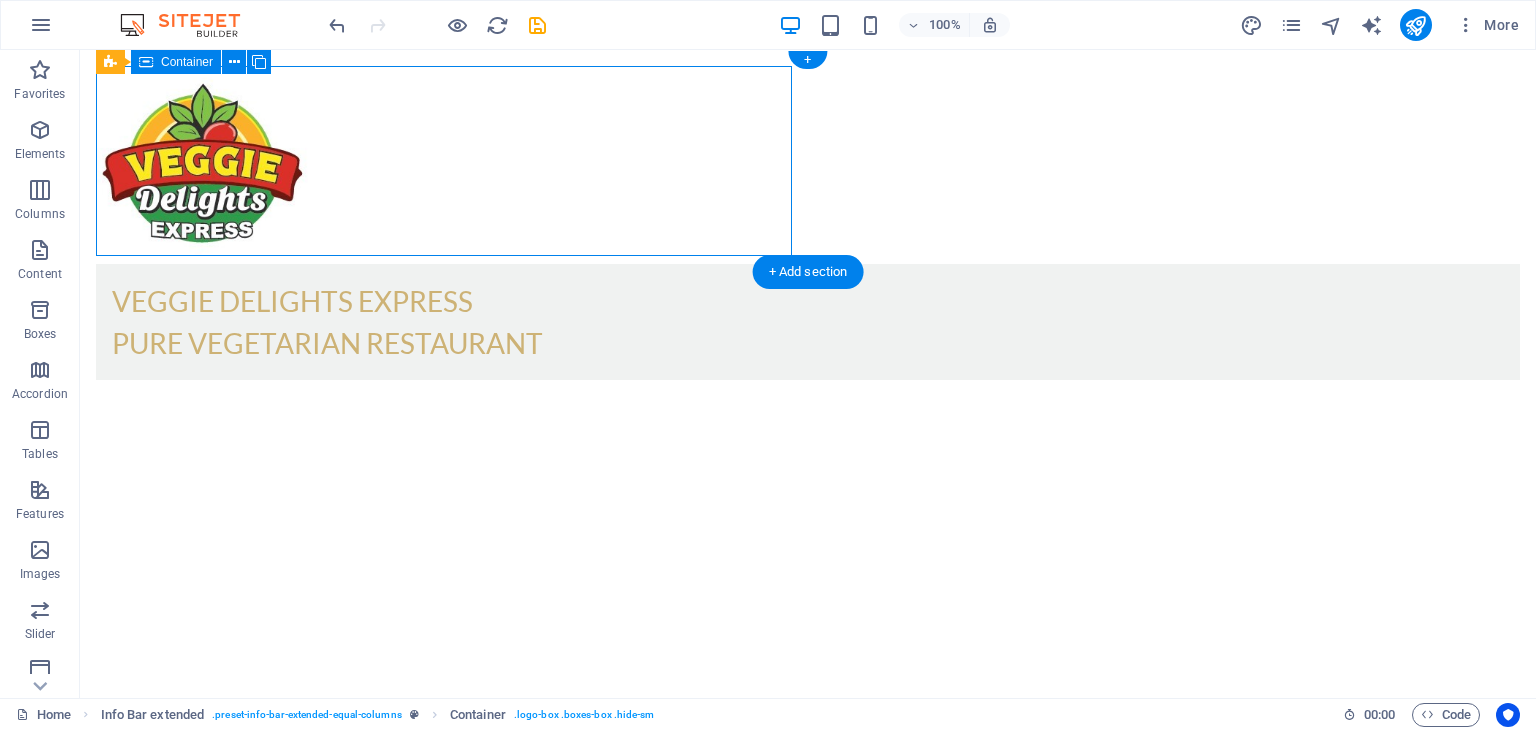 click at bounding box center [808, 161] 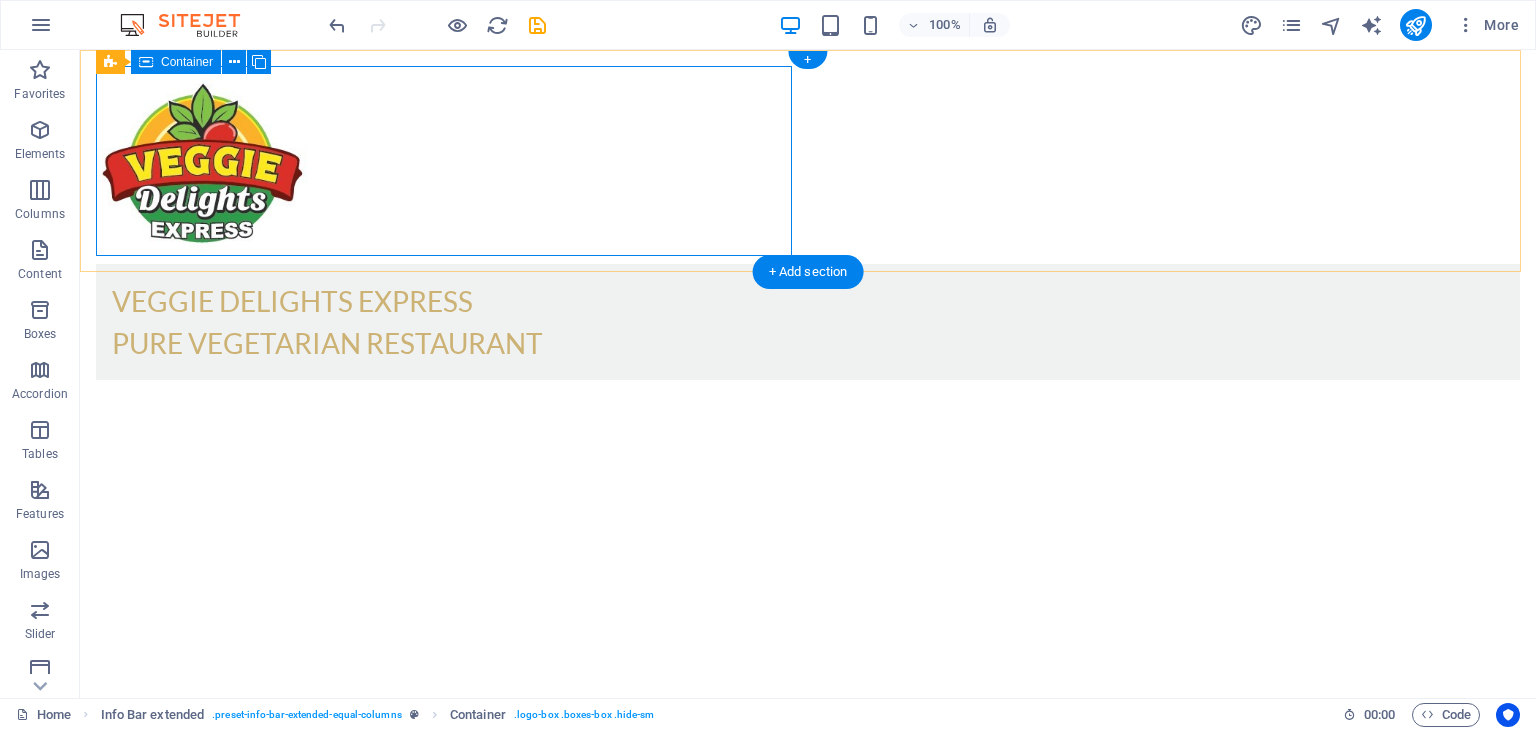 click at bounding box center [808, 161] 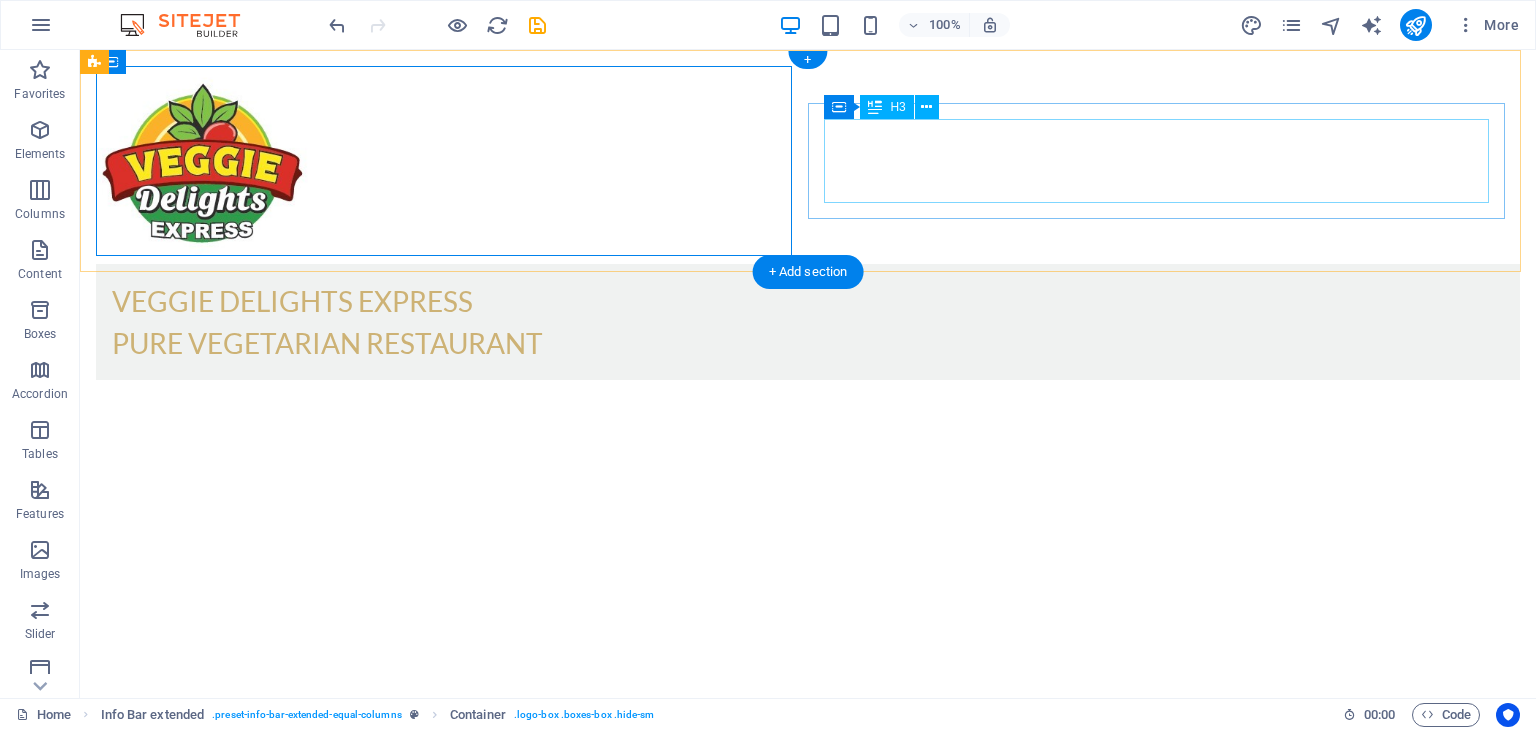 click on "VEGGIE DELIGHTS EXPRESS PURE VEGETARIAN RESTAURANT" at bounding box center [808, 322] 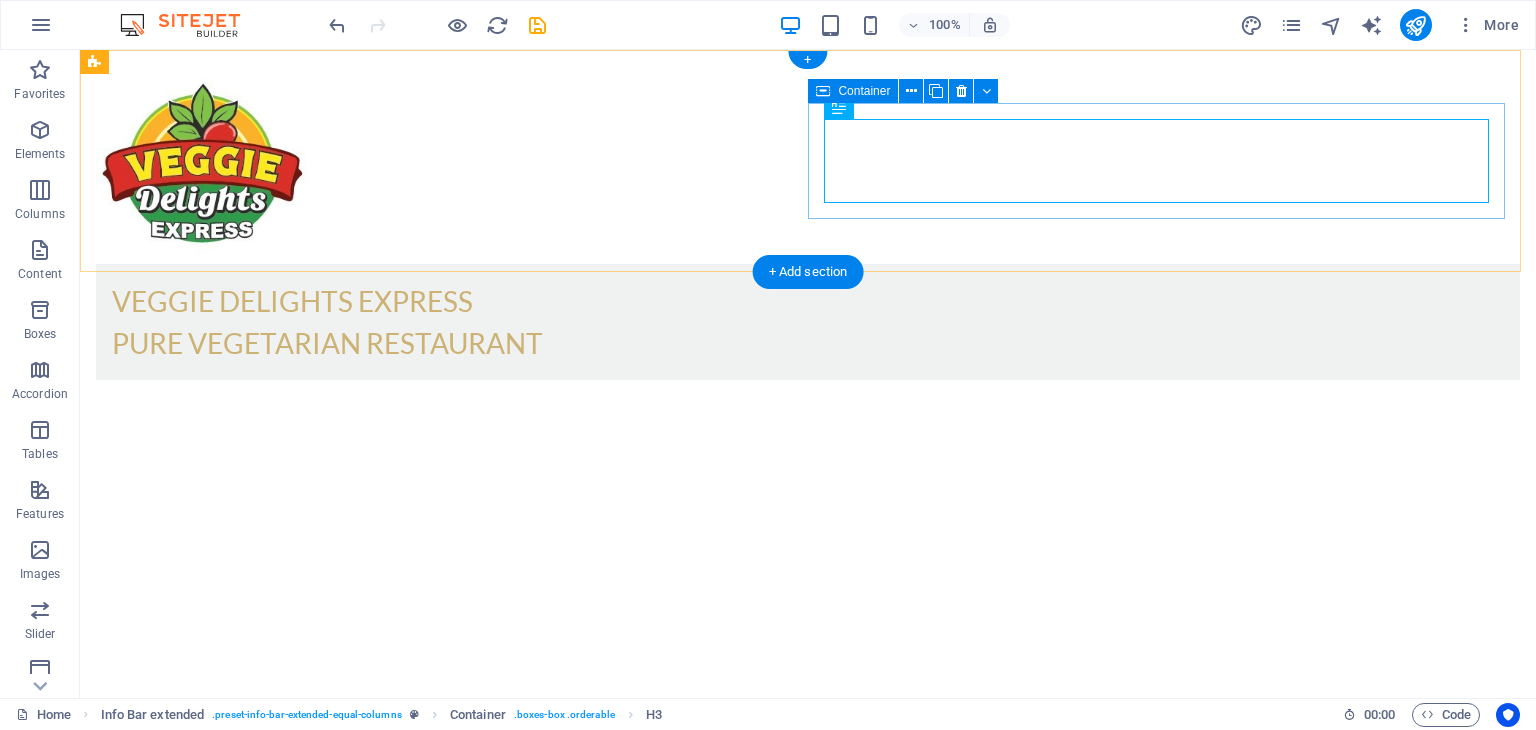 click on "VEGGIE DELIGHTS EXPRESS PURE VEGETARIAN RESTAURANT" at bounding box center [808, 322] 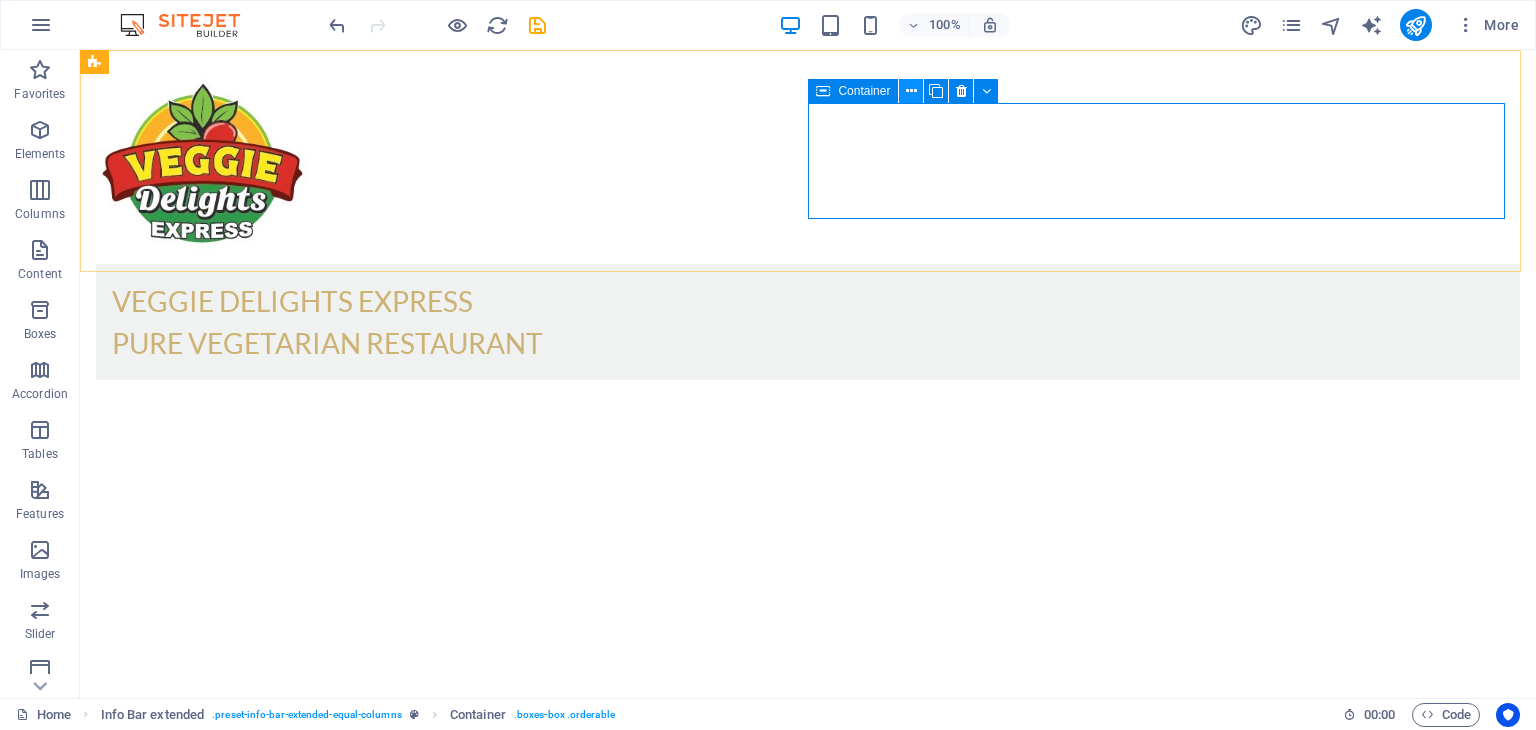 click at bounding box center [911, 91] 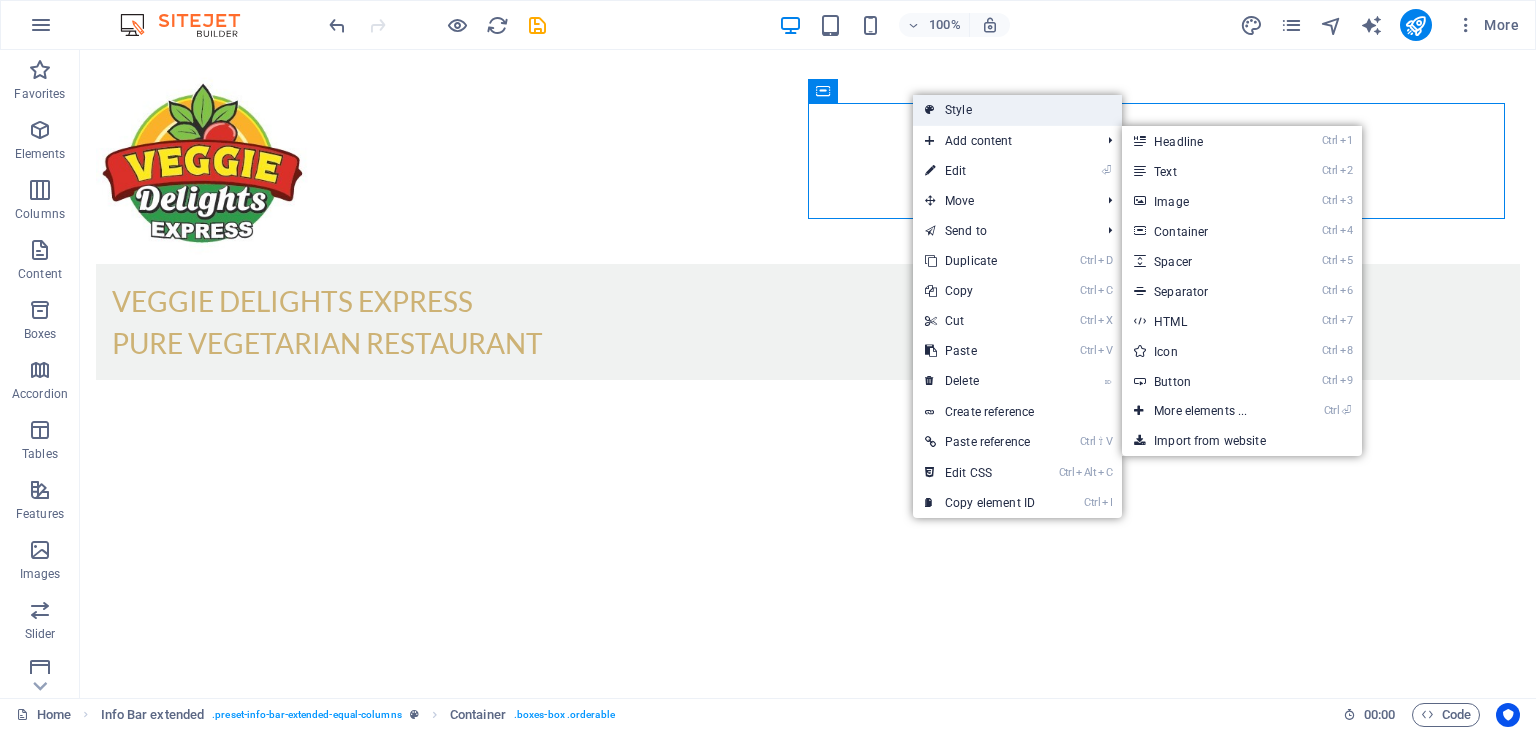 click on "Style" at bounding box center [1017, 110] 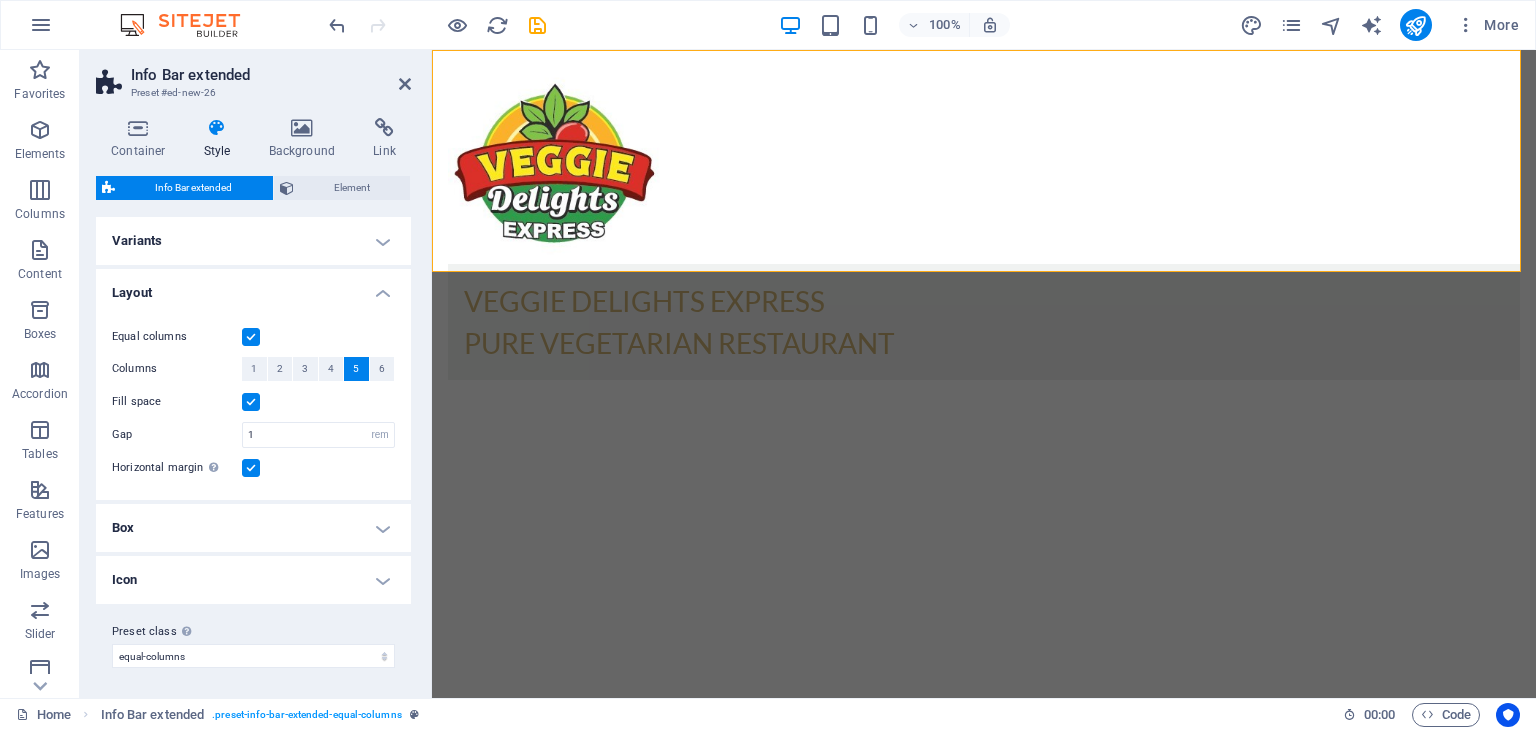 scroll, scrollTop: 1, scrollLeft: 0, axis: vertical 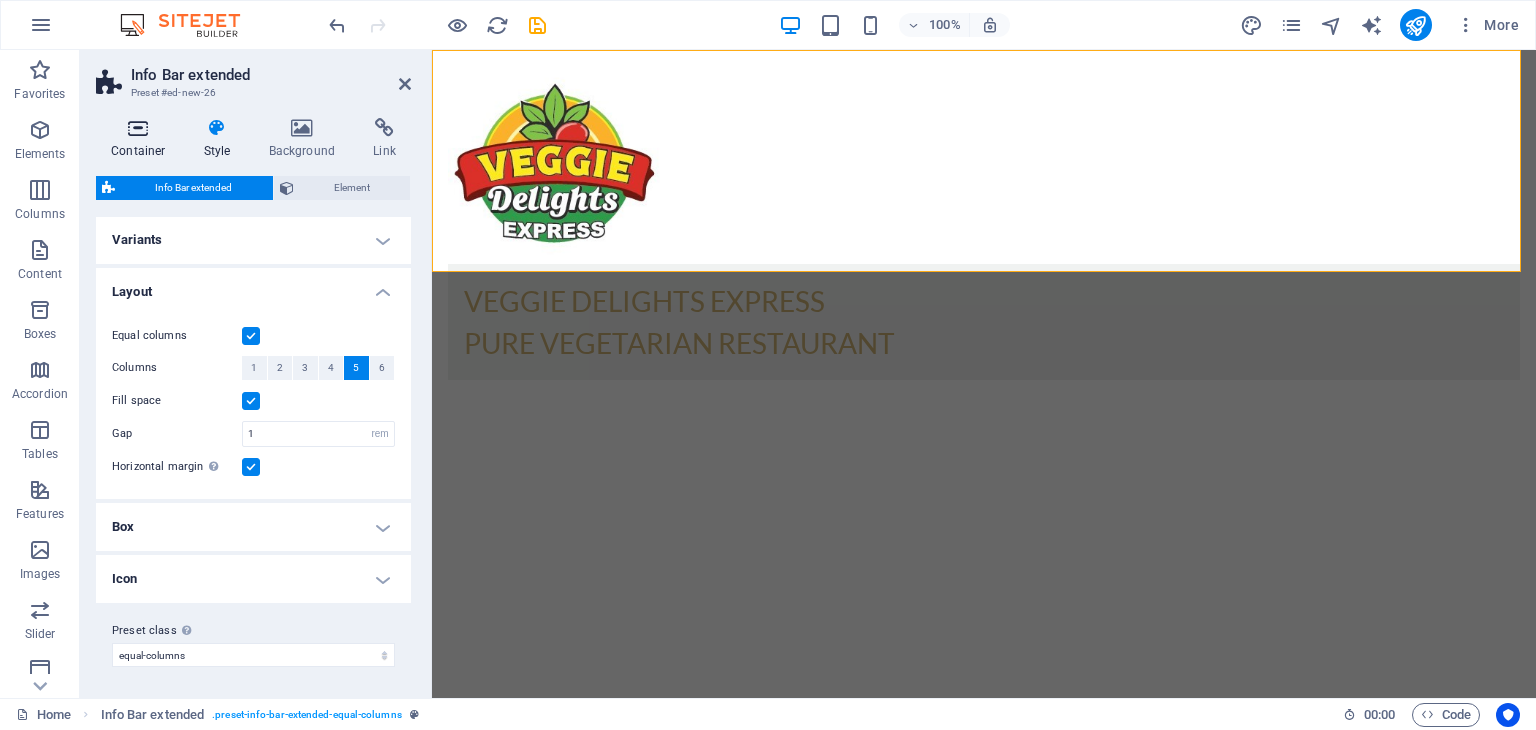 click at bounding box center (138, 128) 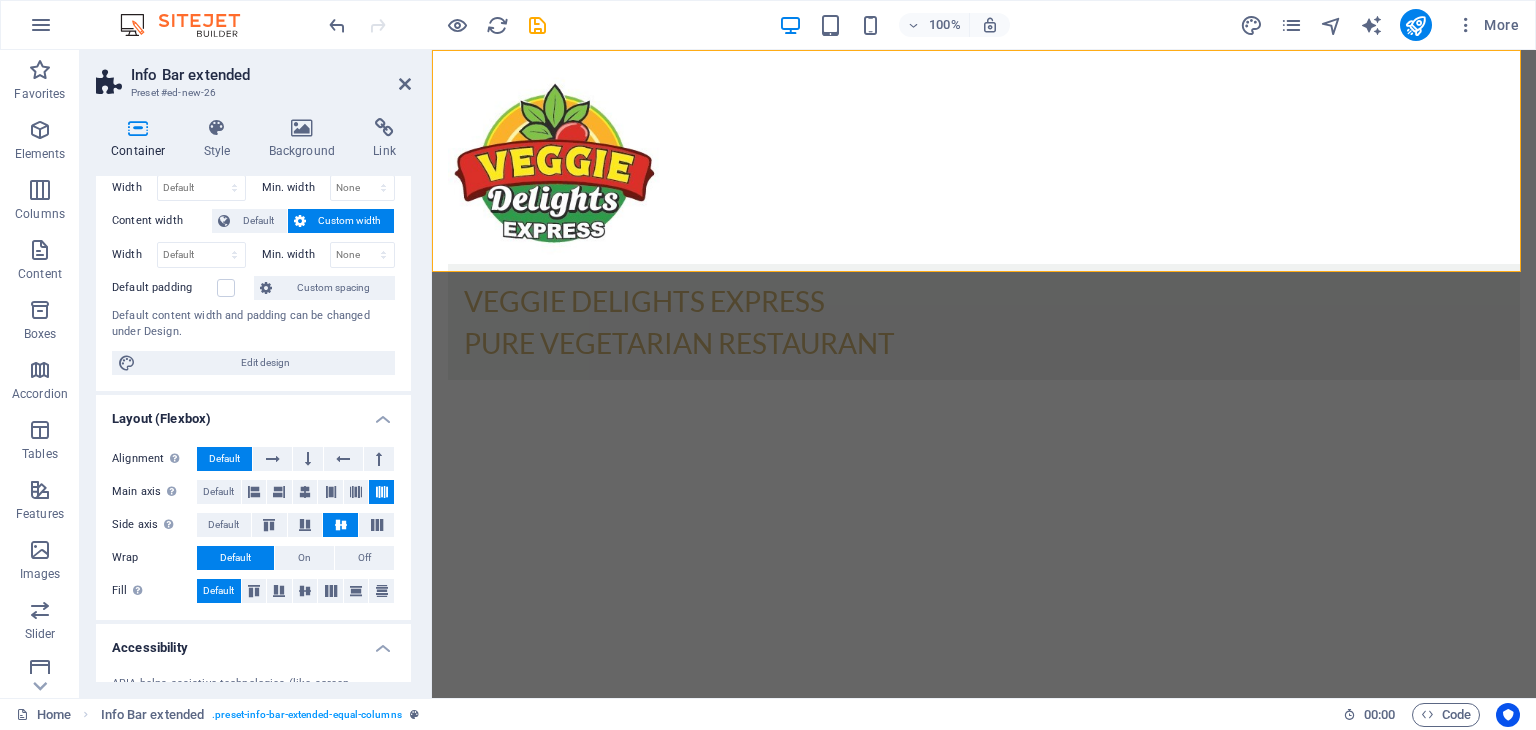 scroll, scrollTop: 0, scrollLeft: 0, axis: both 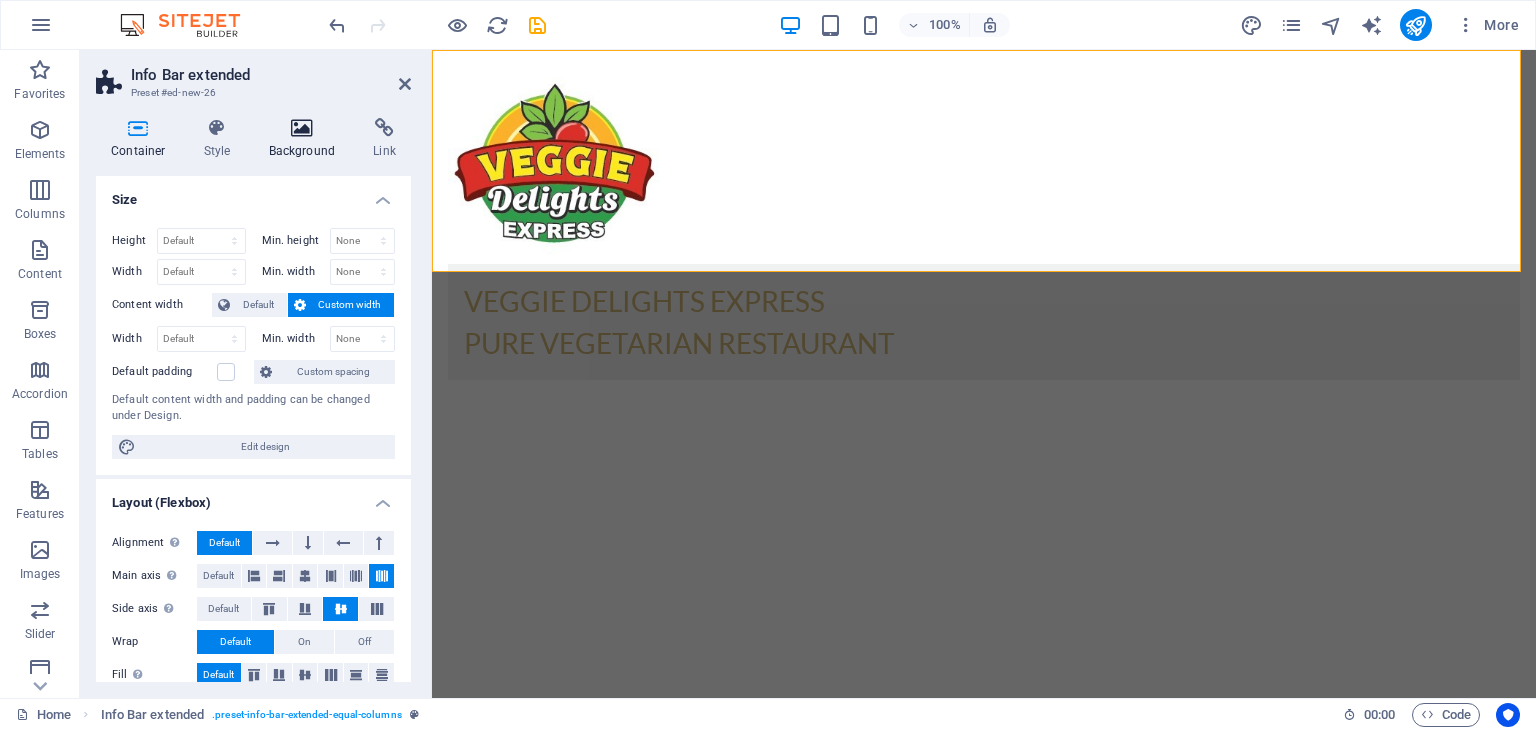 click at bounding box center [302, 128] 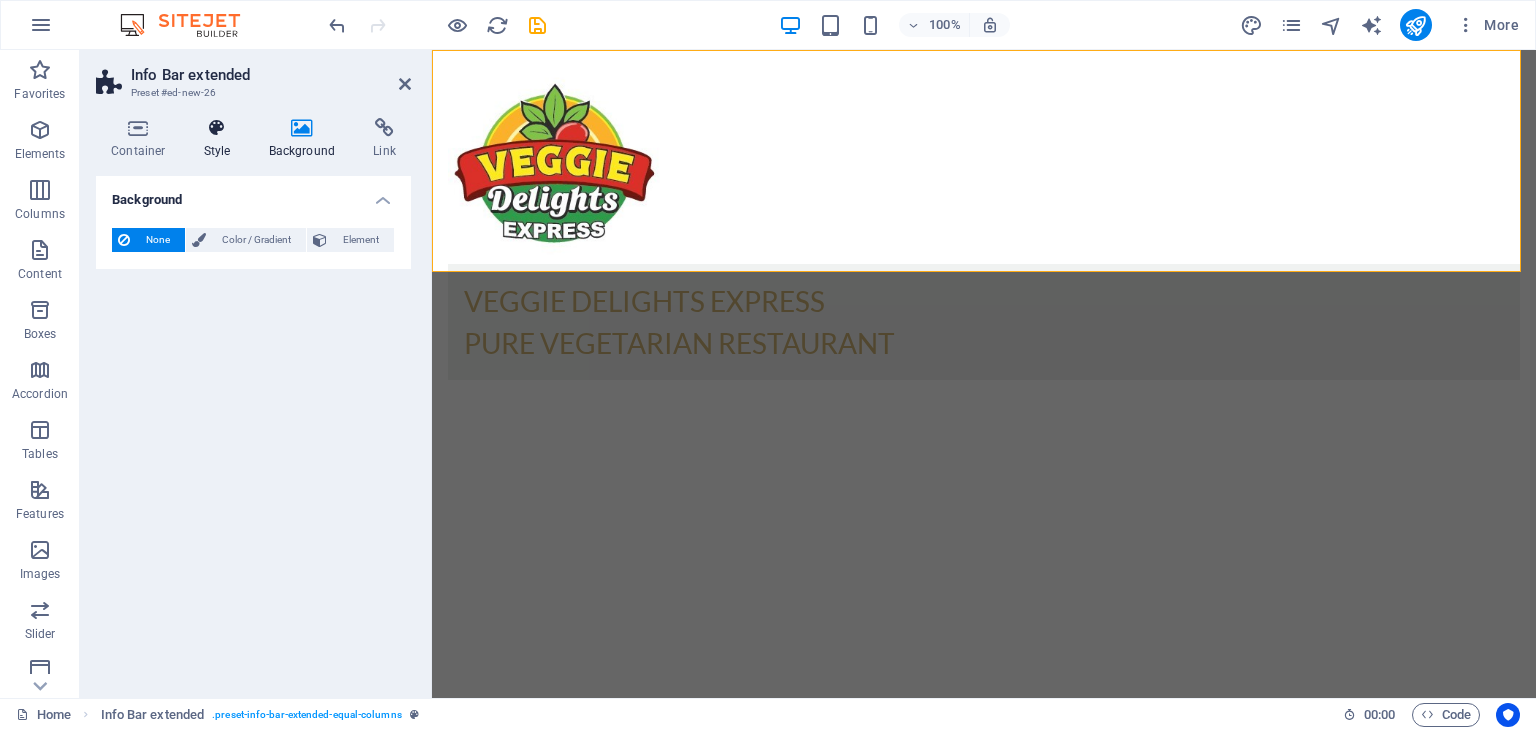 click at bounding box center (217, 128) 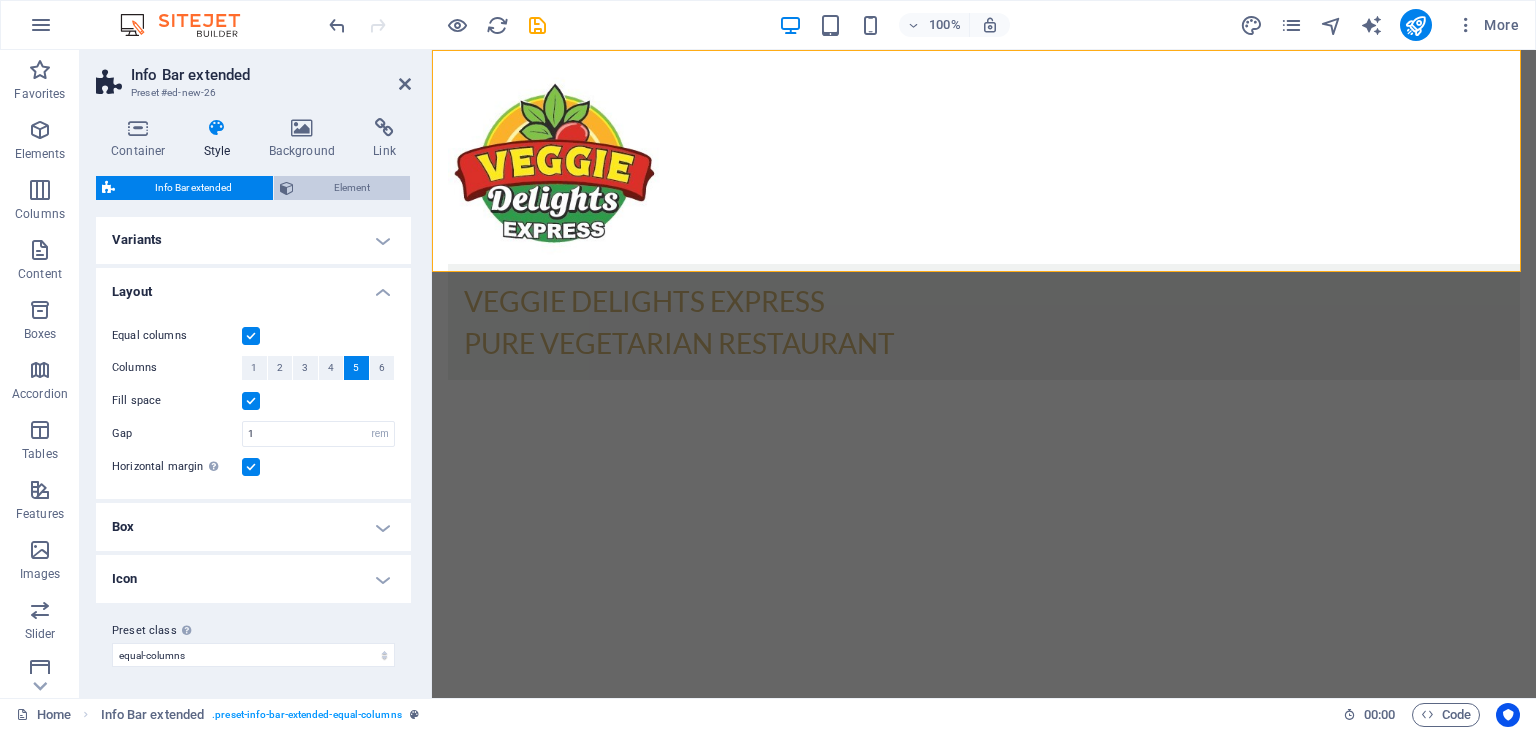click on "Element" at bounding box center [352, 188] 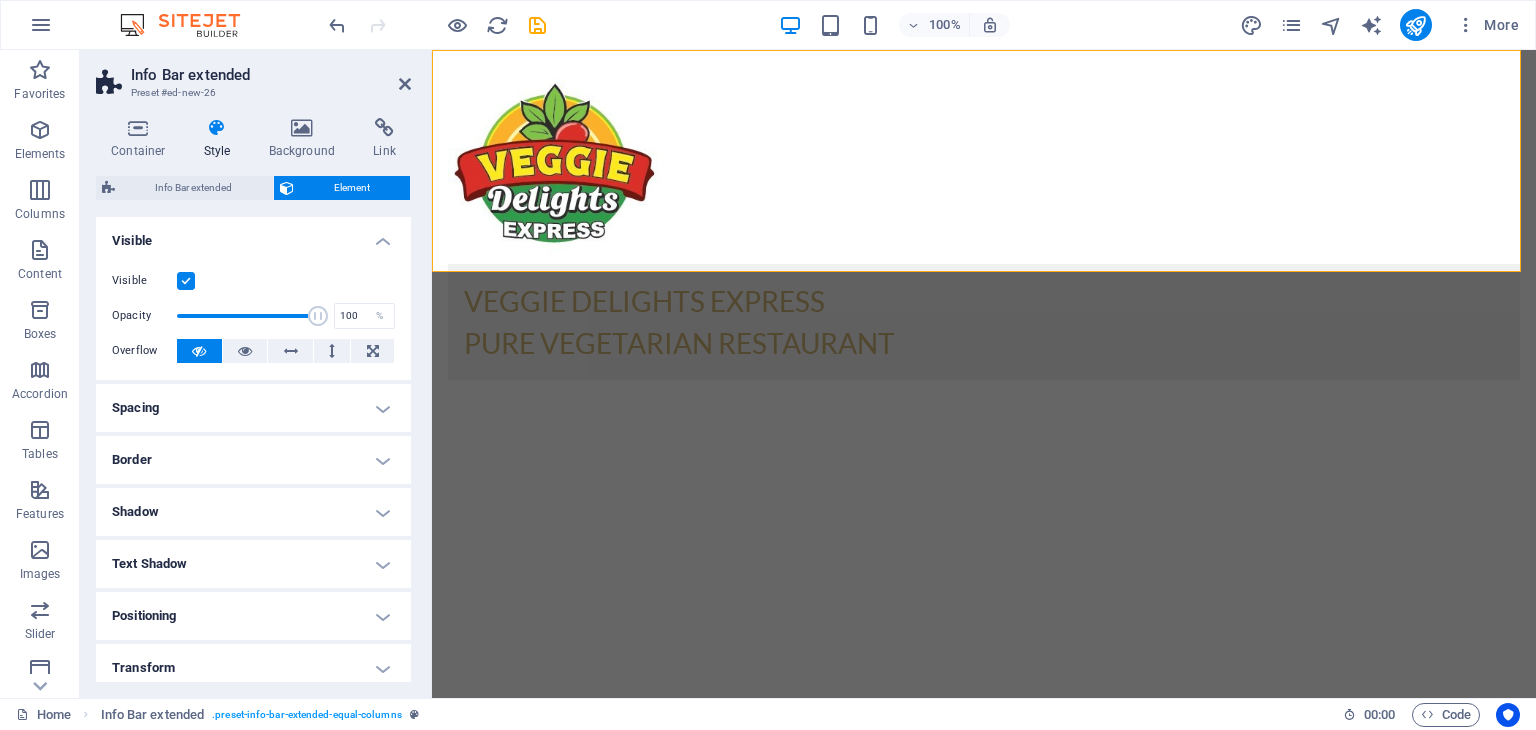 click on "Spacing" at bounding box center (253, 408) 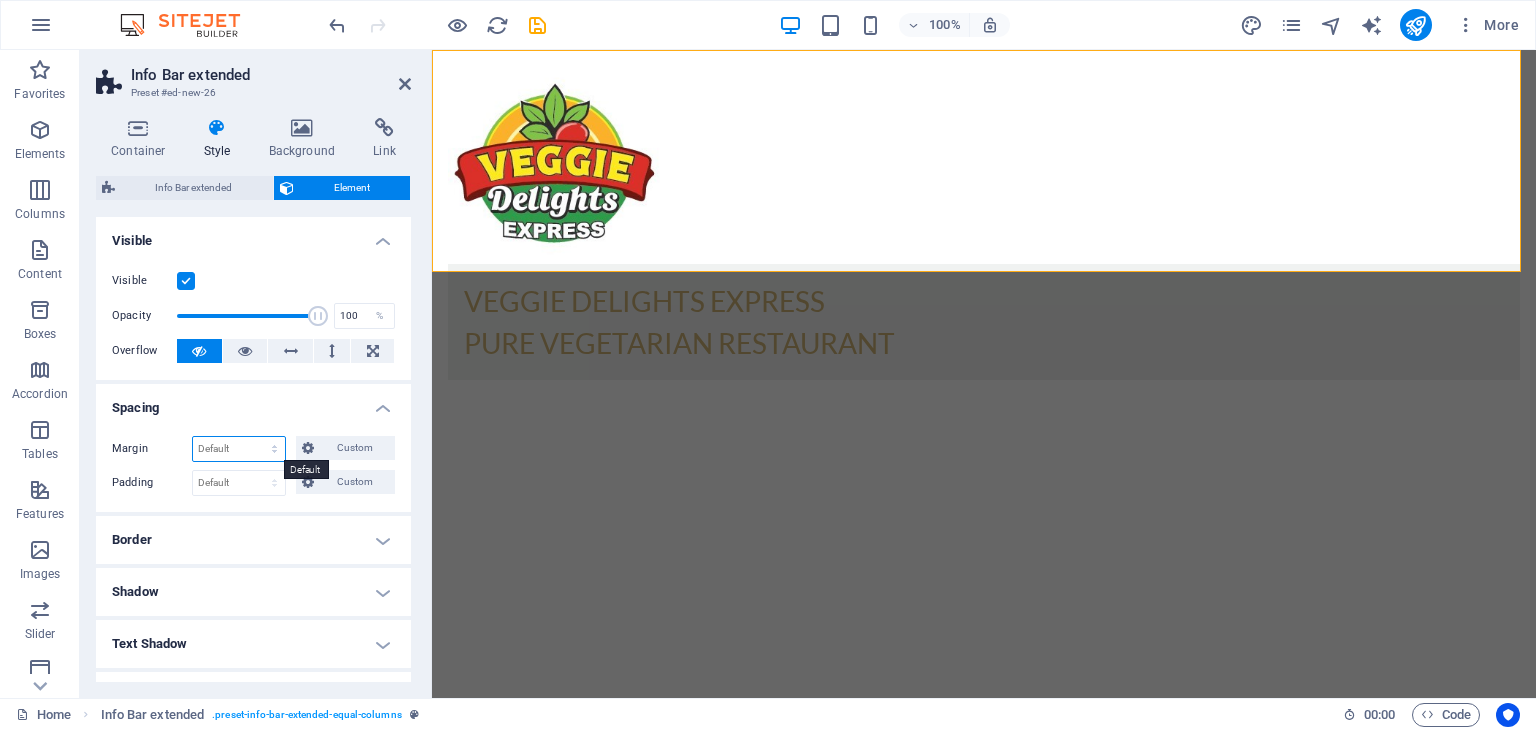click on "Default auto px % rem vw vh Custom" at bounding box center [239, 449] 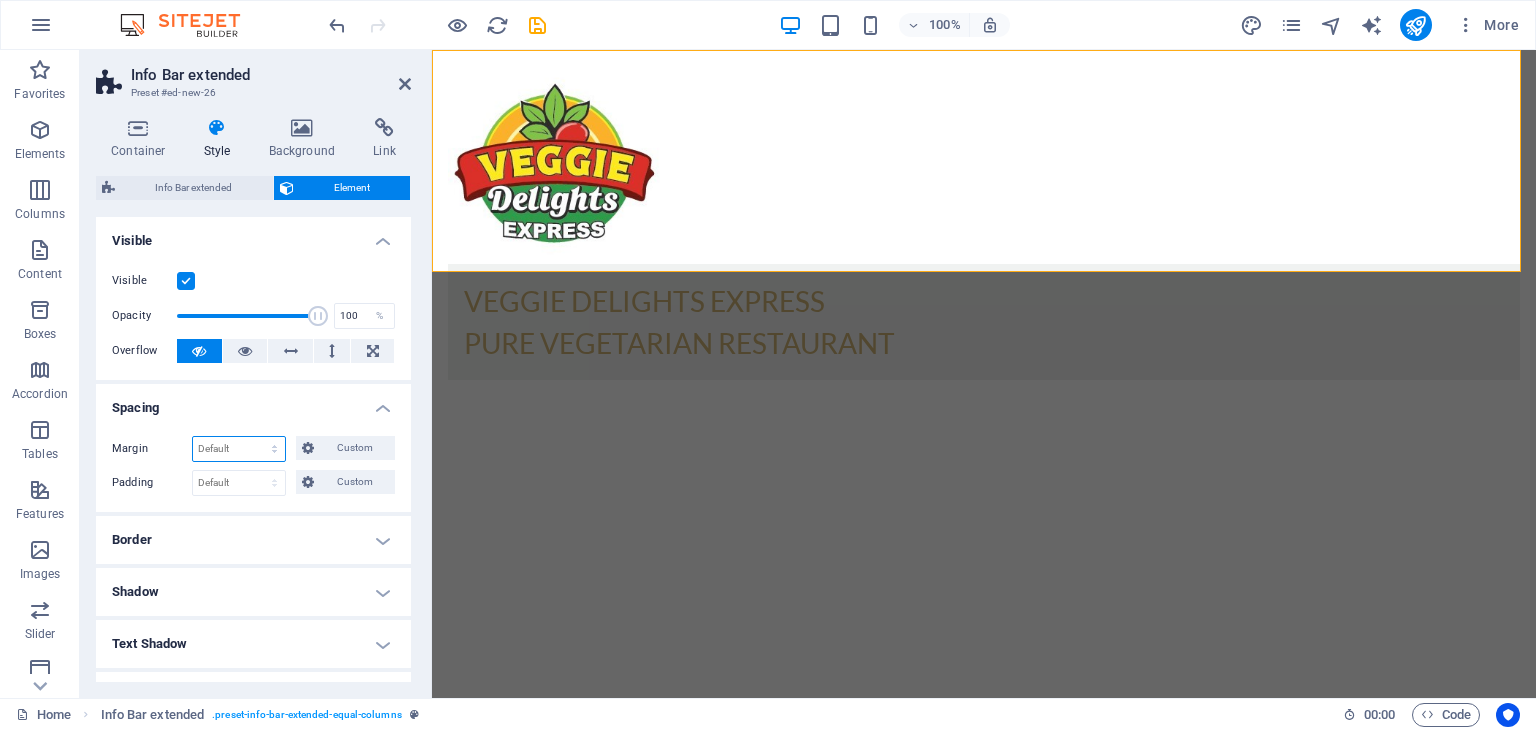 select on "px" 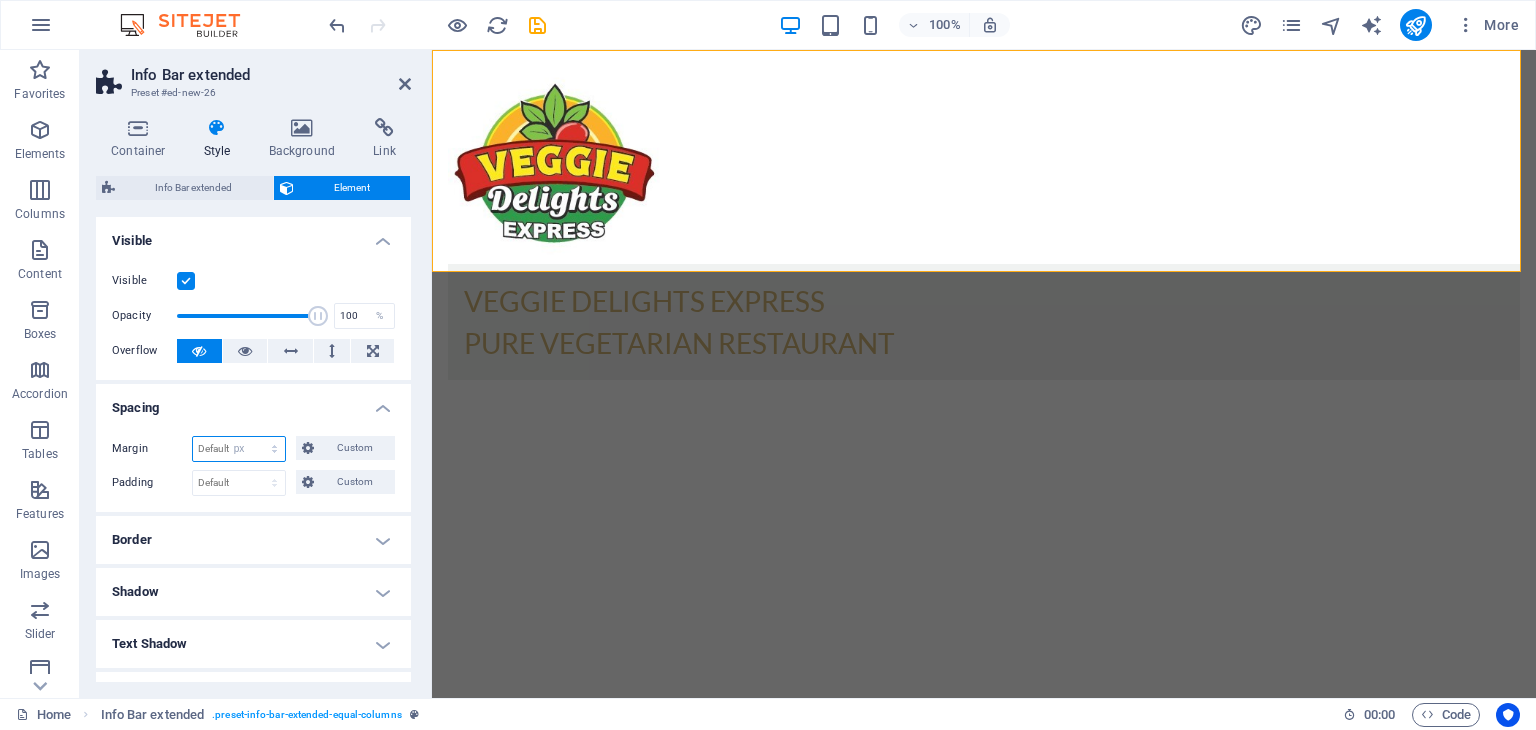 click on "Default auto px % rem vw vh Custom" at bounding box center (239, 449) 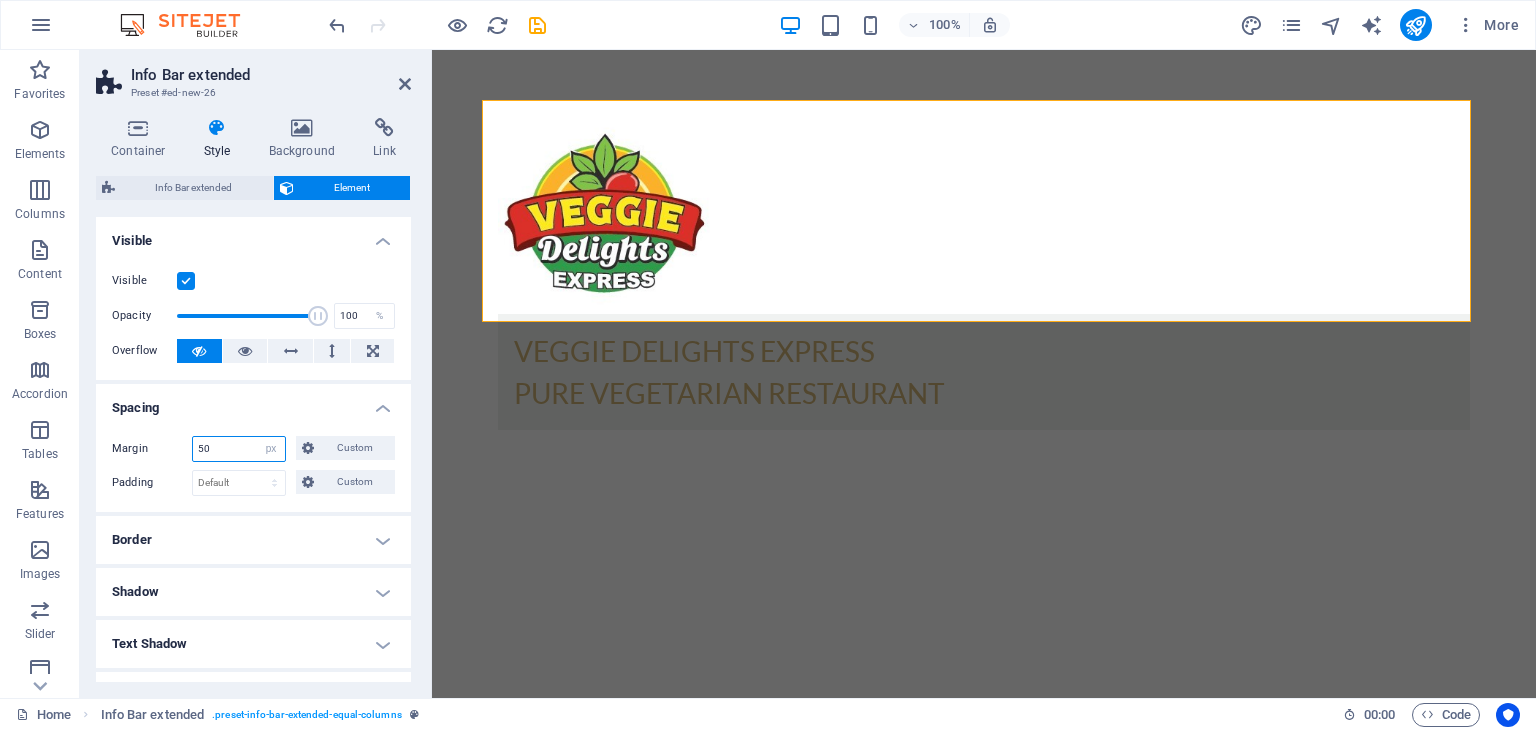 type on "5" 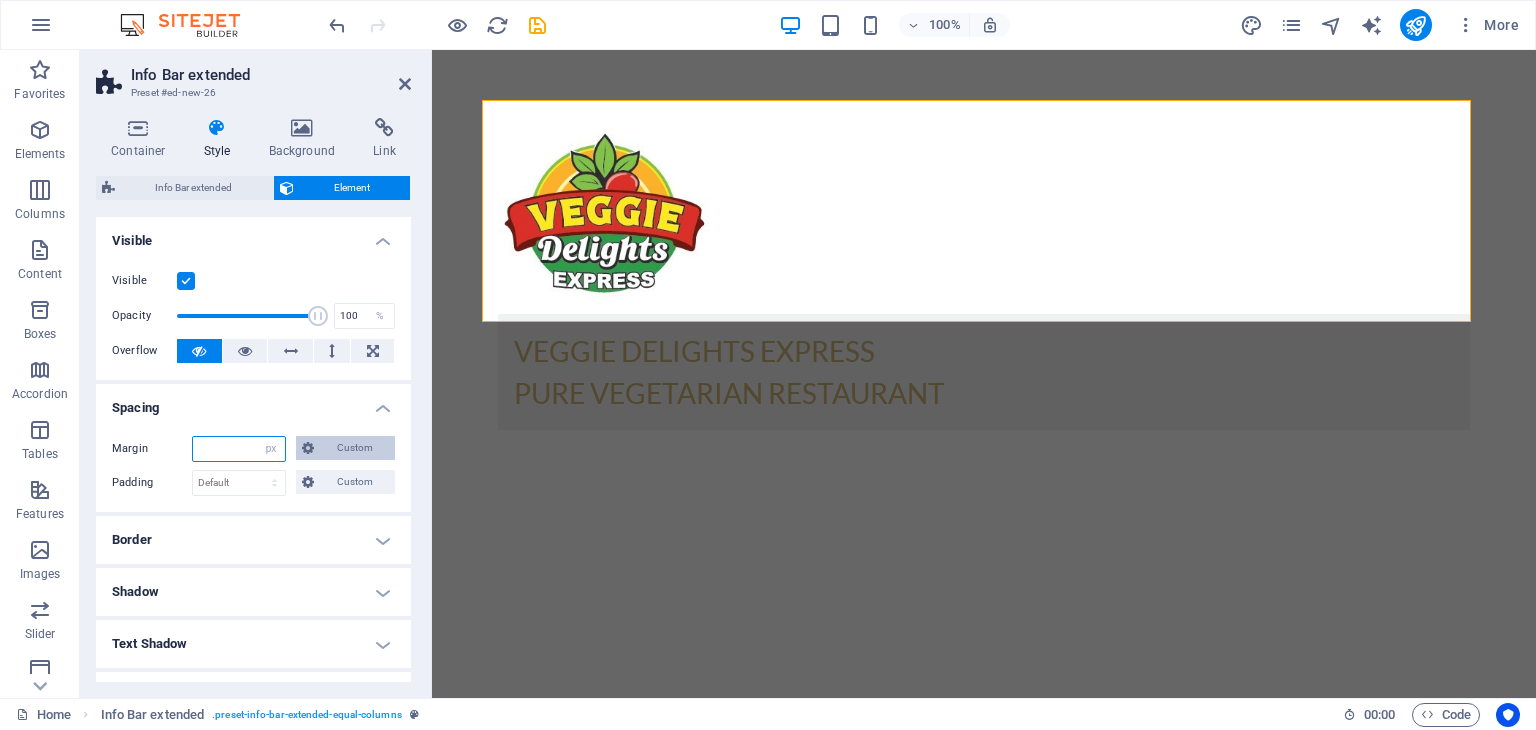 type 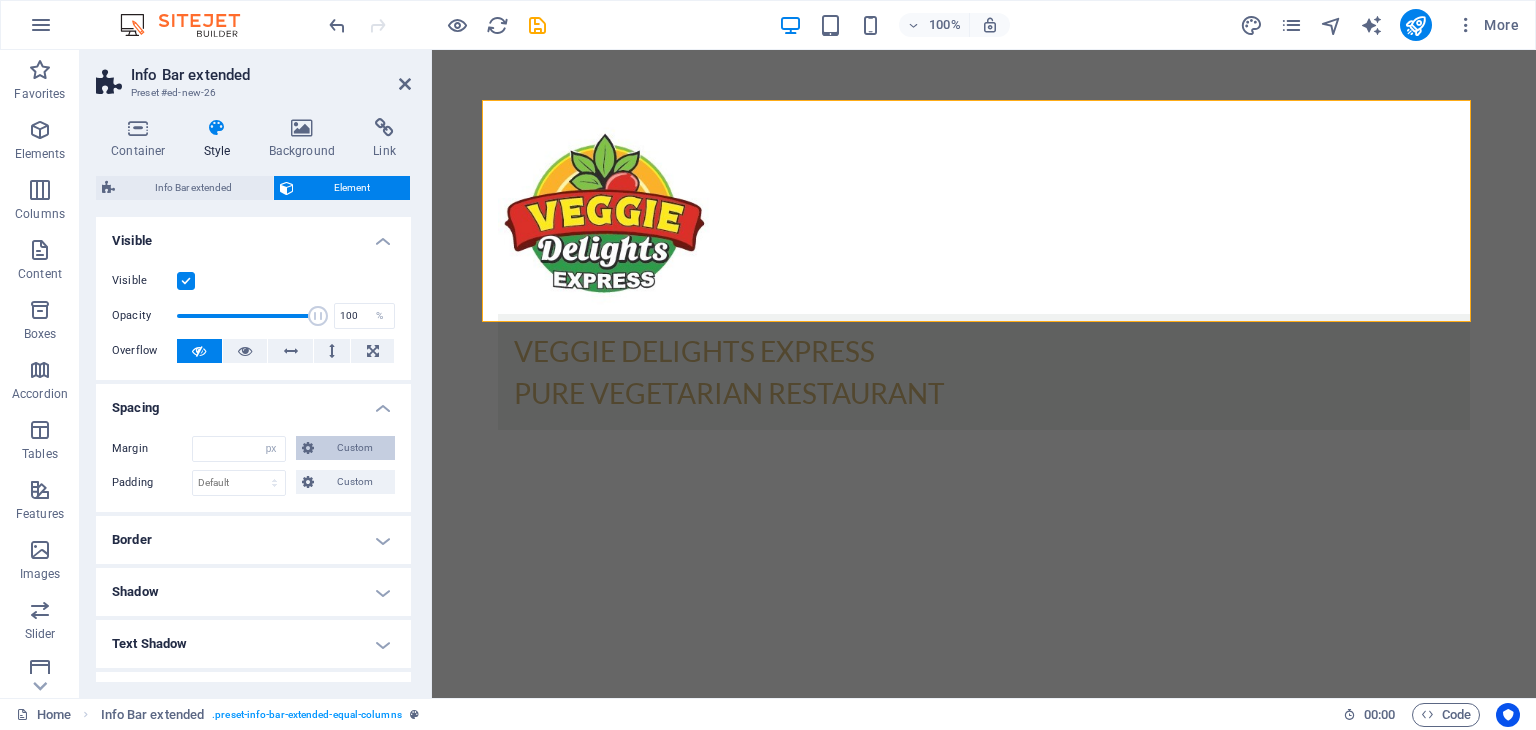 click at bounding box center (308, 448) 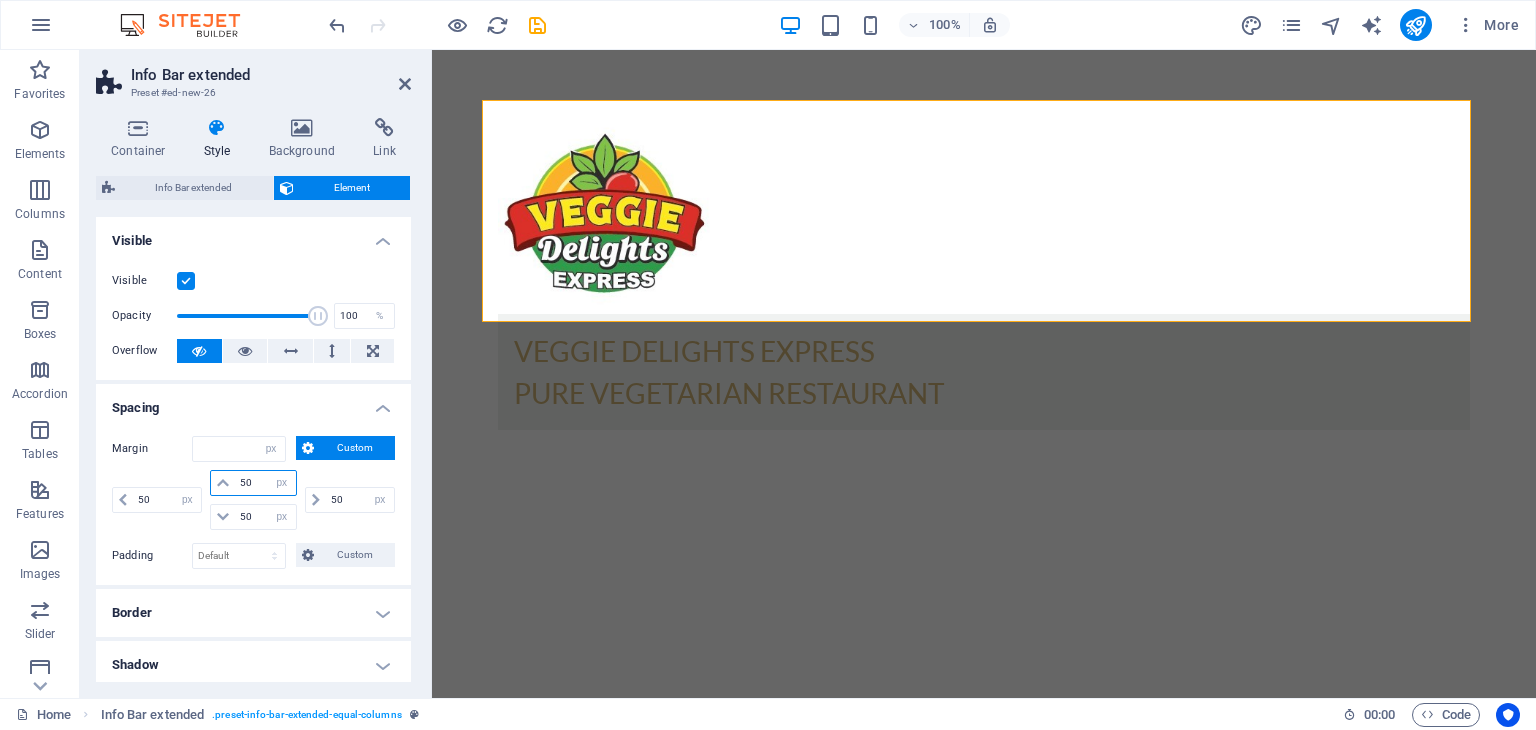 drag, startPoint x: 254, startPoint y: 490, endPoint x: 235, endPoint y: 477, distance: 23.021729 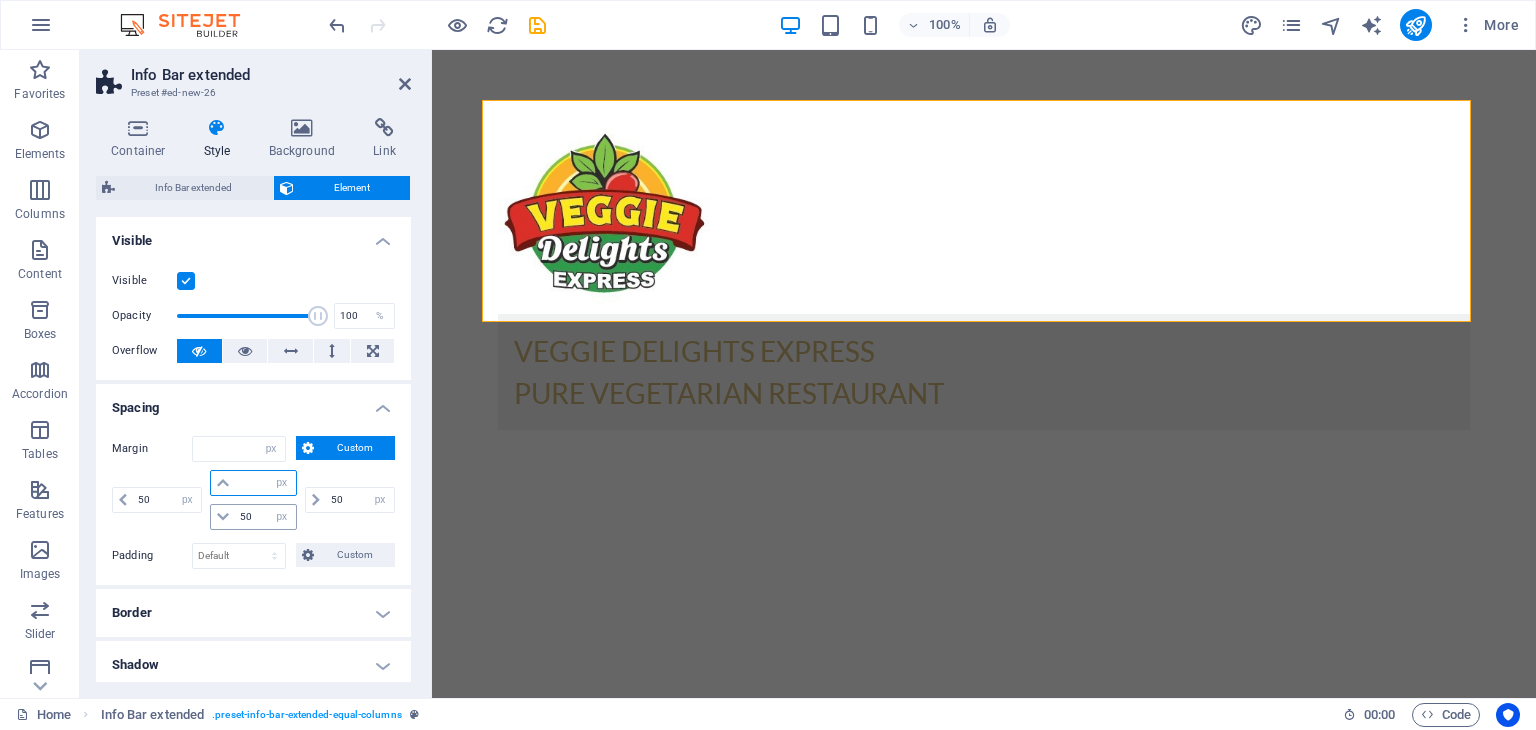 type 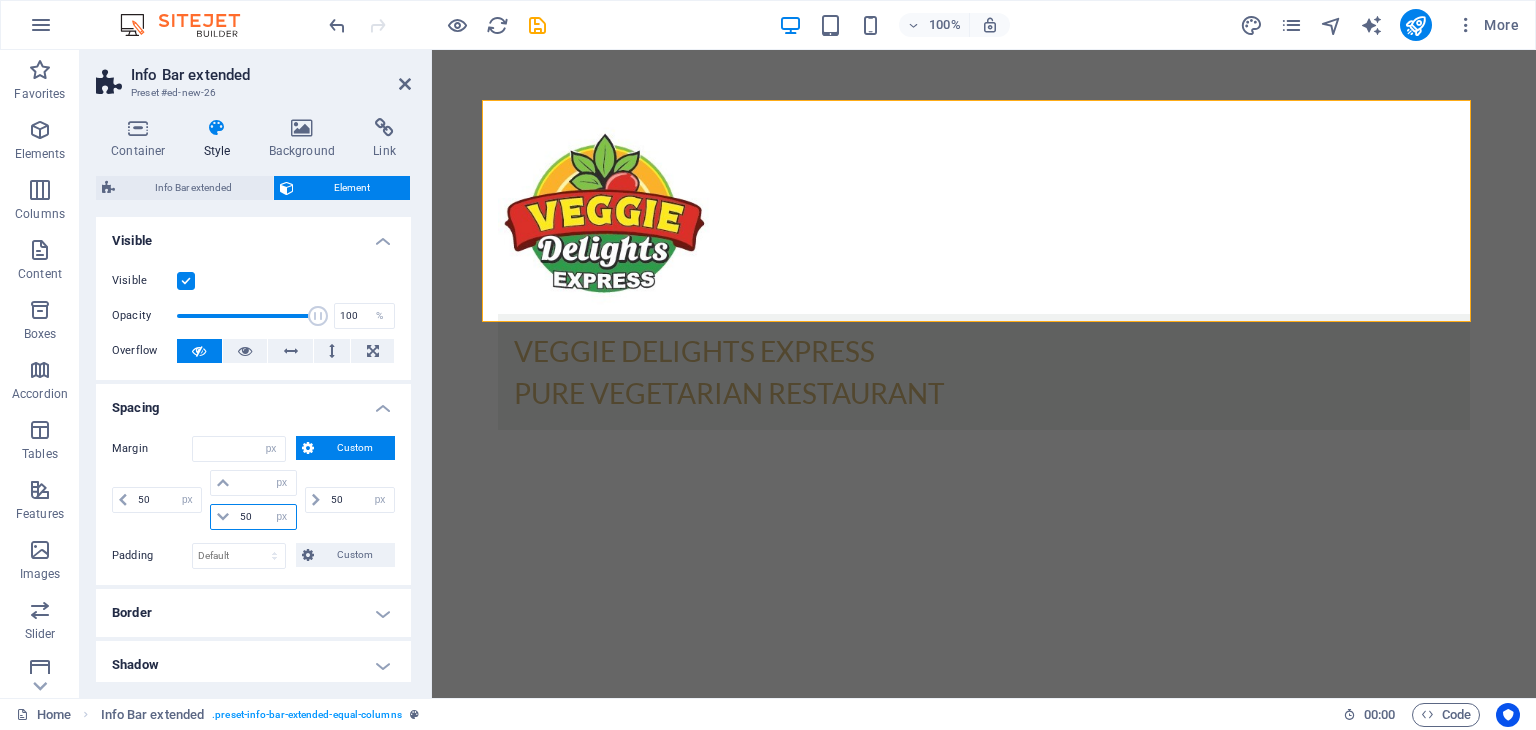 drag, startPoint x: 263, startPoint y: 515, endPoint x: 230, endPoint y: 509, distance: 33.54102 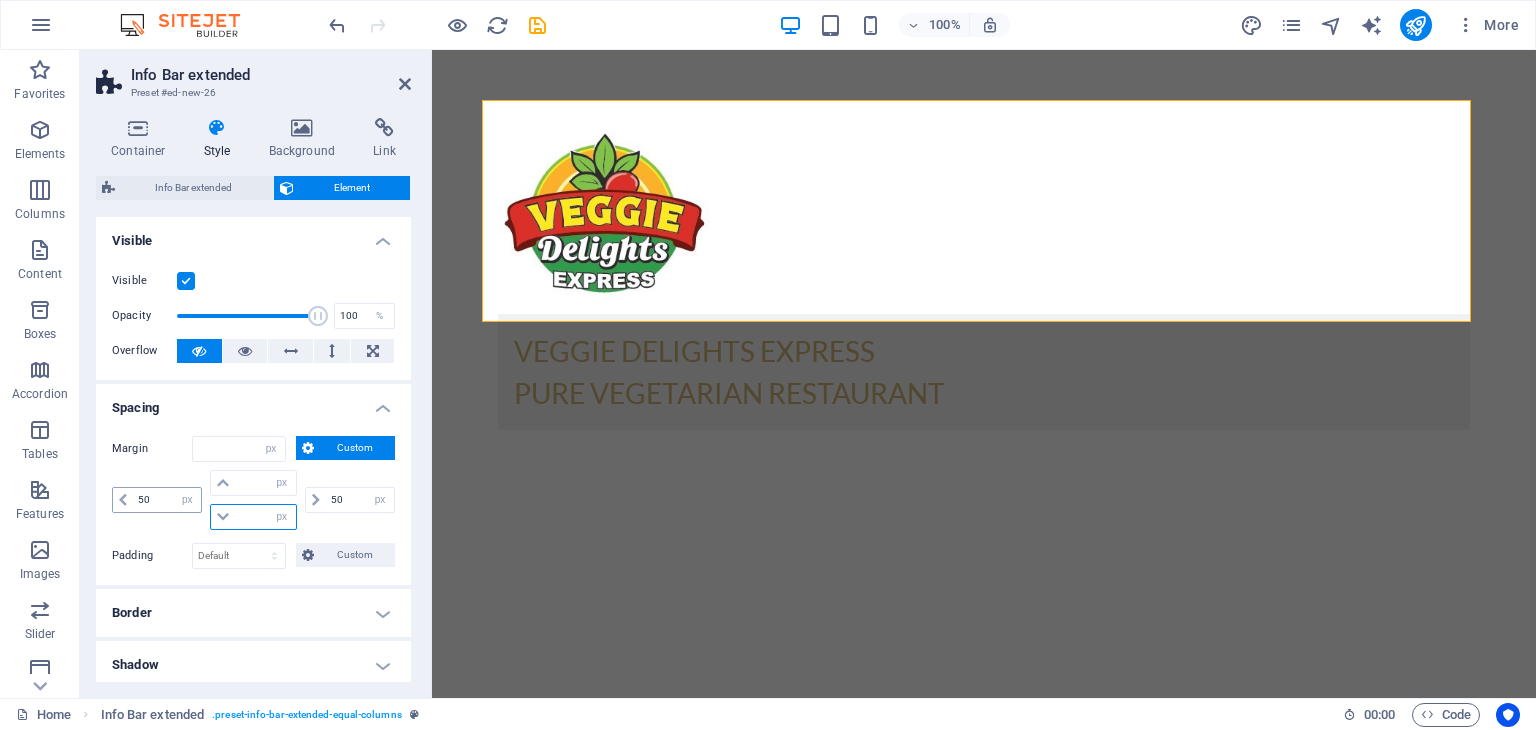 type 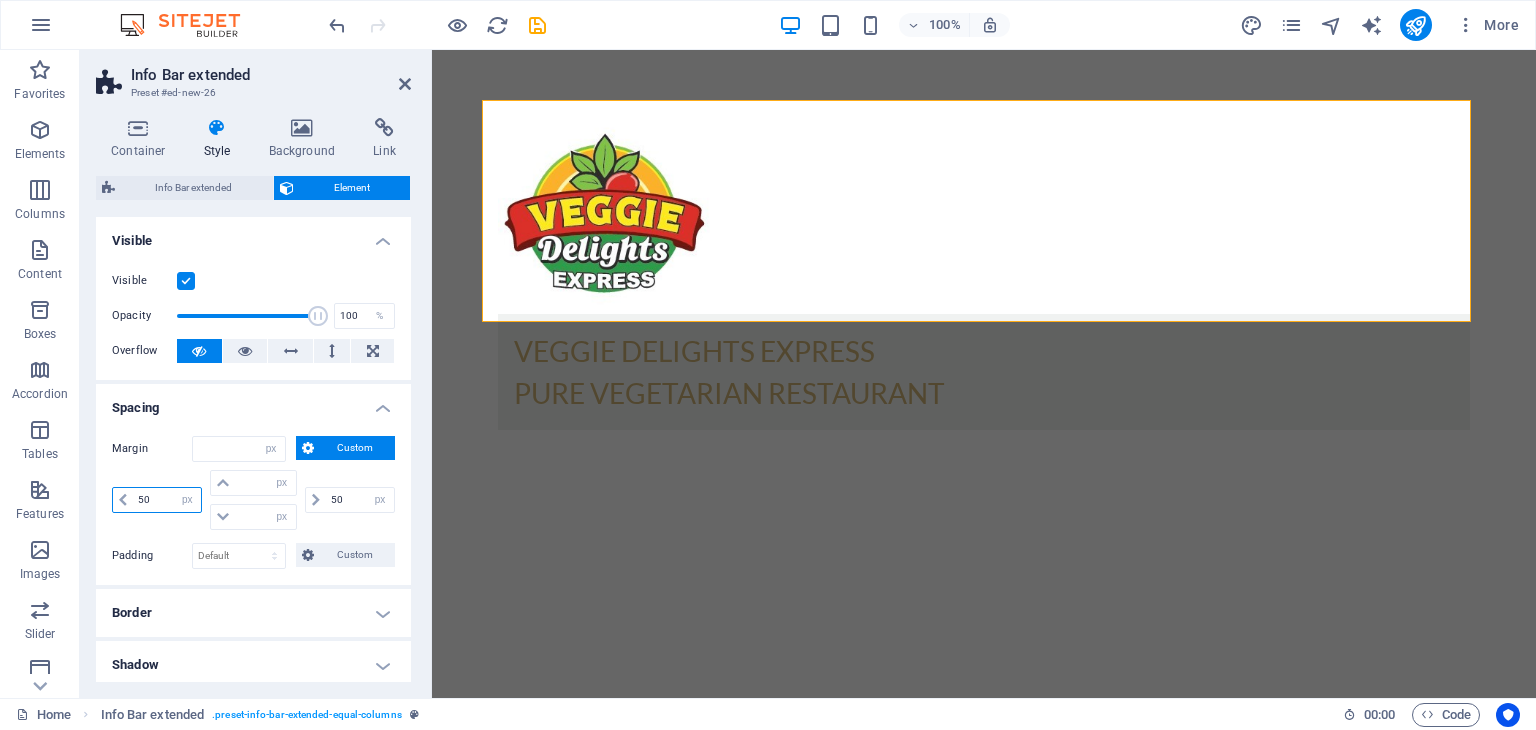 click on "50" at bounding box center (167, 500) 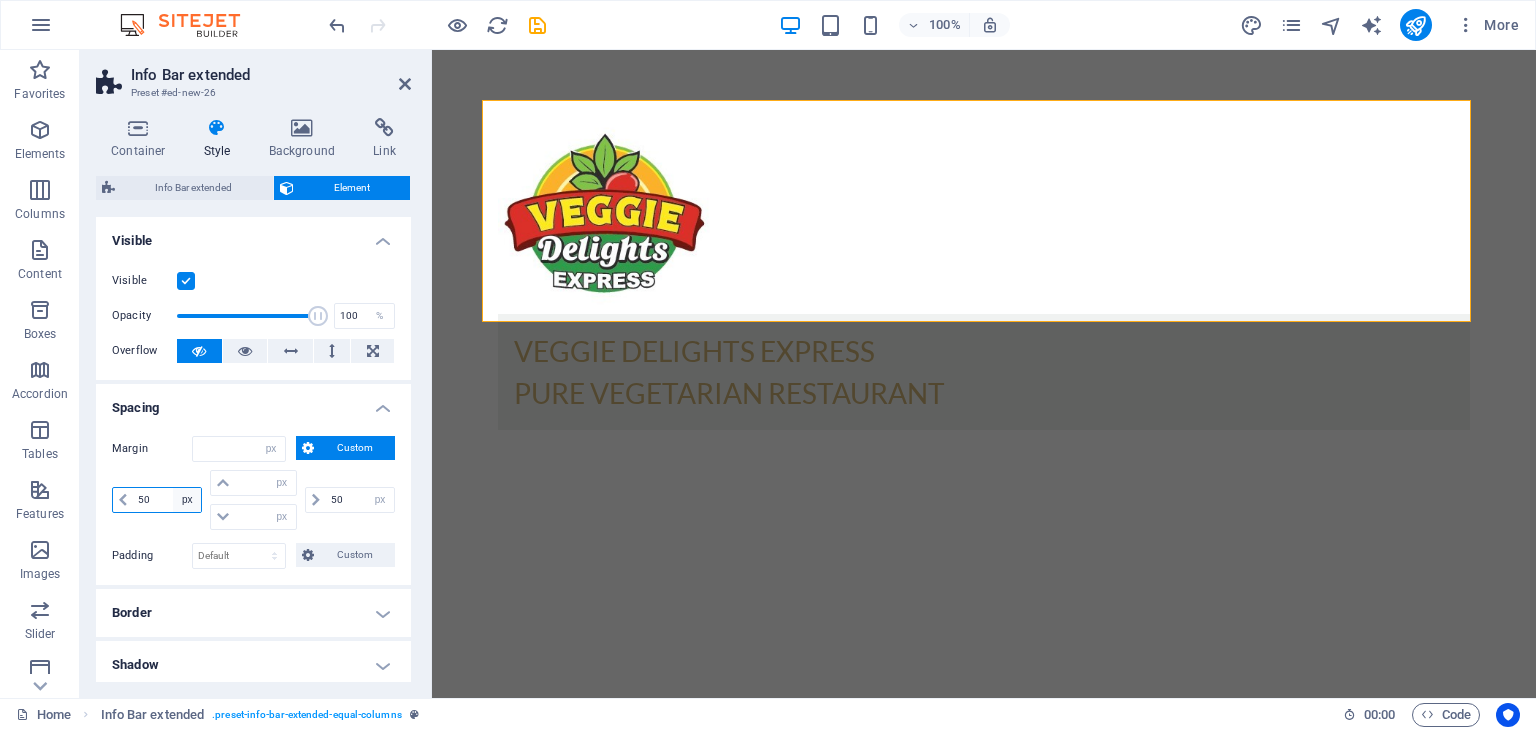 type on "5" 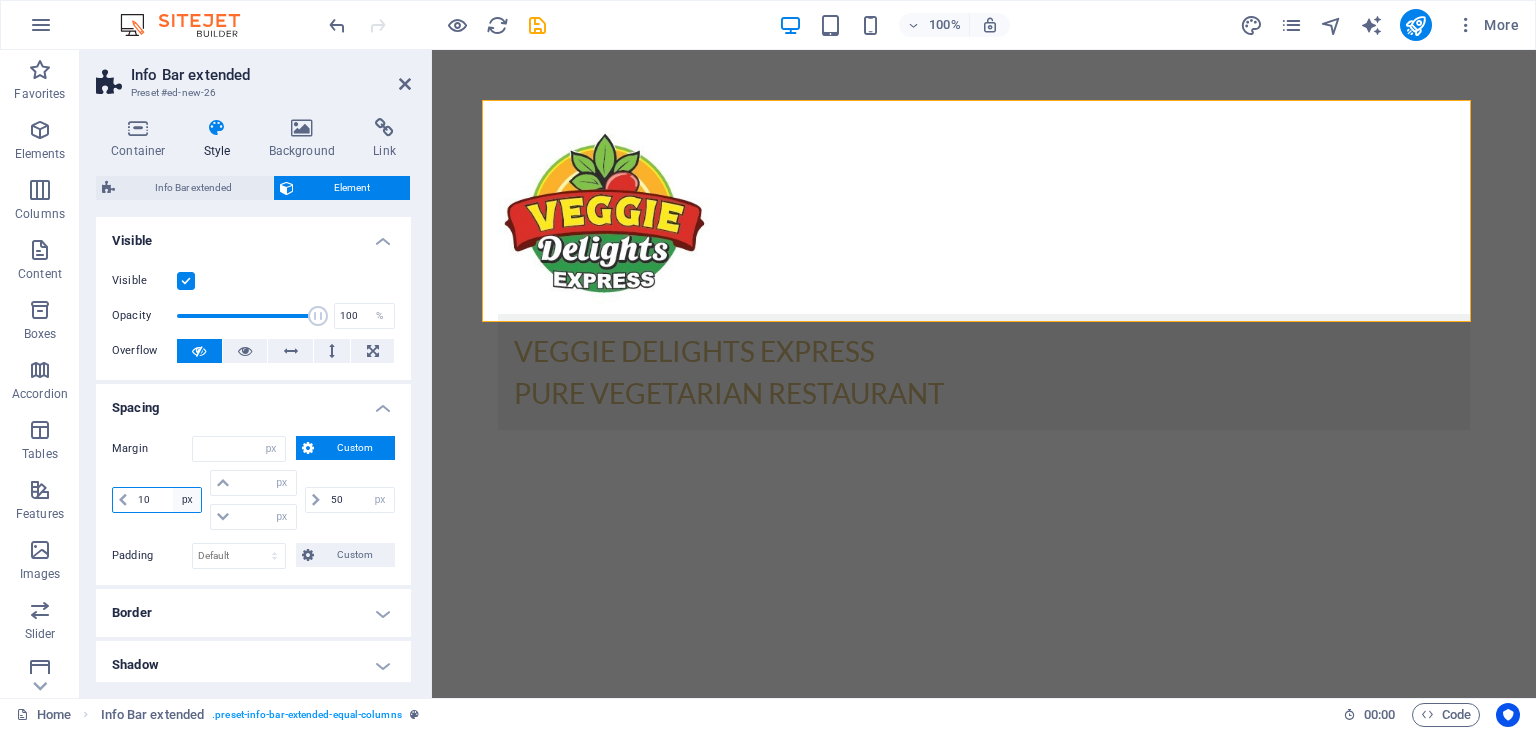 type on "100" 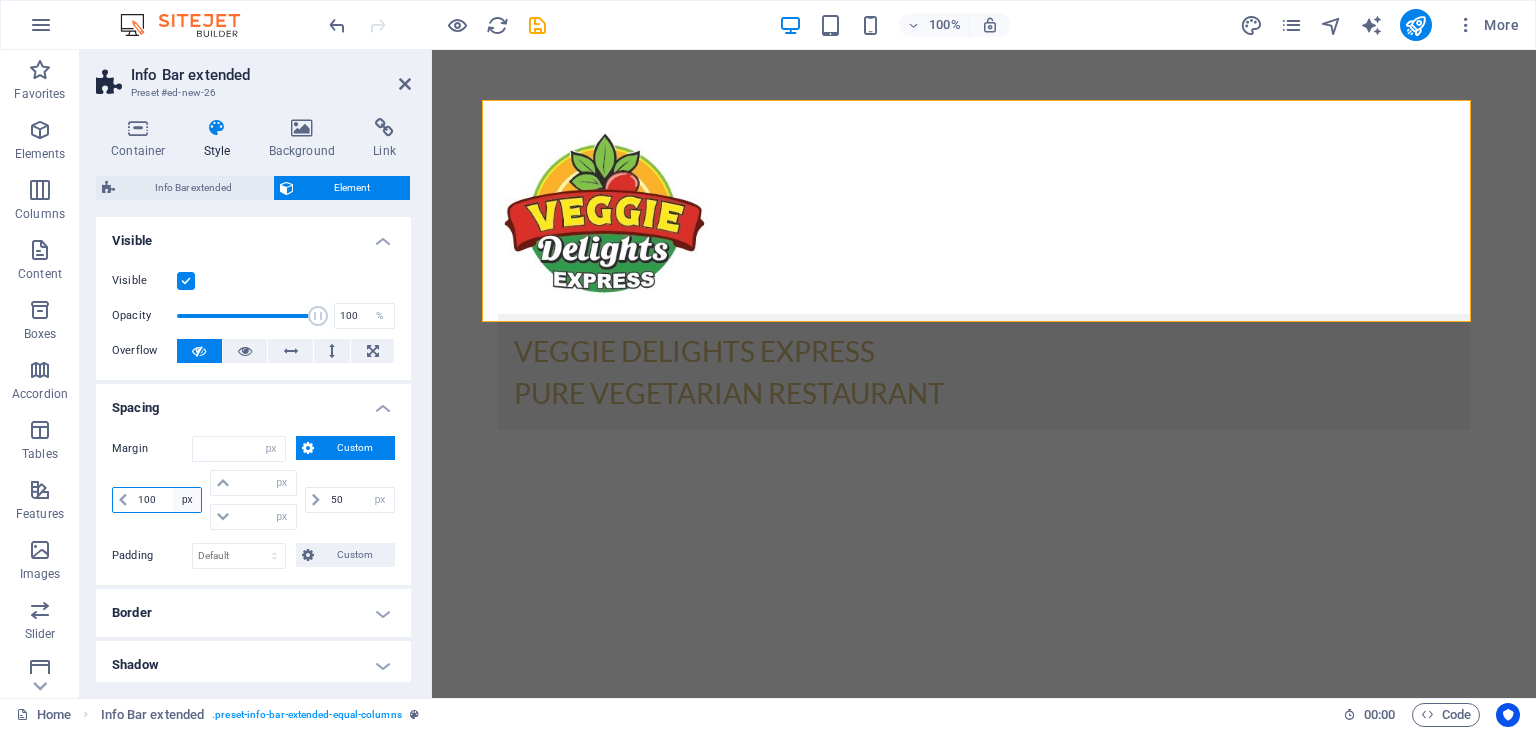 select on "DISABLED_OPTION_VALUE" 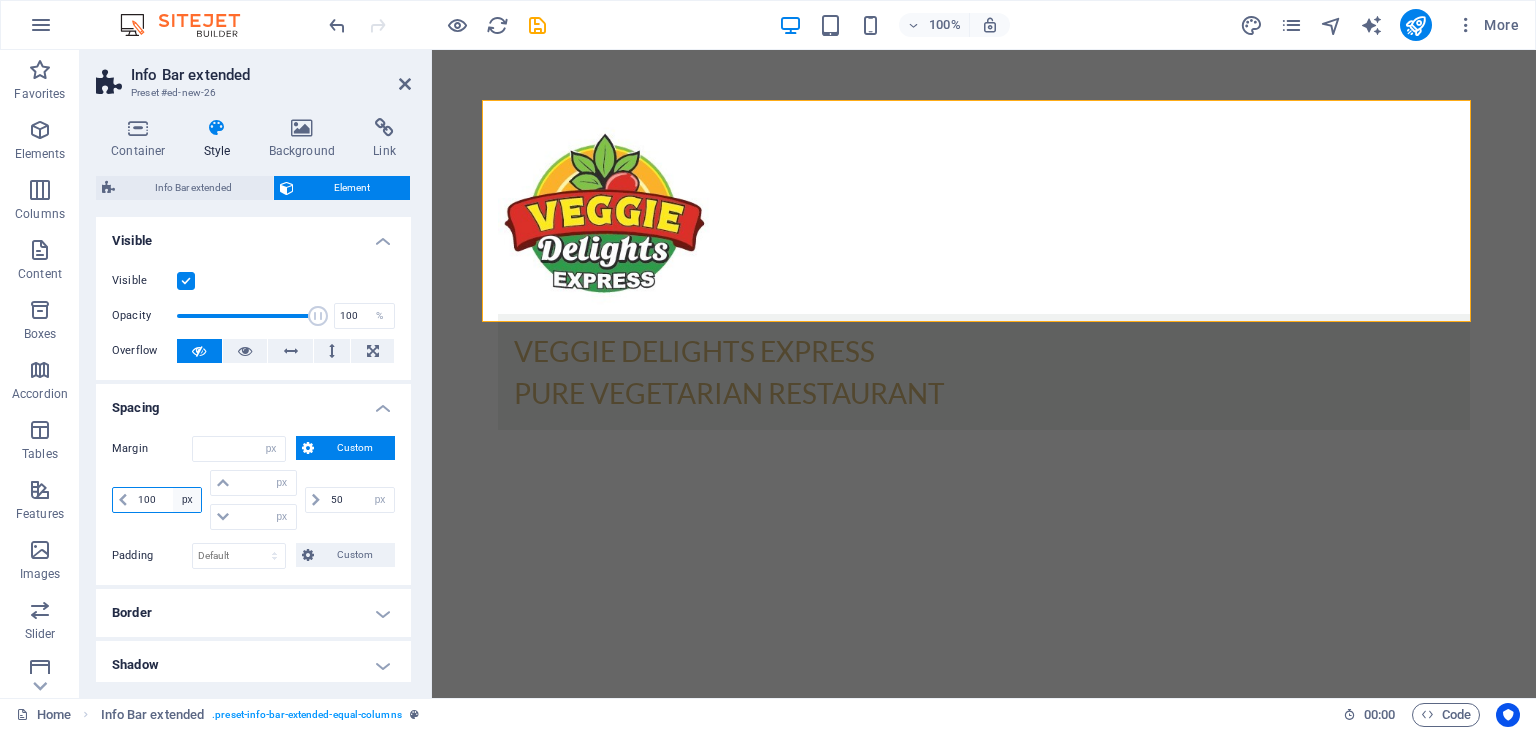 type on "50" 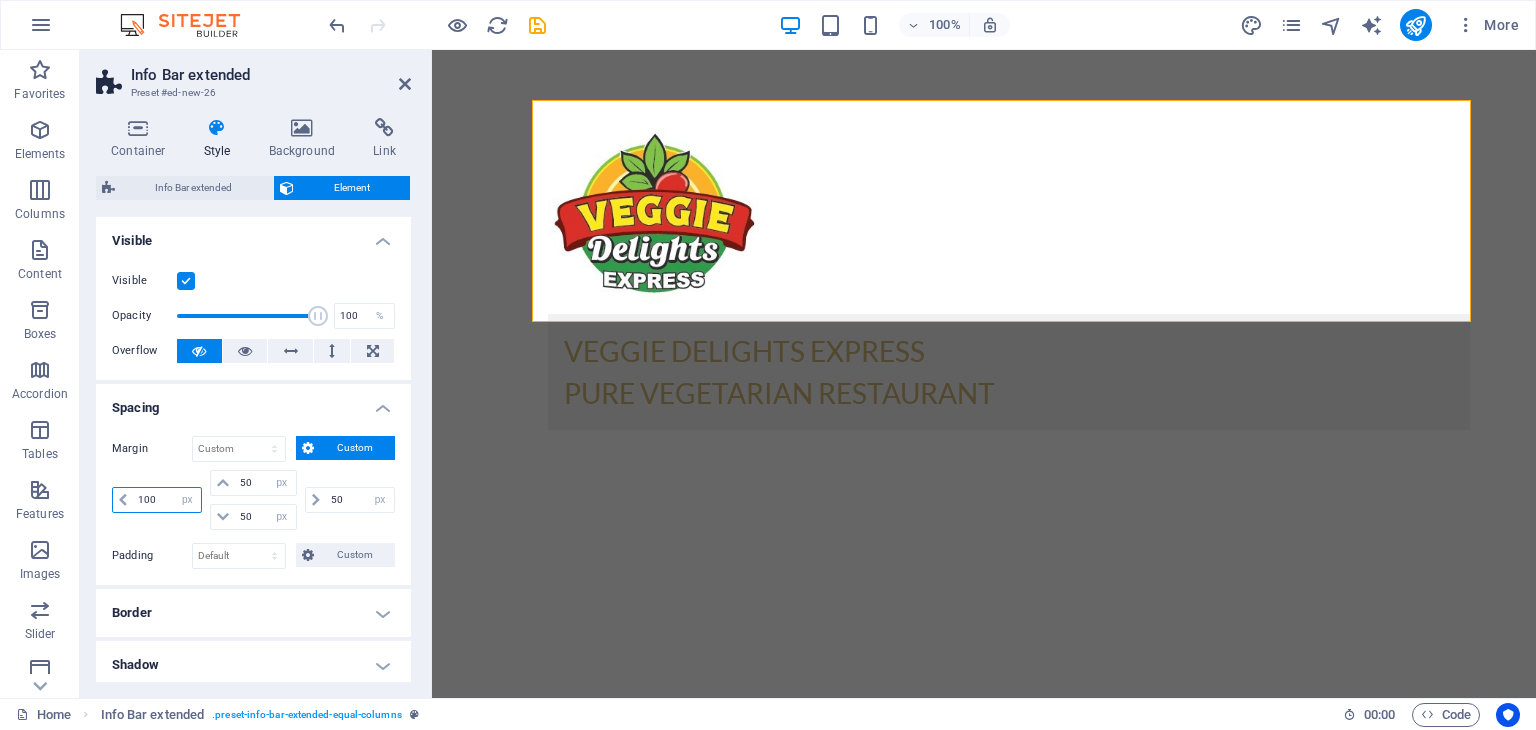 drag, startPoint x: 164, startPoint y: 502, endPoint x: 115, endPoint y: 496, distance: 49.365982 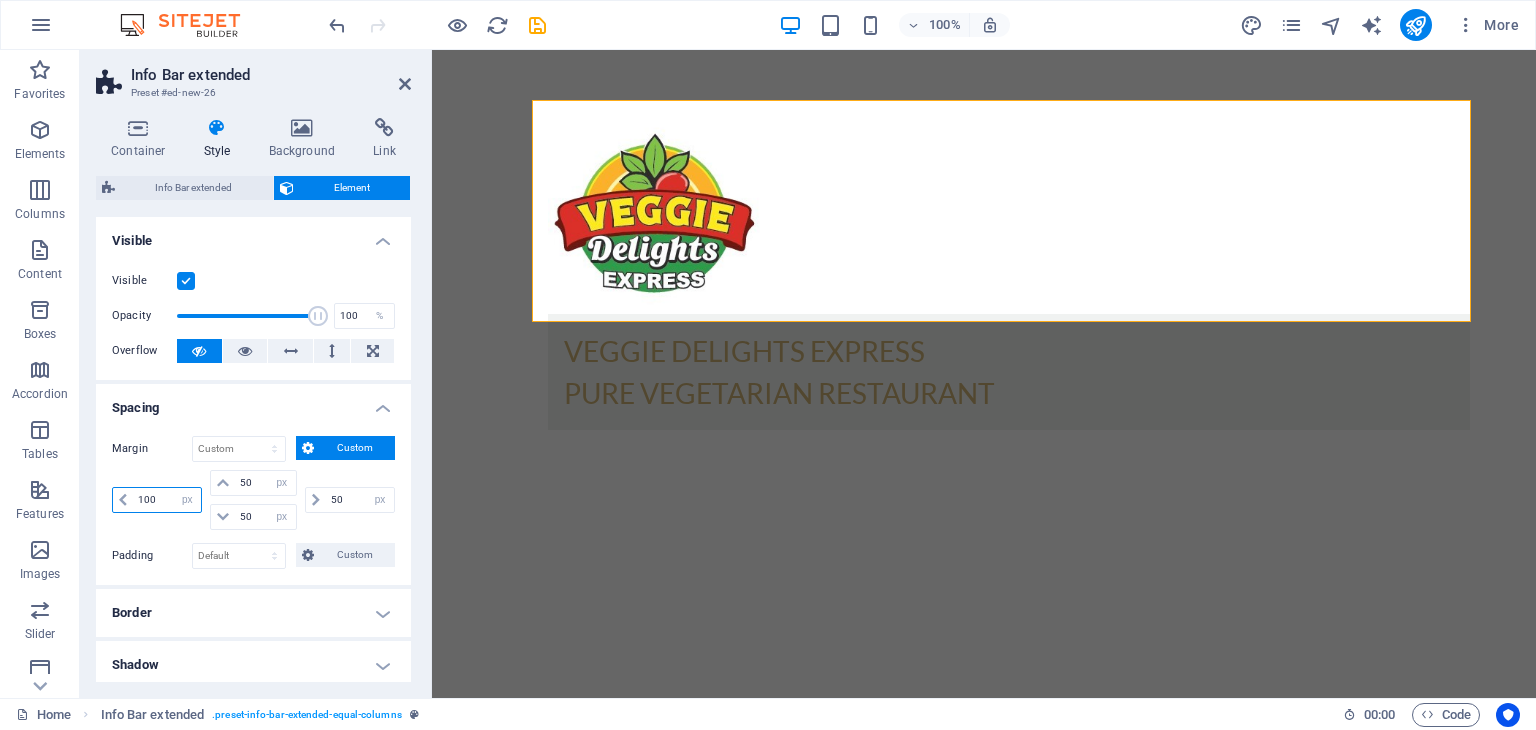 click on "100 auto px % rem vw vh" at bounding box center [157, 500] 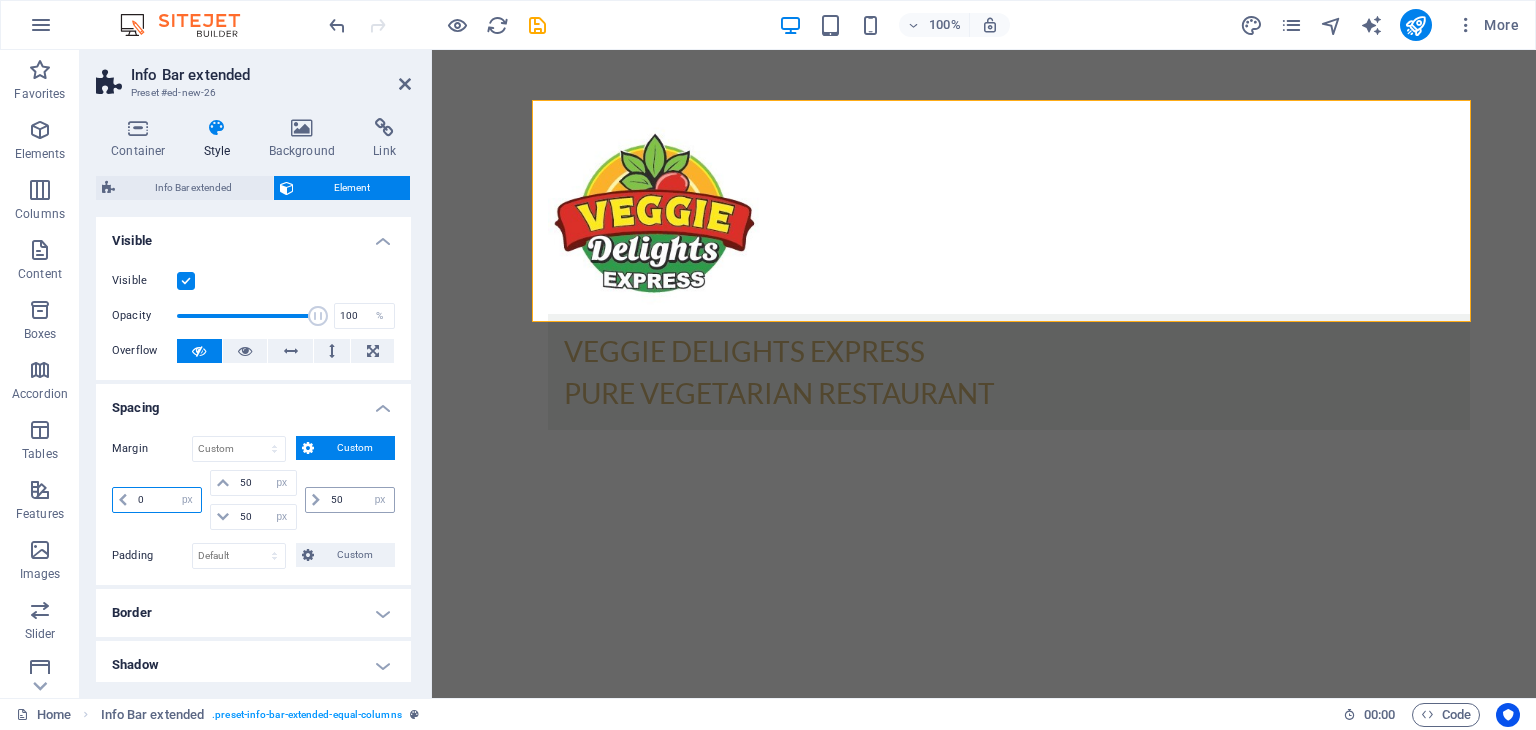 type on "0" 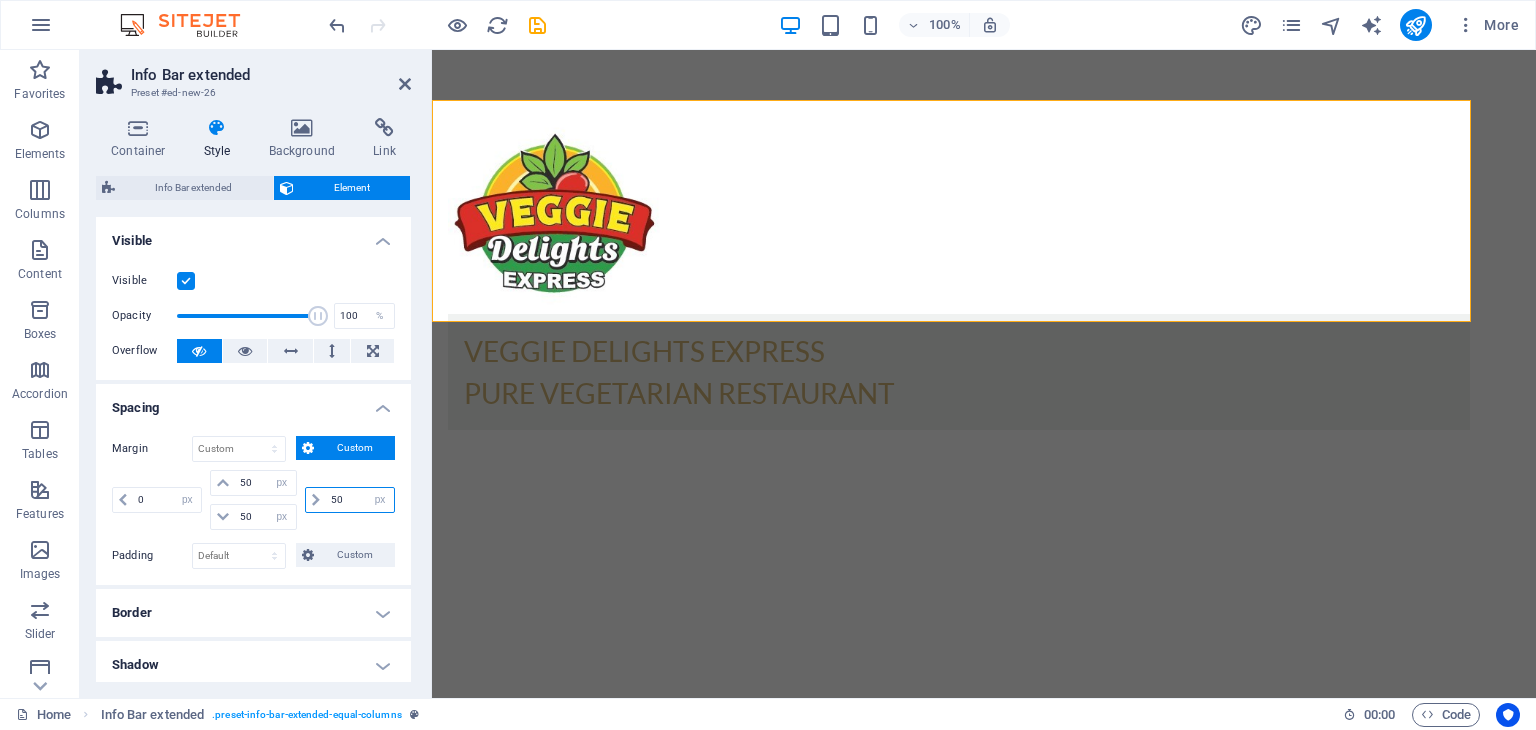 drag, startPoint x: 350, startPoint y: 501, endPoint x: 324, endPoint y: 497, distance: 26.305893 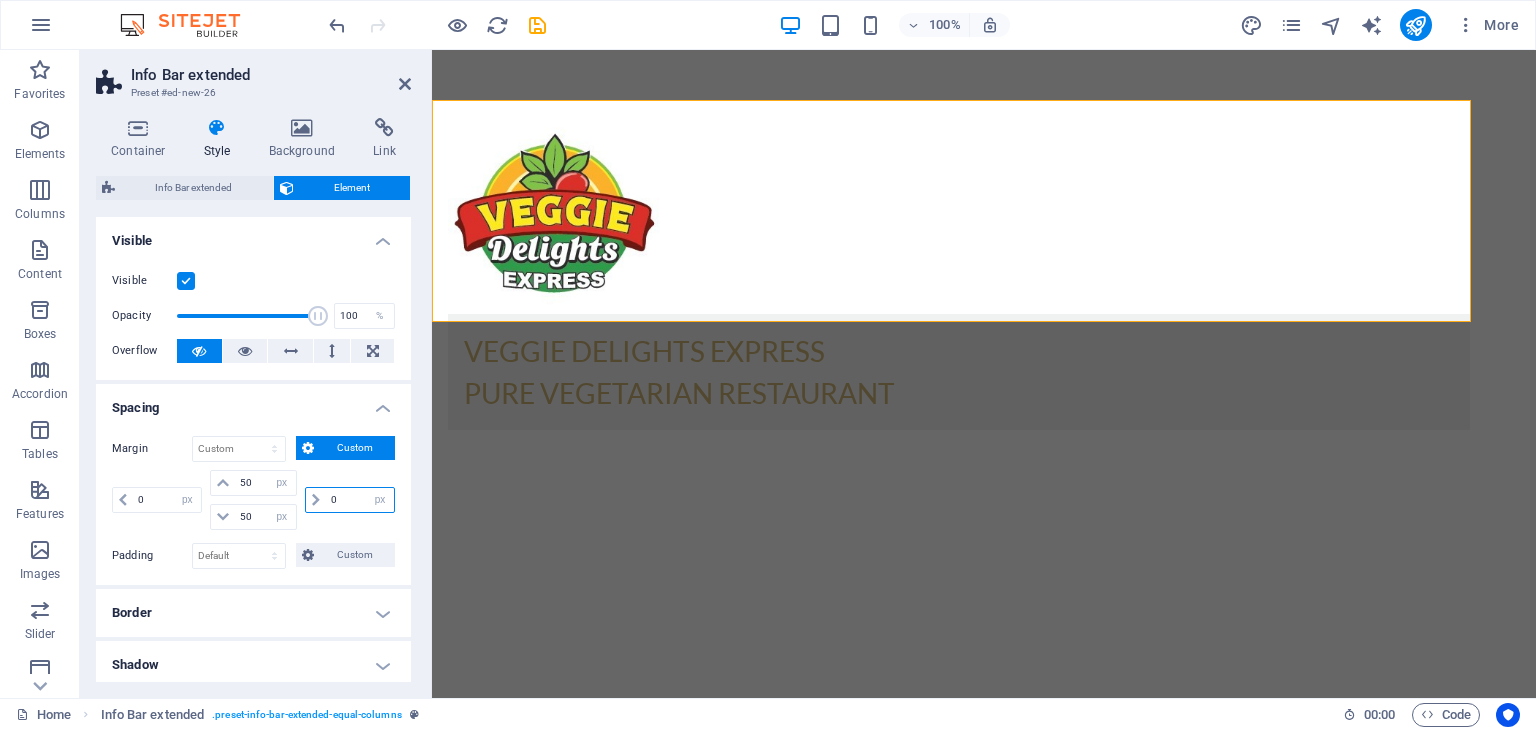 type on "0" 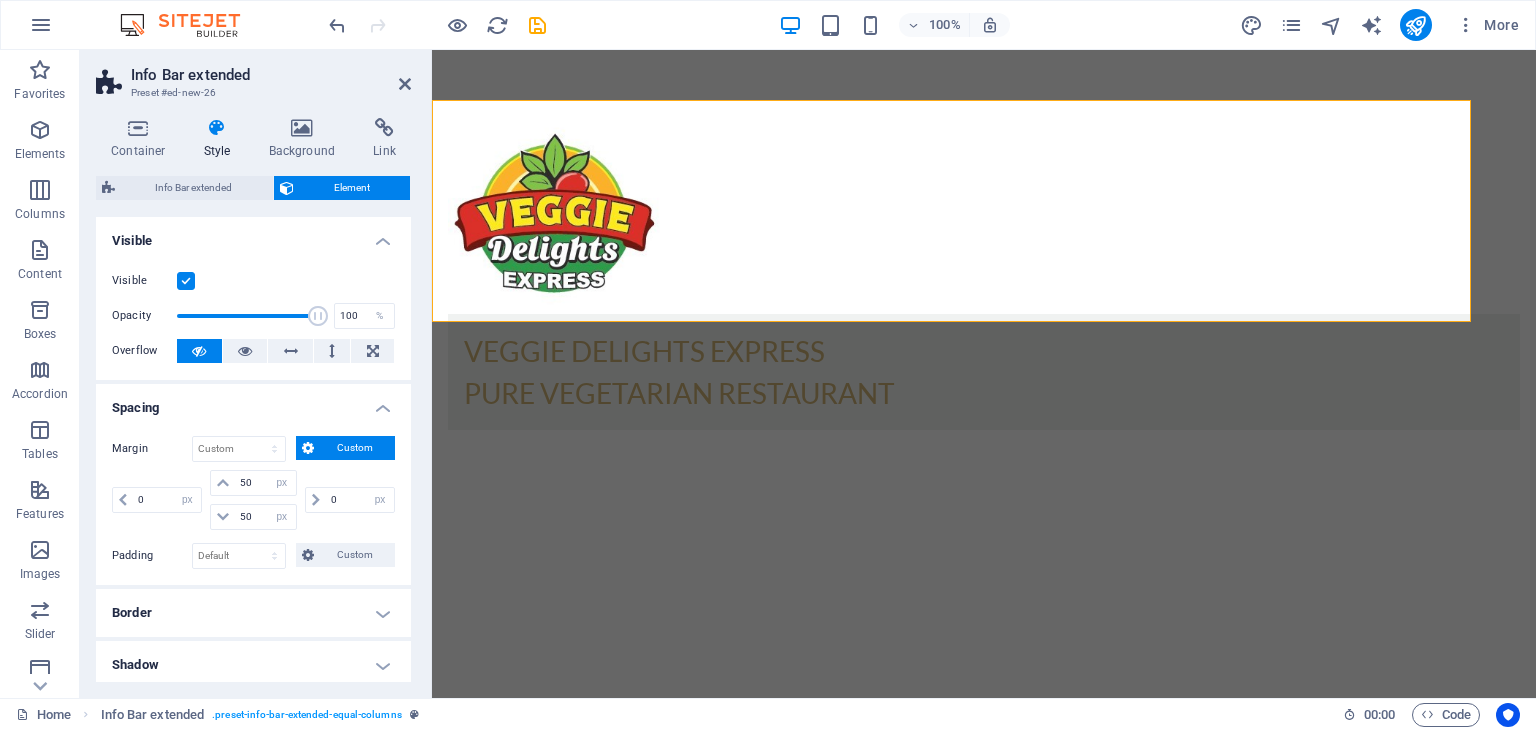 click on "Spacing" at bounding box center [253, 402] 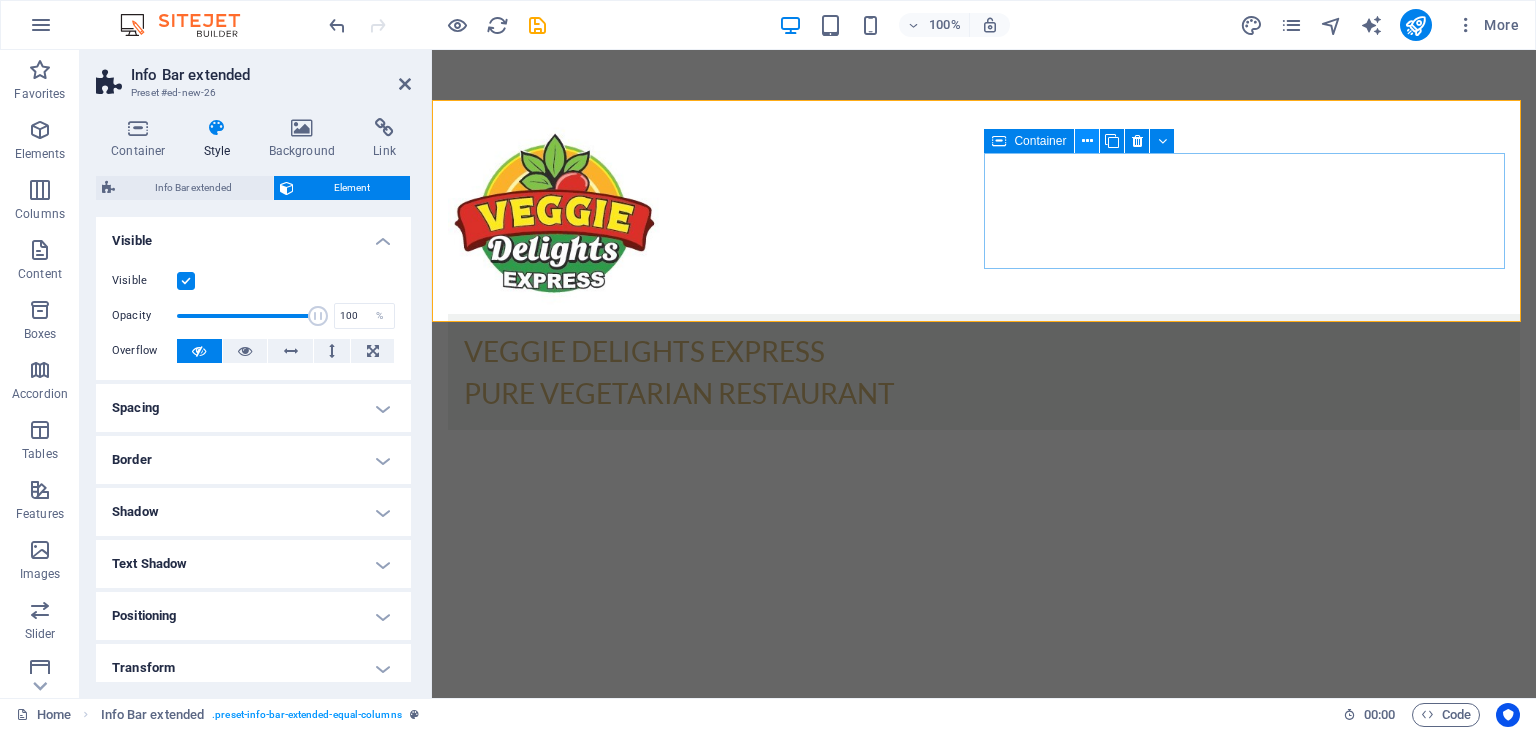 click at bounding box center [1087, 141] 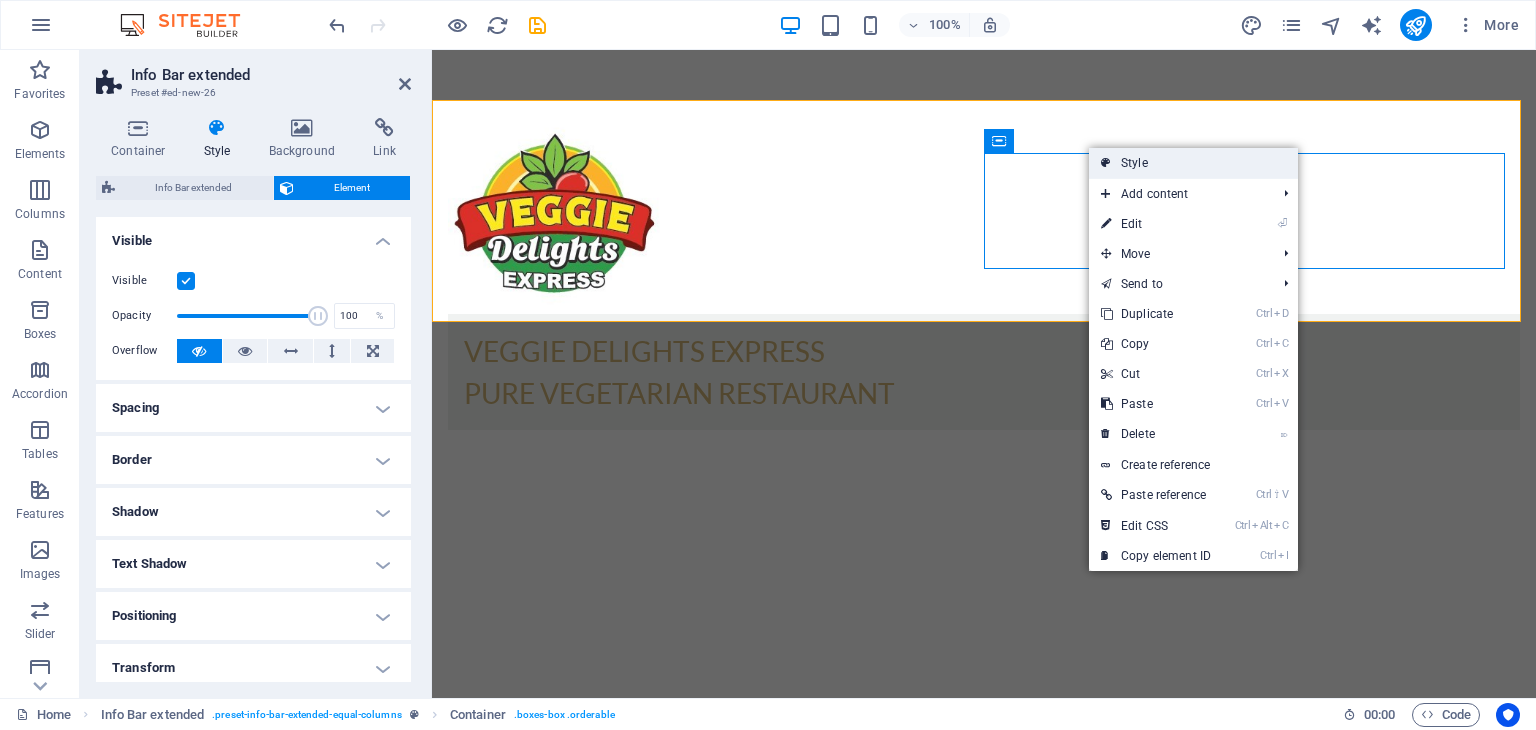 click on "Style" at bounding box center (1193, 163) 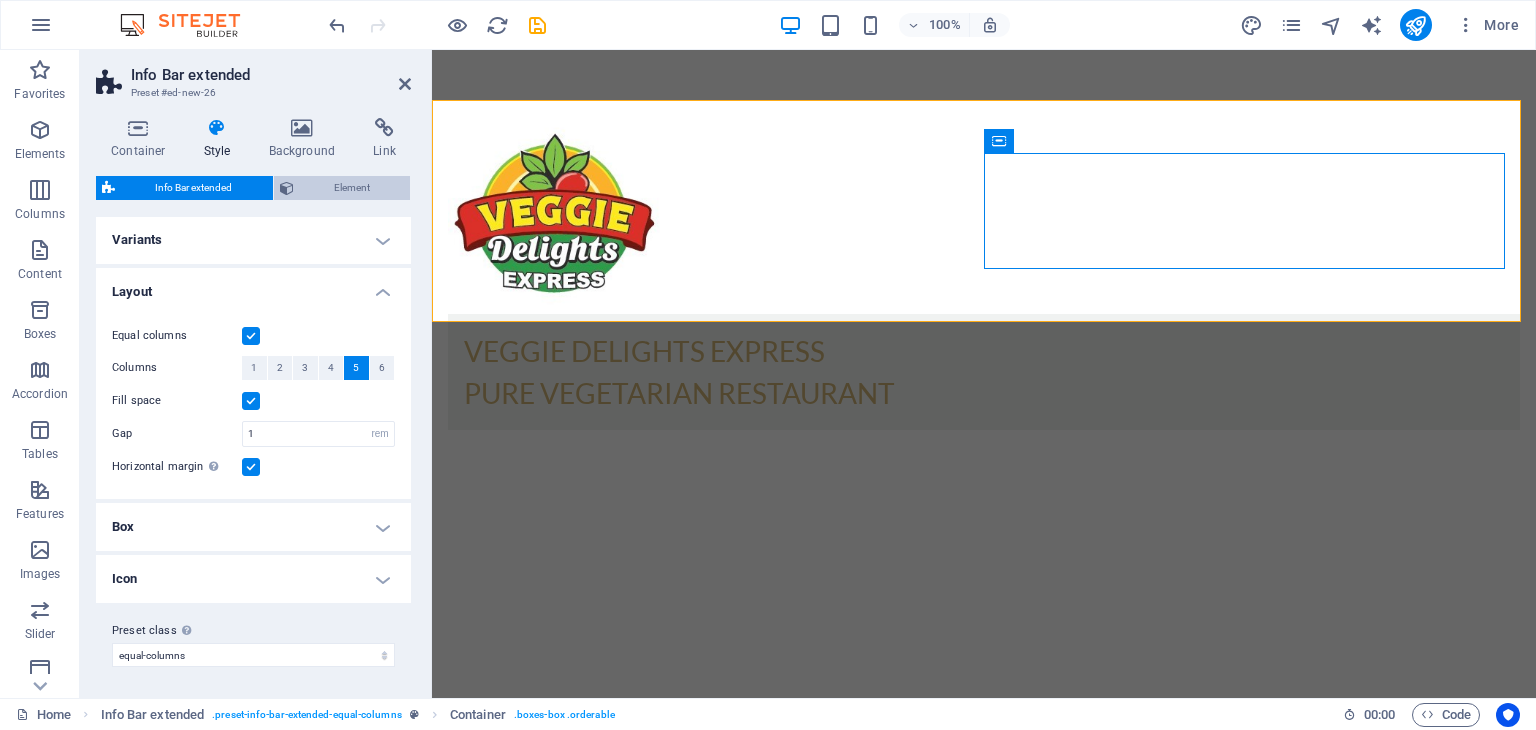 click on "Element" at bounding box center (352, 188) 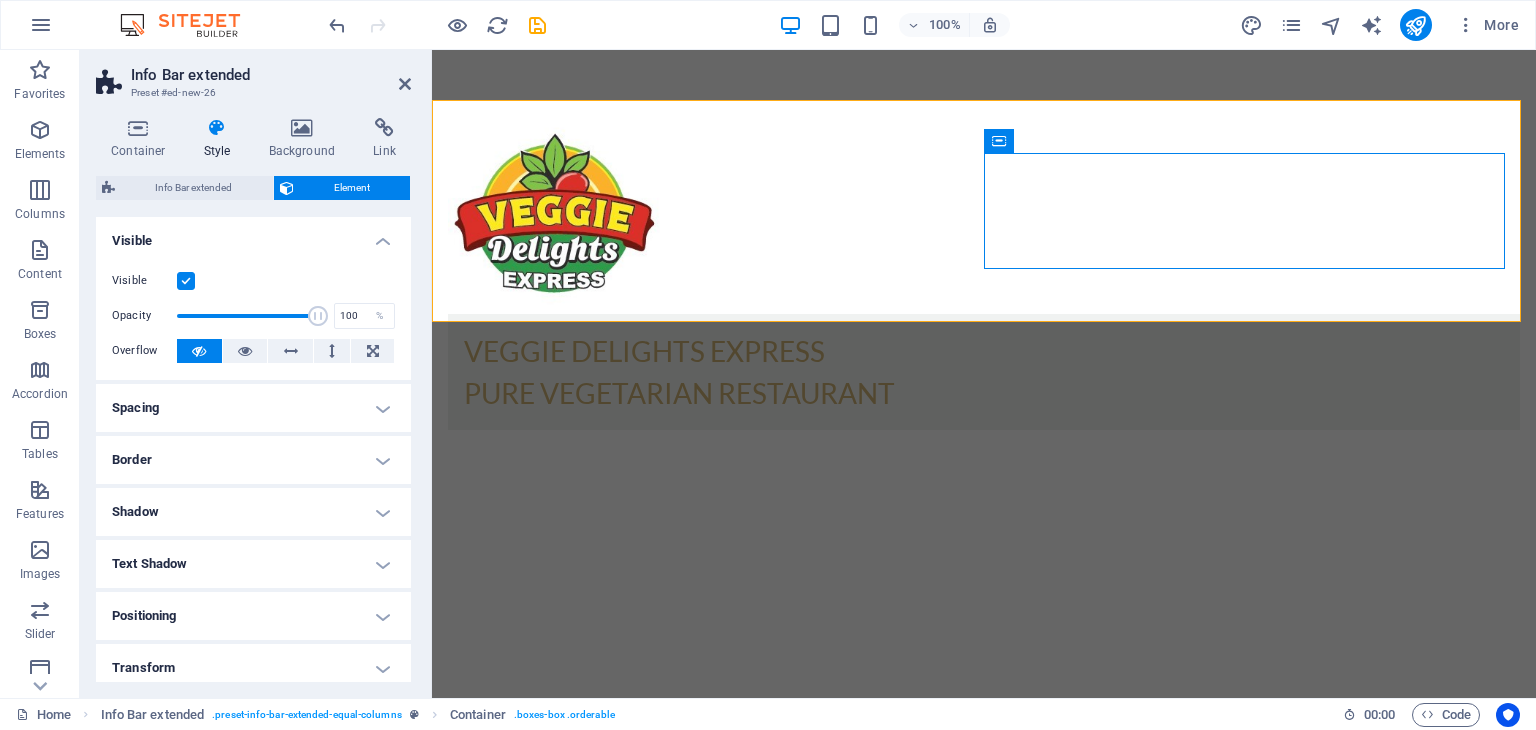click on "Spacing" at bounding box center [253, 408] 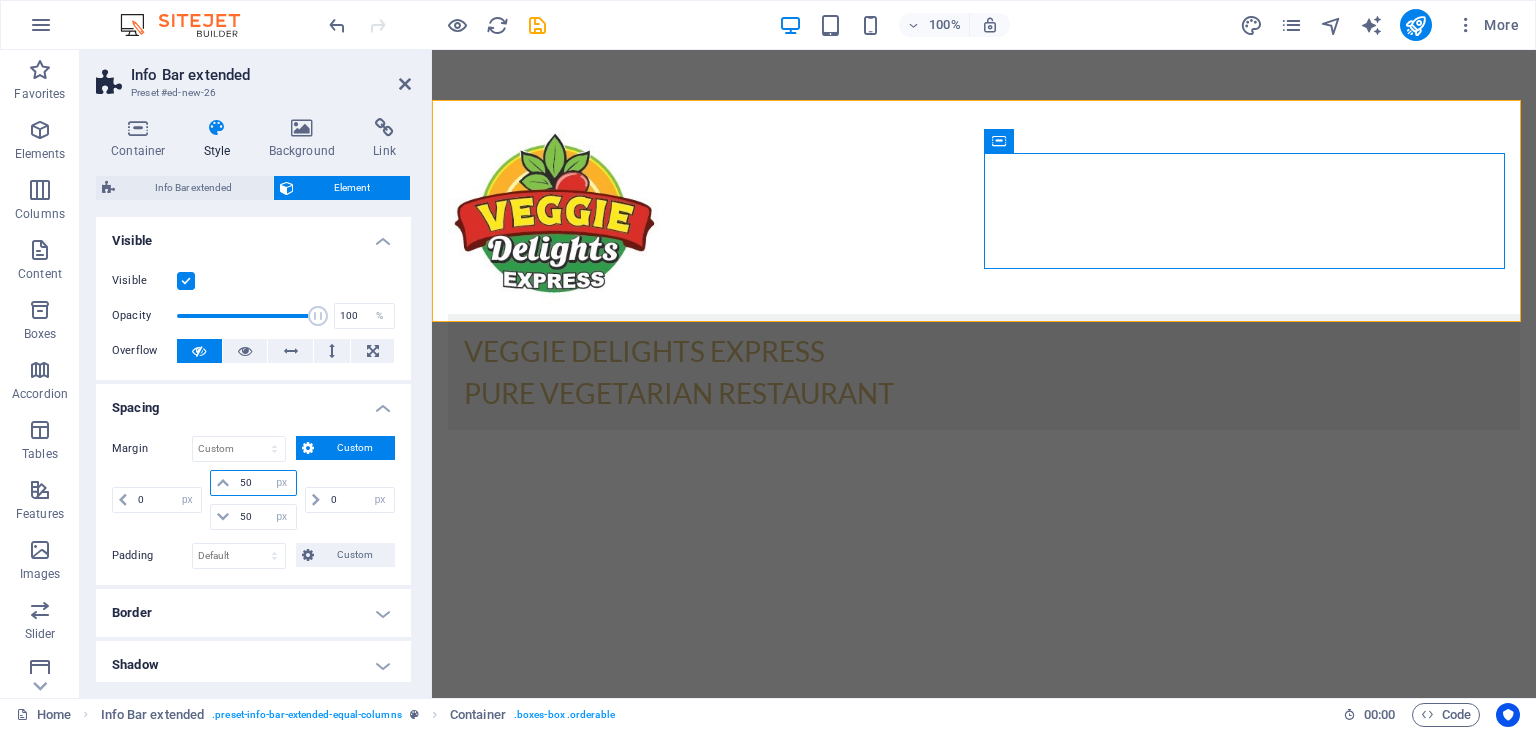 drag, startPoint x: 254, startPoint y: 483, endPoint x: 236, endPoint y: 483, distance: 18 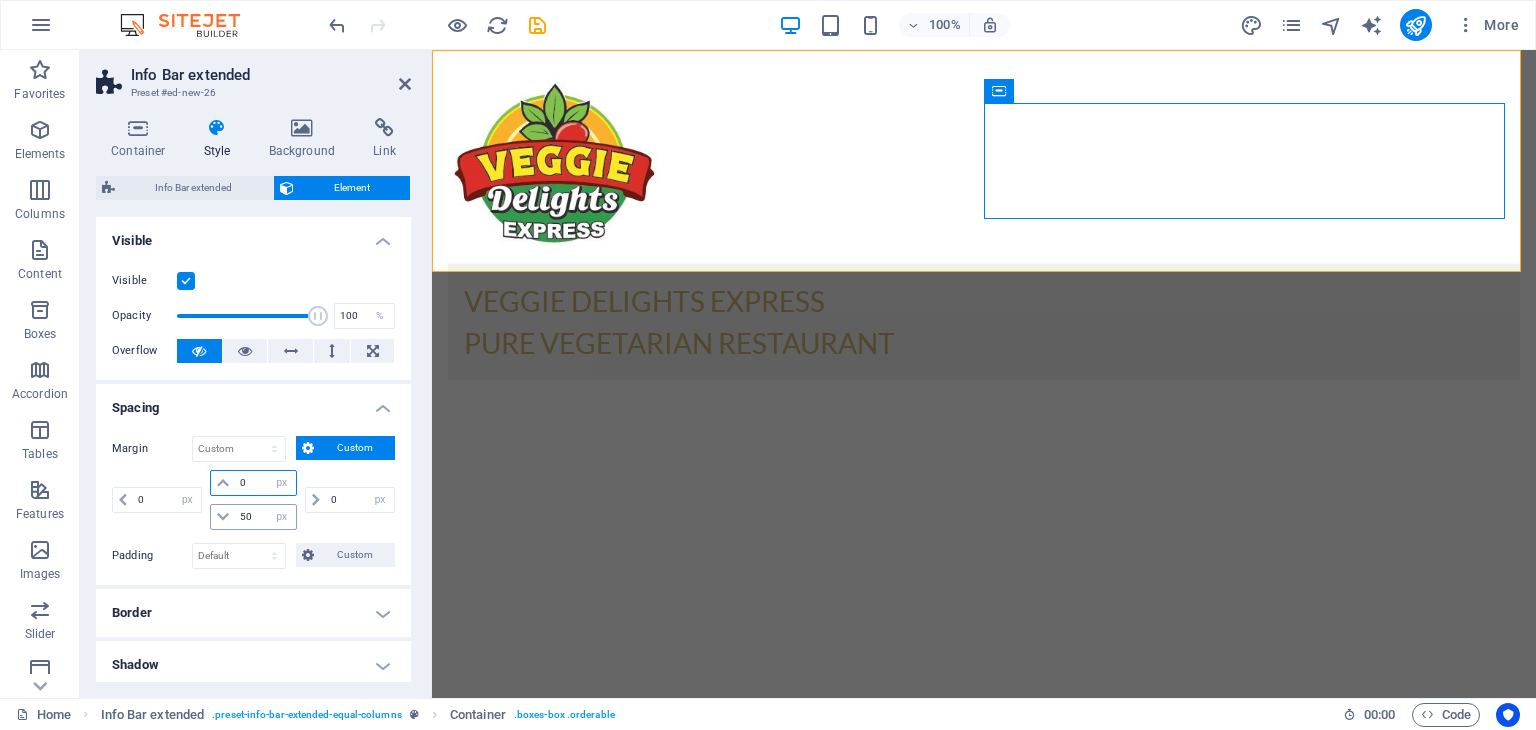 type on "0" 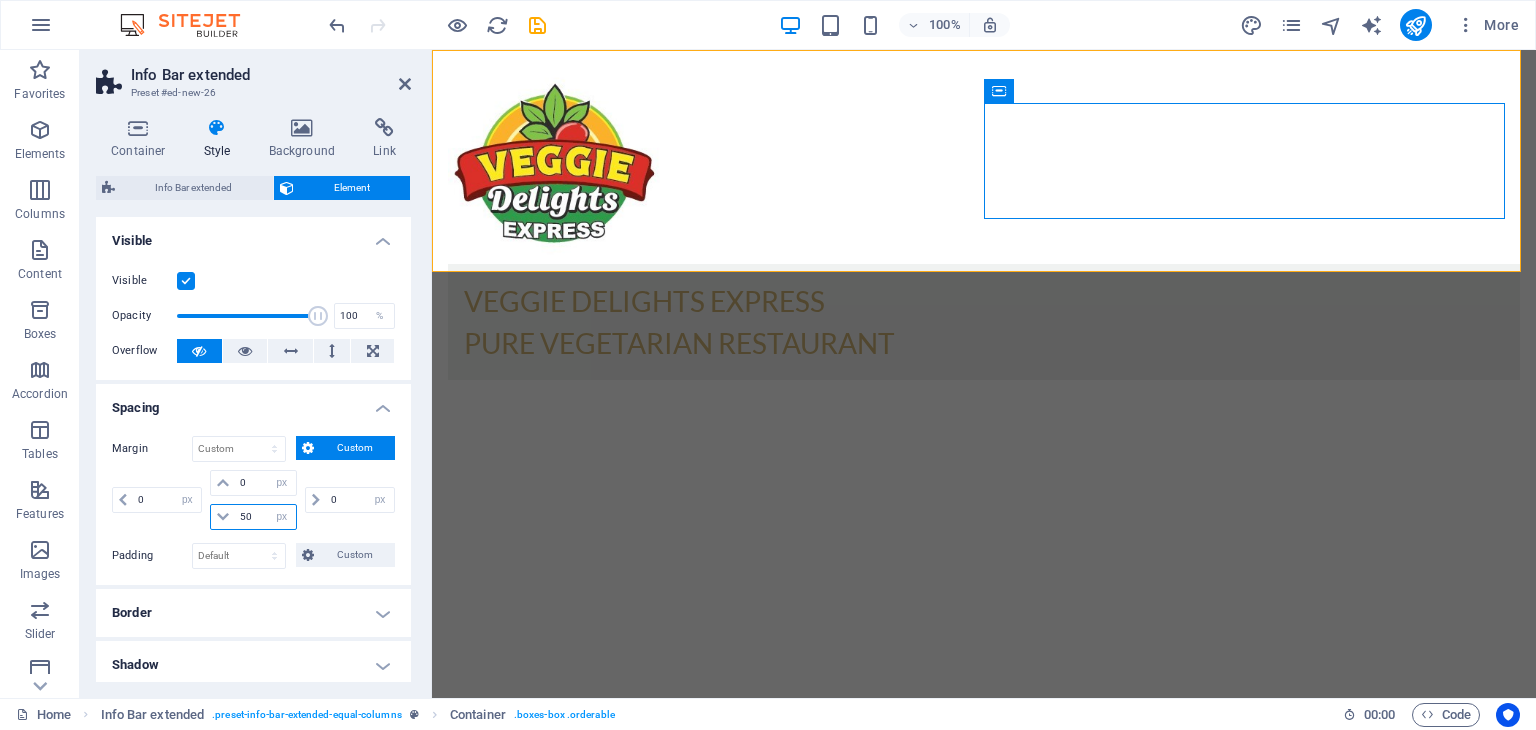 drag, startPoint x: 255, startPoint y: 521, endPoint x: 224, endPoint y: 521, distance: 31 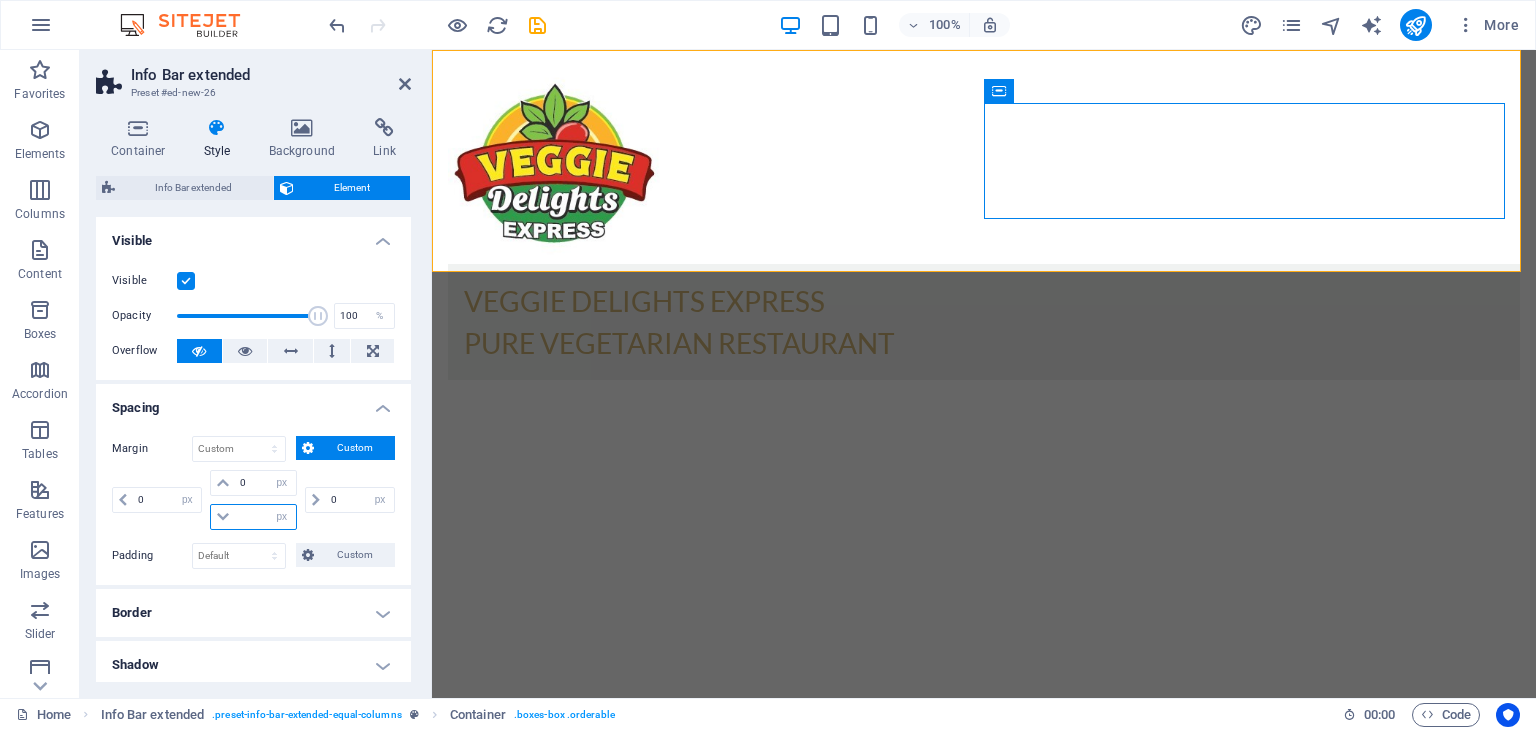 type on "0" 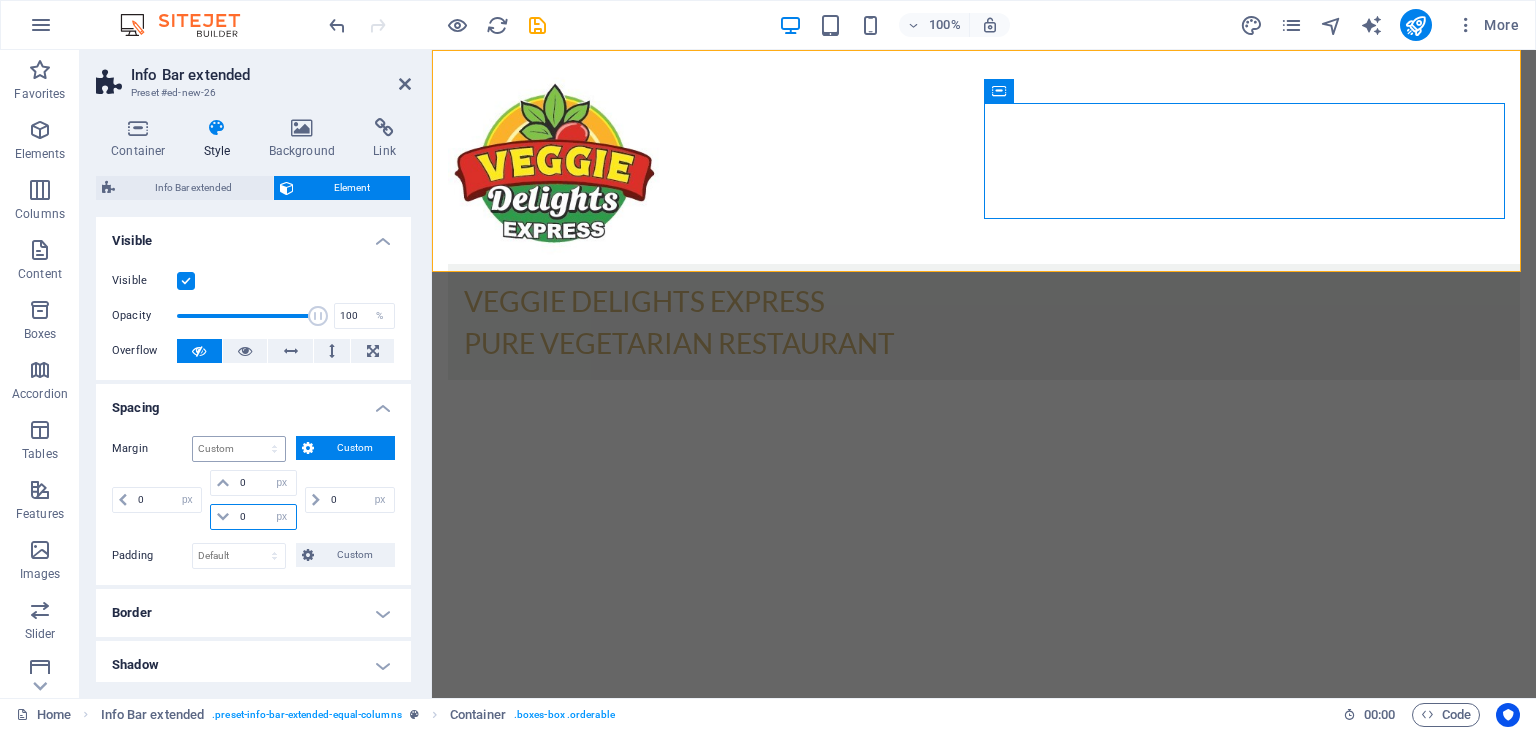 type on "0" 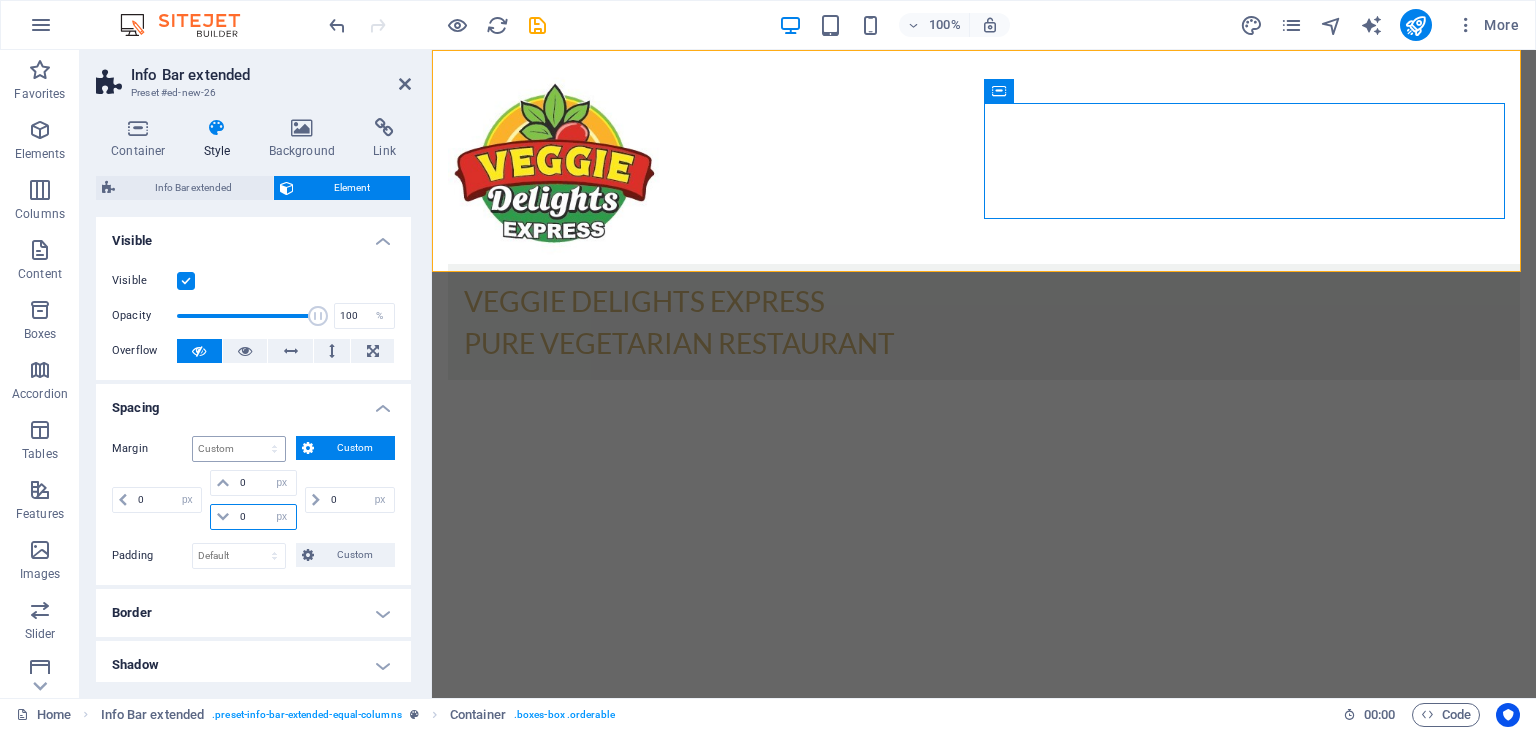 select on "px" 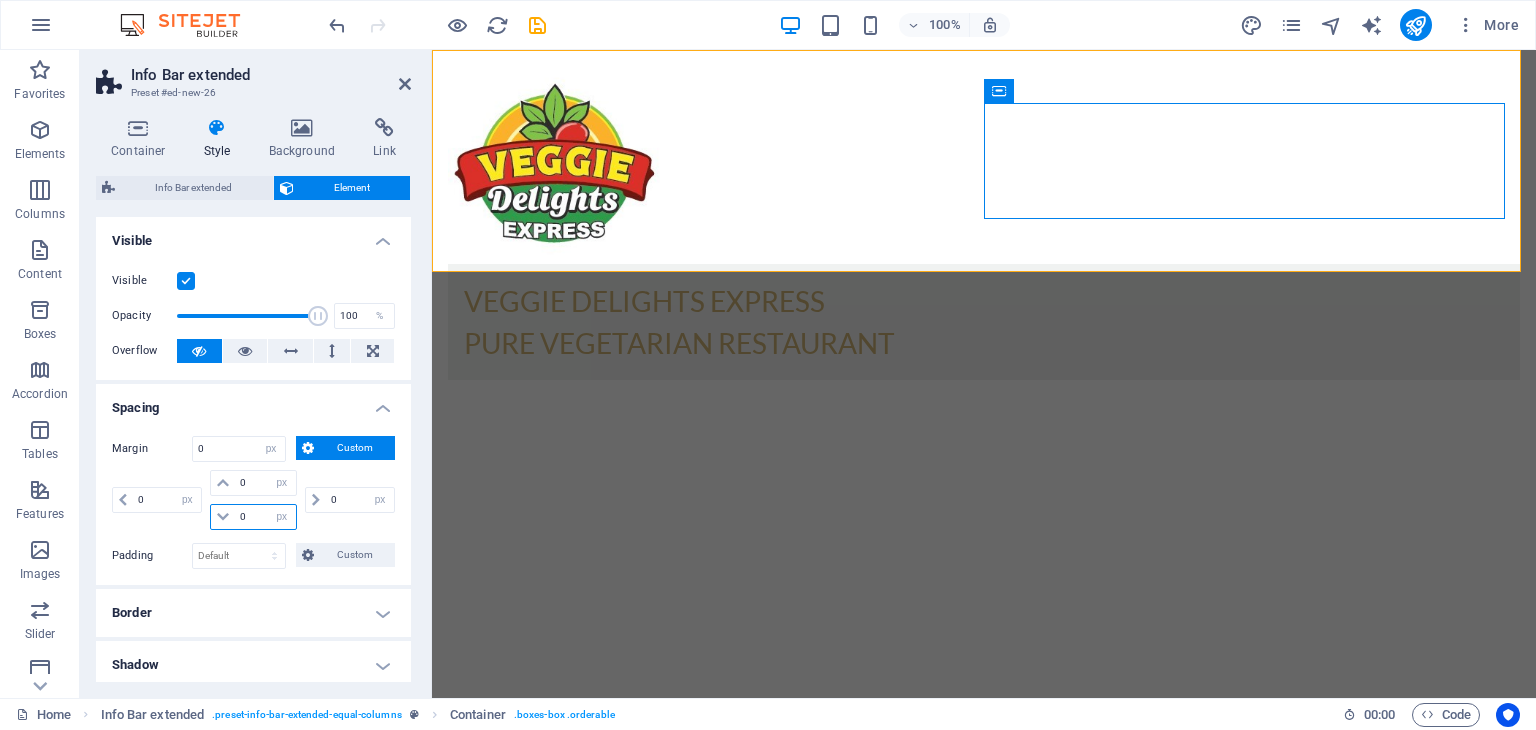 type on "0" 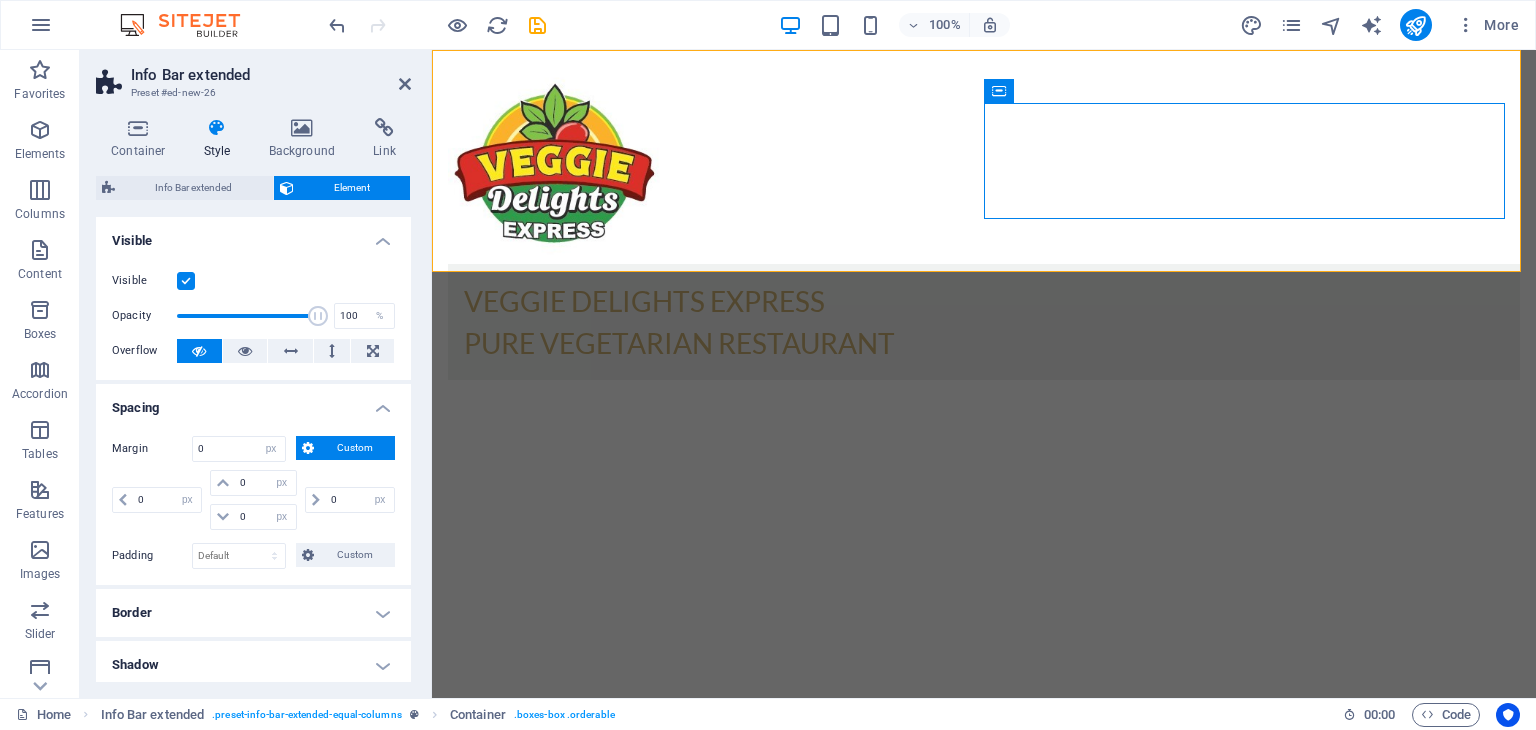 click on "Margin 0 Default auto px % rem vw vh Custom Custom 0 auto px % rem vw vh 0 auto px % rem vw vh 0 auto px % rem vw vh 0 auto px % rem vw vh" at bounding box center [253, 485] 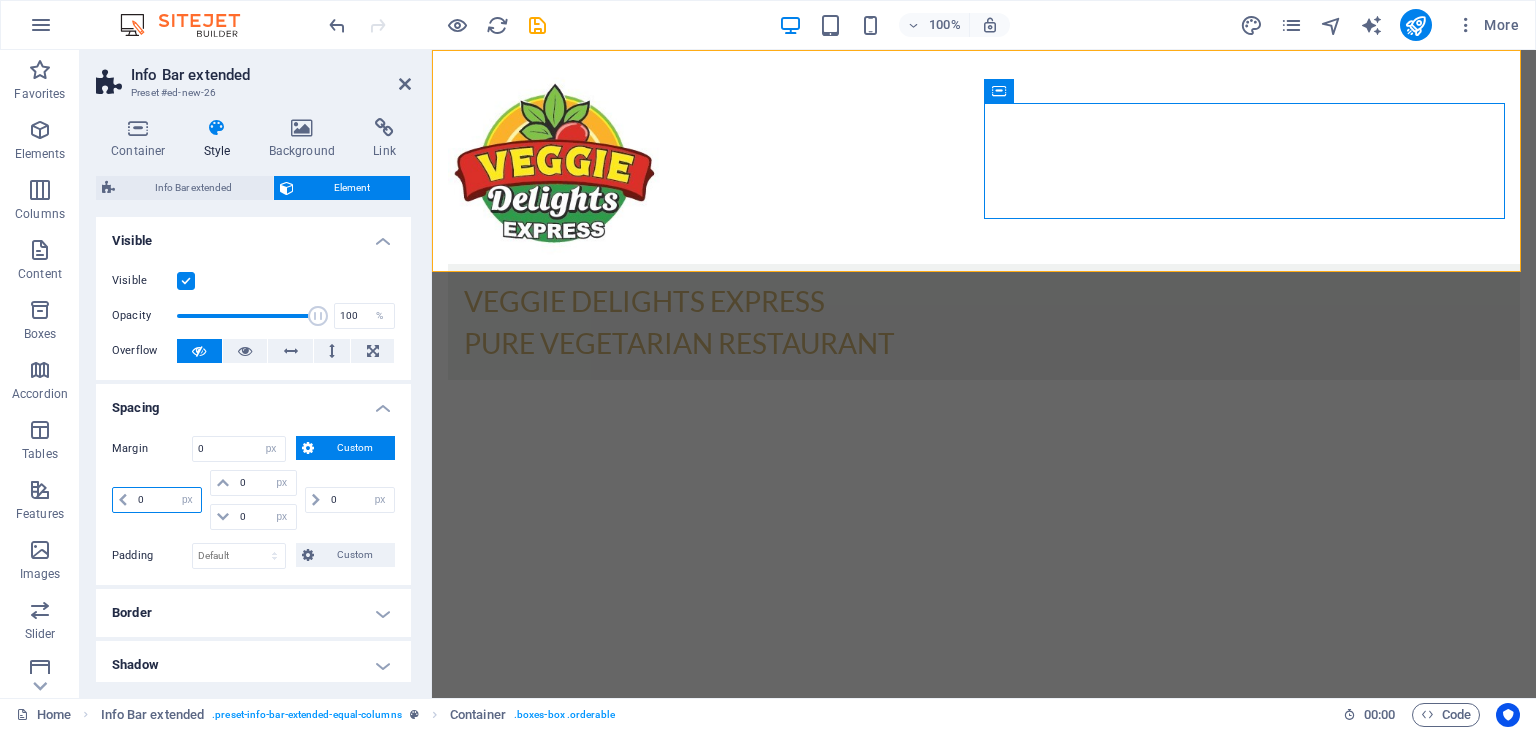 click on "0" at bounding box center [167, 500] 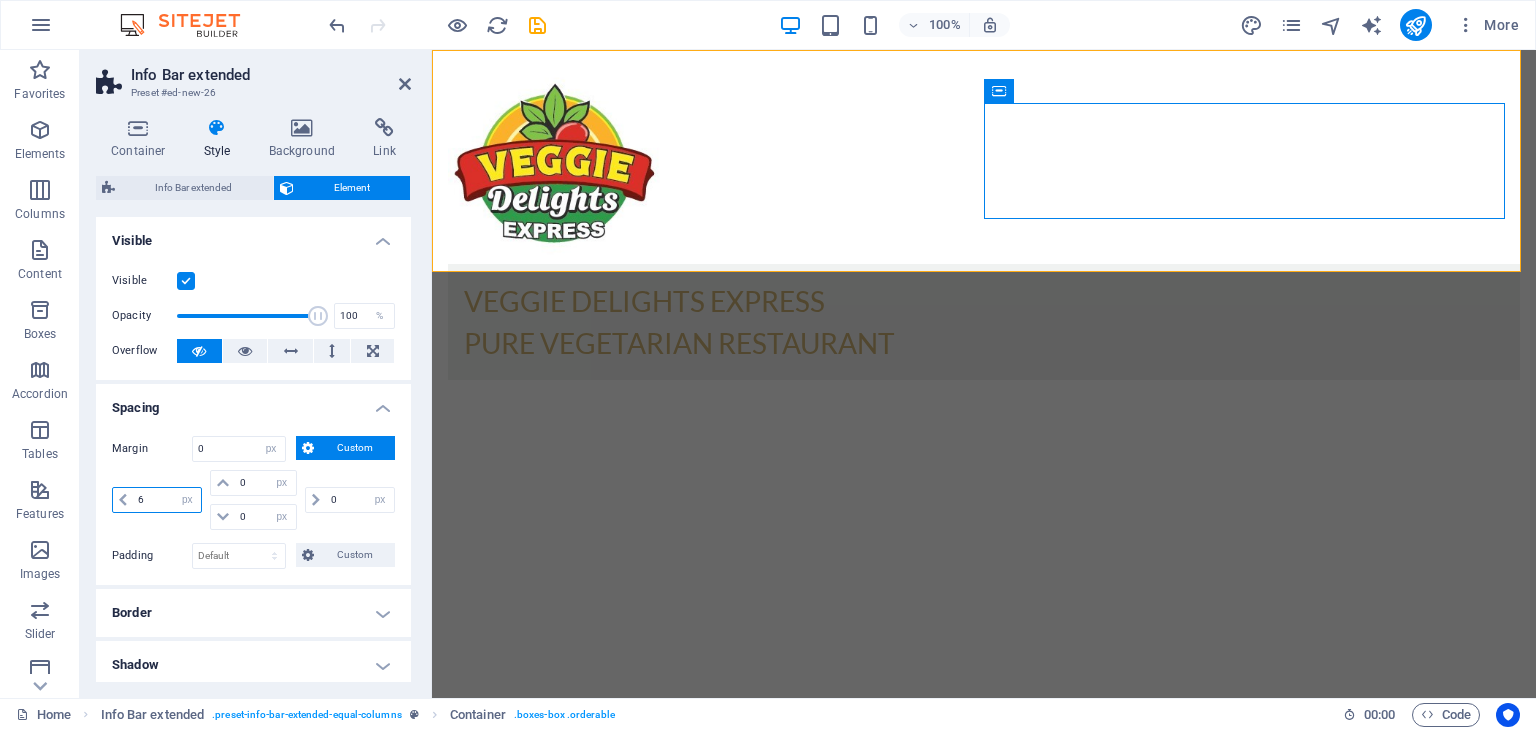 type on "60" 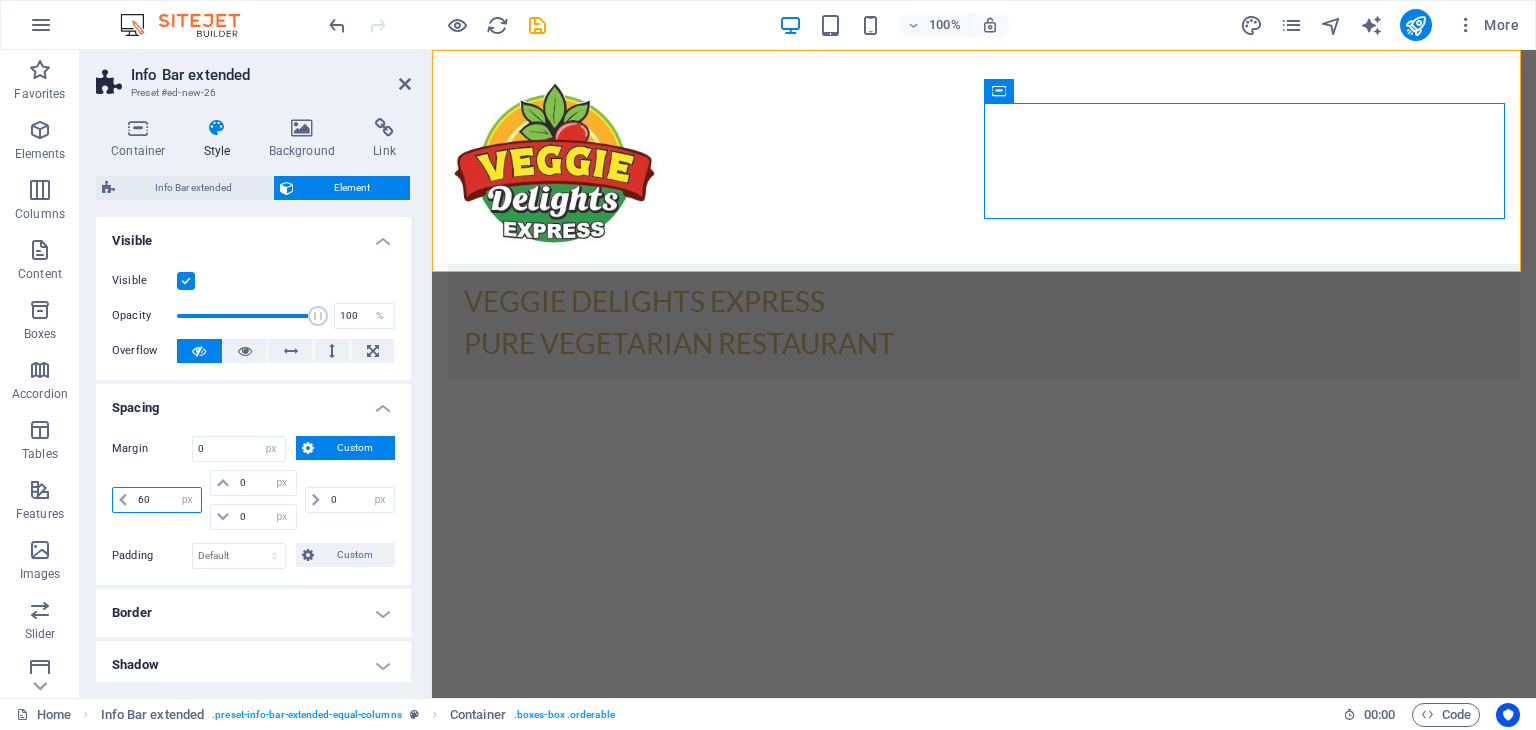 type 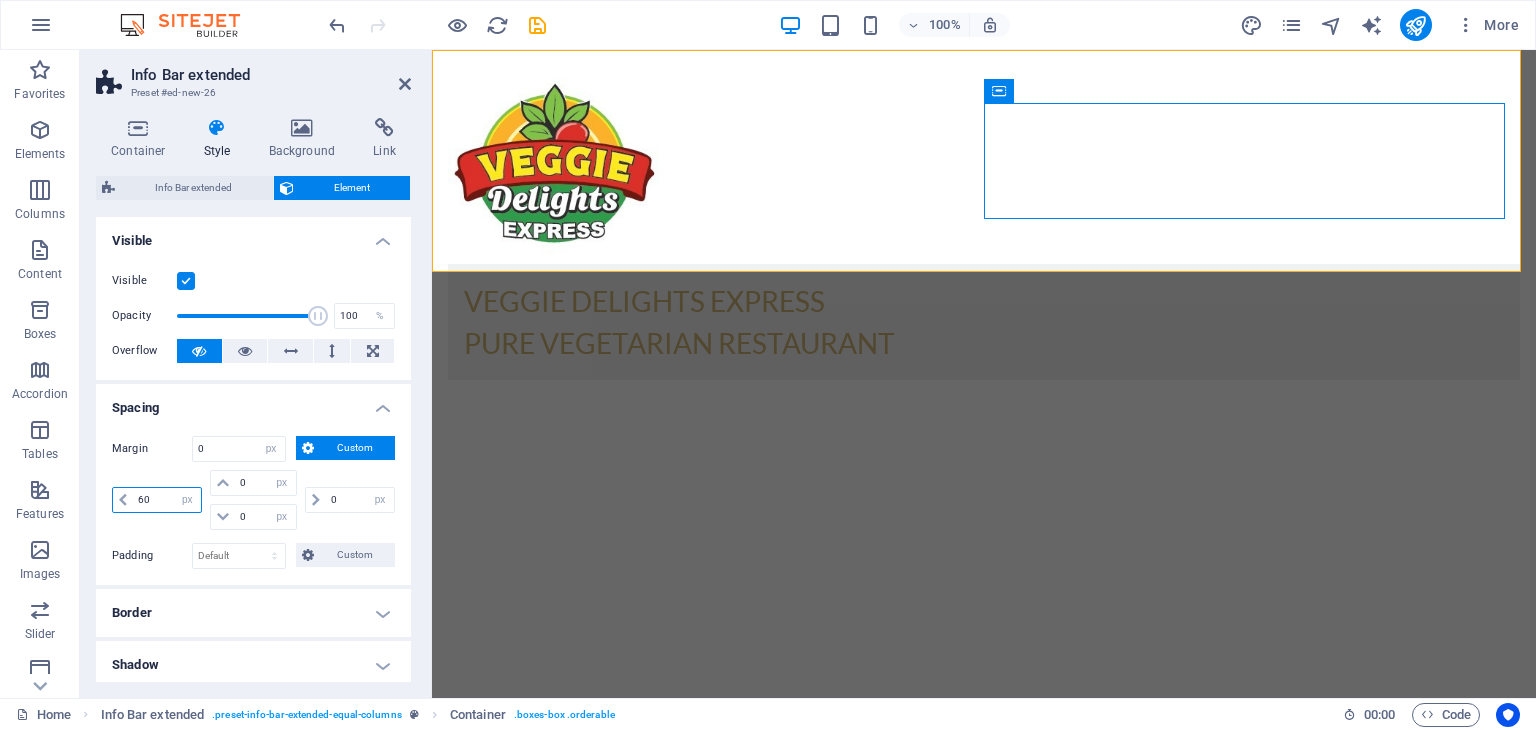 select on "DISABLED_OPTION_VALUE" 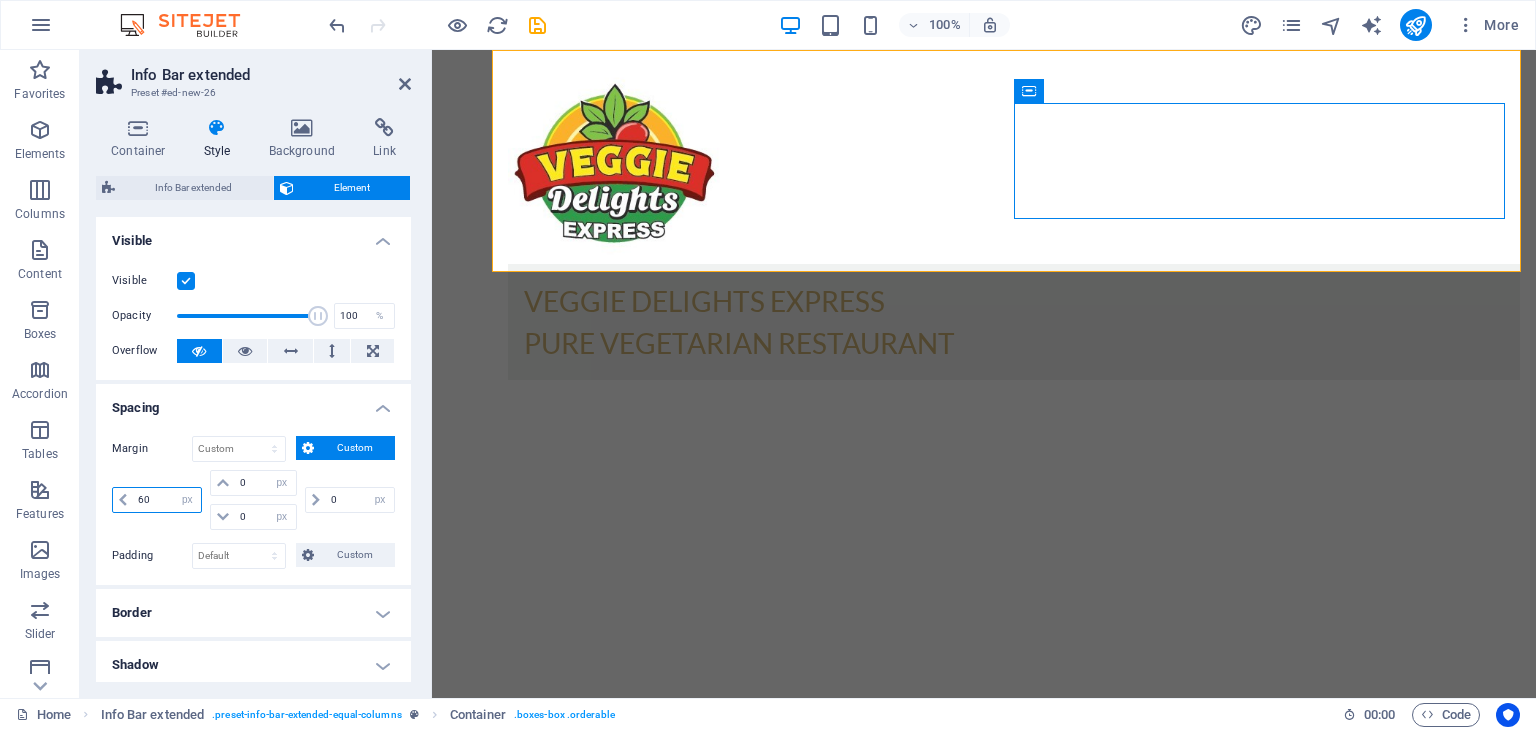 type on "6" 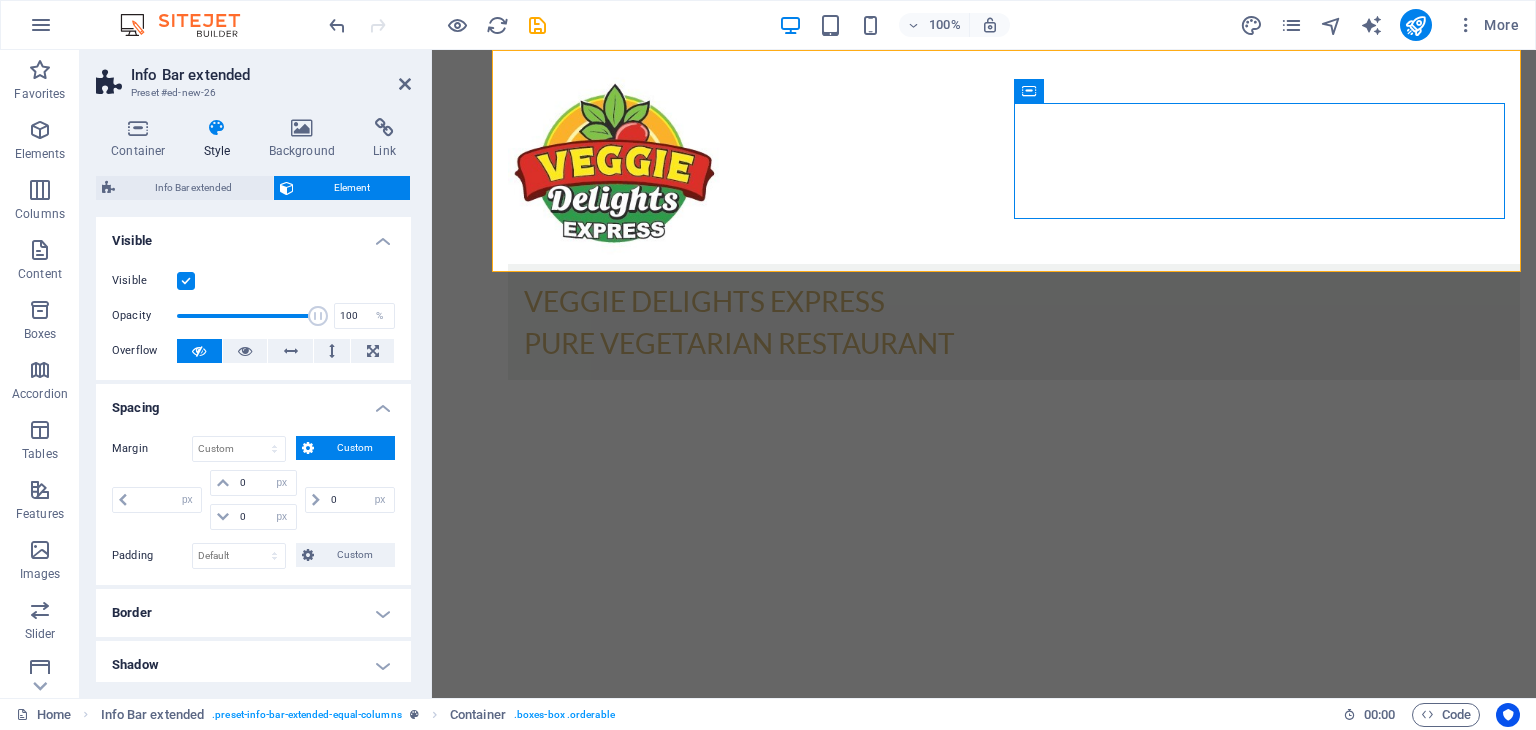 click on "Spacing" at bounding box center (253, 402) 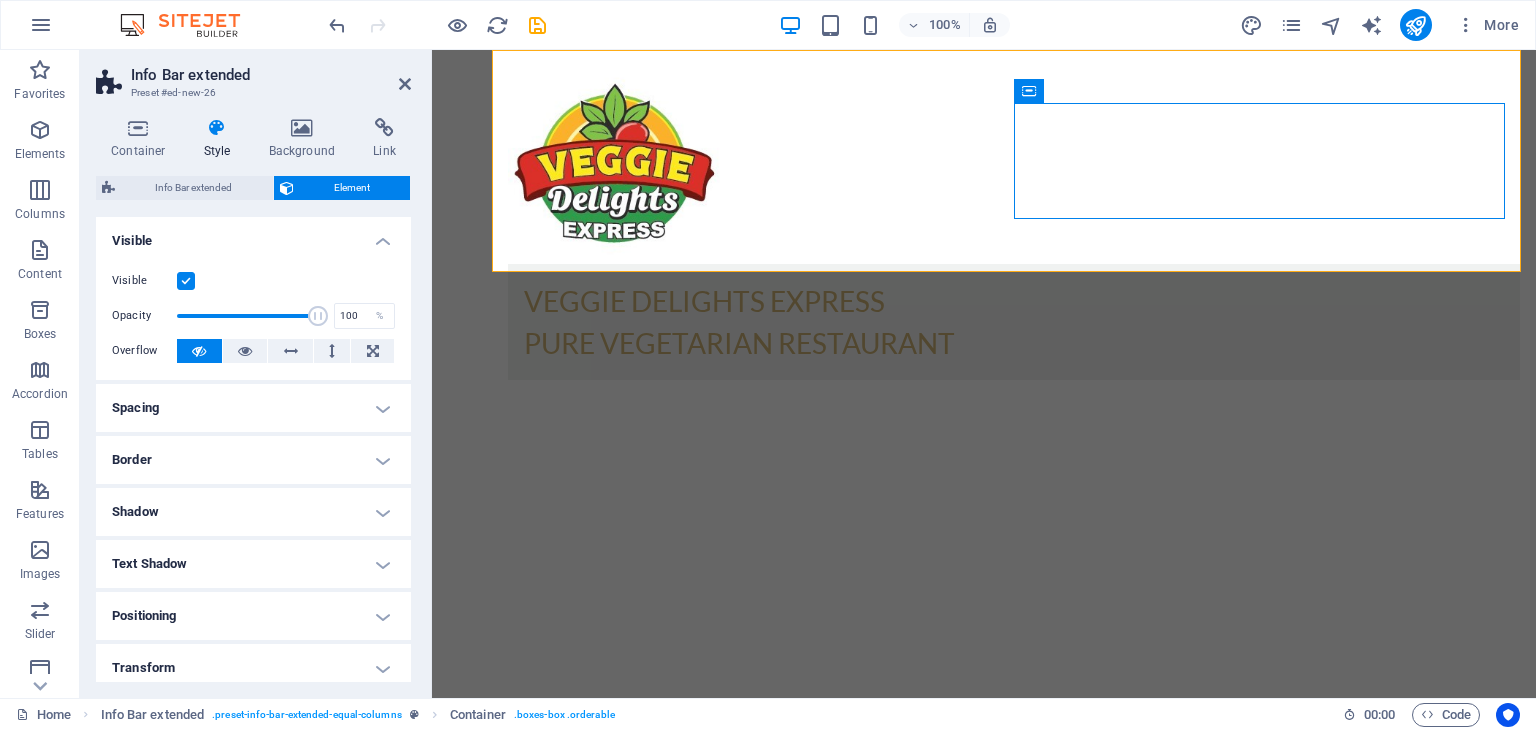 click on "Spacing" at bounding box center (253, 408) 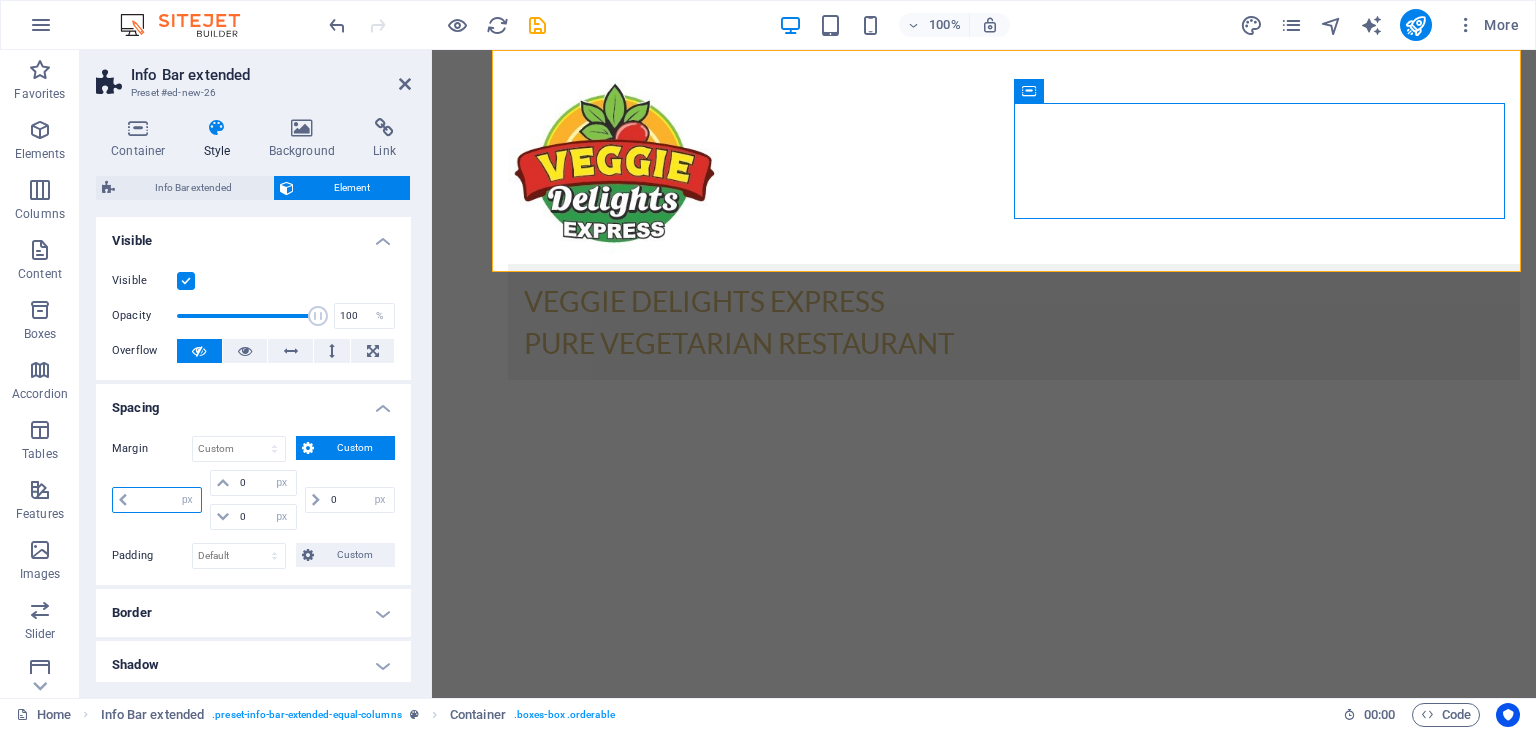 click at bounding box center (167, 500) 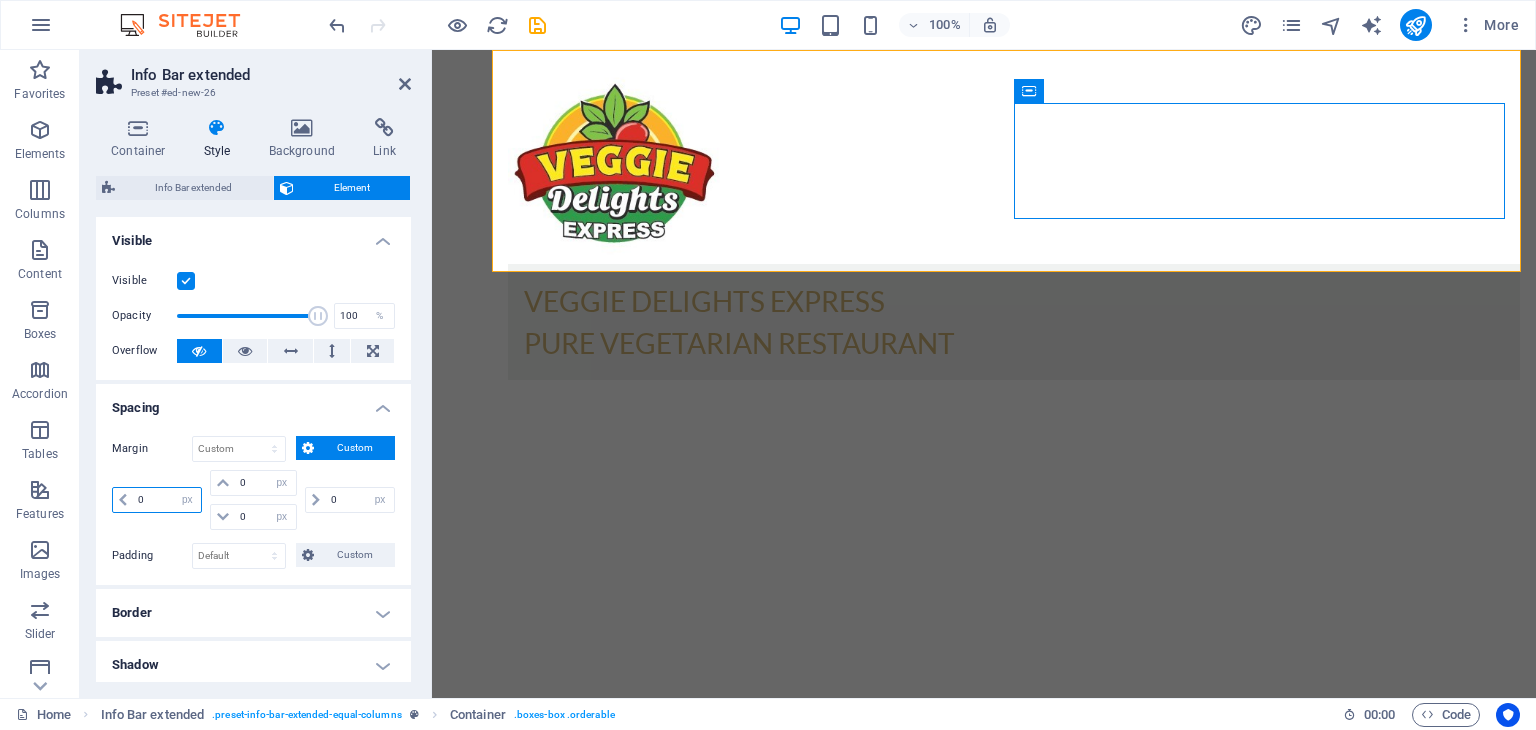 type on "0" 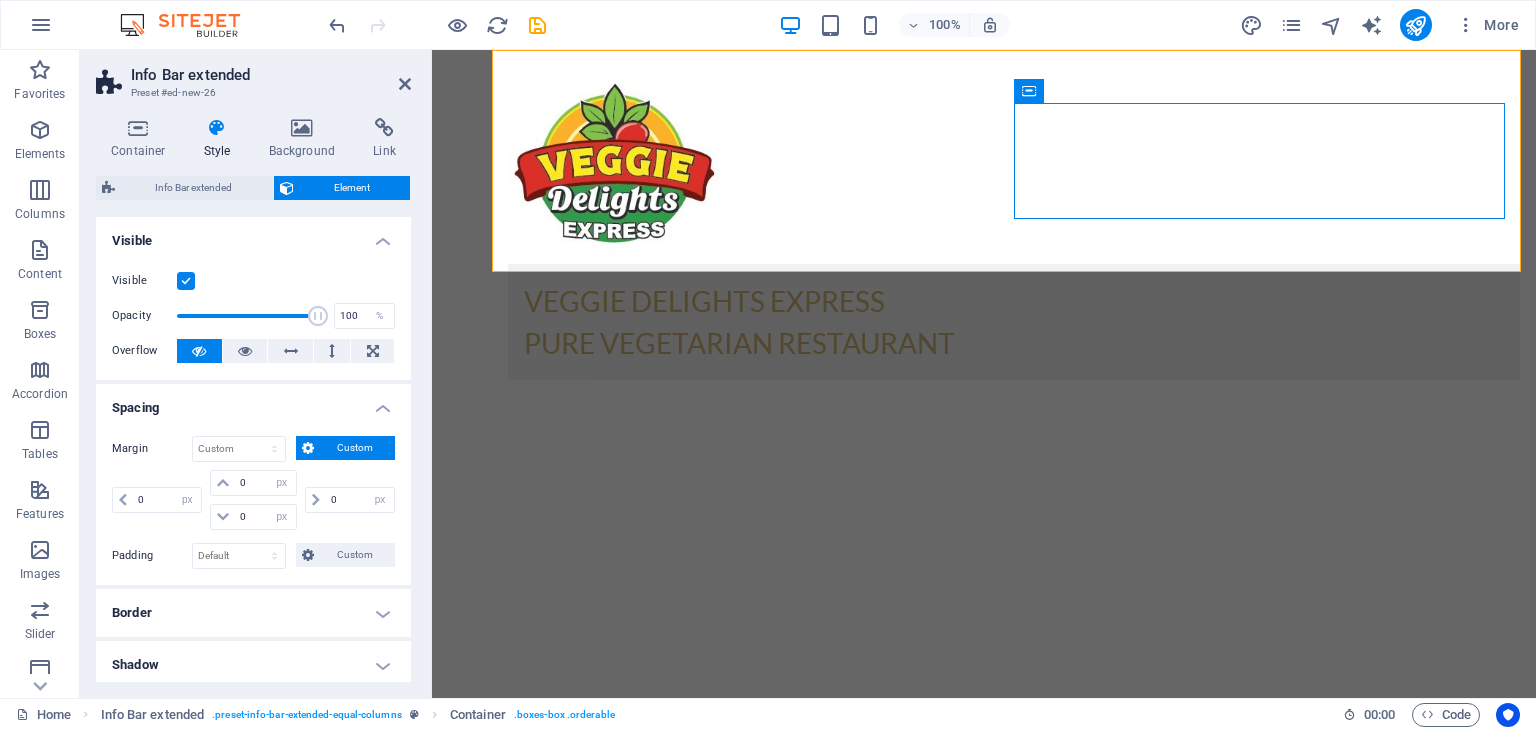 type on "0" 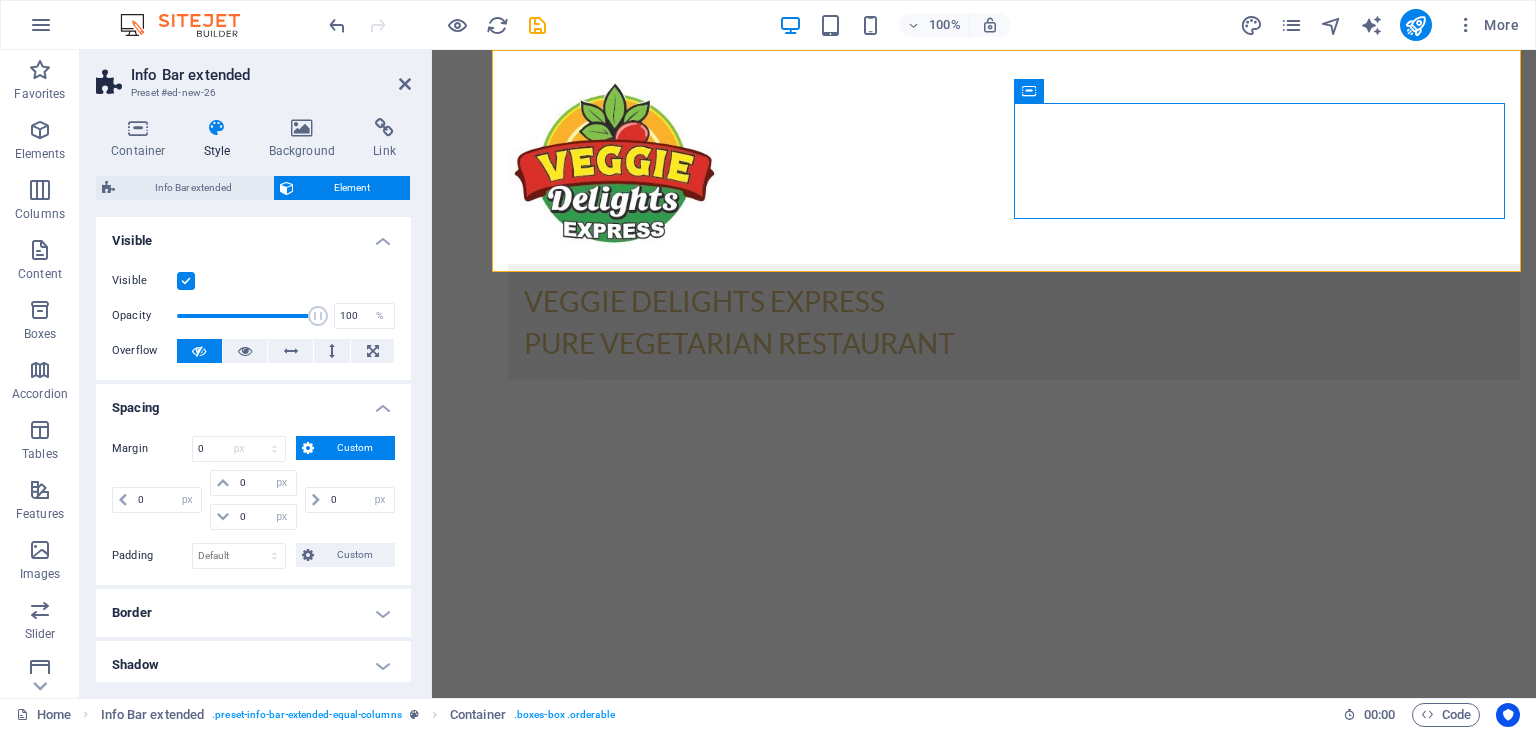 click on "Margin 0 Default auto px % rem vw vh Custom Custom 0 auto px % rem vw vh 0 auto px % rem vw vh 0 auto px % rem vw vh 0 auto px % rem vw vh Padding Default px rem % vh vw Custom Custom px rem % vh vw px rem % vh vw px rem % vh vw px rem % vh vw" at bounding box center [253, 502] 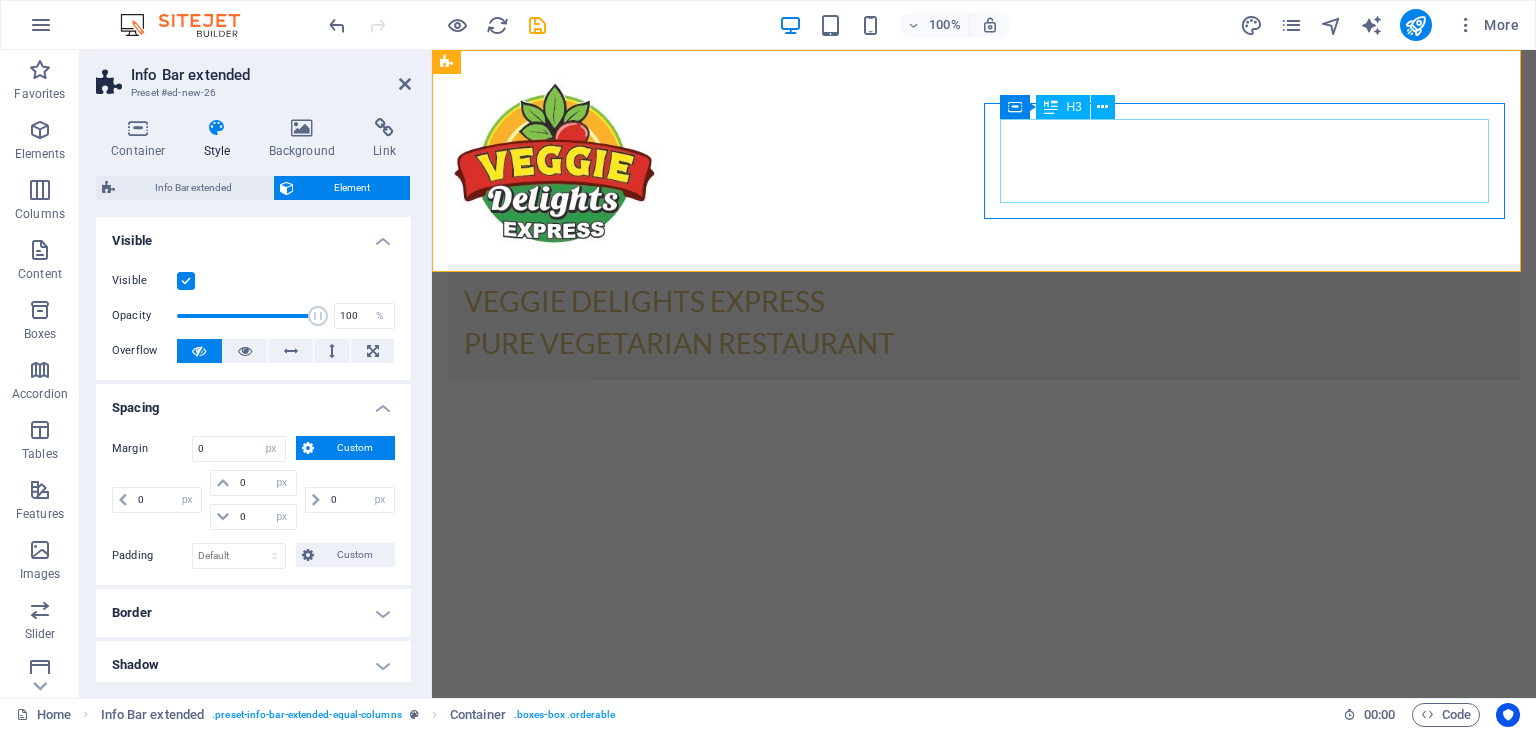 click on "VEGGIE DELIGHTS EXPRESS PURE VEGETARIAN RESTAURANT" at bounding box center [984, 322] 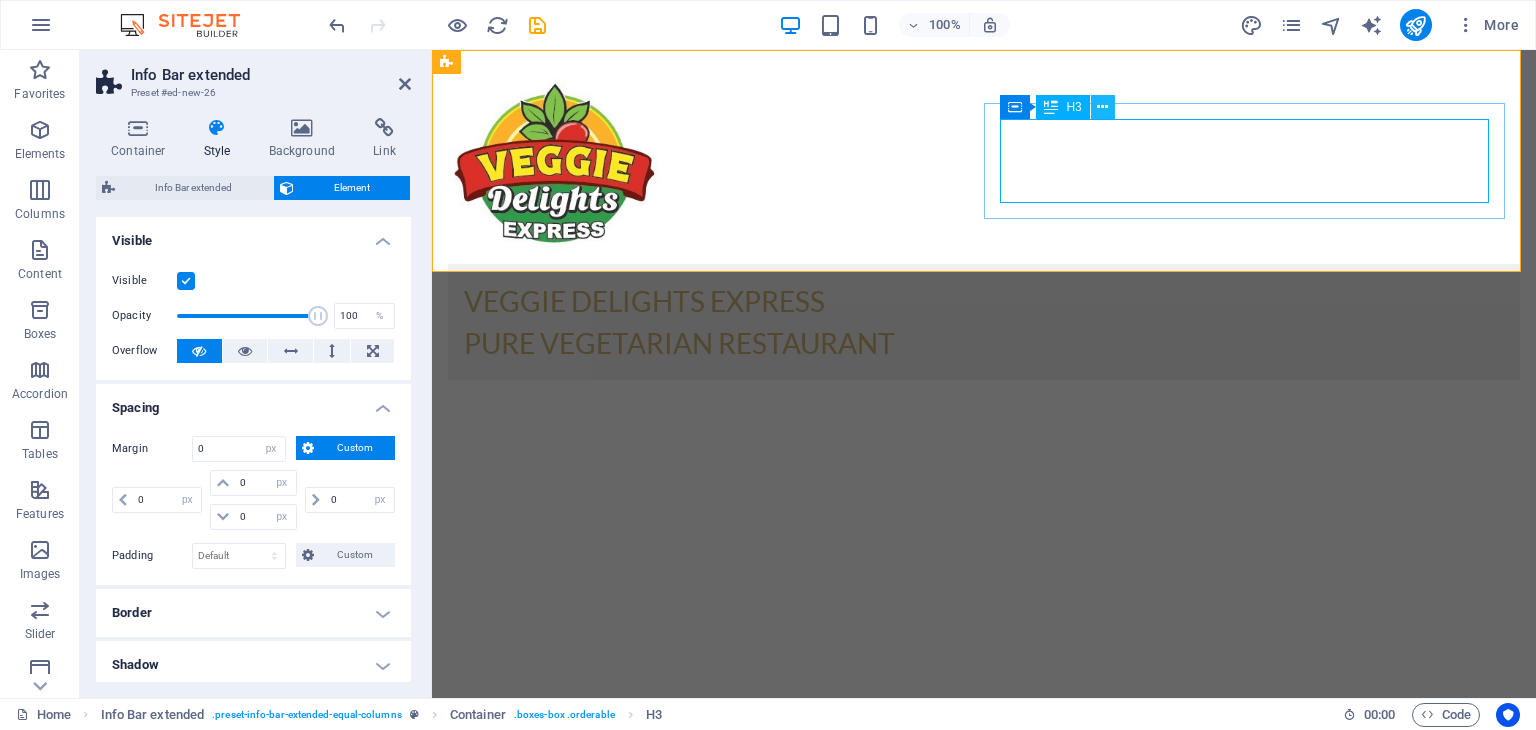 click at bounding box center (1102, 107) 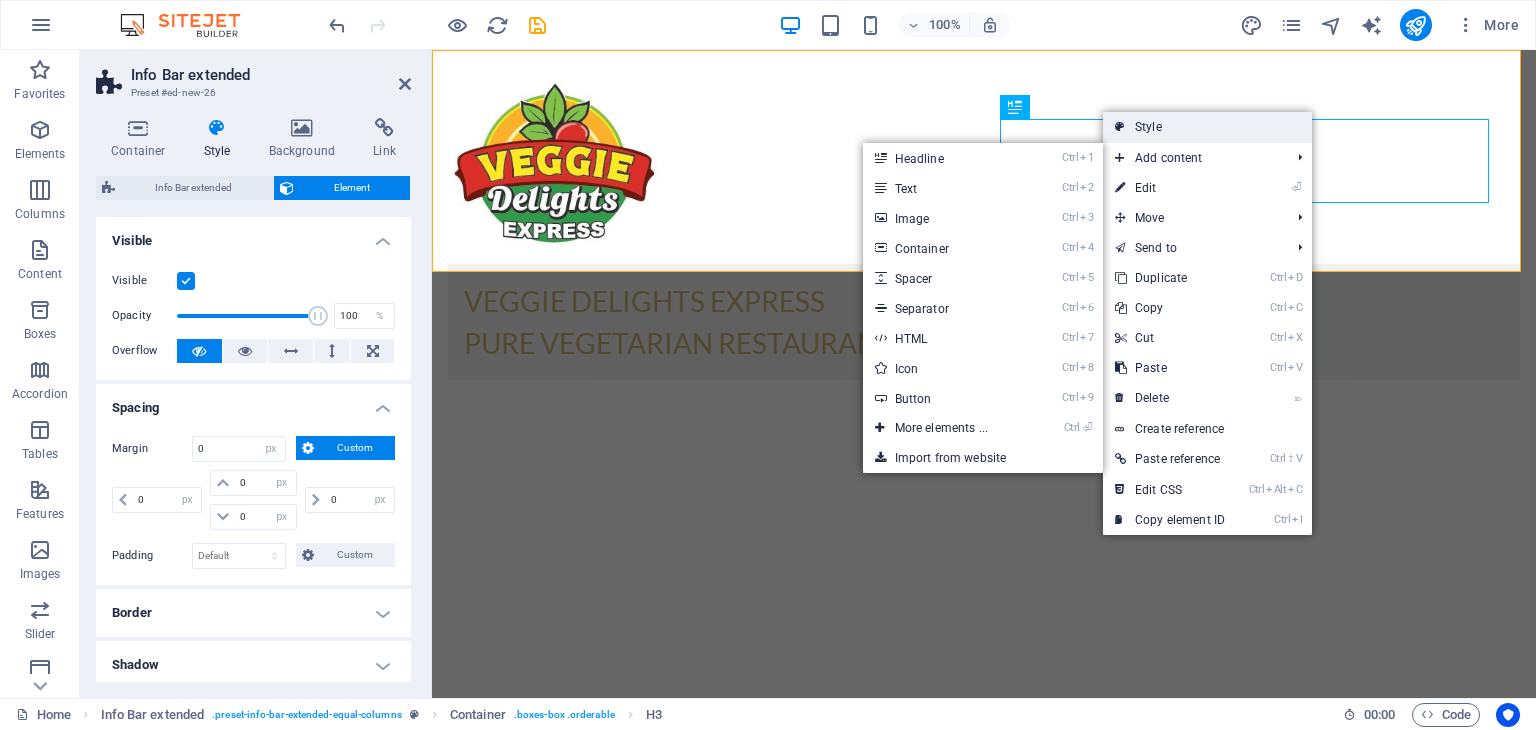 click on "Style" at bounding box center (1207, 127) 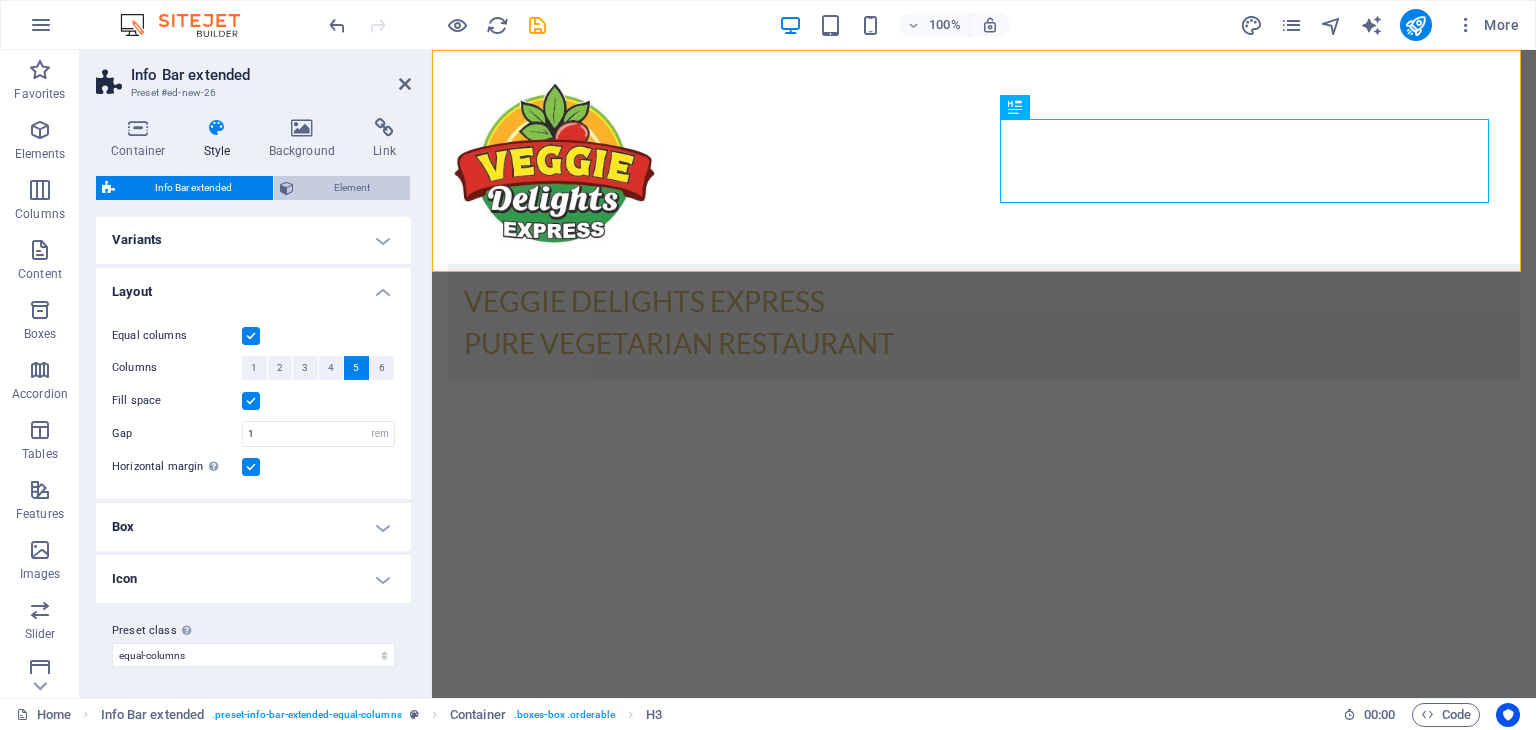 click on "Element" at bounding box center [352, 188] 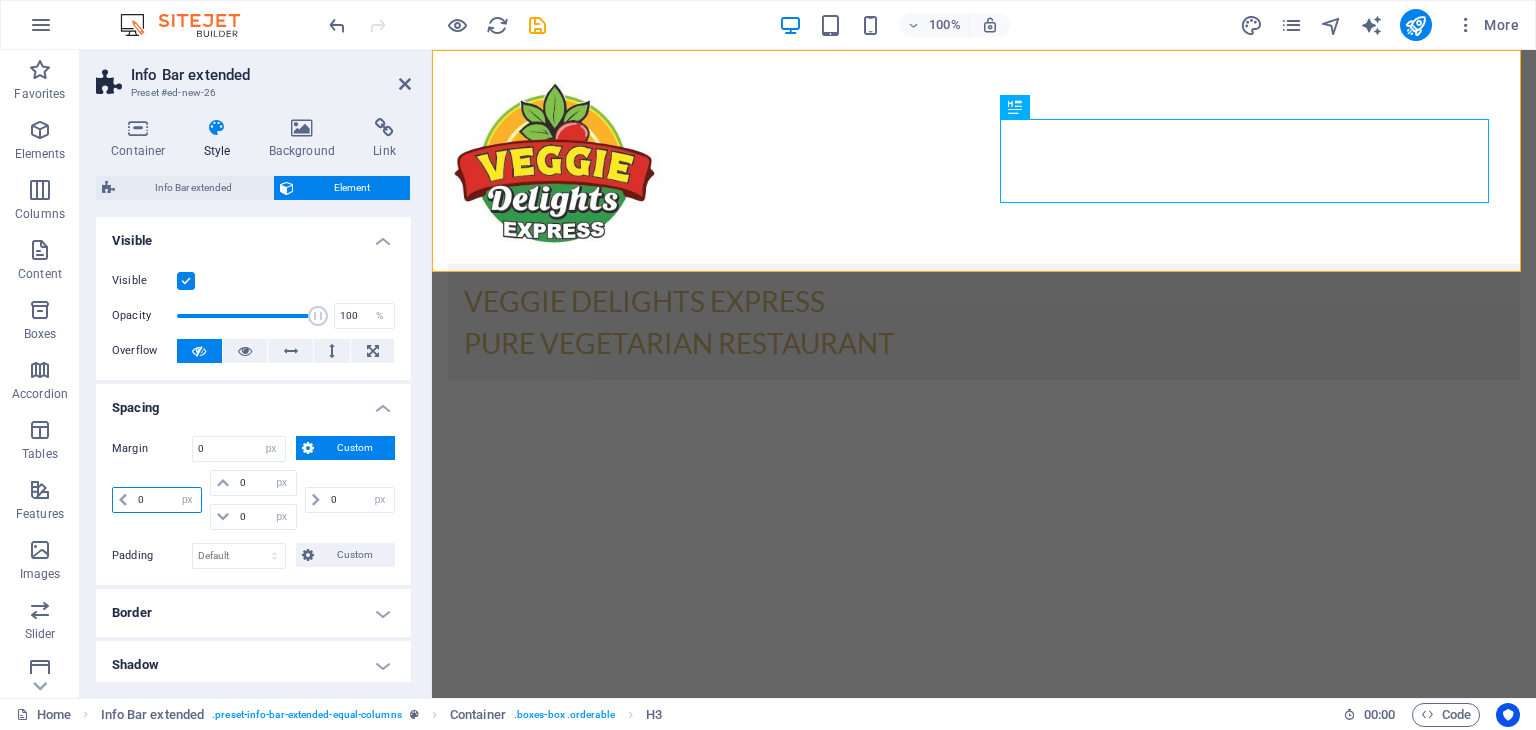 click on "0" at bounding box center (167, 500) 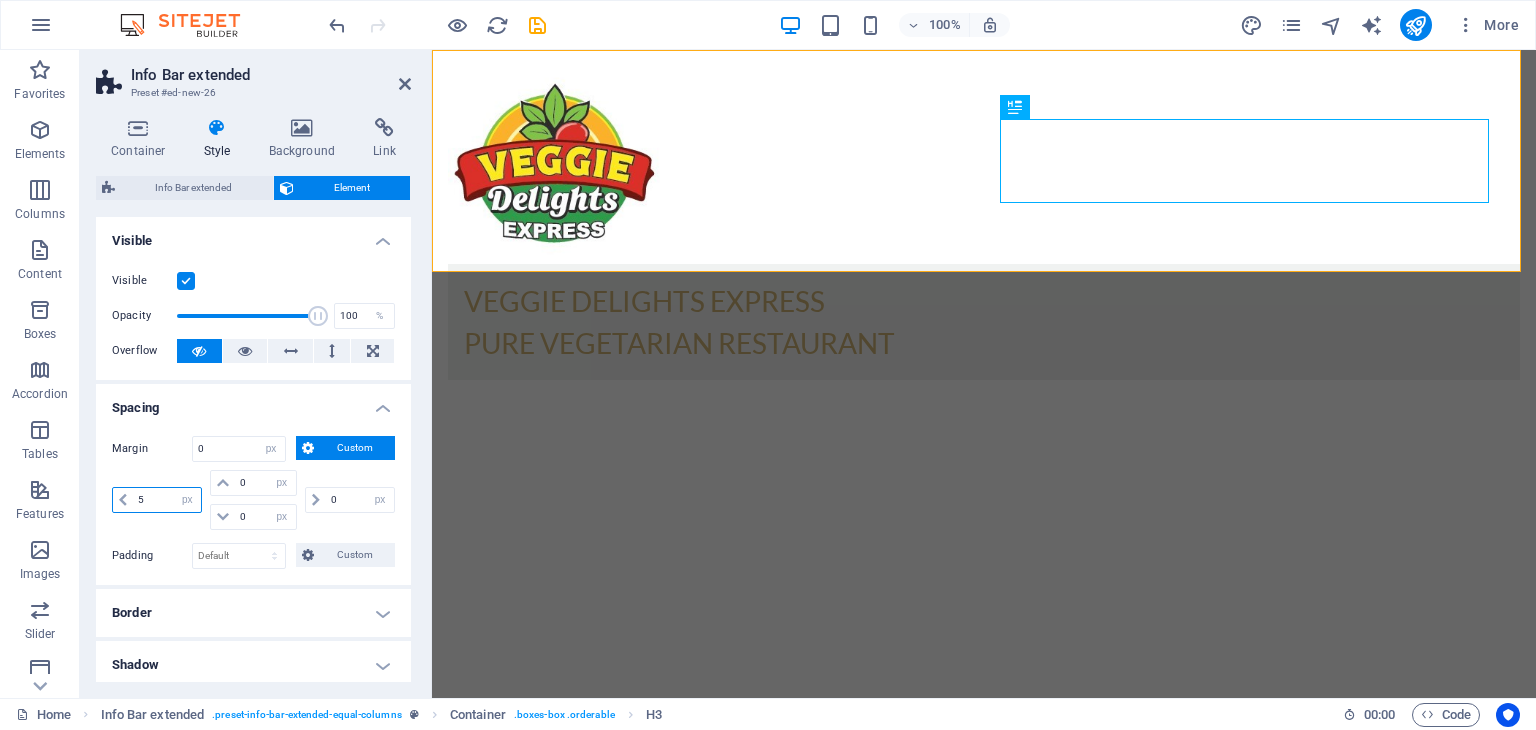 type on "50" 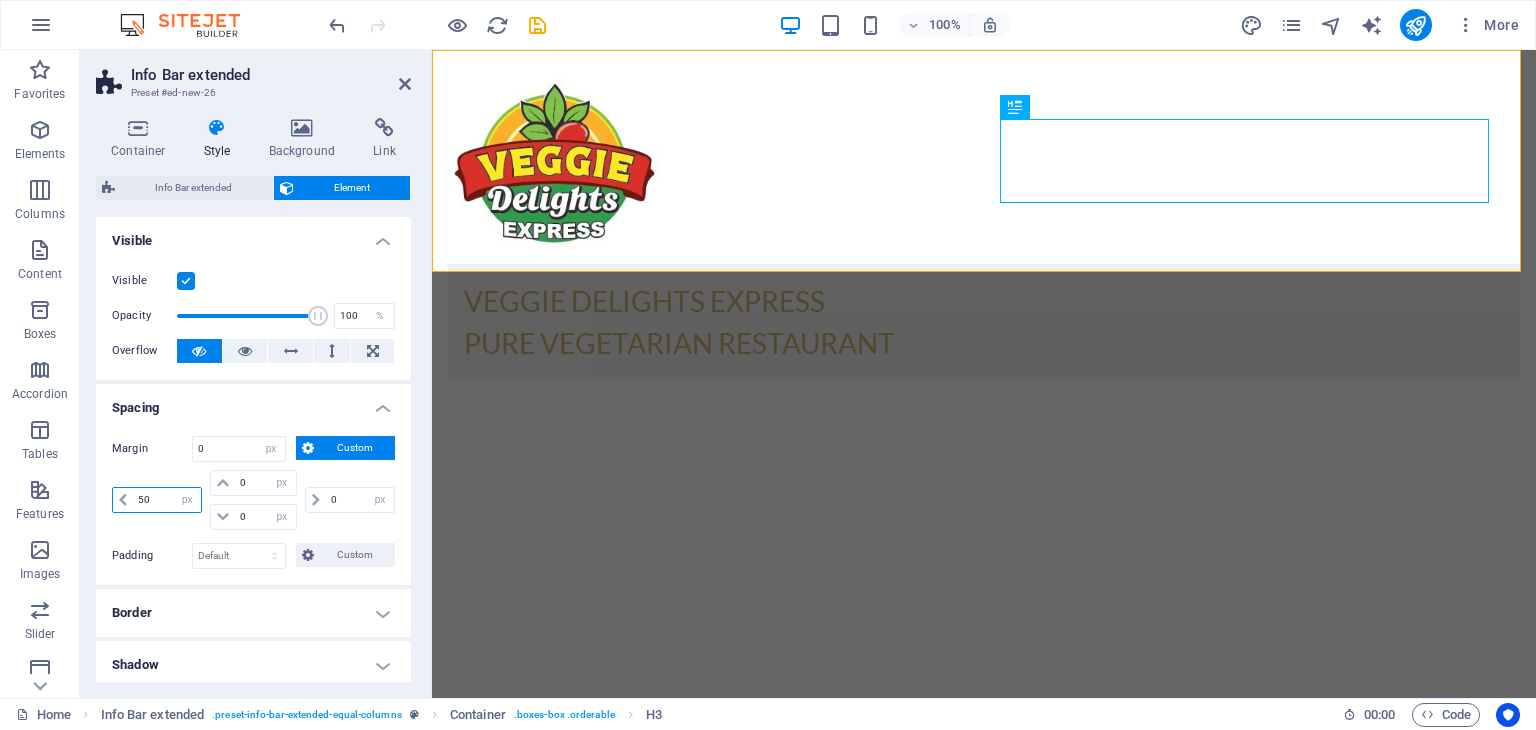 type 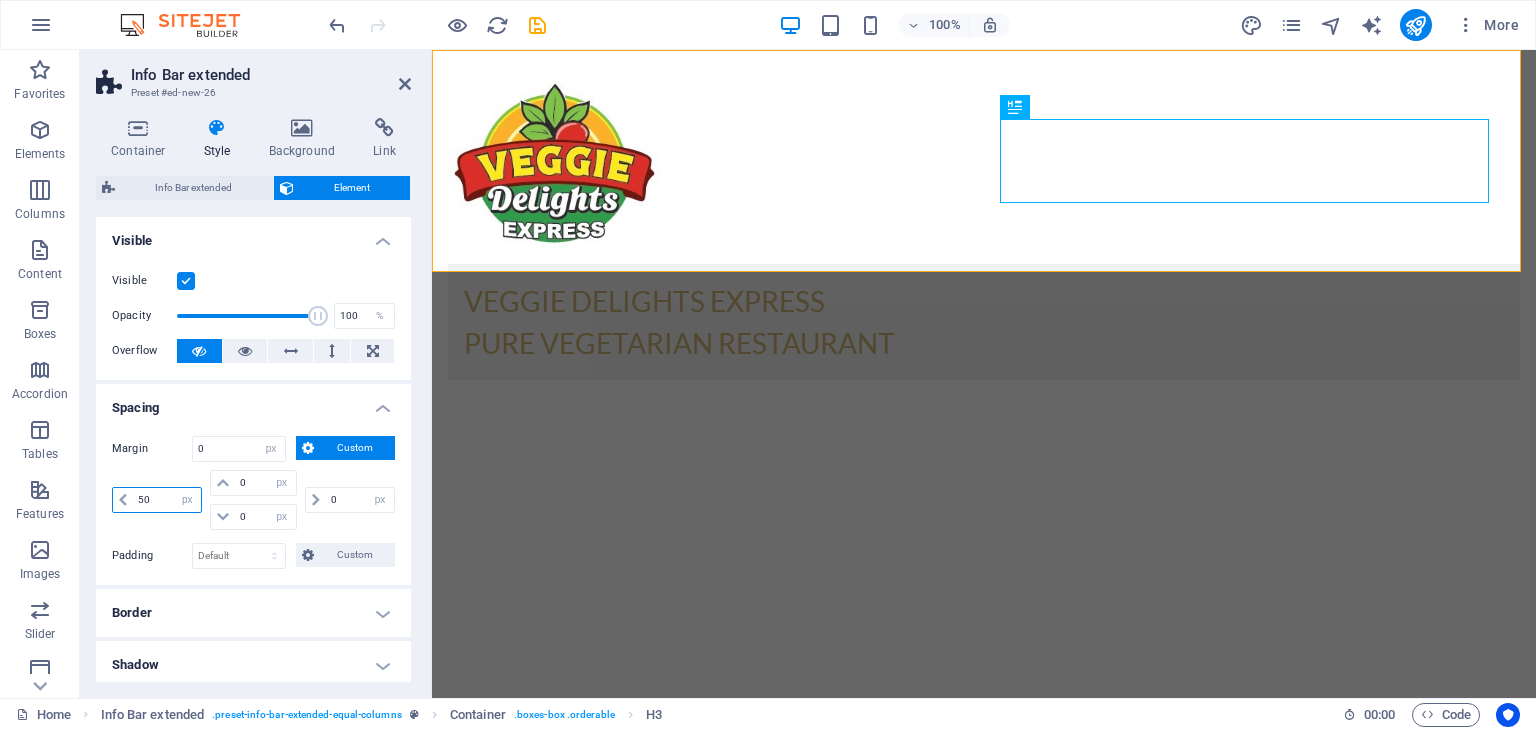 select on "DISABLED_OPTION_VALUE" 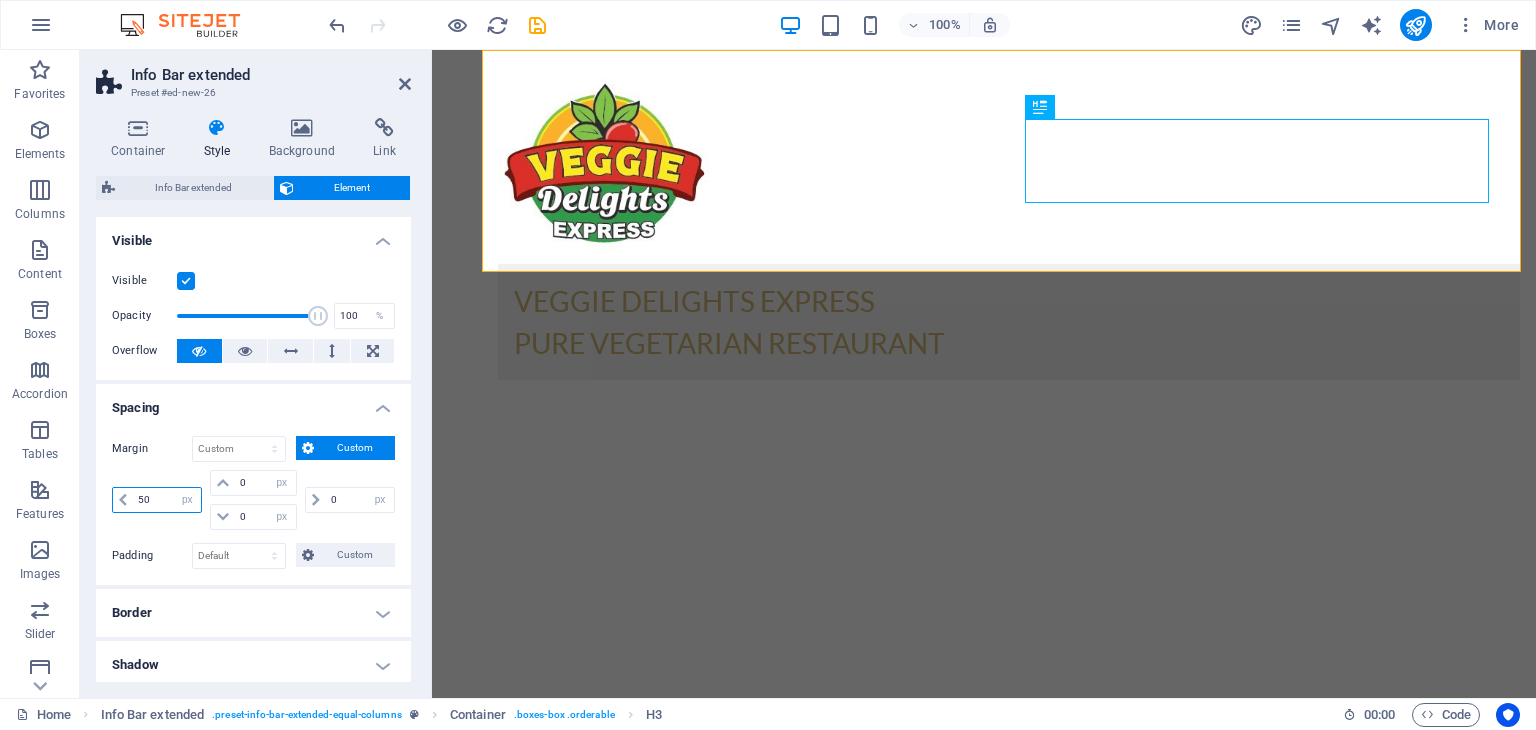 type on "5" 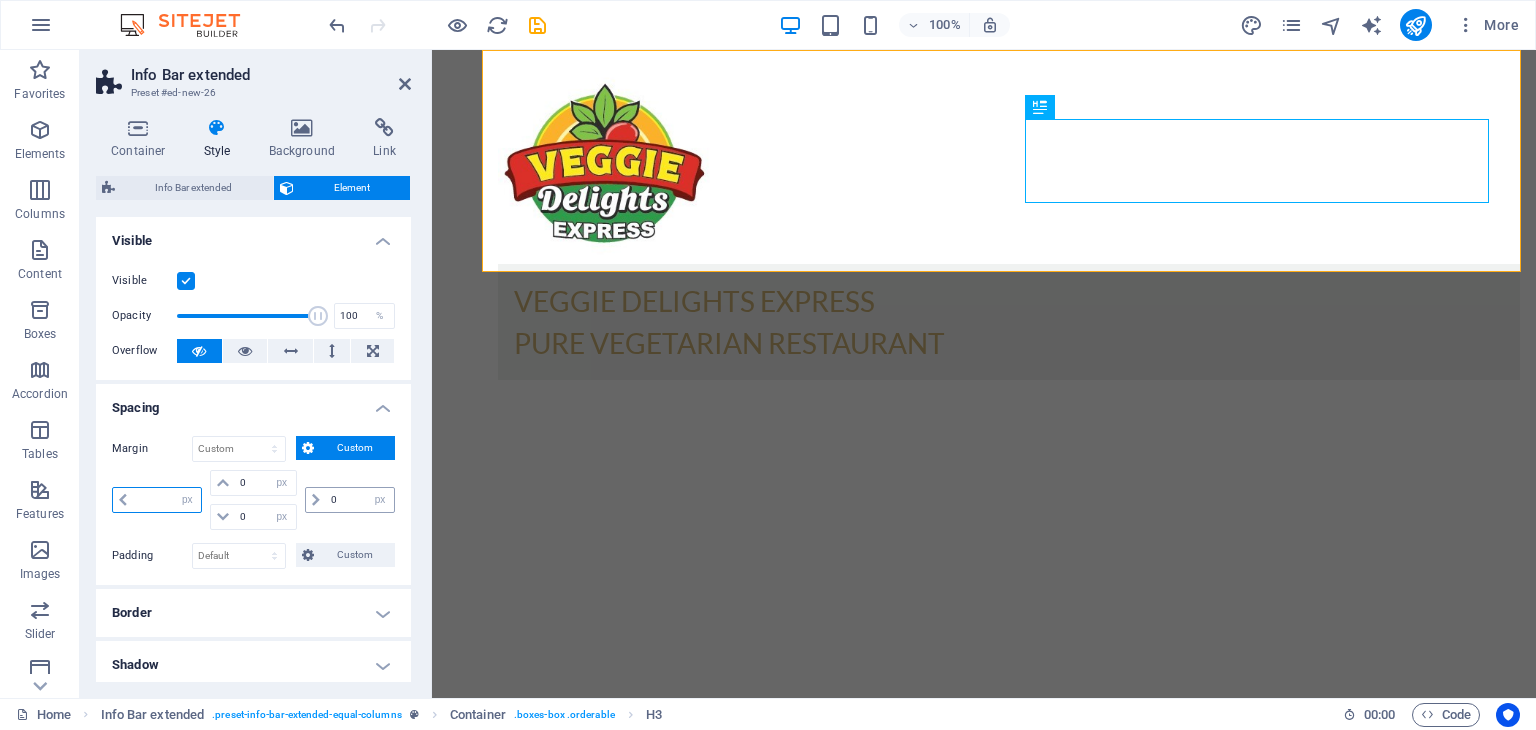 type 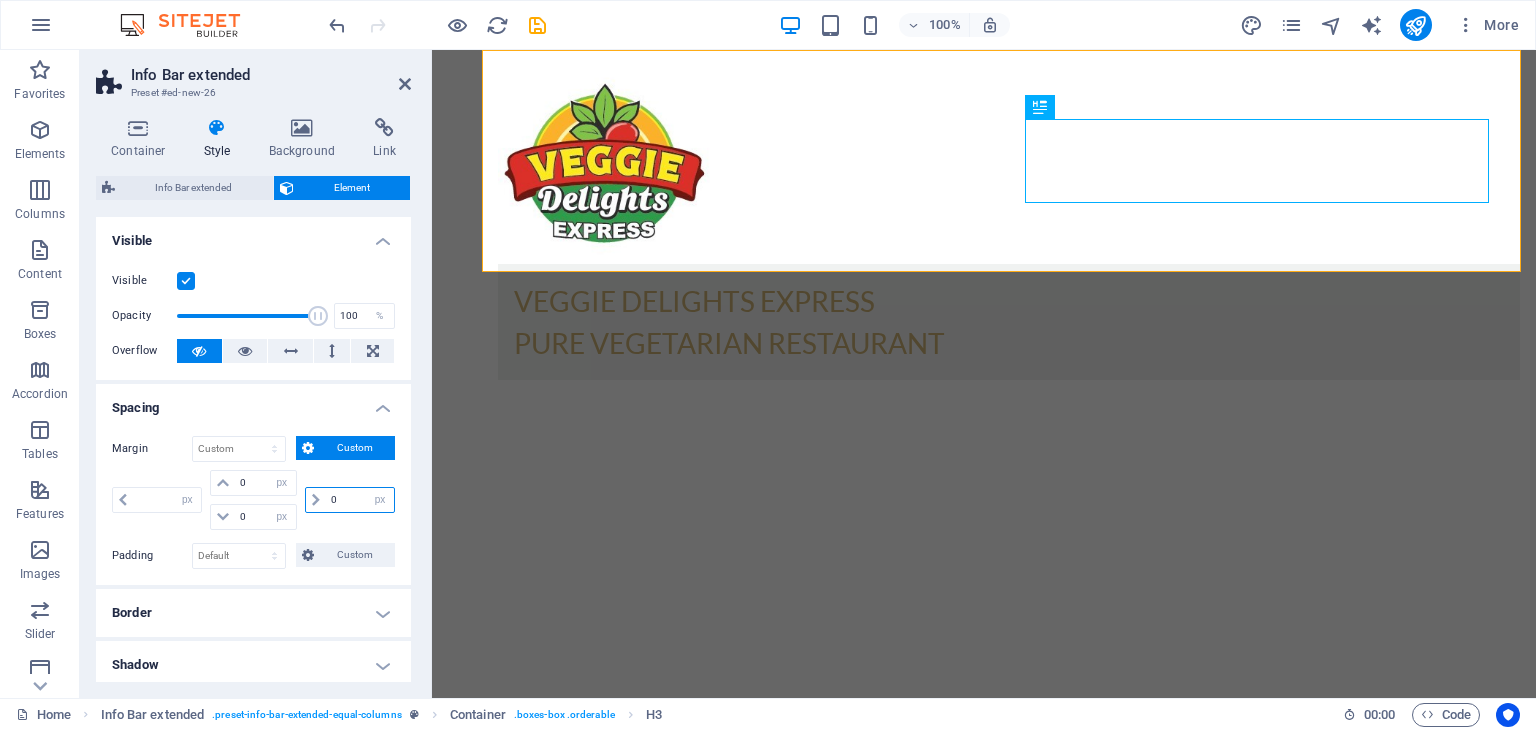 click on "0" at bounding box center [360, 500] 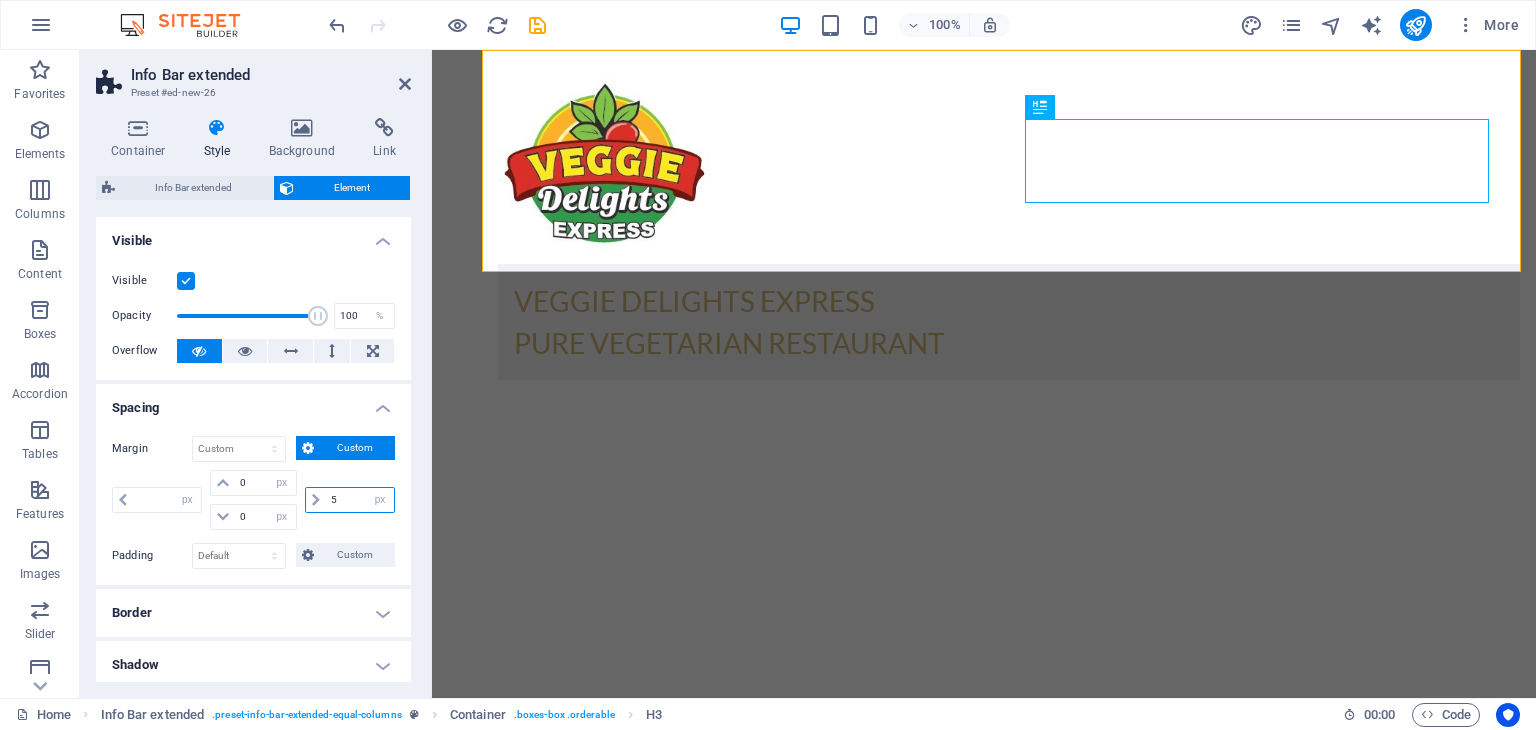 type on "50" 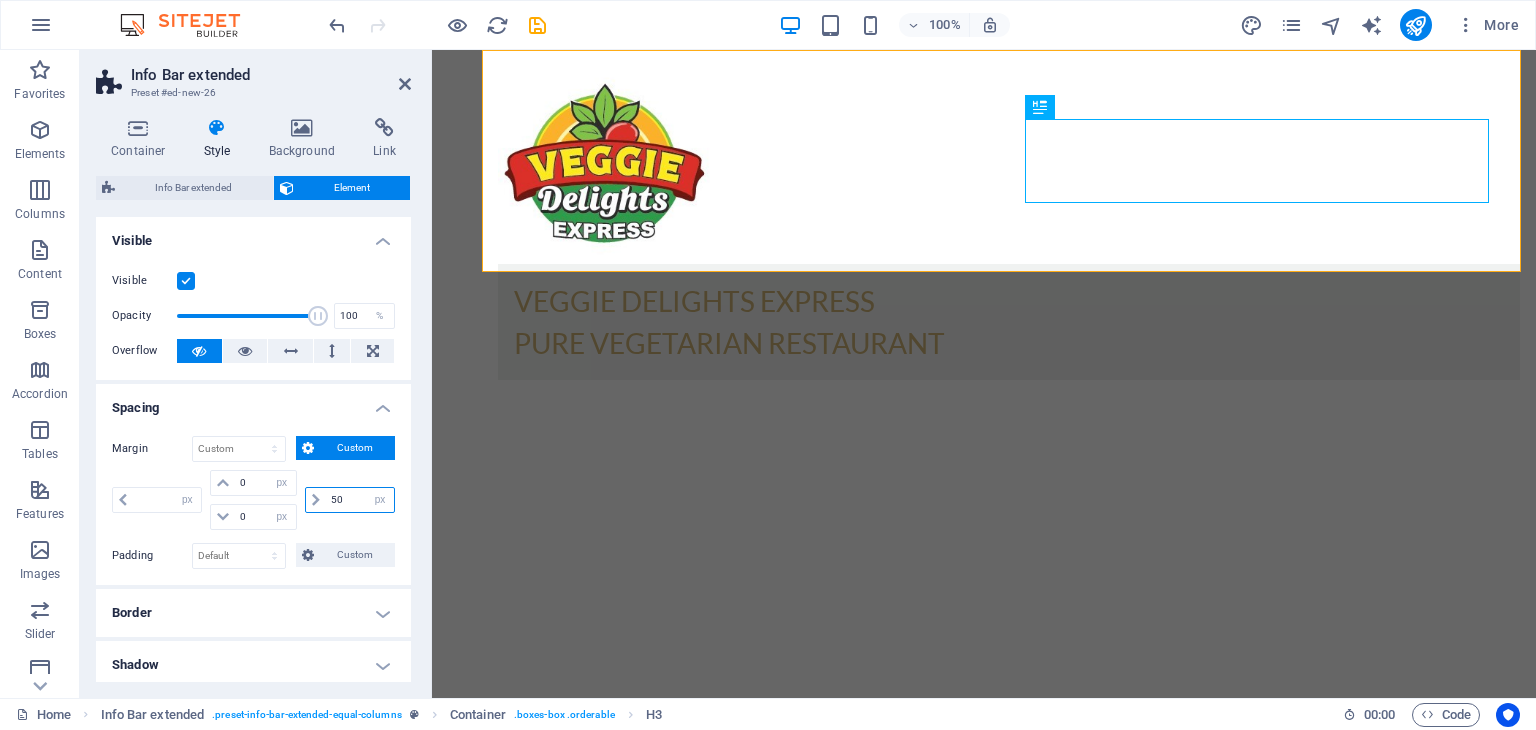 type on "50" 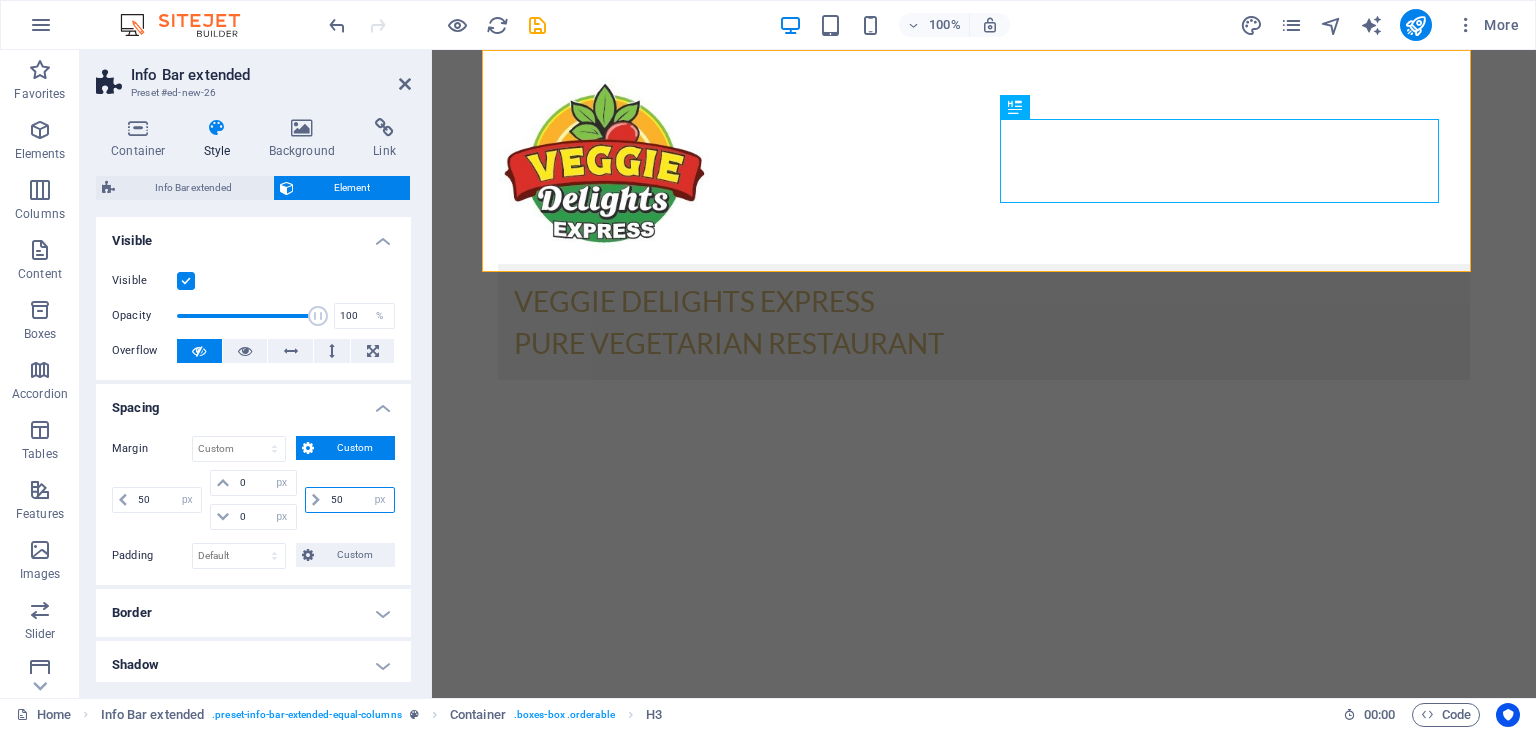 type on "5" 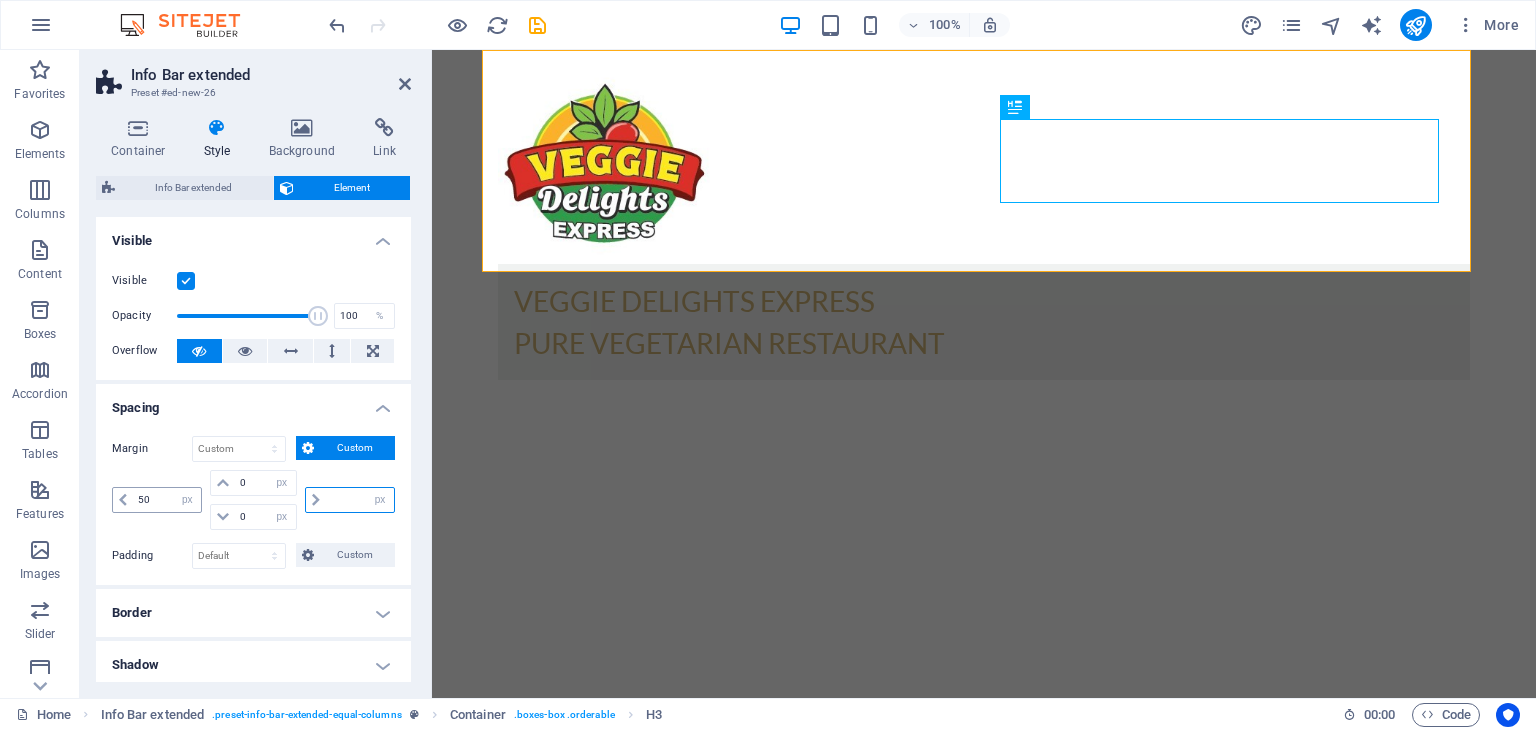 type 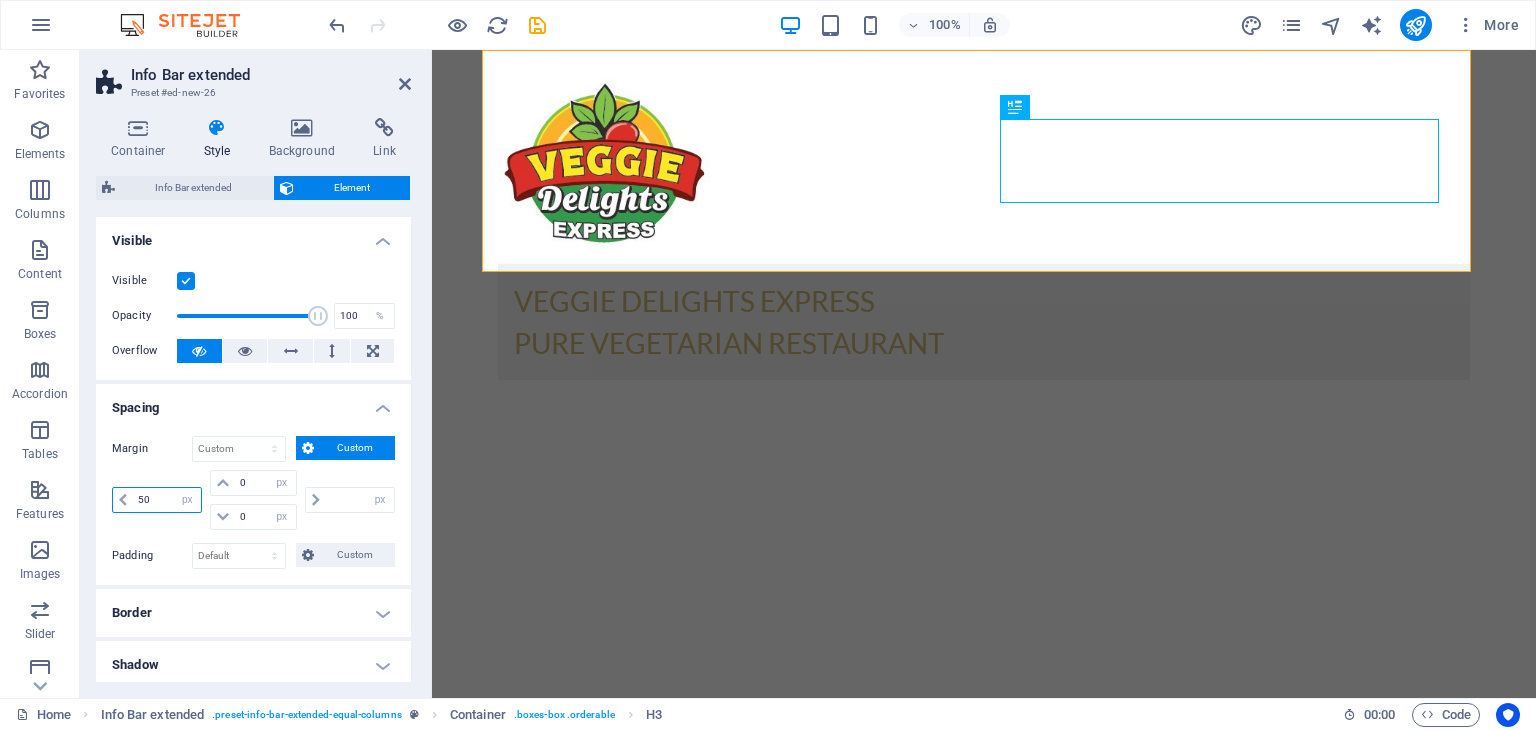 click on "50" at bounding box center (167, 500) 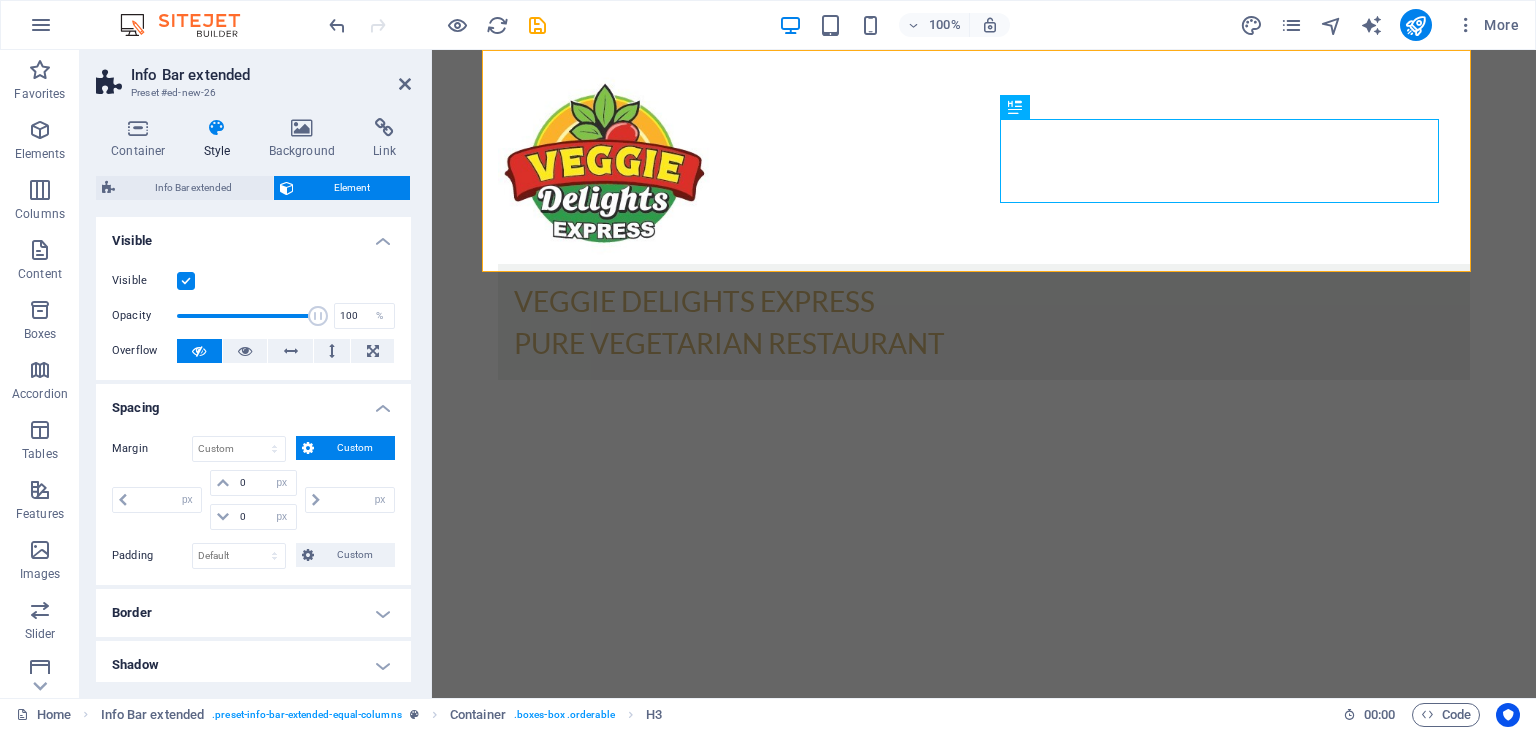 click on "Spacing" at bounding box center [253, 402] 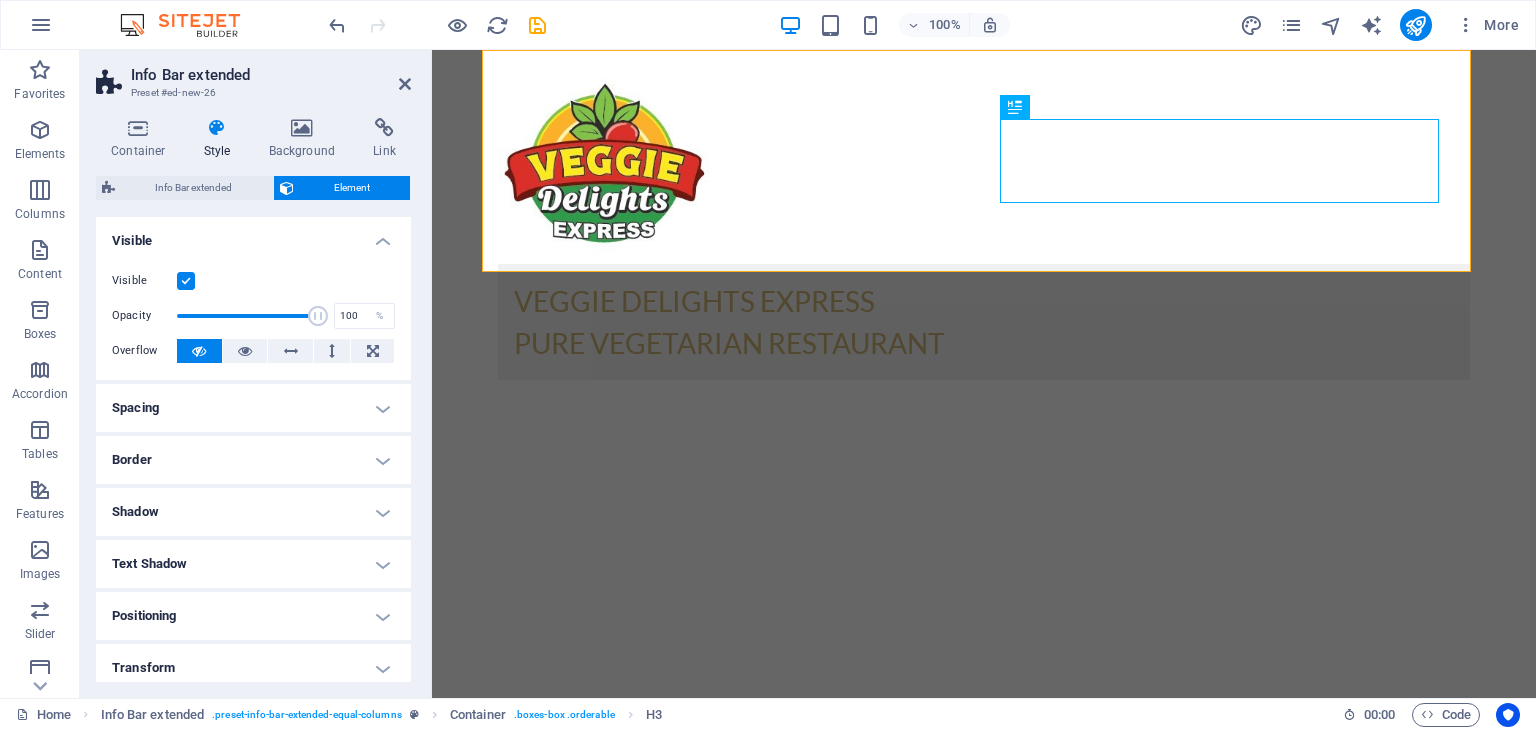 click on "Spacing" at bounding box center (253, 408) 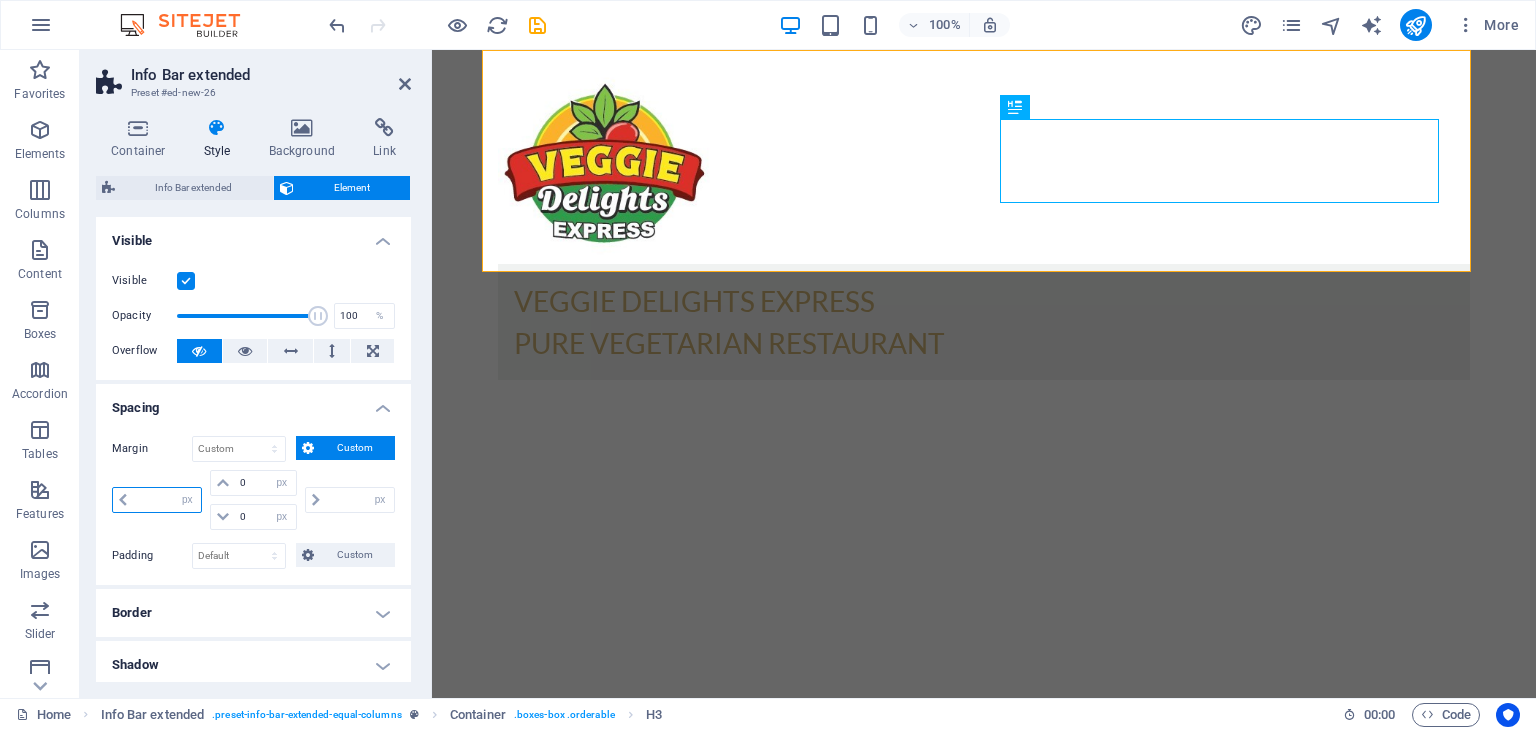 click at bounding box center (167, 500) 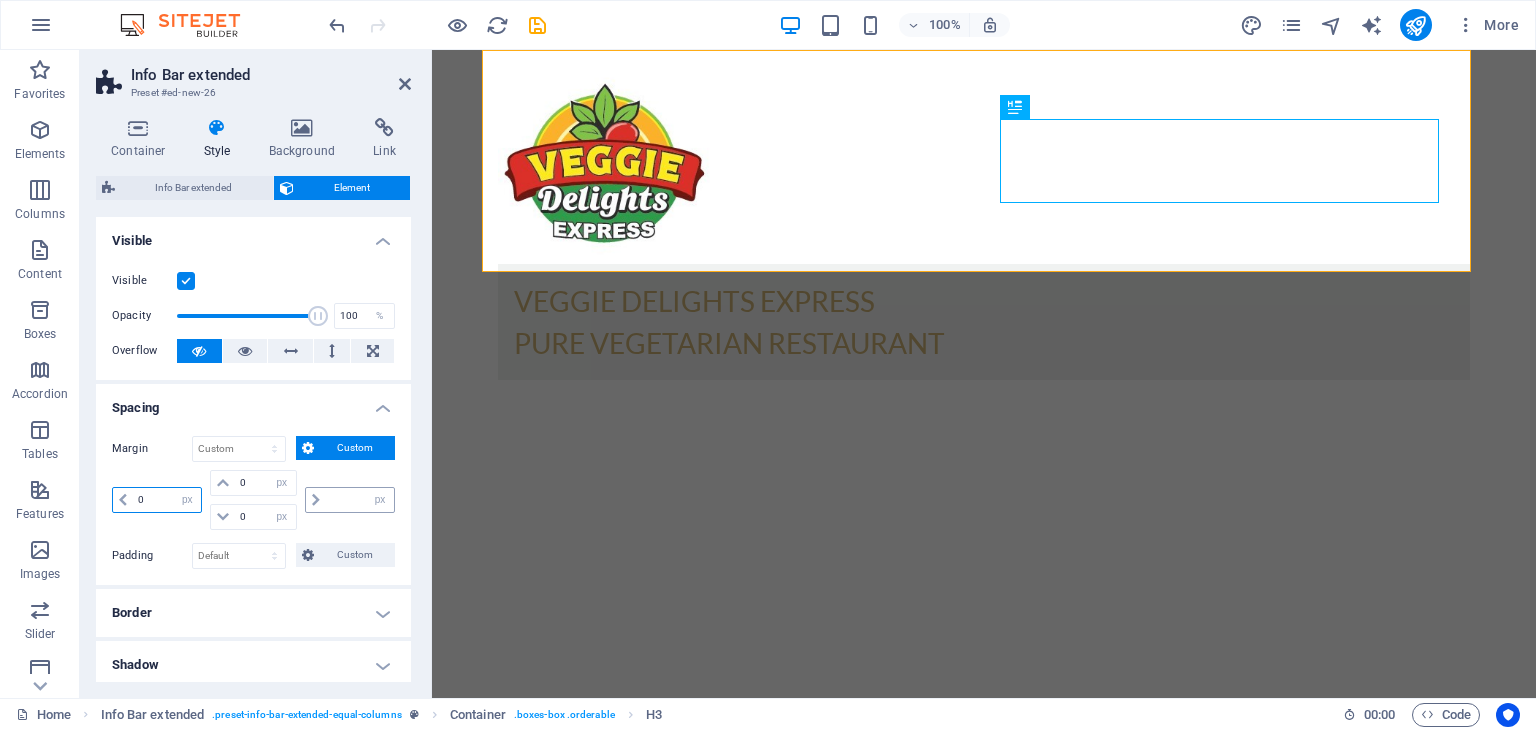 type on "0" 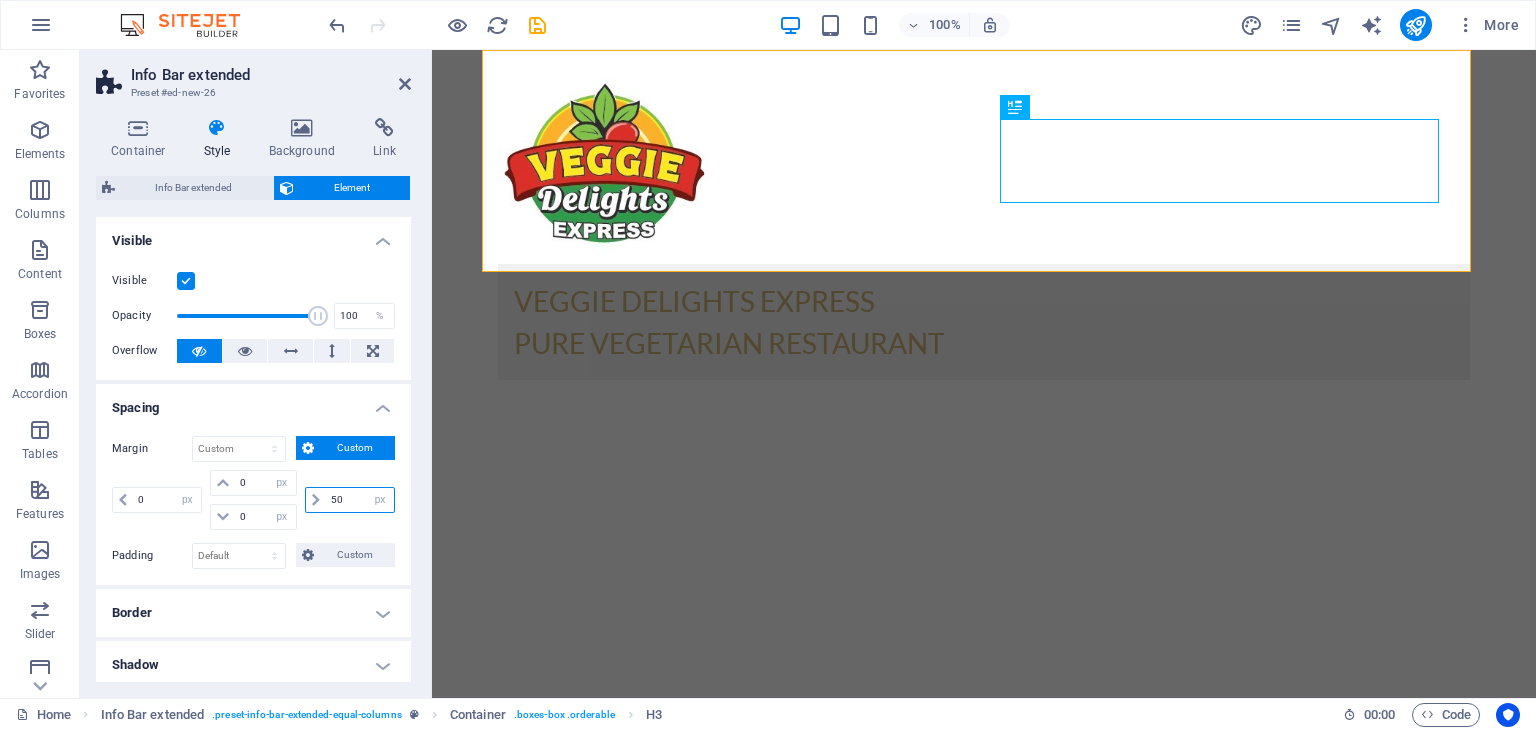 click on "50" at bounding box center (360, 500) 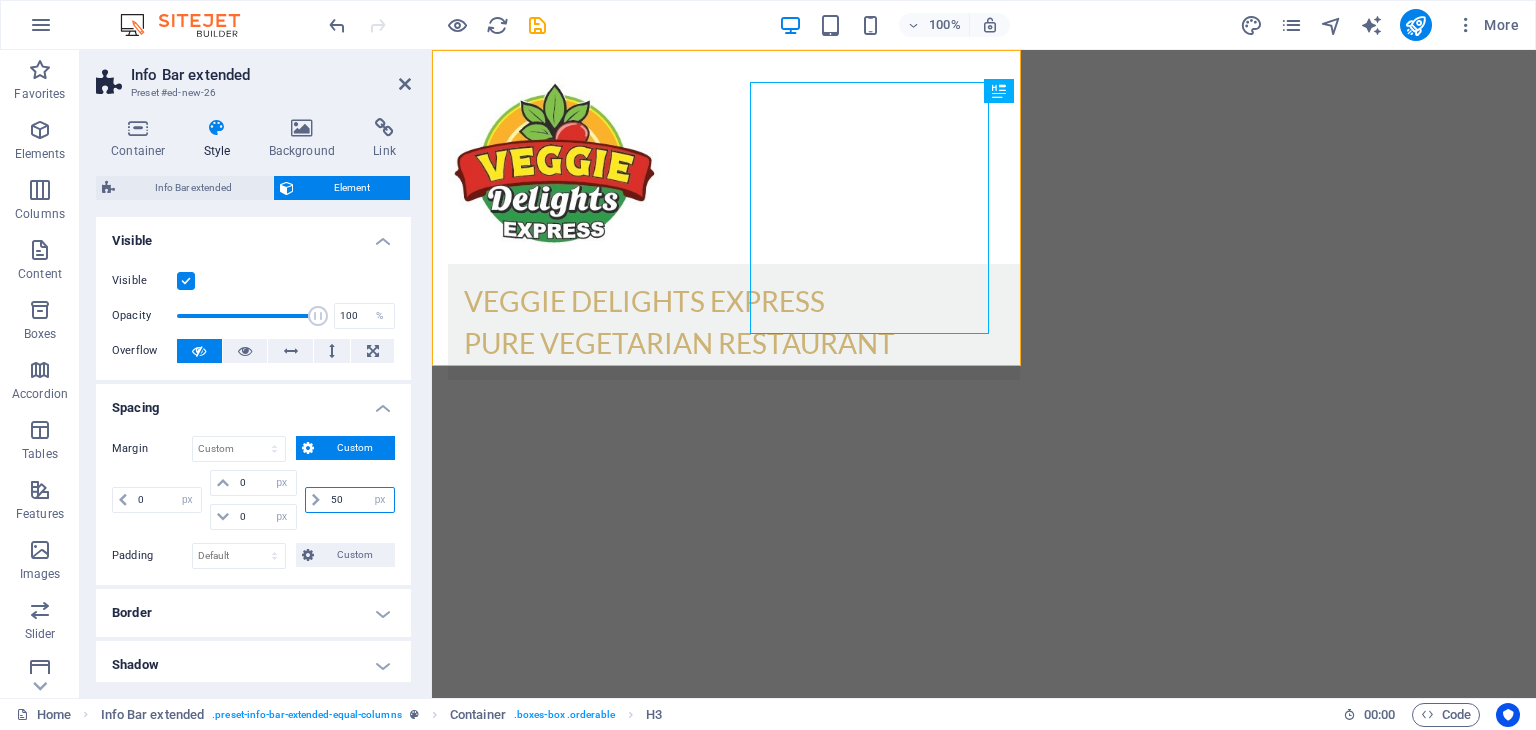 type on "0" 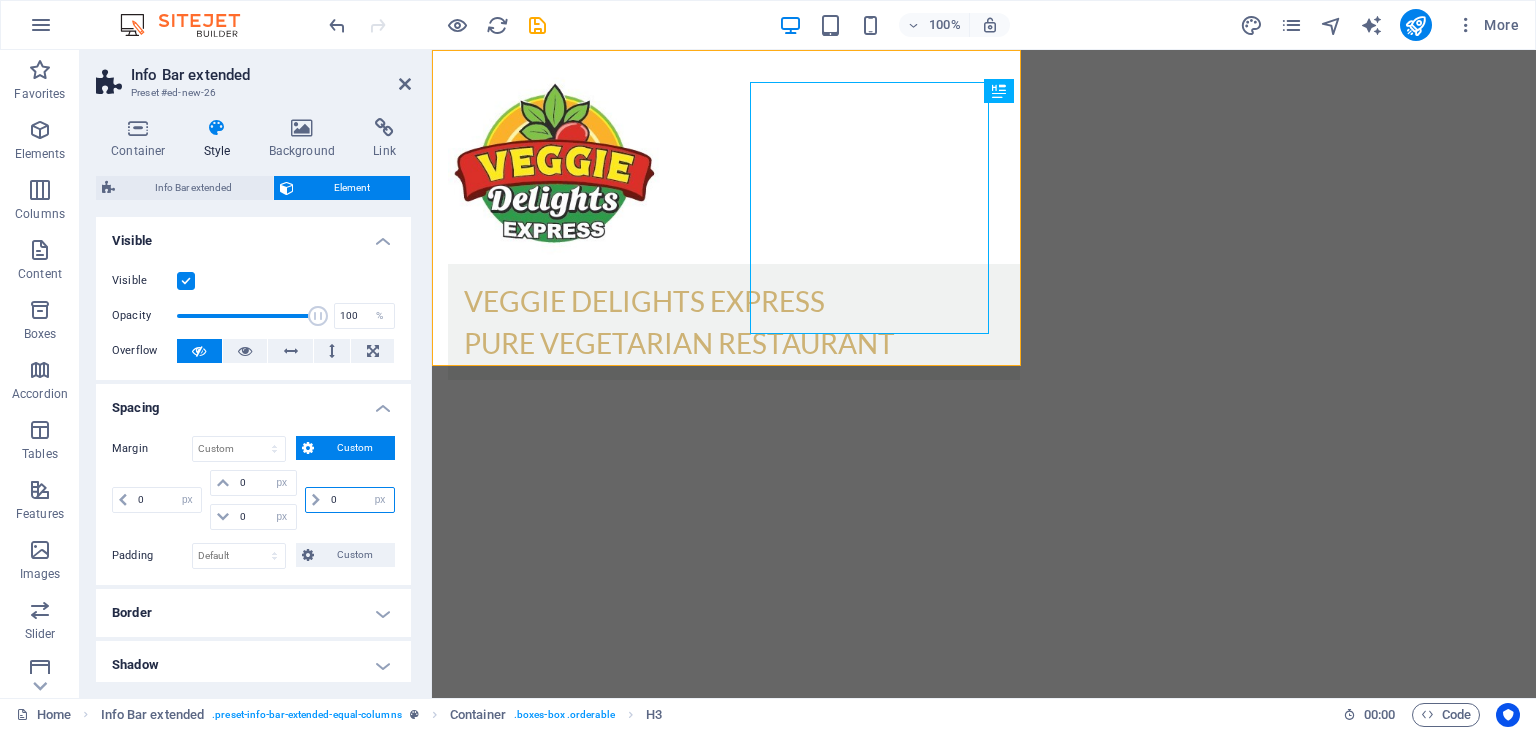 type on "0" 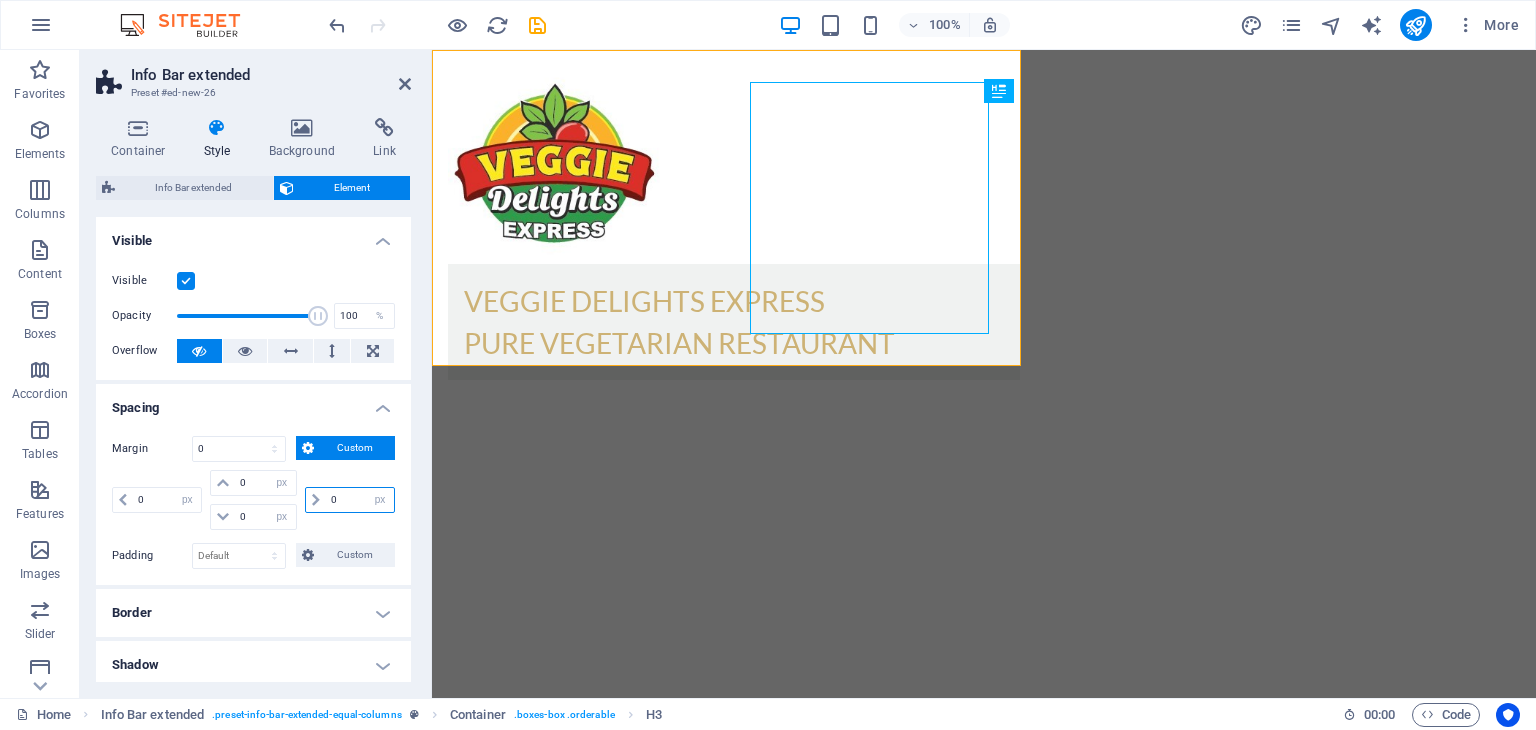 select on "px" 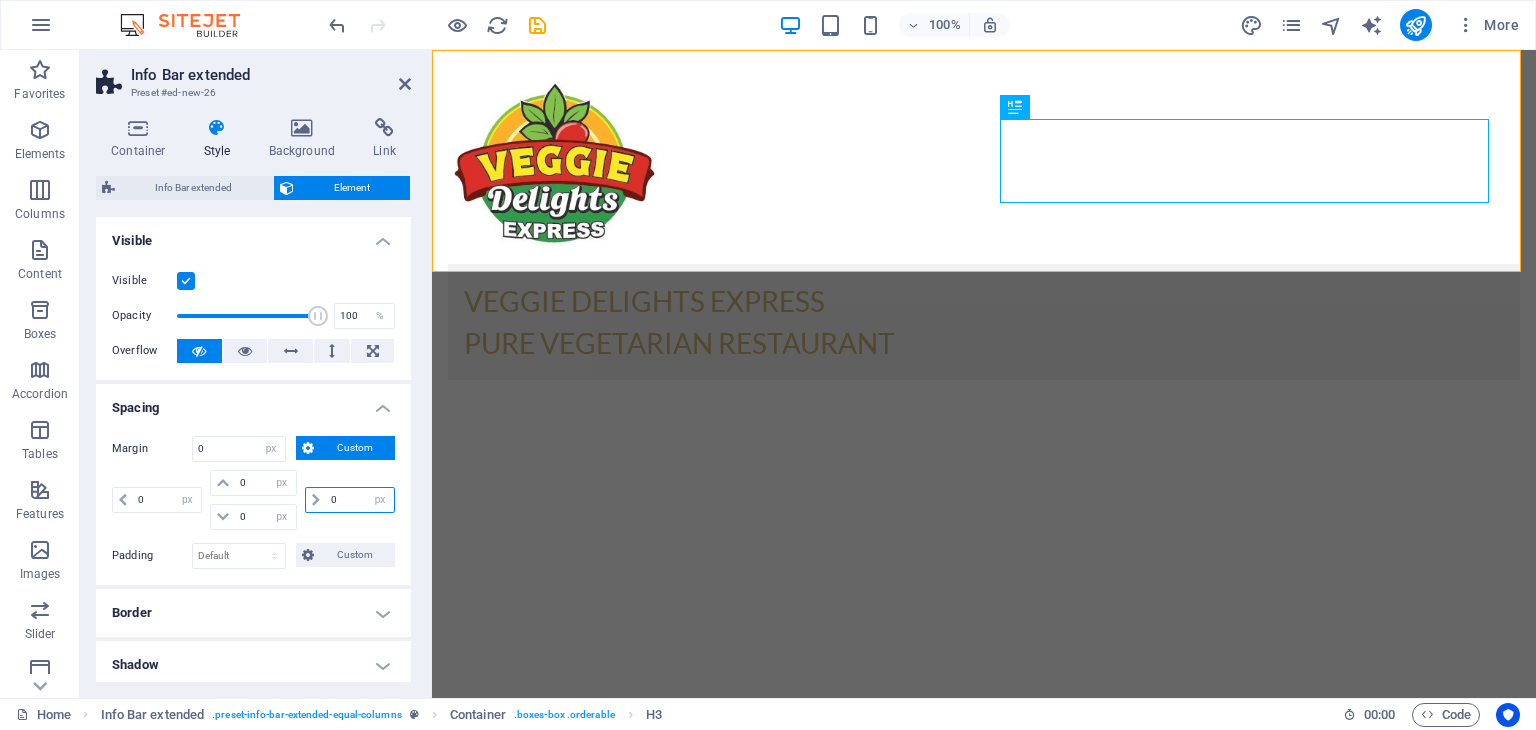 type on "0" 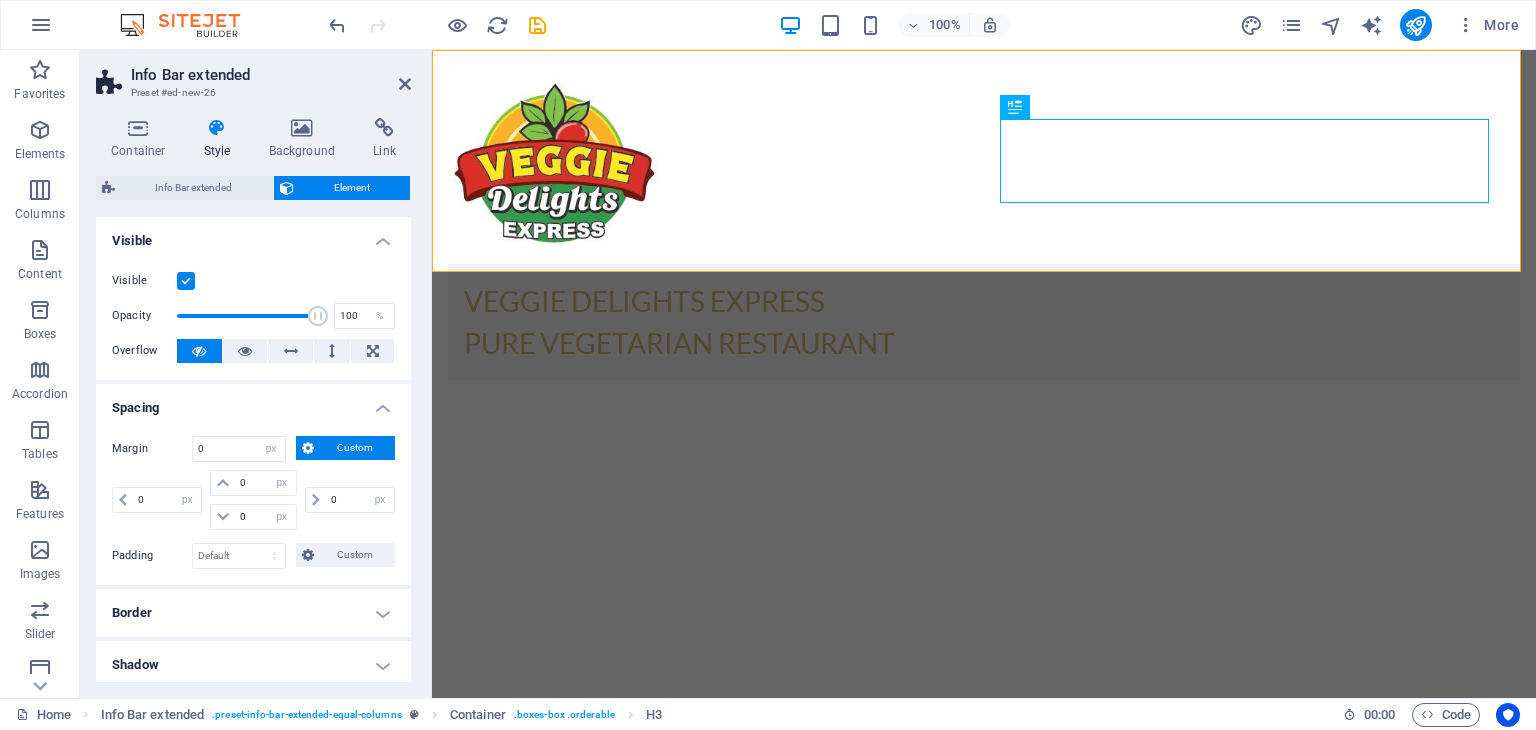 click on "Spacing" at bounding box center [253, 402] 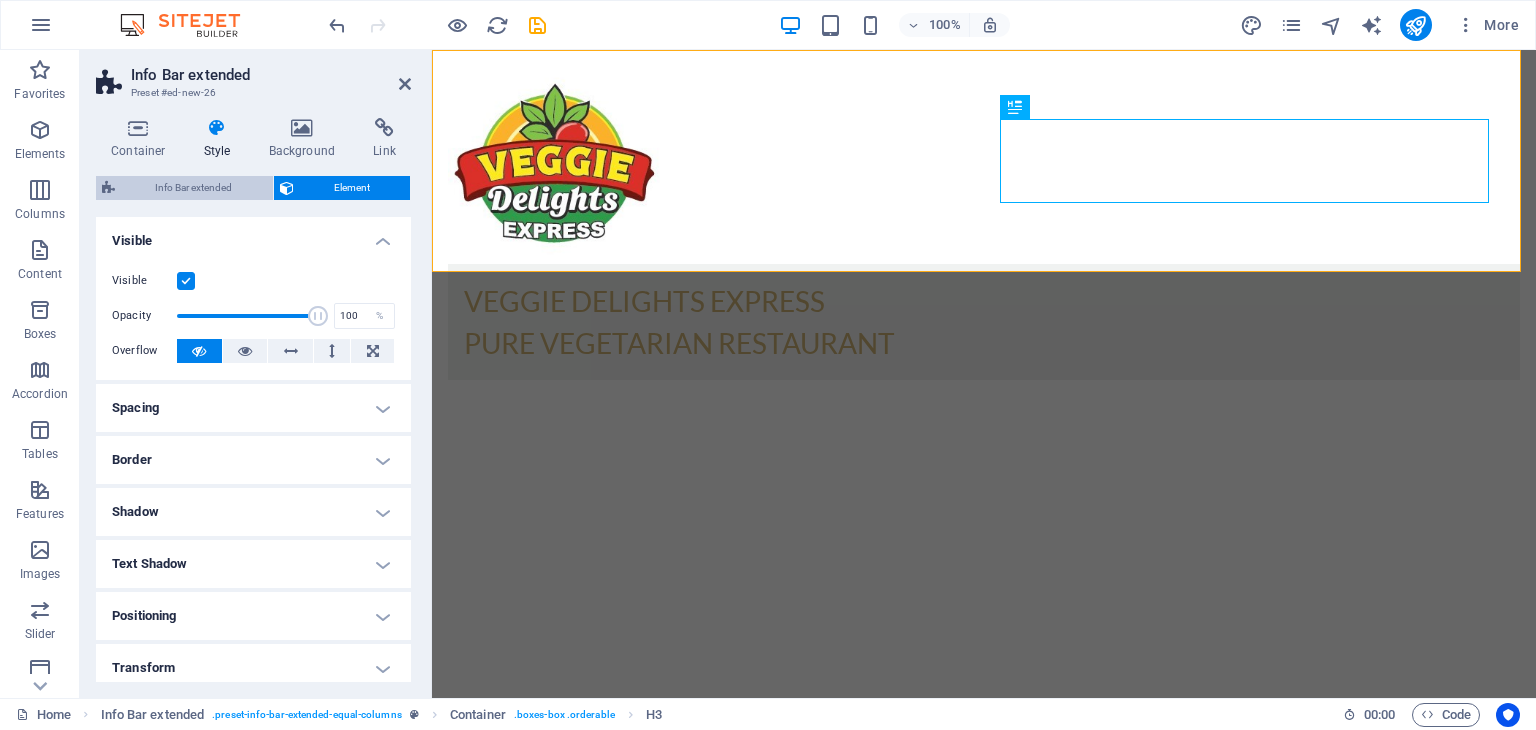 click on "Info Bar extended" at bounding box center (194, 188) 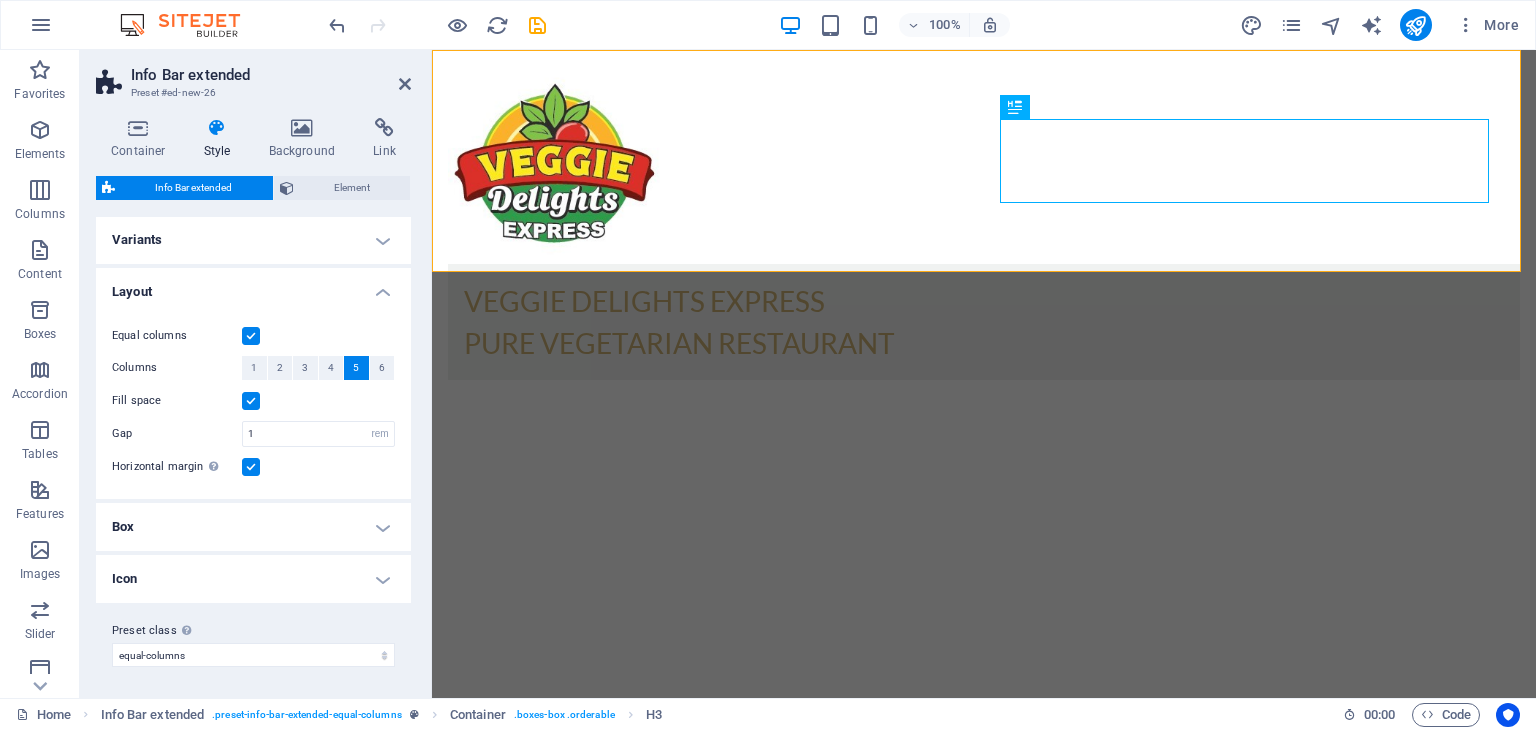 click at bounding box center [251, 467] 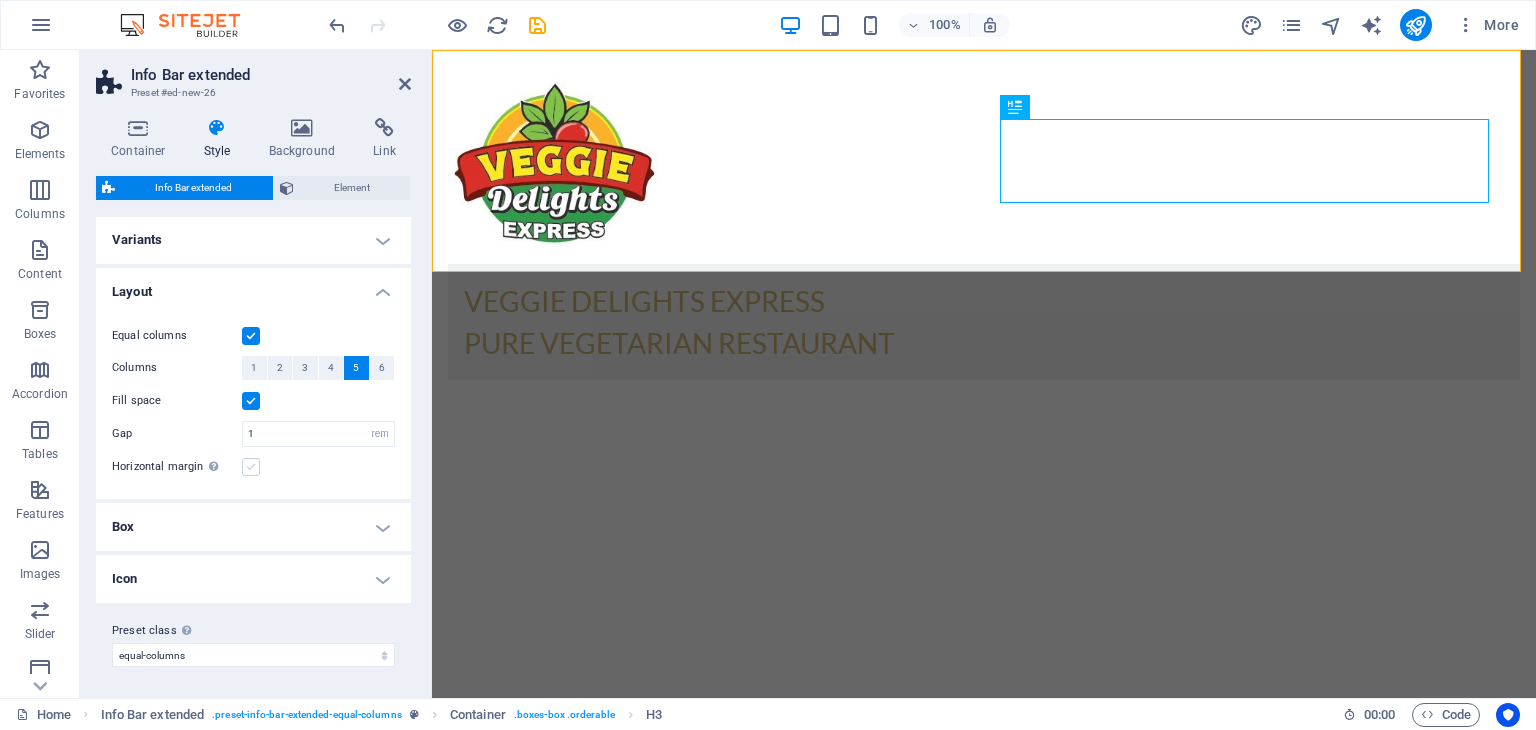 click at bounding box center (251, 467) 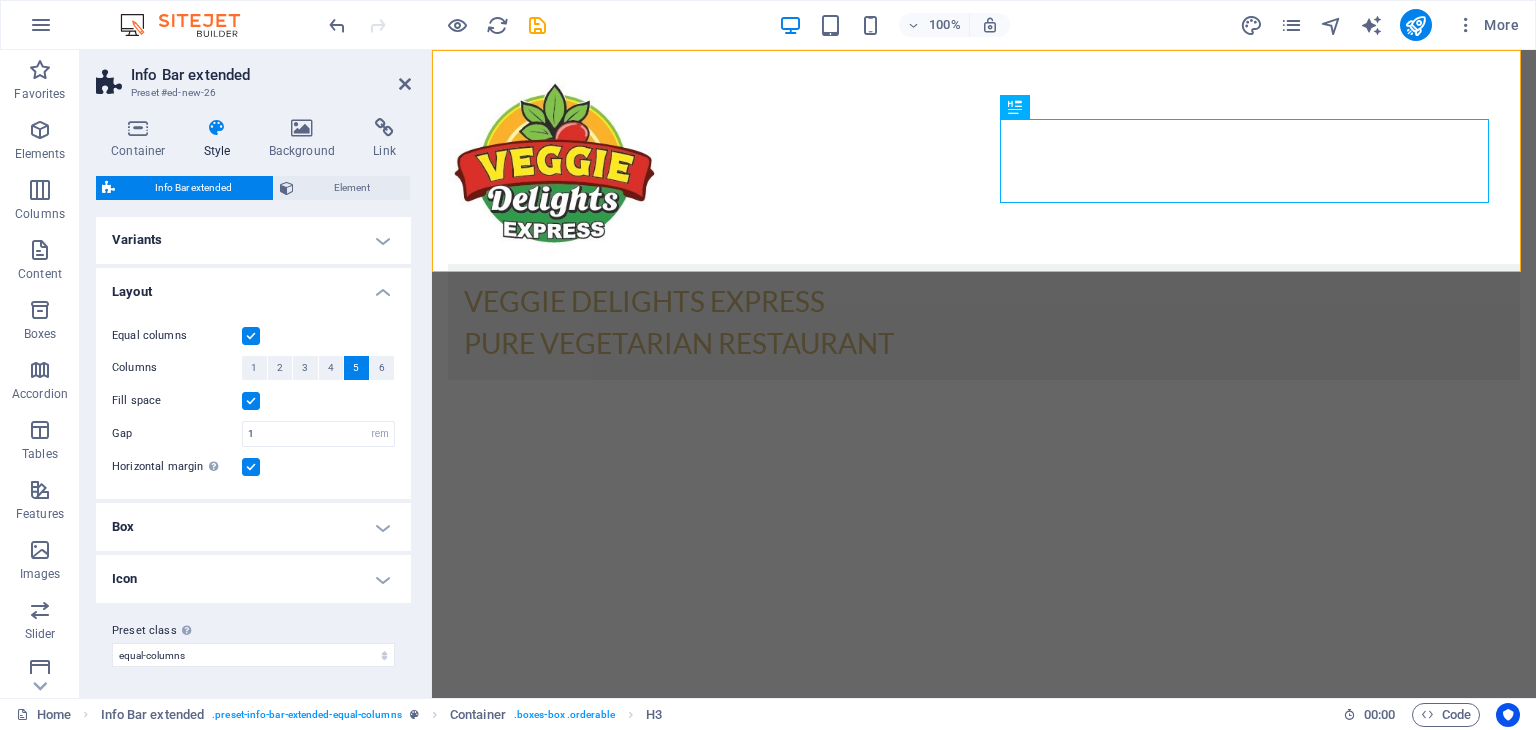 click on "Icon" at bounding box center [253, 579] 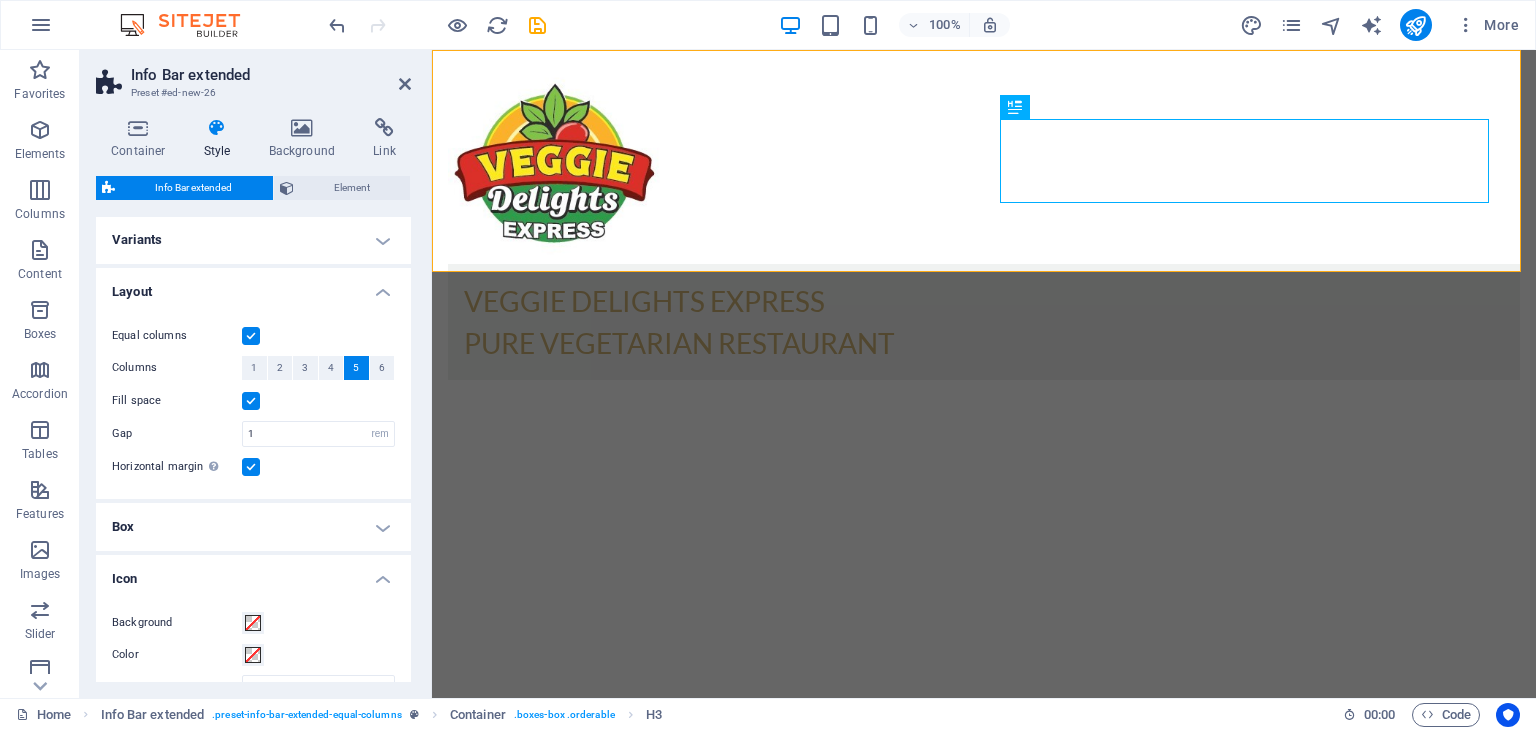 click on "Box" at bounding box center (253, 527) 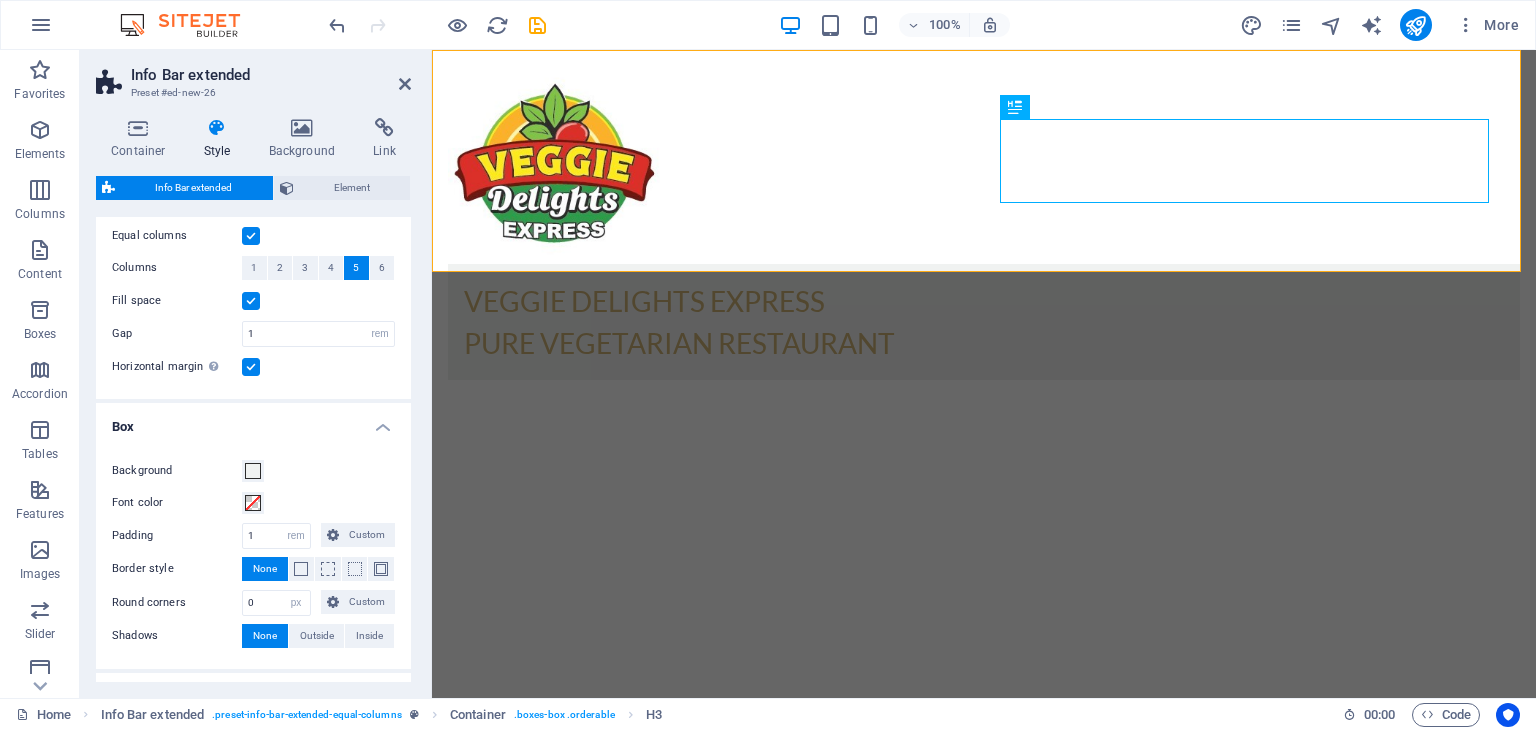 scroll, scrollTop: 201, scrollLeft: 0, axis: vertical 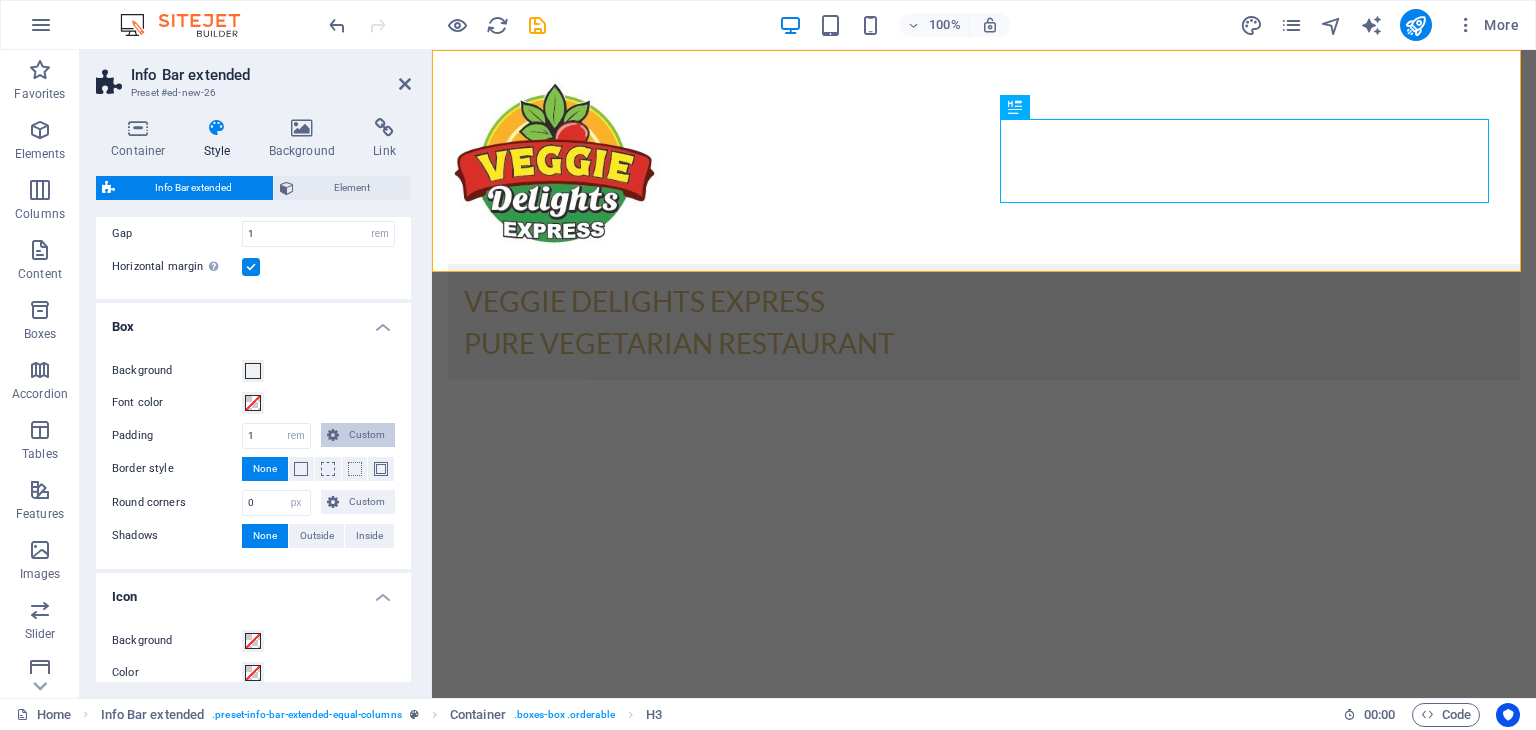 click on "Custom" at bounding box center (358, 435) 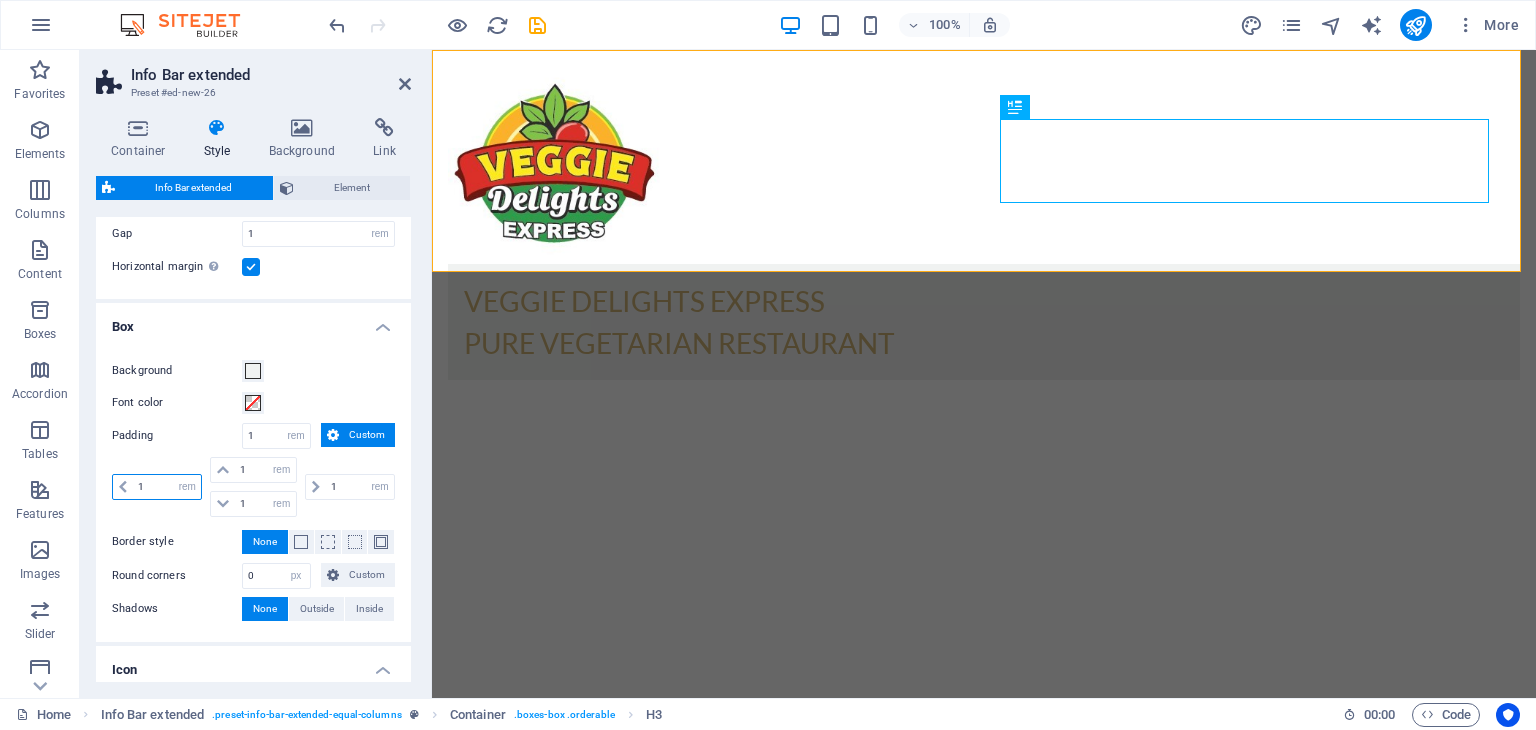 click on "1" at bounding box center [167, 487] 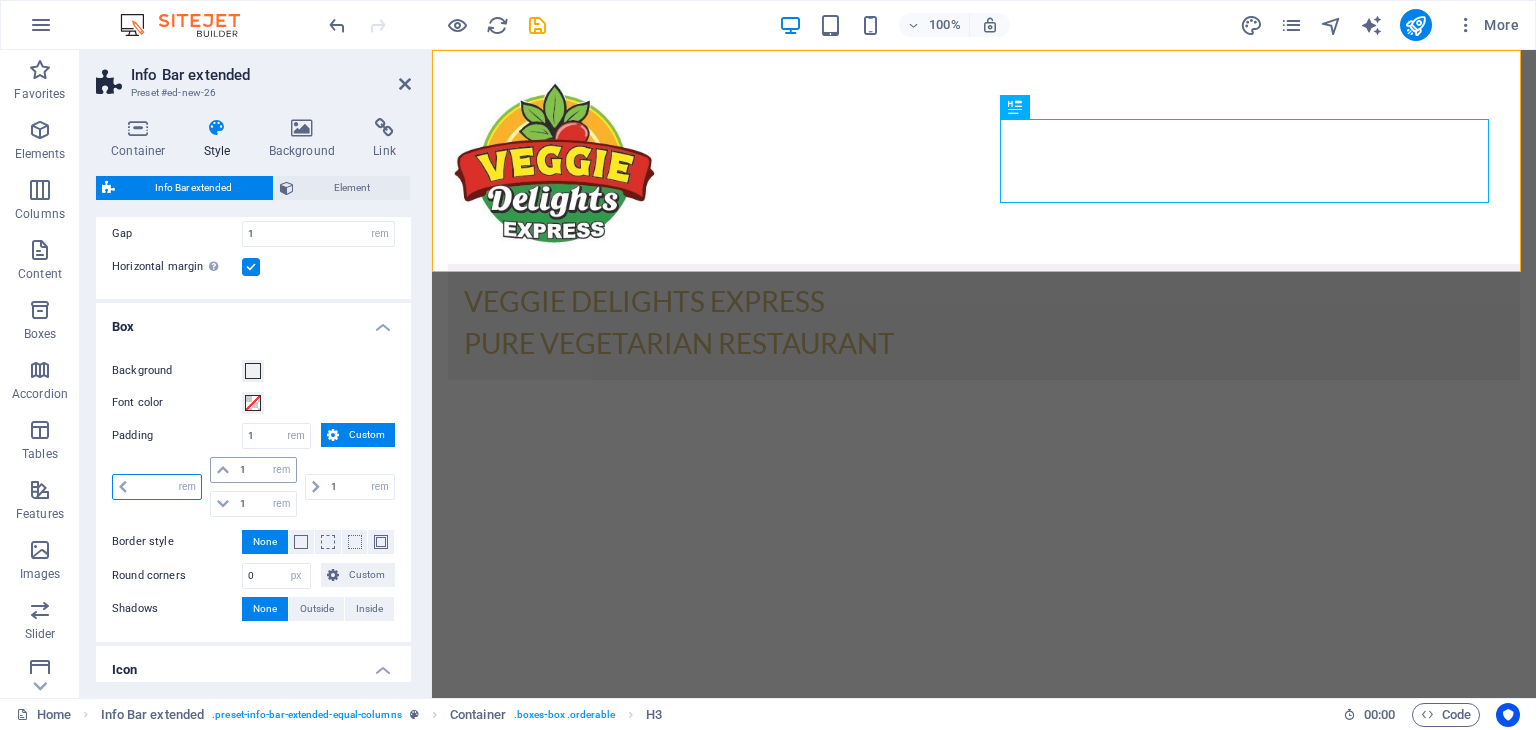 type 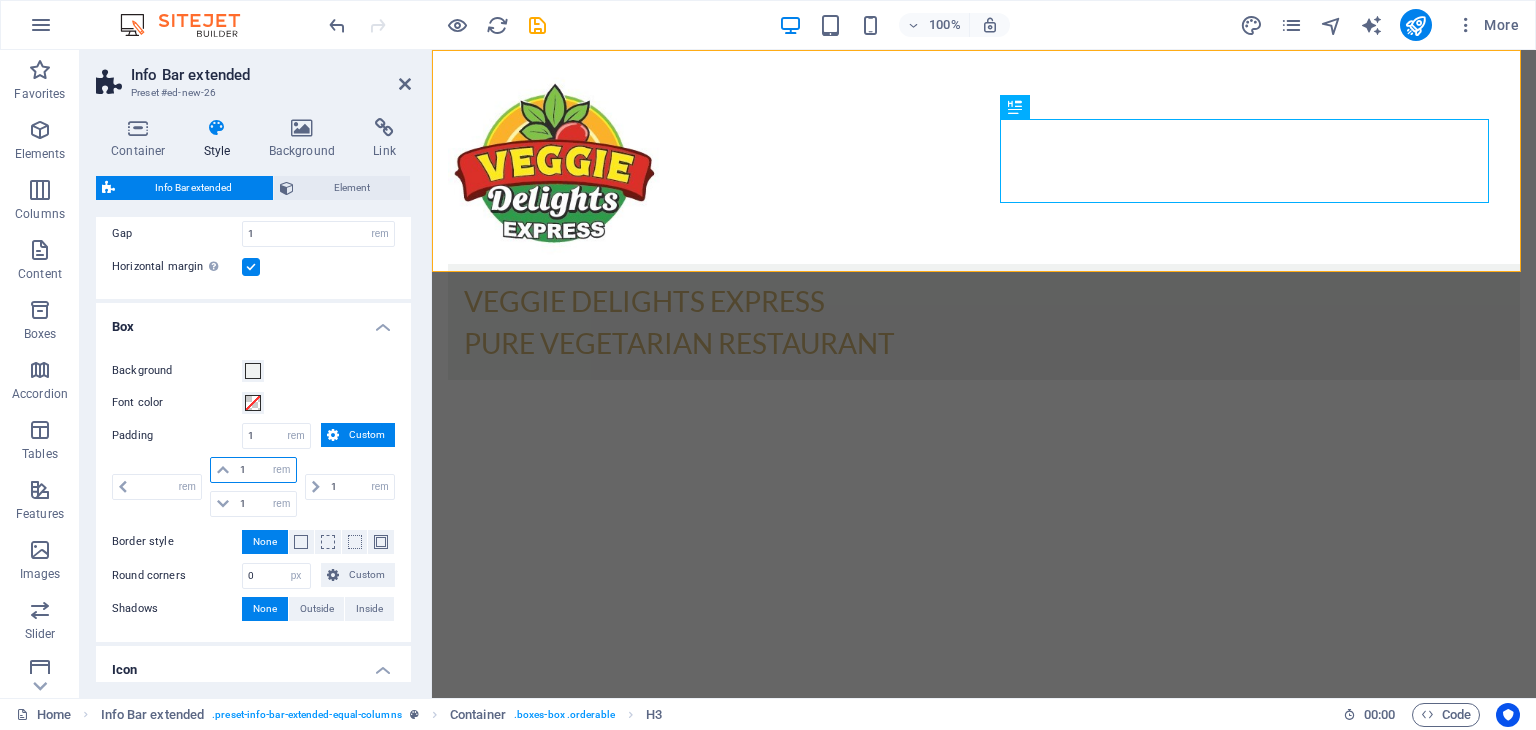 click on "1" at bounding box center [265, 470] 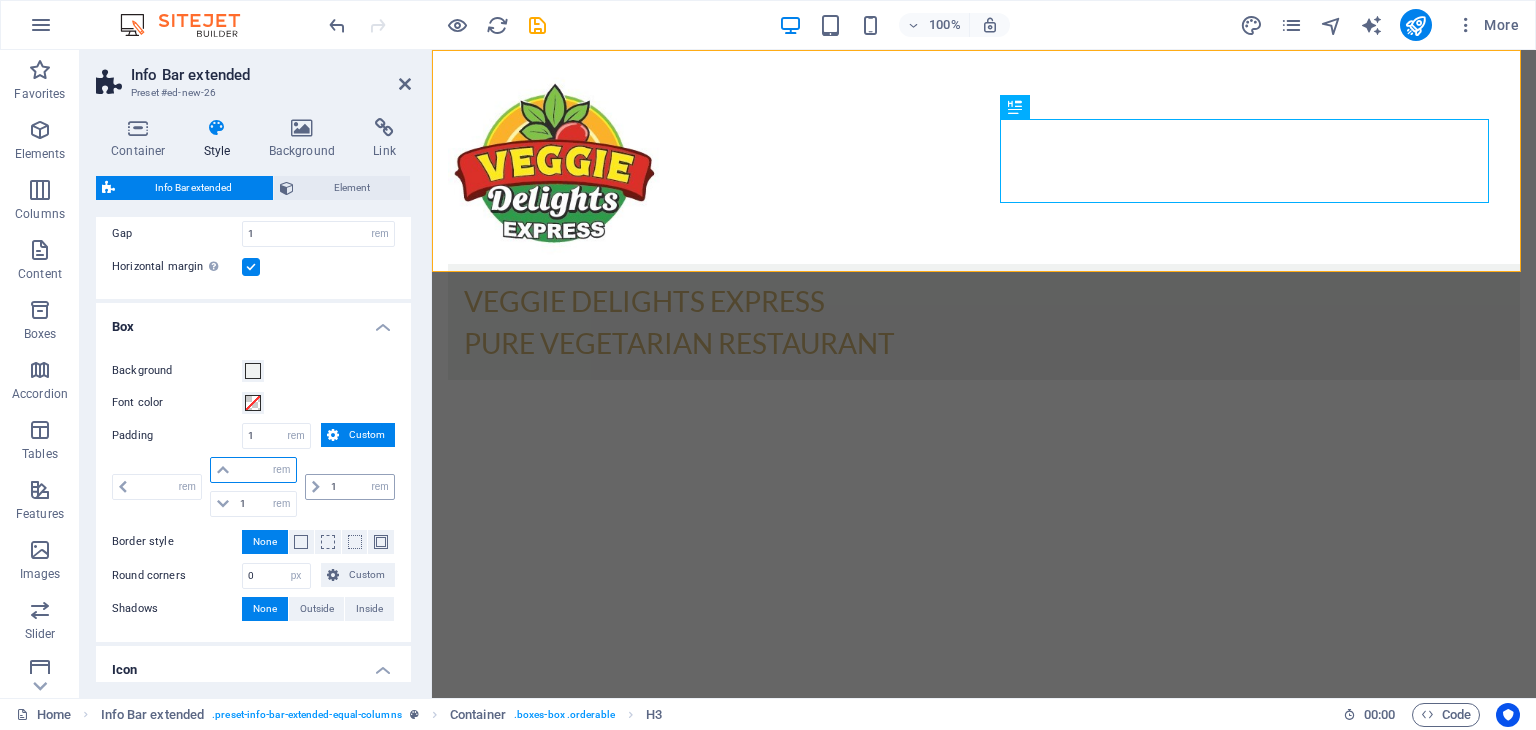 type 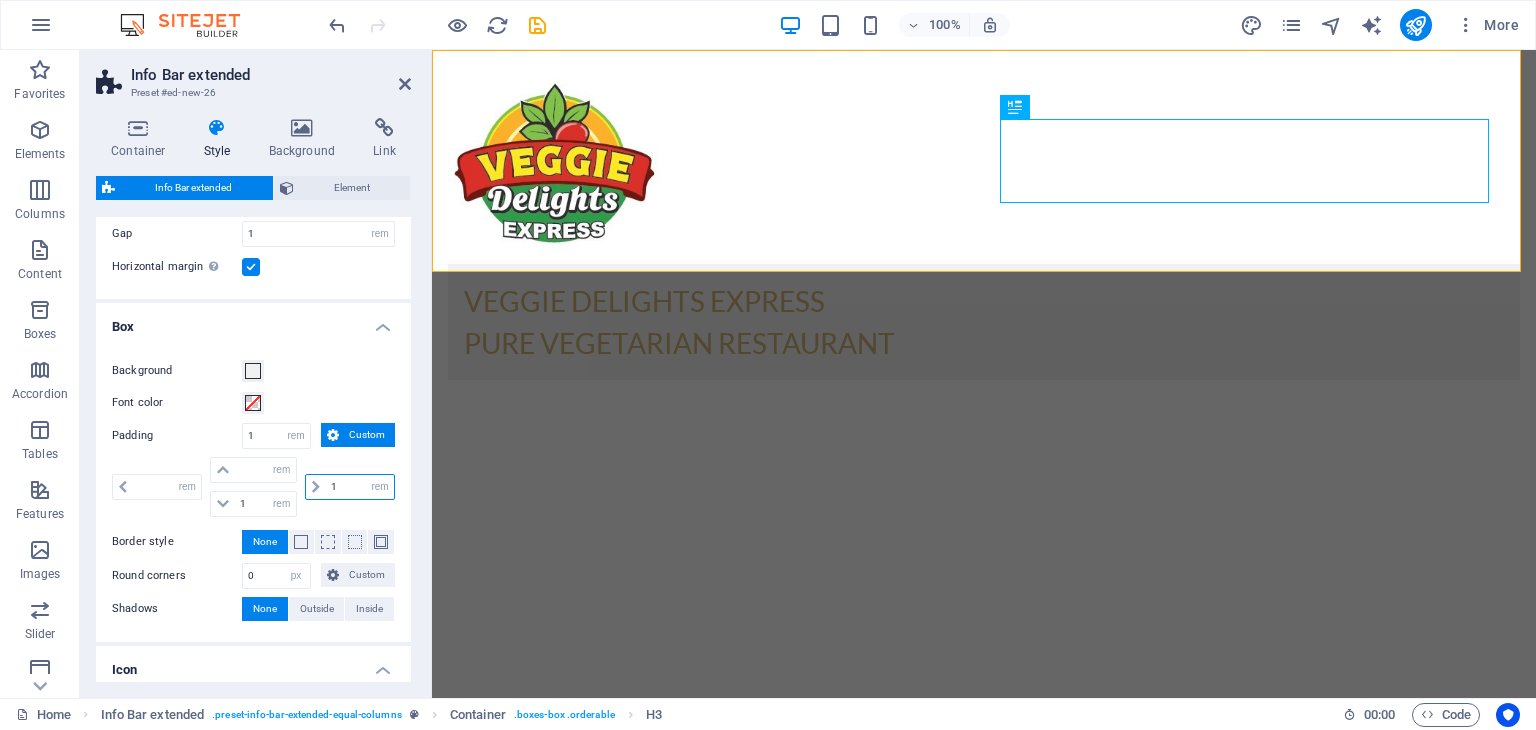 click on "1" at bounding box center [360, 487] 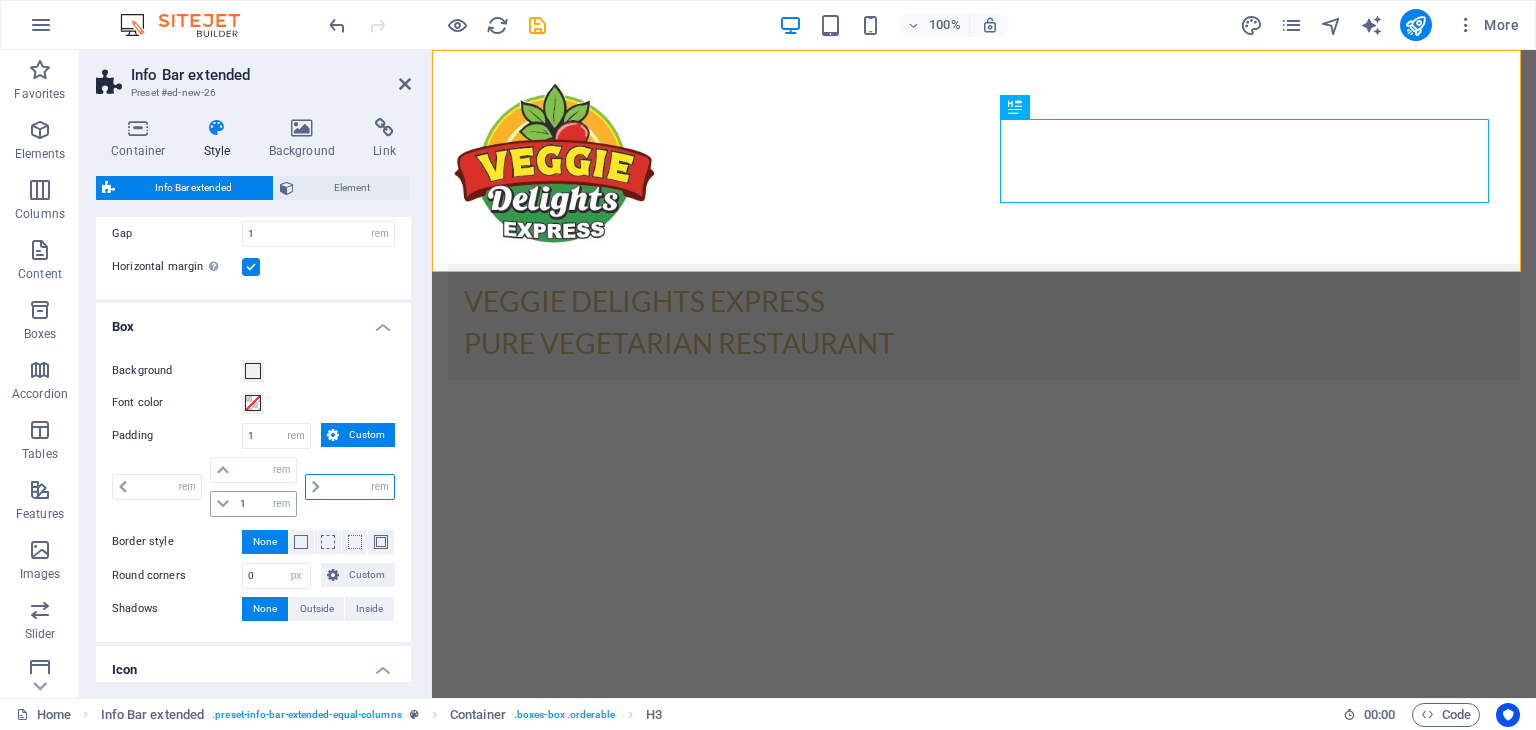 type 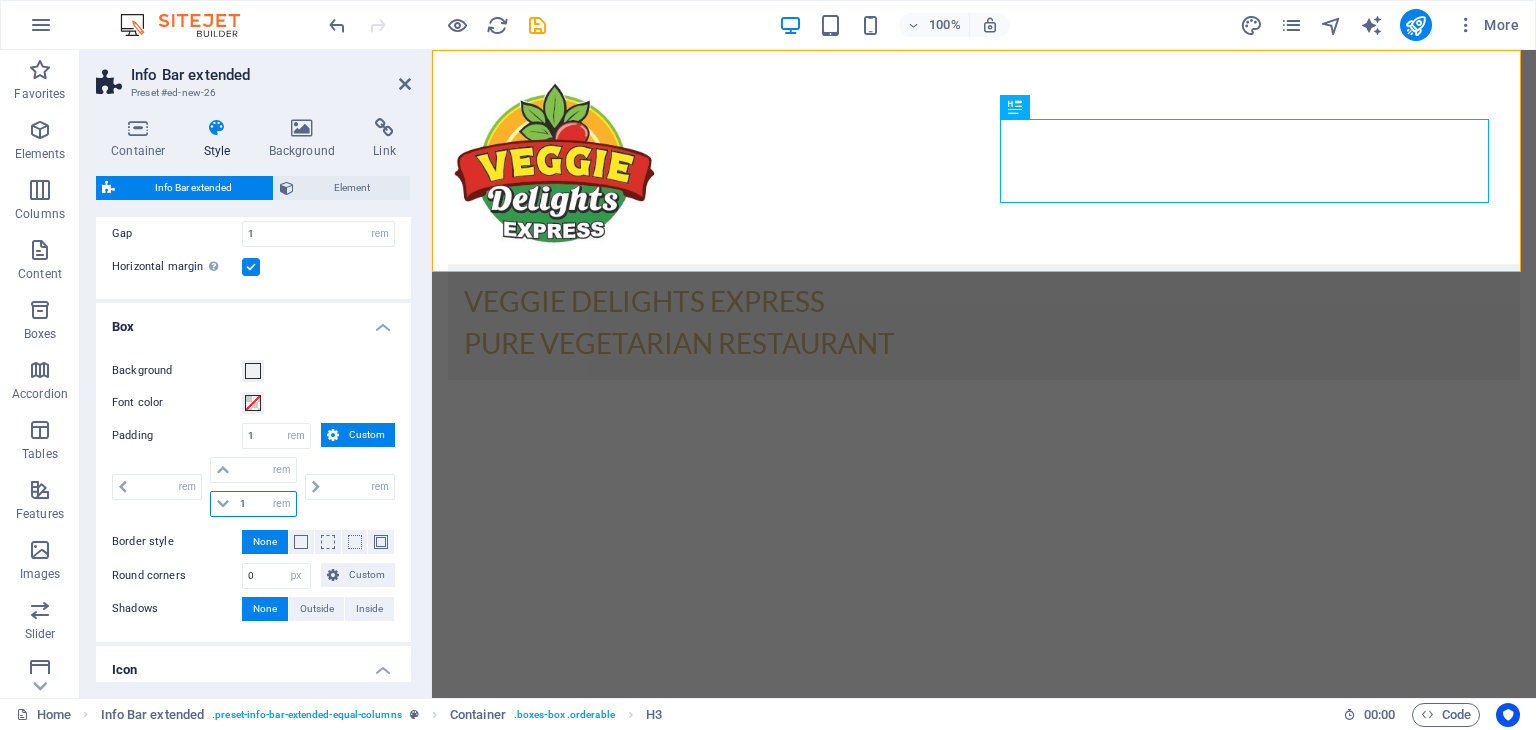click on "1" at bounding box center [265, 504] 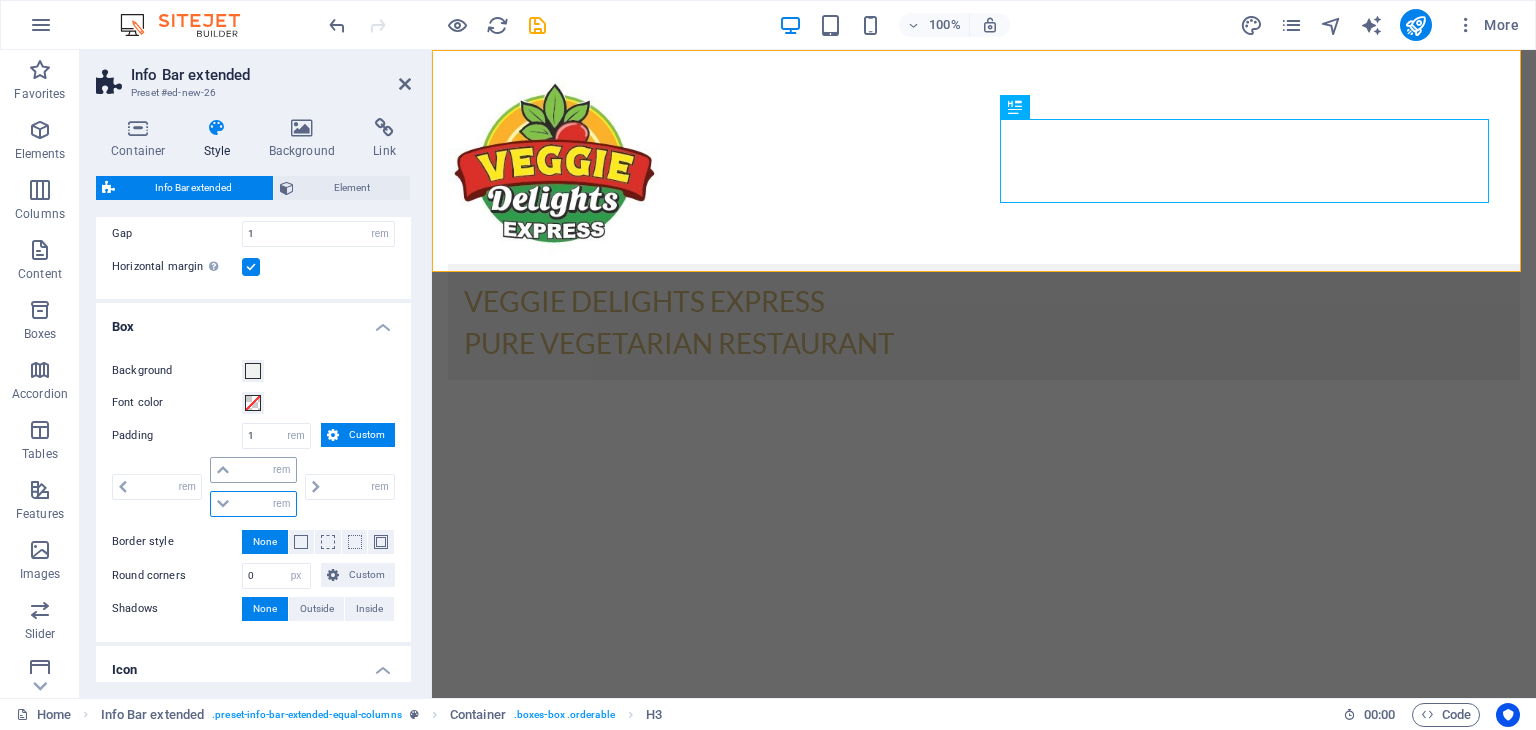 type 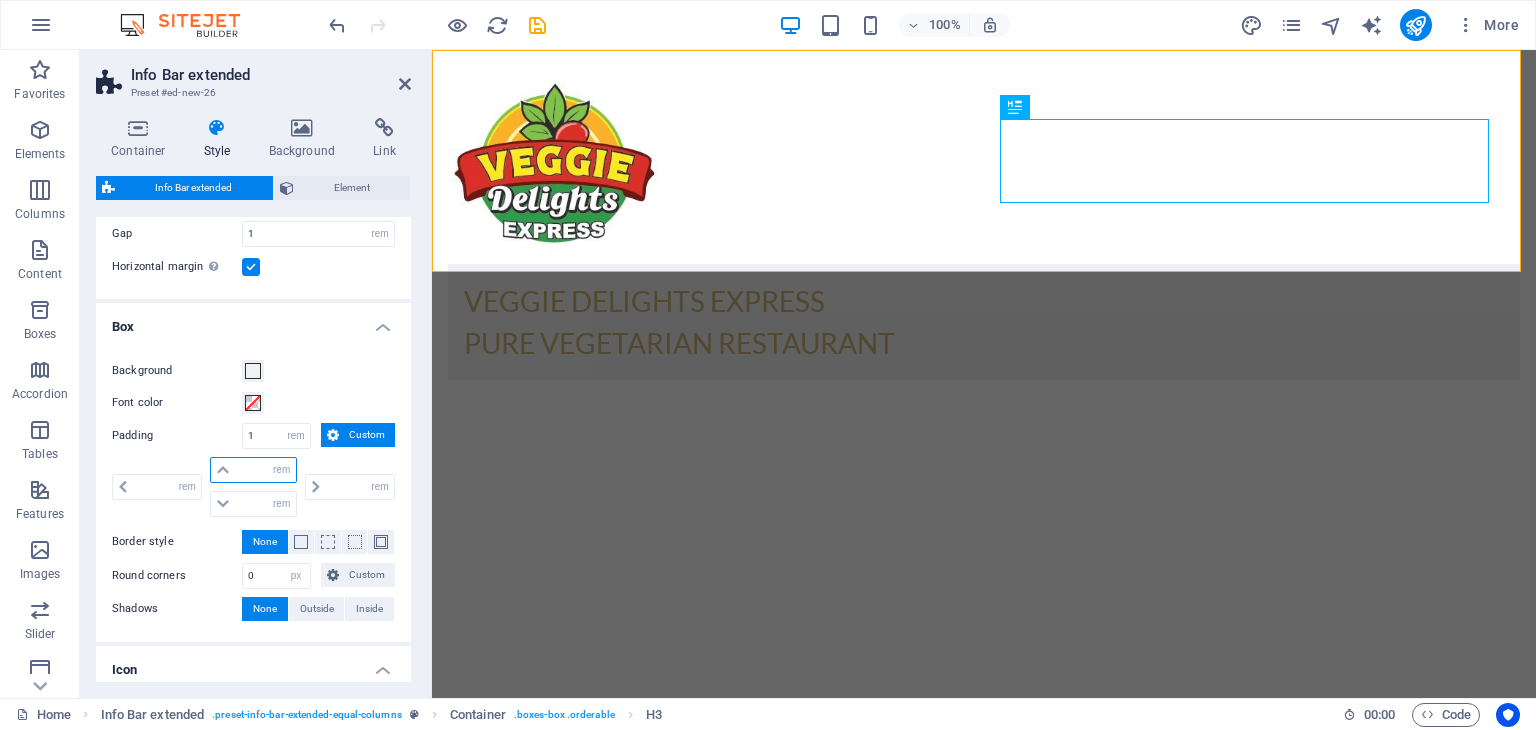 click at bounding box center [265, 470] 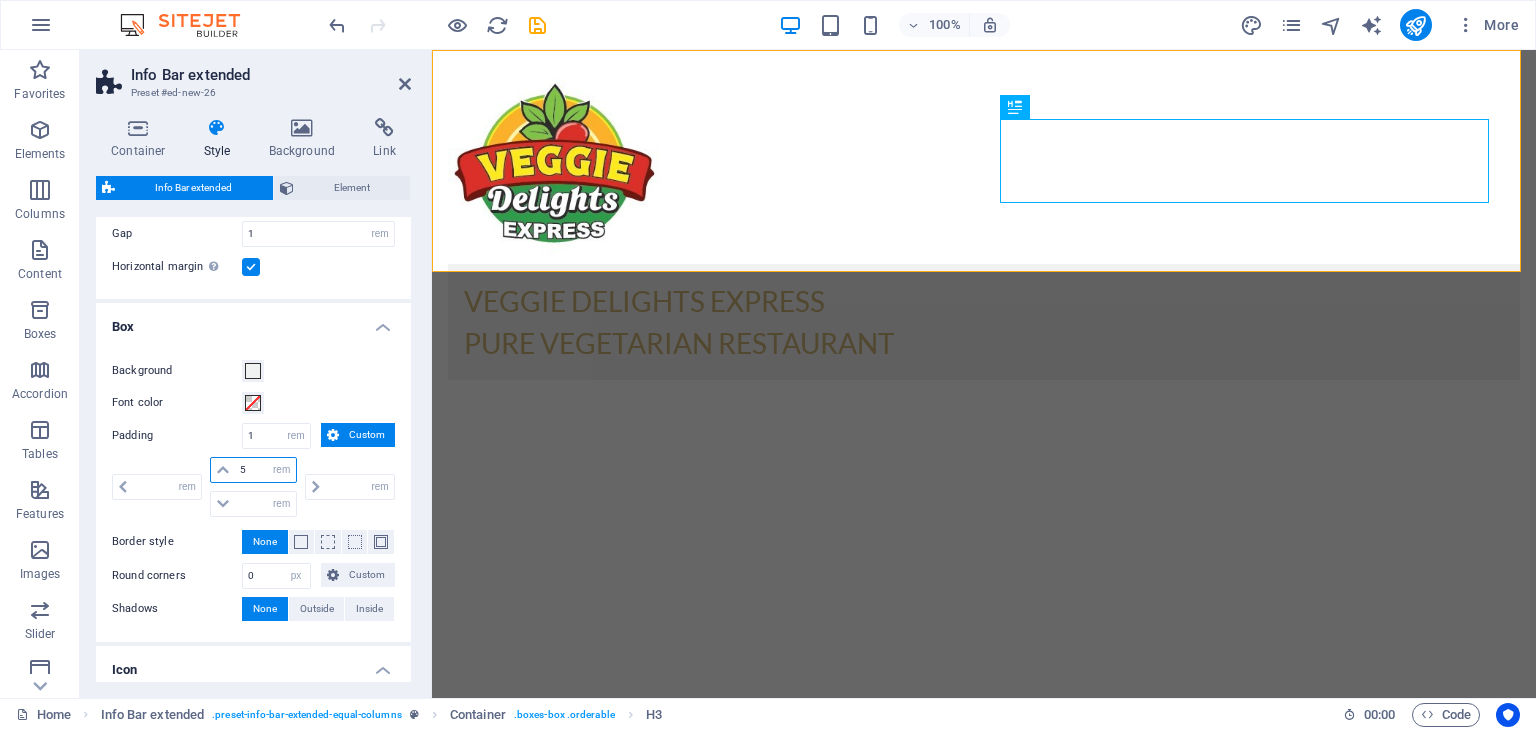 type on "50" 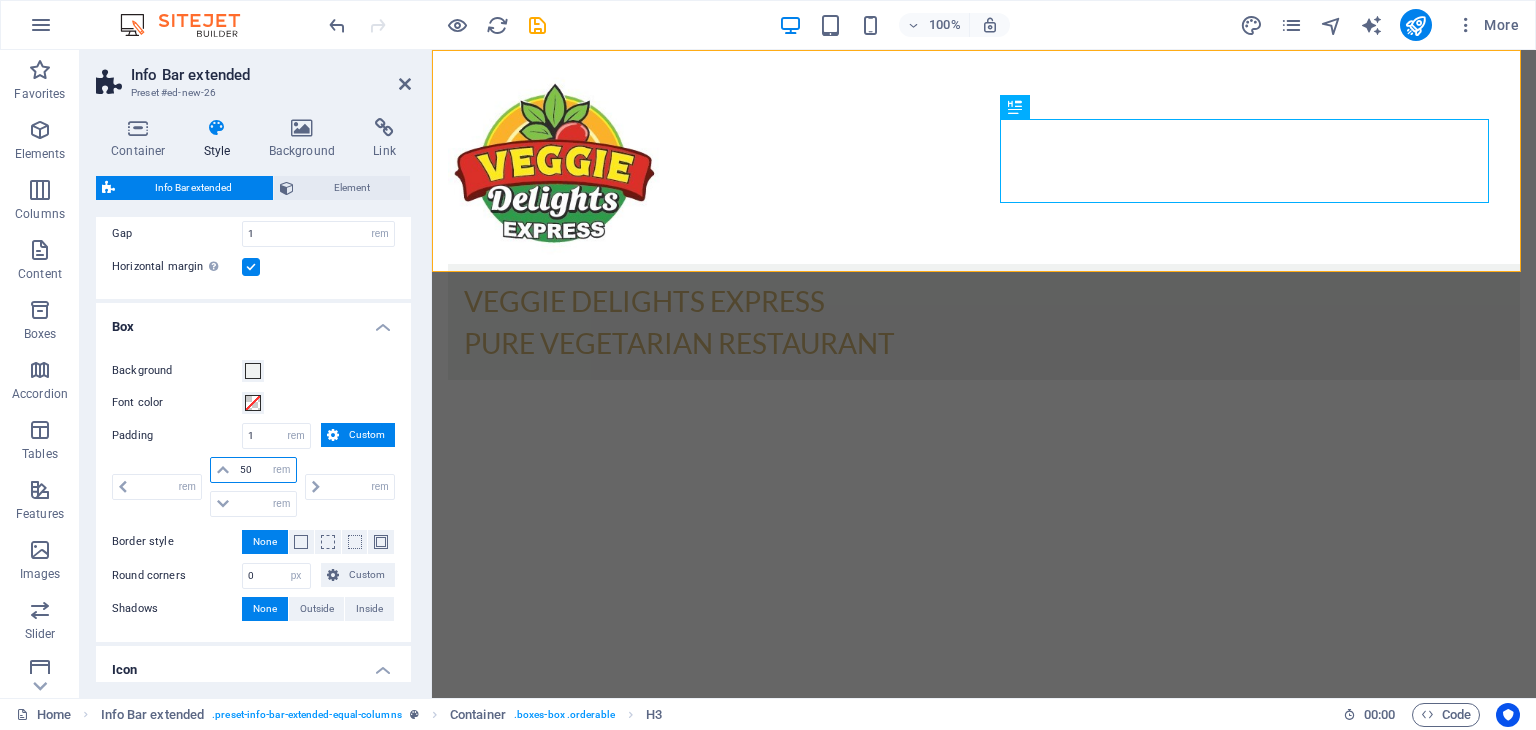 type 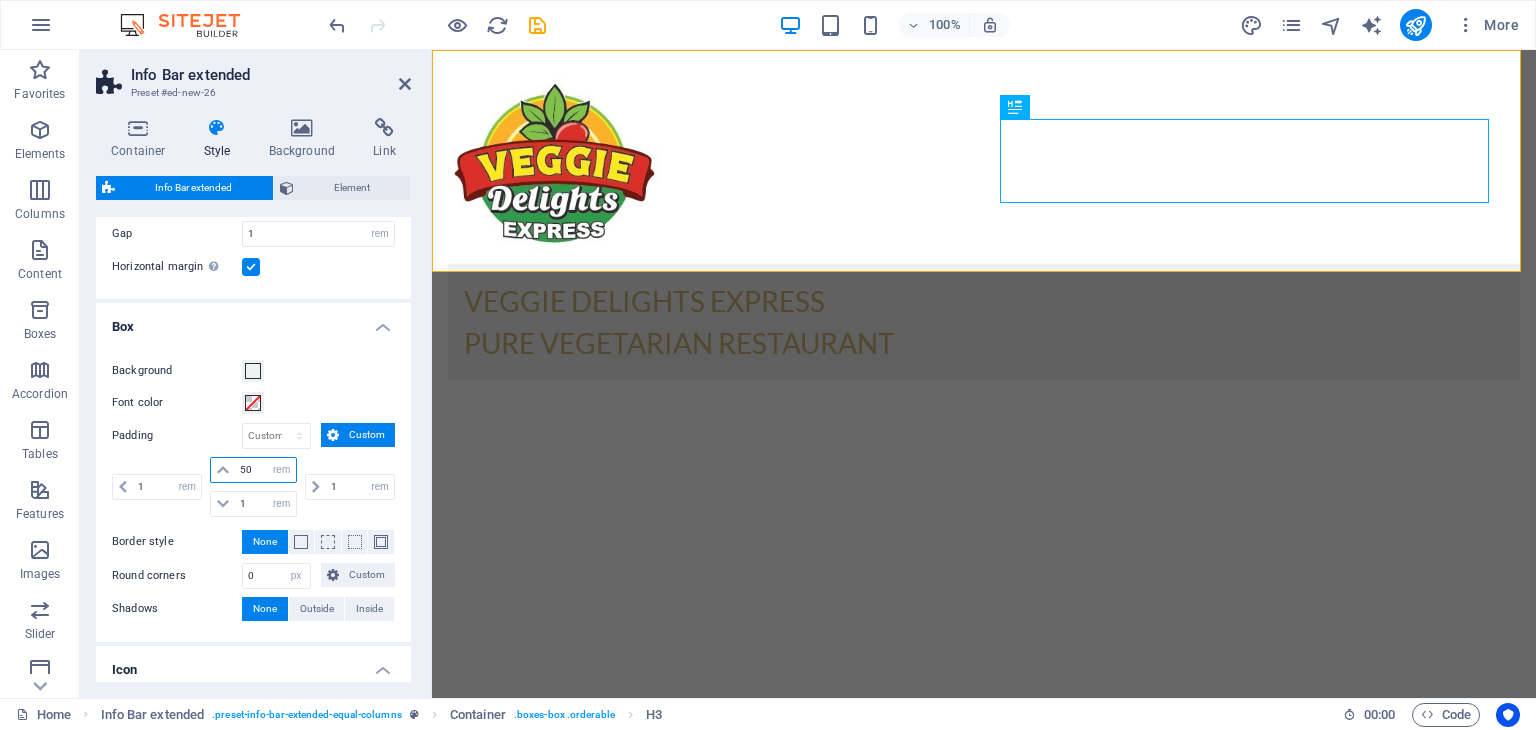 type on "5" 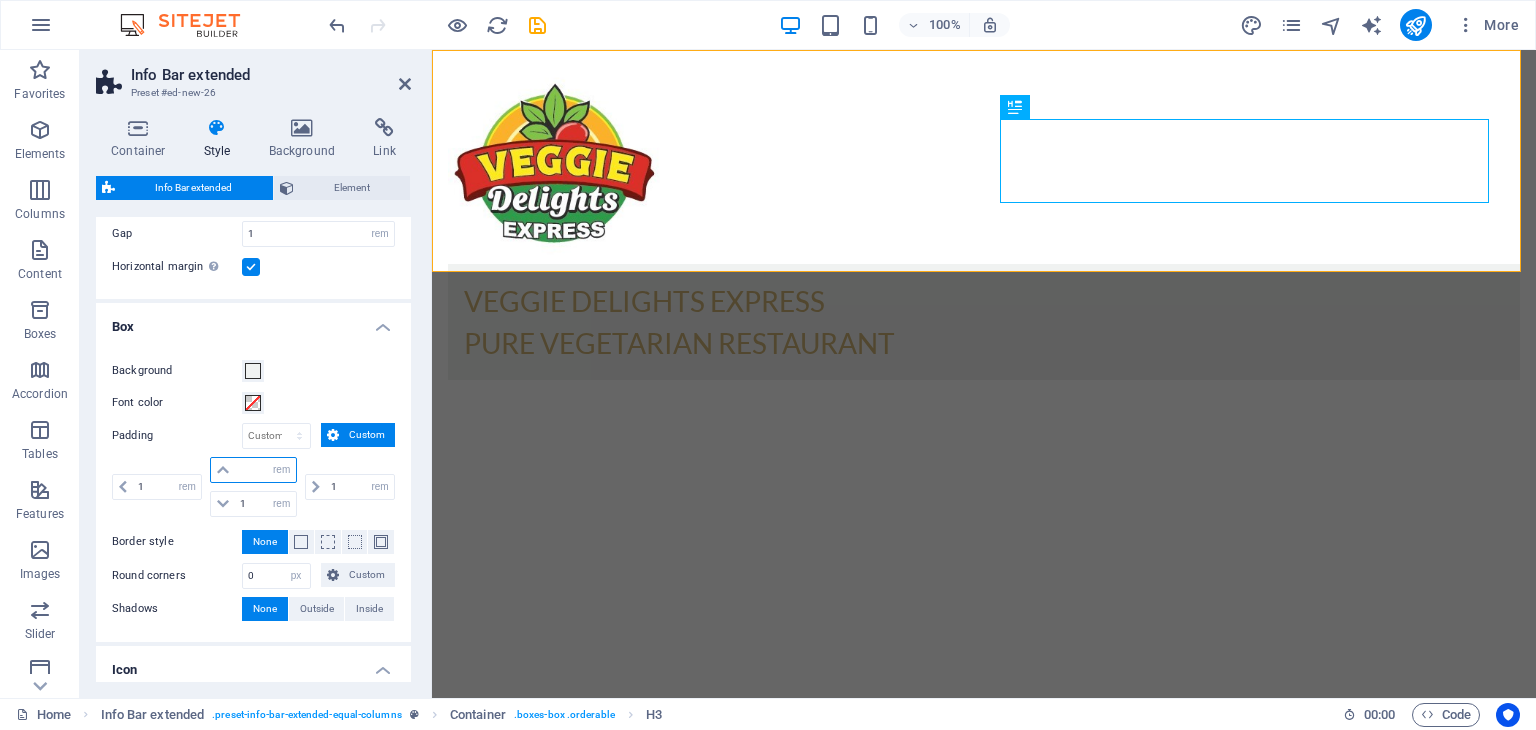 type on "1" 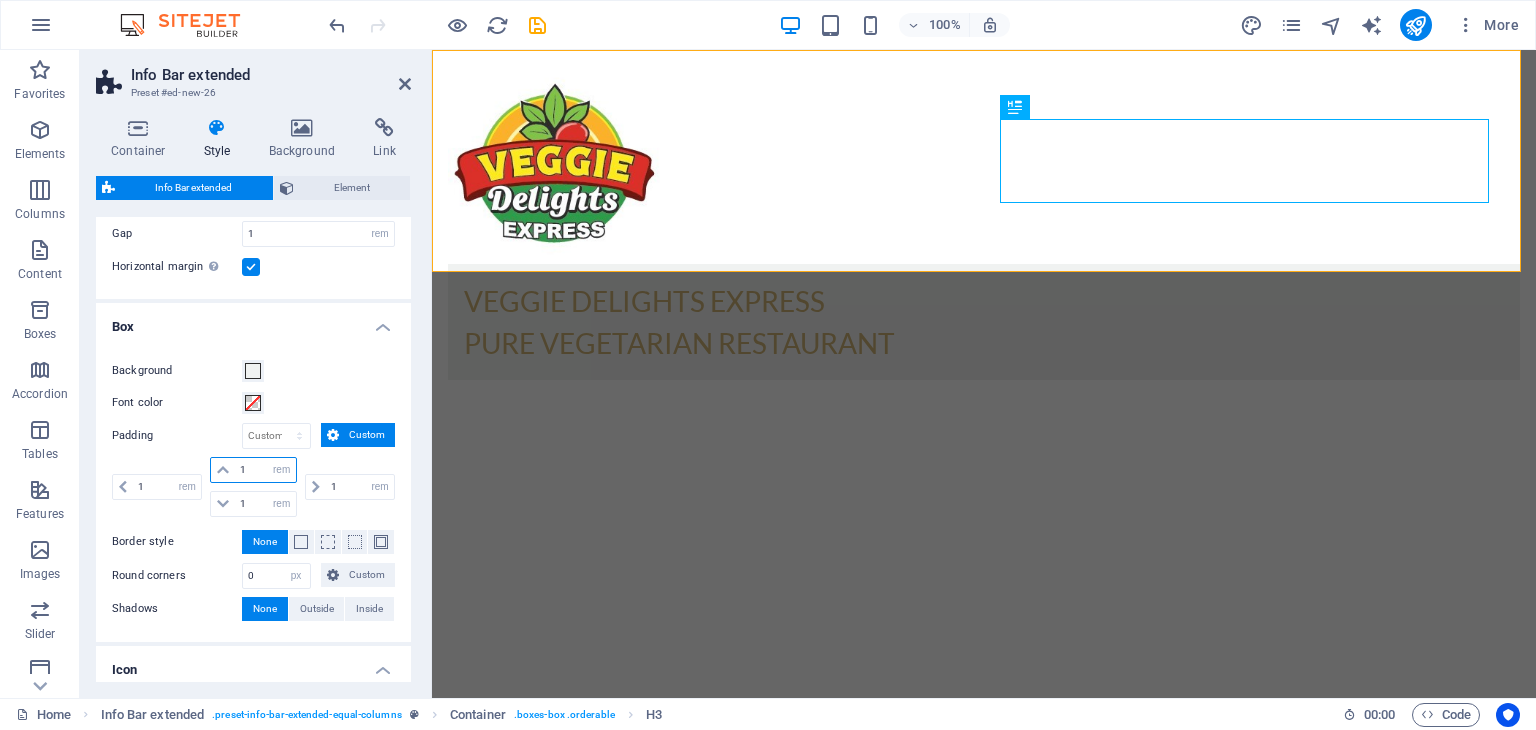 type on "1" 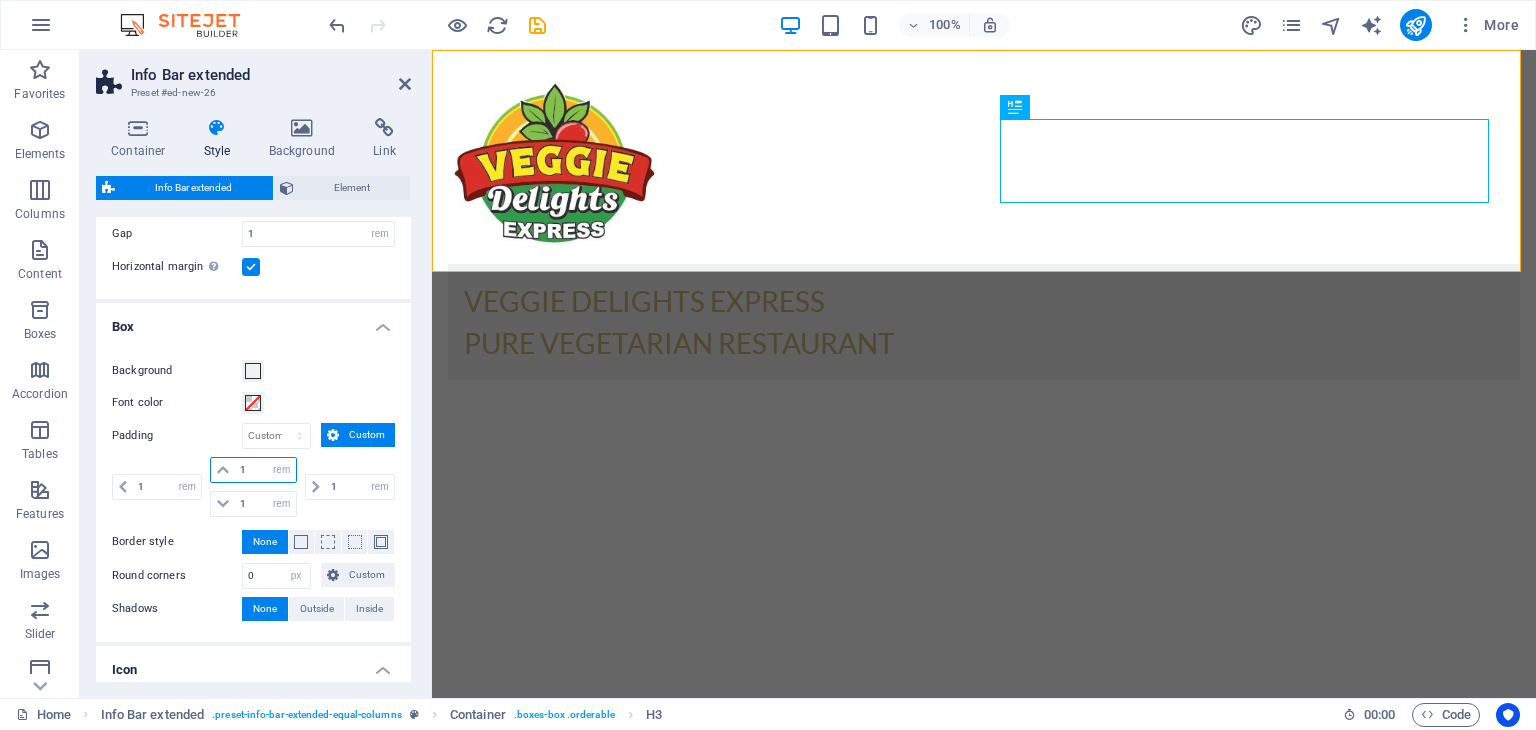 select on "rem" 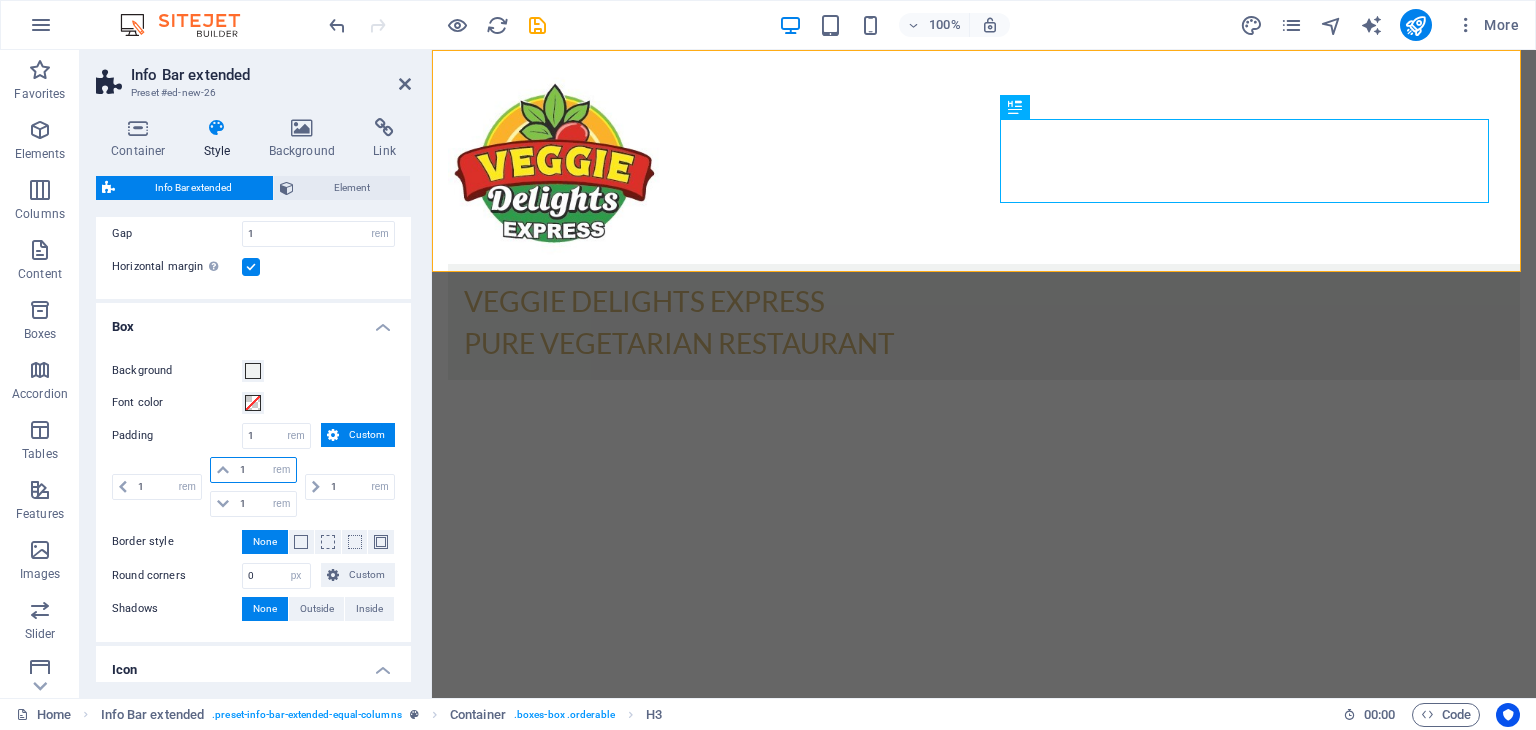 type on "1" 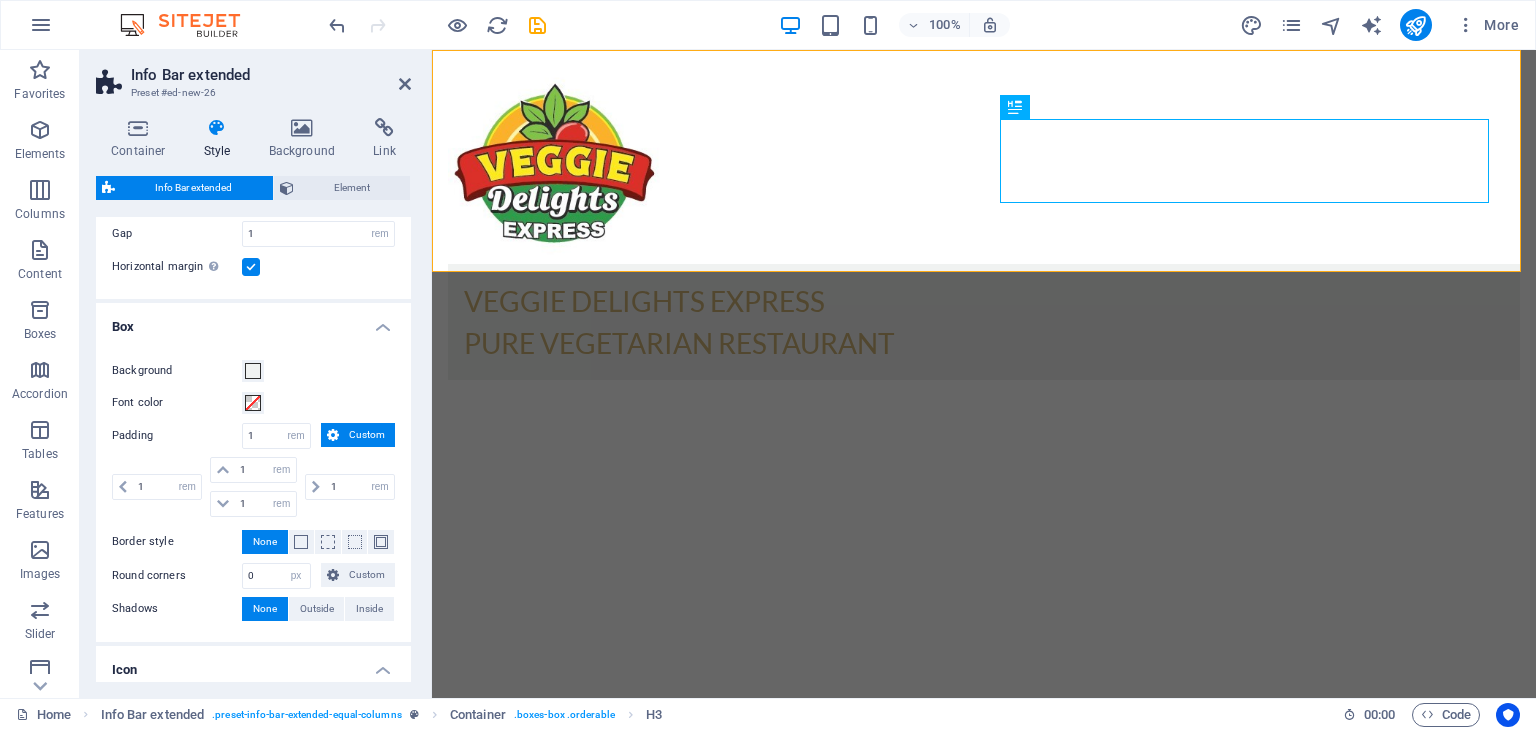 click on "Box" at bounding box center (253, 321) 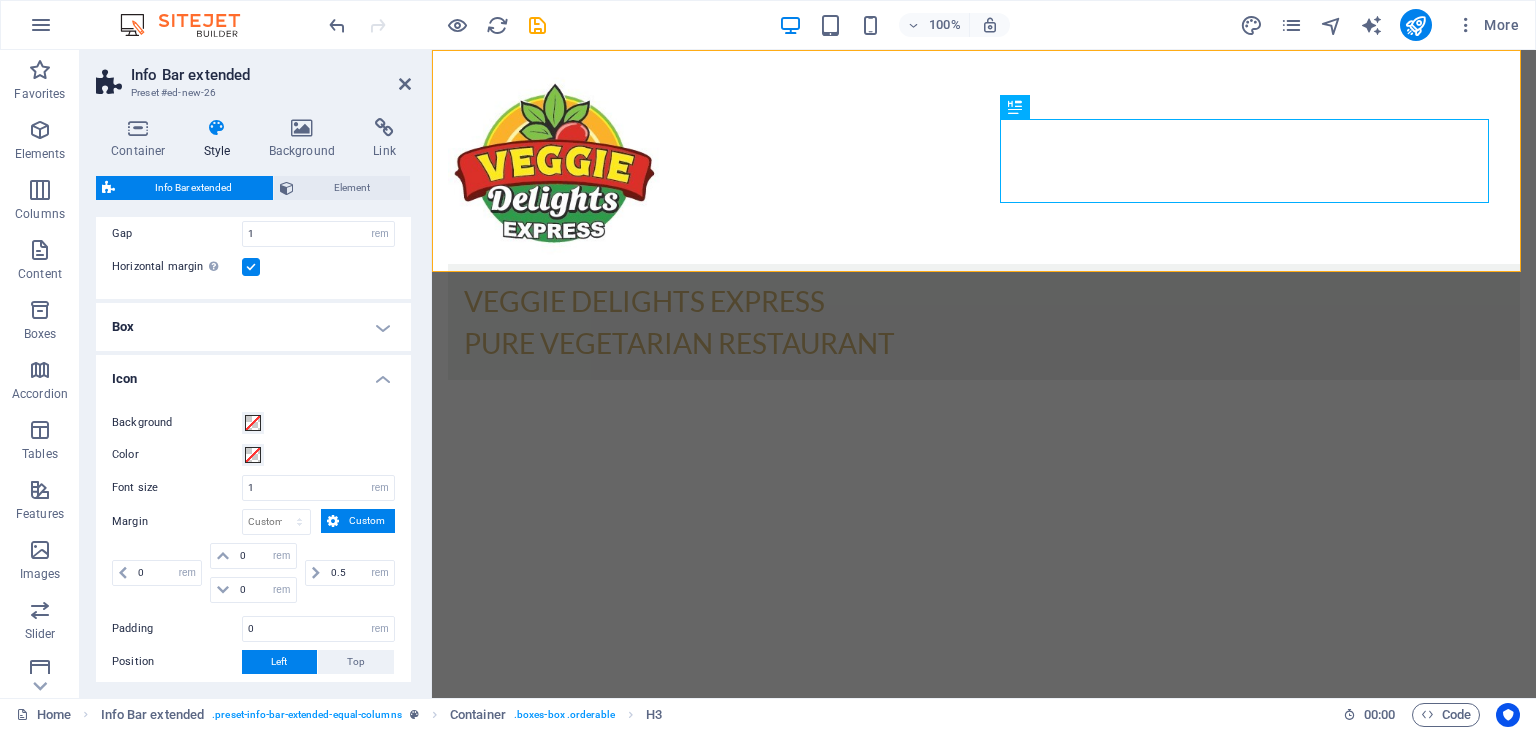click on "Icon" at bounding box center (253, 373) 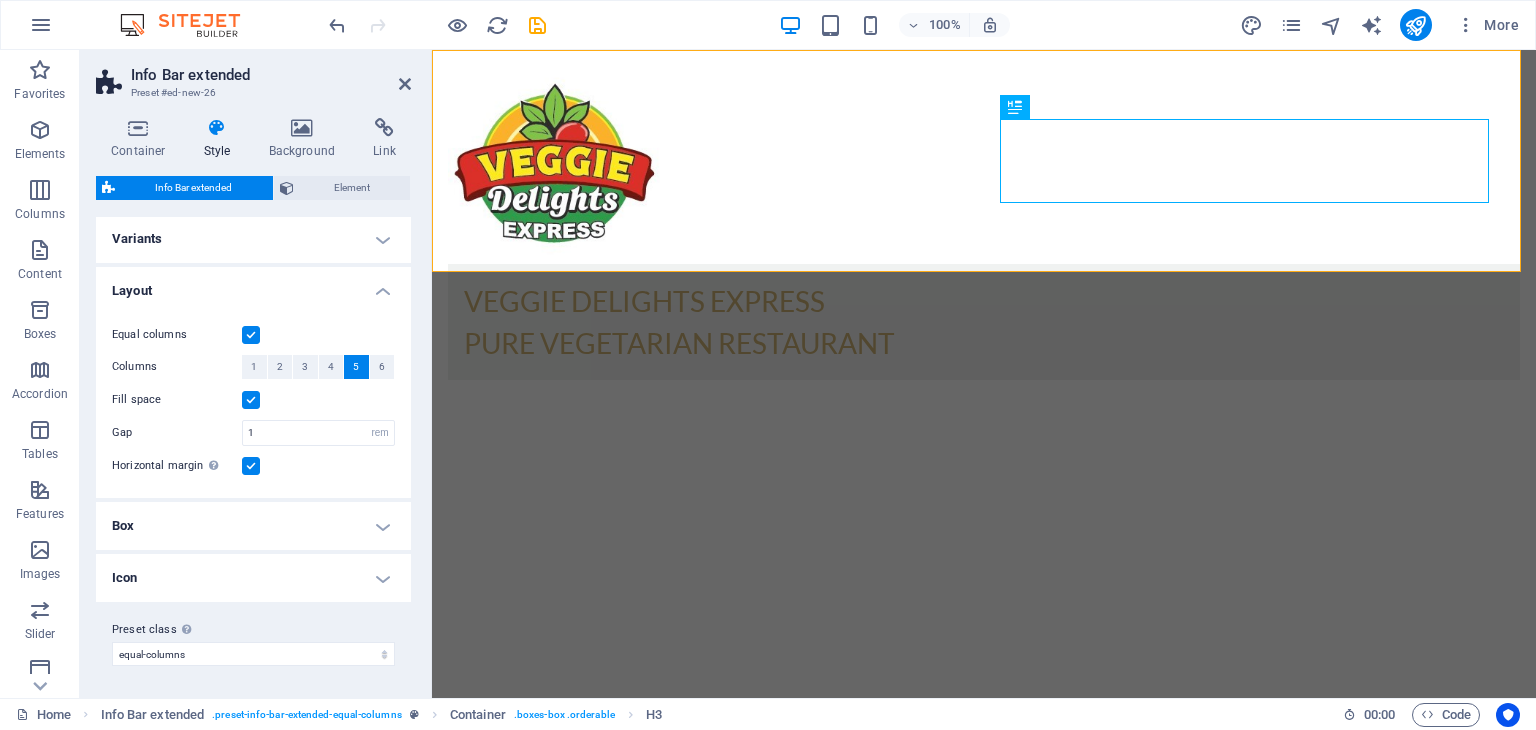 scroll, scrollTop: 1, scrollLeft: 0, axis: vertical 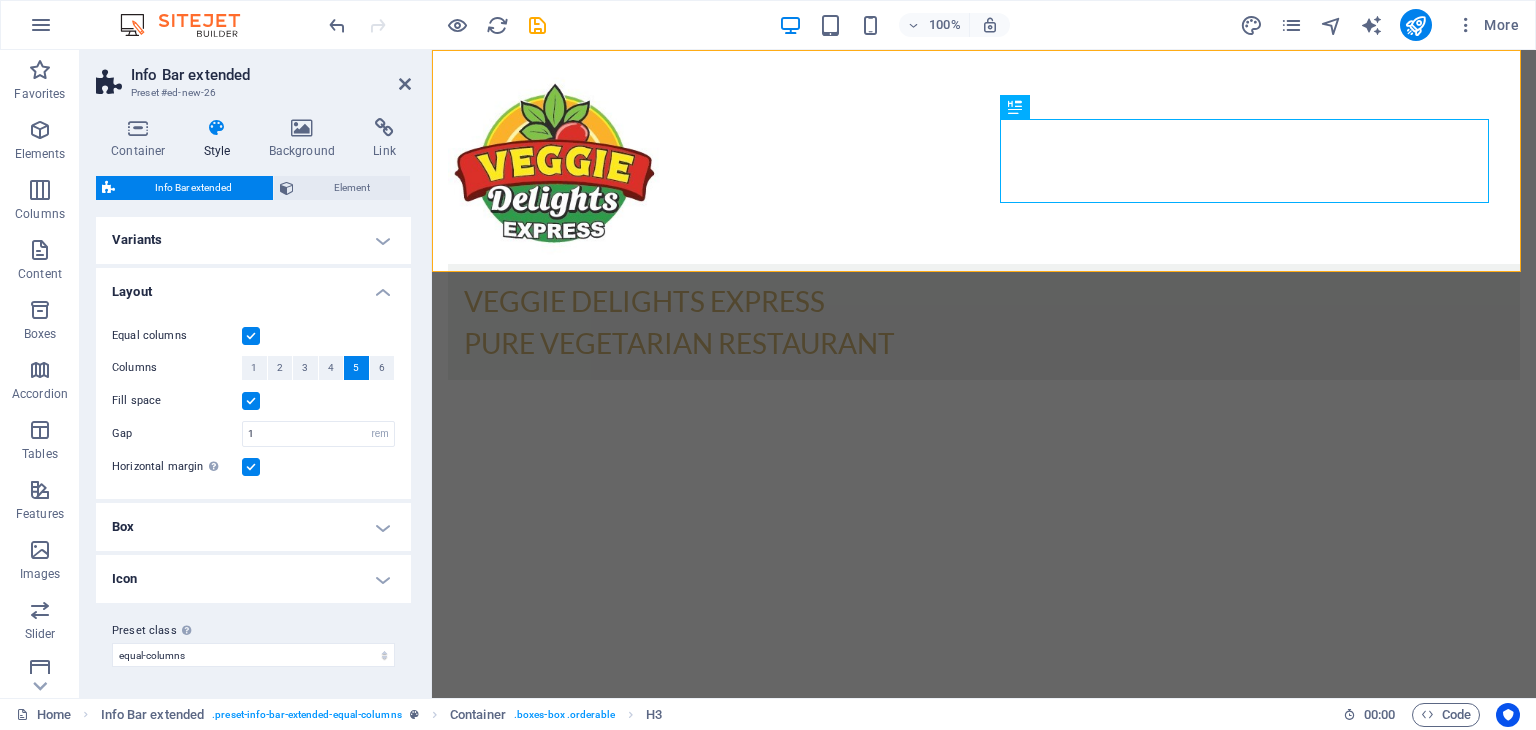click on "Layout" at bounding box center (253, 286) 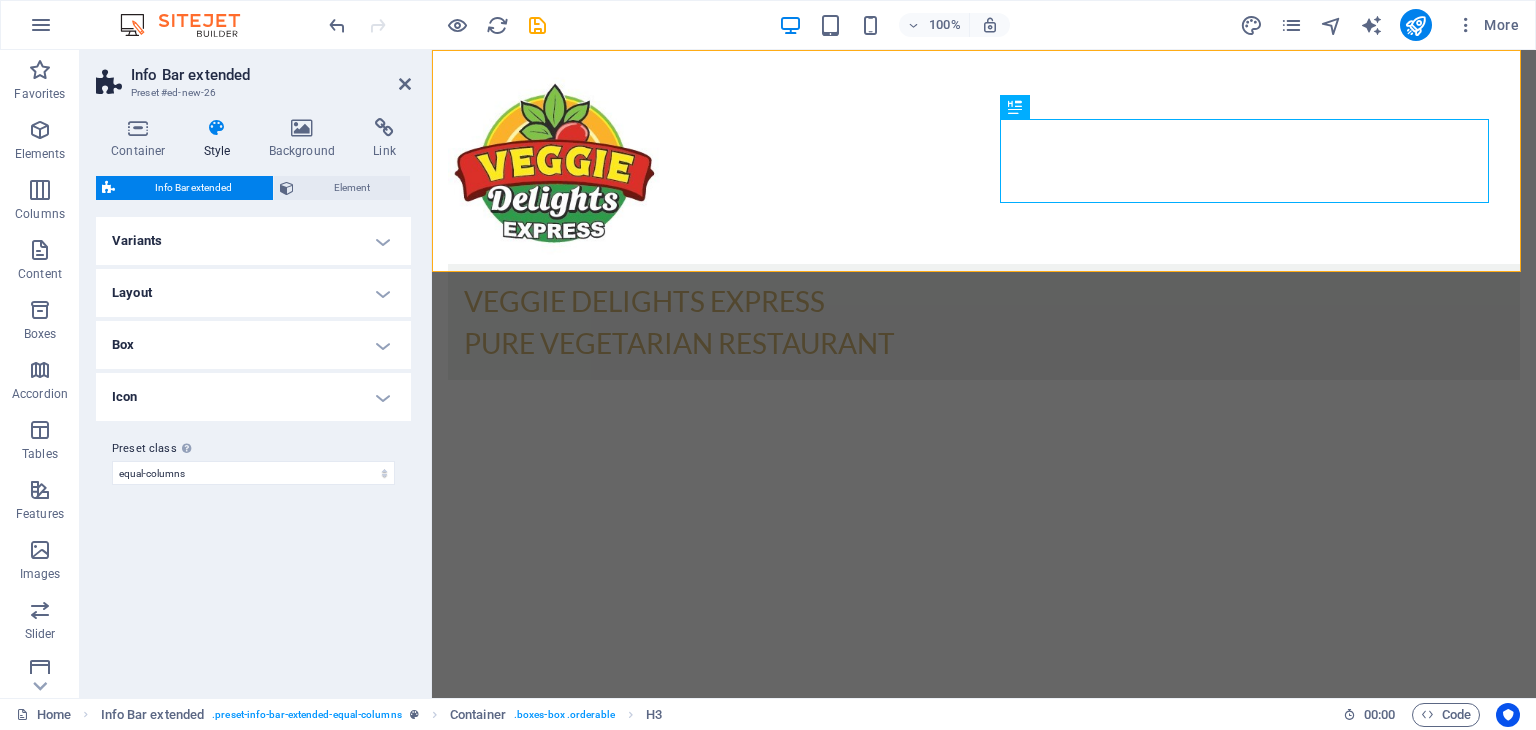 click on "Variants" at bounding box center (253, 241) 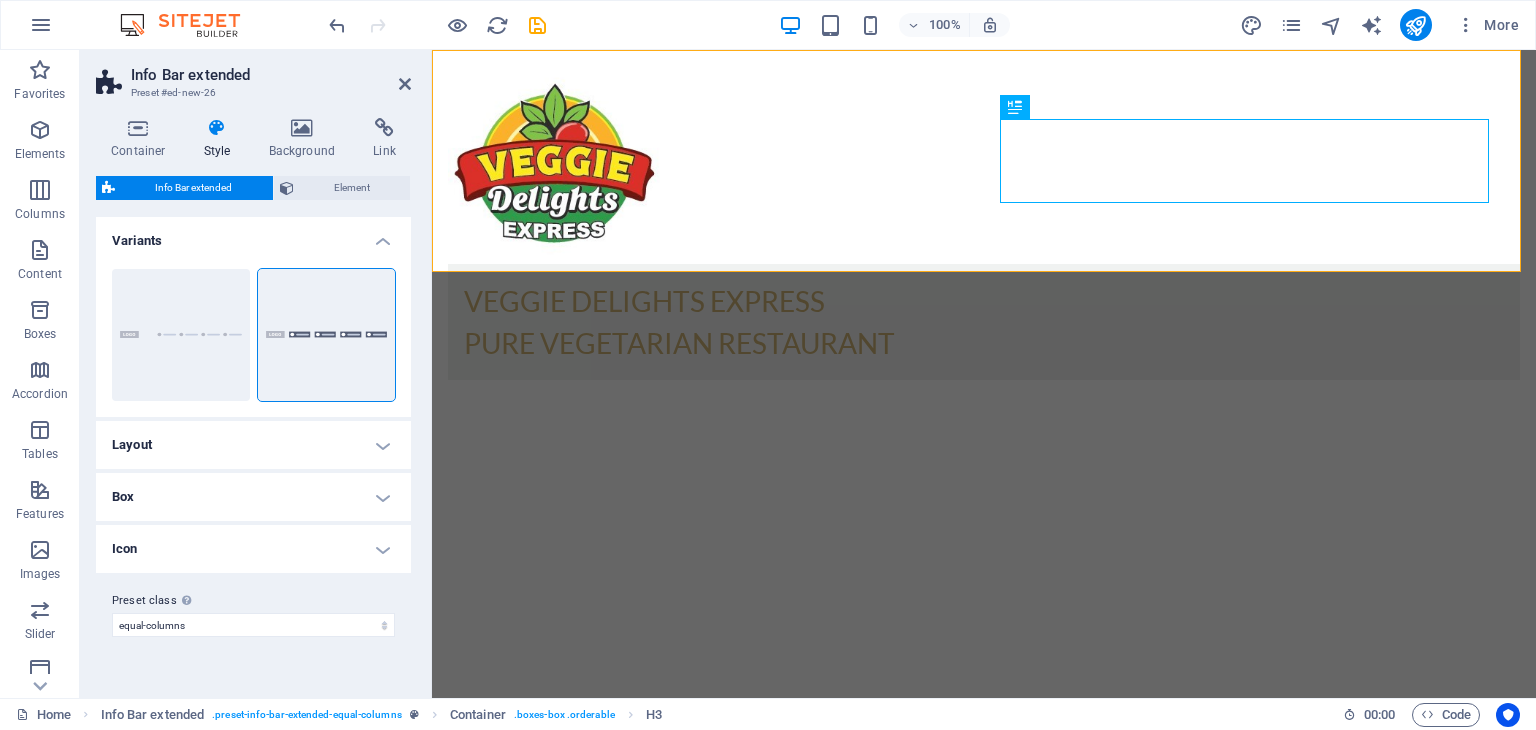click on "Variants" at bounding box center [253, 235] 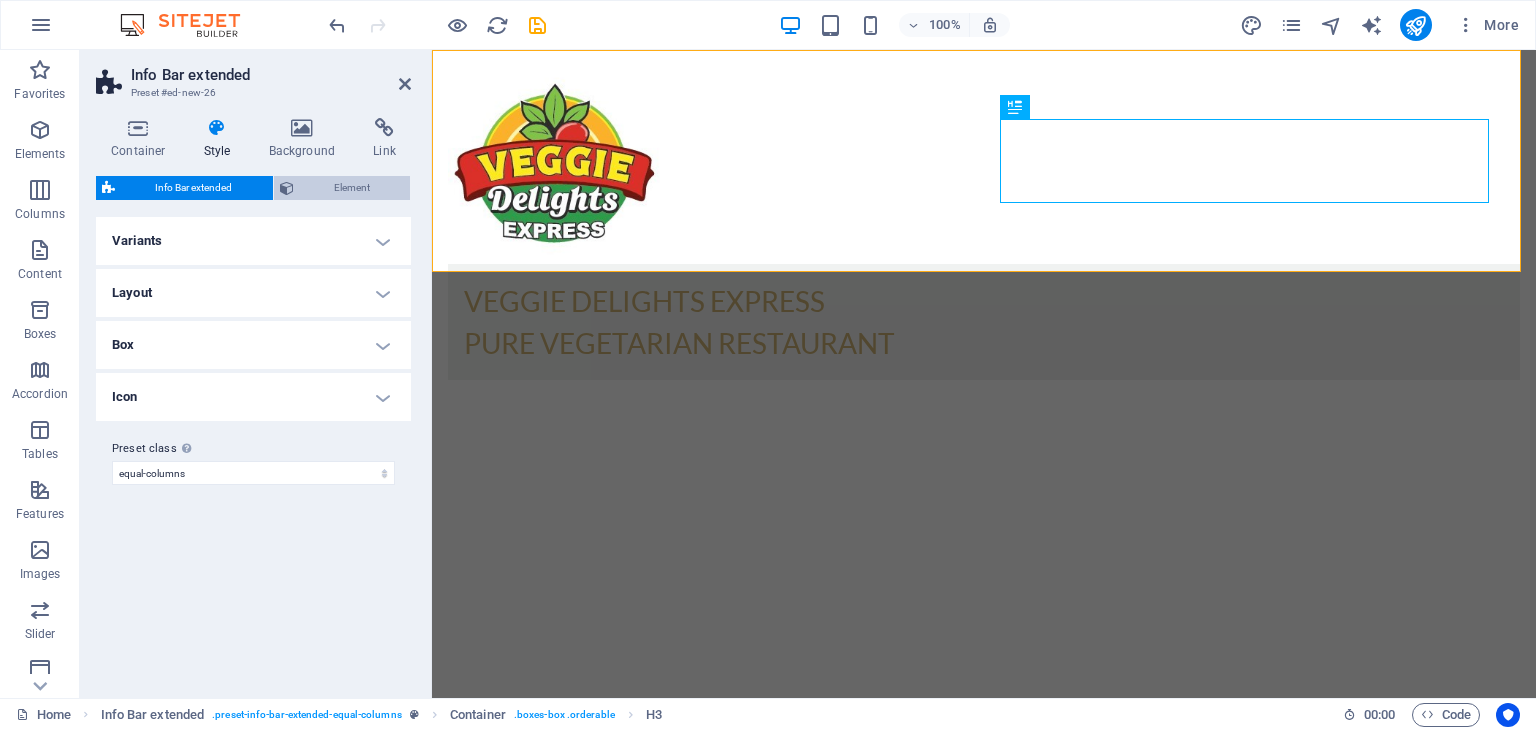 click on "Element" at bounding box center (352, 188) 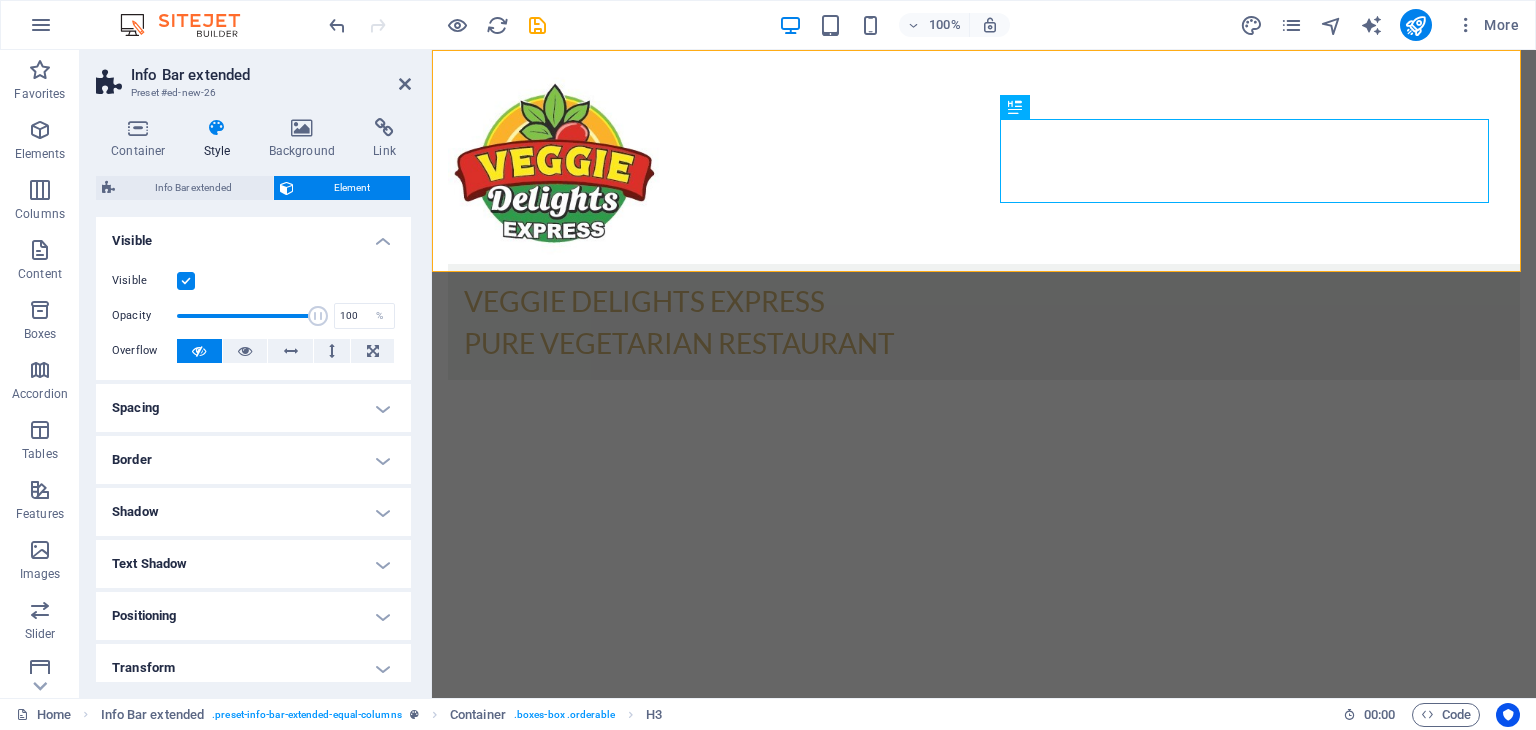 click on "Spacing" at bounding box center [253, 408] 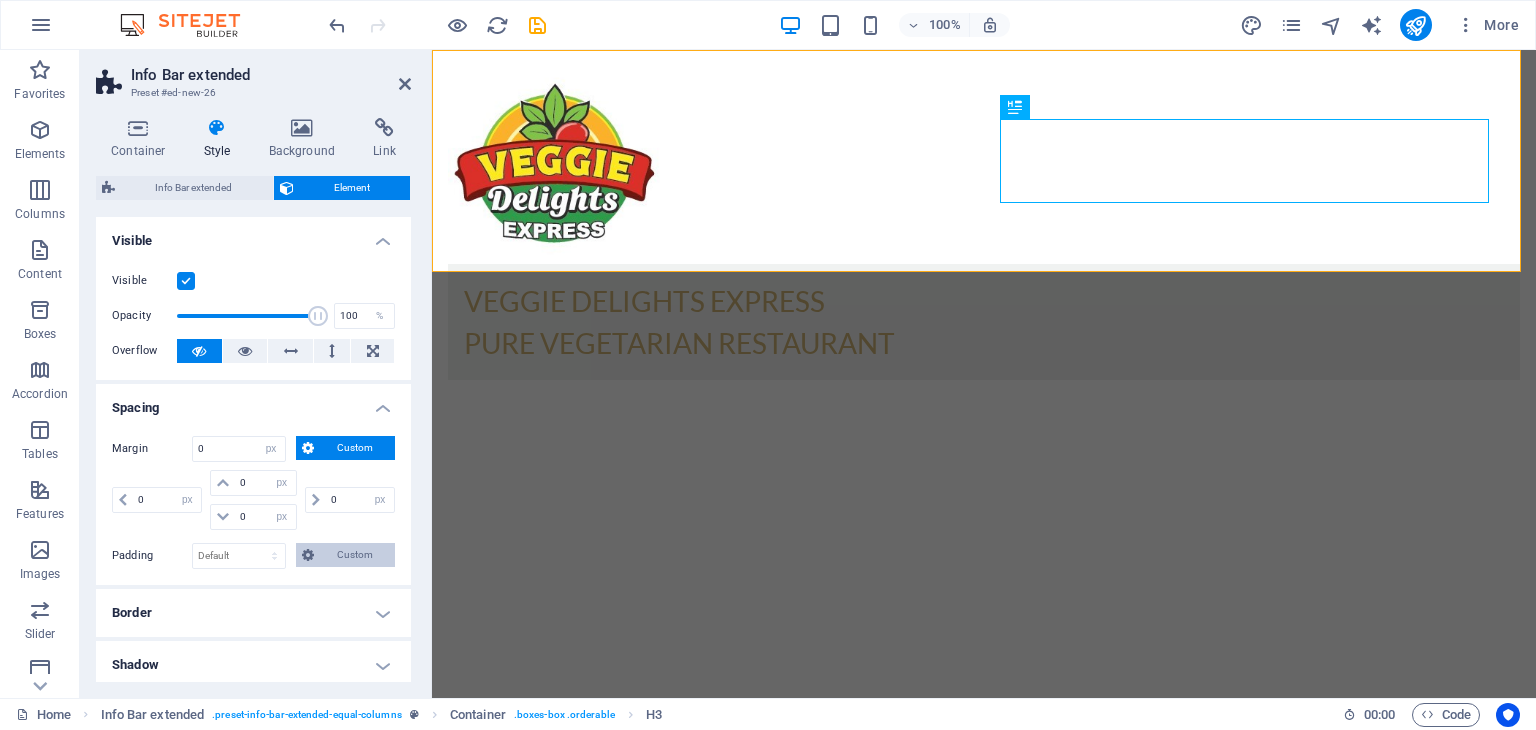 click on "Custom" at bounding box center [345, 555] 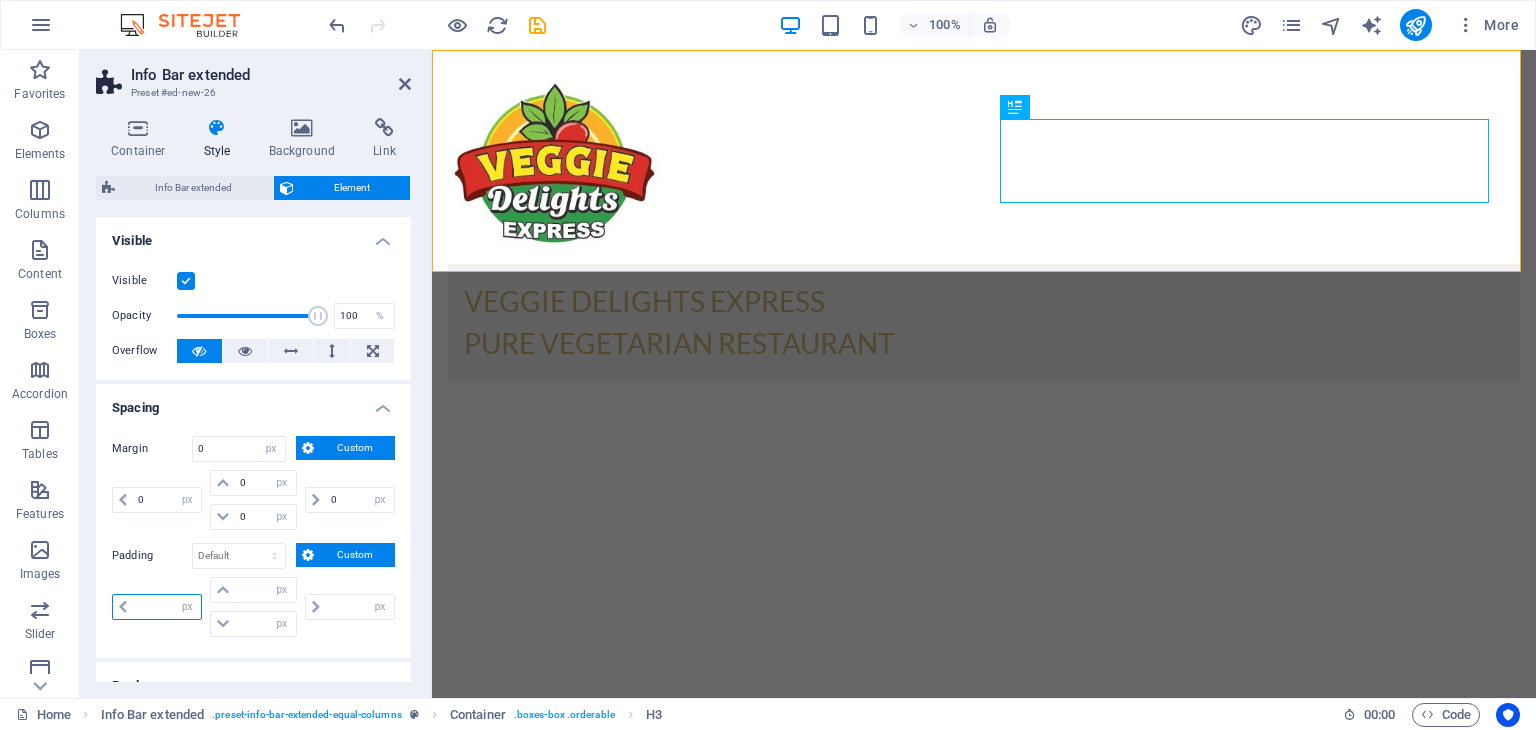 click at bounding box center [167, 607] 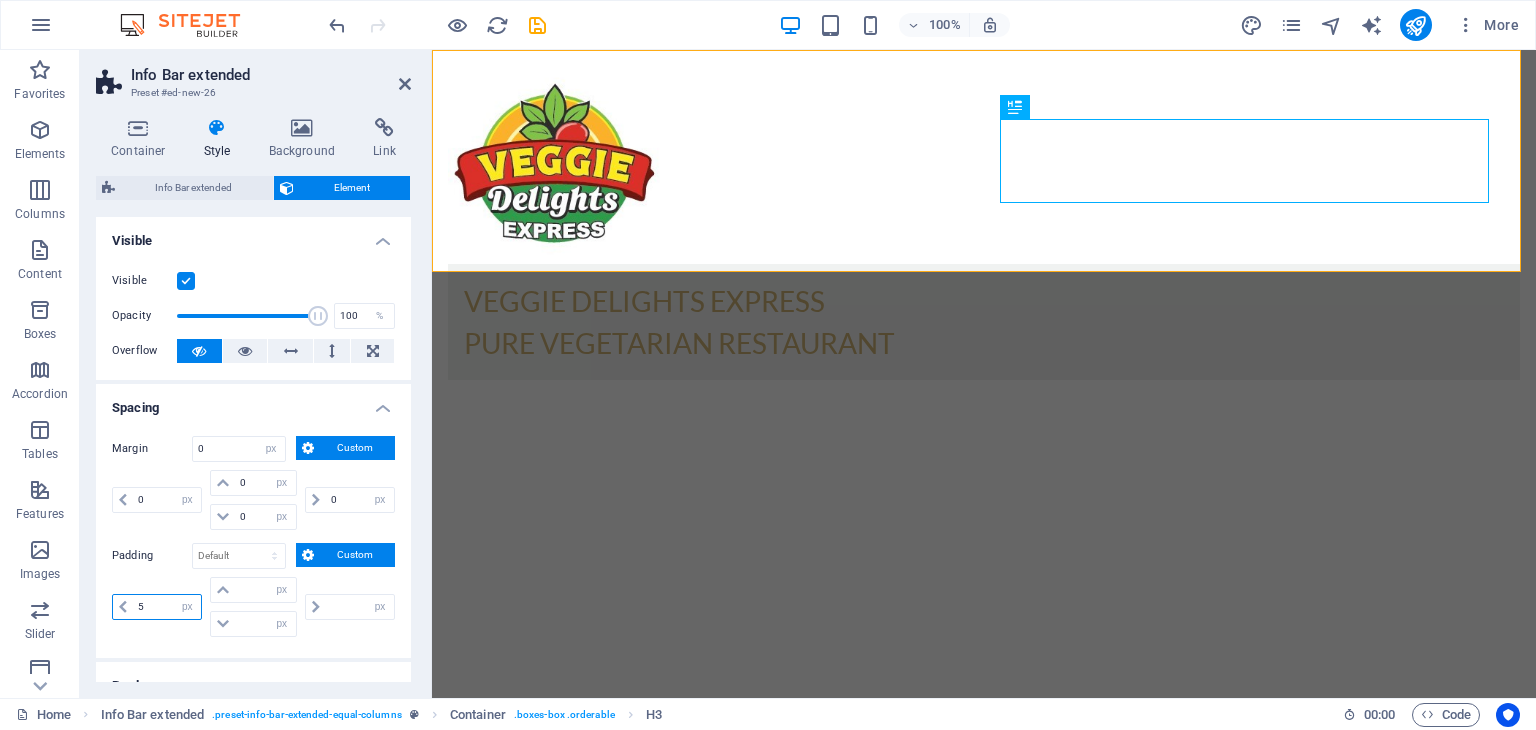 type on "50" 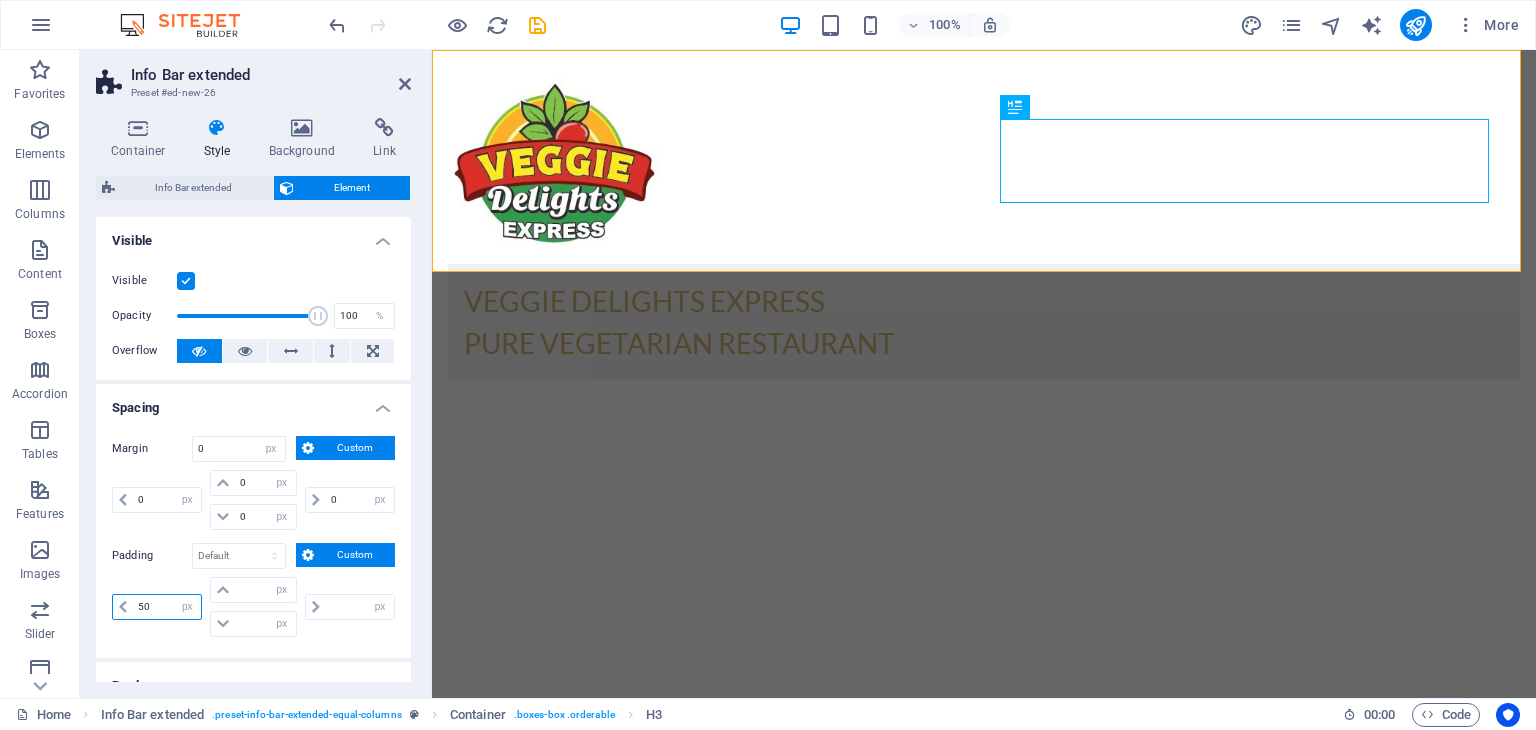 type on "0" 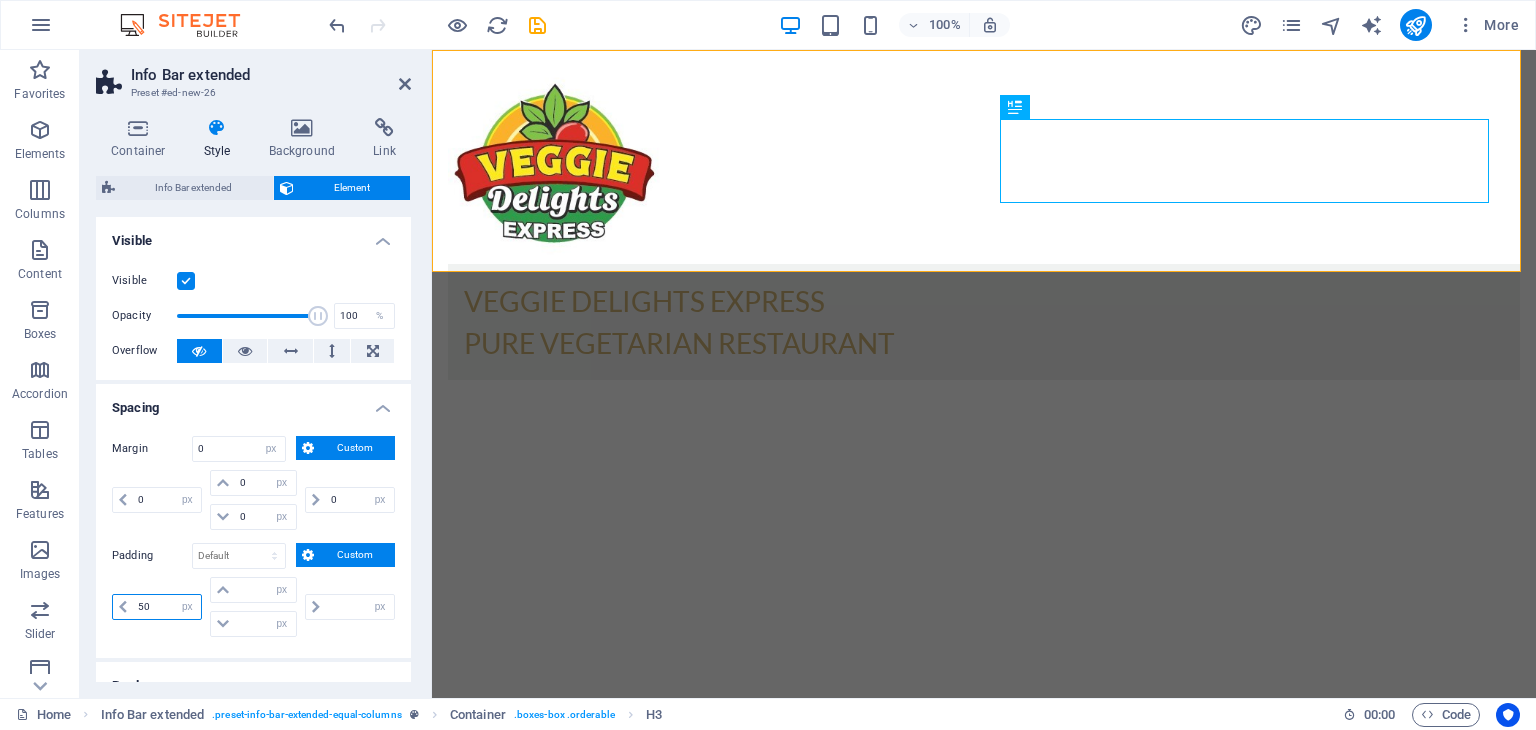 type on "0" 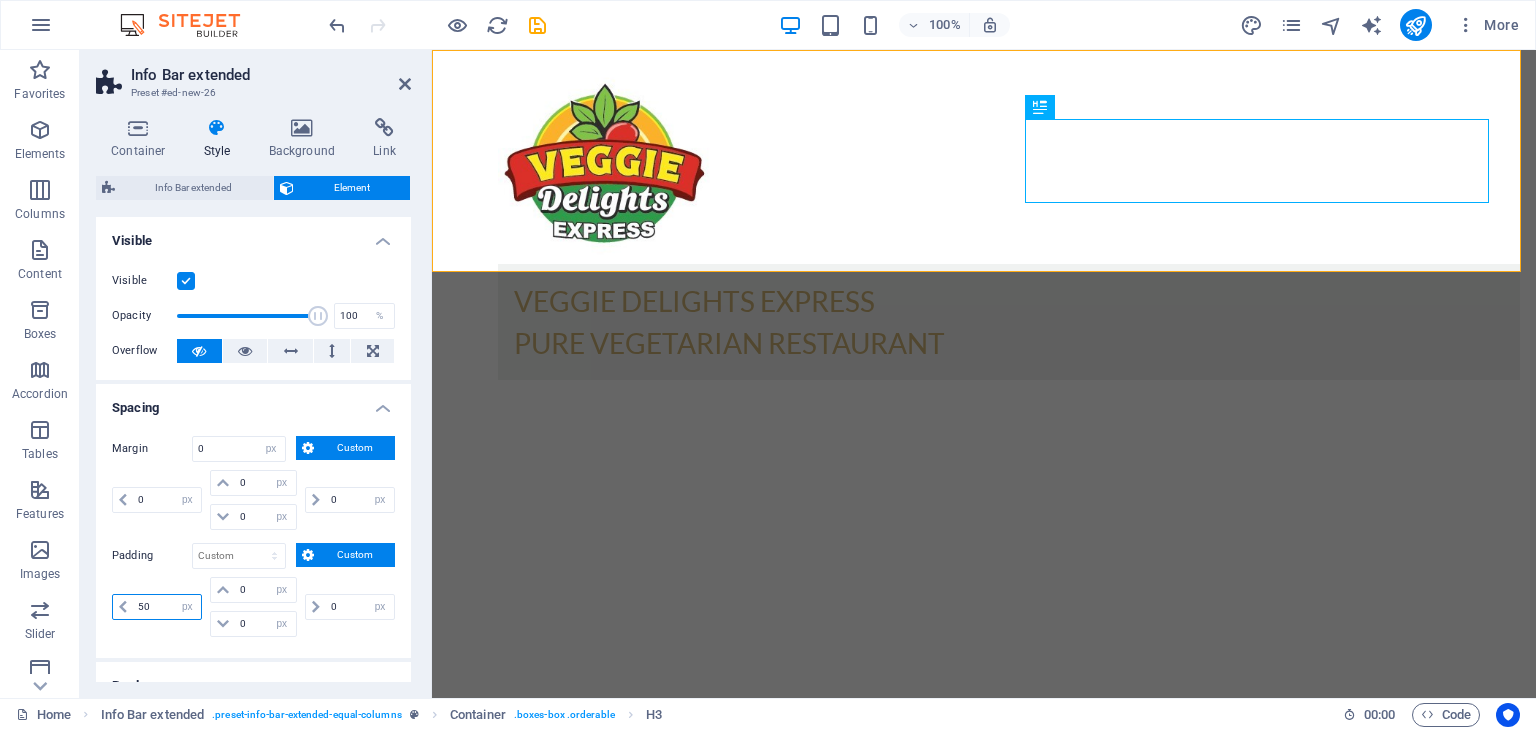 type on "5" 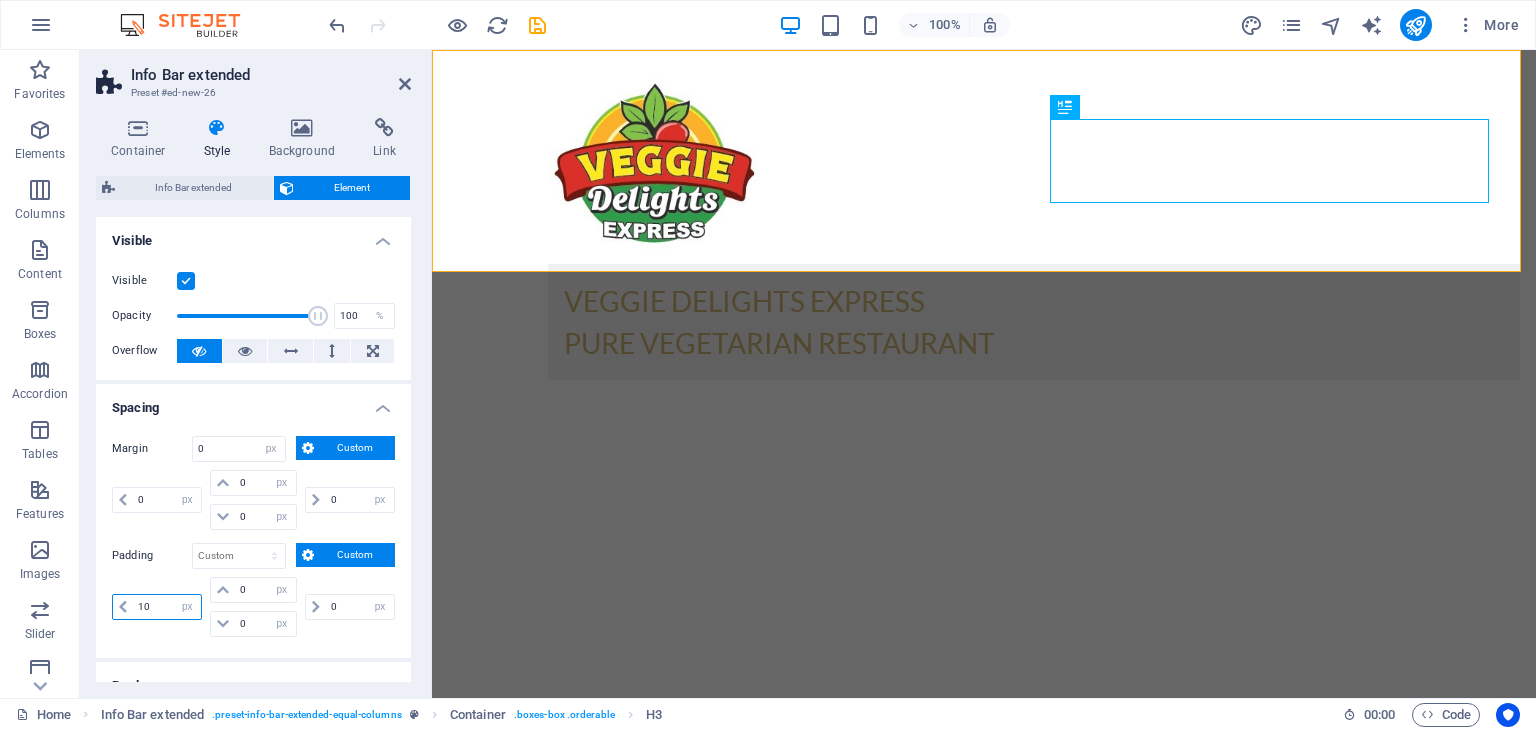 type on "1" 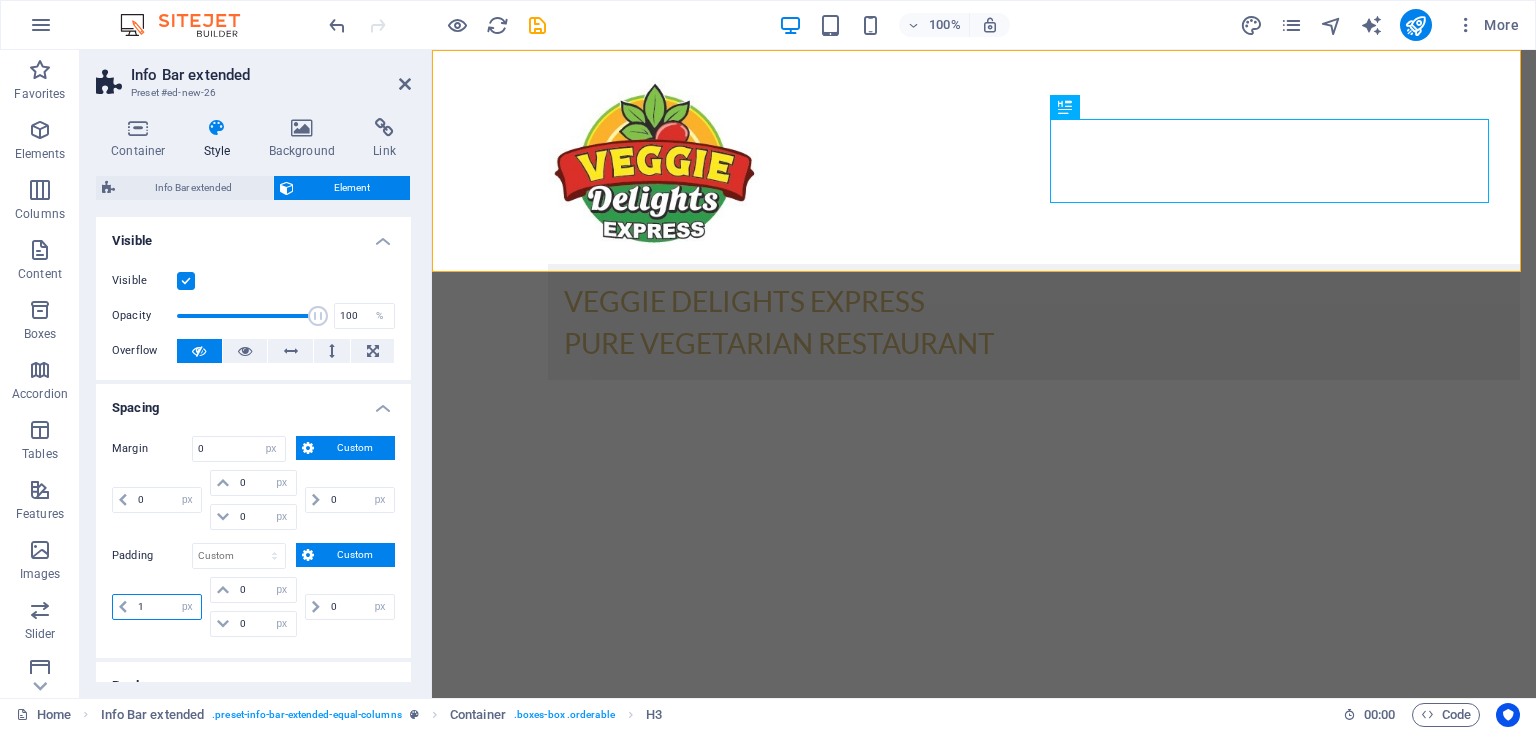 type 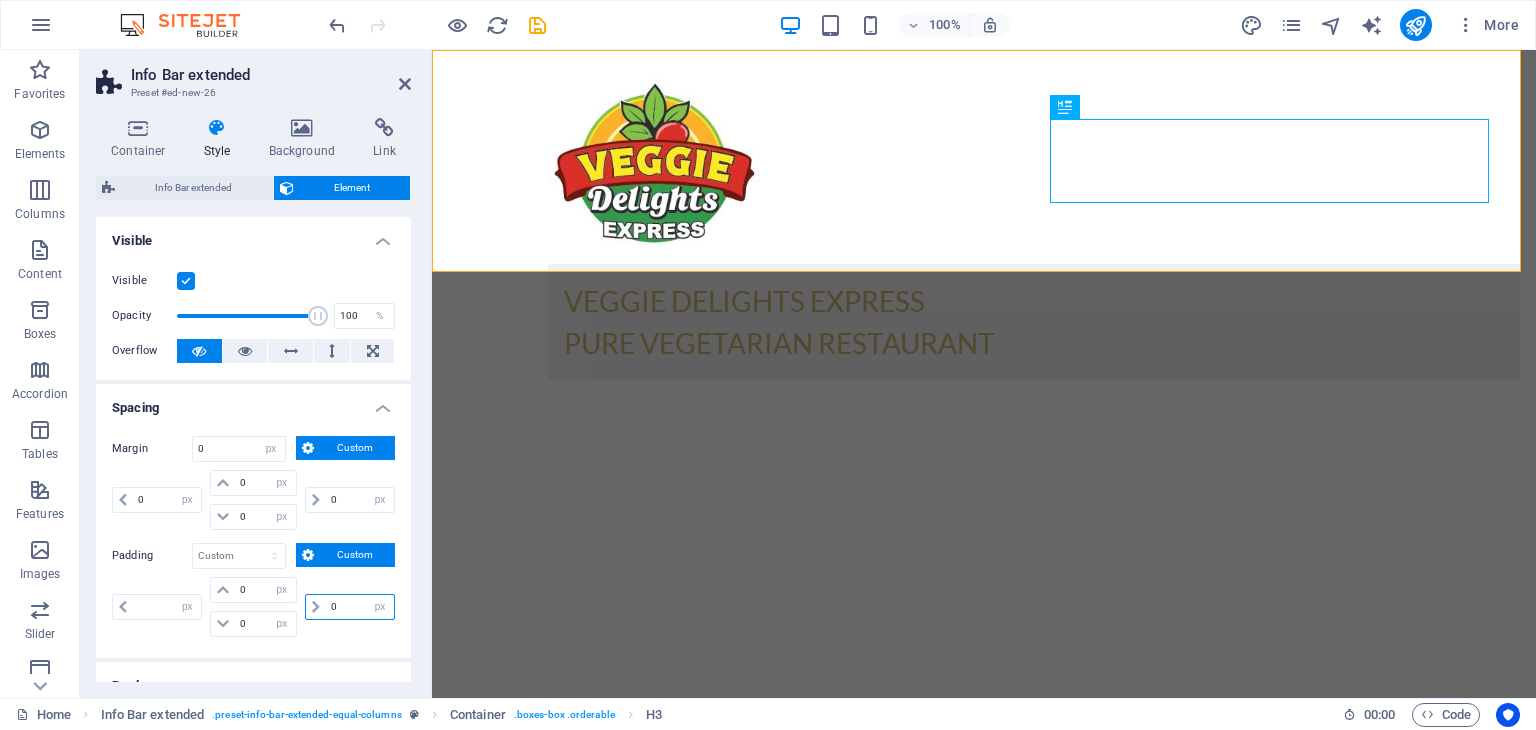 click on "0" at bounding box center [360, 607] 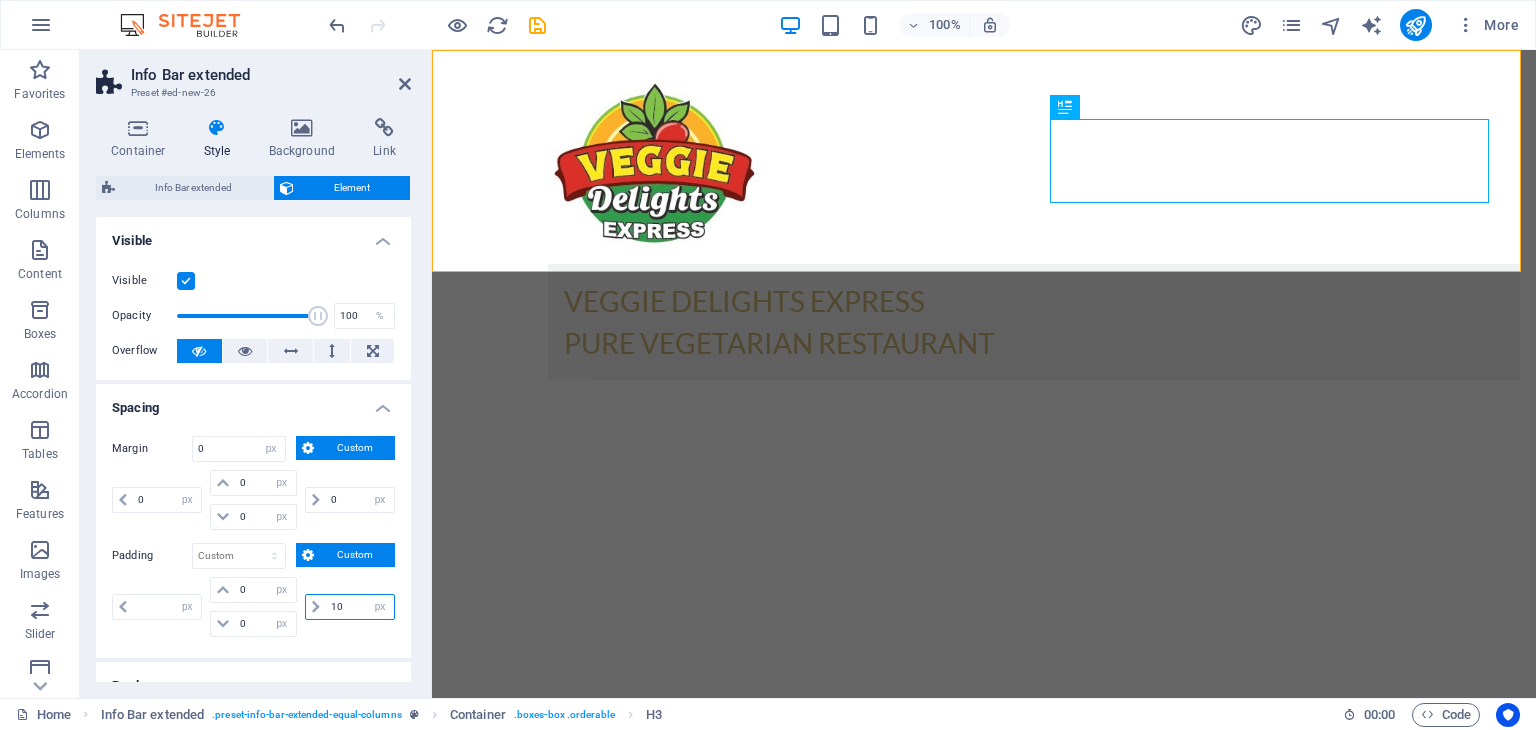 type on "100" 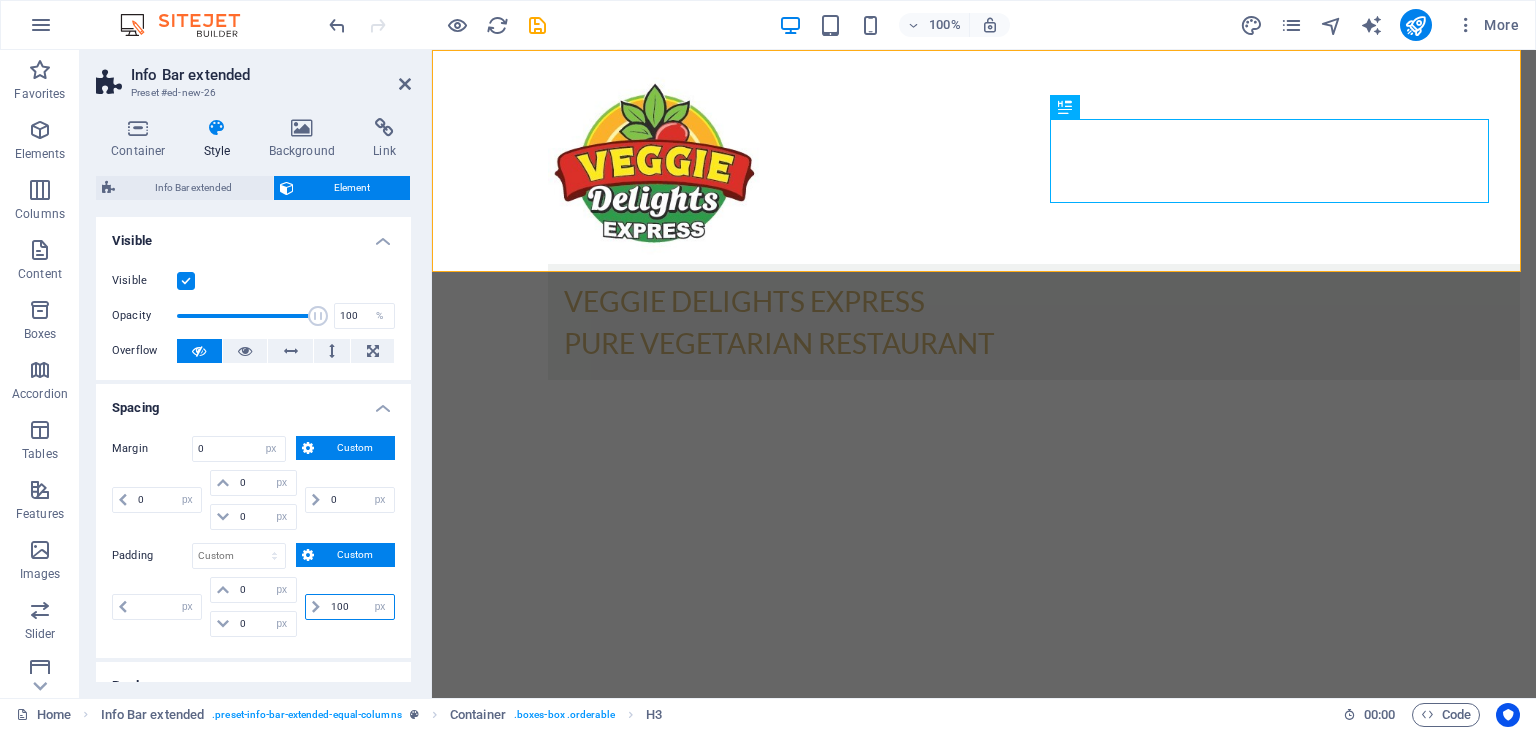 type on "100" 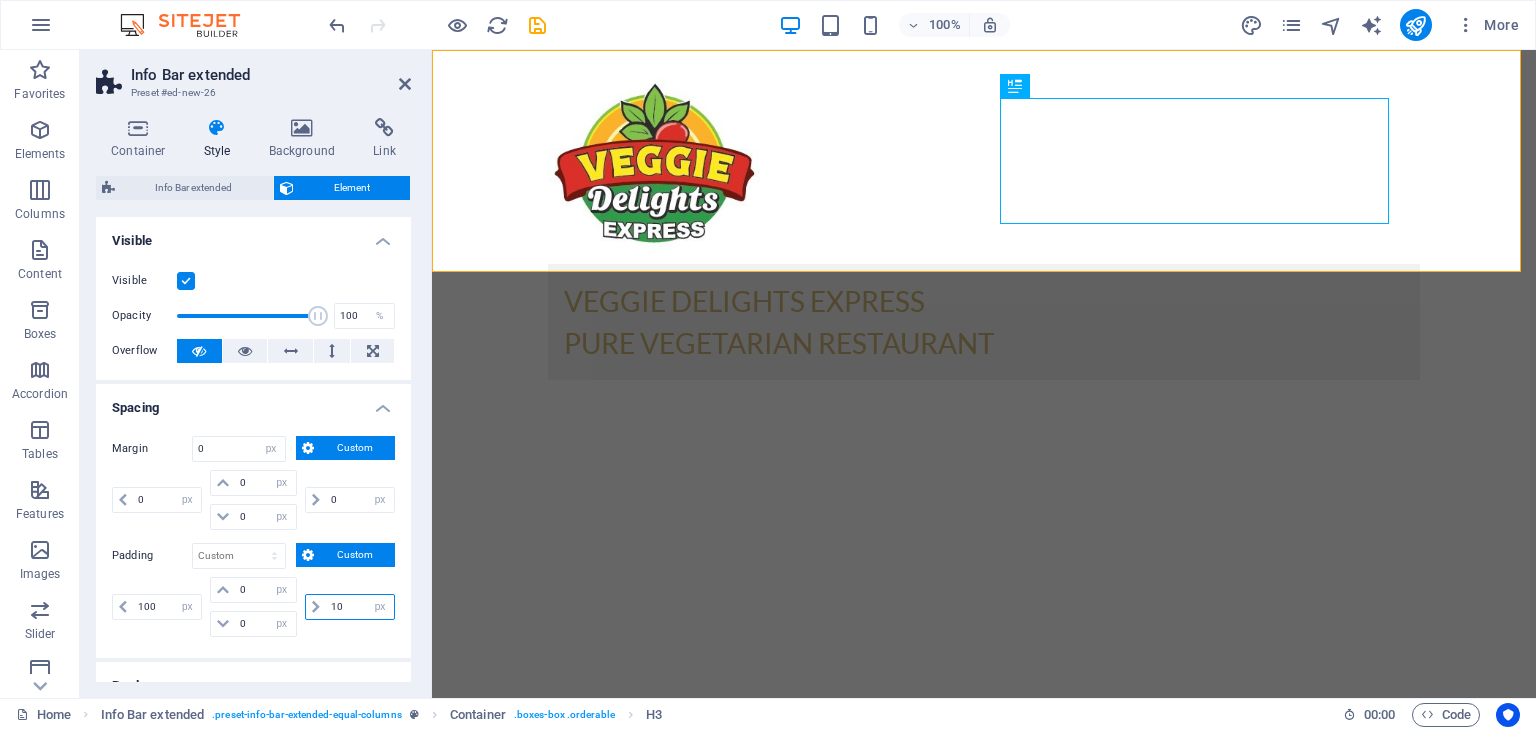 type on "1" 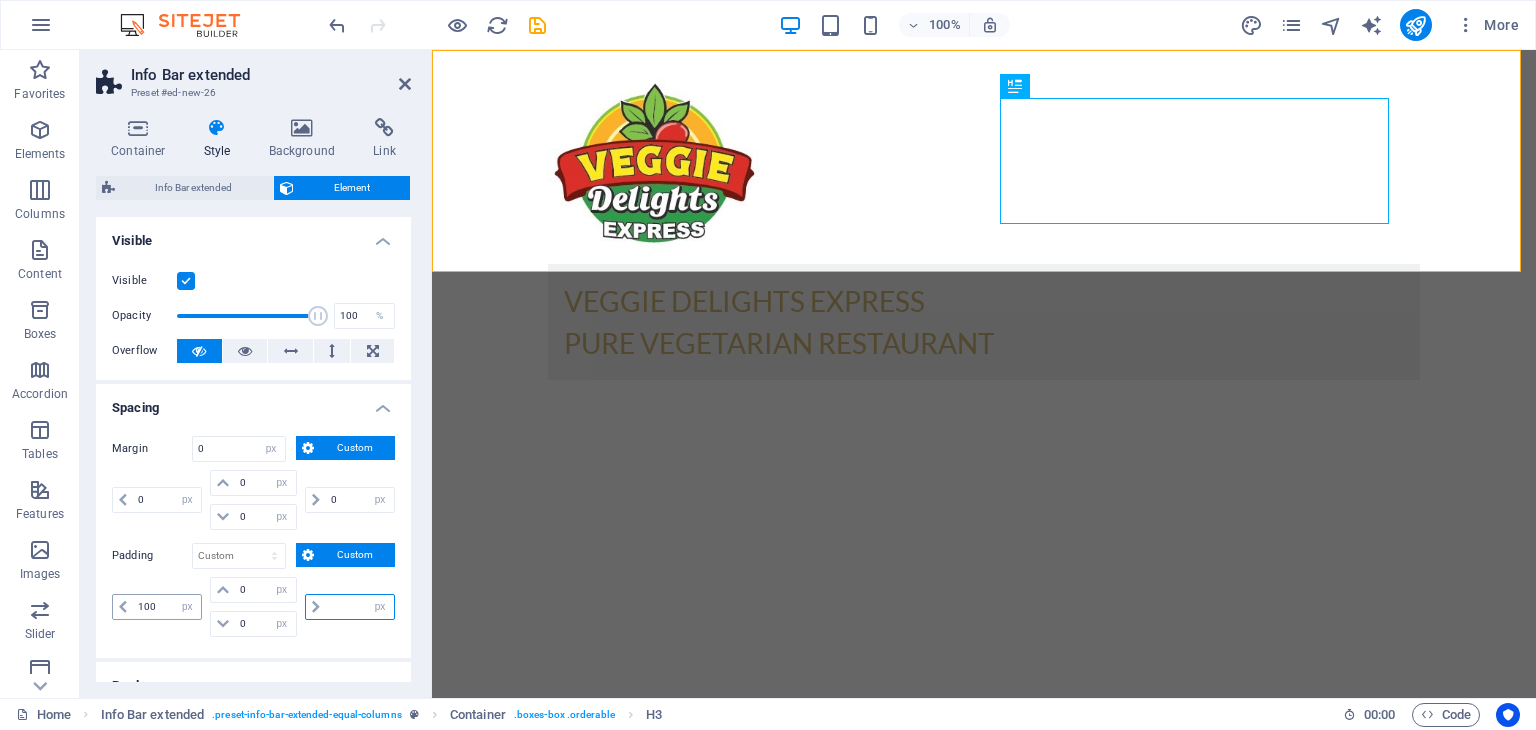 type 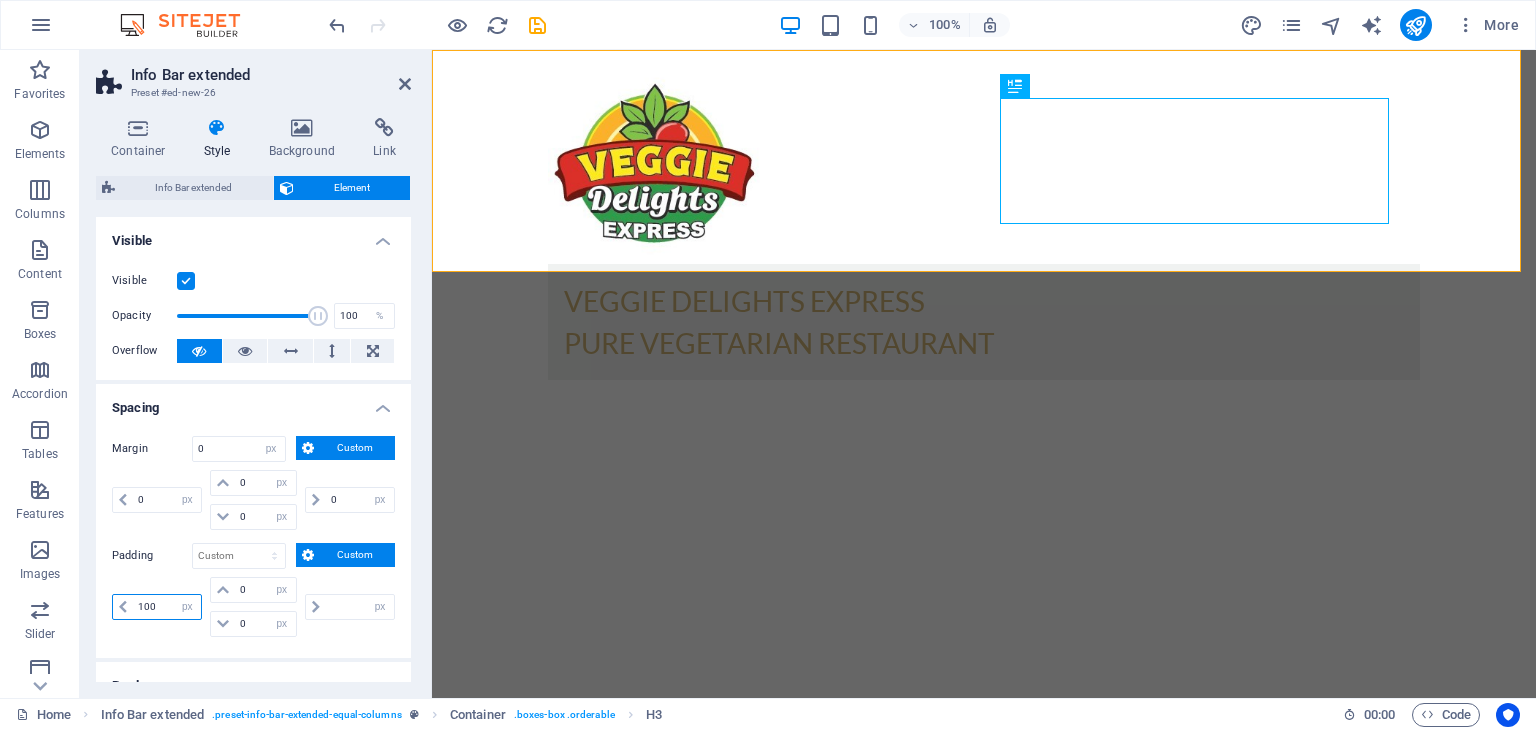 drag, startPoint x: 159, startPoint y: 601, endPoint x: 127, endPoint y: 607, distance: 32.55764 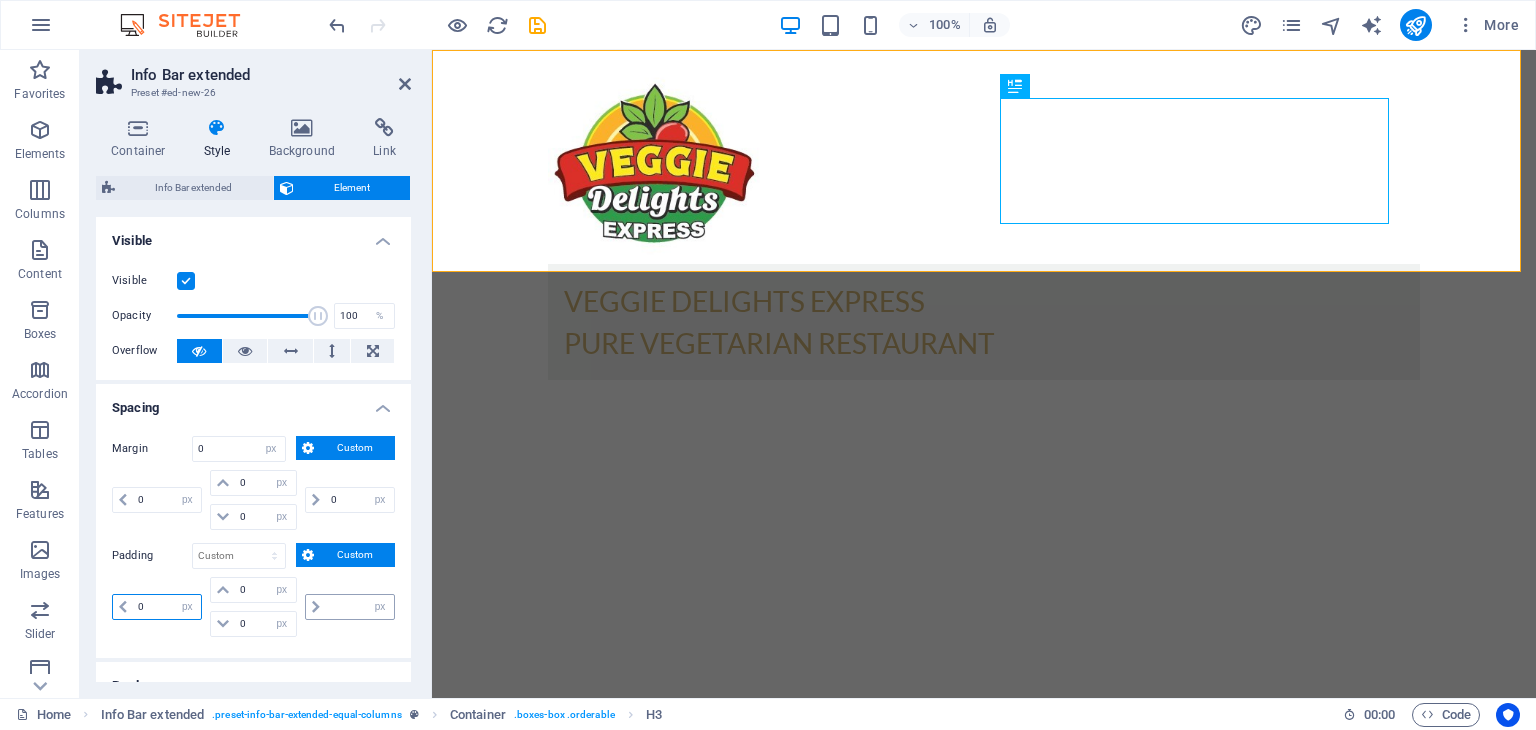 type on "0" 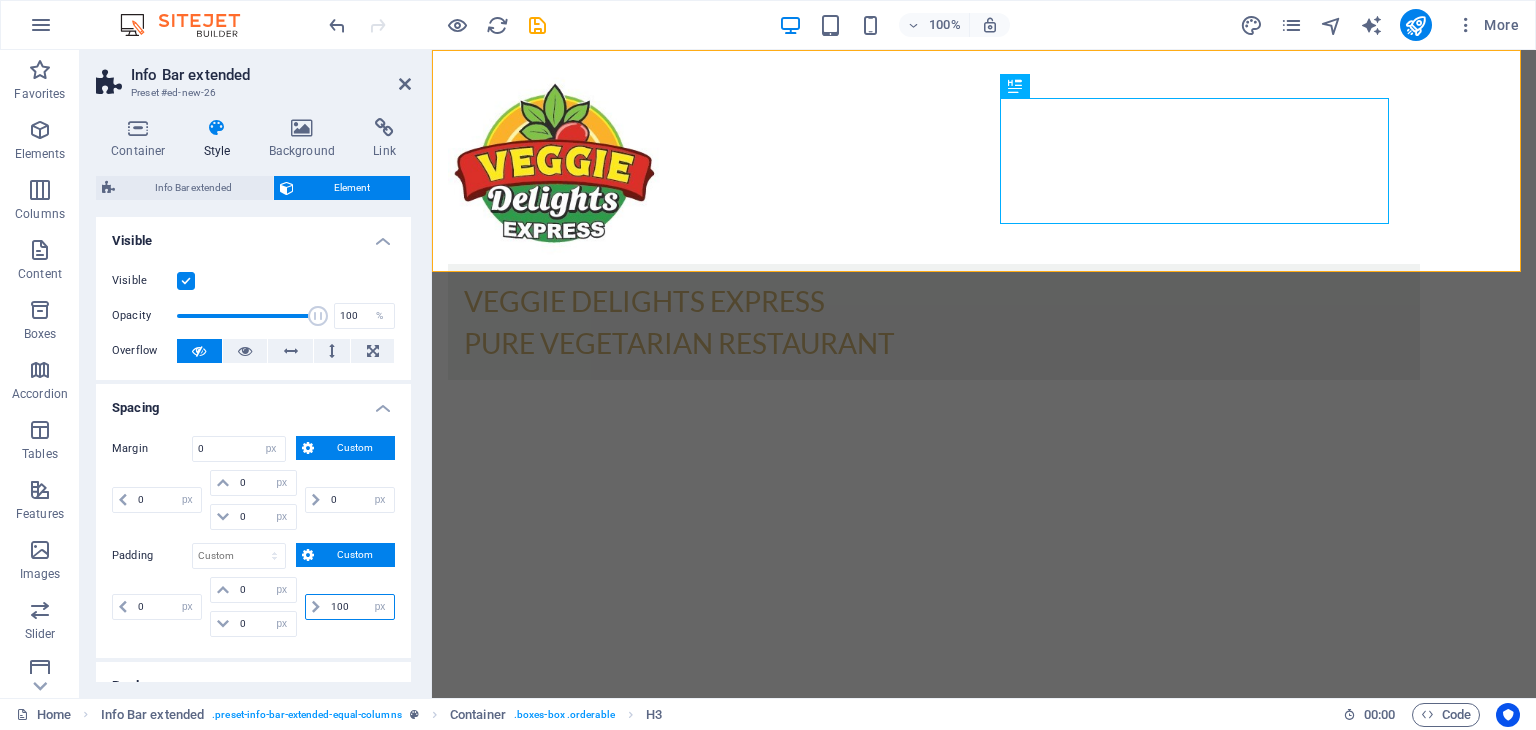 click on "100" at bounding box center (360, 607) 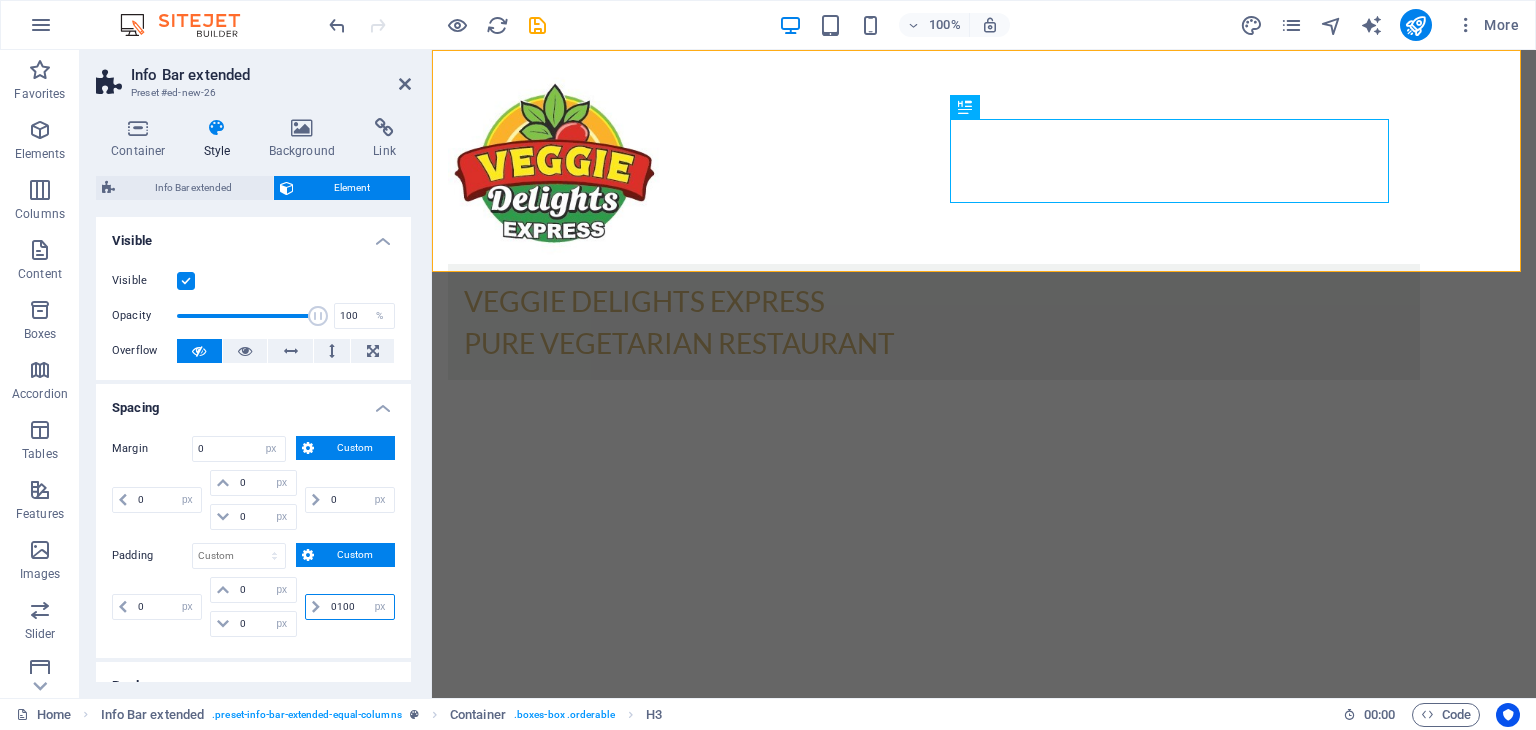 type on "100" 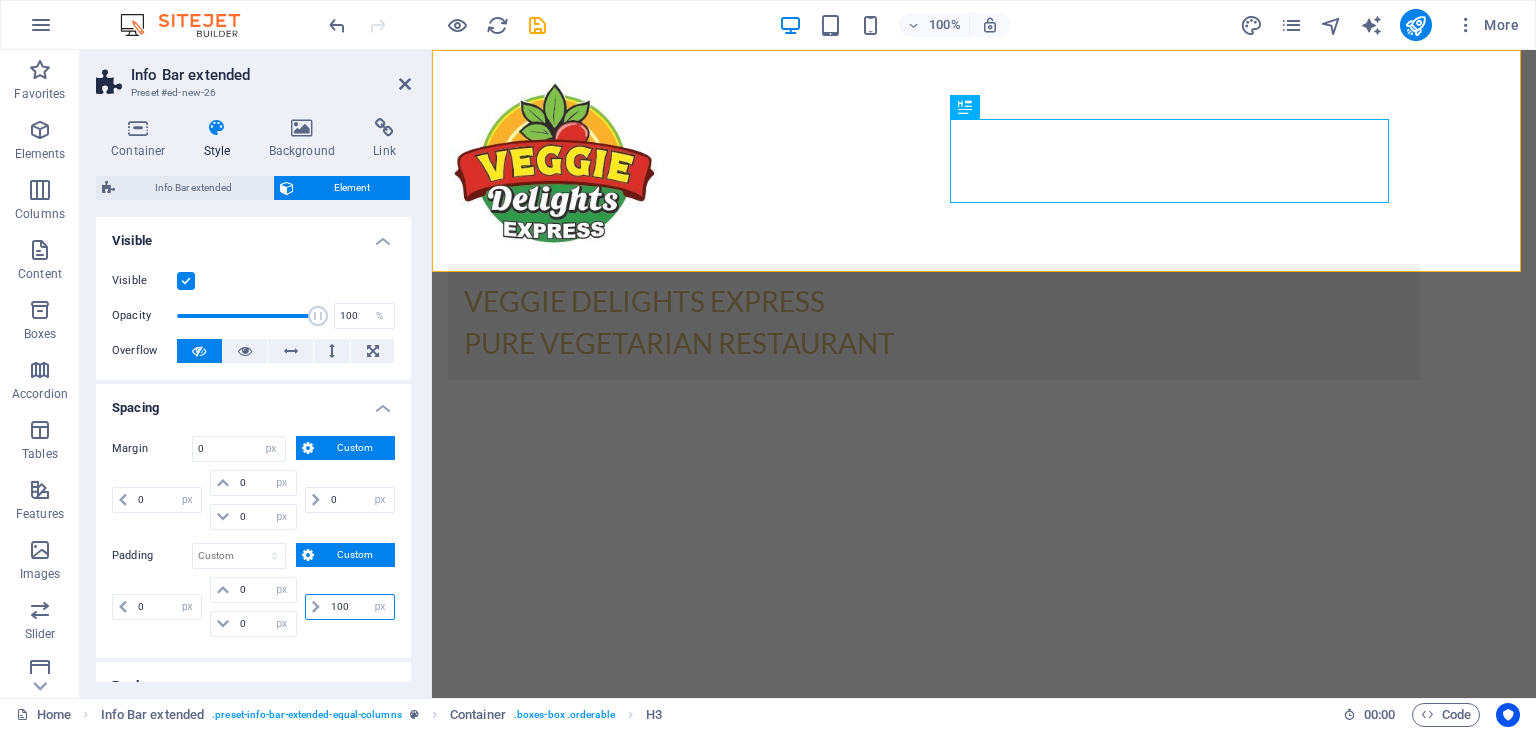 drag, startPoint x: 355, startPoint y: 599, endPoint x: 316, endPoint y: 601, distance: 39.051247 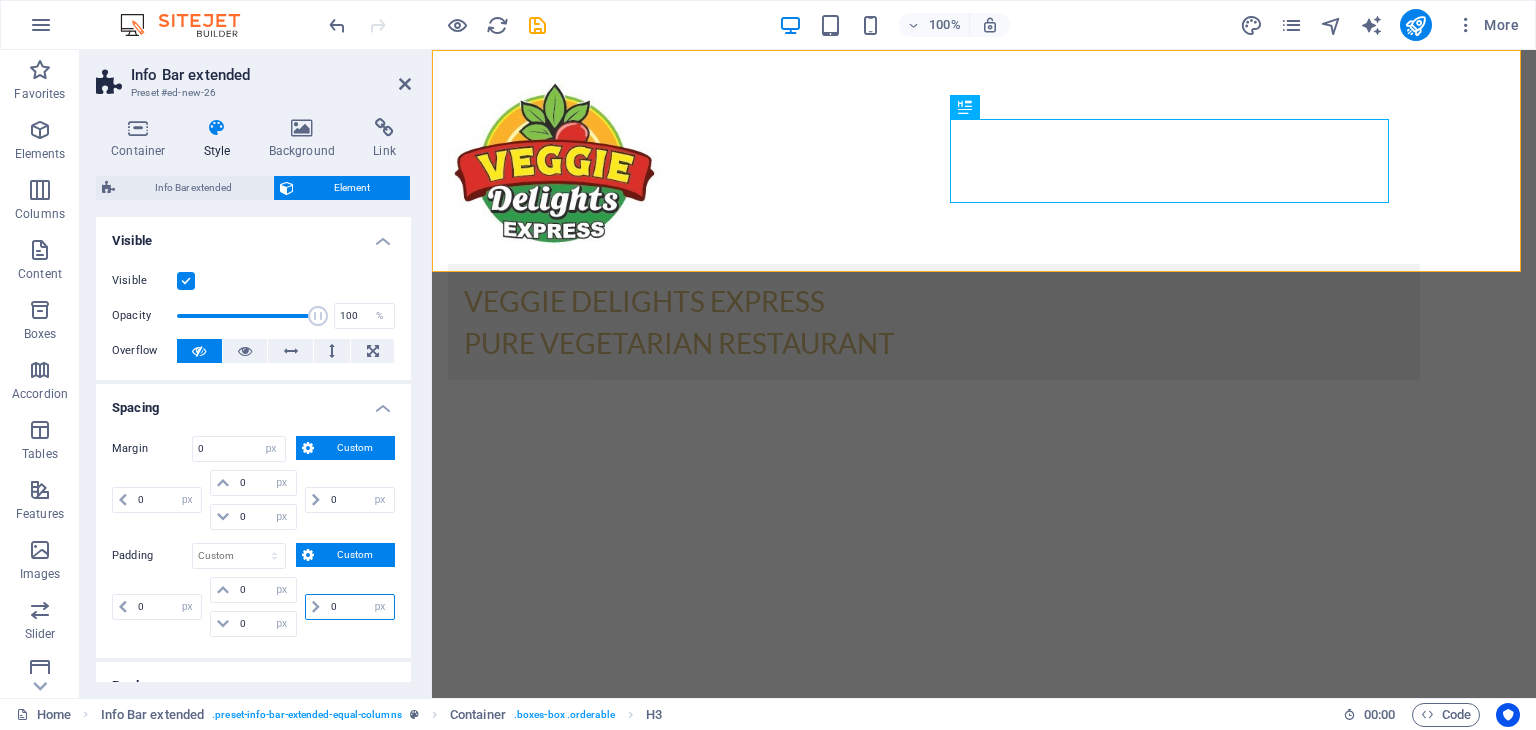 type on "0" 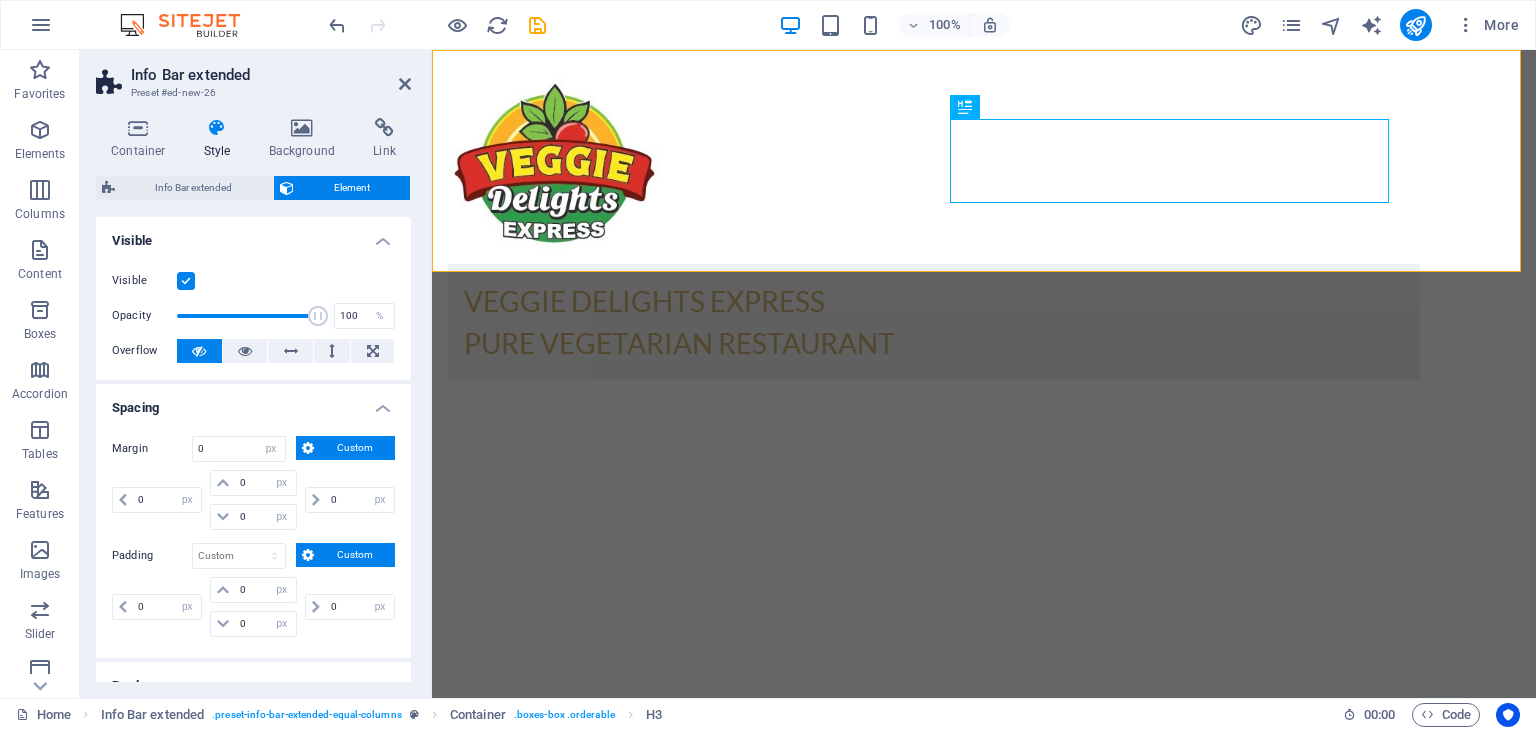 type on "0" 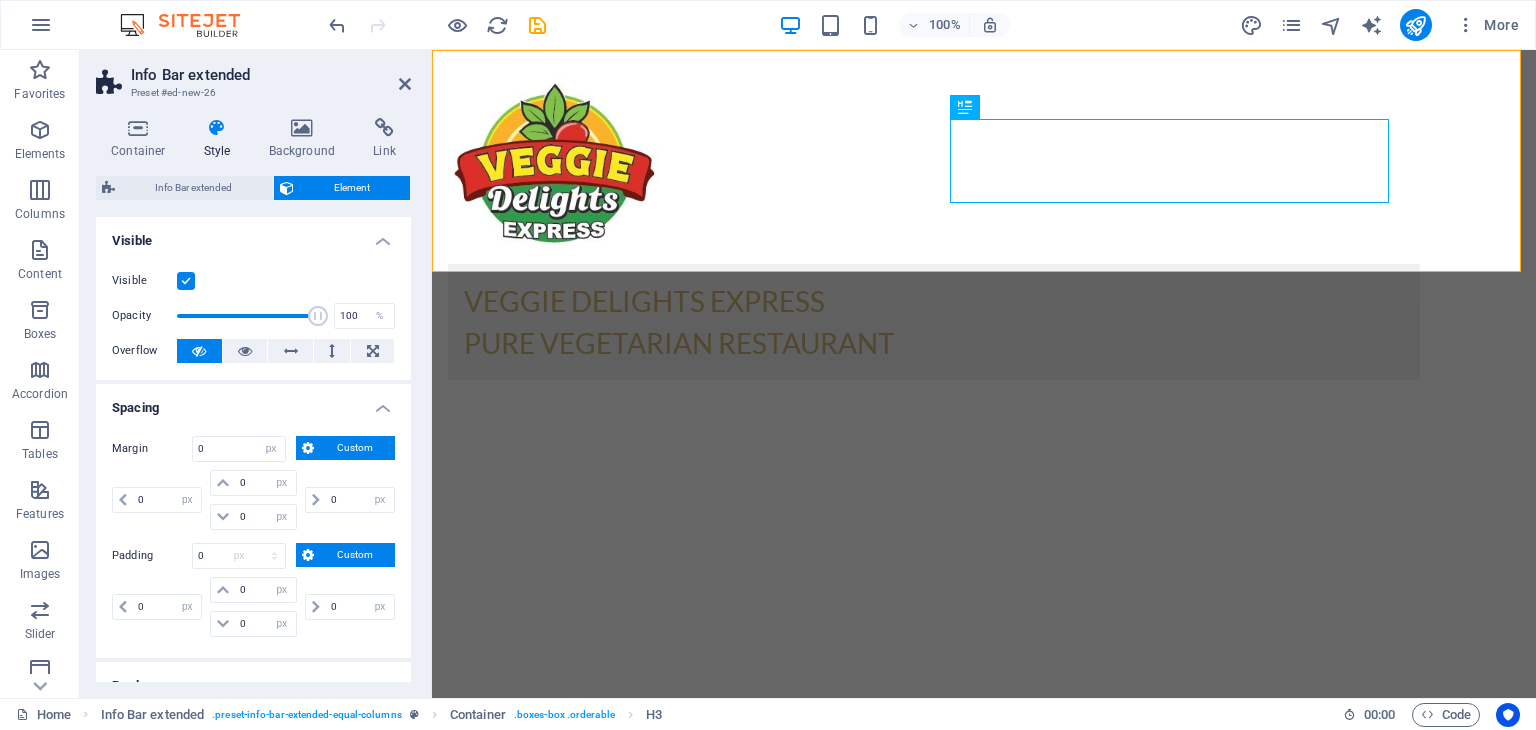 click on "Spacing" at bounding box center [253, 402] 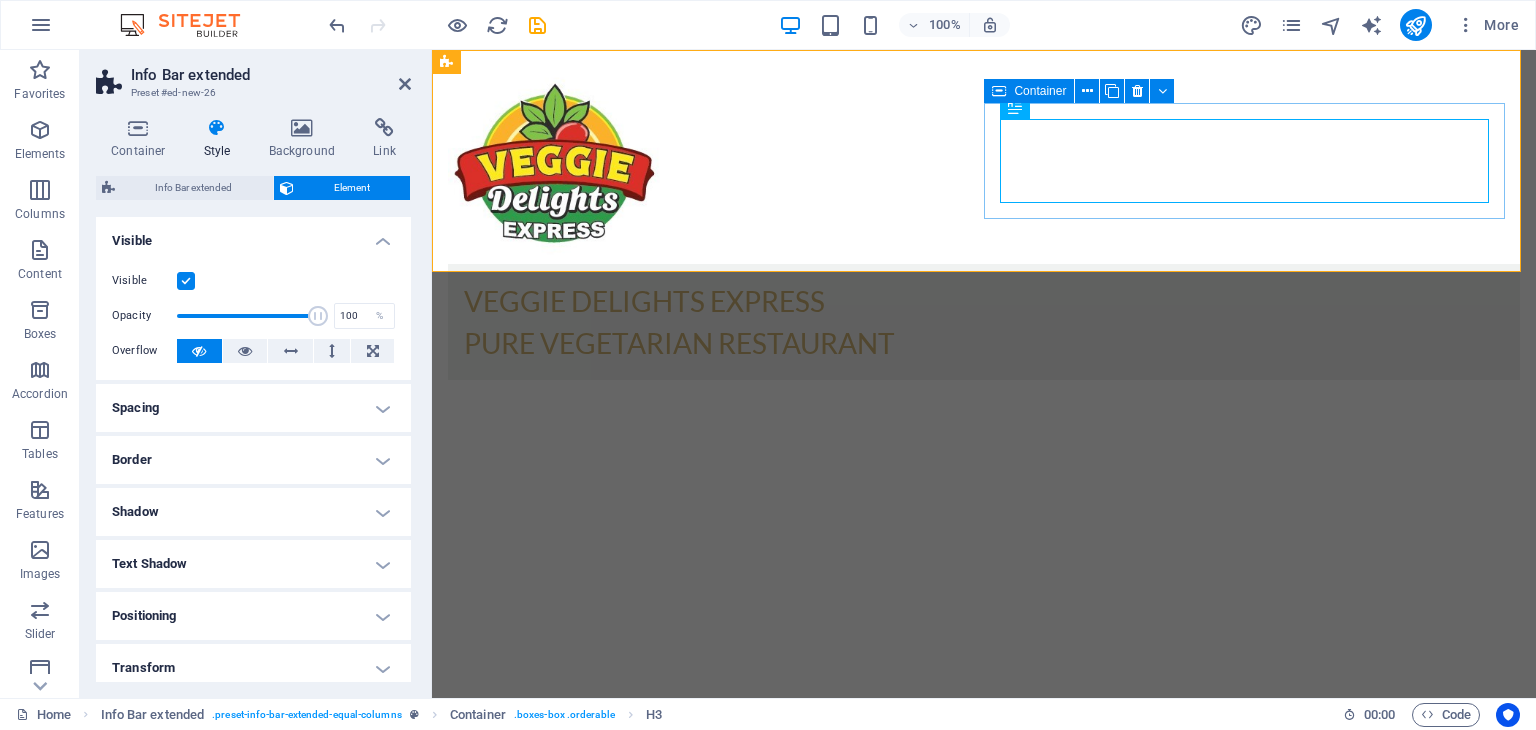 click on "VEGGIE DELIGHTS EXPRESS PURE VEGETARIAN RESTAURANT" at bounding box center [984, 322] 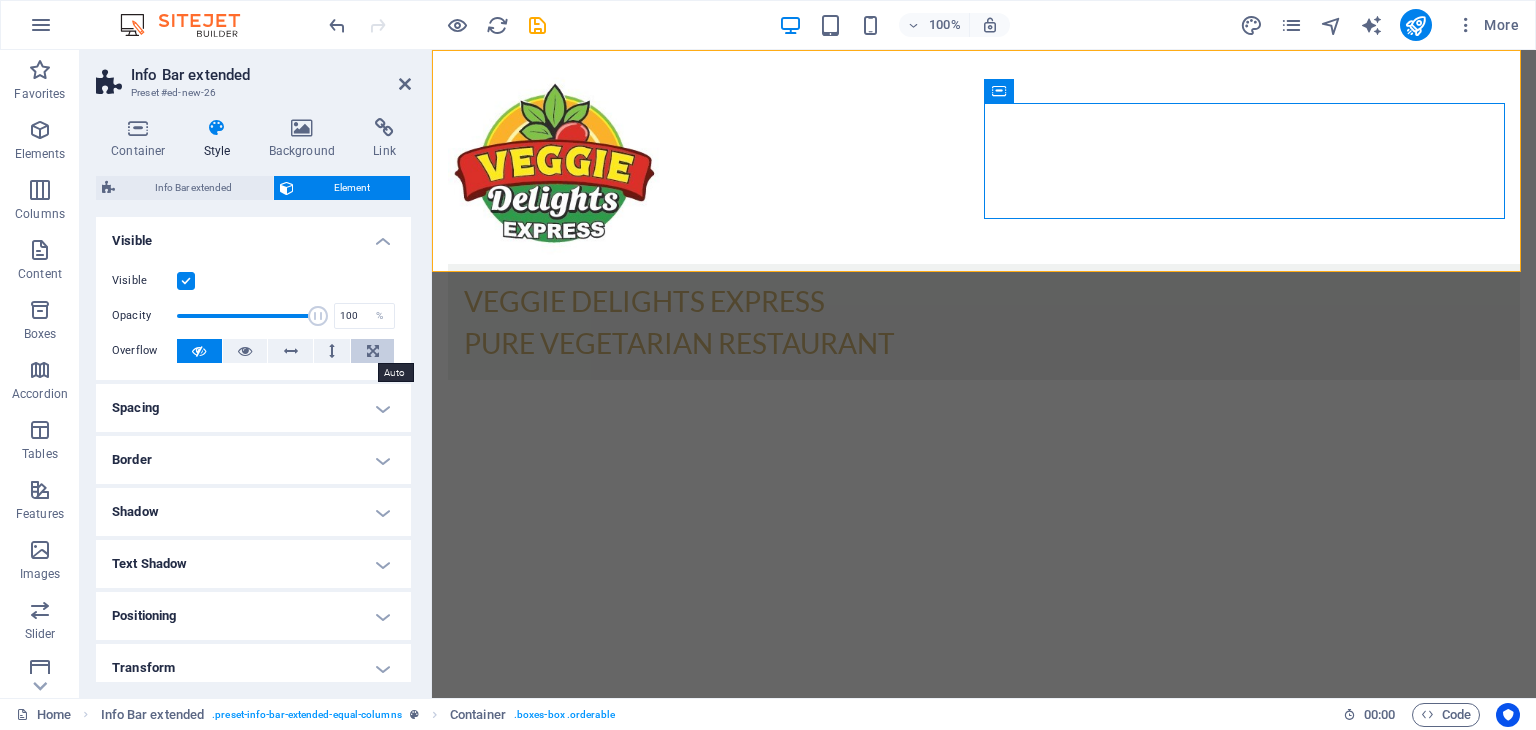 click at bounding box center (373, 351) 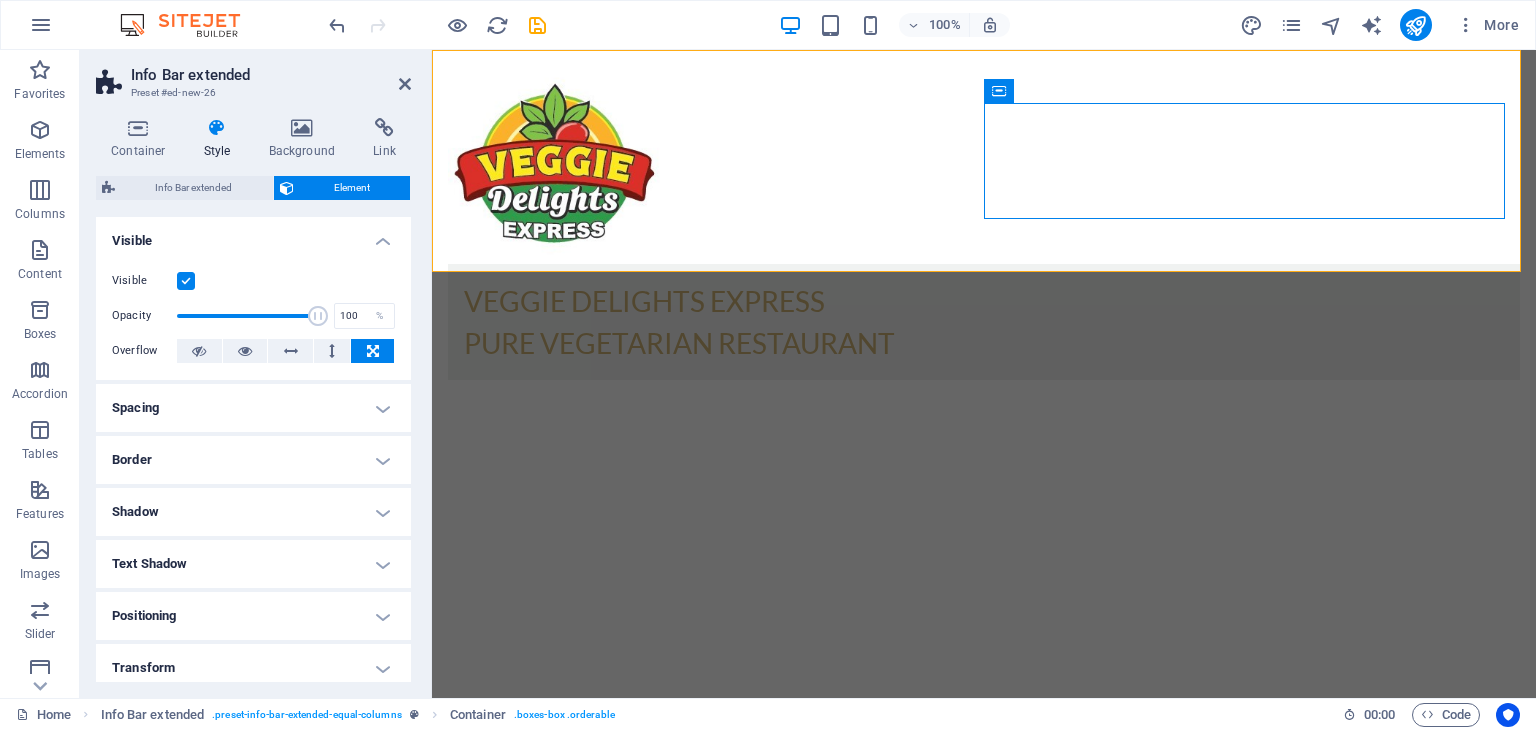 click at bounding box center (373, 351) 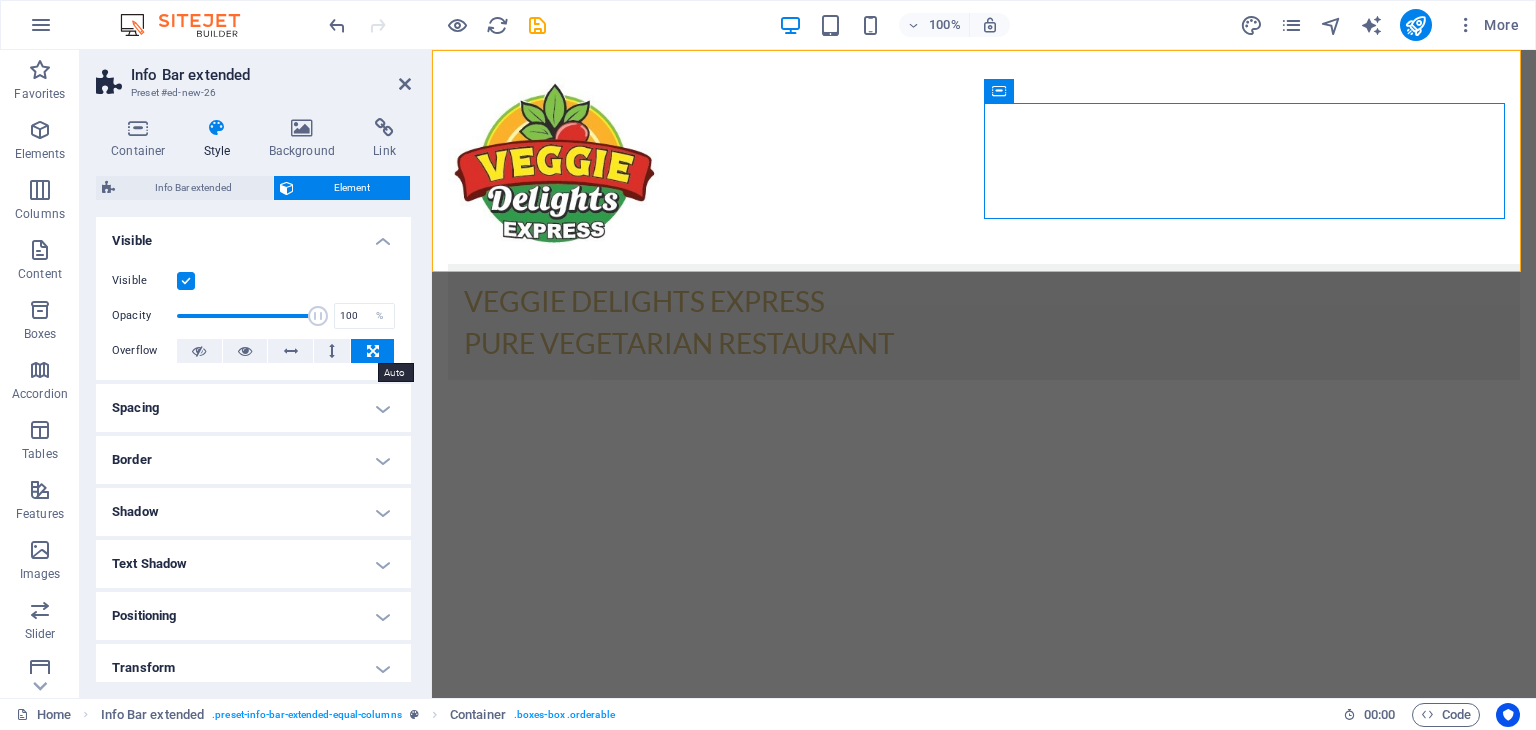 click at bounding box center [373, 351] 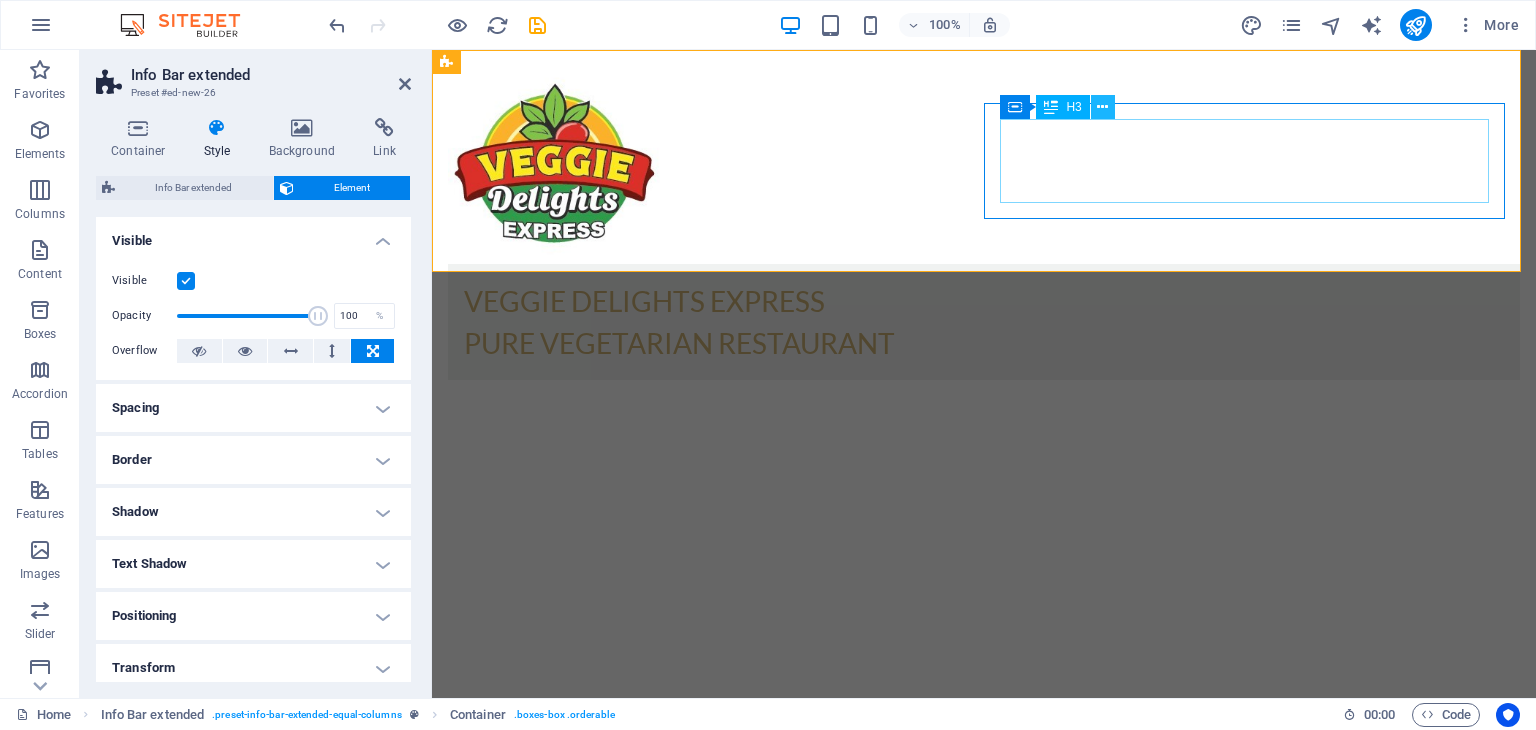 click at bounding box center [1102, 107] 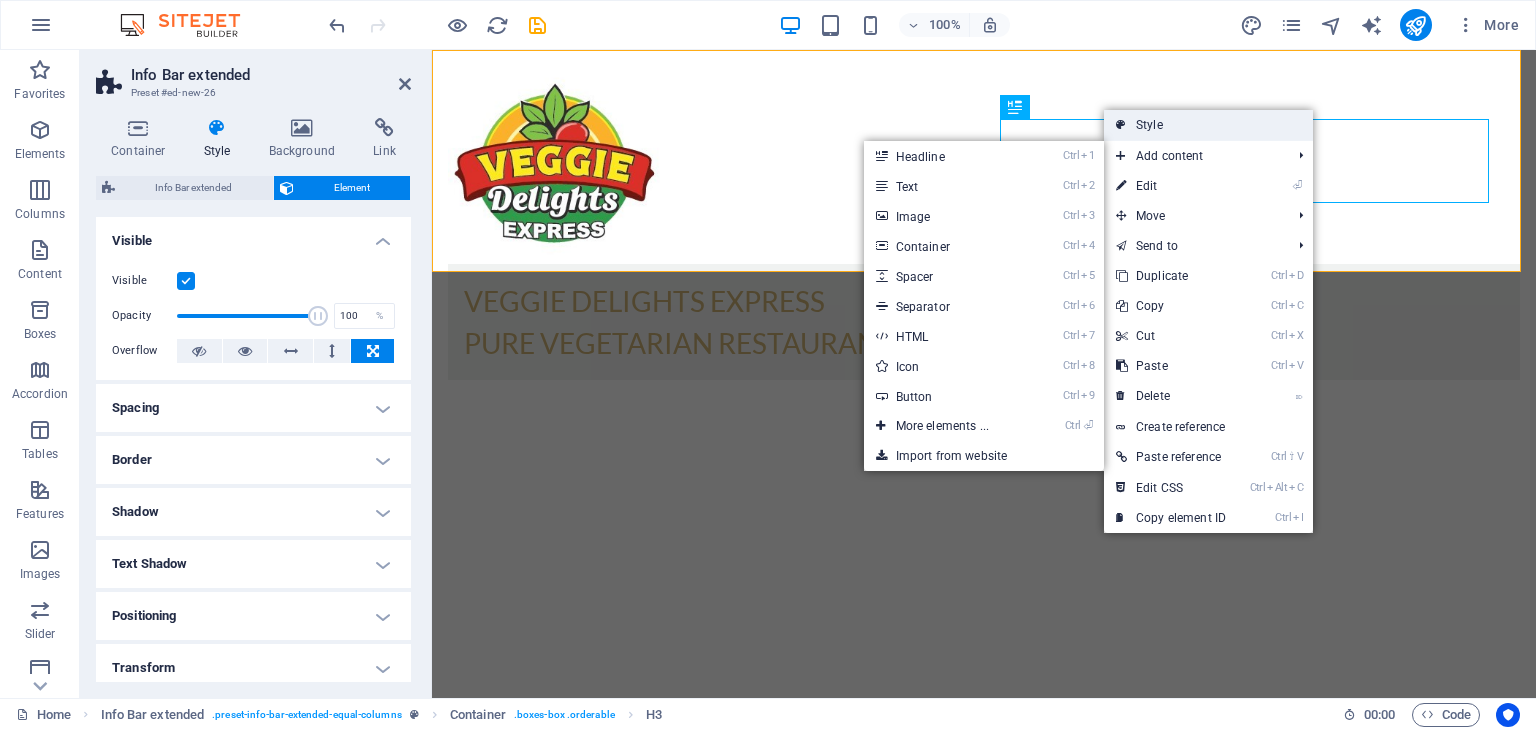 click on "Style" at bounding box center [1208, 125] 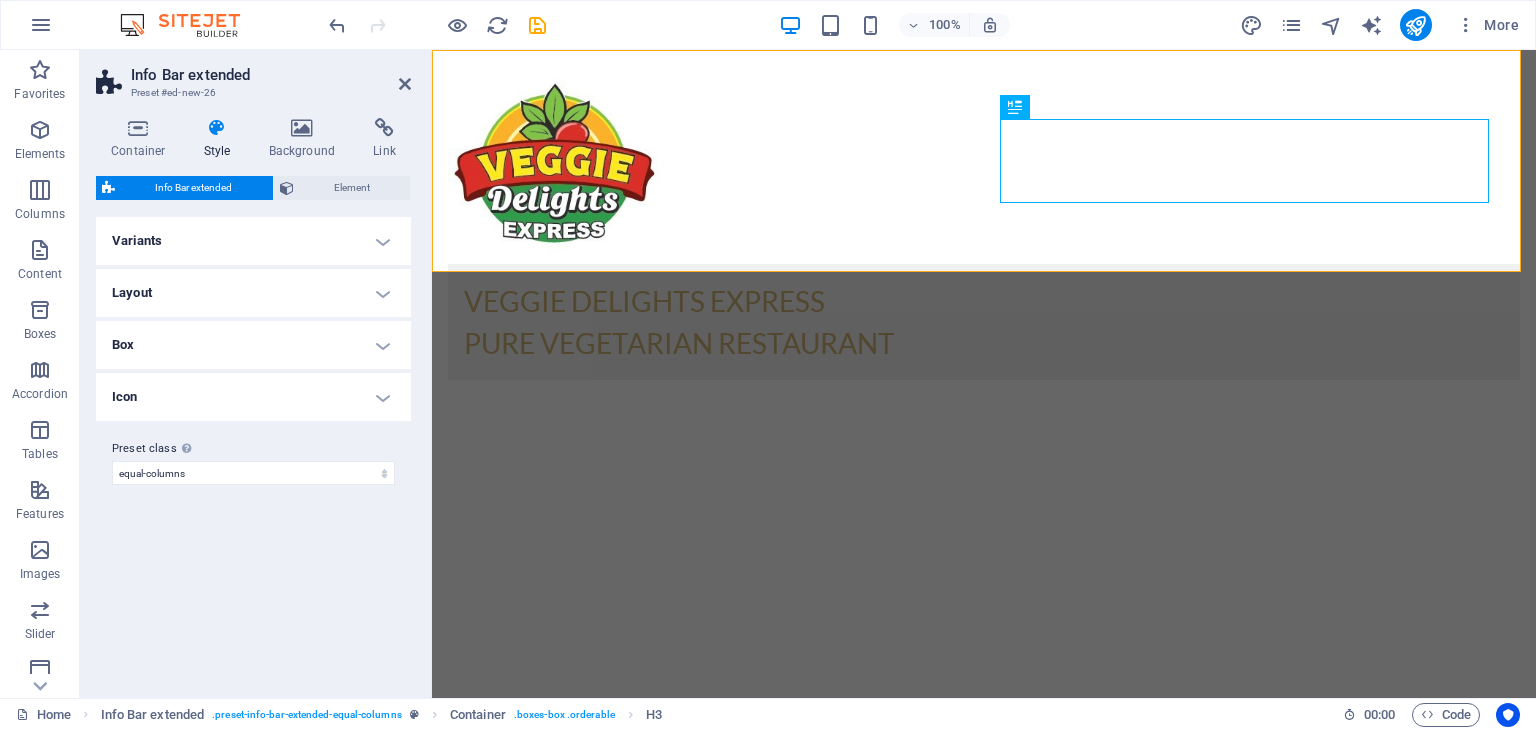 click on "Layout" at bounding box center [253, 293] 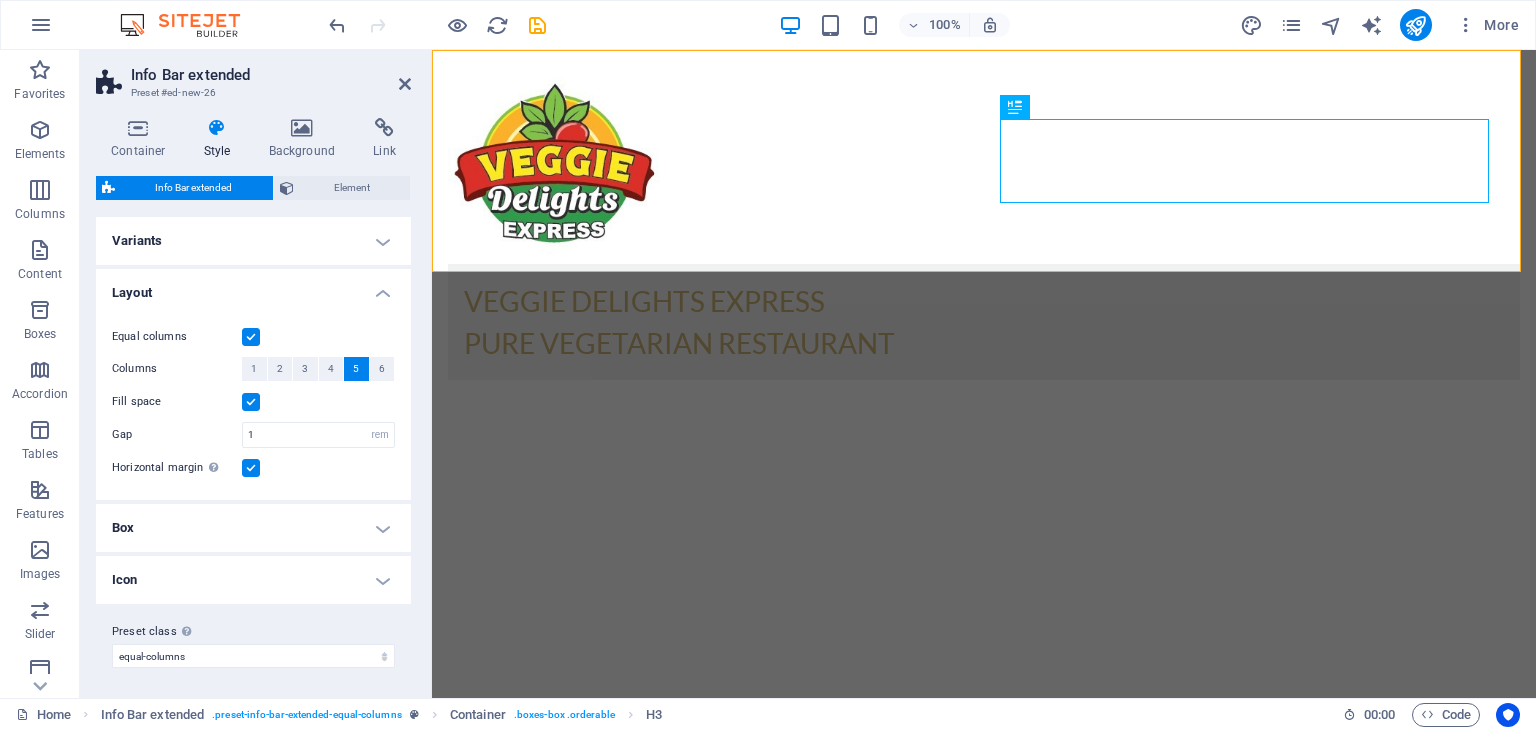 click on "Equal columns Fill space Columns 1 2 3 4 5 6 Fill space Gap 1 px rem % vh vw Horizontal margin Only if the containers "Content width" is not set to "Default"" at bounding box center (253, 402) 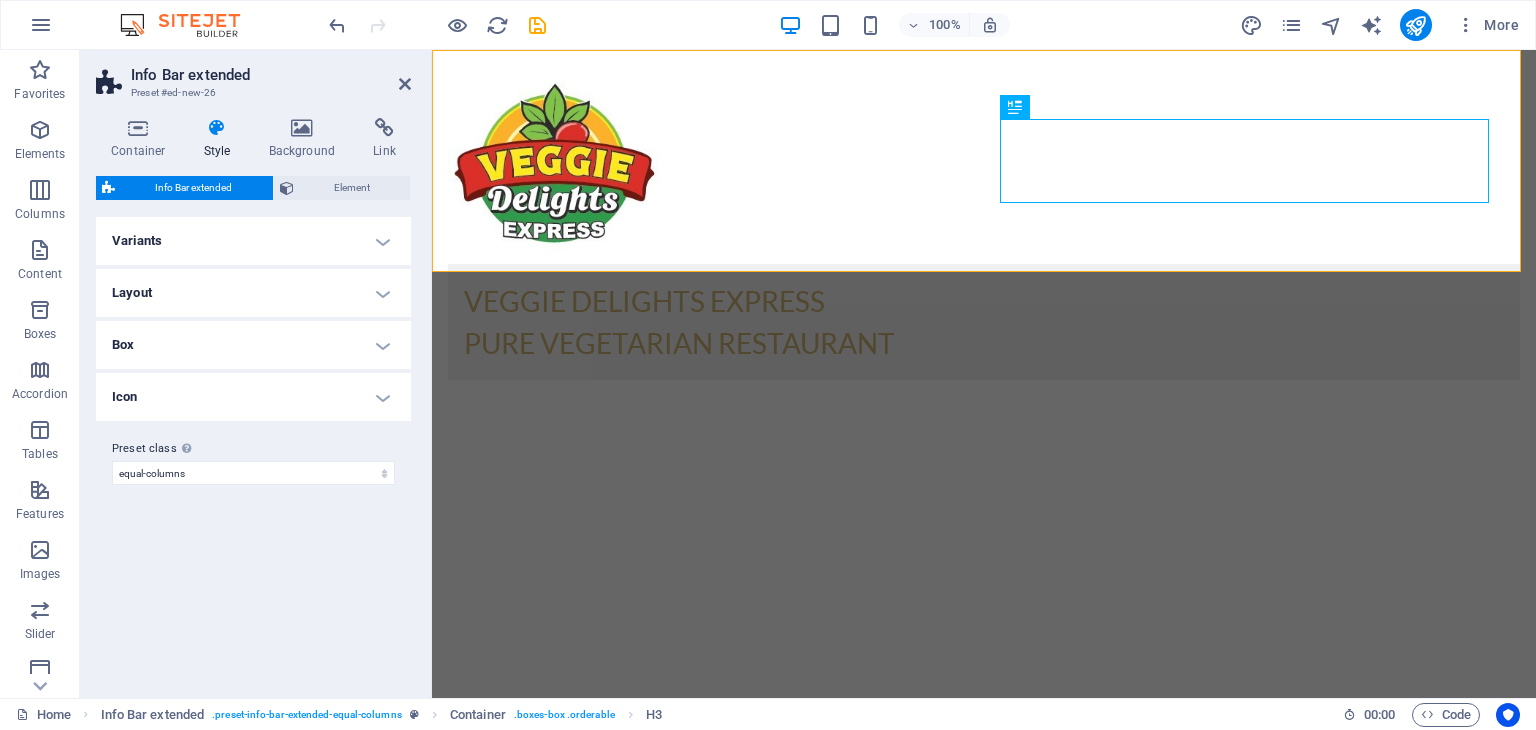 click on "Box" at bounding box center (253, 345) 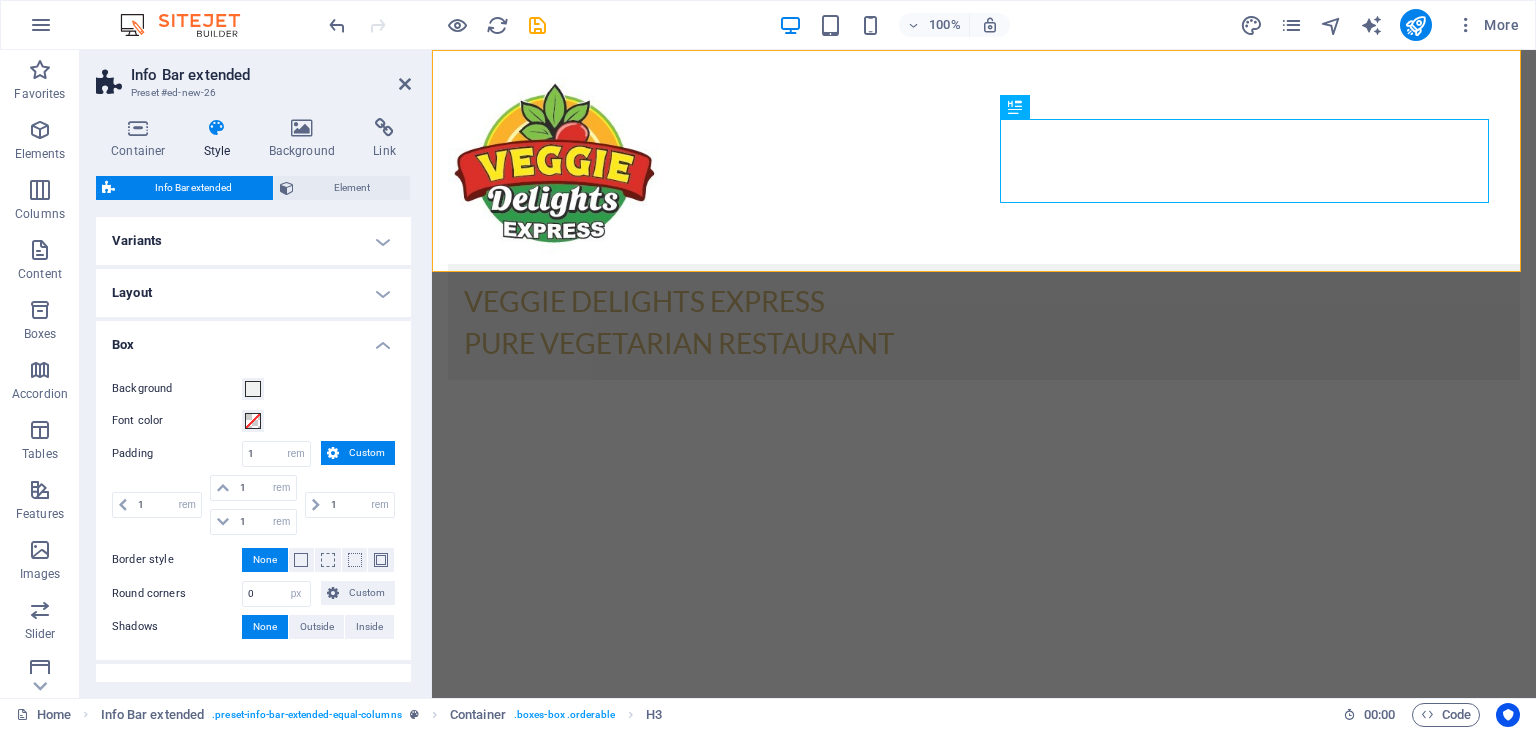 click on "Box" at bounding box center [253, 339] 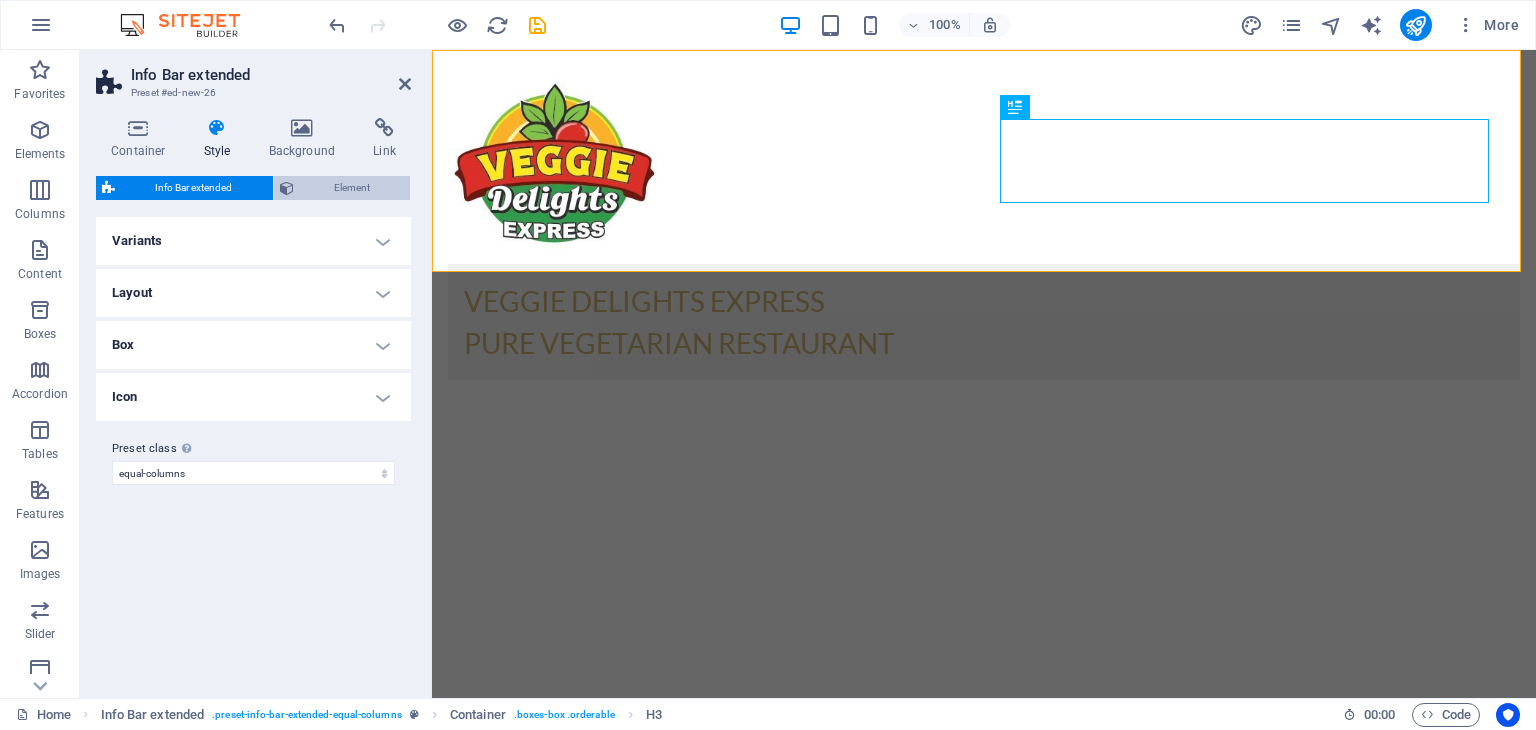 click on "Element" at bounding box center [352, 188] 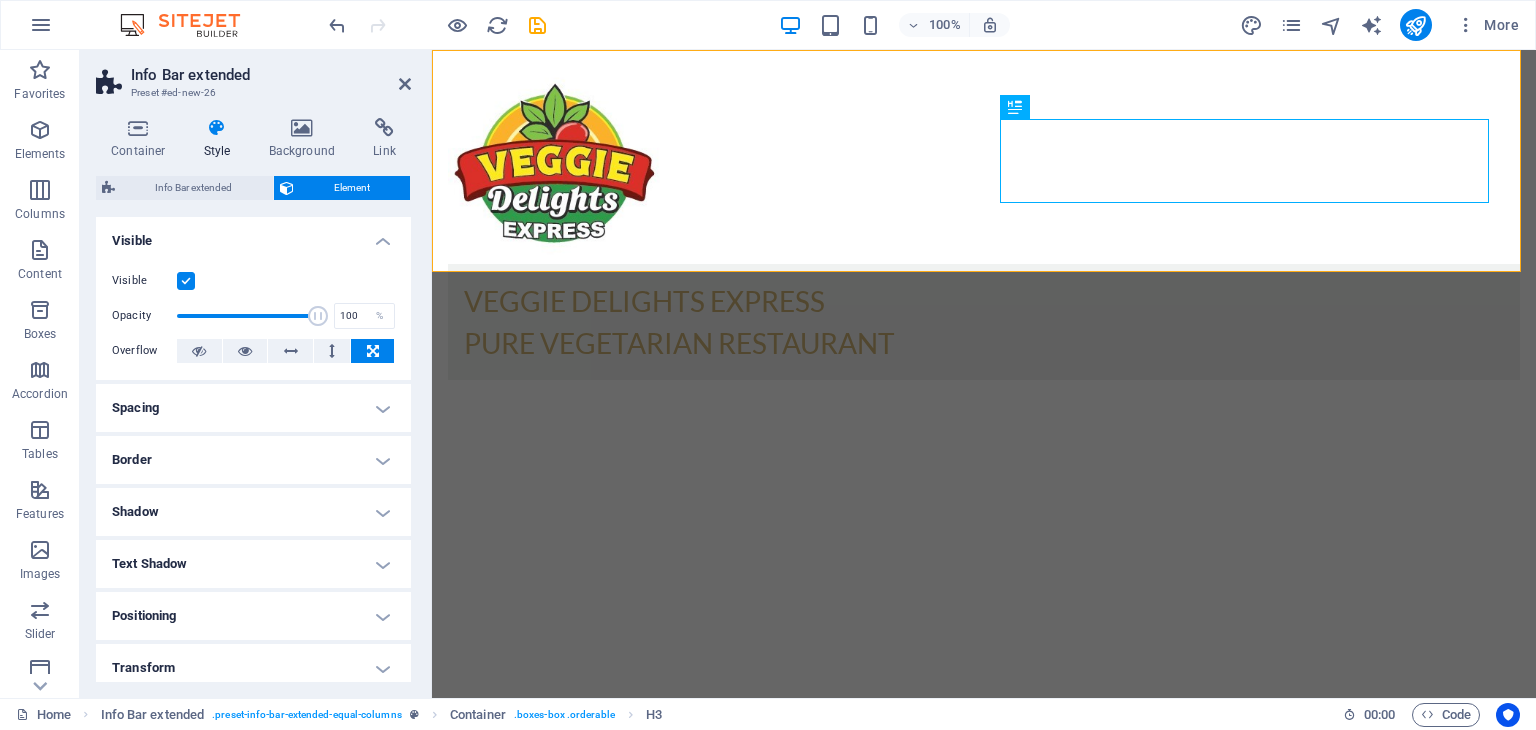 click on "Spacing" at bounding box center (253, 408) 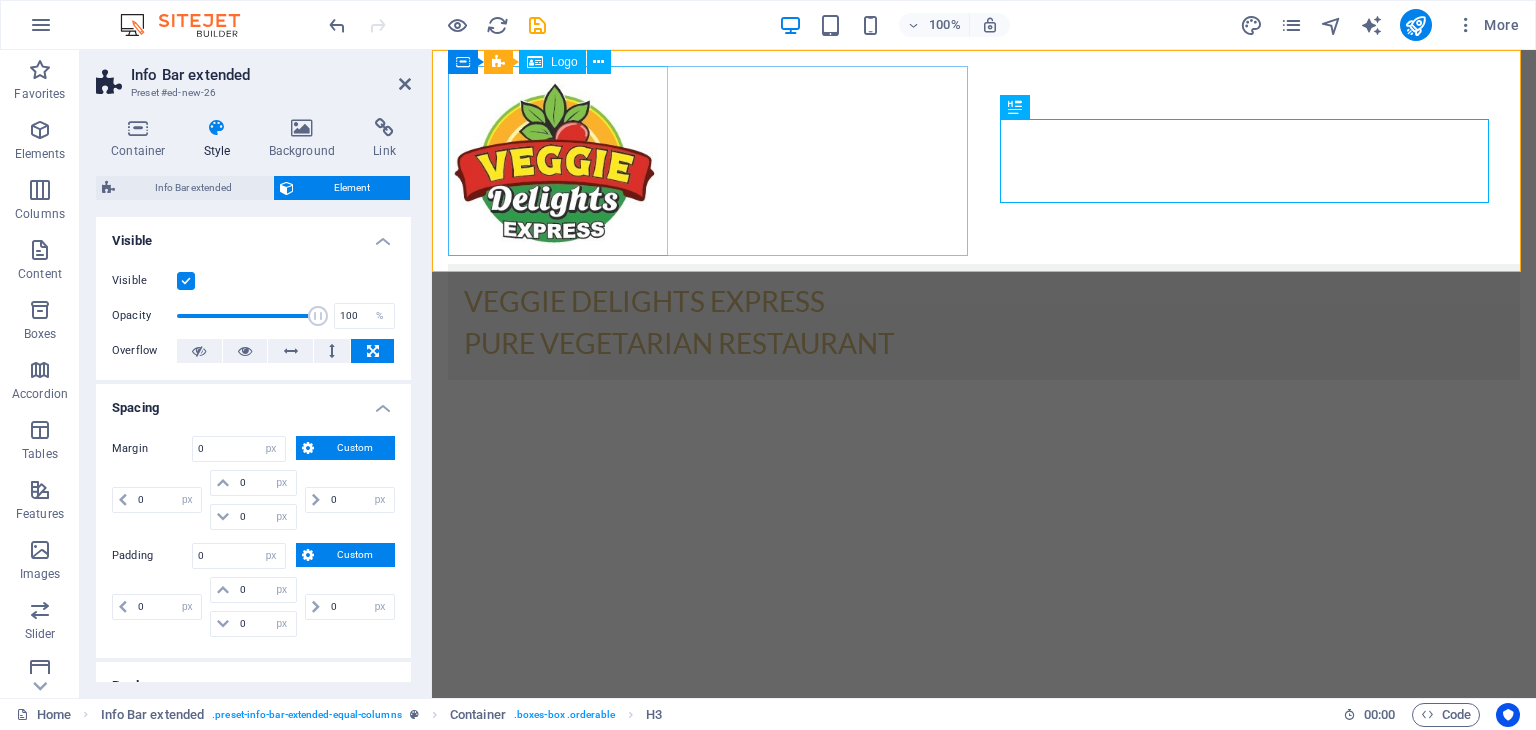 click at bounding box center (984, 161) 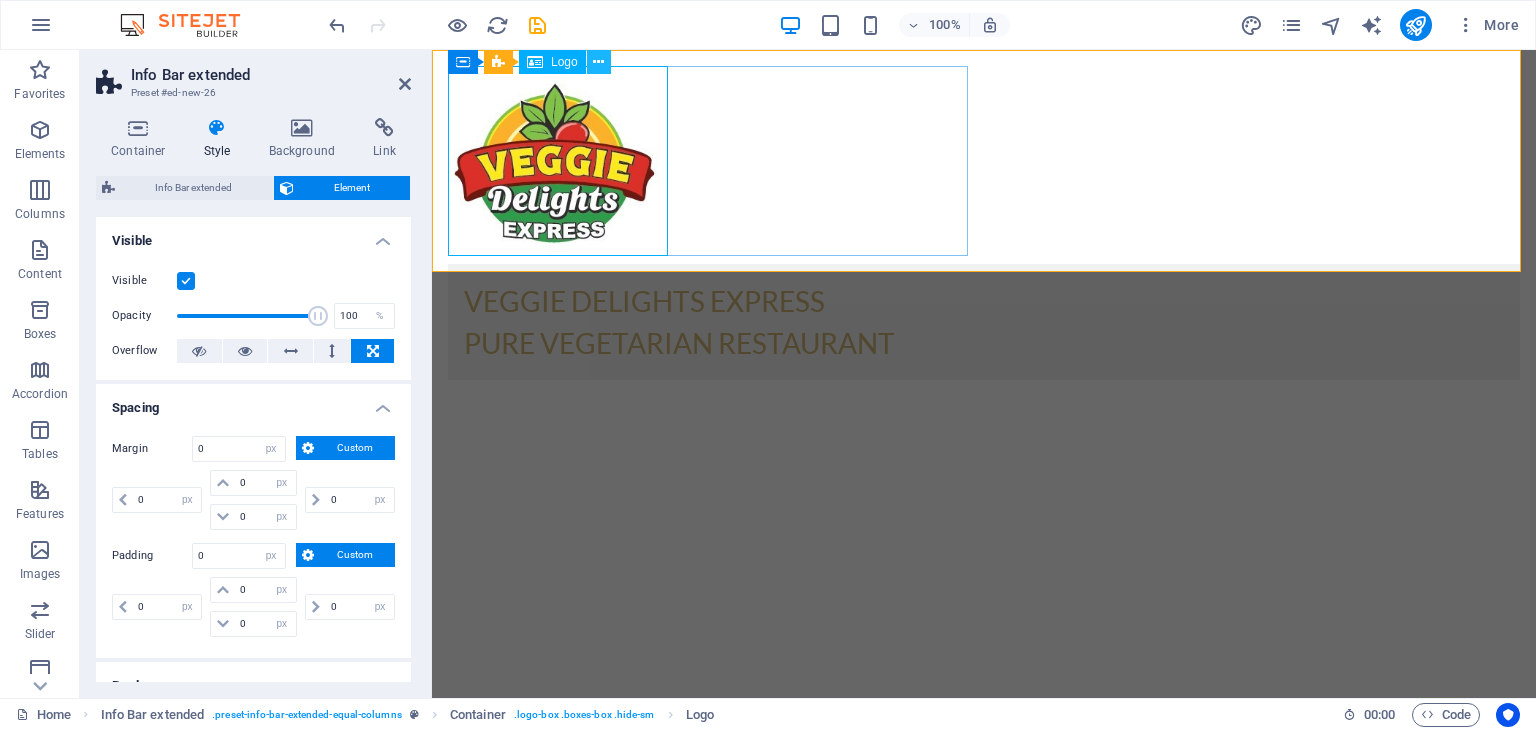 click at bounding box center (599, 62) 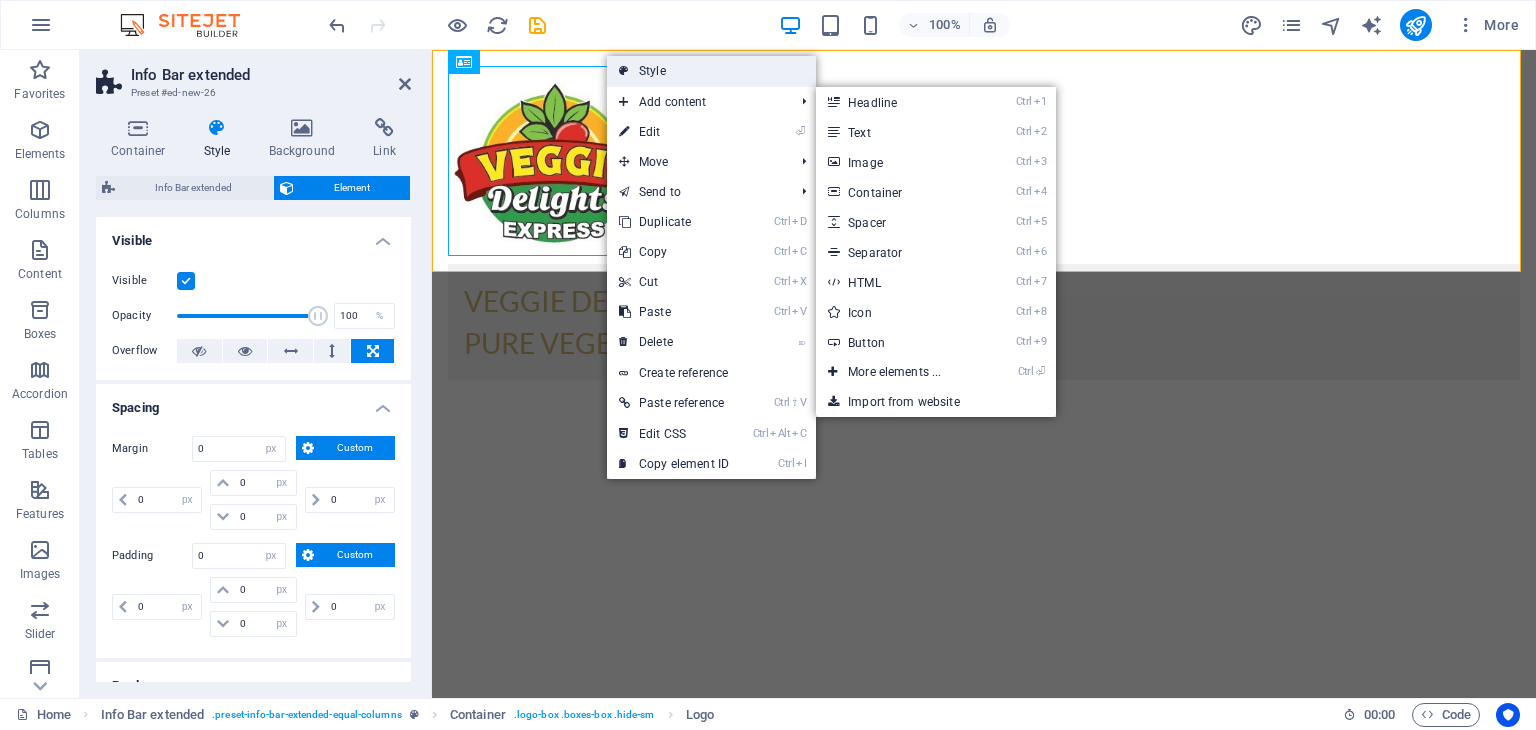 click on "Style" at bounding box center [711, 71] 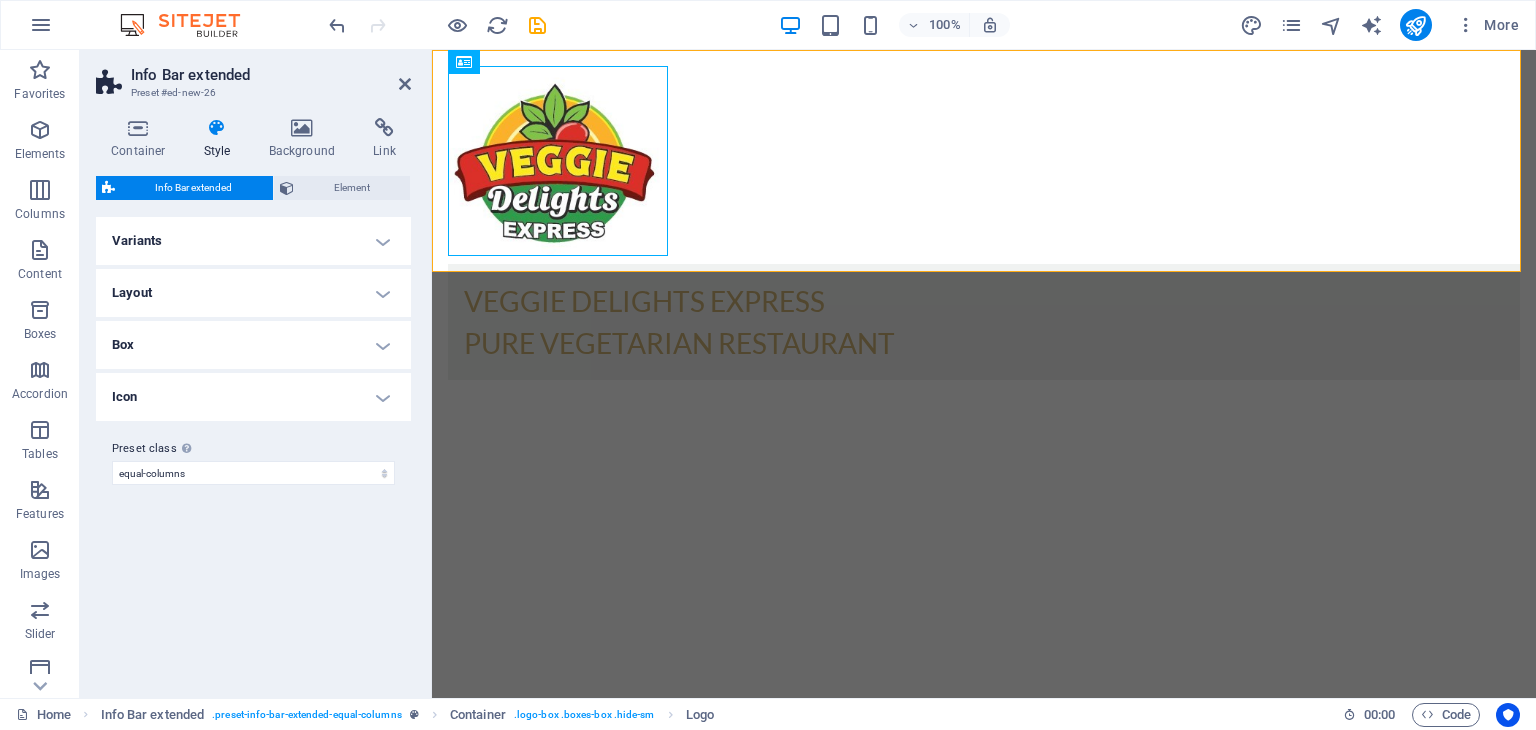 click on "Layout" at bounding box center (253, 293) 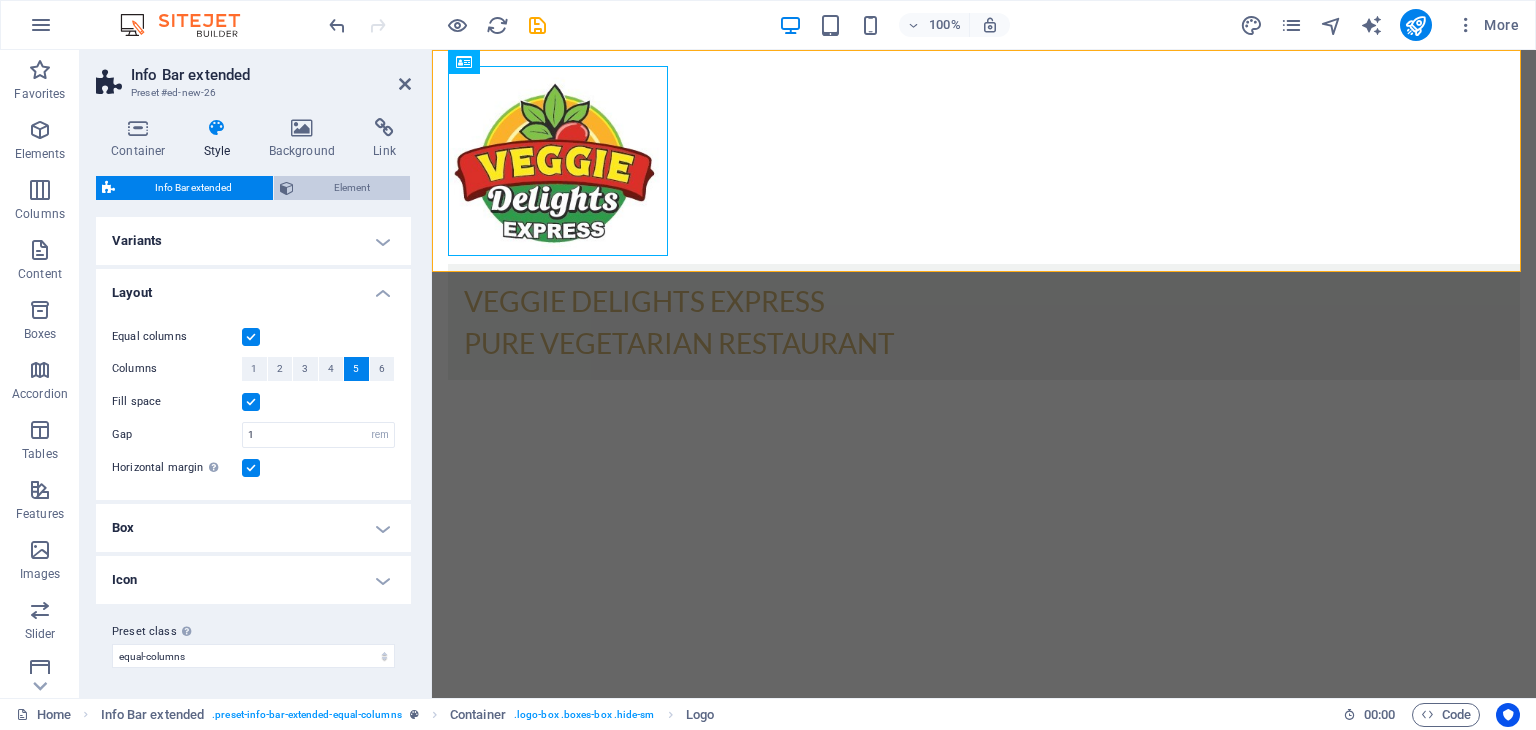 click on "Element" at bounding box center [352, 188] 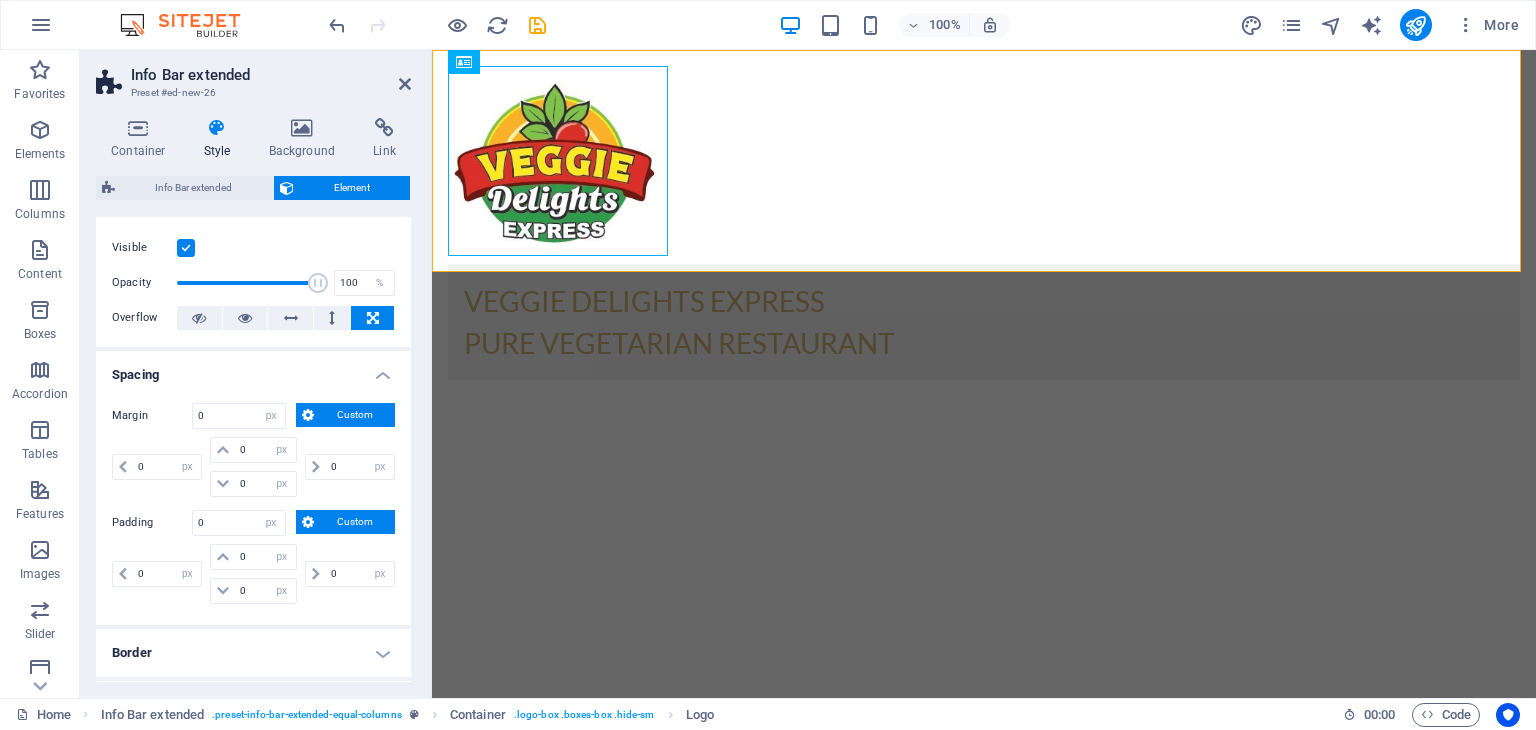 scroll, scrollTop: 0, scrollLeft: 0, axis: both 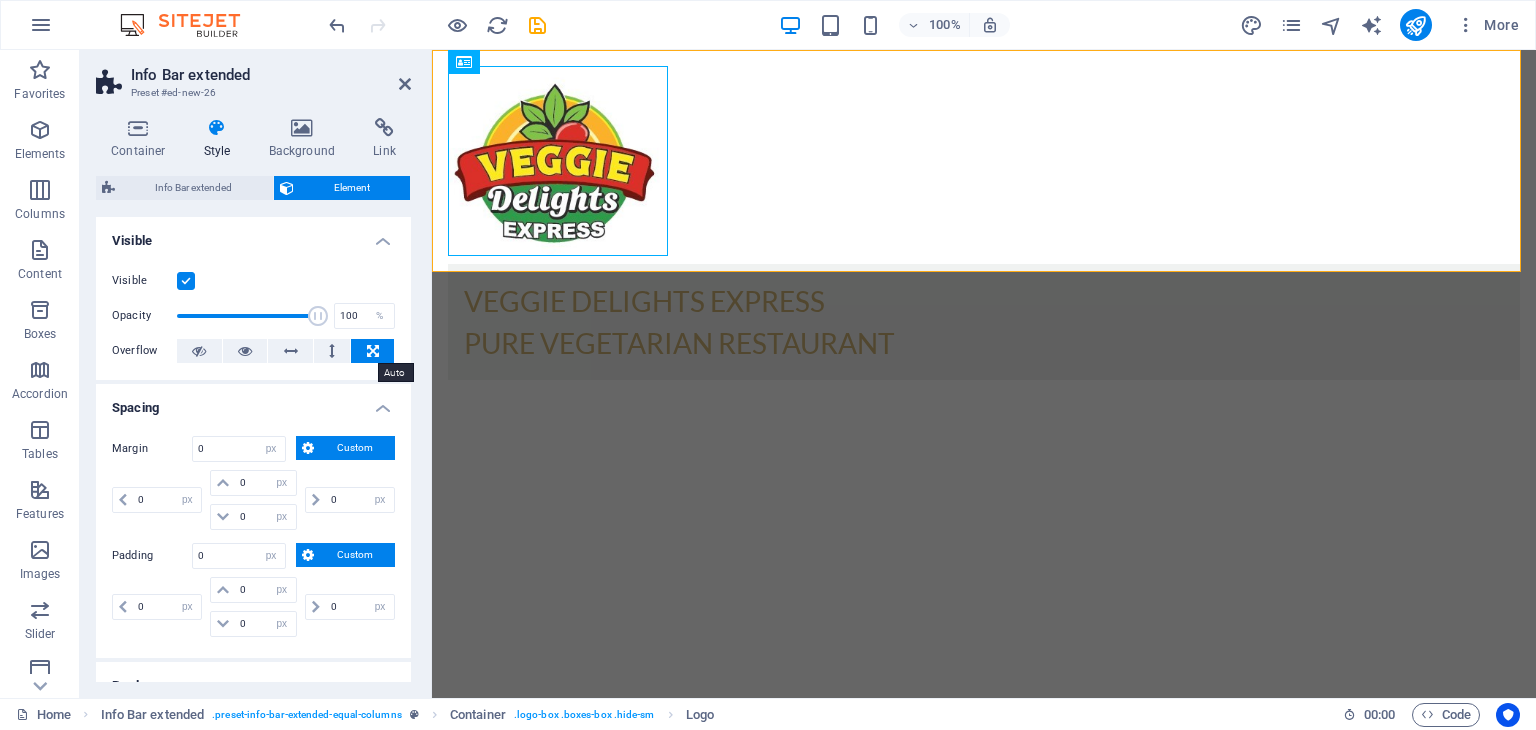 click at bounding box center (372, 351) 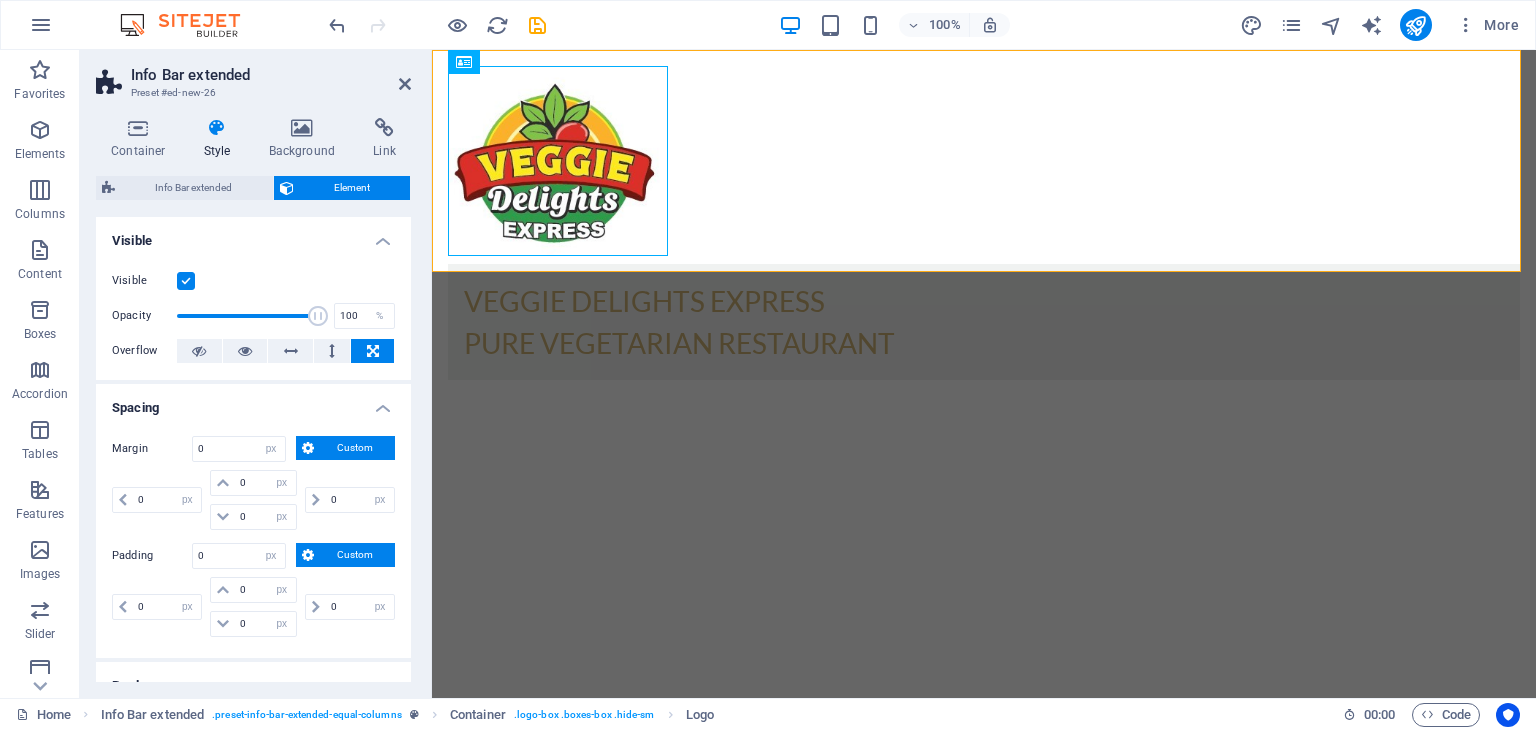 click at bounding box center [372, 351] 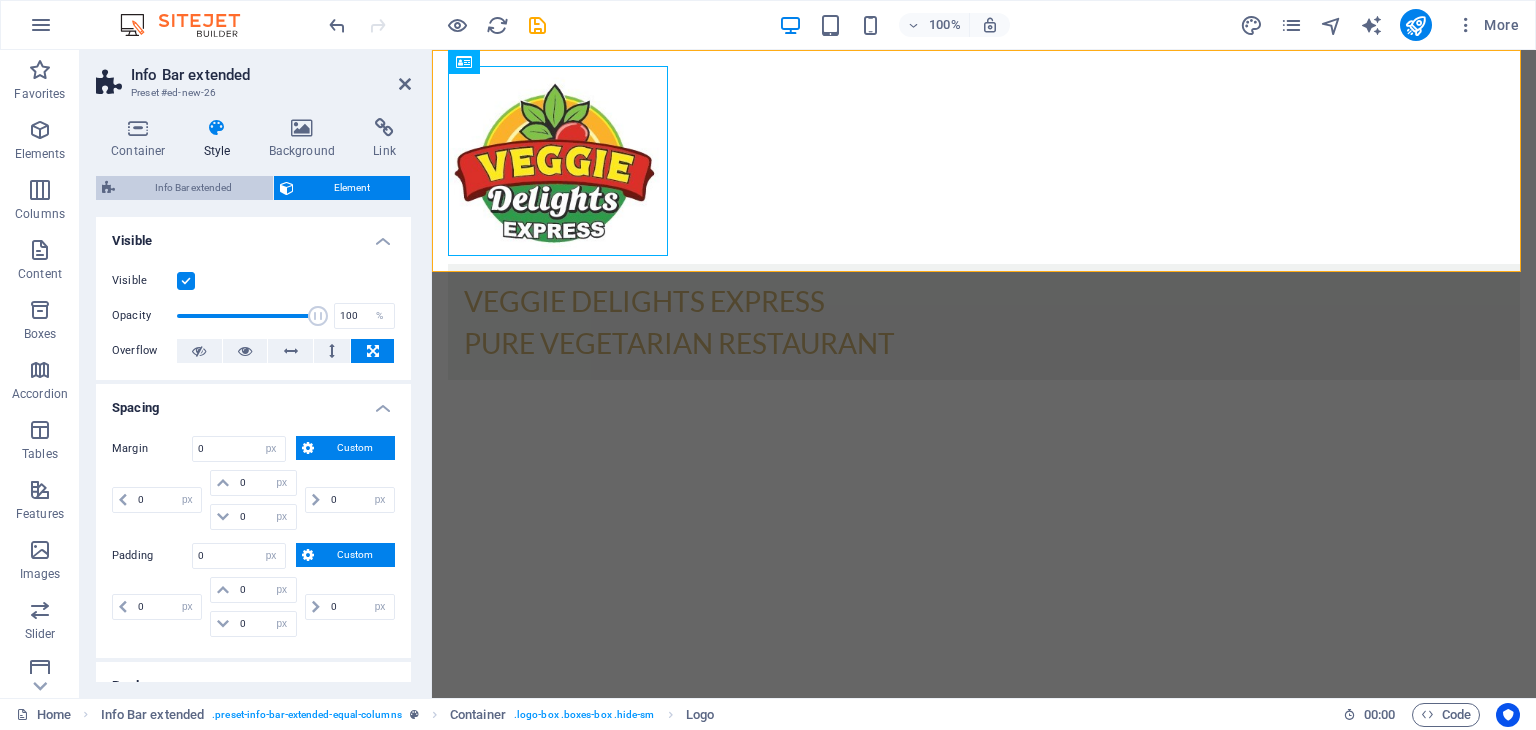 click on "Info Bar extended" at bounding box center [194, 188] 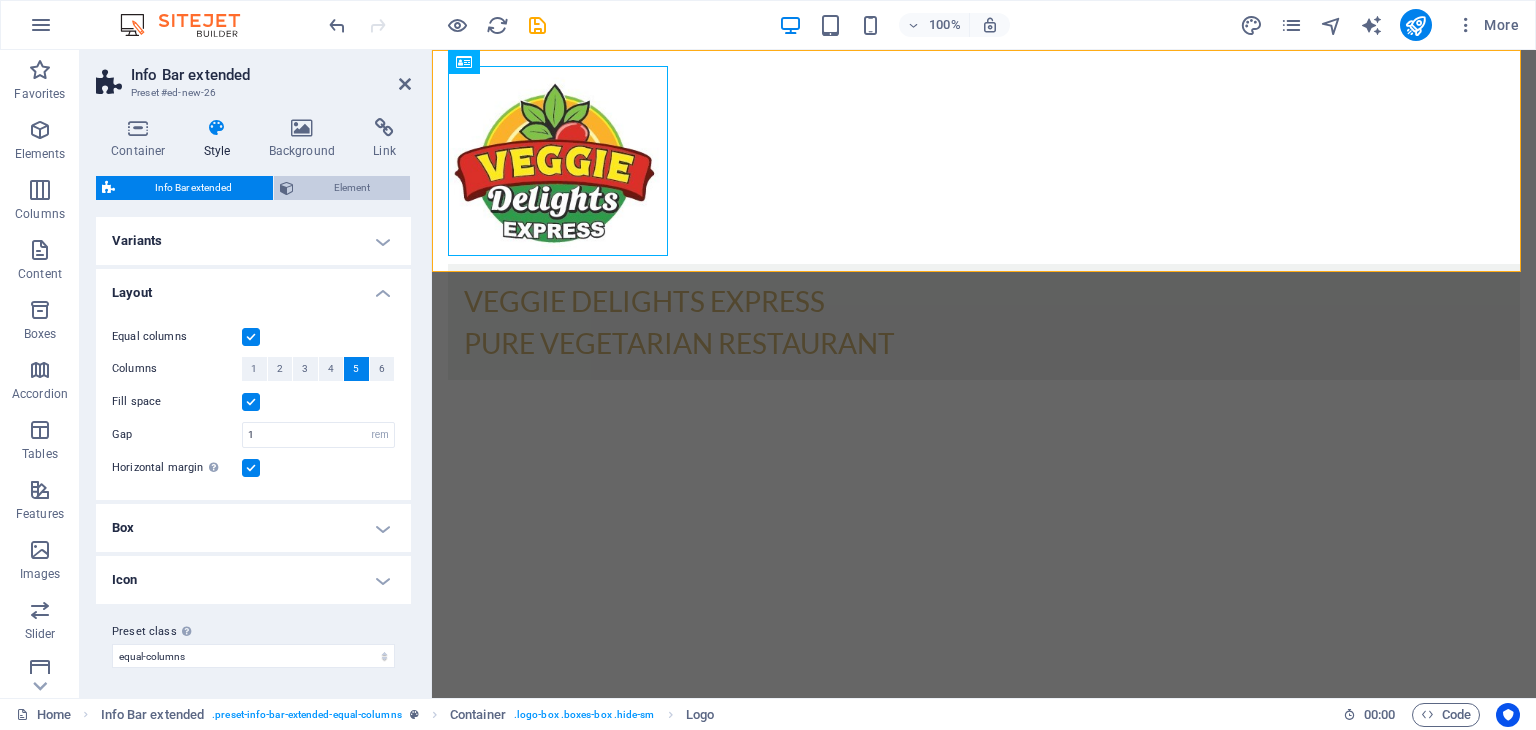 click on "Element" at bounding box center [352, 188] 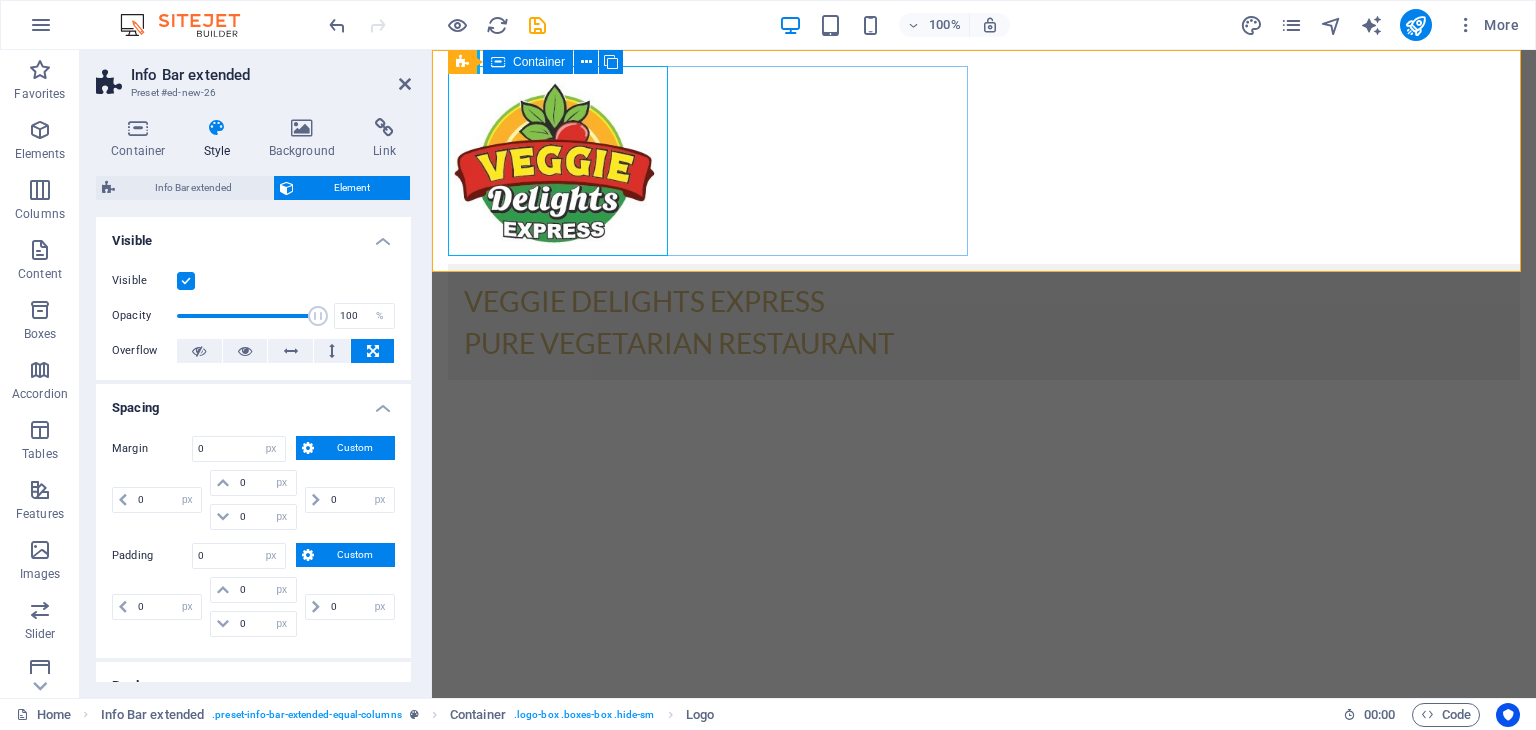 click at bounding box center (984, 161) 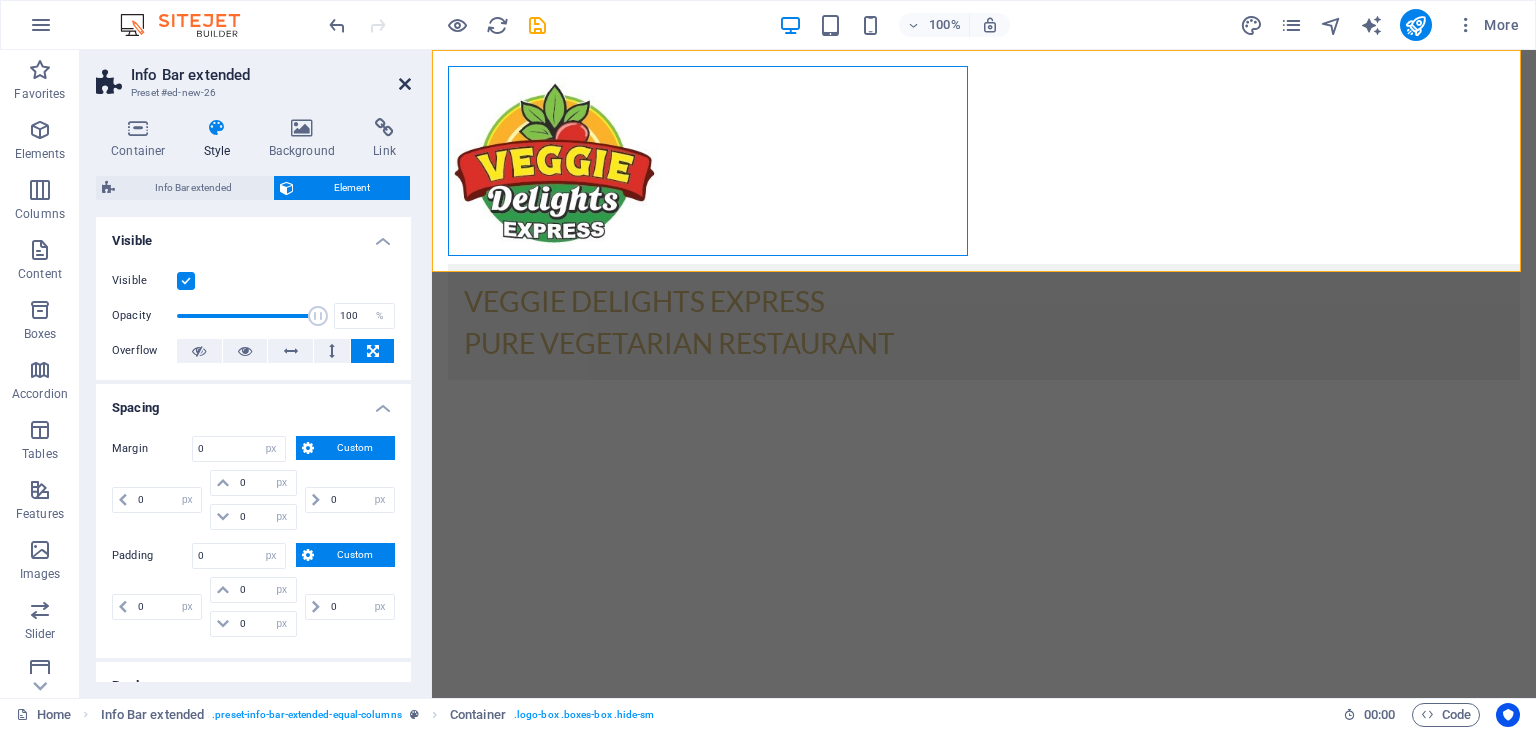 click at bounding box center [405, 84] 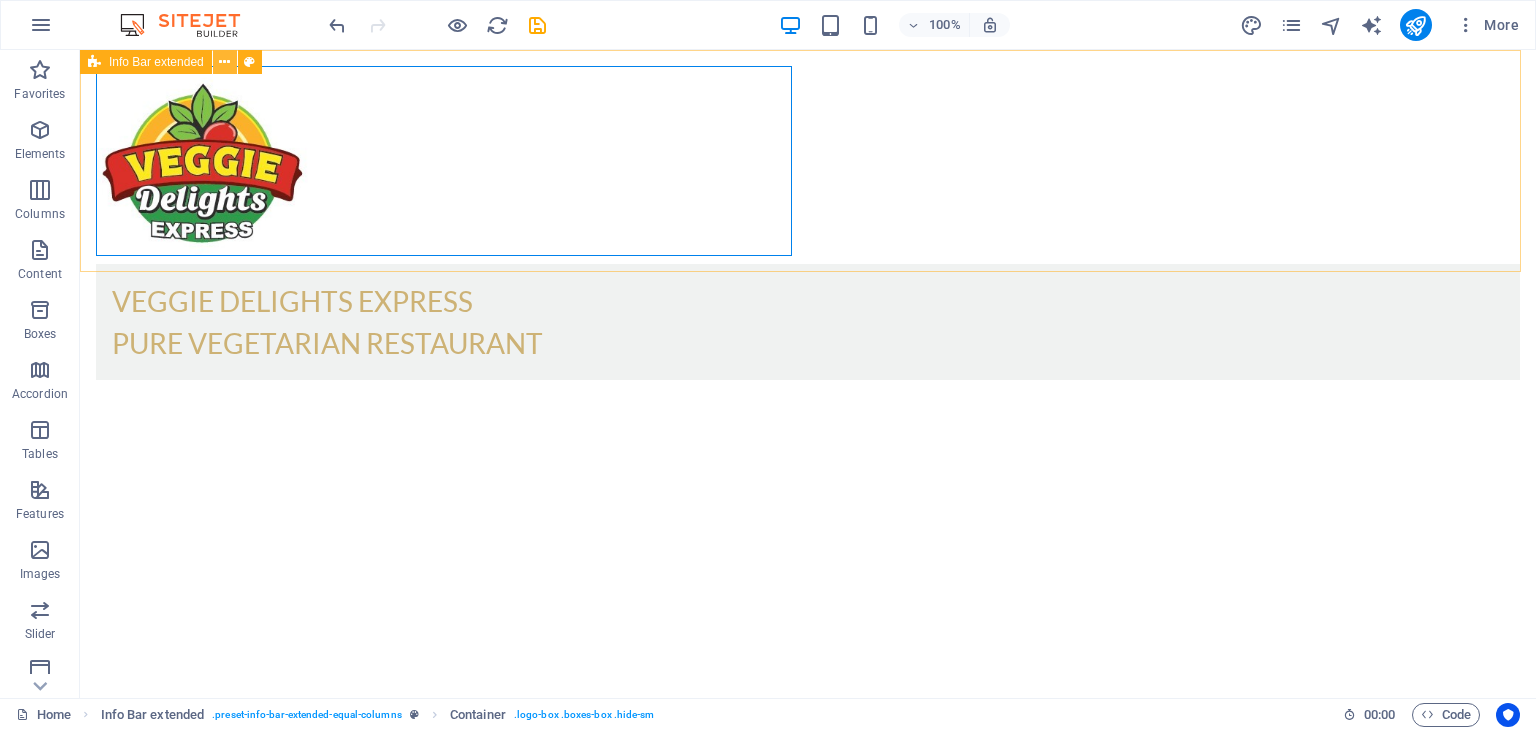 click at bounding box center [224, 62] 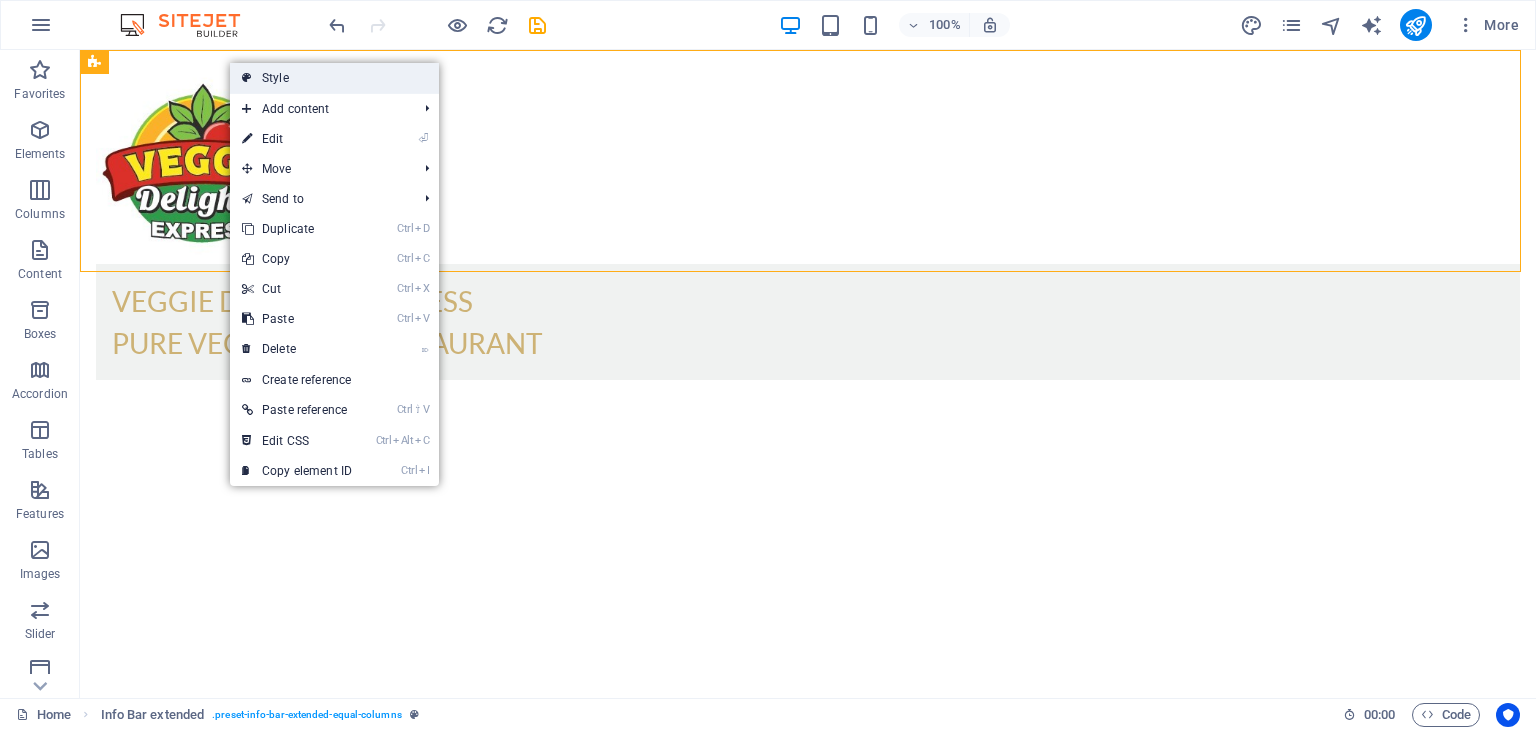 click on "Style" at bounding box center (334, 78) 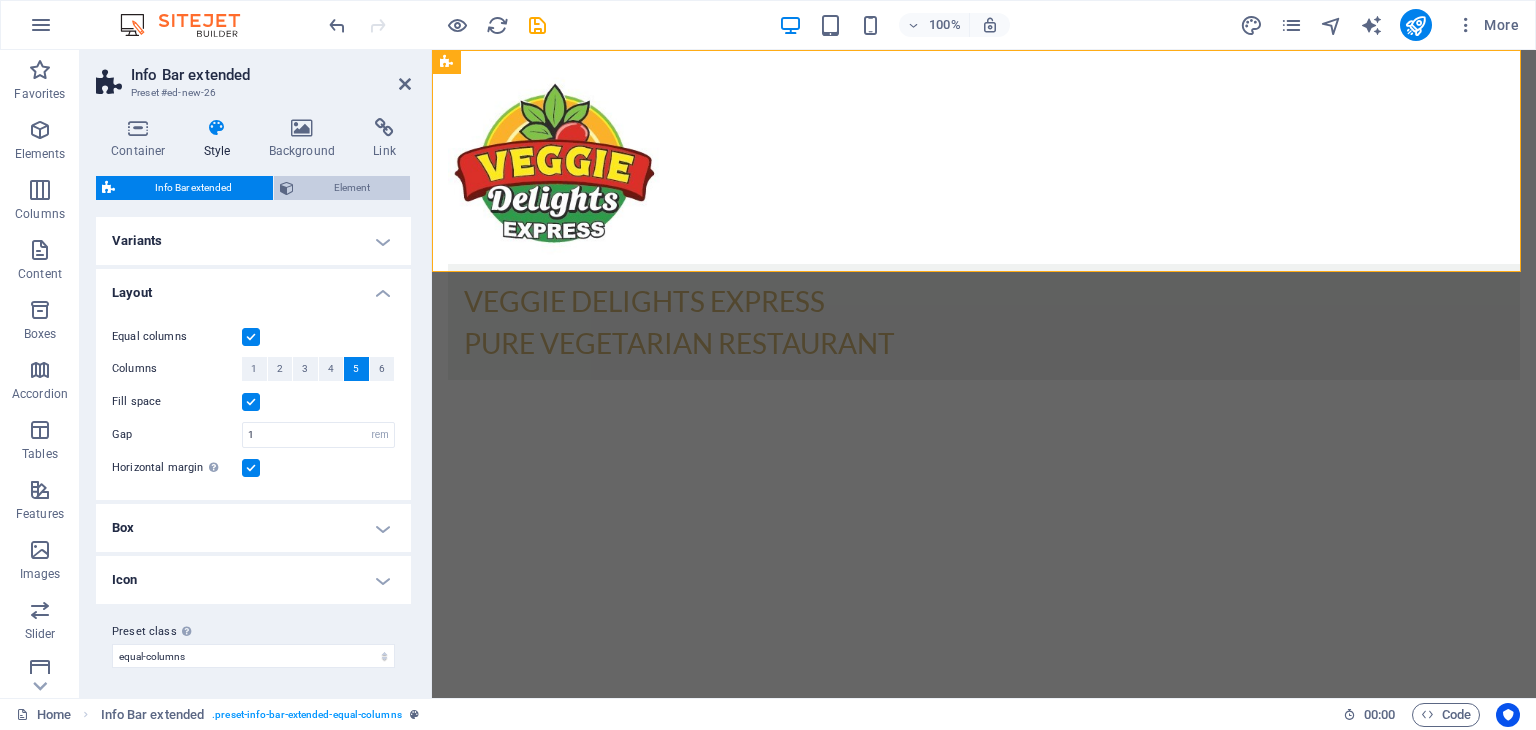 click on "Element" at bounding box center [352, 188] 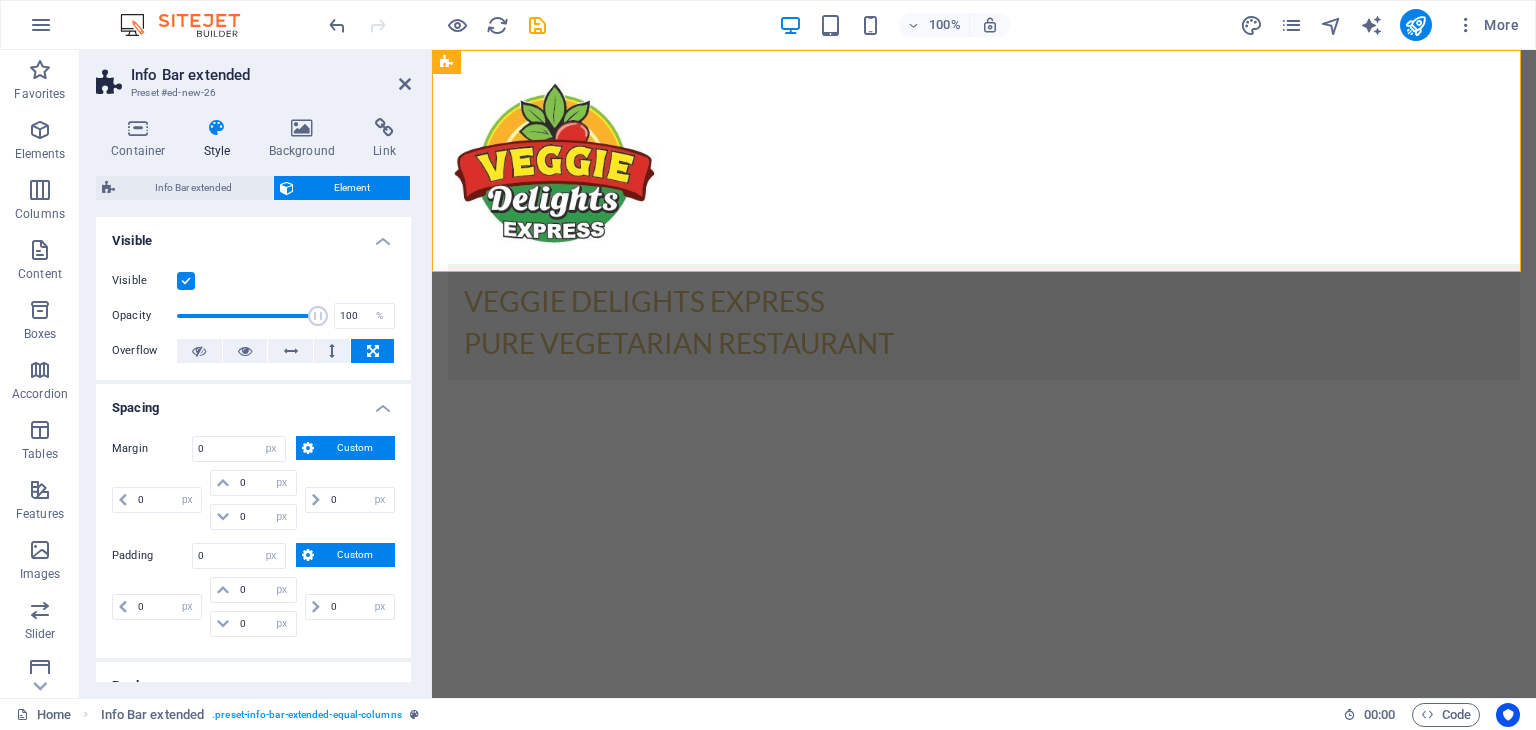 click at bounding box center [372, 351] 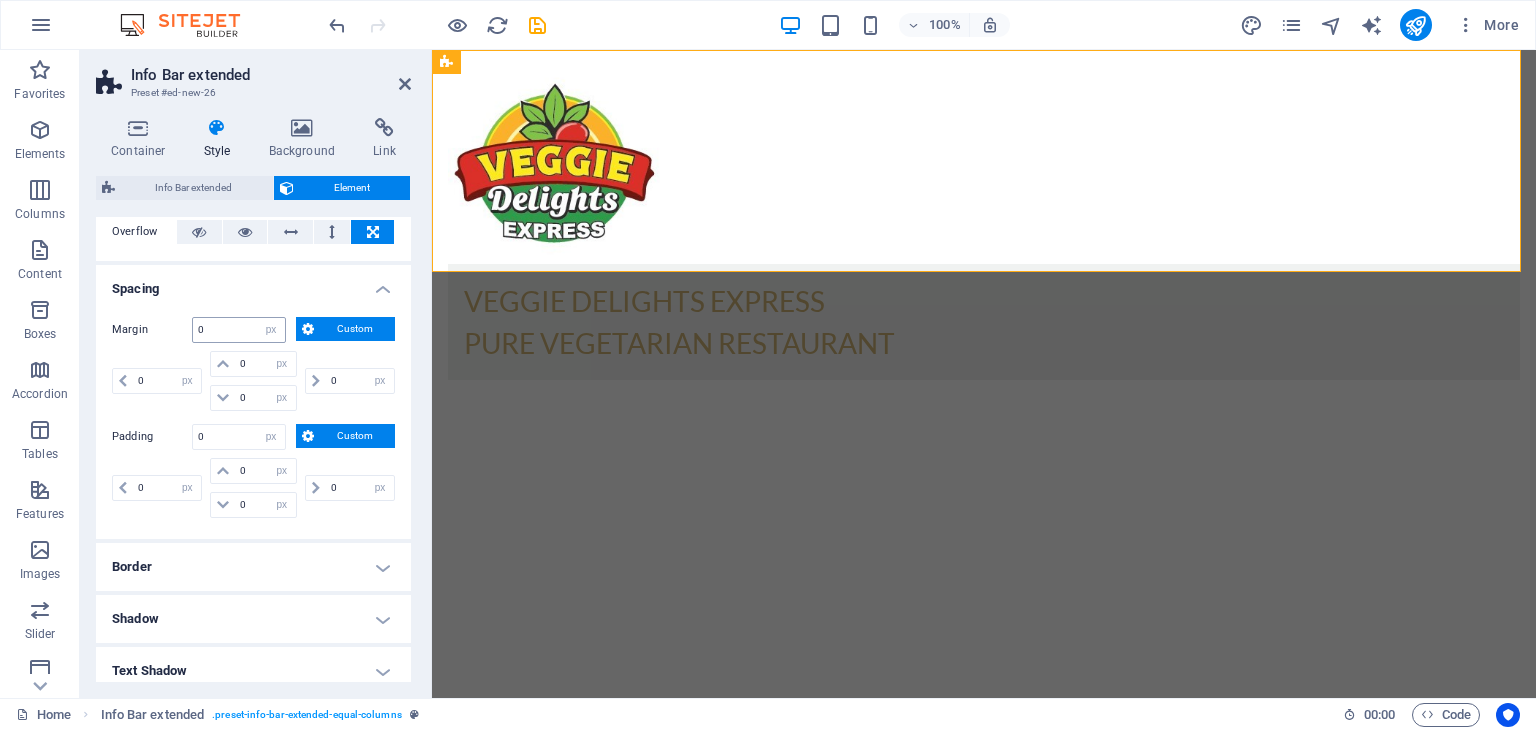 scroll, scrollTop: 200, scrollLeft: 0, axis: vertical 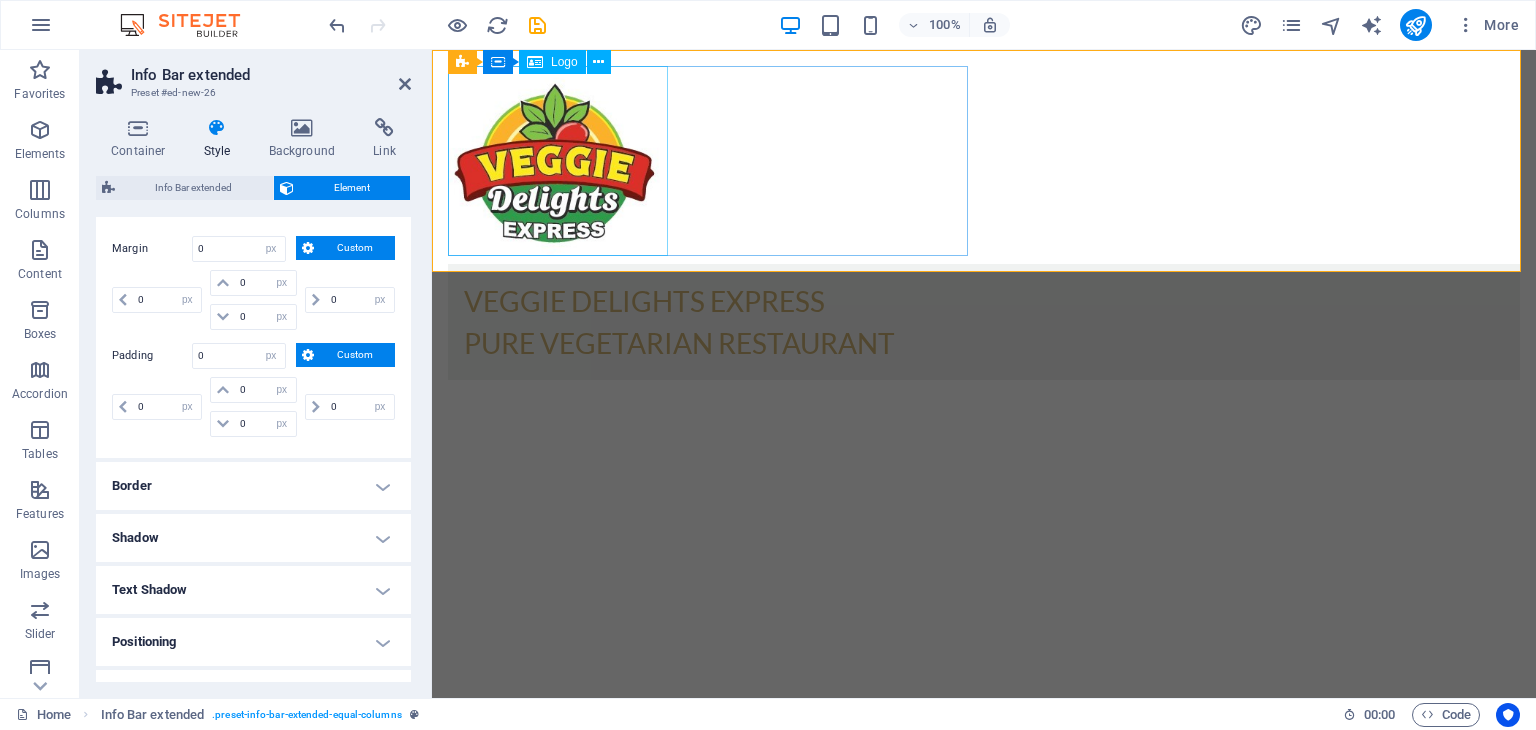 click at bounding box center (984, 161) 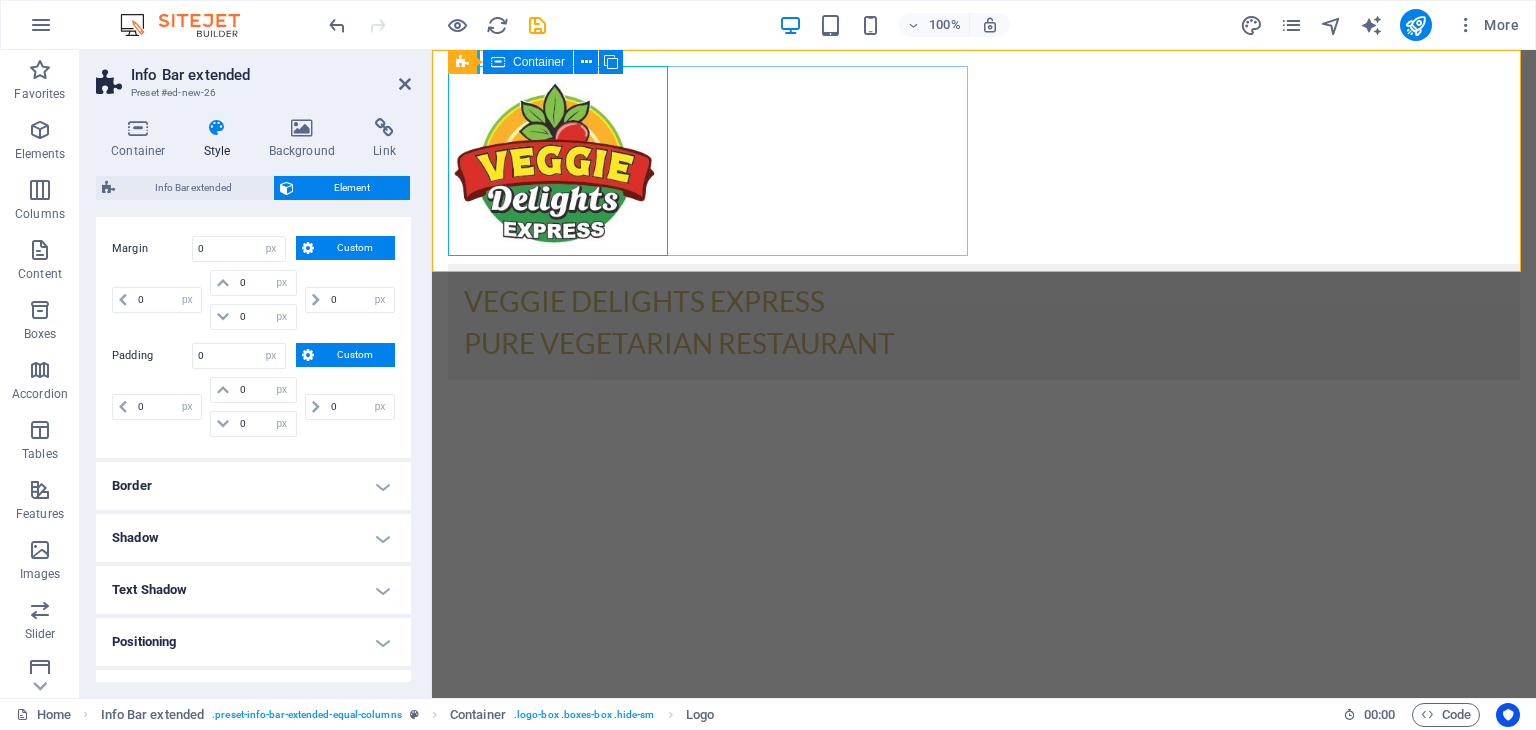 click at bounding box center [984, 161] 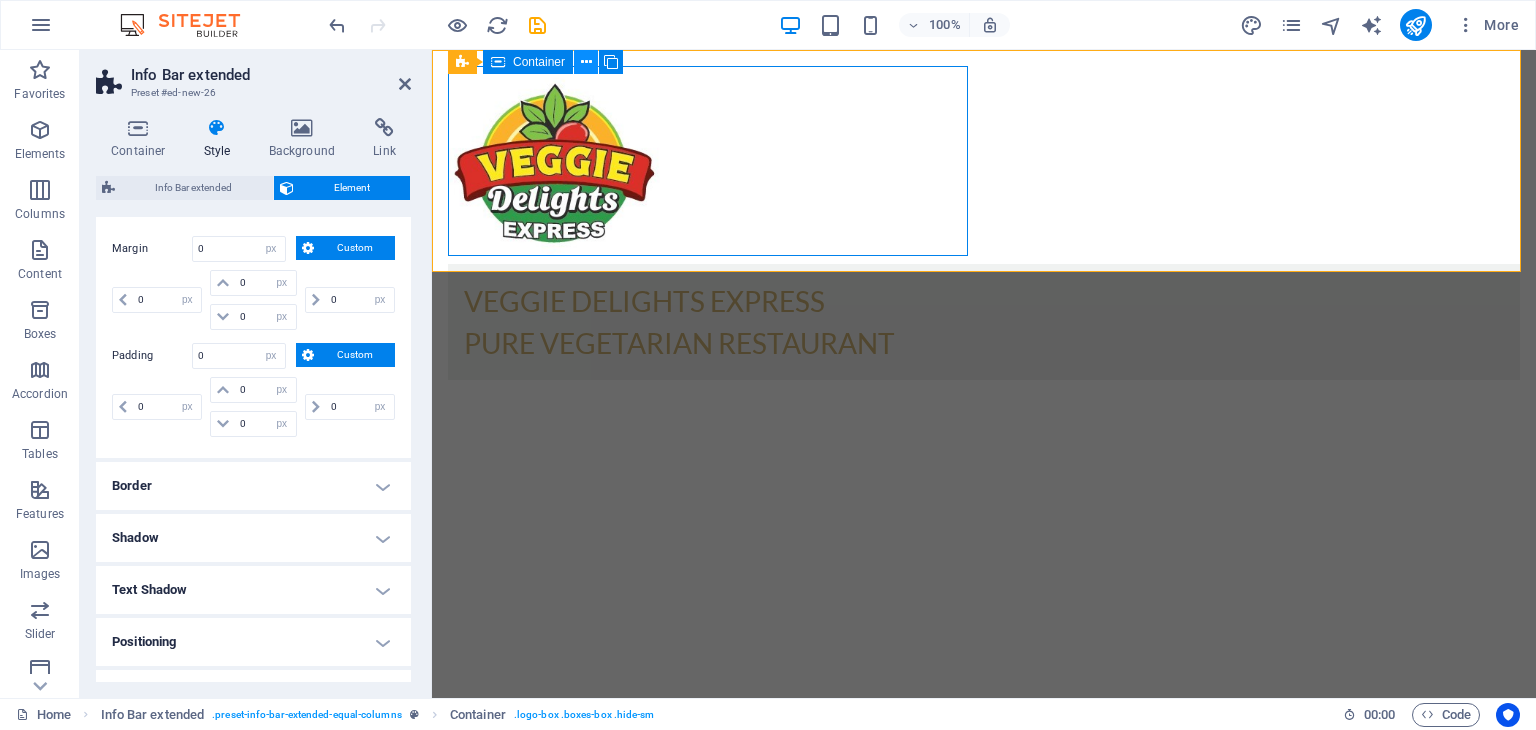 click at bounding box center (586, 62) 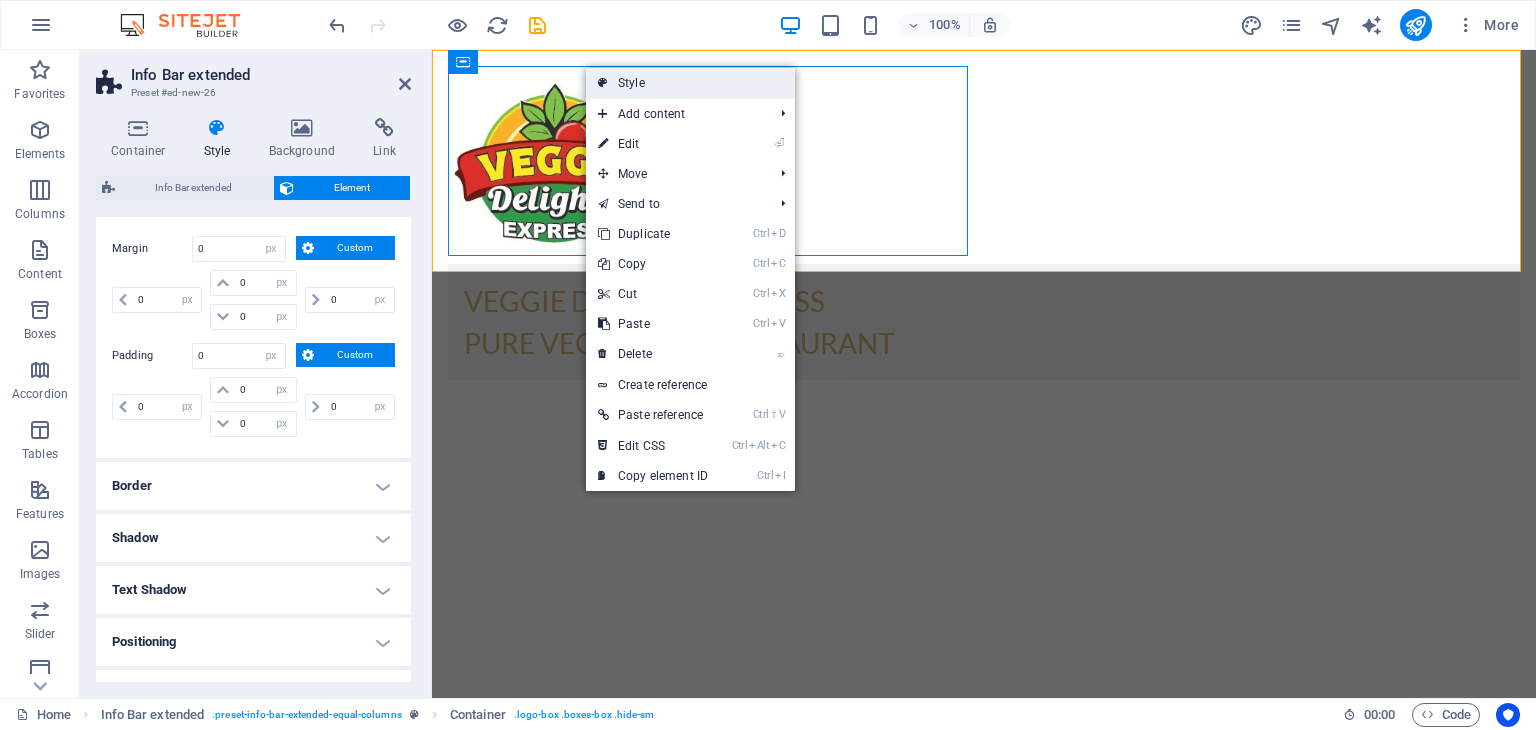 click on "Style" at bounding box center [690, 83] 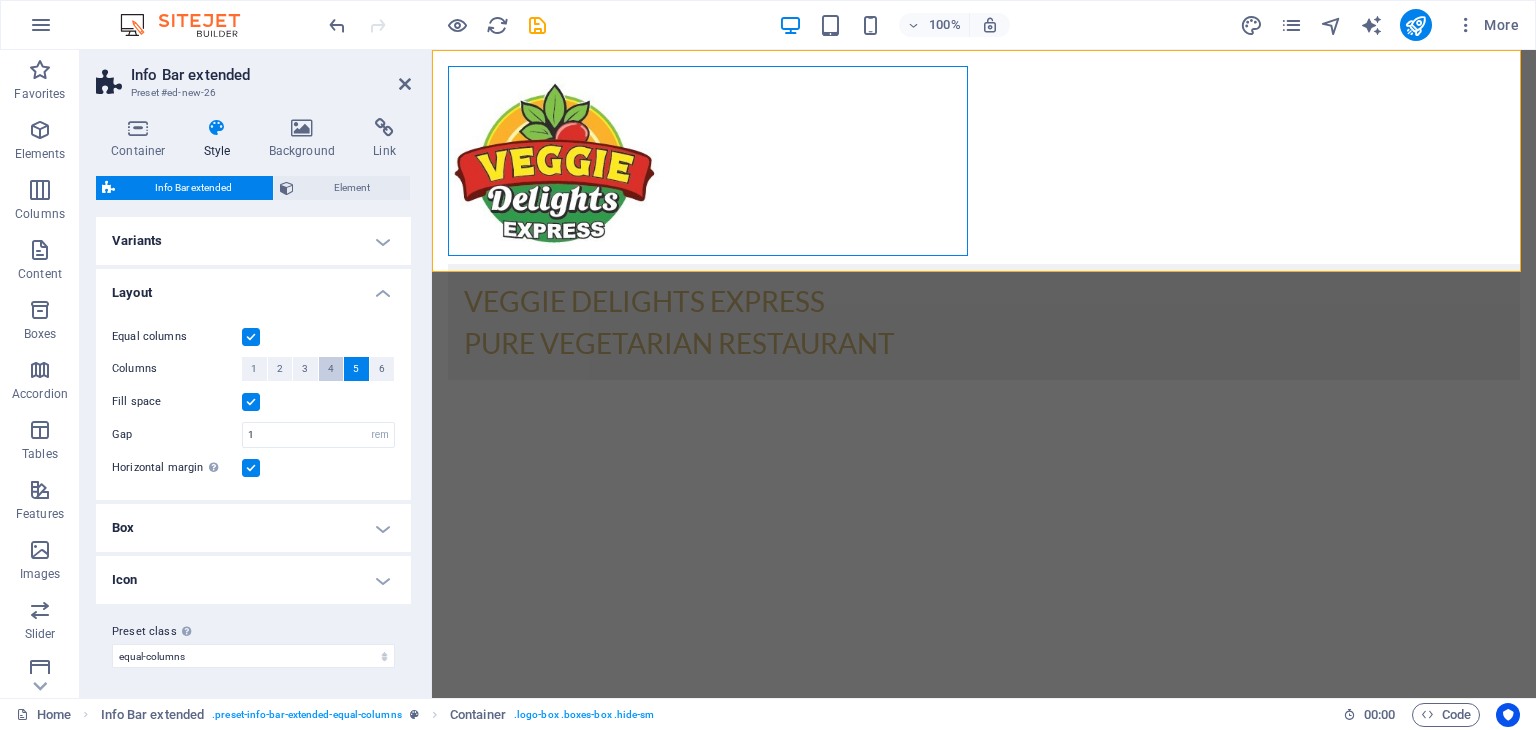 click on "4" at bounding box center (331, 369) 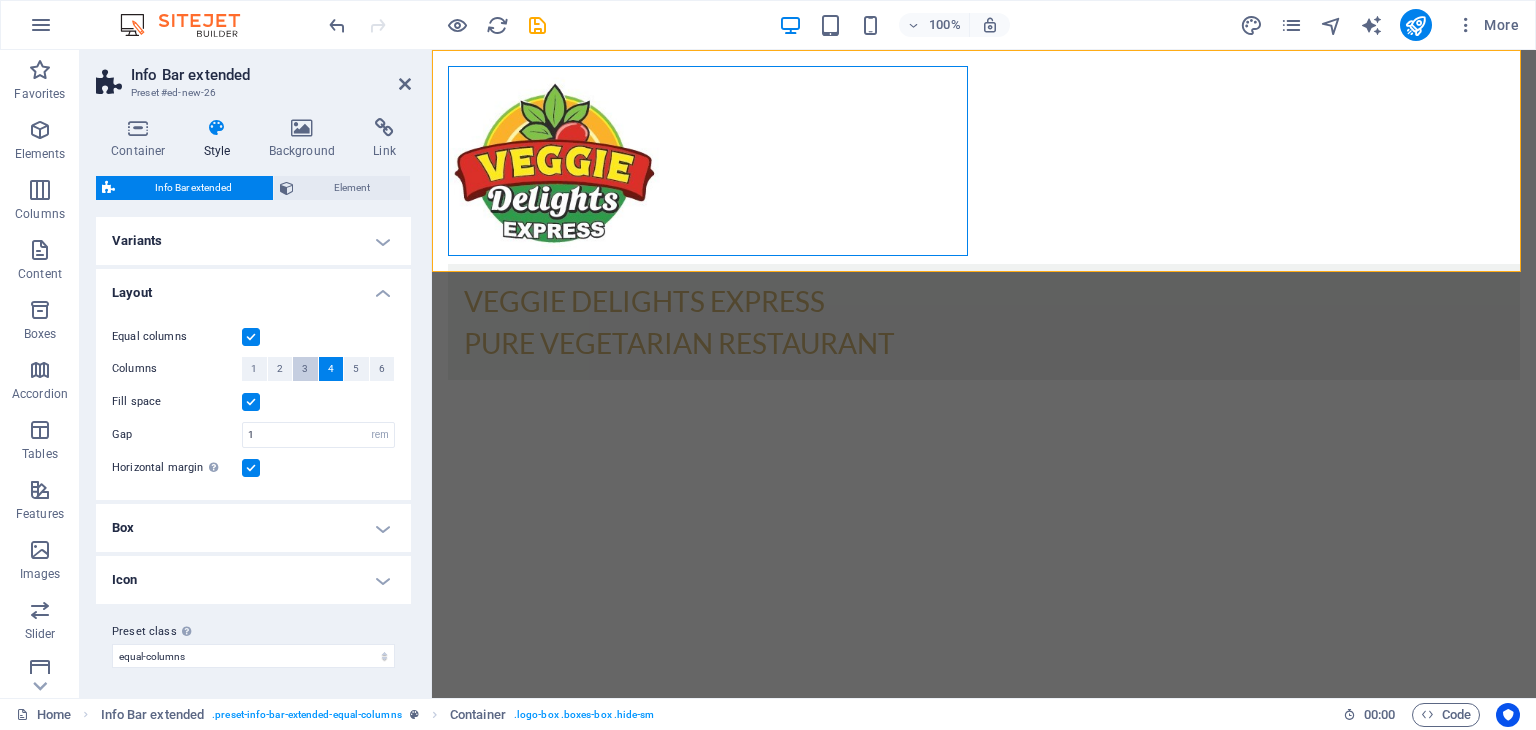 click on "3" at bounding box center (305, 369) 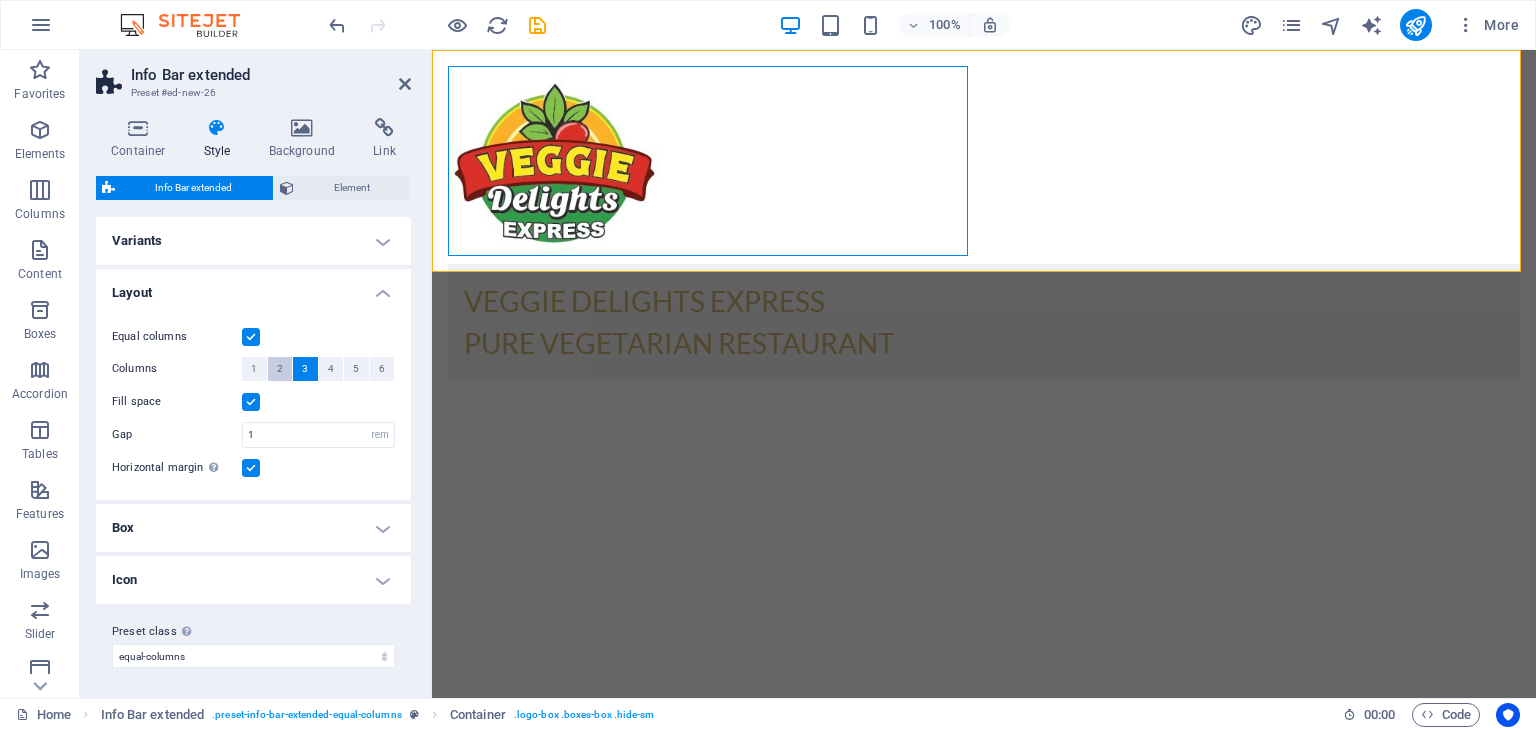 click on "2" at bounding box center (280, 369) 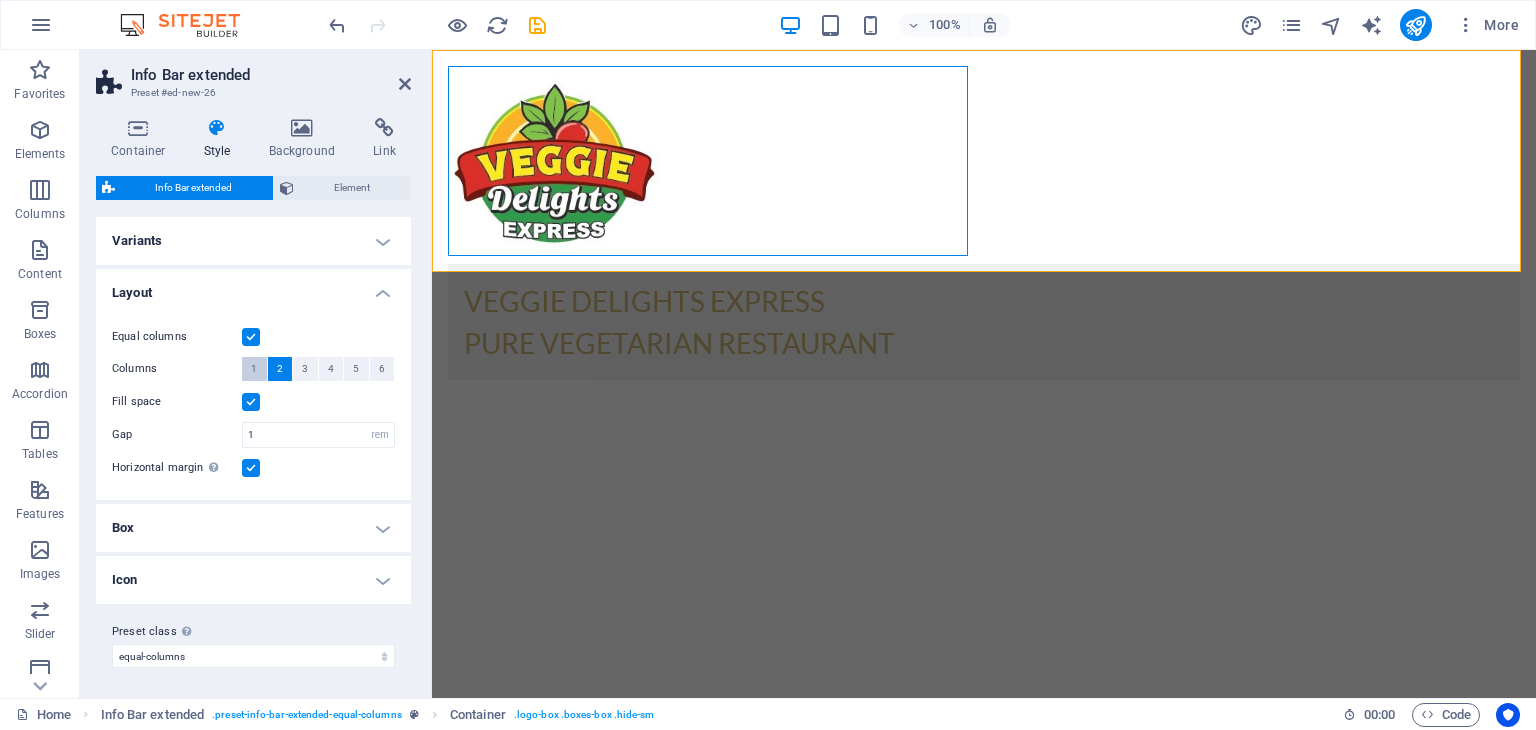 click on "1" at bounding box center [254, 369] 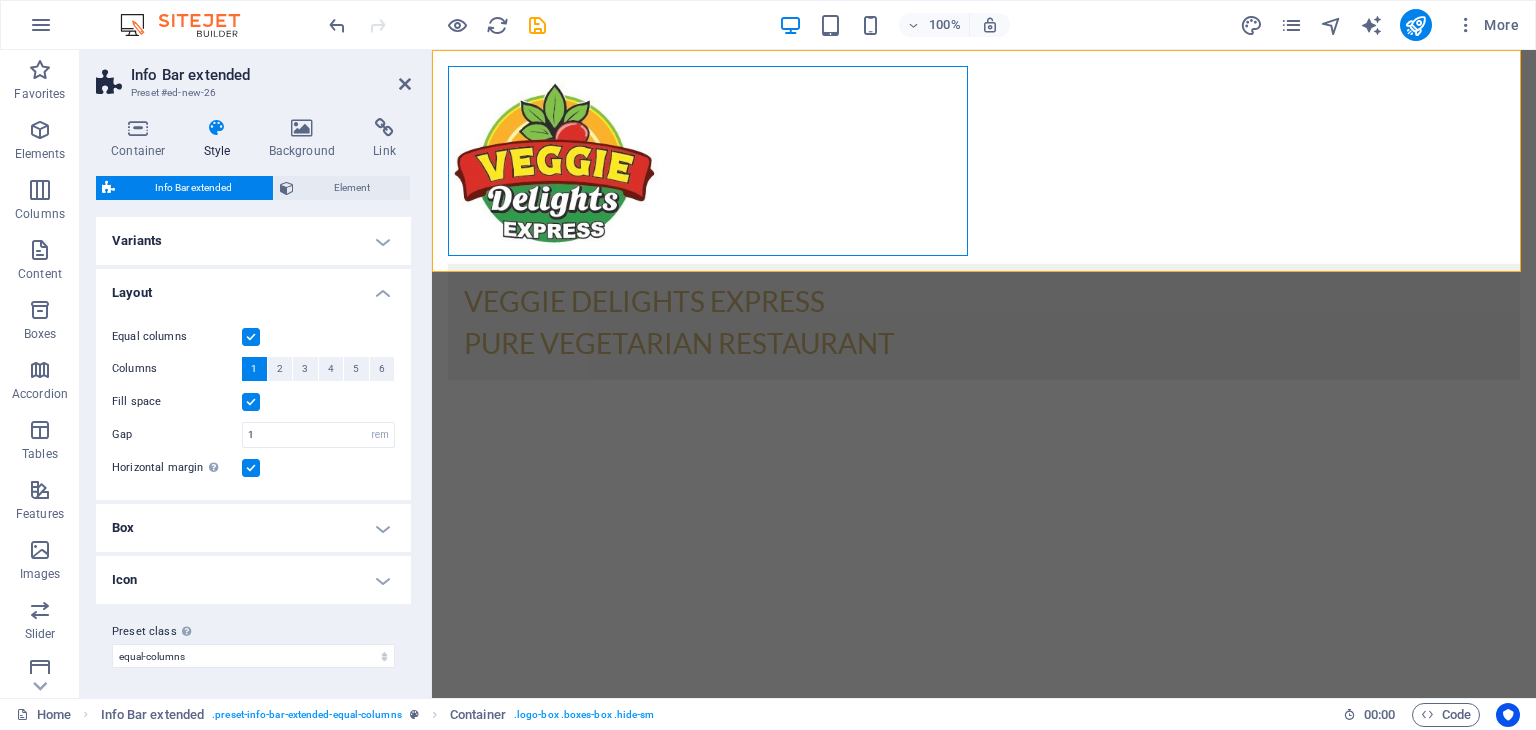 click on "Columns" at bounding box center [177, 369] 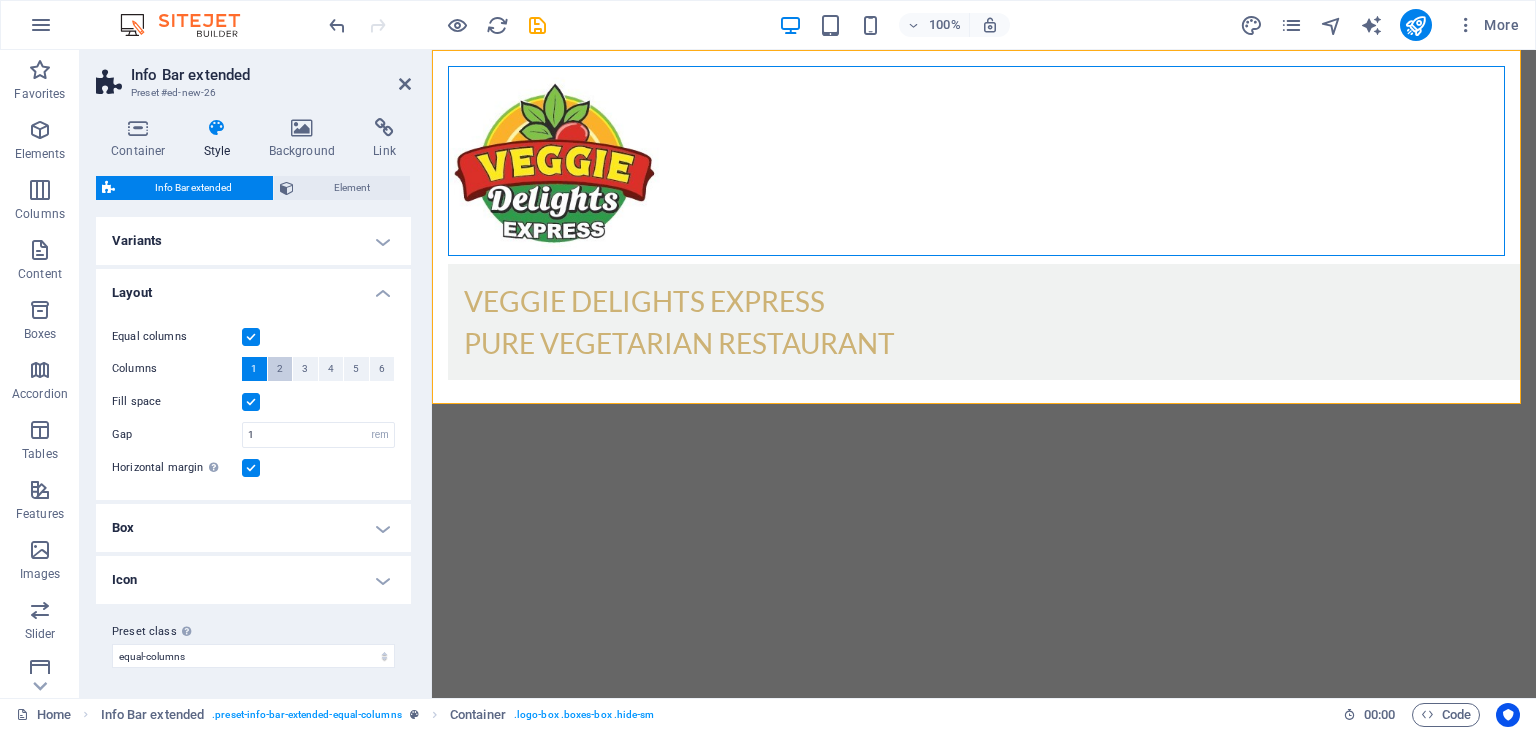 click on "2" at bounding box center (280, 369) 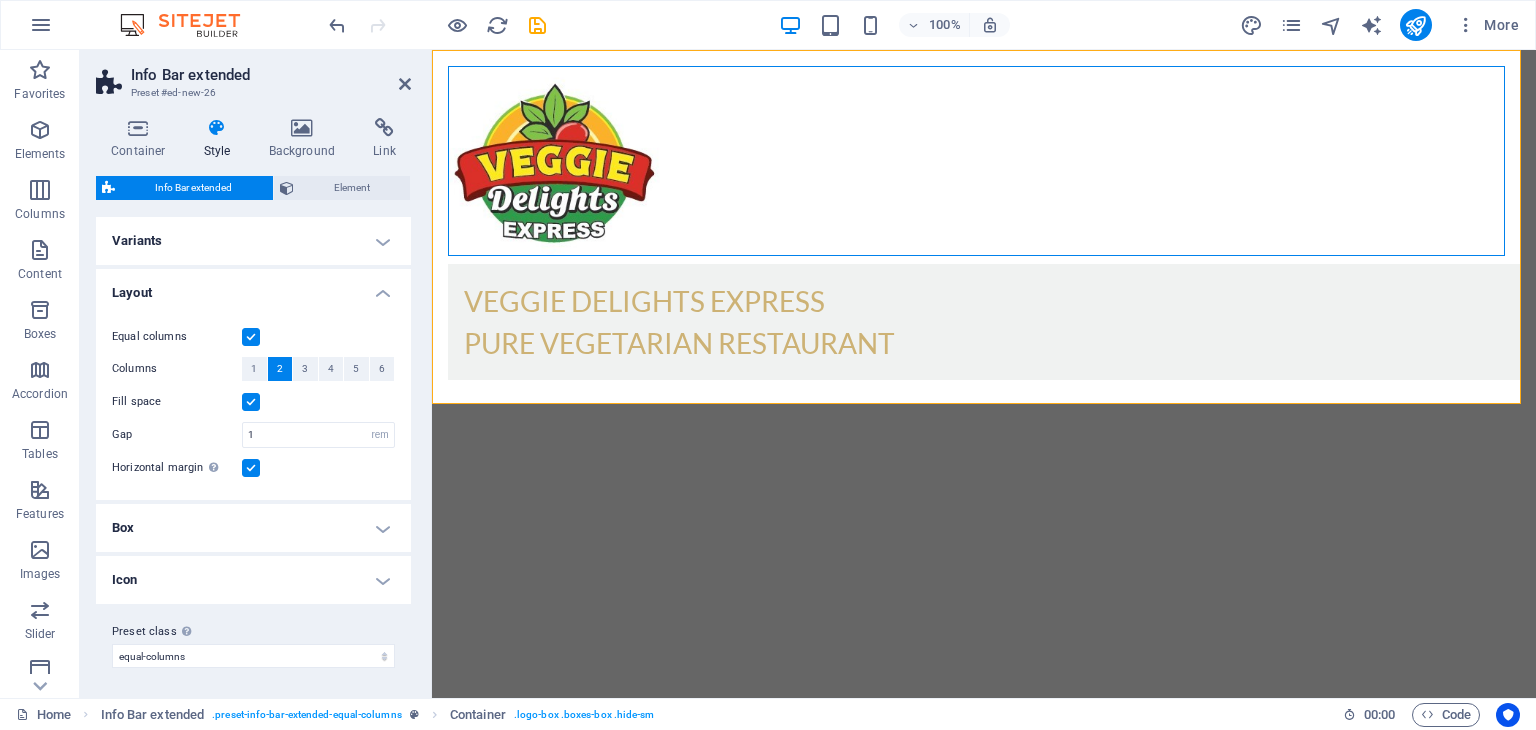 click on "Layout" at bounding box center [253, 287] 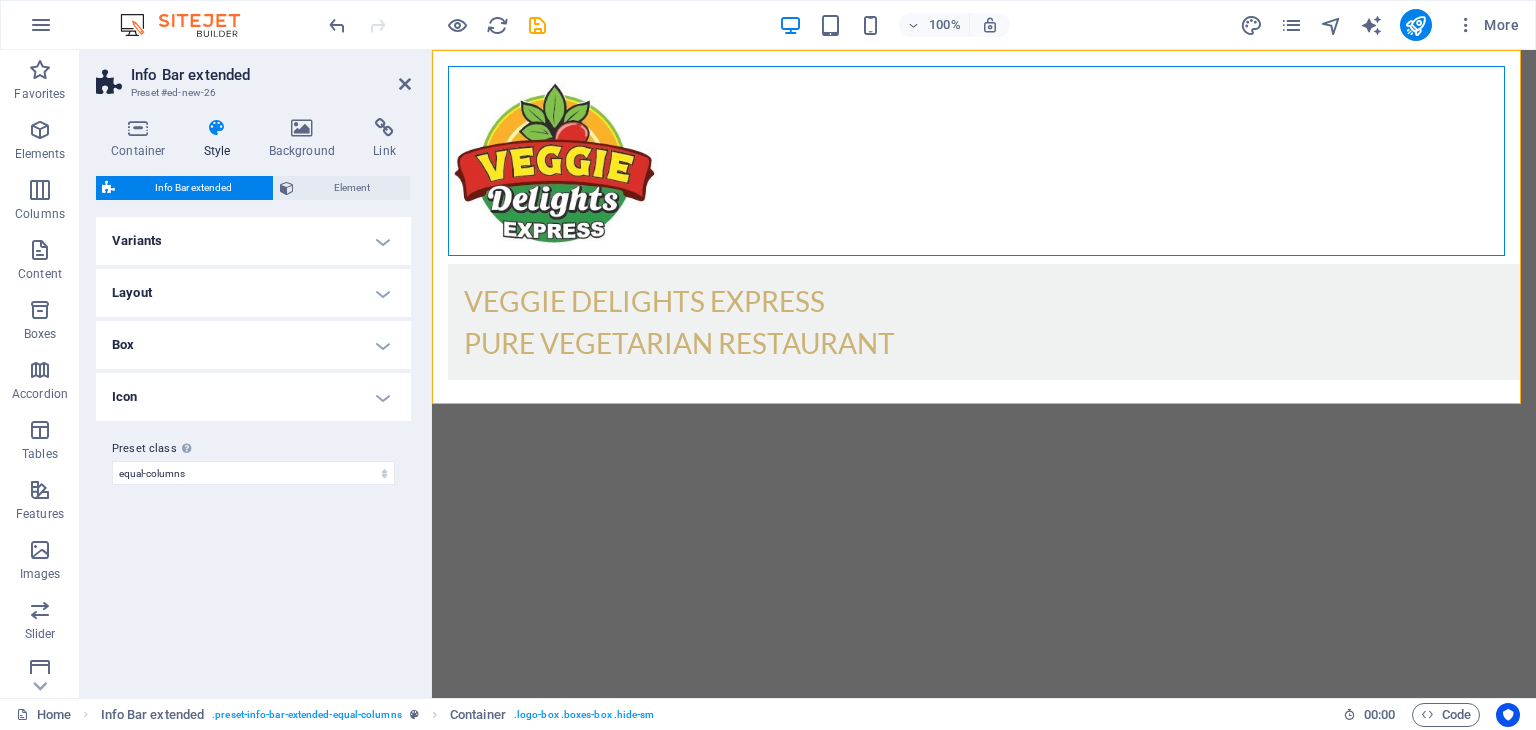 click on "Layout" at bounding box center (253, 293) 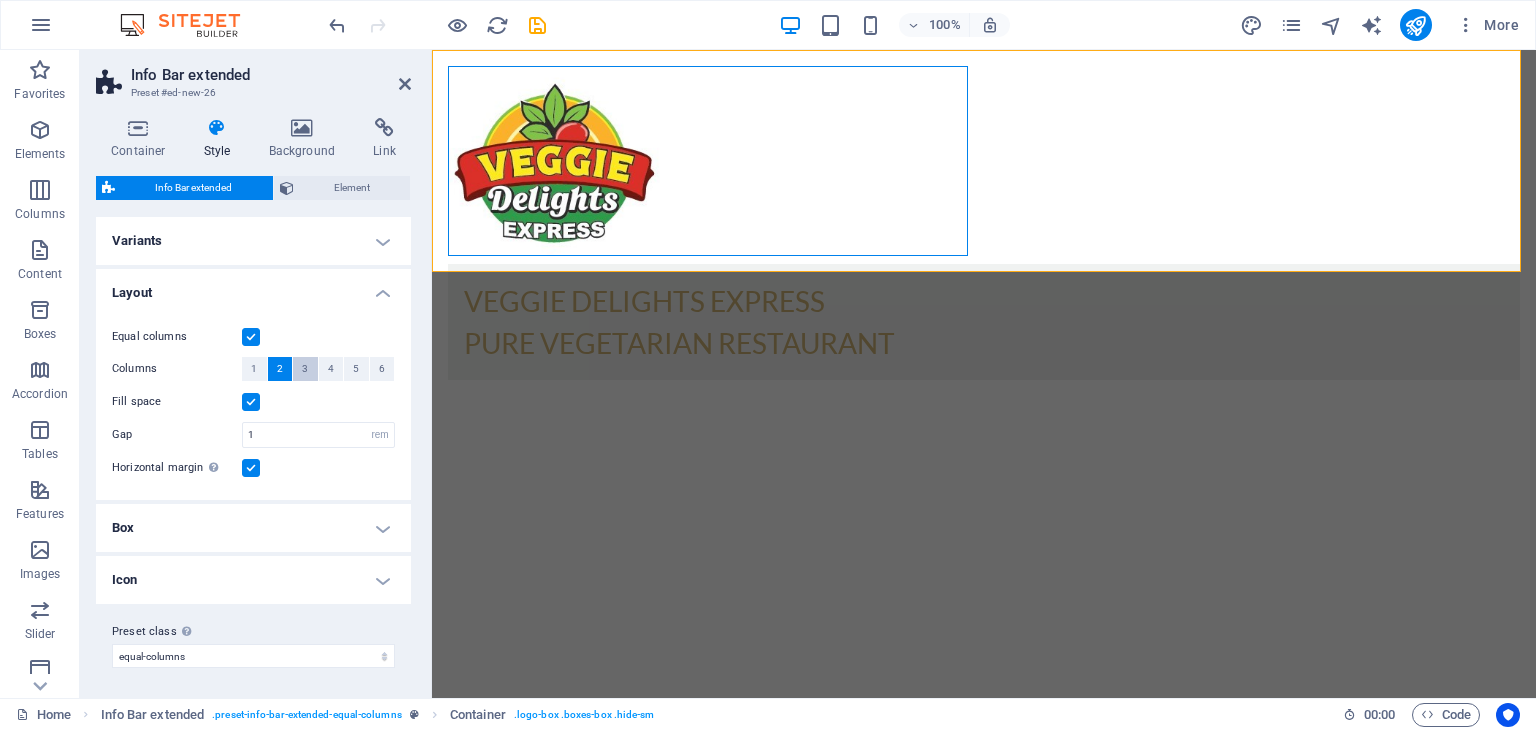 click on "3" at bounding box center [305, 369] 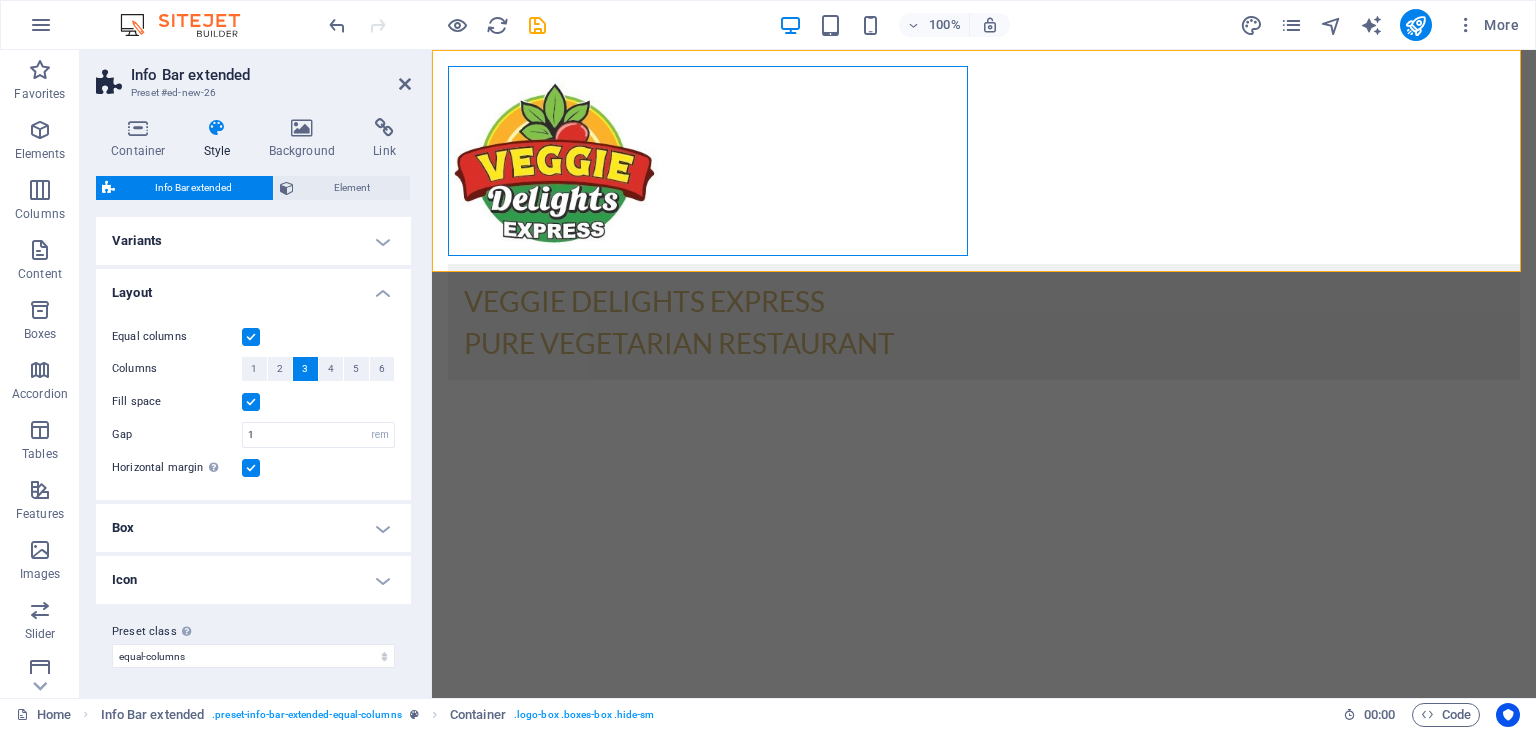 click on "Layout" at bounding box center [253, 287] 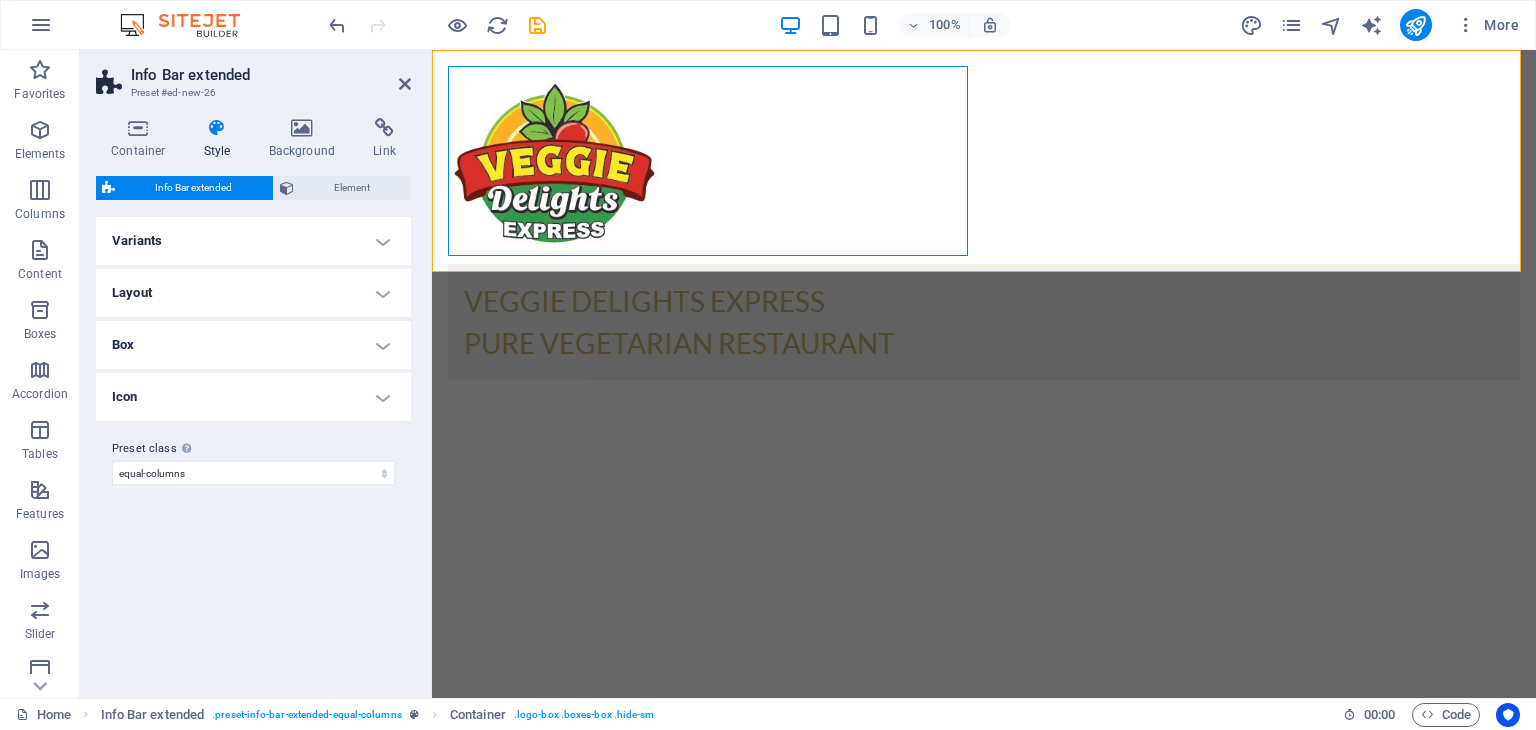 click on "Layout" at bounding box center (253, 293) 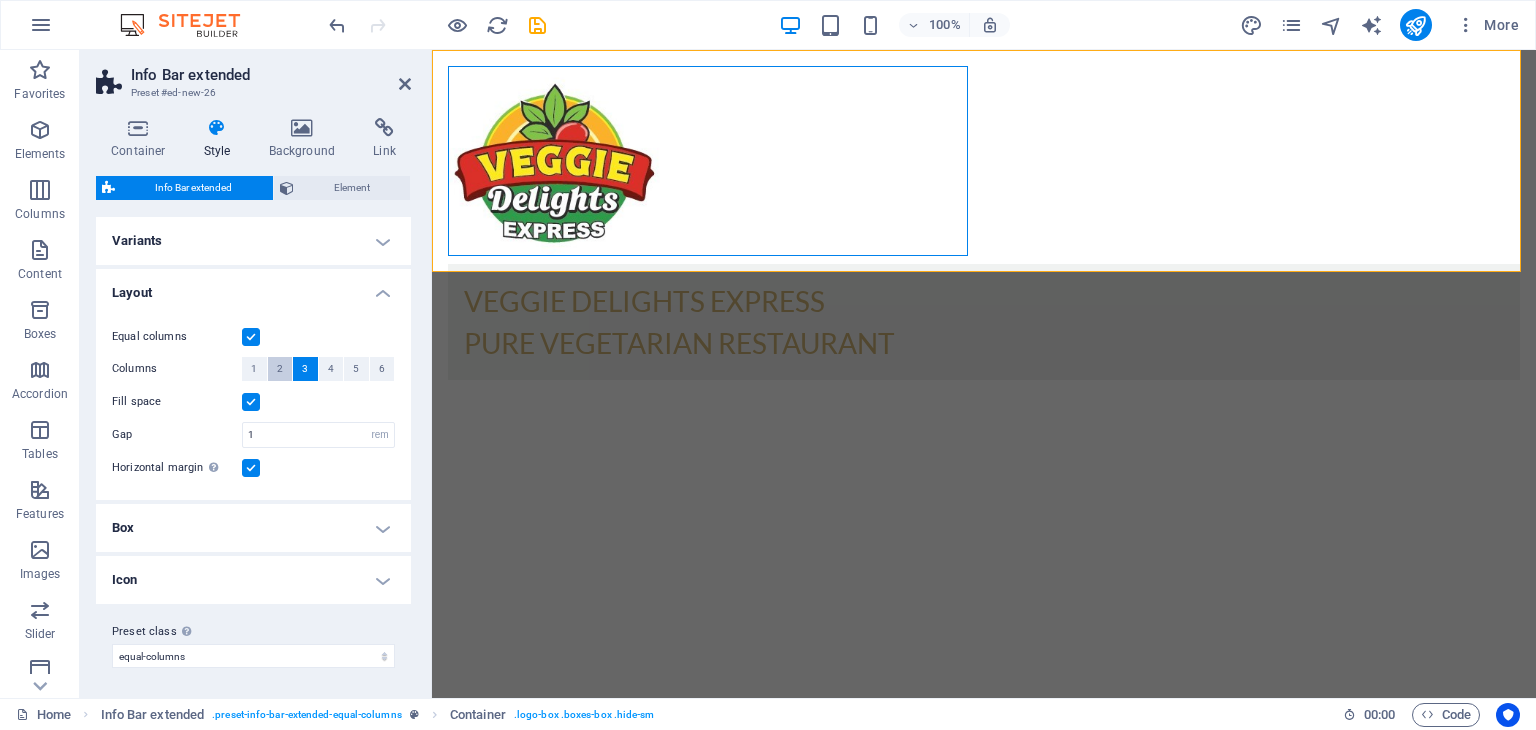 click on "2" at bounding box center (280, 369) 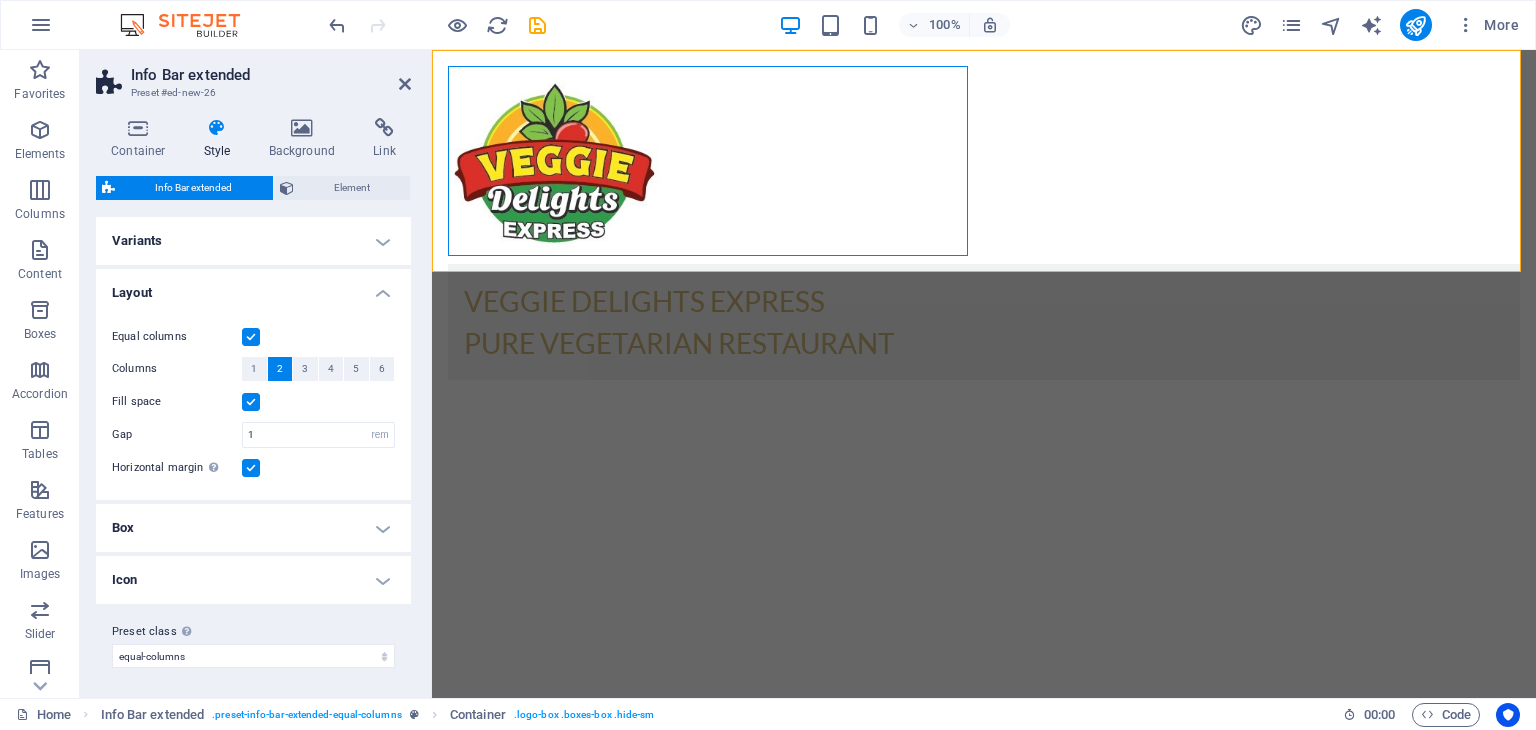 click at bounding box center [251, 337] 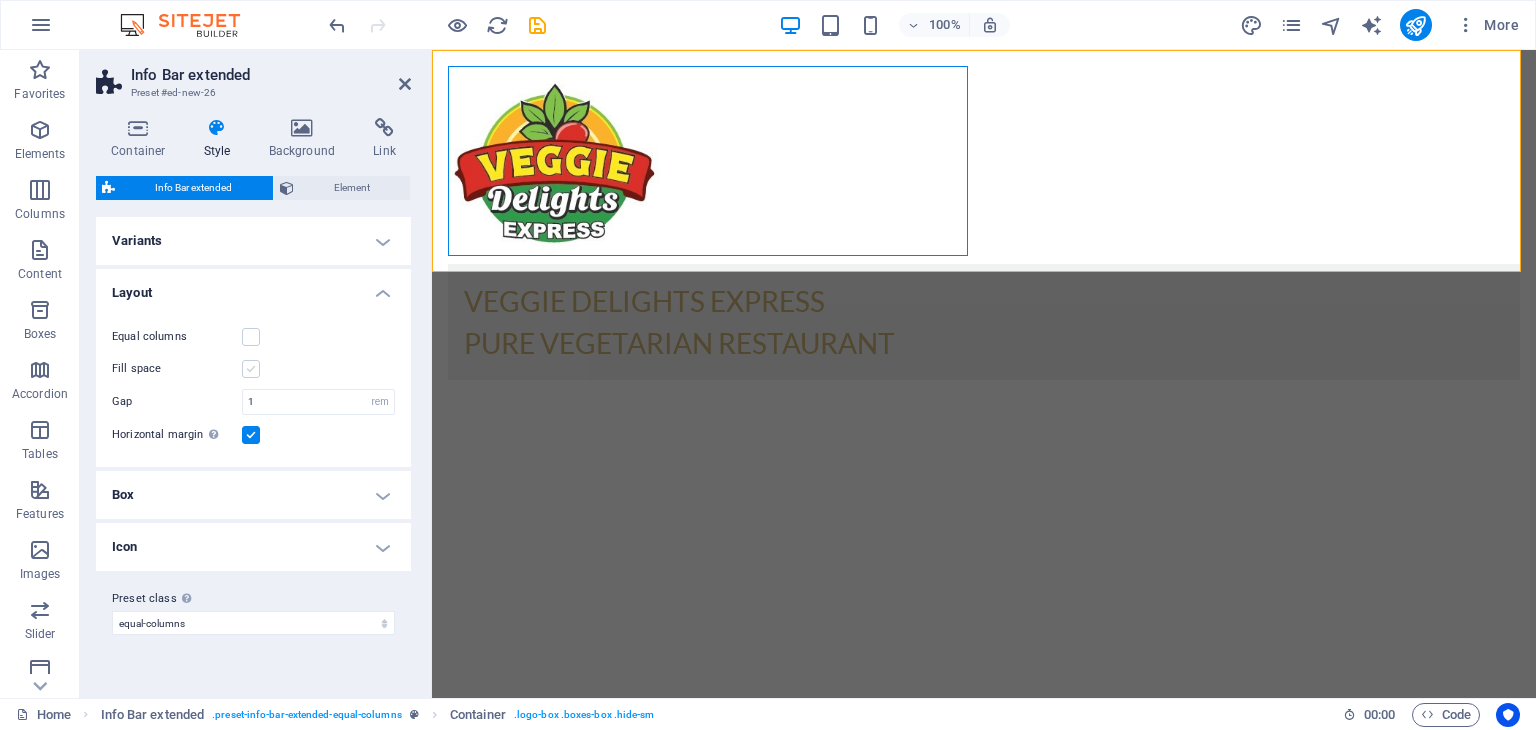 click at bounding box center (251, 369) 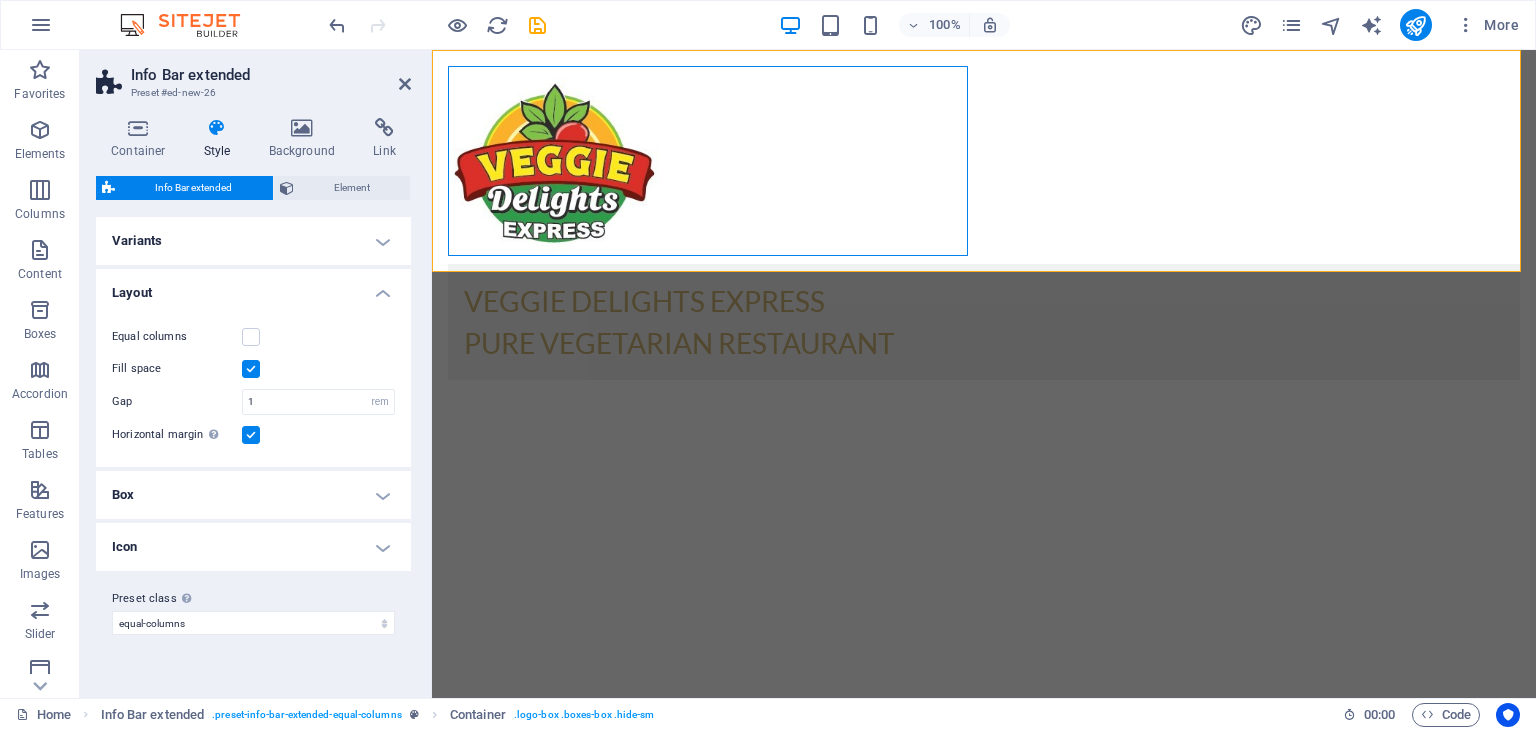 click at bounding box center (251, 369) 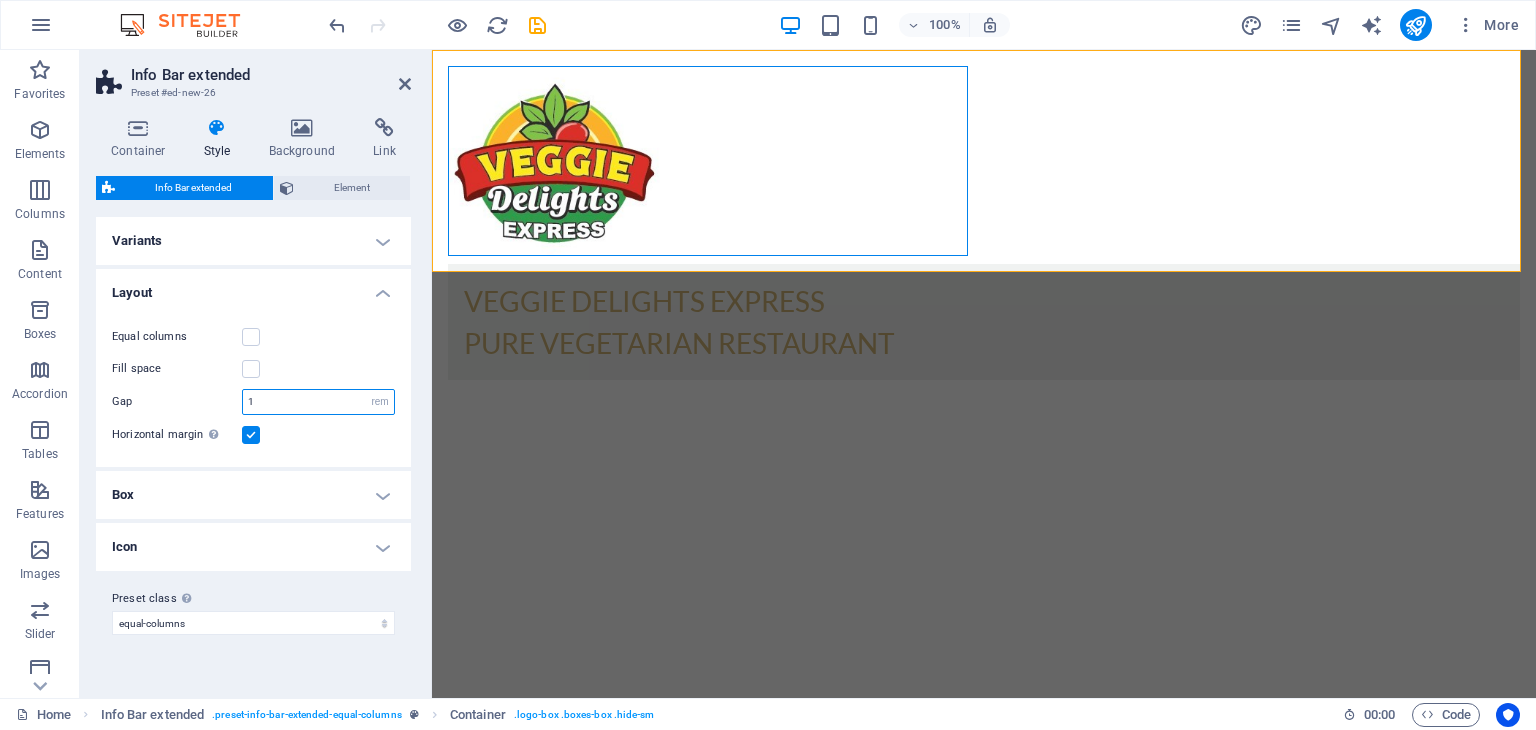 click on "1" at bounding box center [318, 402] 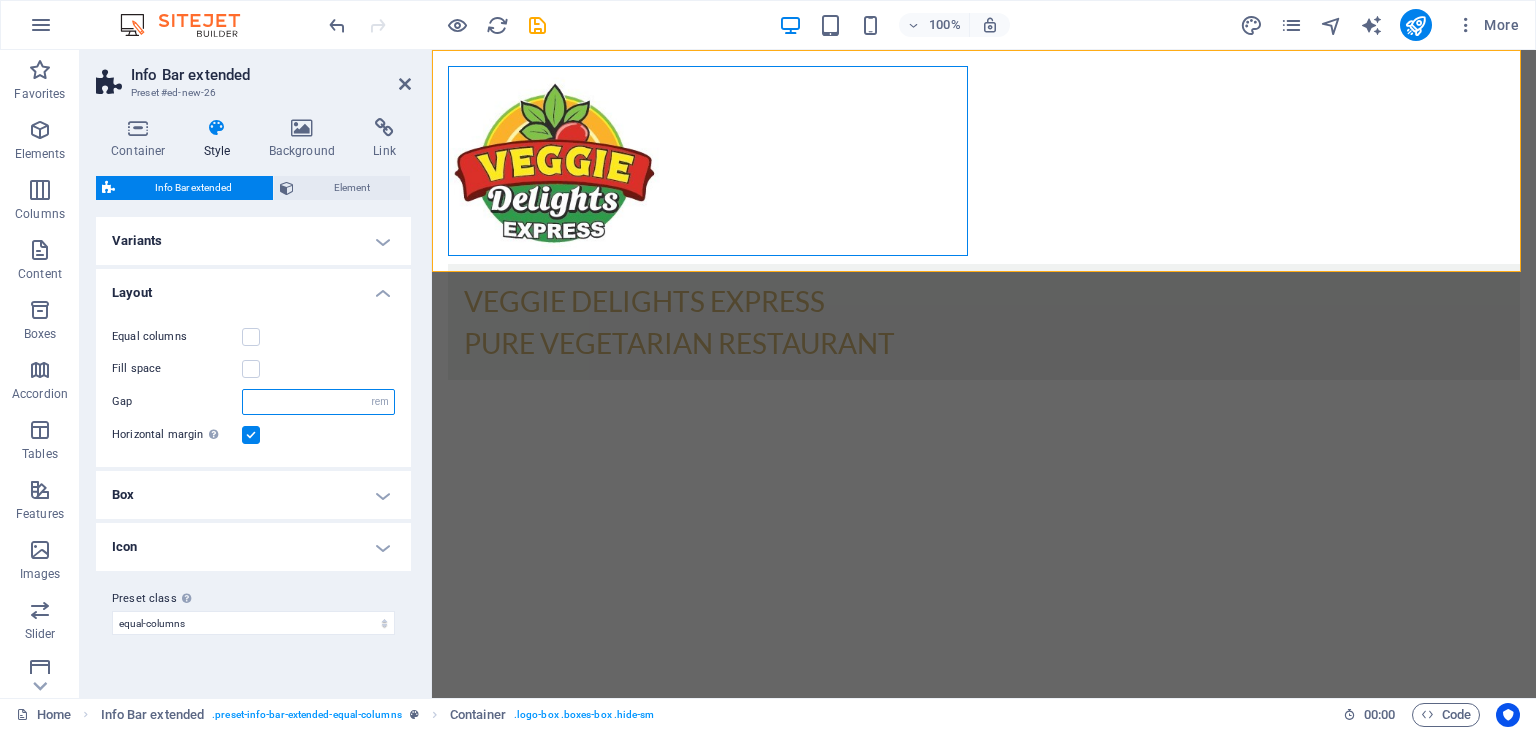 type on "5" 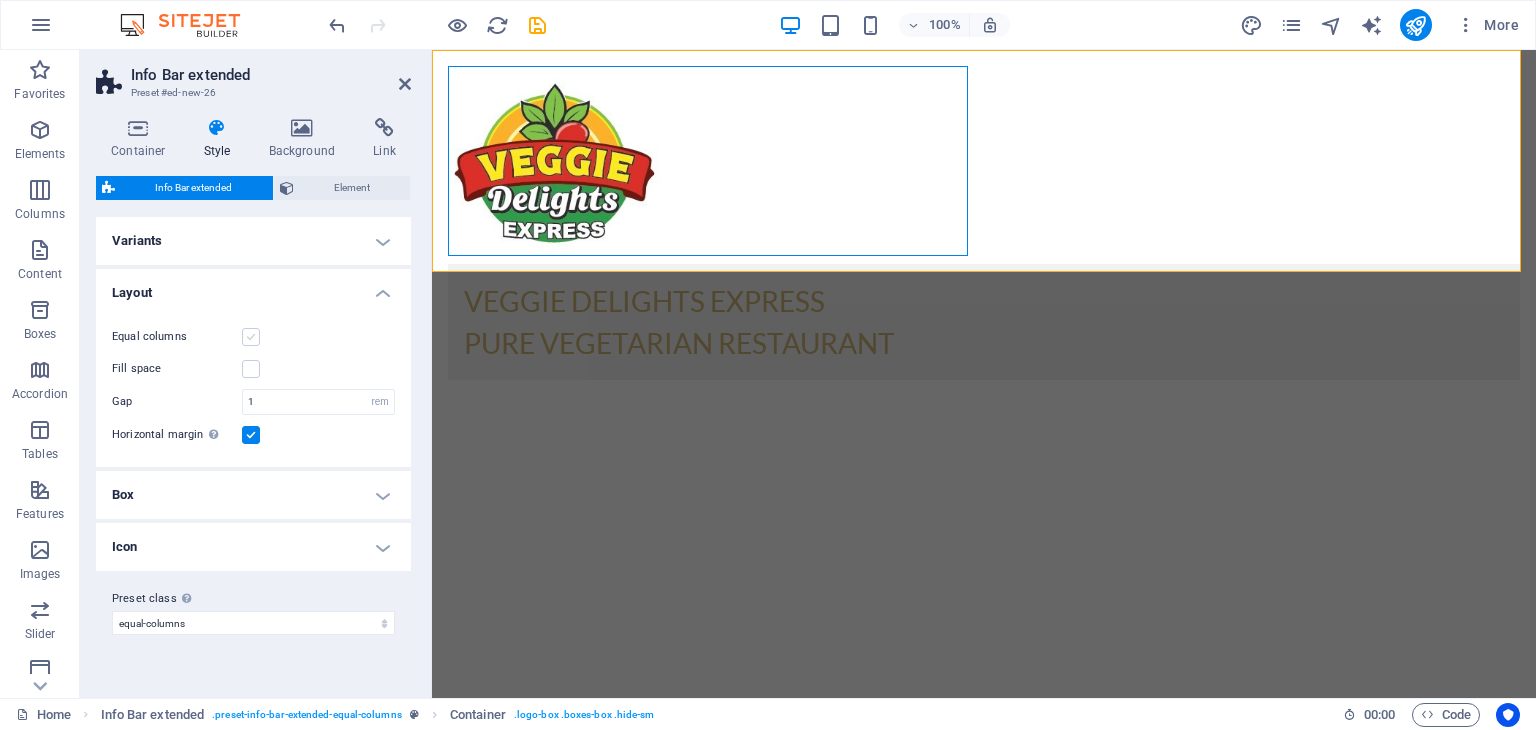 click at bounding box center [251, 337] 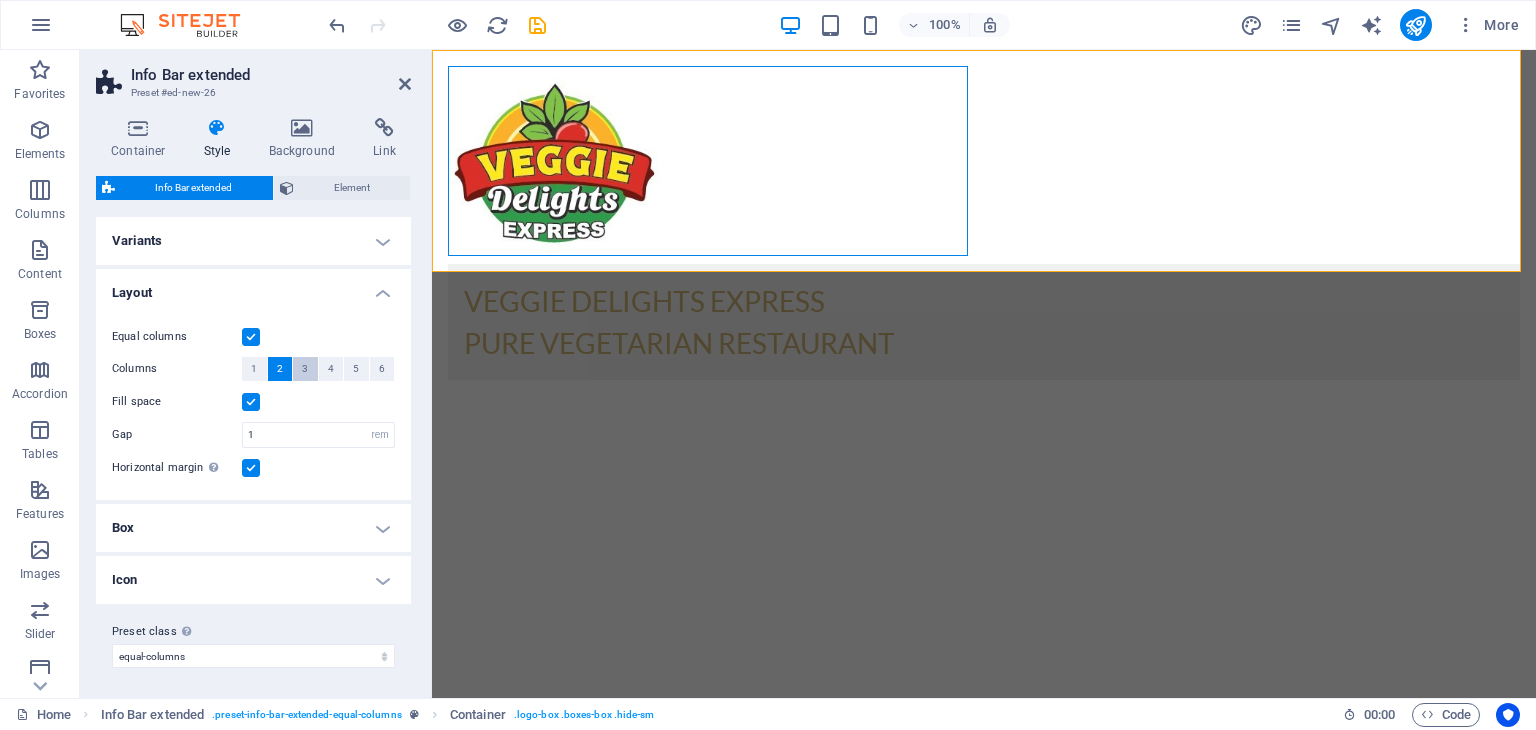 click on "3" at bounding box center (305, 369) 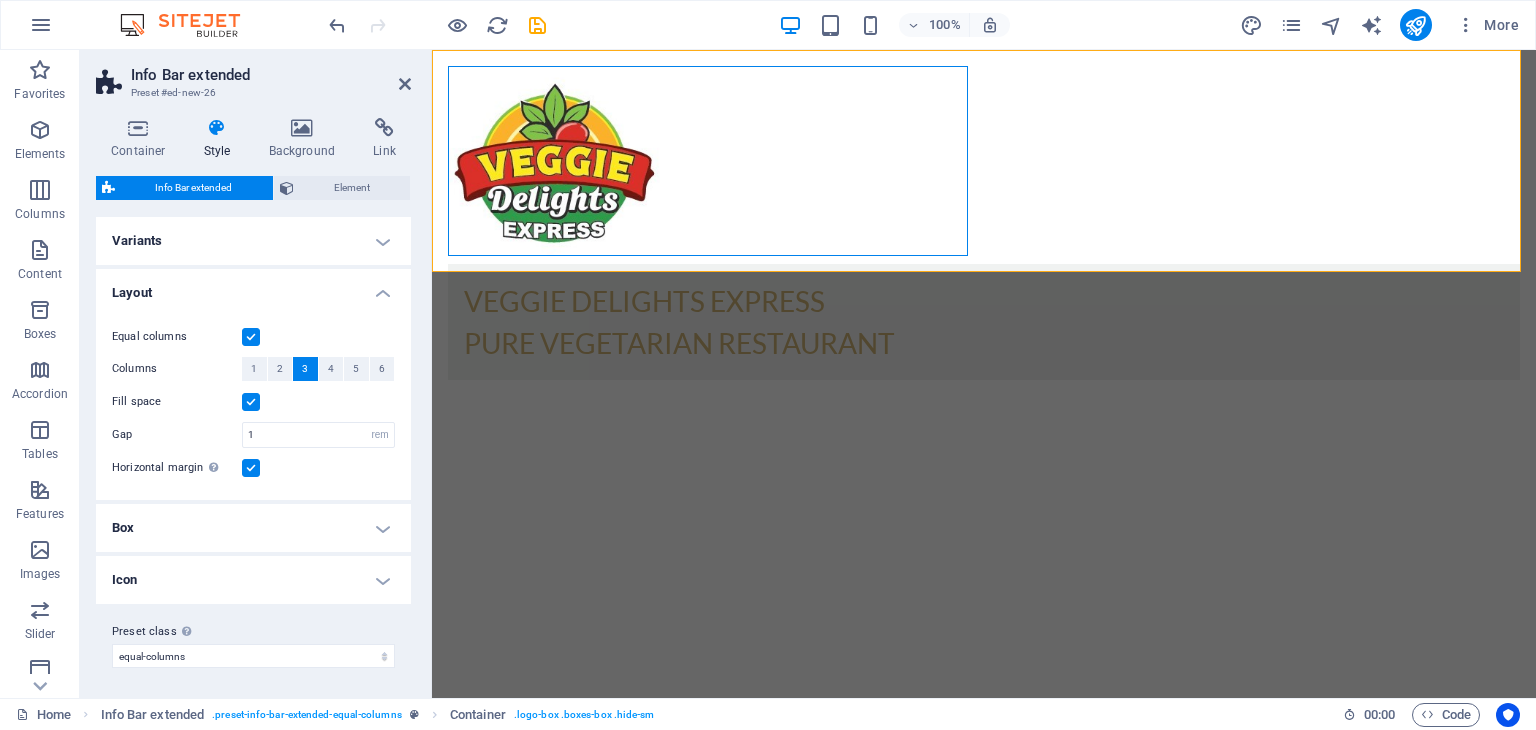 click on "Layout" at bounding box center [253, 287] 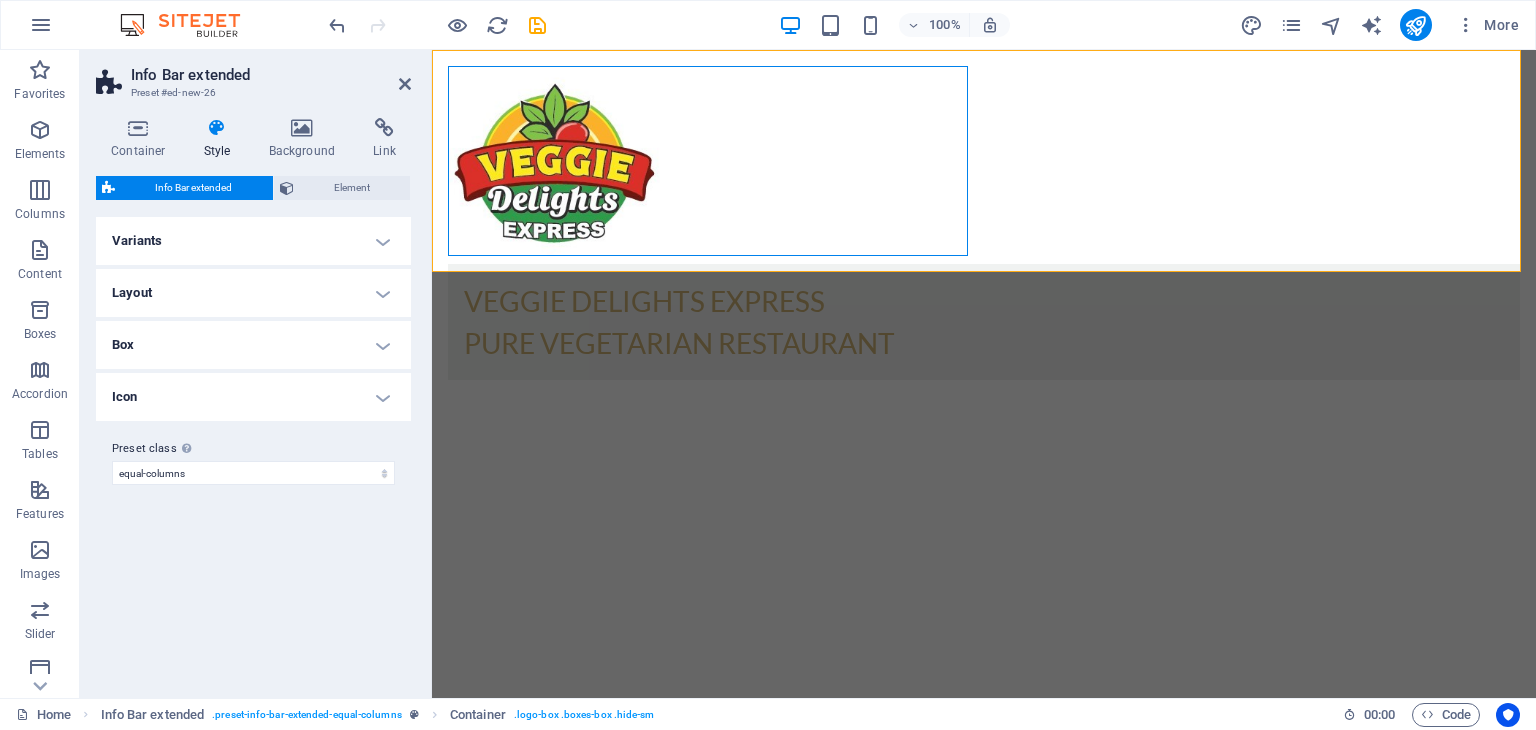 click on "Variants" at bounding box center (253, 241) 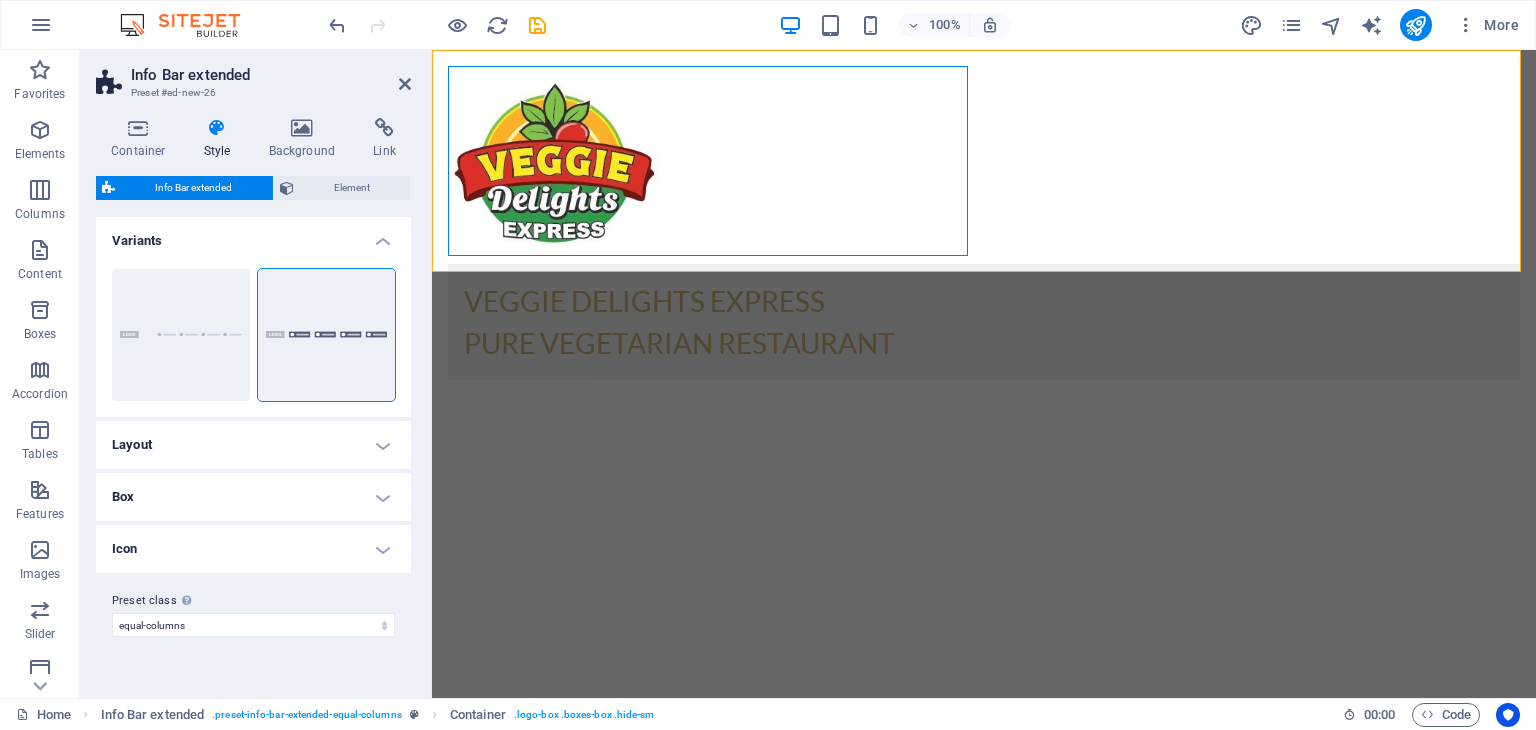 click on "Variants" at bounding box center [253, 235] 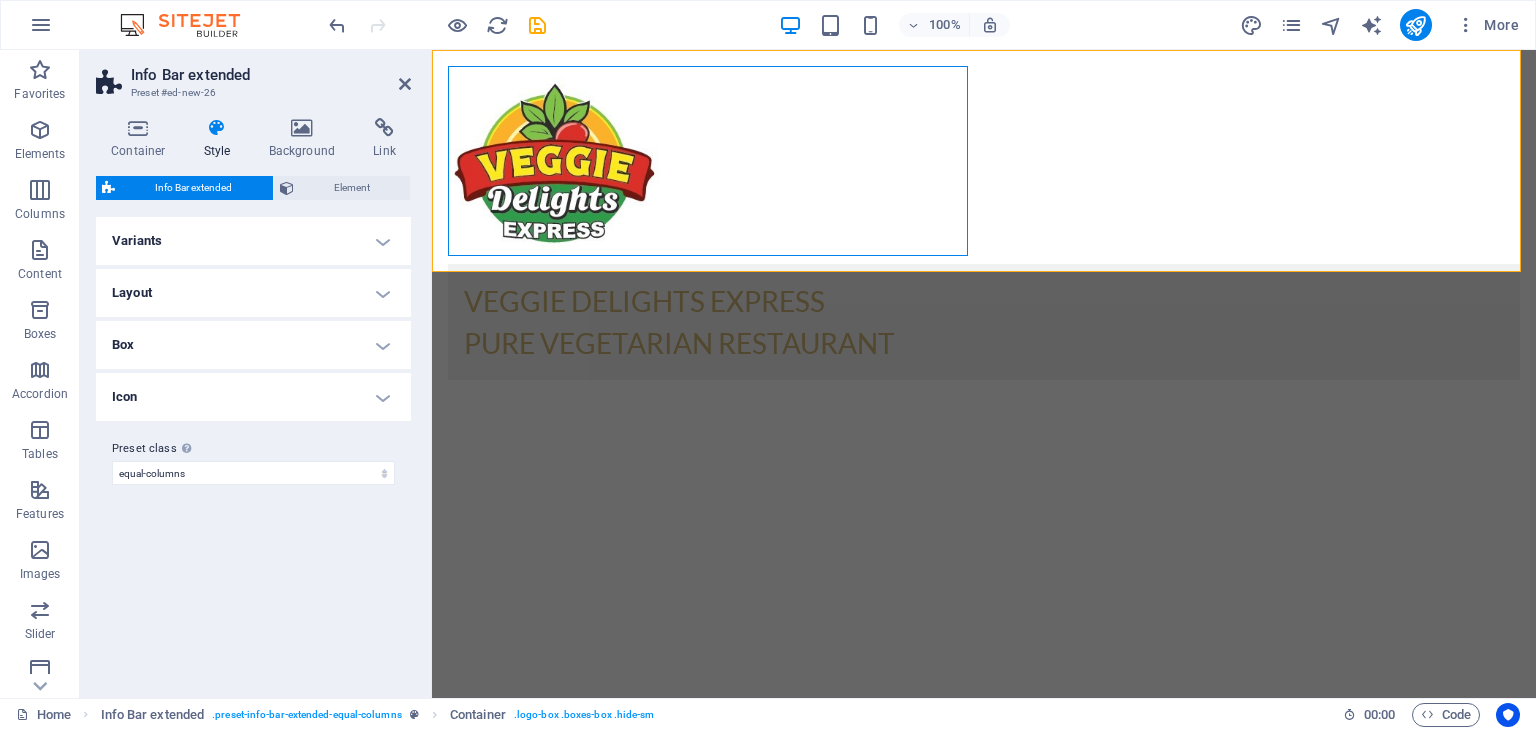 click on "Icon" at bounding box center (253, 397) 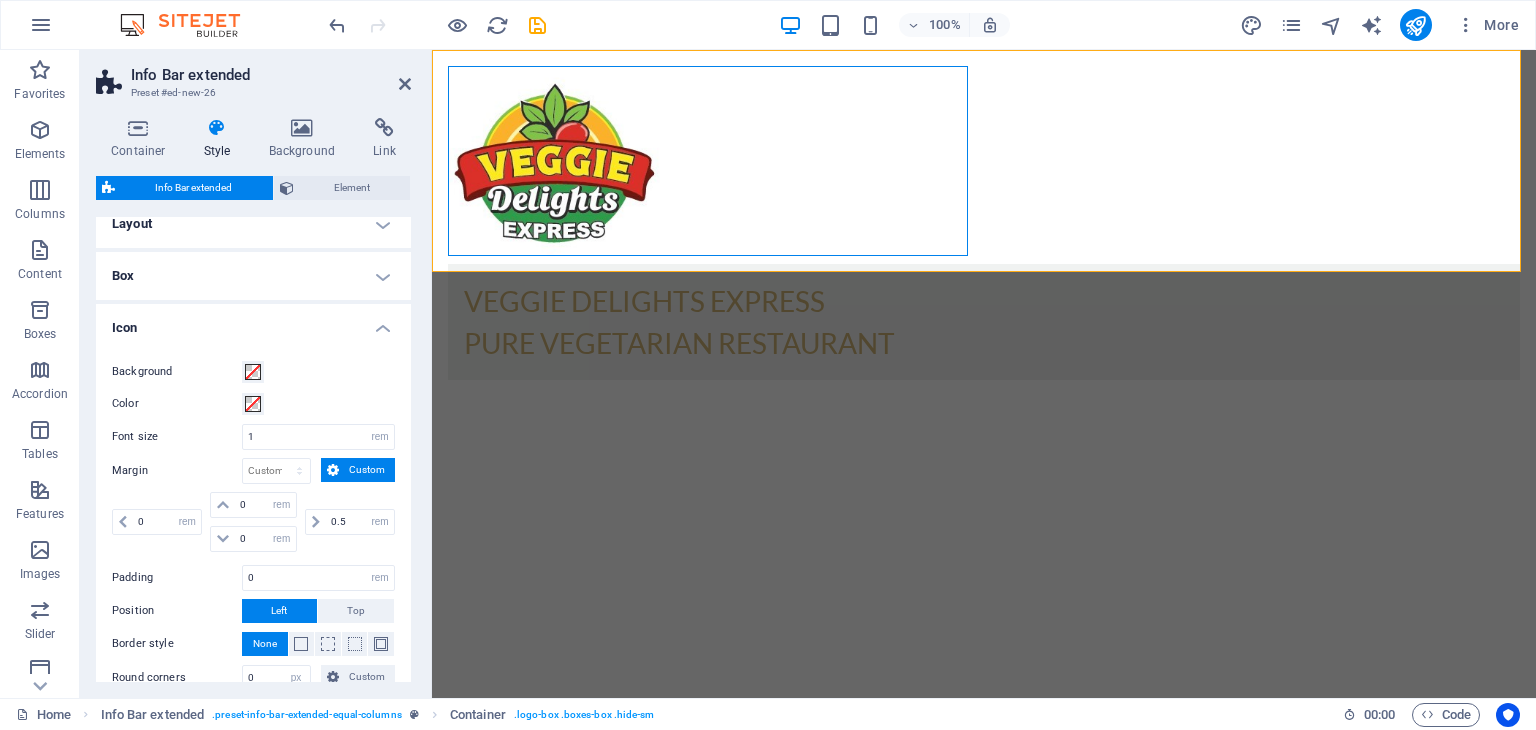 scroll, scrollTop: 100, scrollLeft: 0, axis: vertical 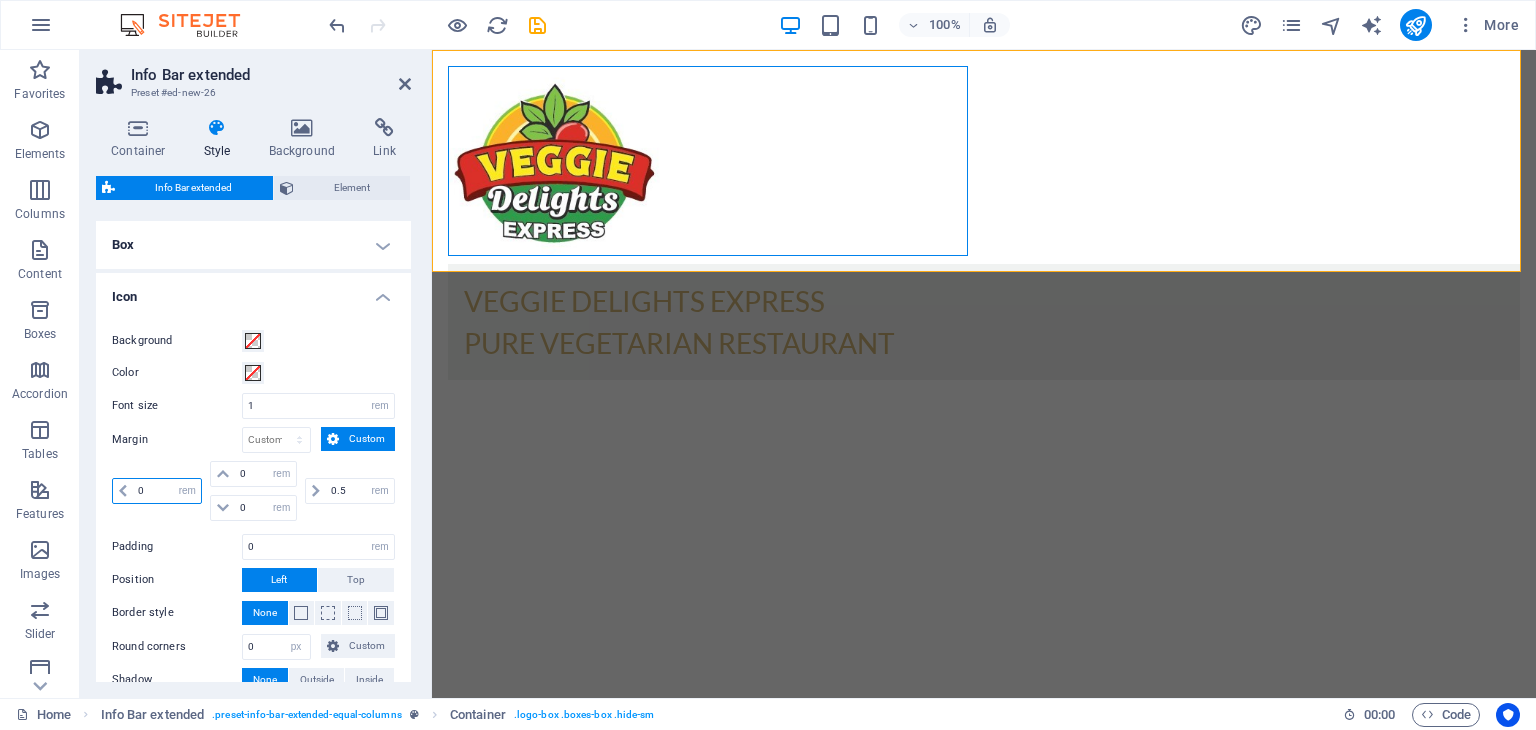click on "0" at bounding box center [167, 491] 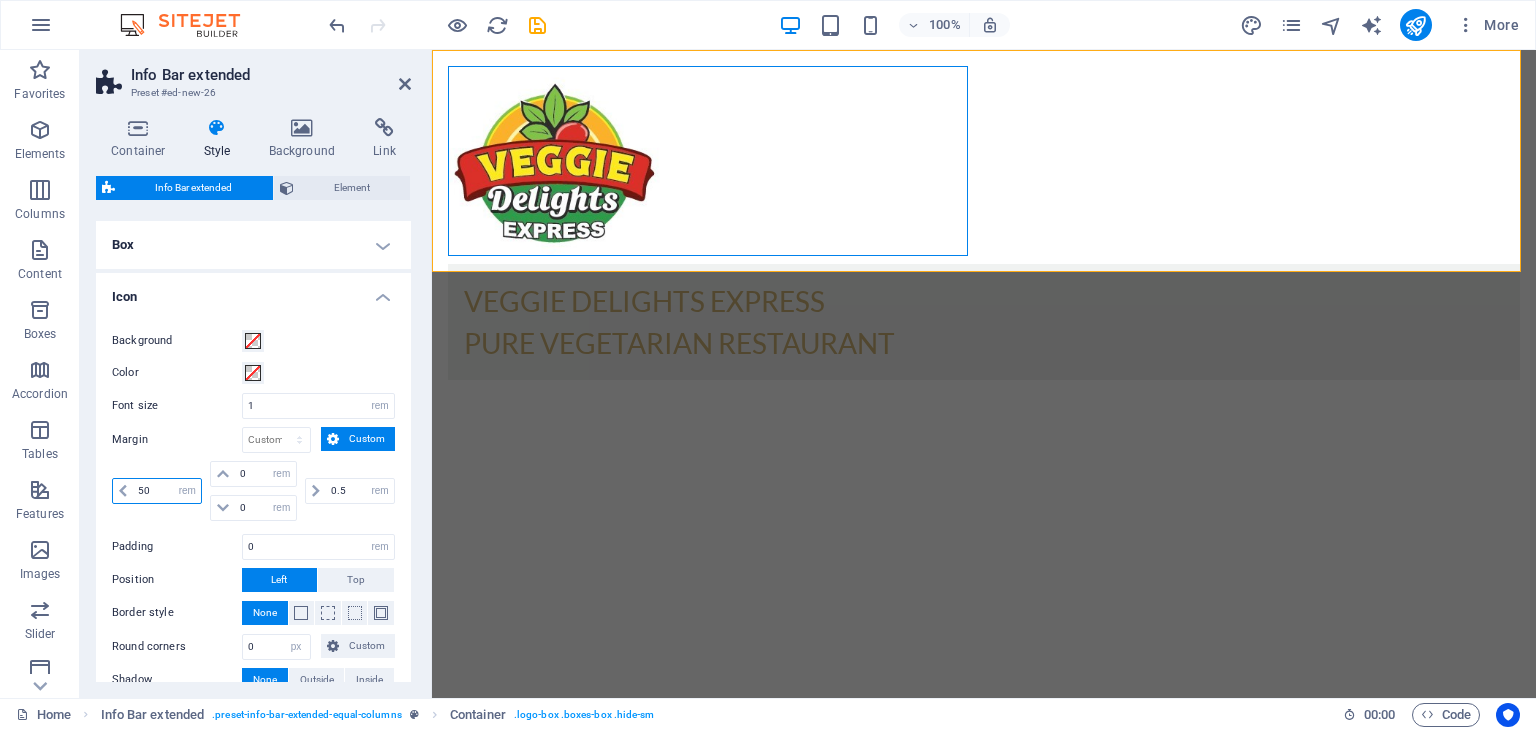 type on "5" 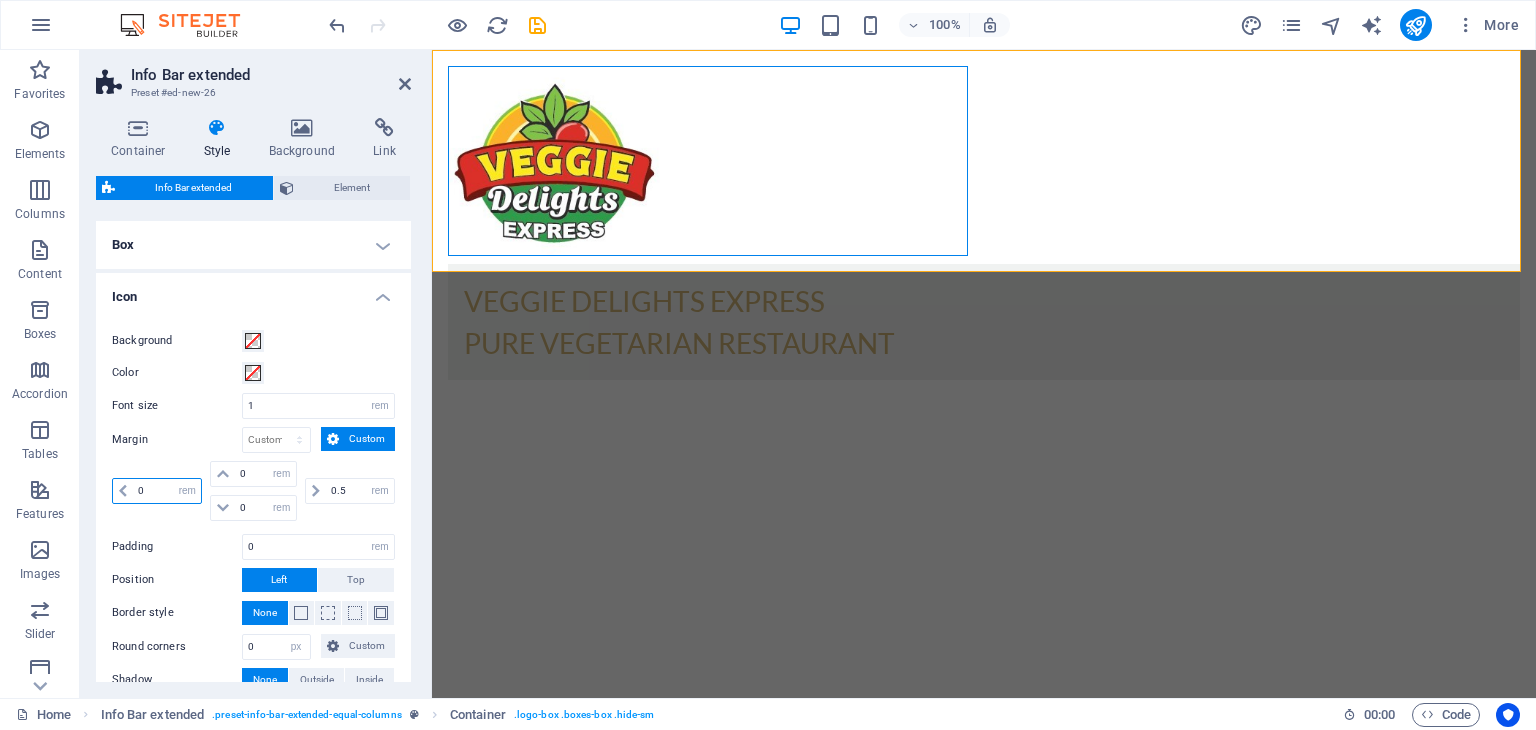 type on "50" 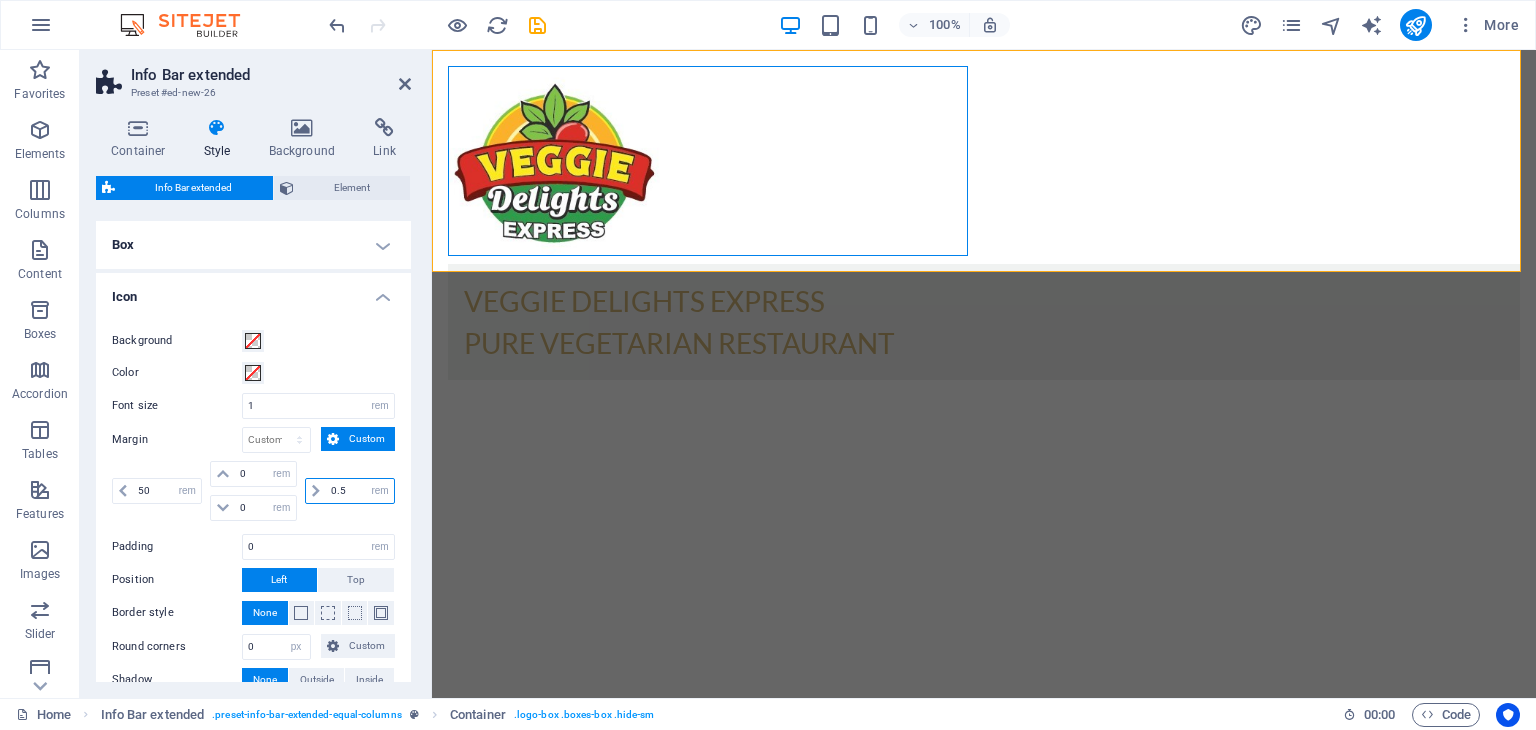 drag, startPoint x: 350, startPoint y: 486, endPoint x: 307, endPoint y: 477, distance: 43.931767 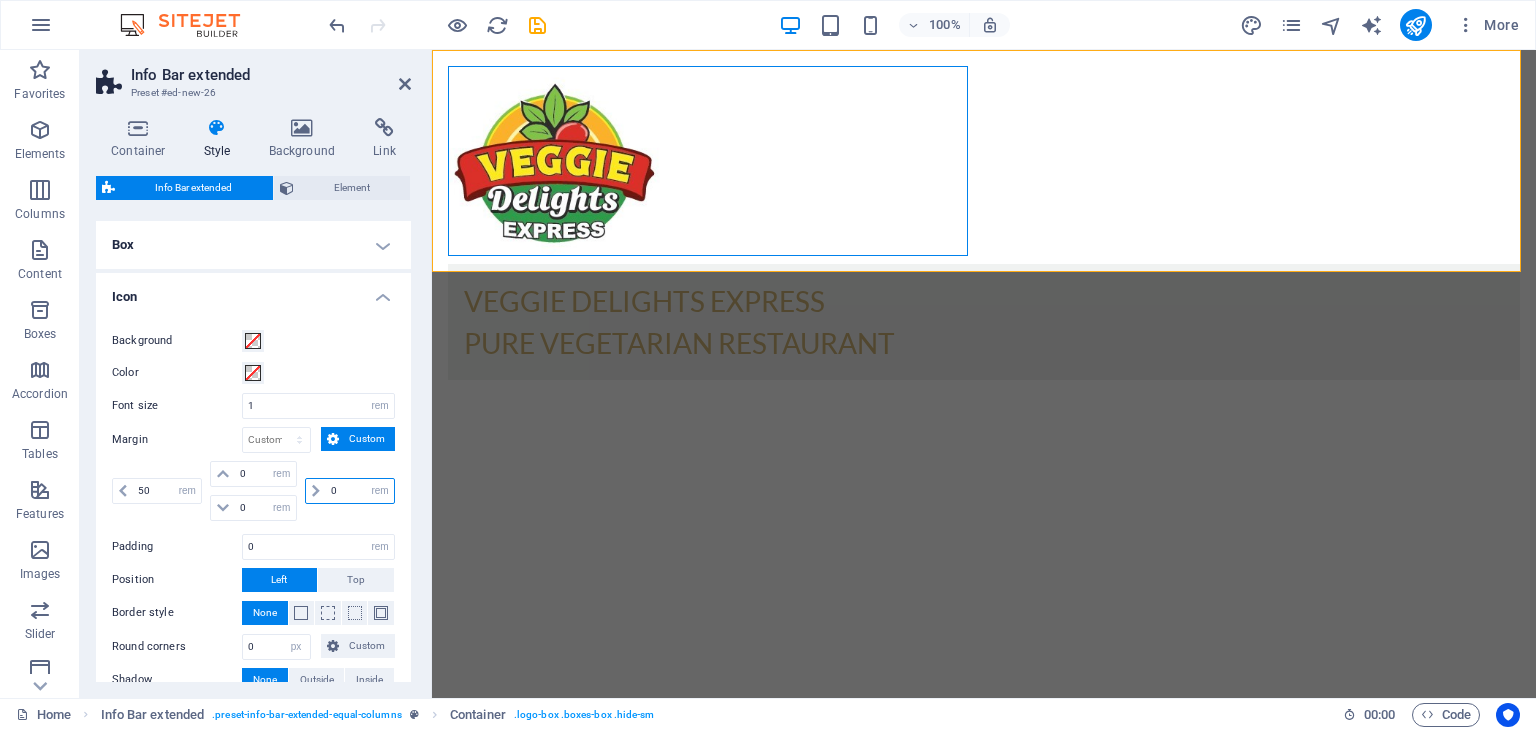 type on "0" 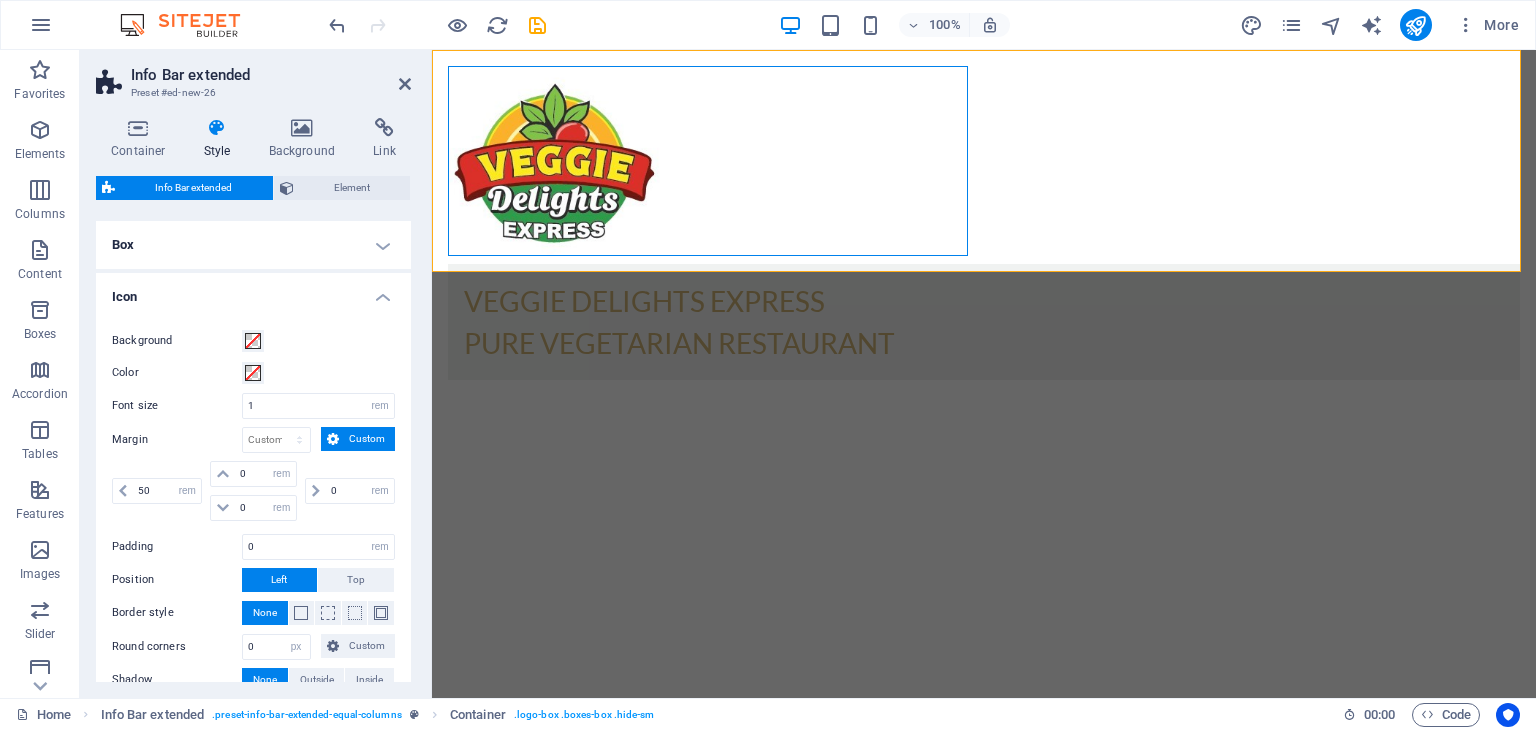 click on "Background Color Font size 1 px rem % vh vw Margin px rem % vh vw Custom Custom 50 px rem % vh vw 0 px rem % vh vw 0 px rem % vh vw 0 px rem % vh vw Padding 0 px rem % vh vw Position Left Top Border style None              - Width 1 px rem vh vw Custom Custom 1 px rem vh vw 1 px rem vh vw 1 px rem vh vw 1 px rem vh vw  - Color Round corners 0 px rem % vh vw Custom Custom 0 px rem % vh vw 0 px rem % vh vw 0 px rem % vh vw 0 px rem % vh vw Shadow None Outside Inside Color X offset 0 px rem vh vw Y offset 0 px rem vh vw Blur 0 px rem % vh vw Spread 0 px rem vh vw" at bounding box center (253, 511) 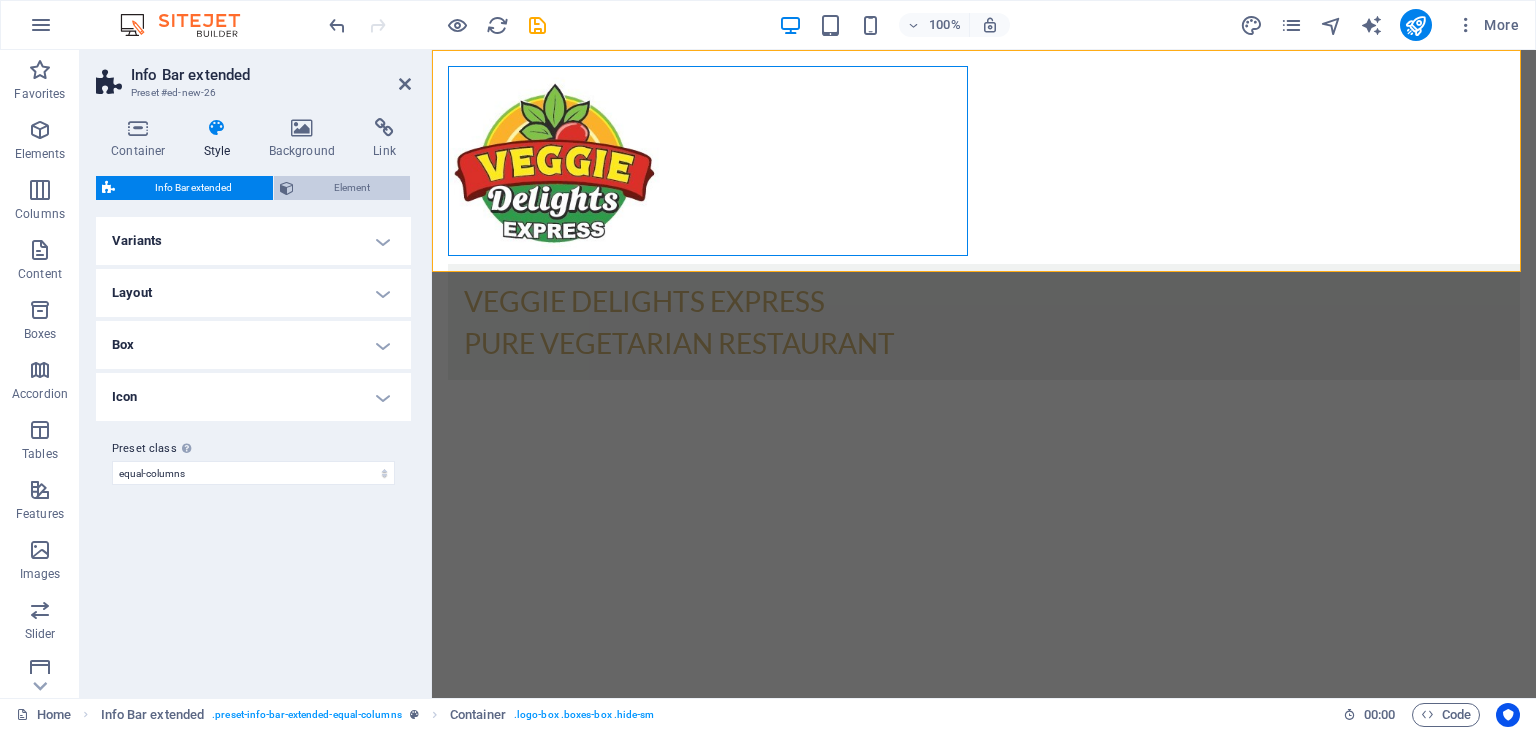 click on "Element" at bounding box center (352, 188) 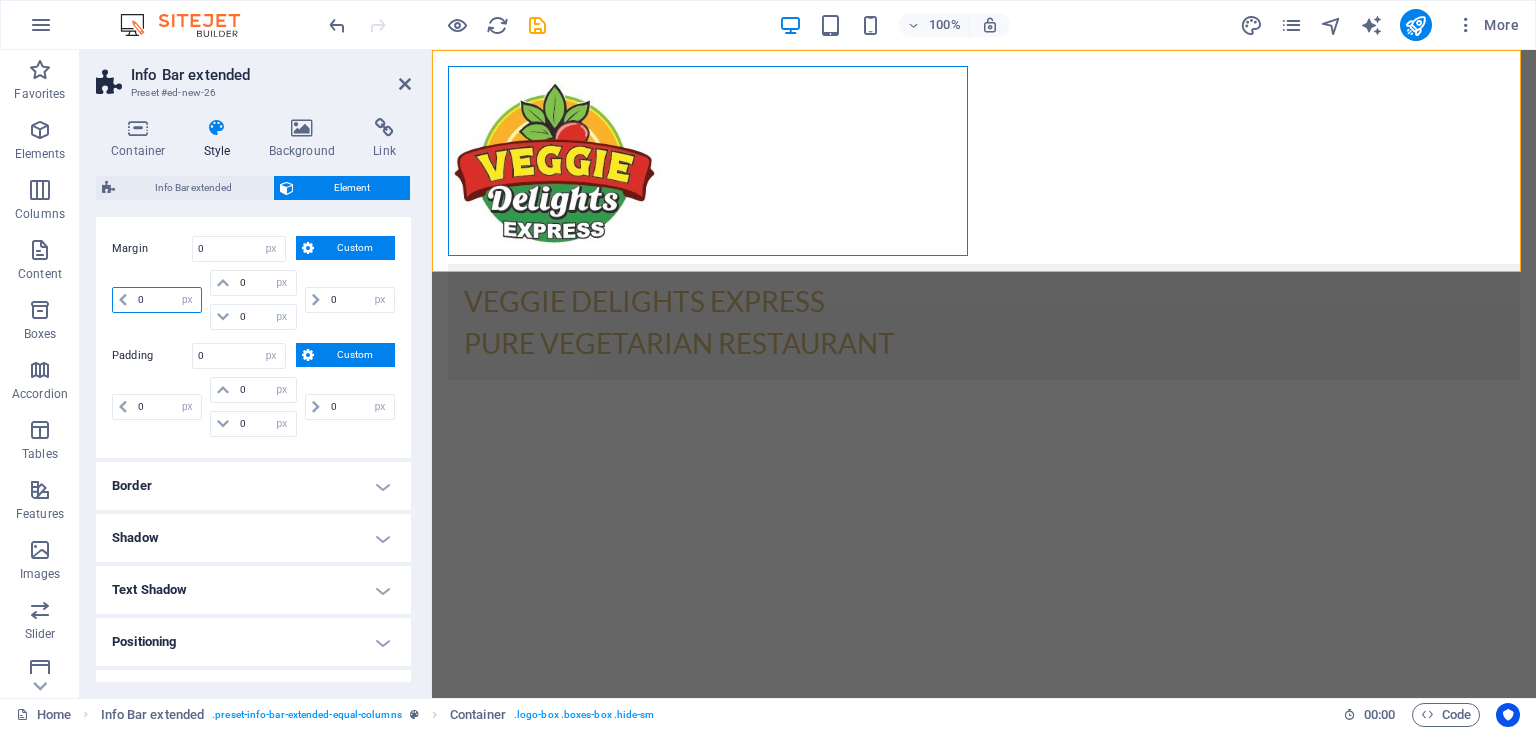 click on "0" at bounding box center [167, 300] 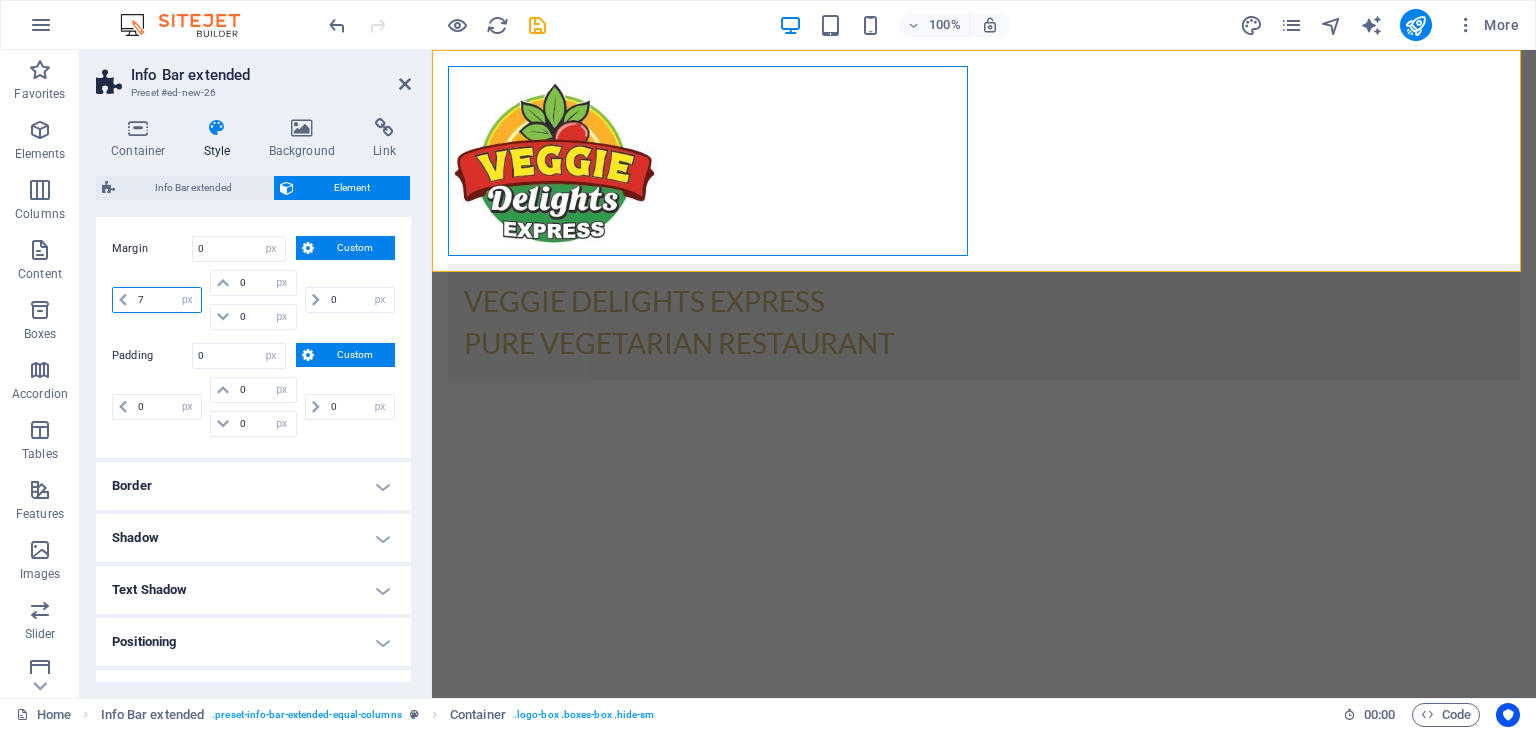 type on "70" 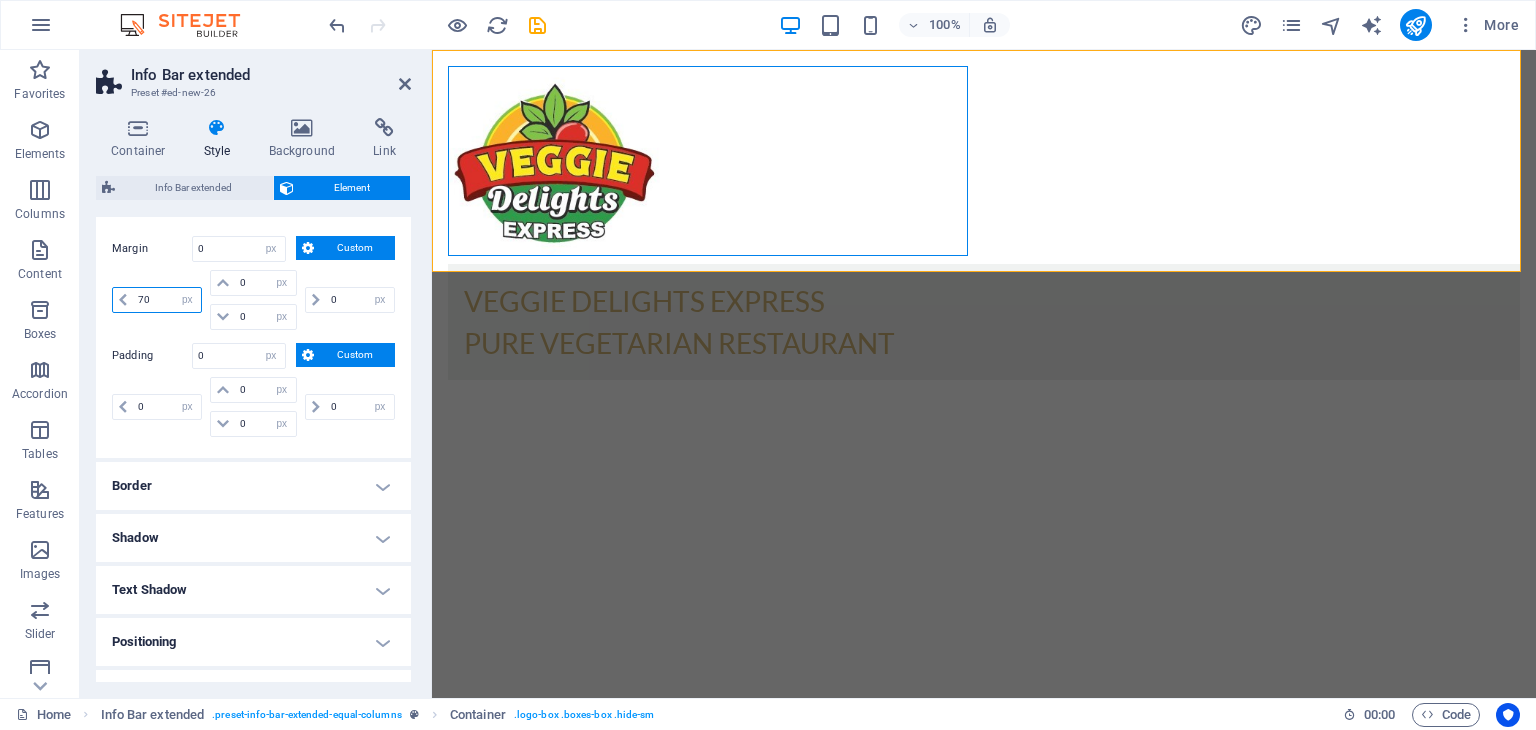 type 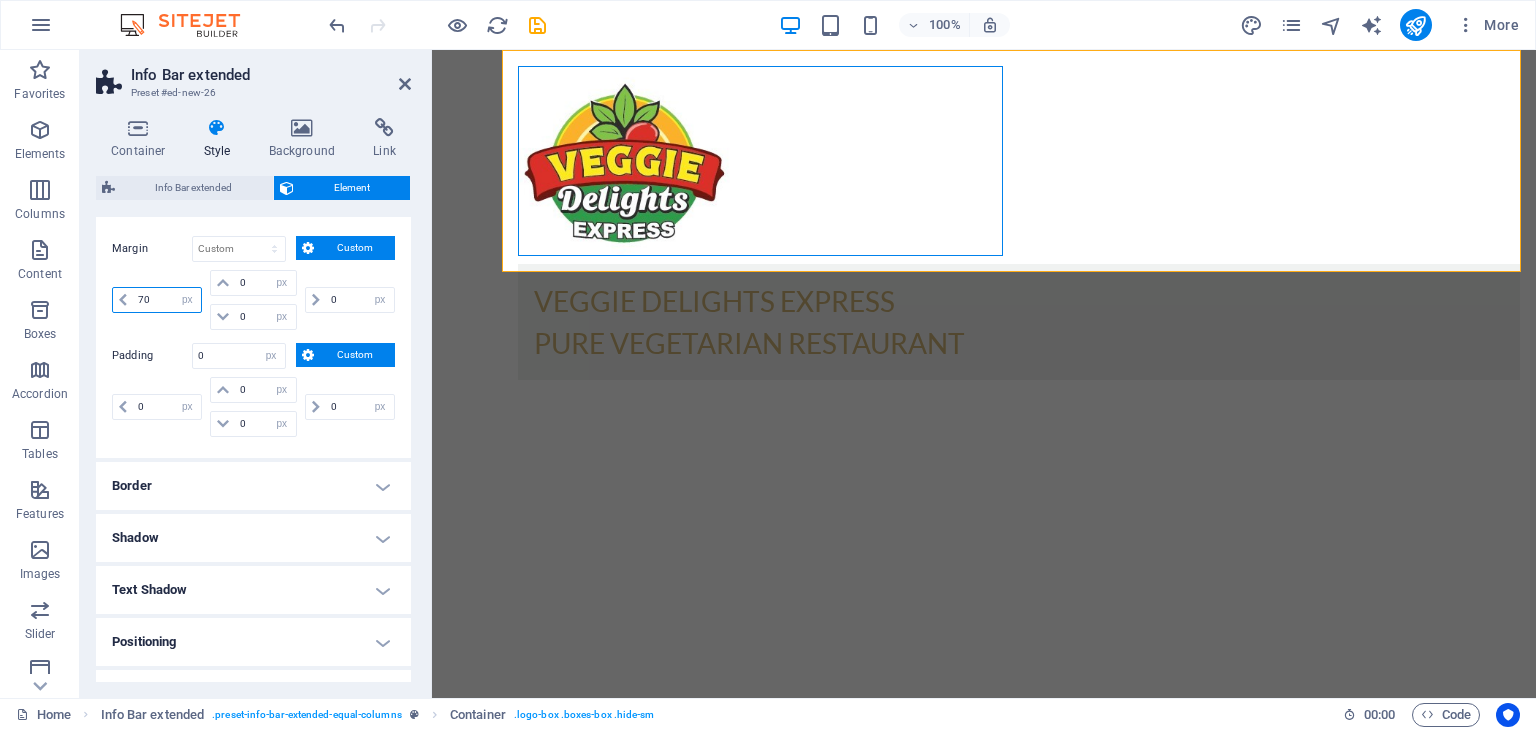 type on "7" 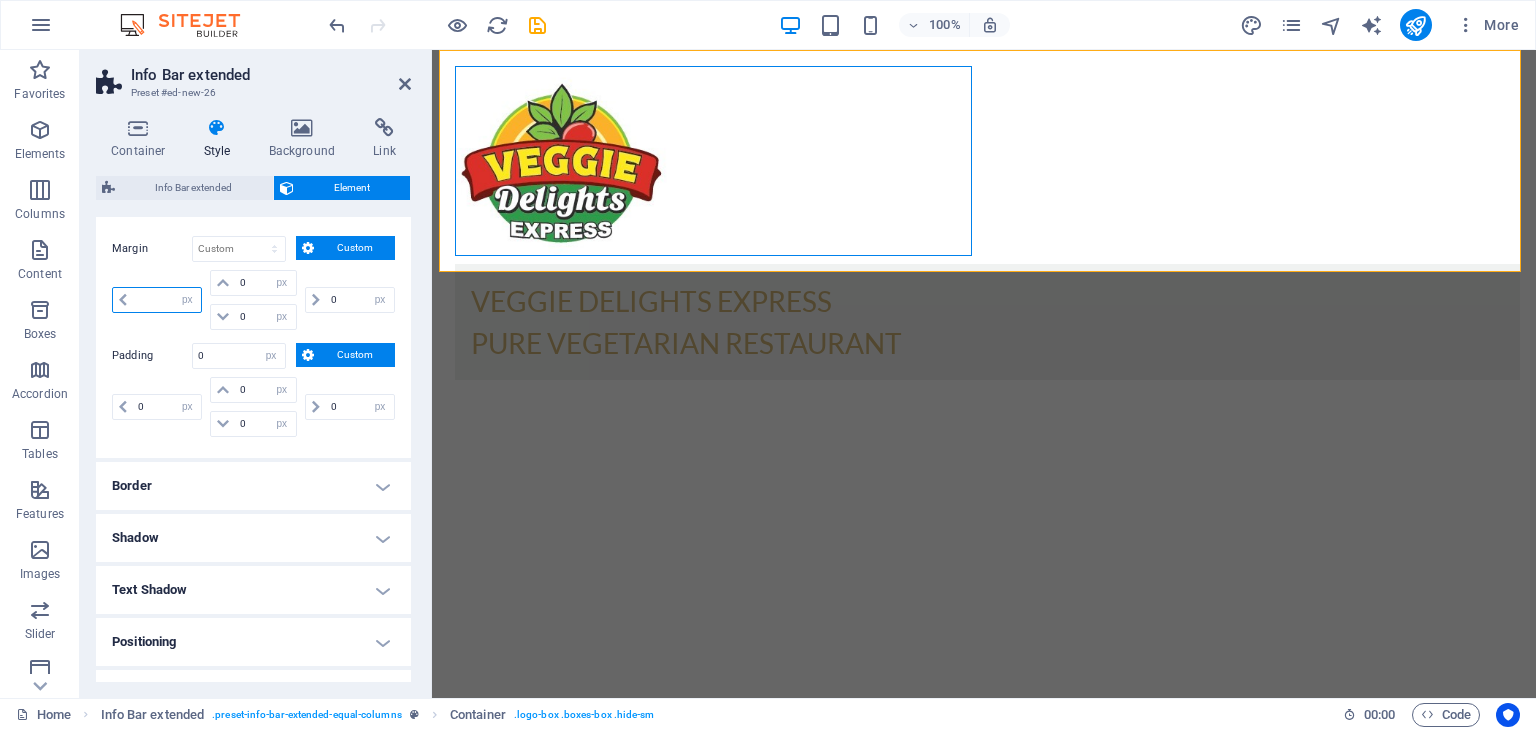 type on "0" 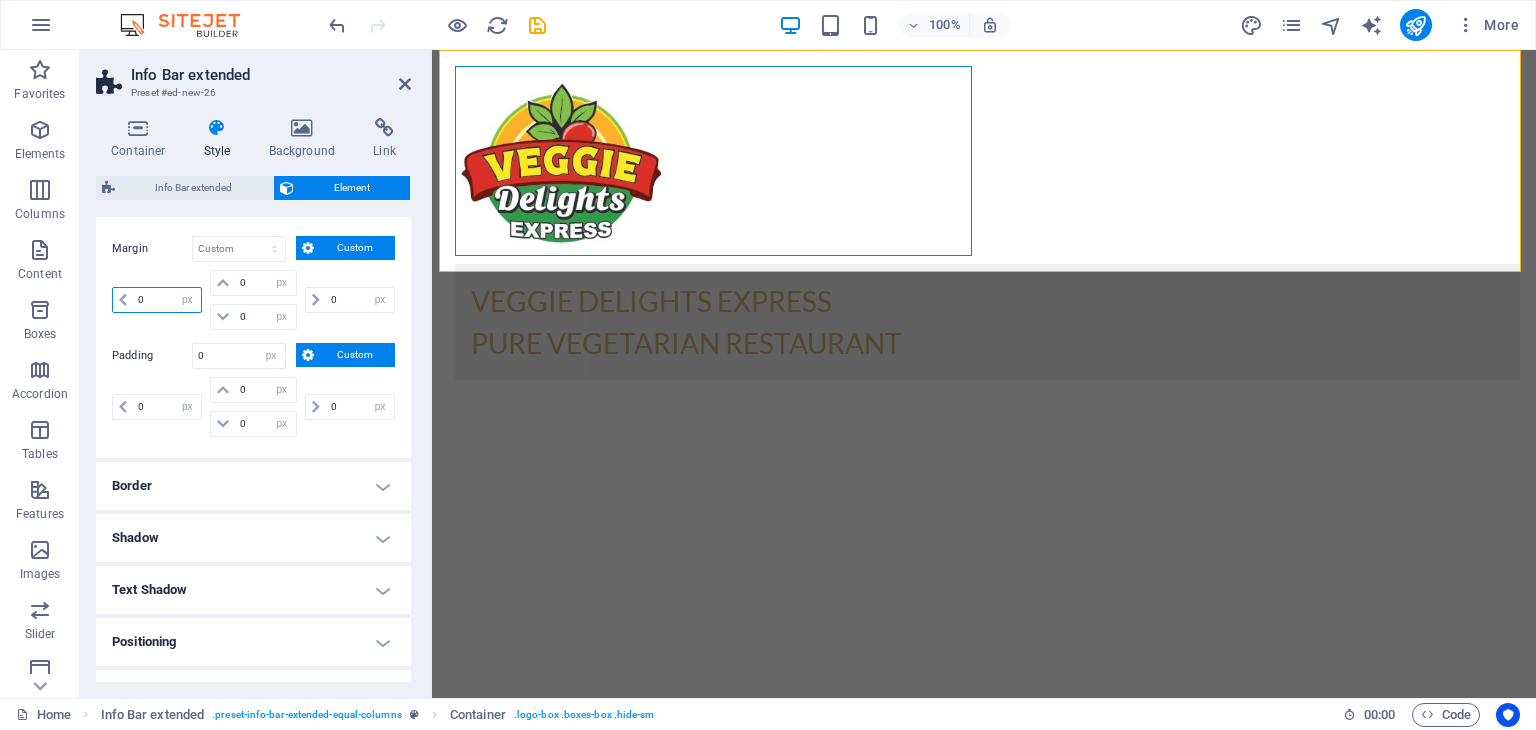type on "0" 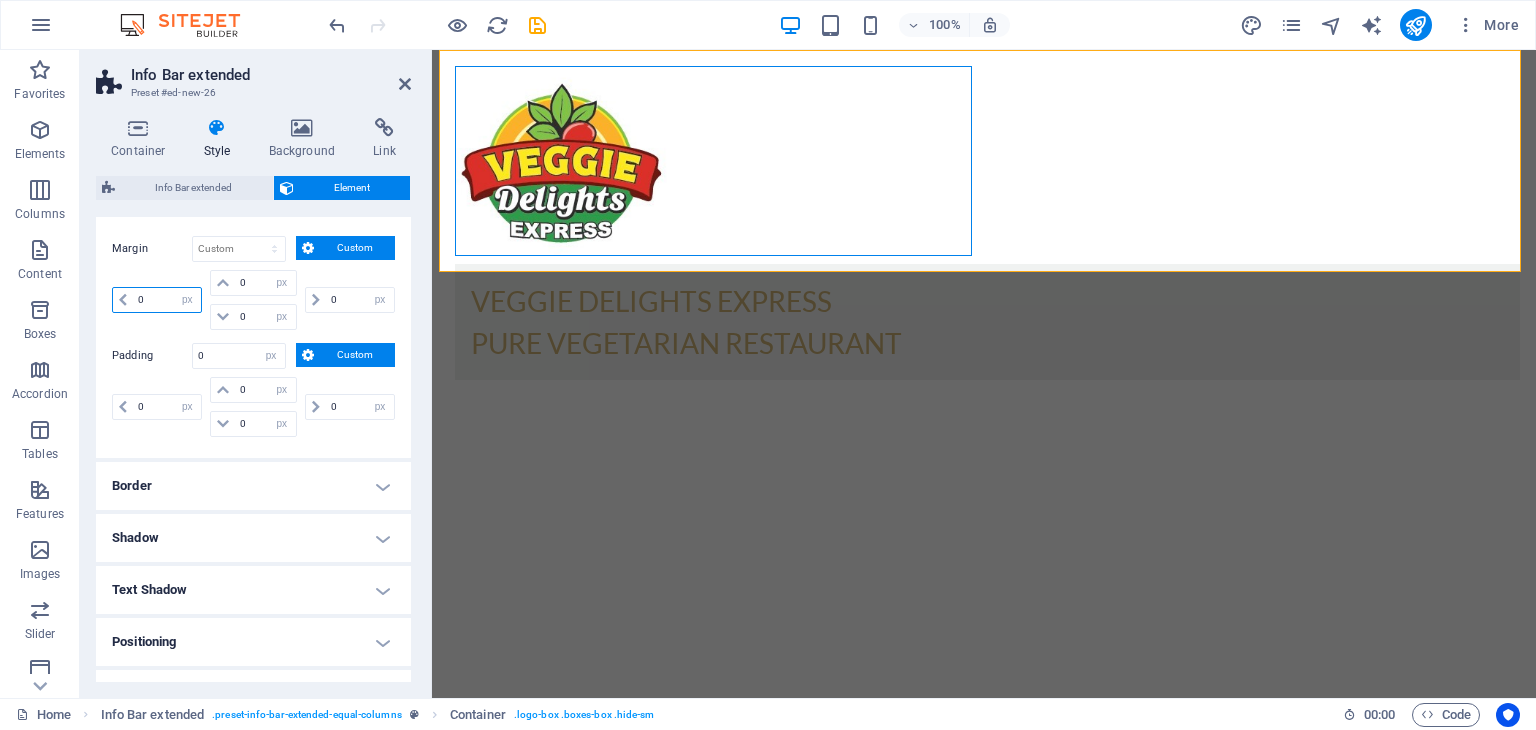 select on "px" 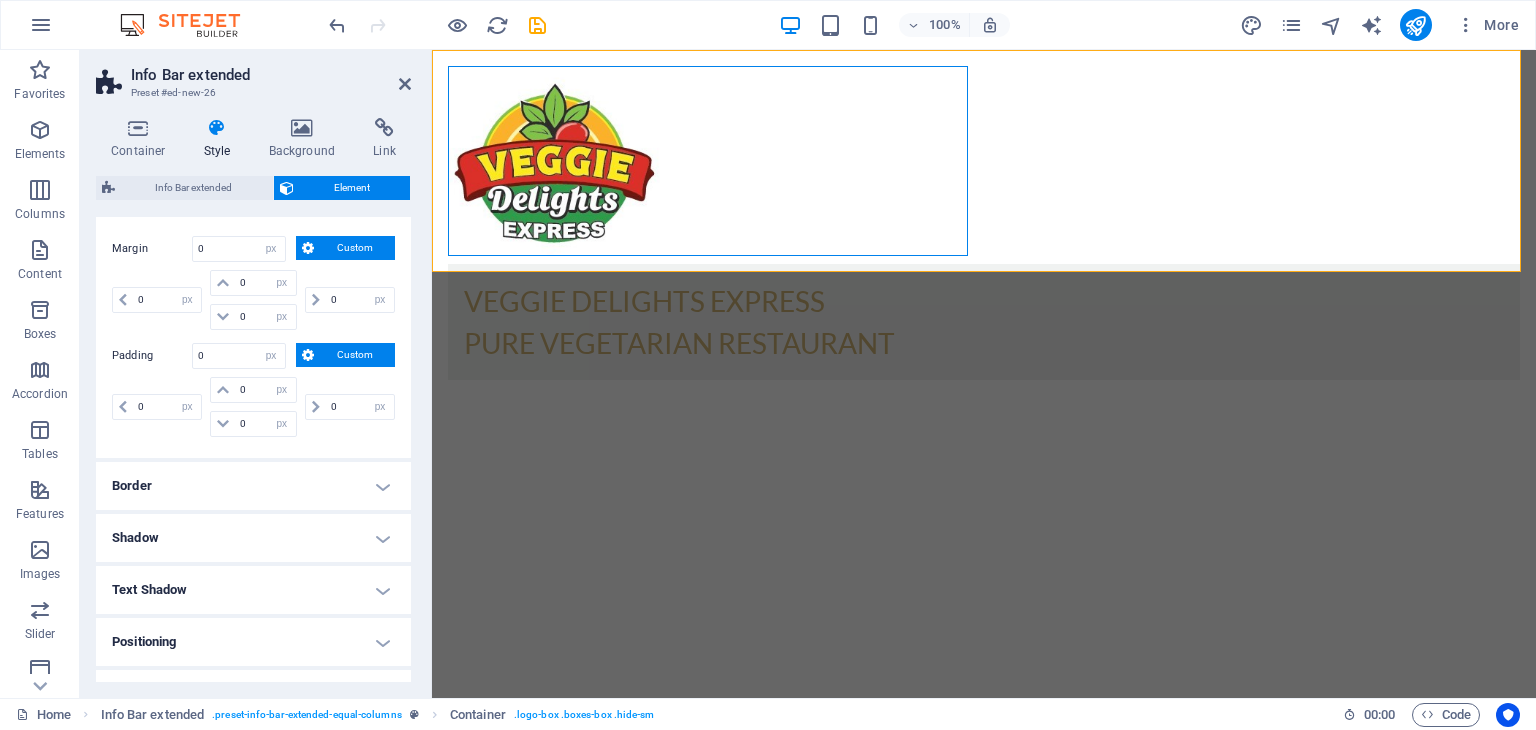 click on "Margin 0 Default auto px % rem vw vh Custom Custom 0 auto px % rem vw vh 0 auto px % rem vw vh 0 auto px % rem vw vh 0 auto px % rem vw vh Padding 0 Default px rem % vh vw Custom Custom 0 px rem % vh vw 0 px rem % vh vw 0 px rem % vh vw 0 px rem % vh vw" at bounding box center (253, 339) 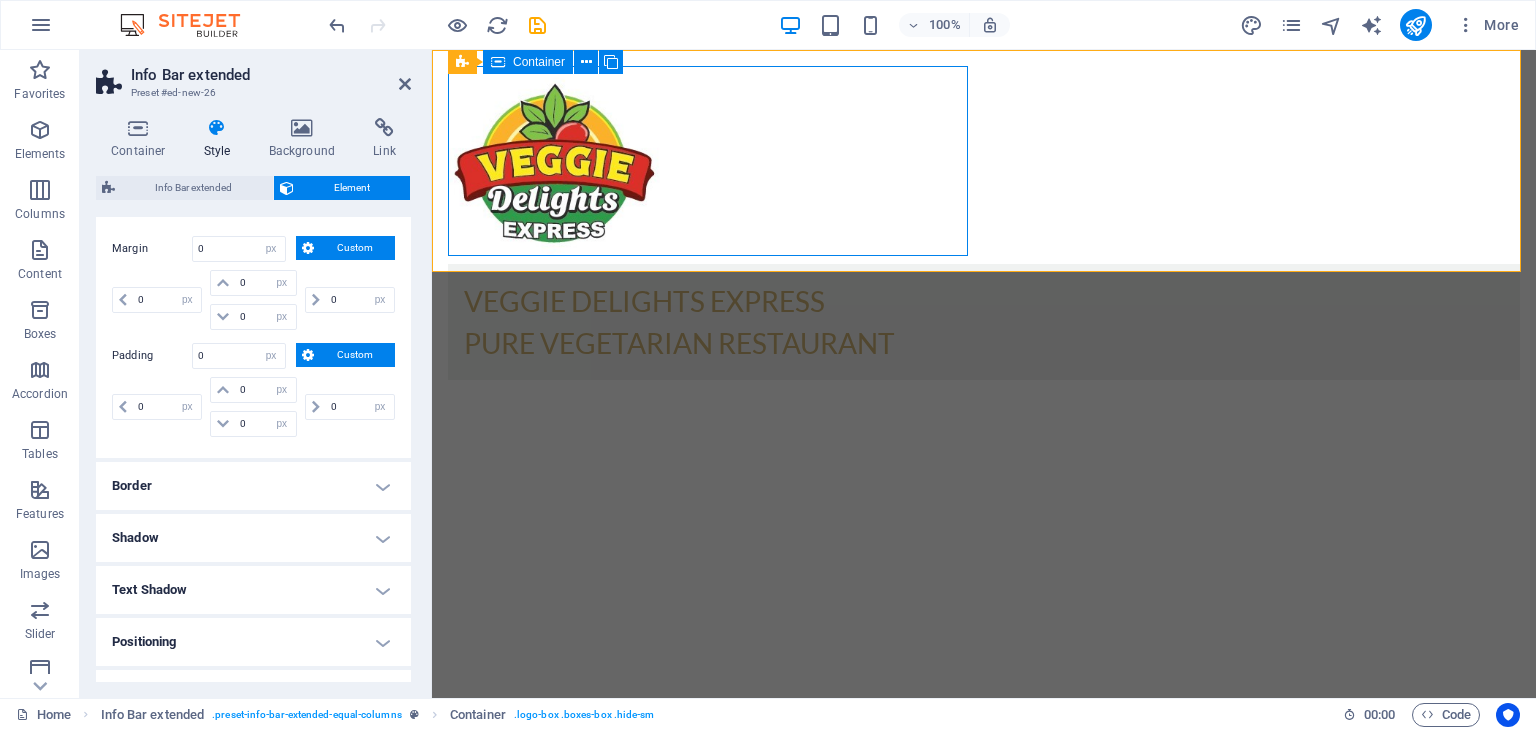click at bounding box center [984, 161] 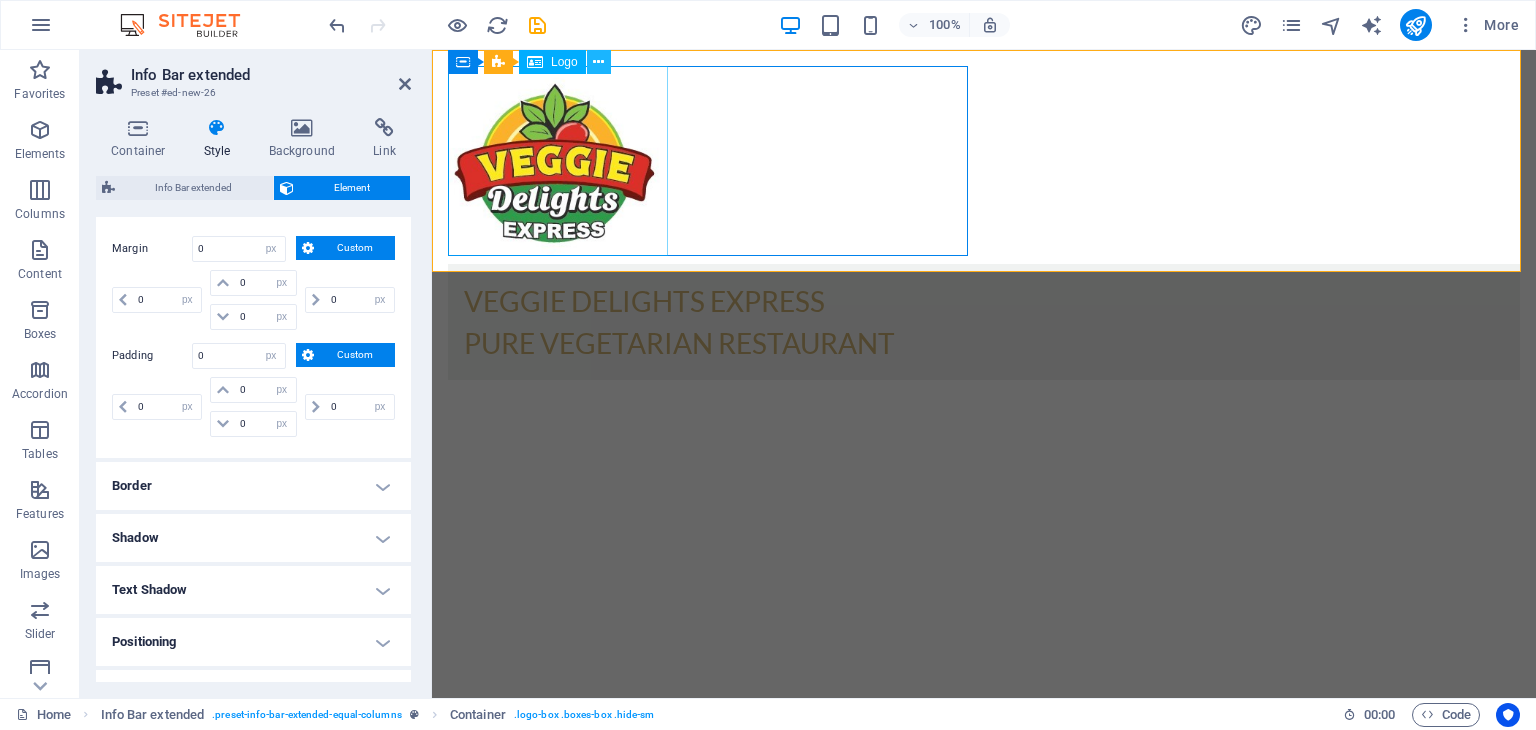 click at bounding box center (598, 62) 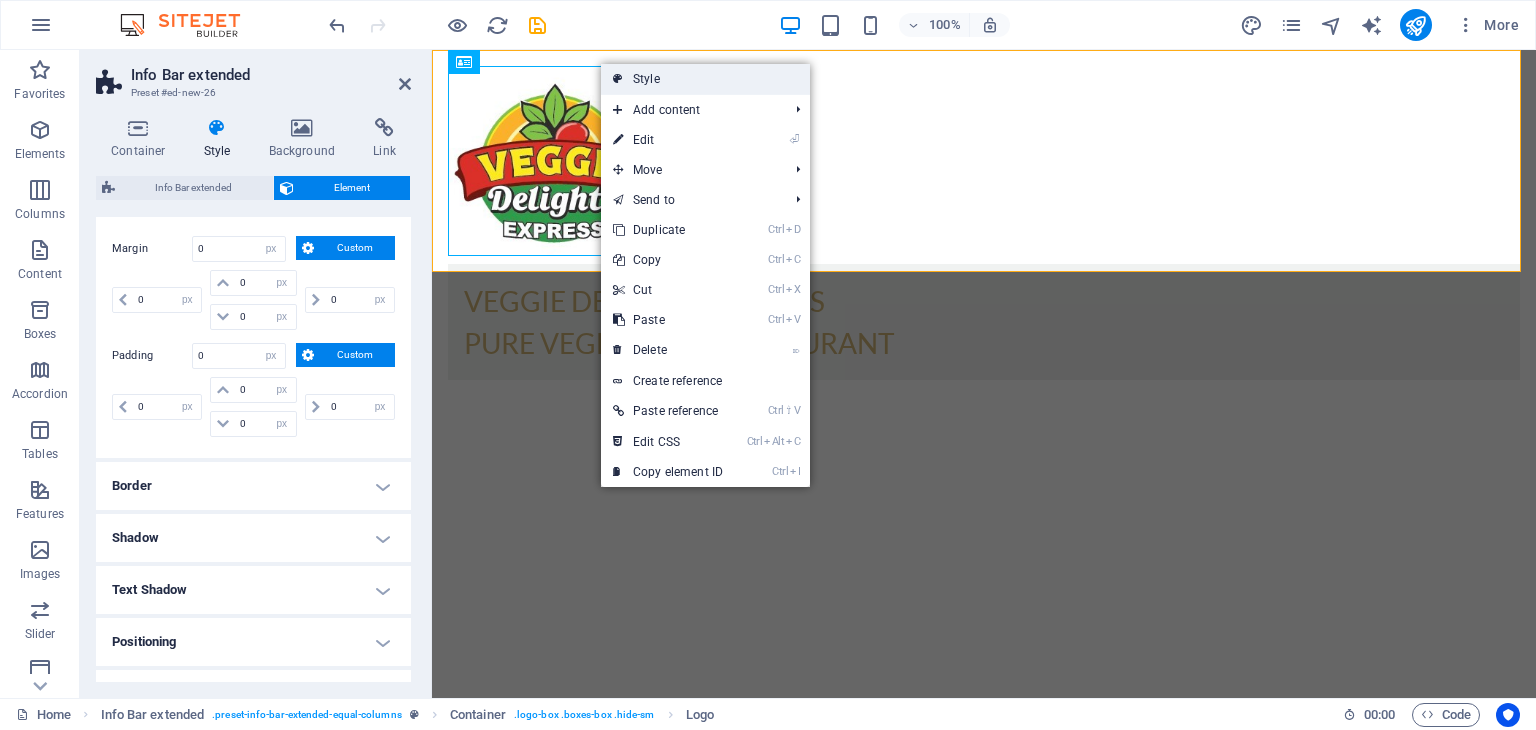 click on "Style" at bounding box center [705, 79] 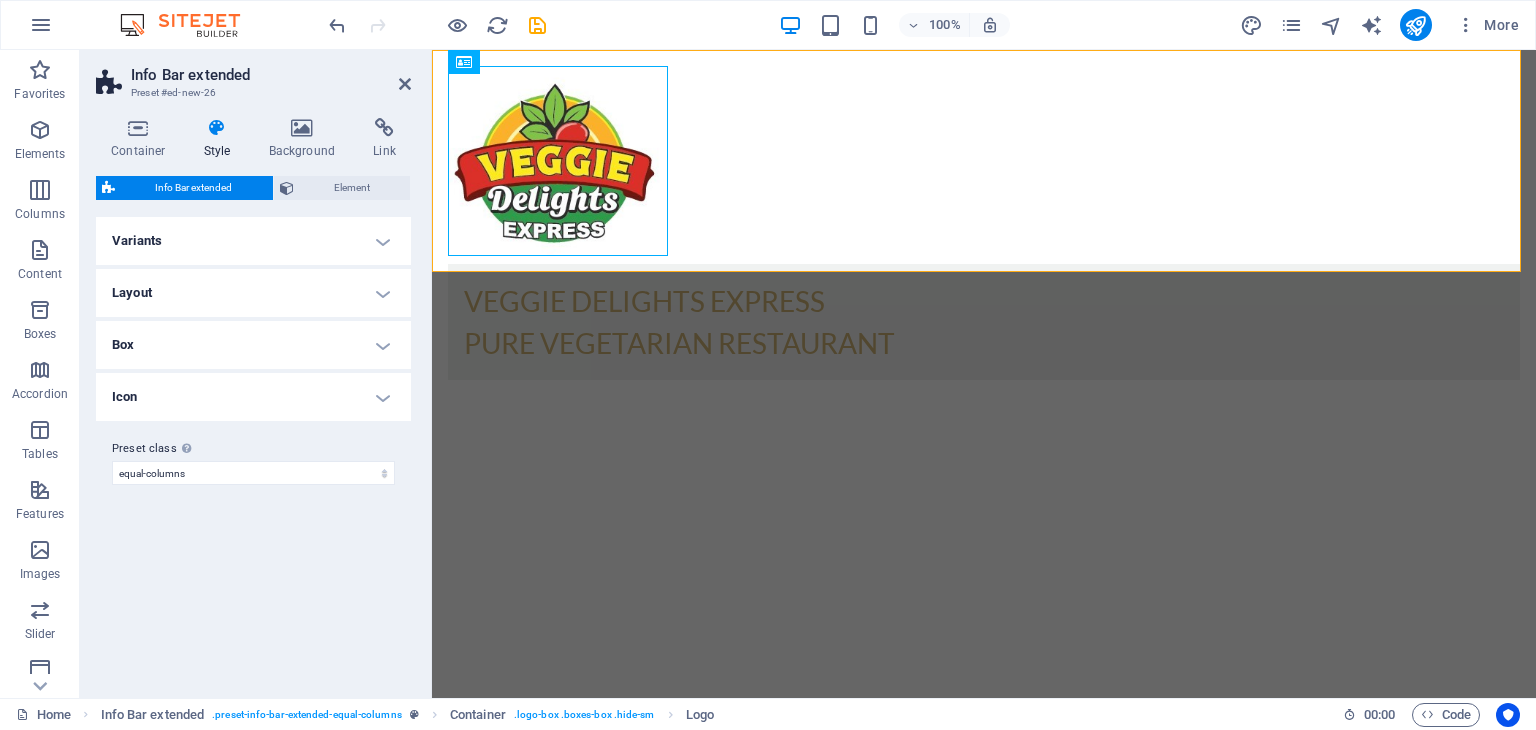 click on "Layout" at bounding box center [253, 293] 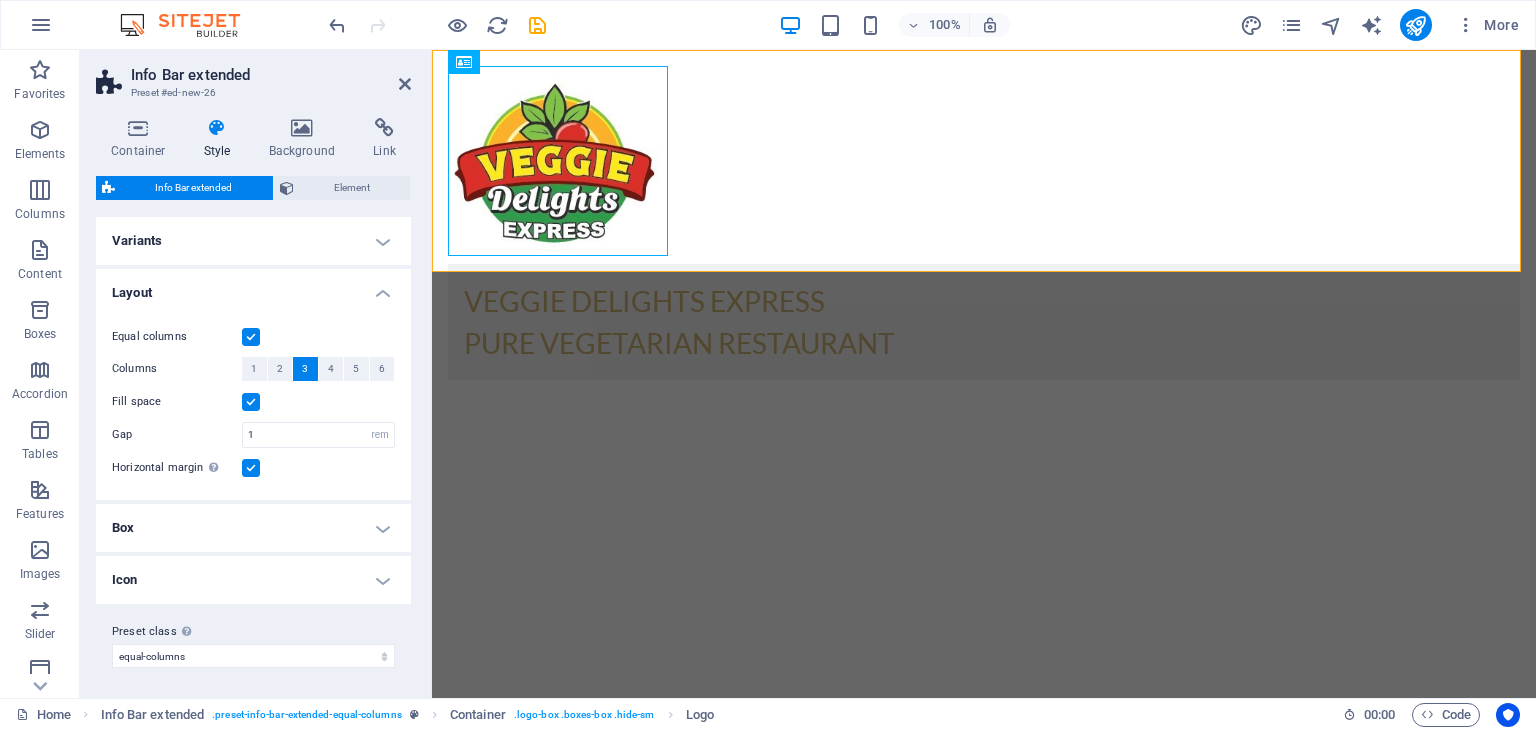 click on "Variants" at bounding box center (253, 241) 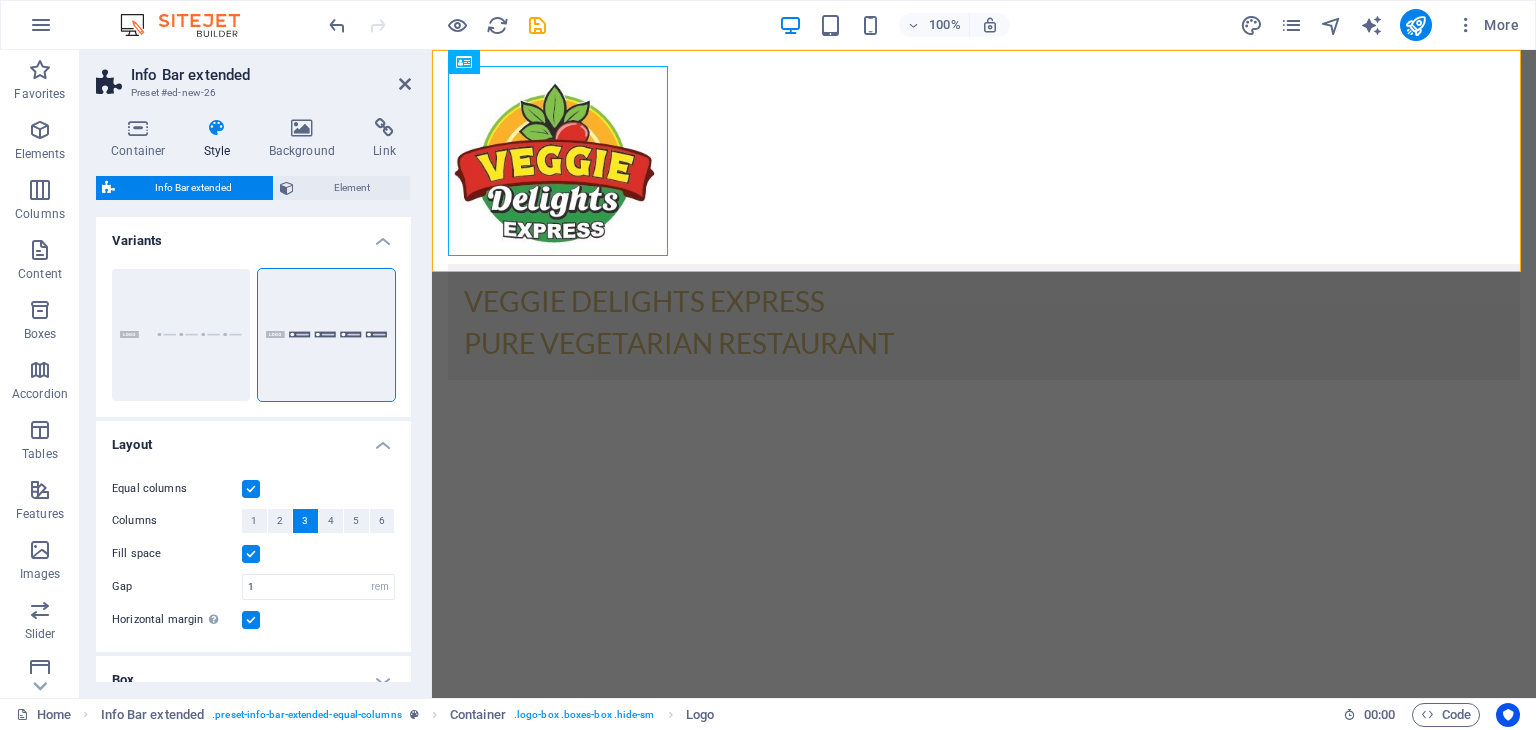 click on "Variants" at bounding box center (253, 235) 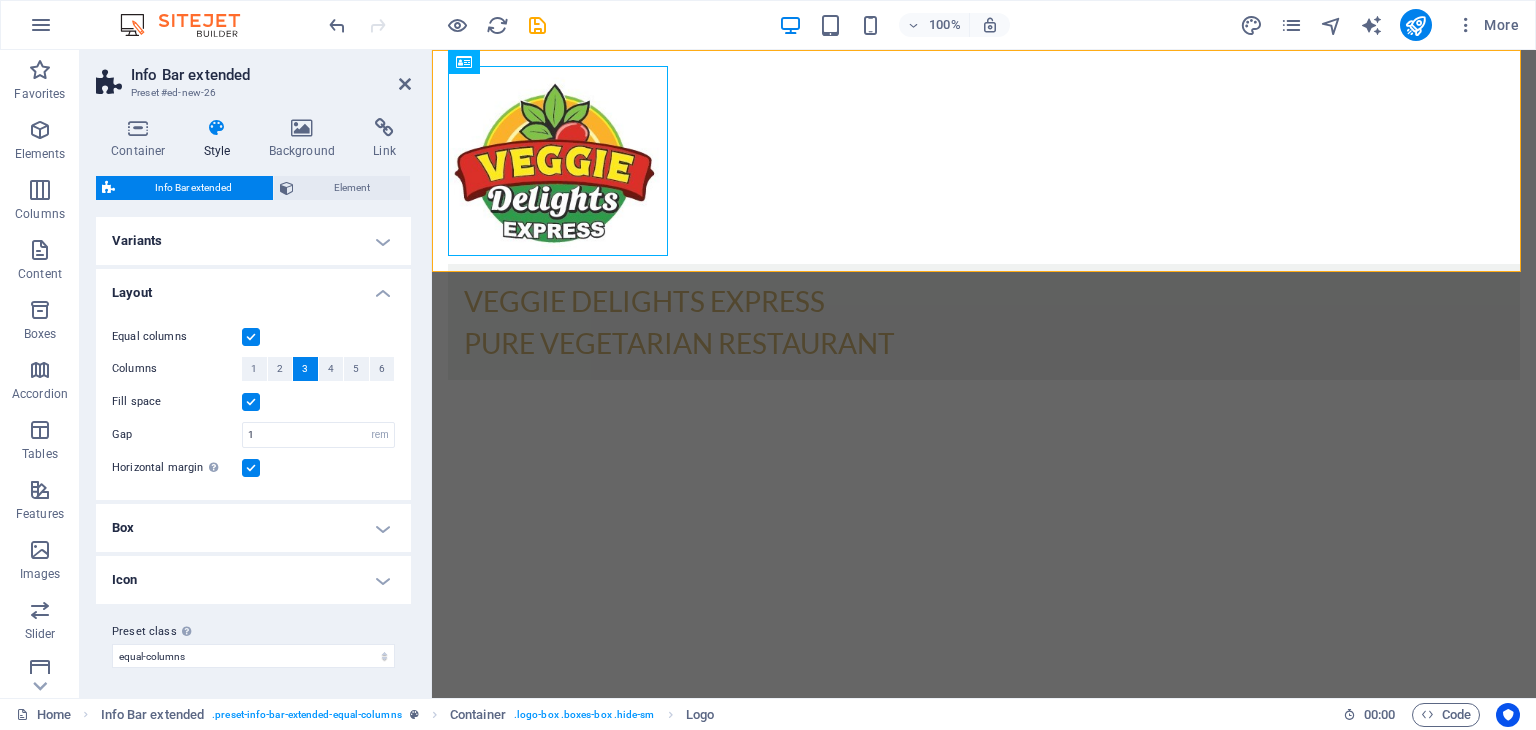 click on "Layout" at bounding box center (253, 287) 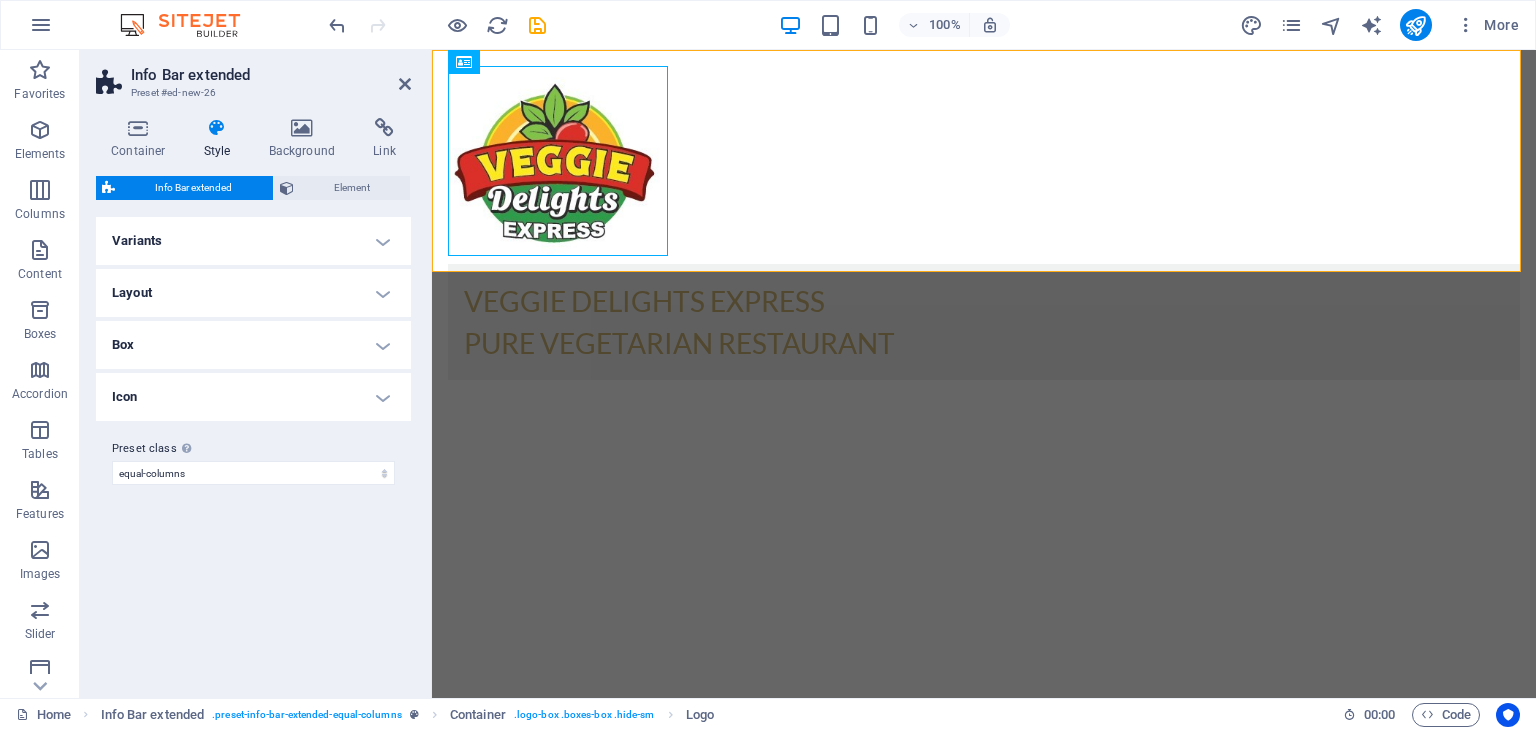click on "Box" at bounding box center (253, 345) 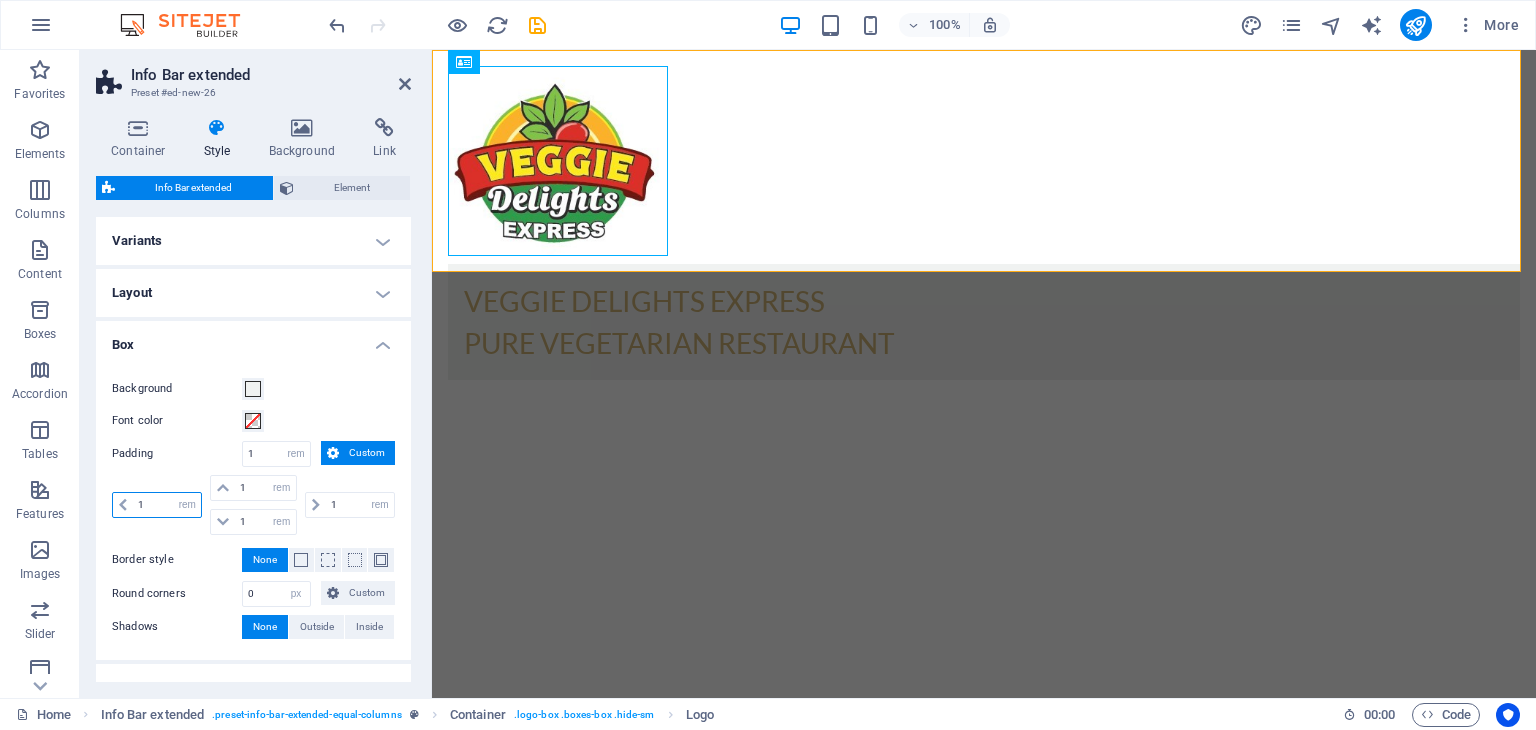 click on "1" at bounding box center (167, 505) 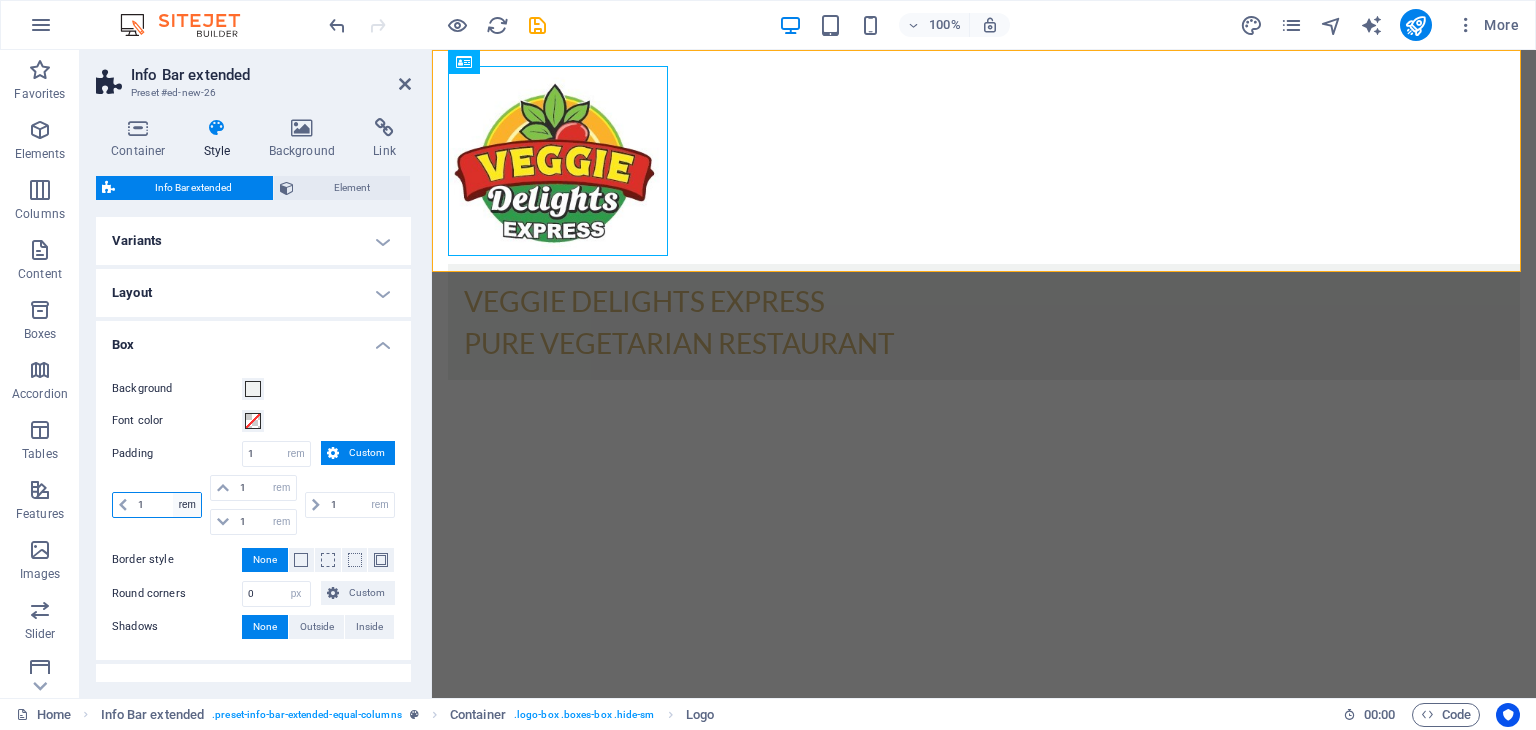 click on "px rem % vh vw" at bounding box center (187, 505) 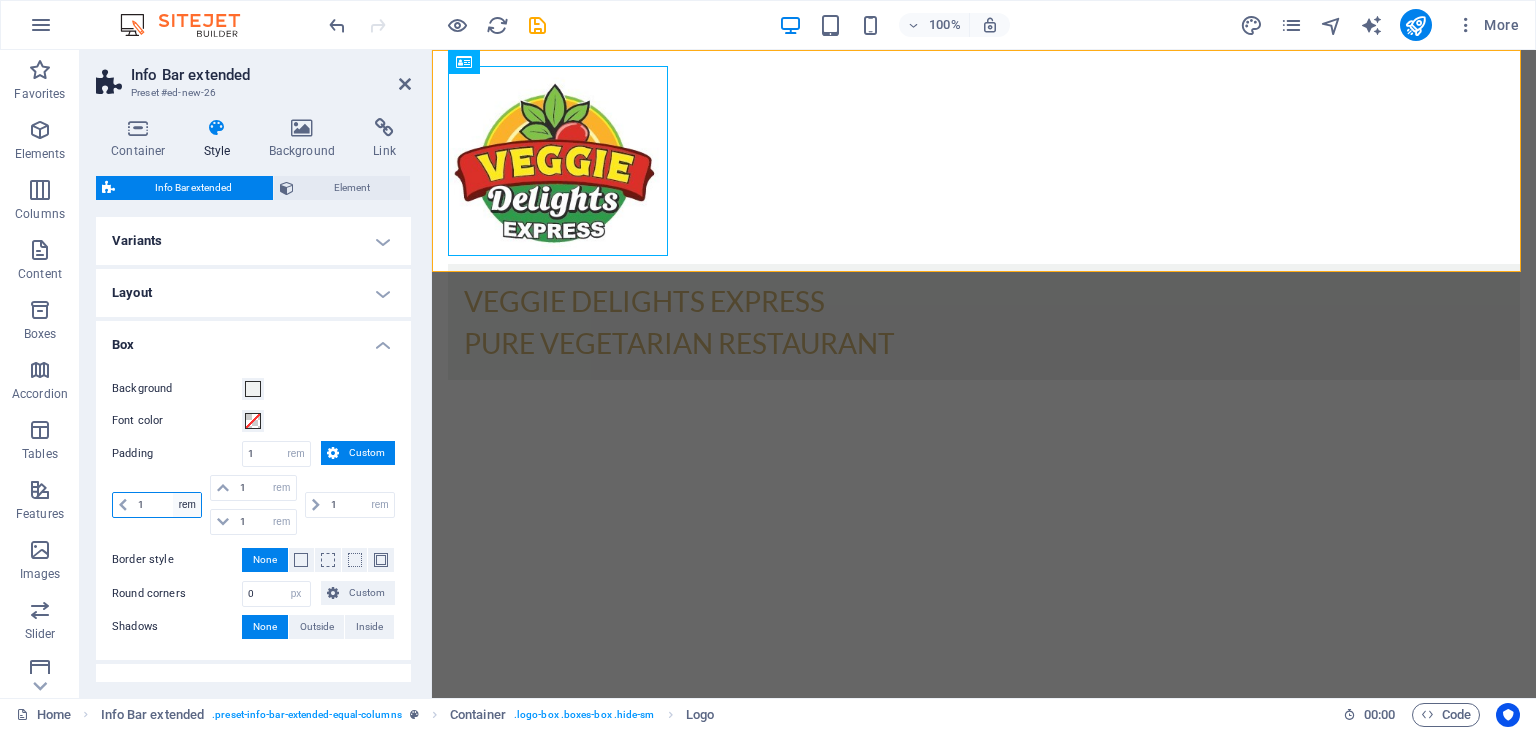 select on "px" 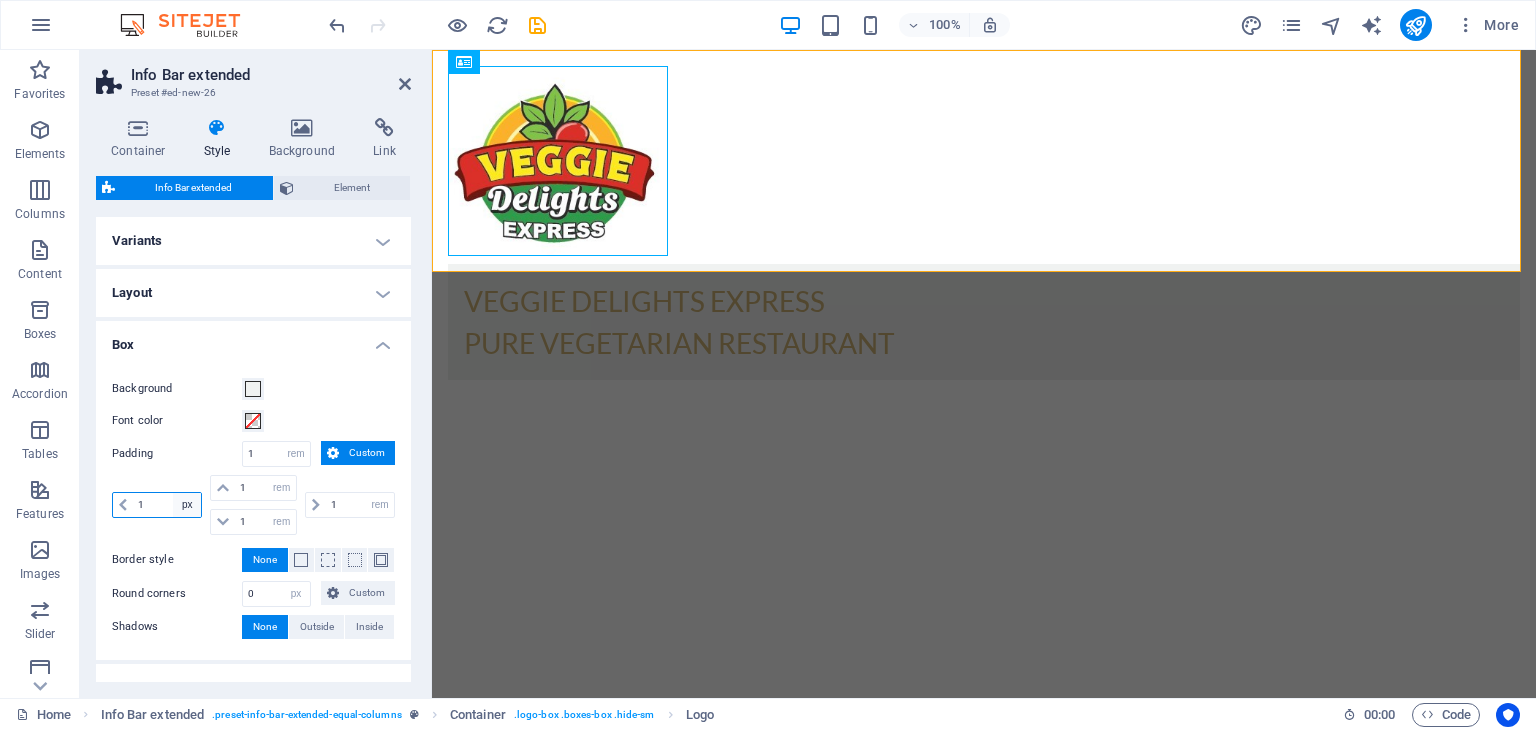 click on "px rem % vh vw" at bounding box center [187, 505] 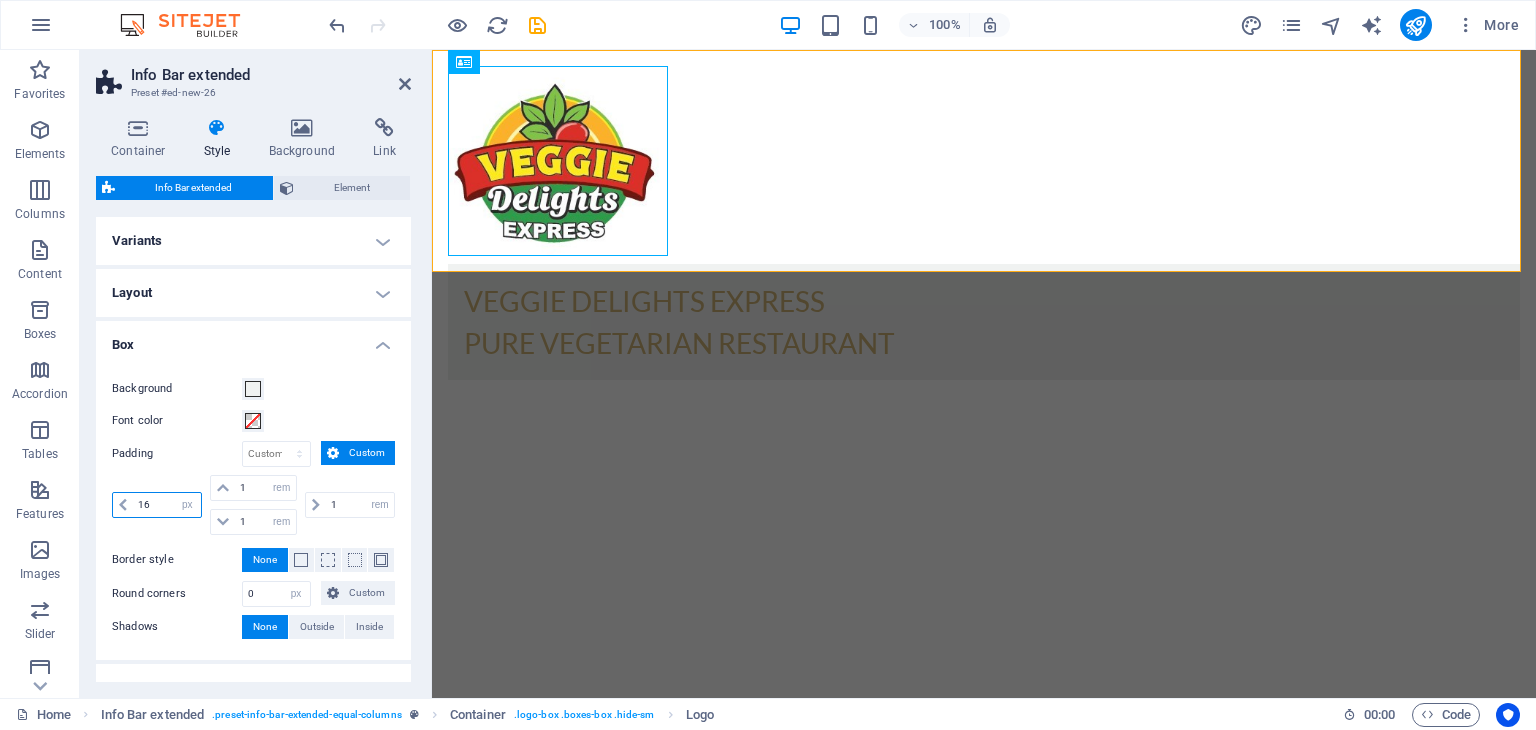click on "16" at bounding box center [167, 505] 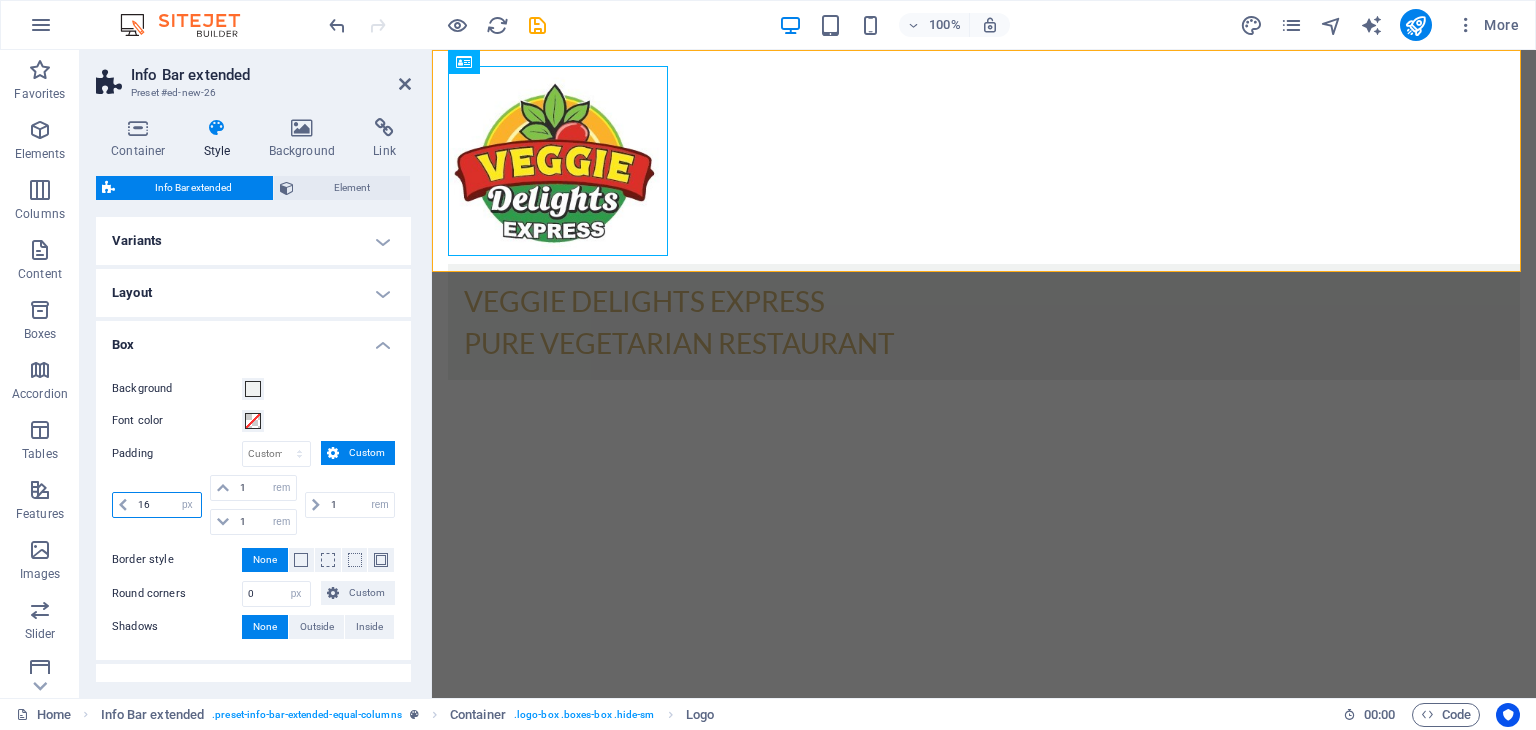 type on "1" 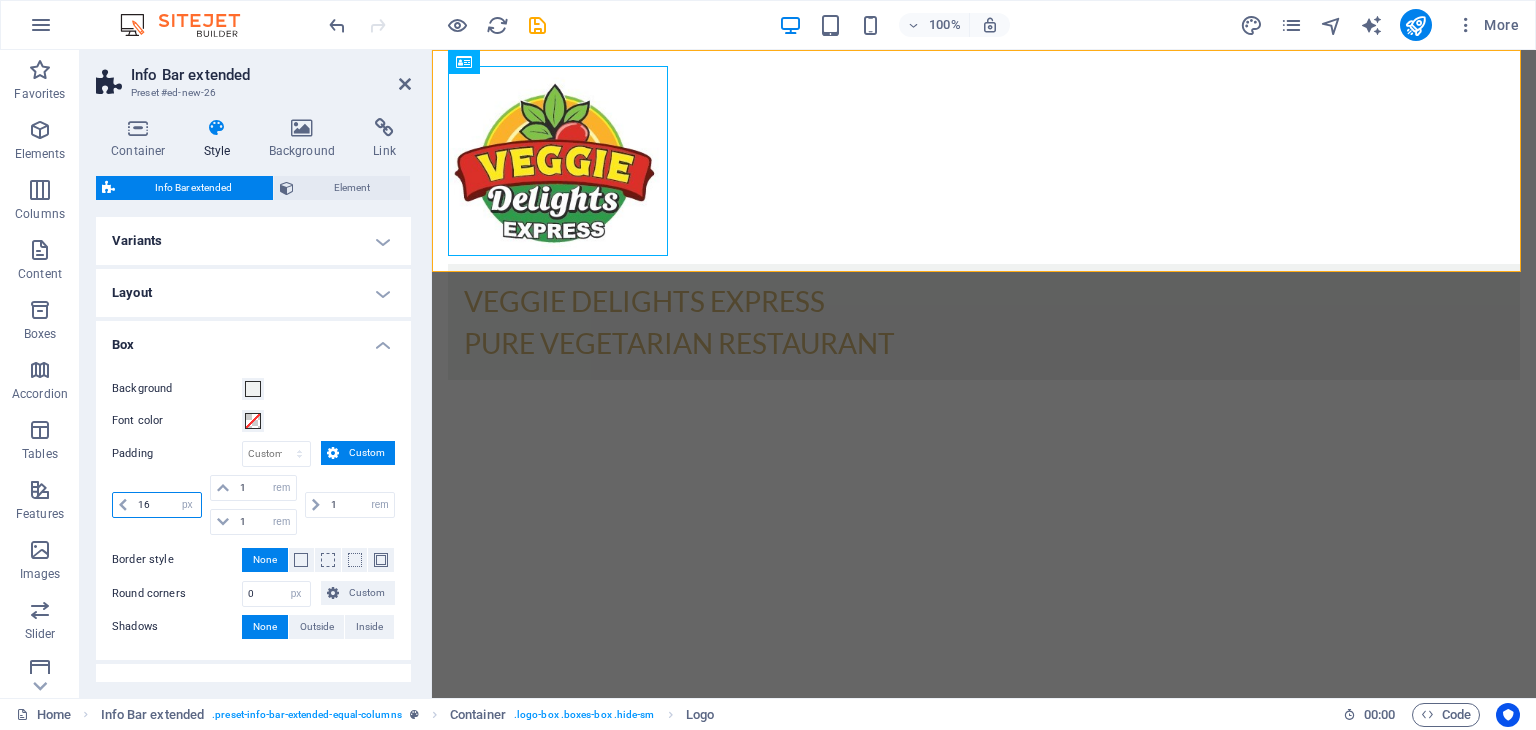 type on "1" 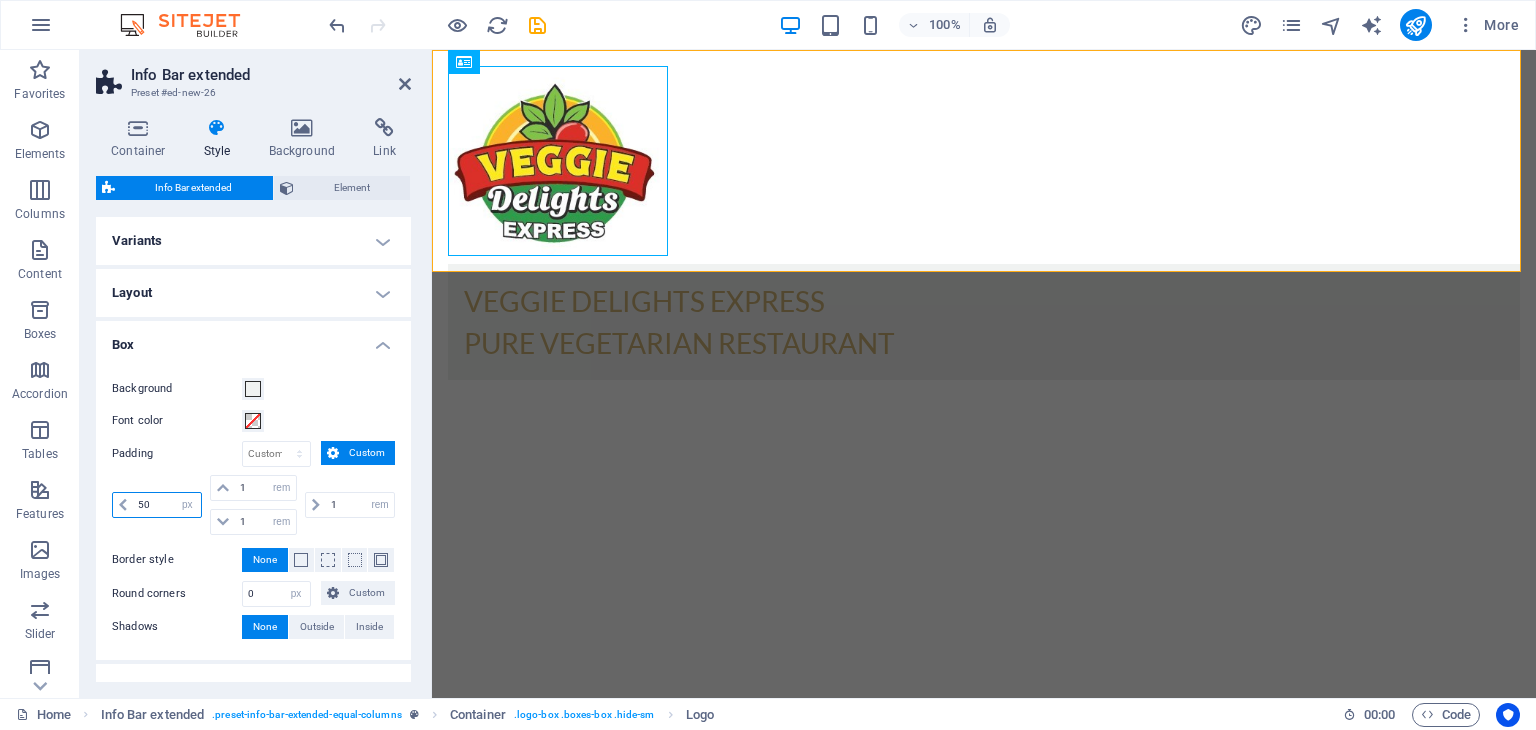 type on "5" 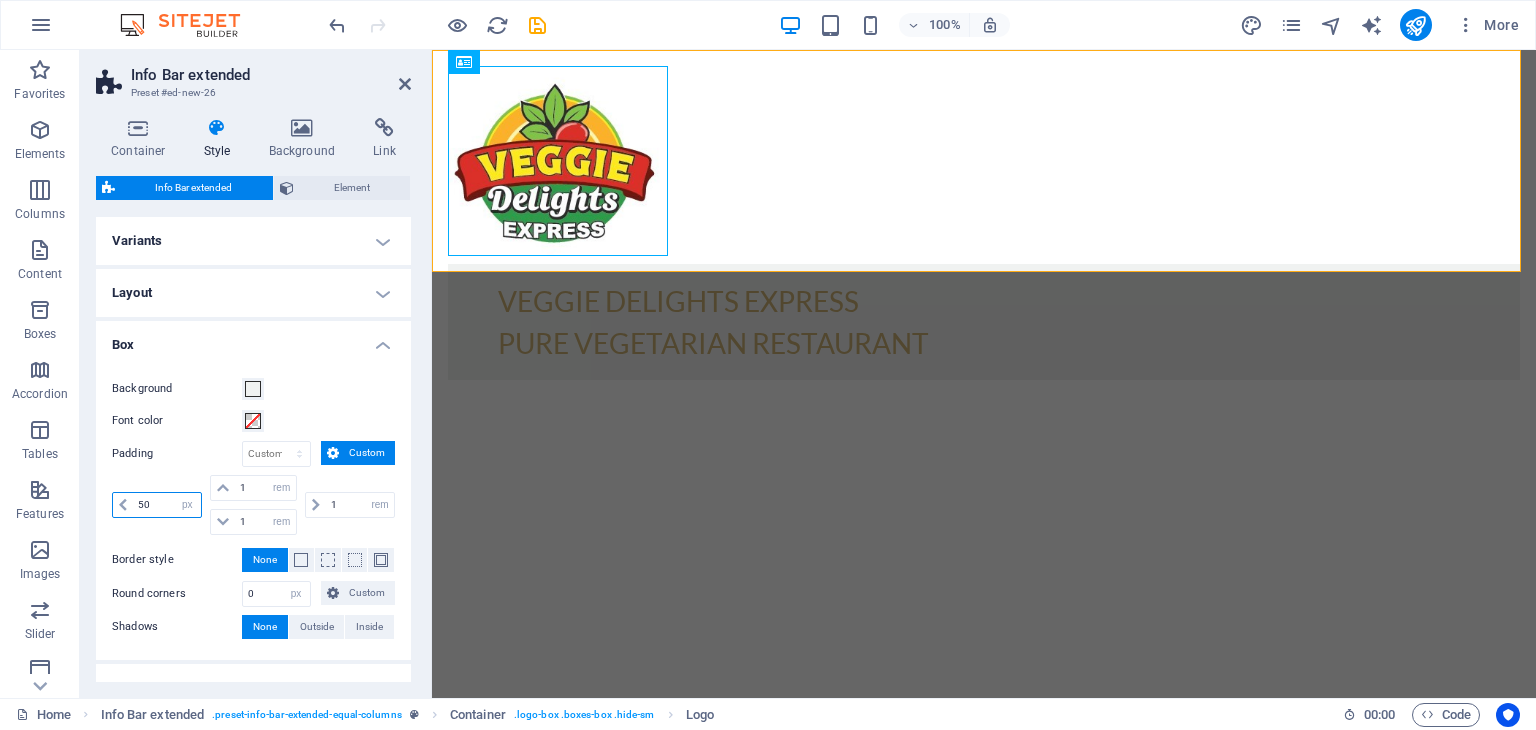 type on "5" 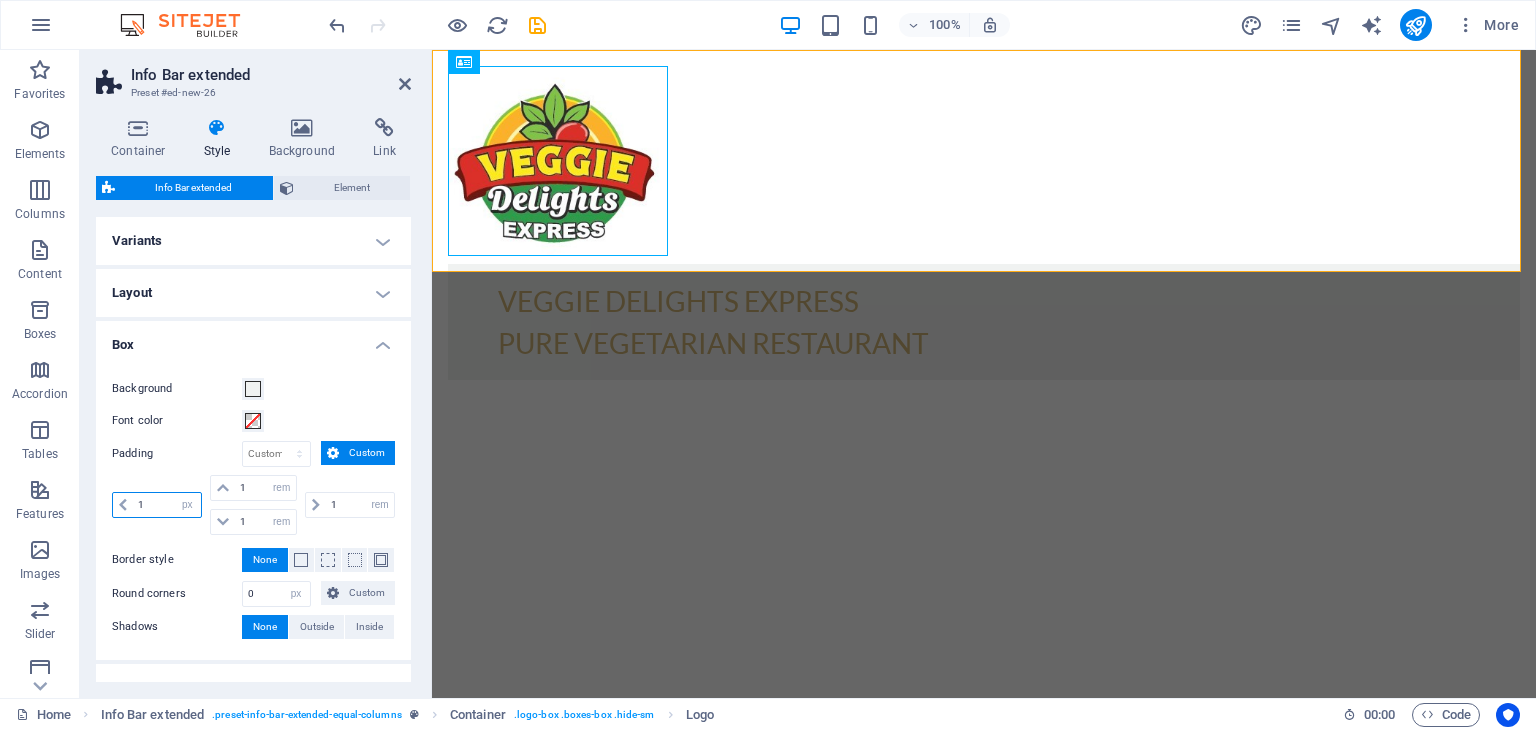 type on "1" 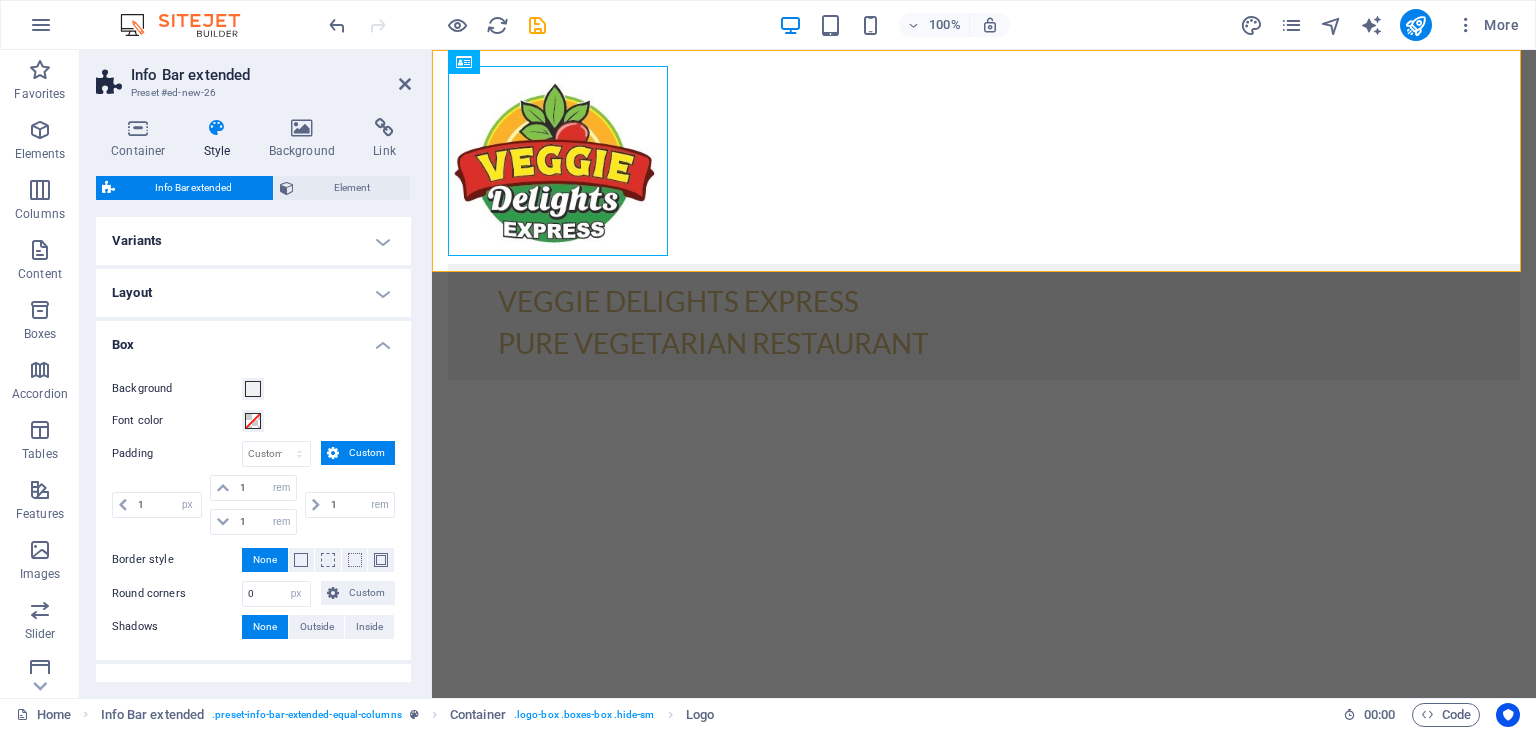 click on "Box" at bounding box center [253, 339] 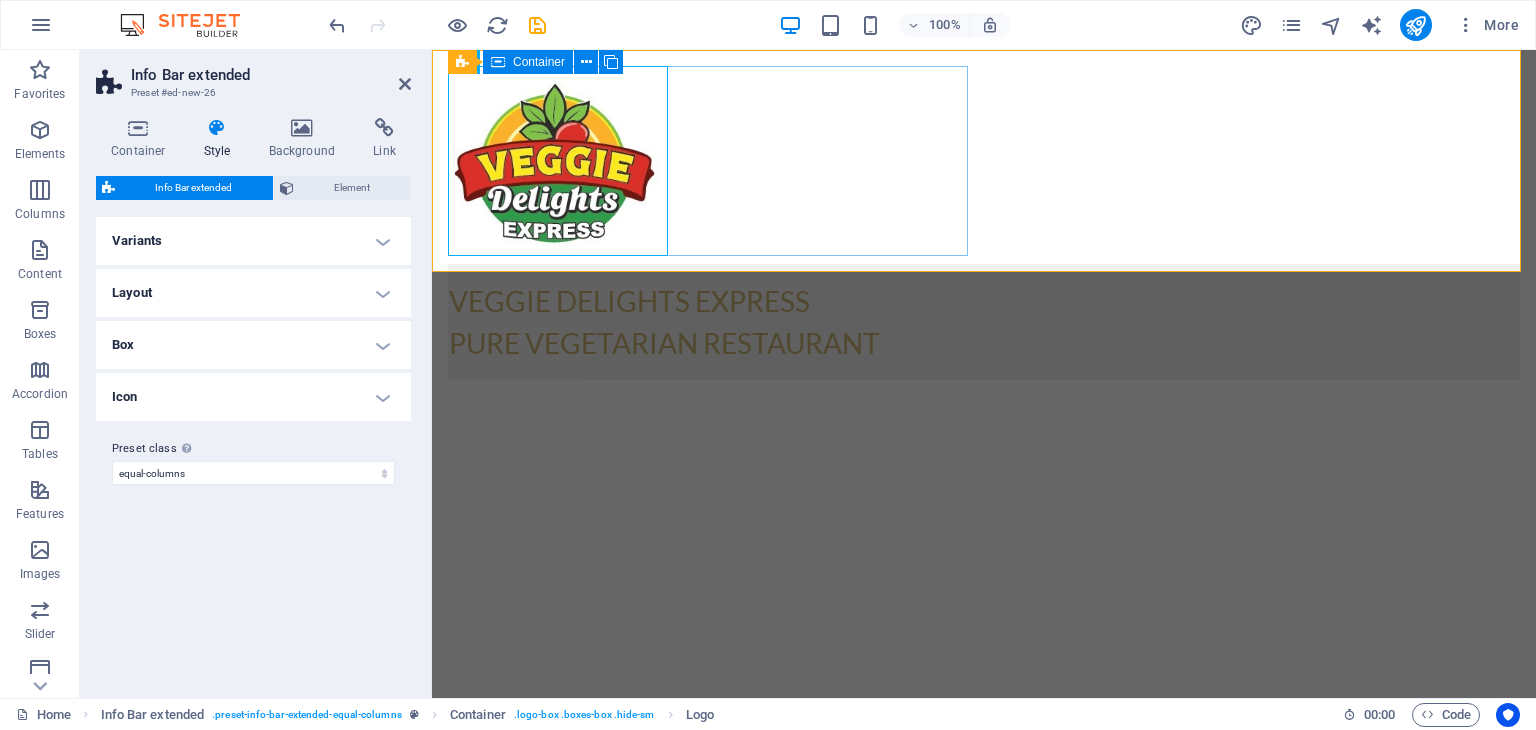 click at bounding box center (984, 161) 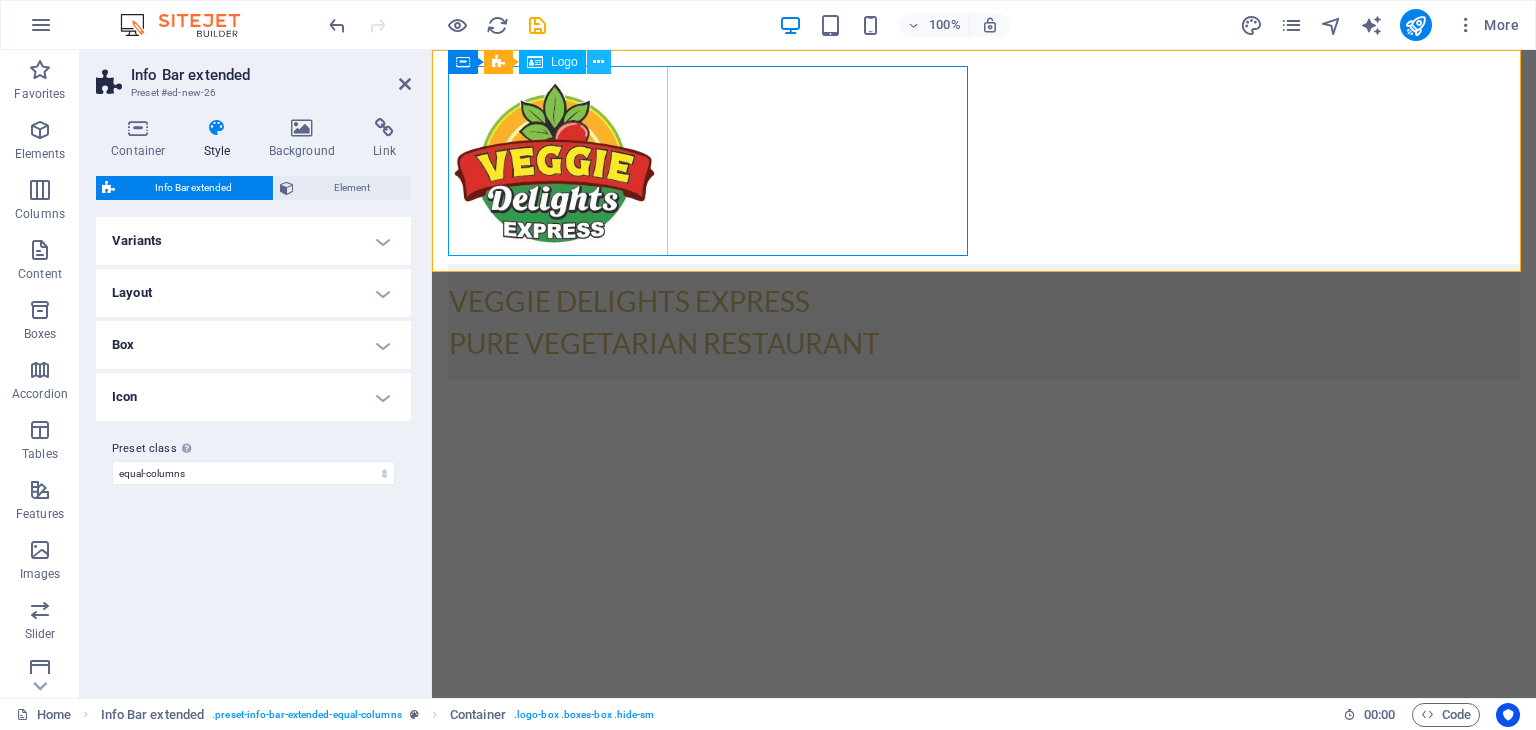 click at bounding box center (598, 62) 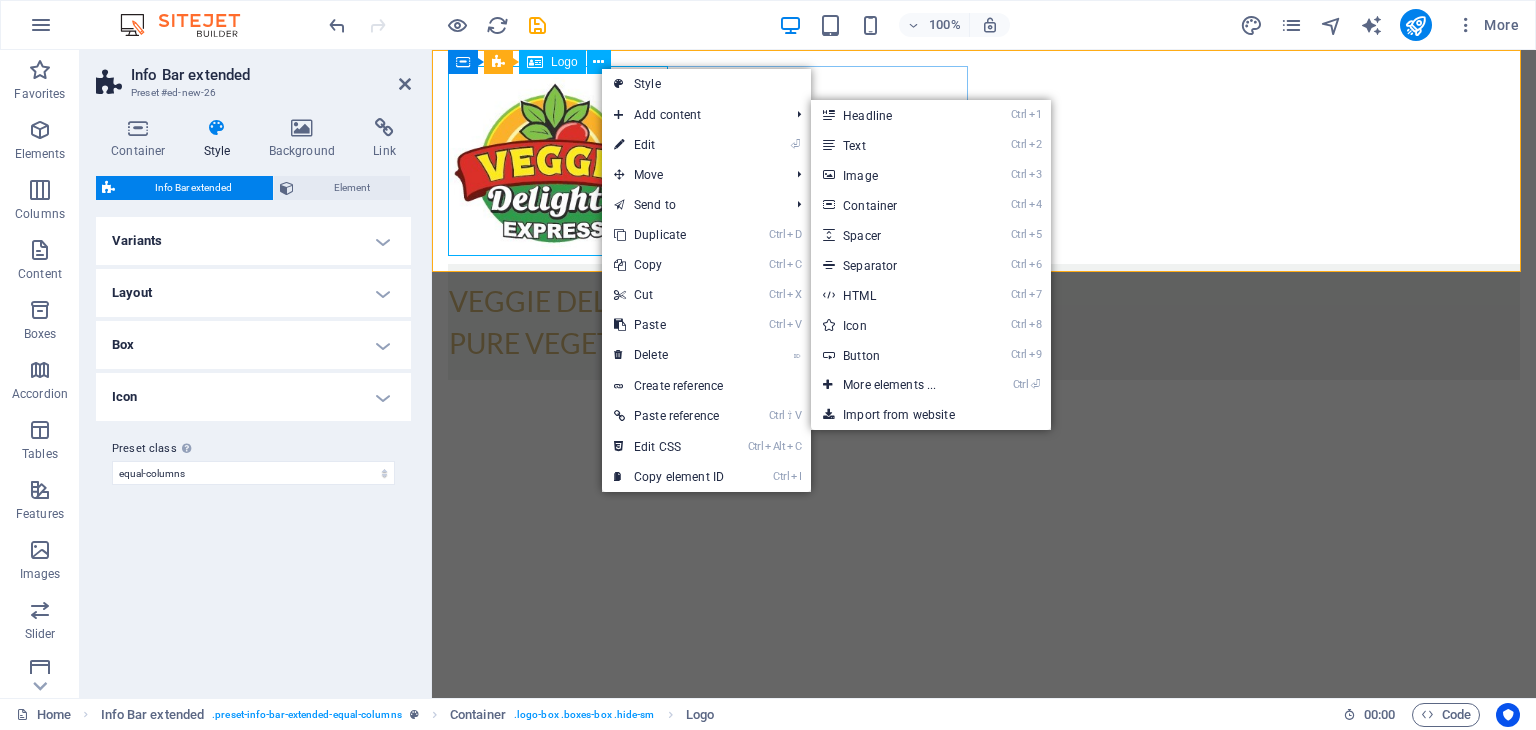 click at bounding box center [984, 161] 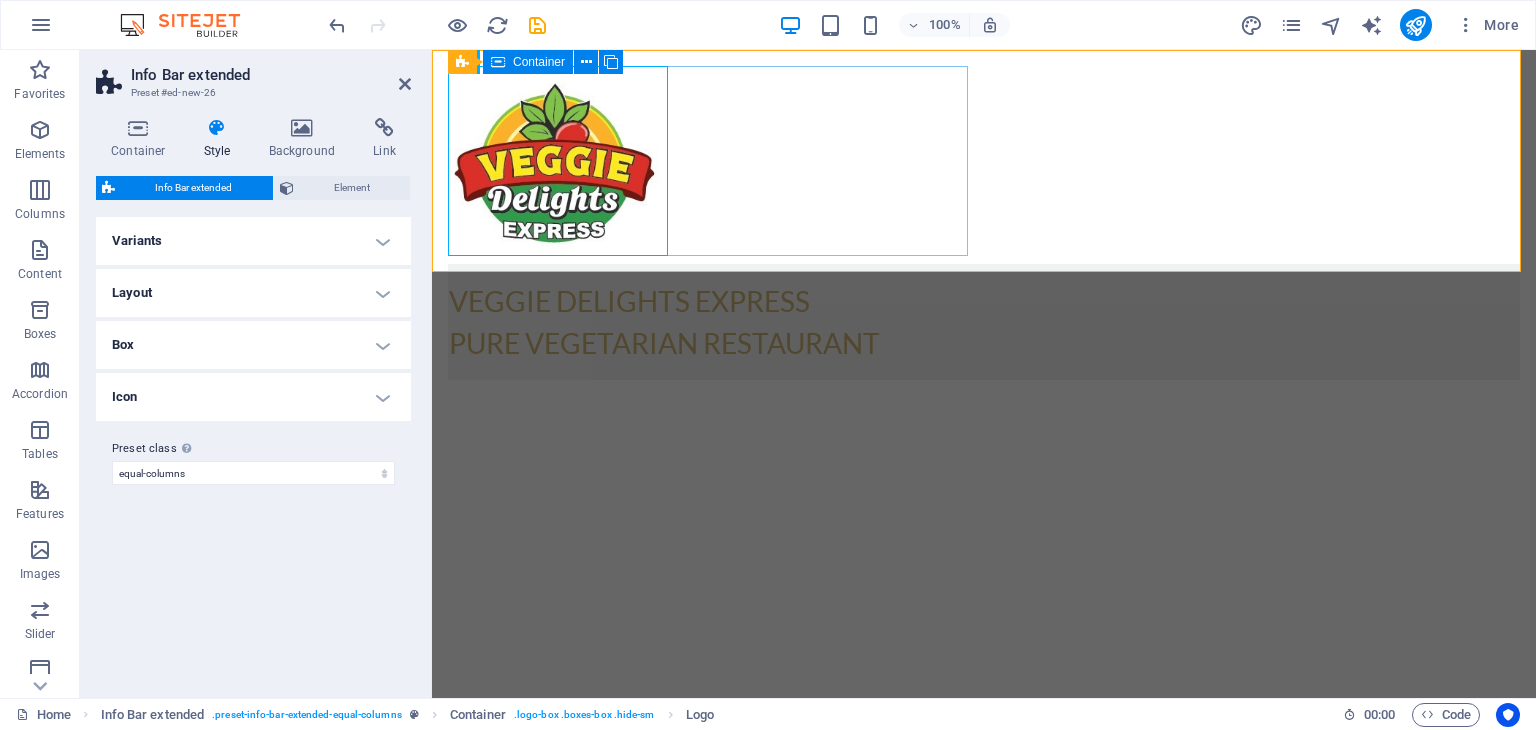 click at bounding box center [984, 161] 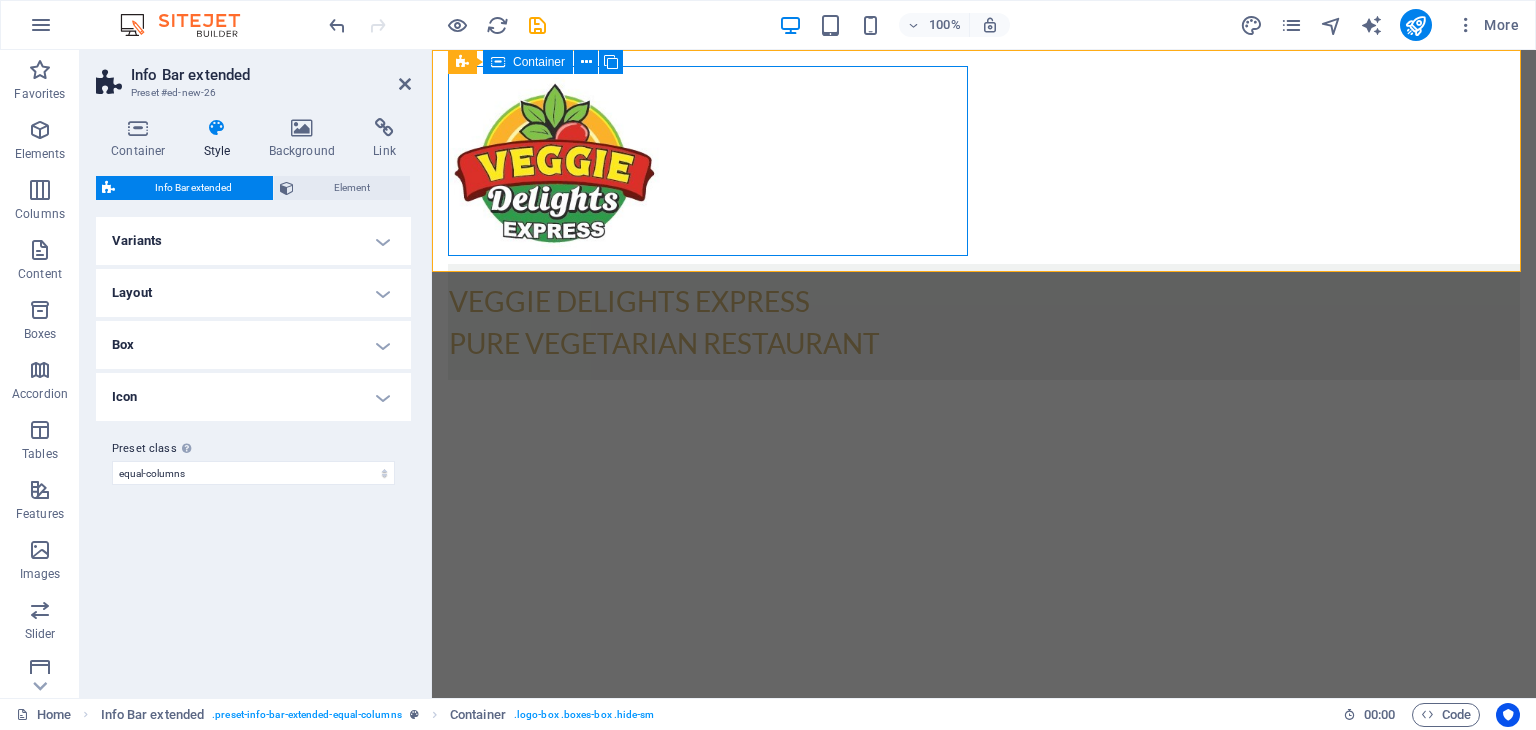 click at bounding box center (984, 161) 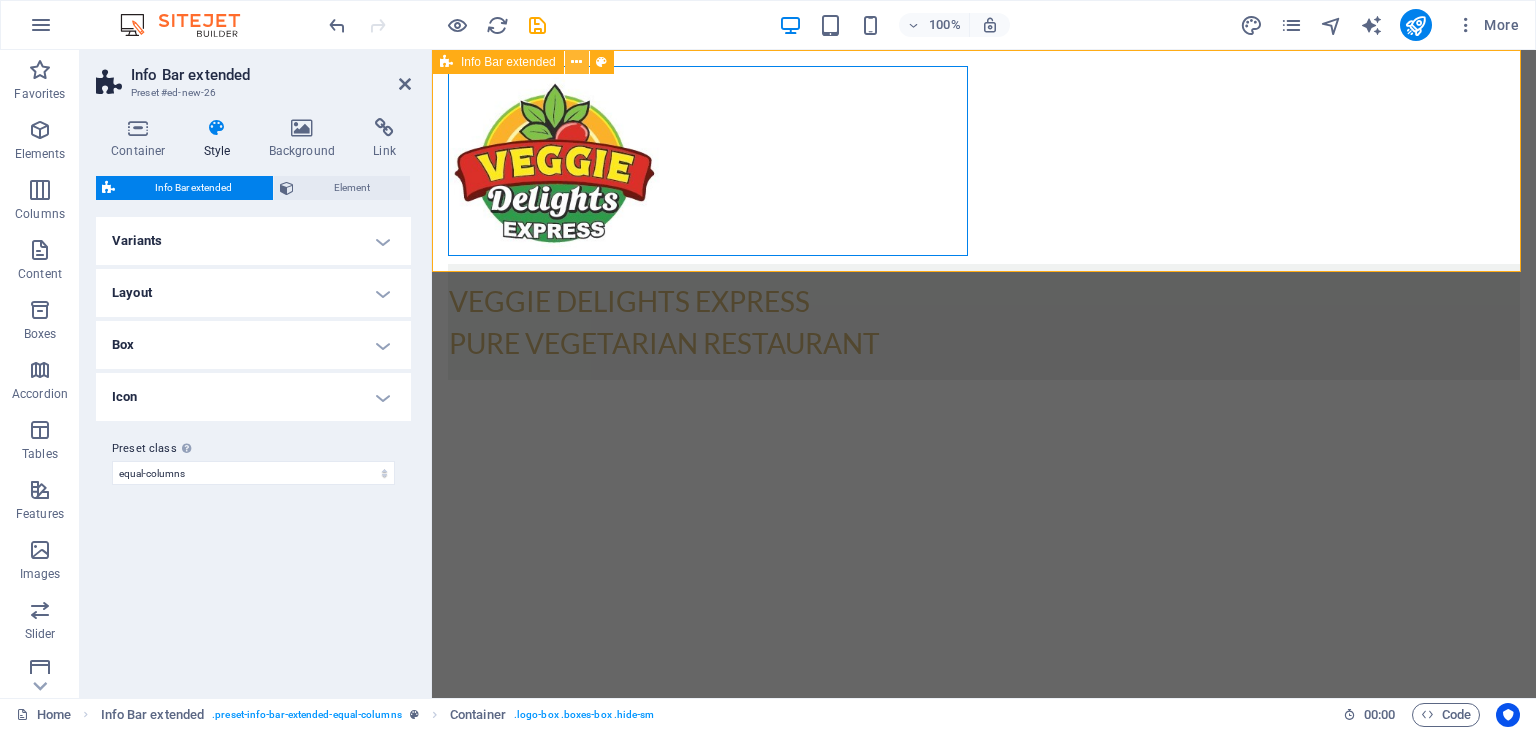 click at bounding box center [576, 62] 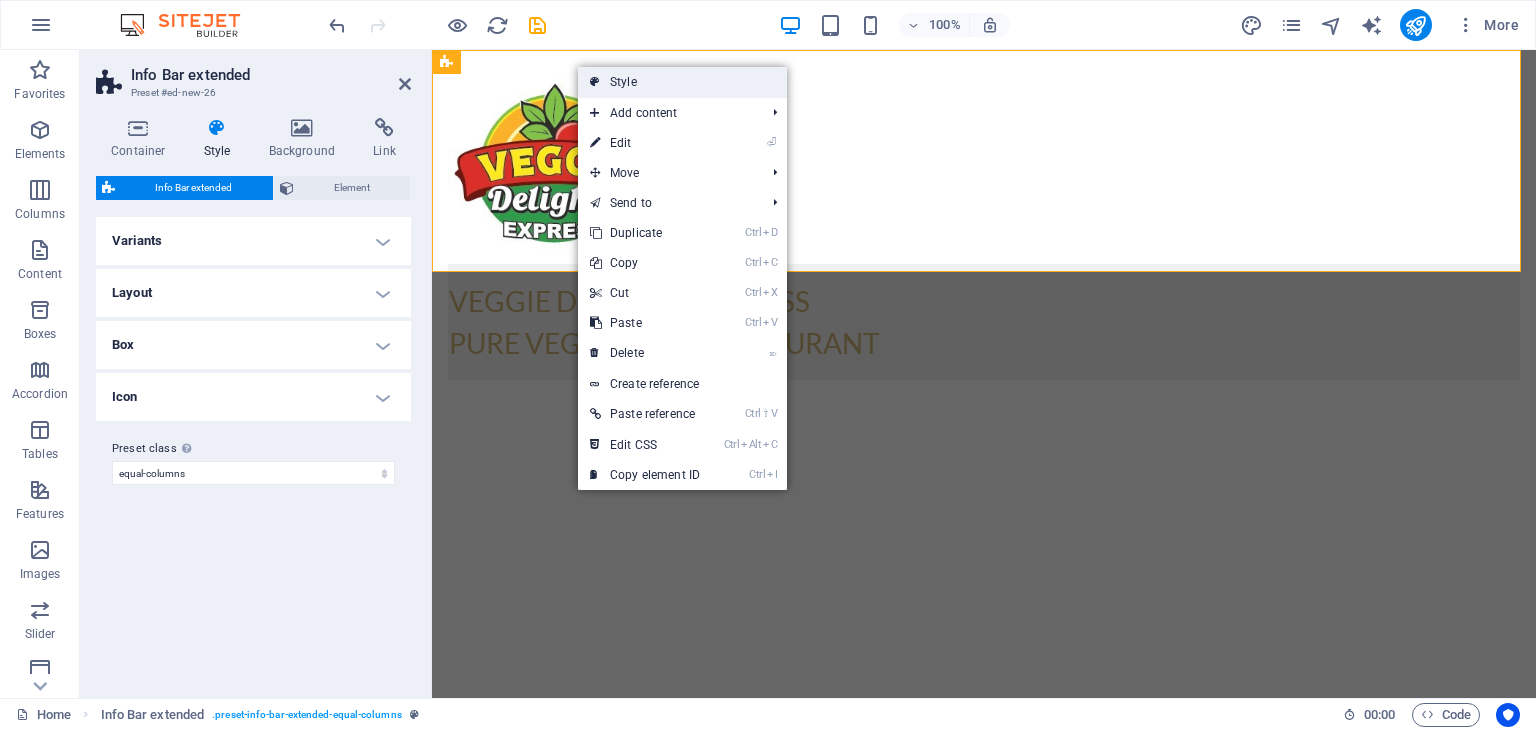 click on "Style" at bounding box center (682, 82) 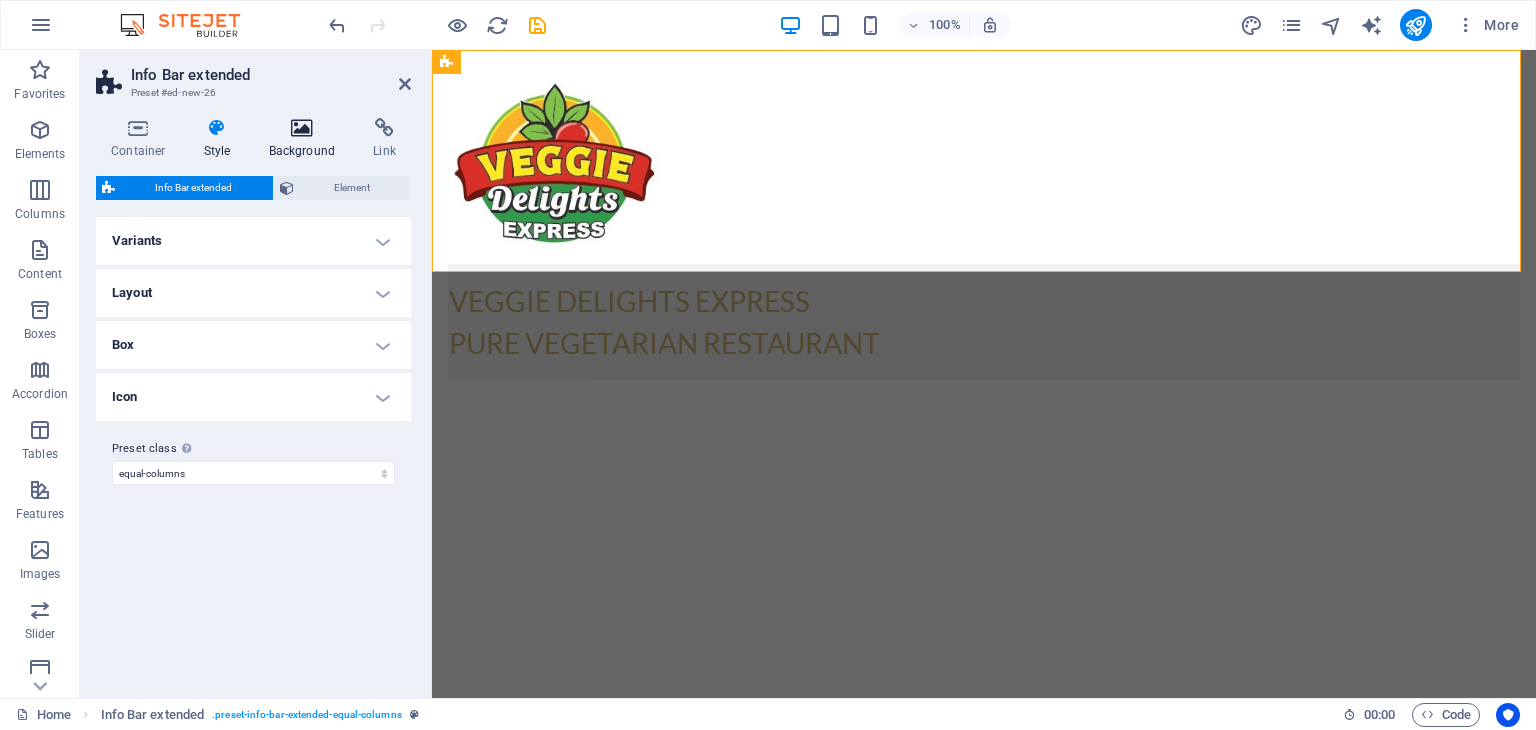click at bounding box center (302, 128) 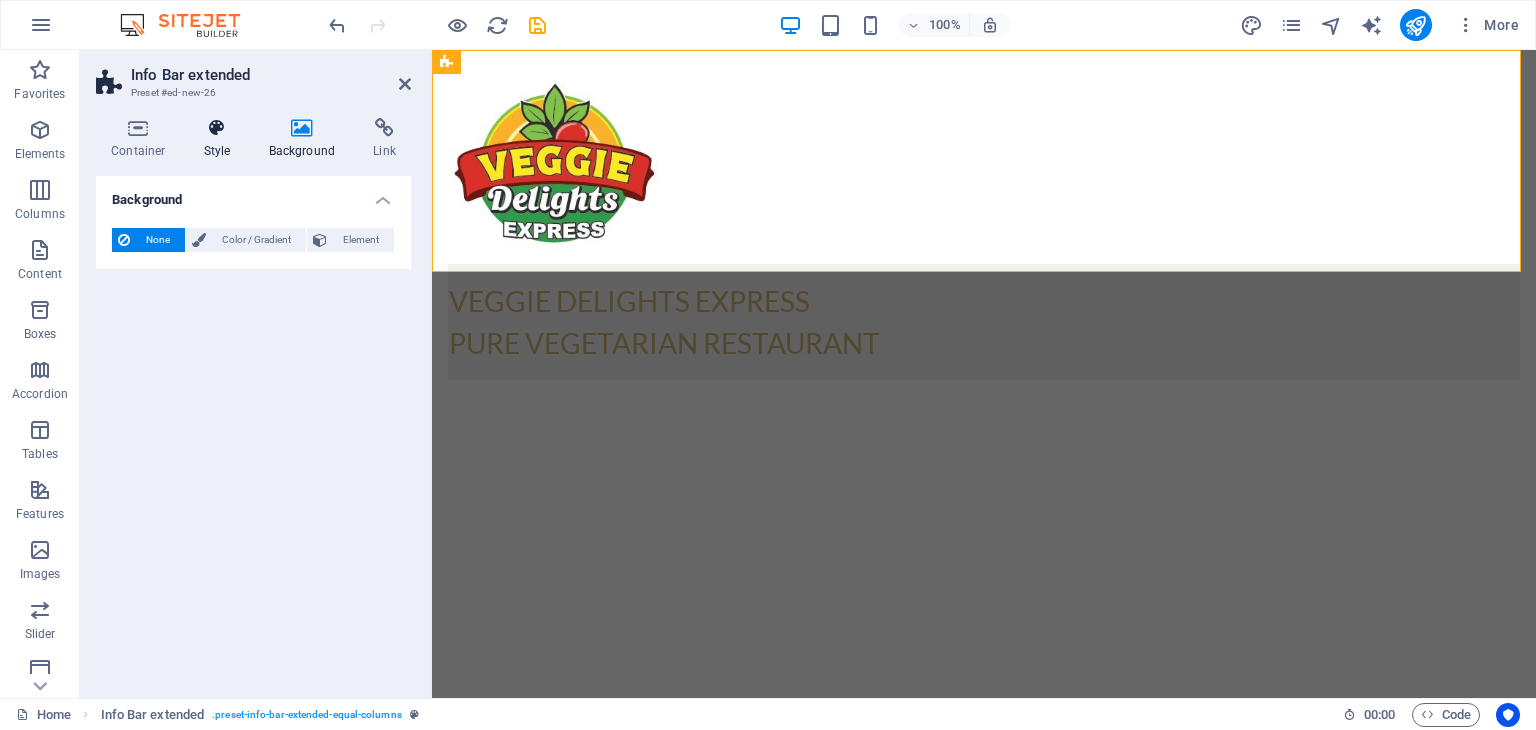 click at bounding box center (217, 128) 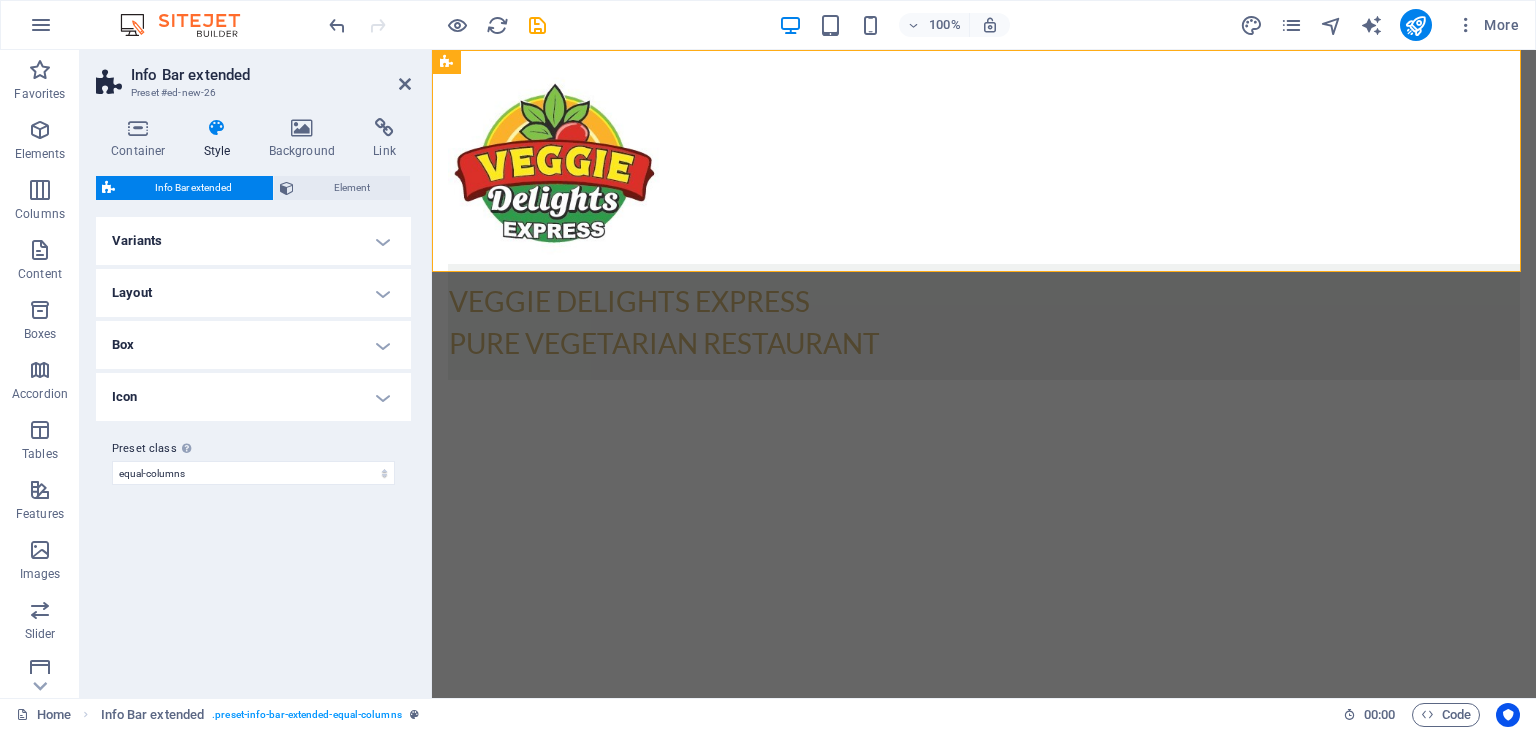 click on "Variants" at bounding box center [253, 241] 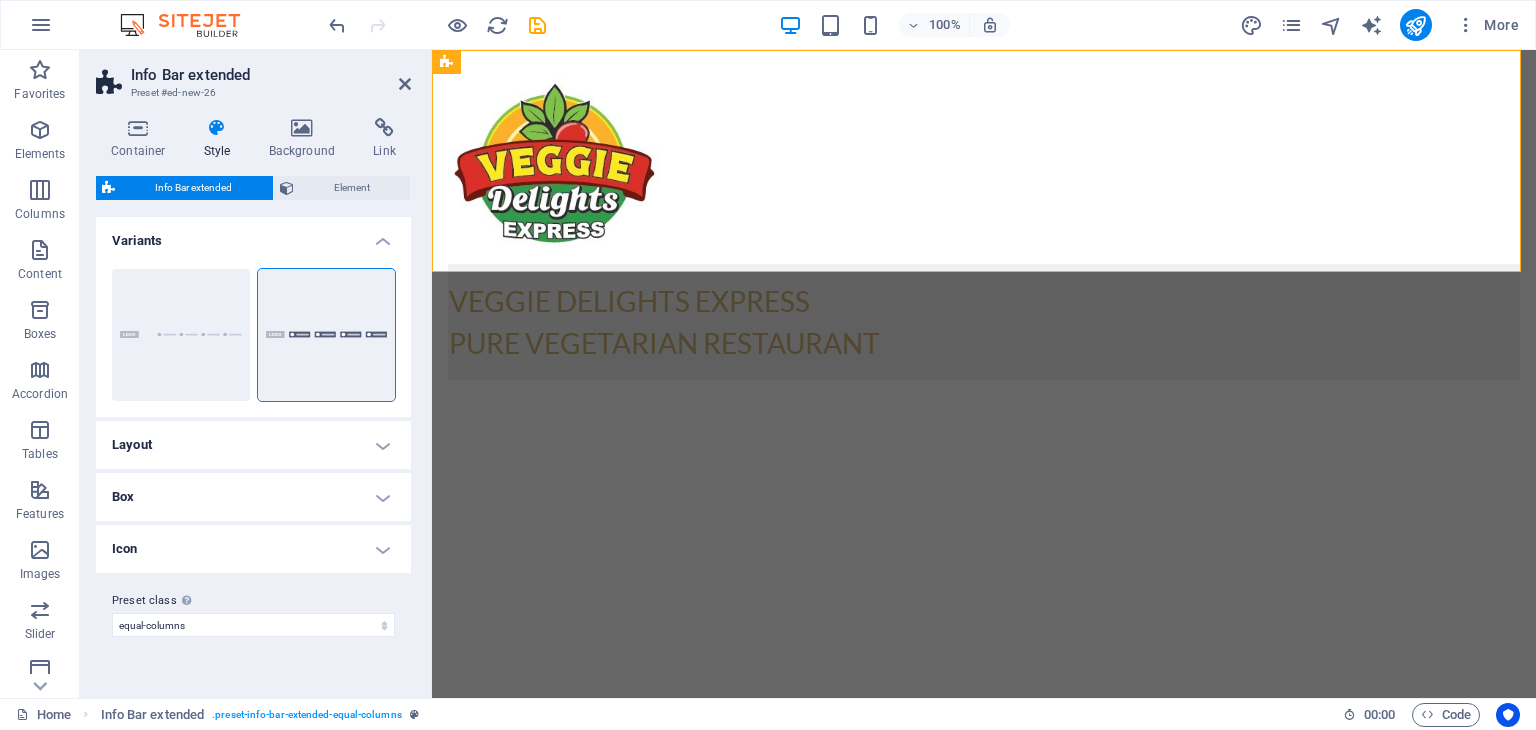 click on "Variants" at bounding box center (253, 235) 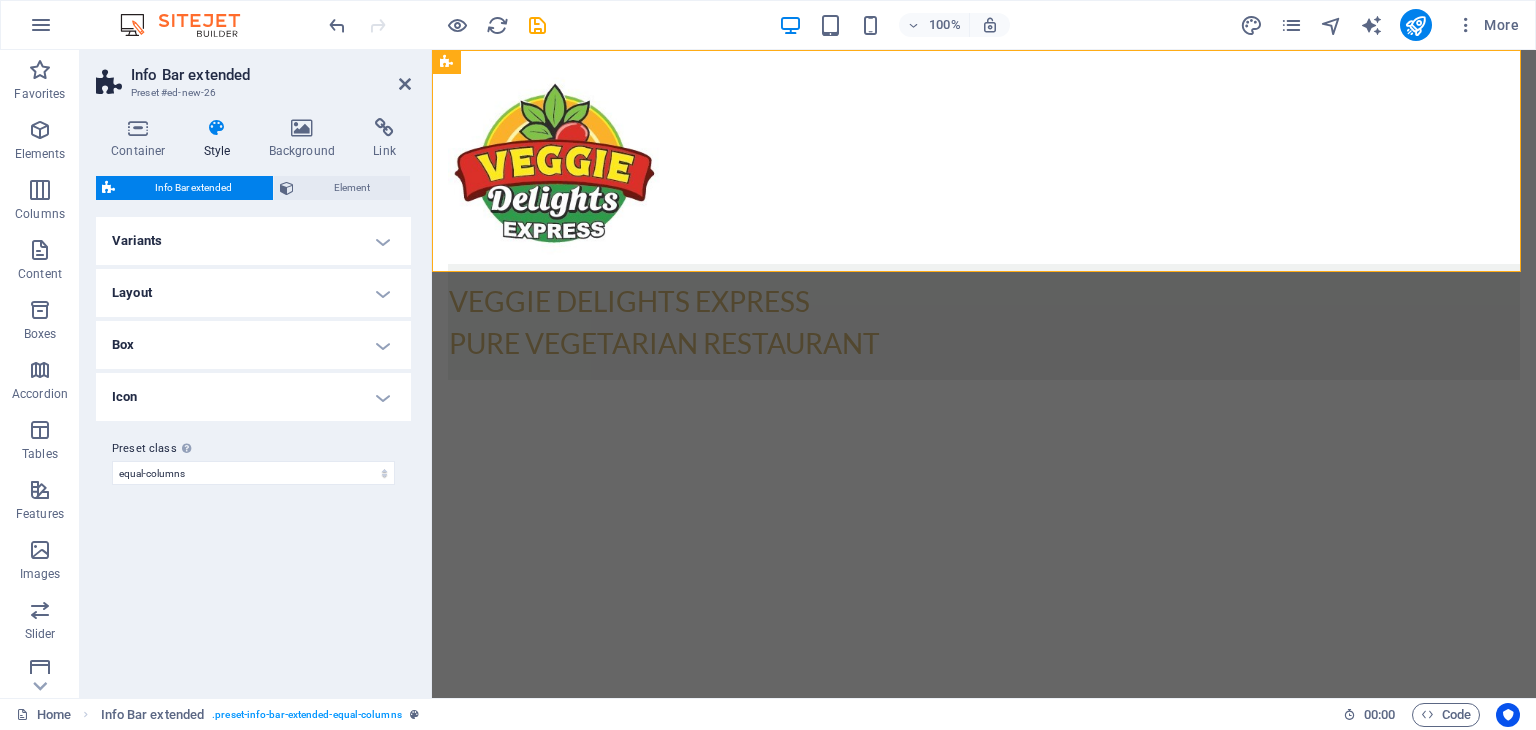 click on "Layout" at bounding box center [253, 293] 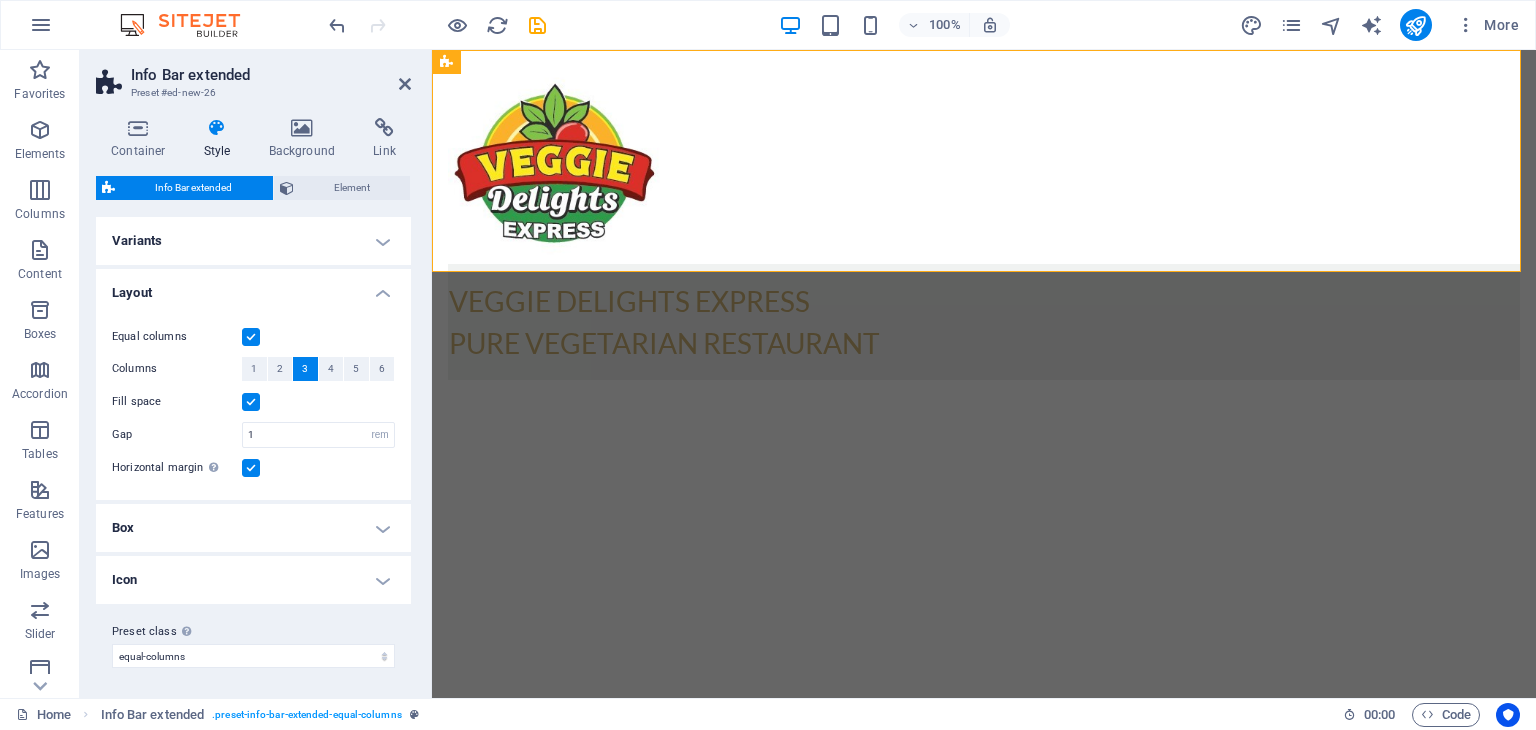 click on "Layout" at bounding box center (253, 287) 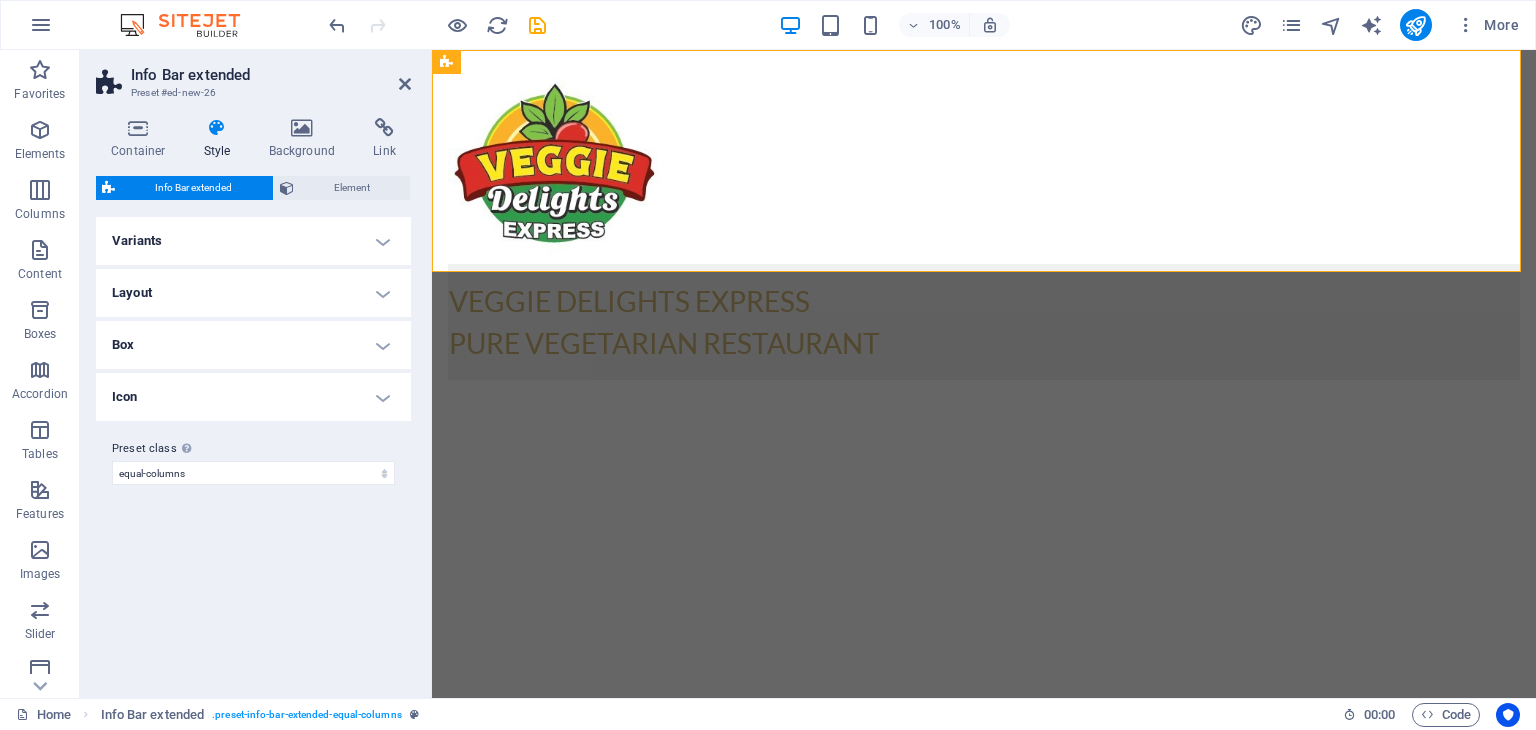 click on "Box" at bounding box center (253, 345) 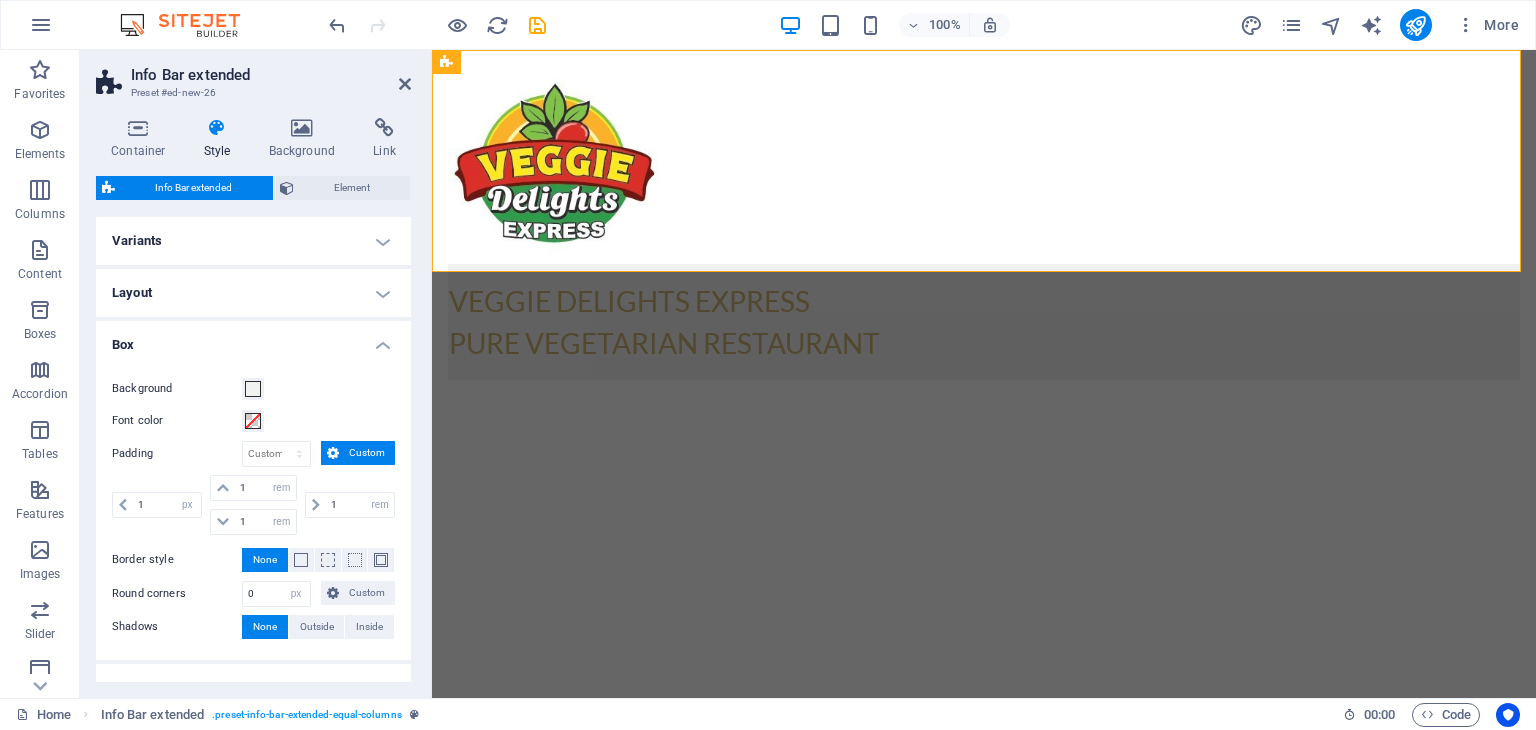 click on "Box" at bounding box center (253, 339) 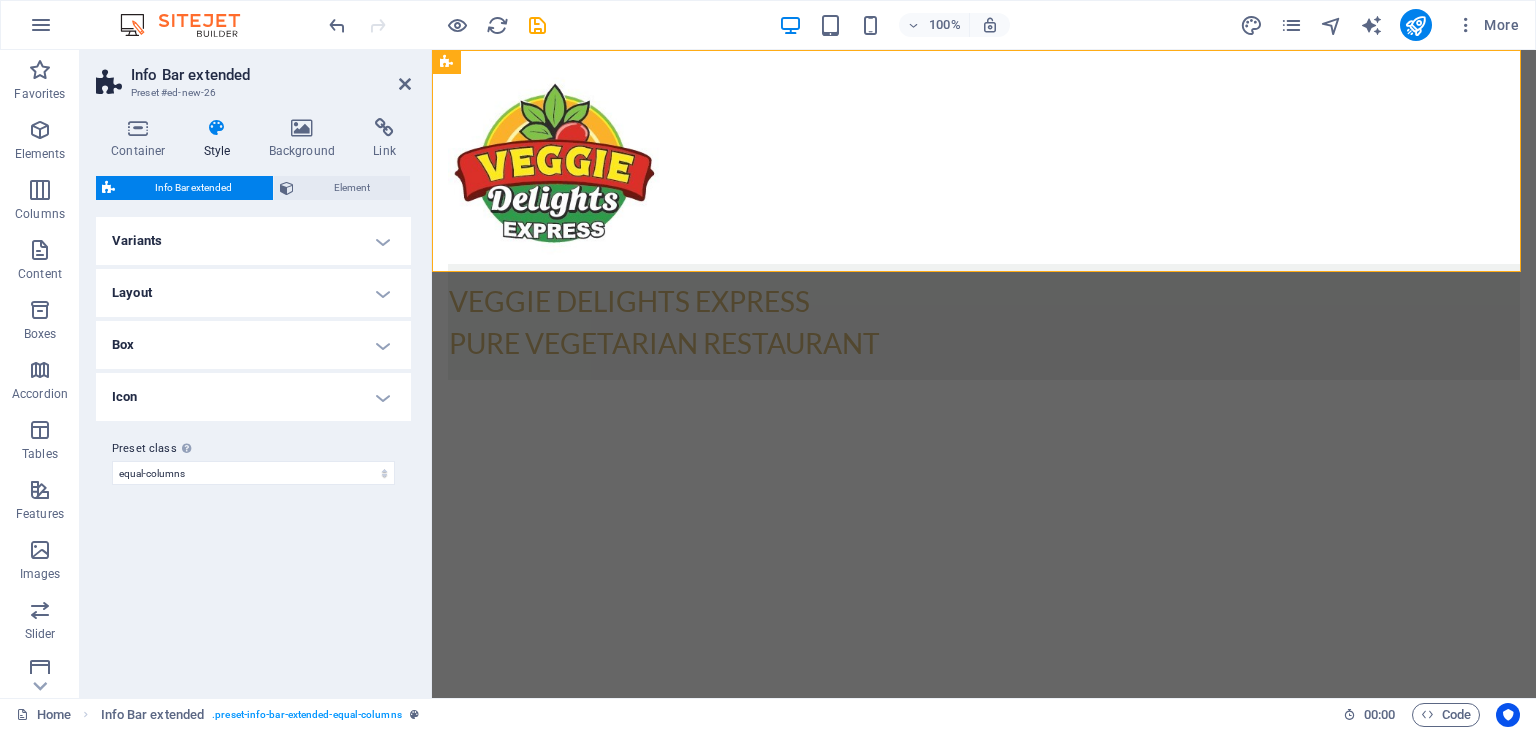 click on "Icon" at bounding box center [253, 397] 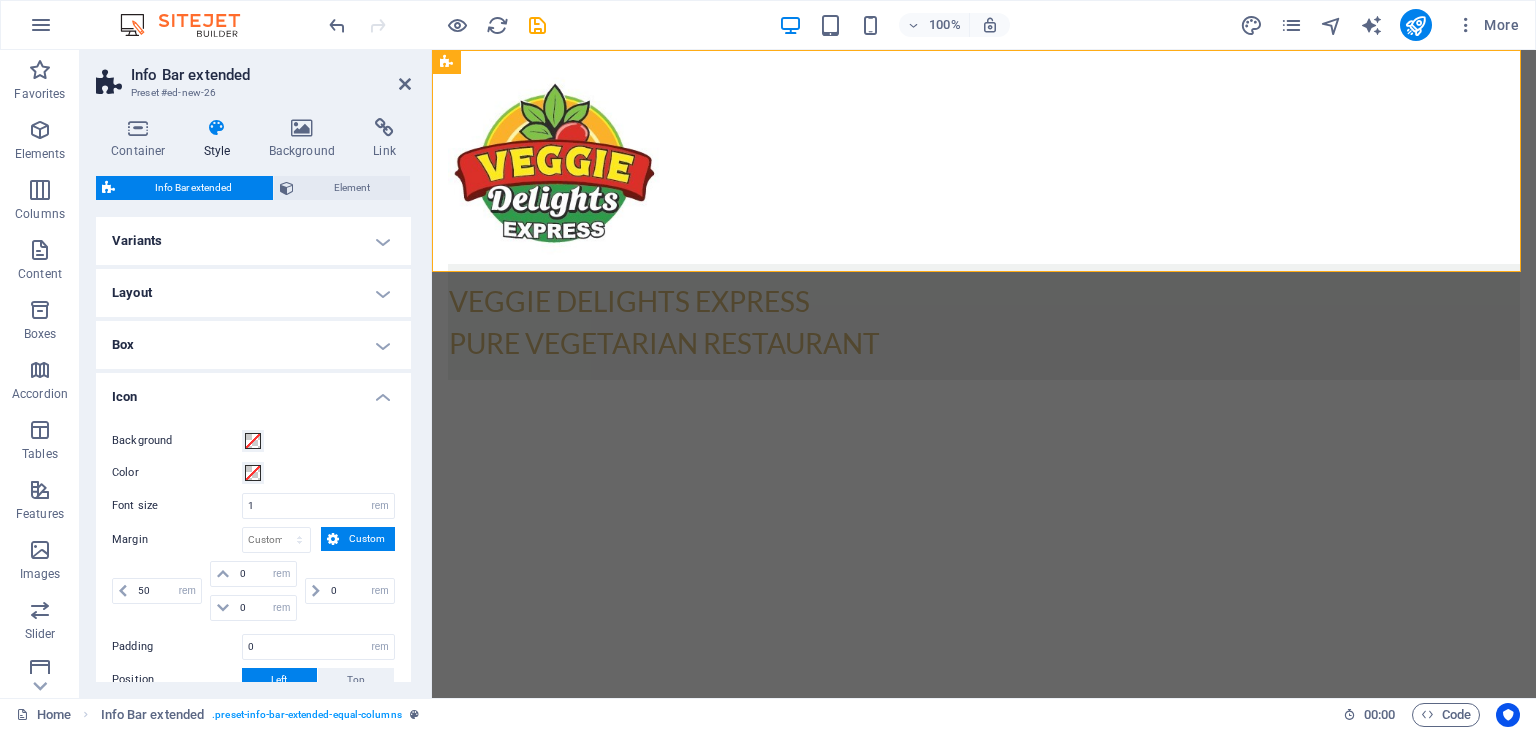 scroll, scrollTop: 200, scrollLeft: 0, axis: vertical 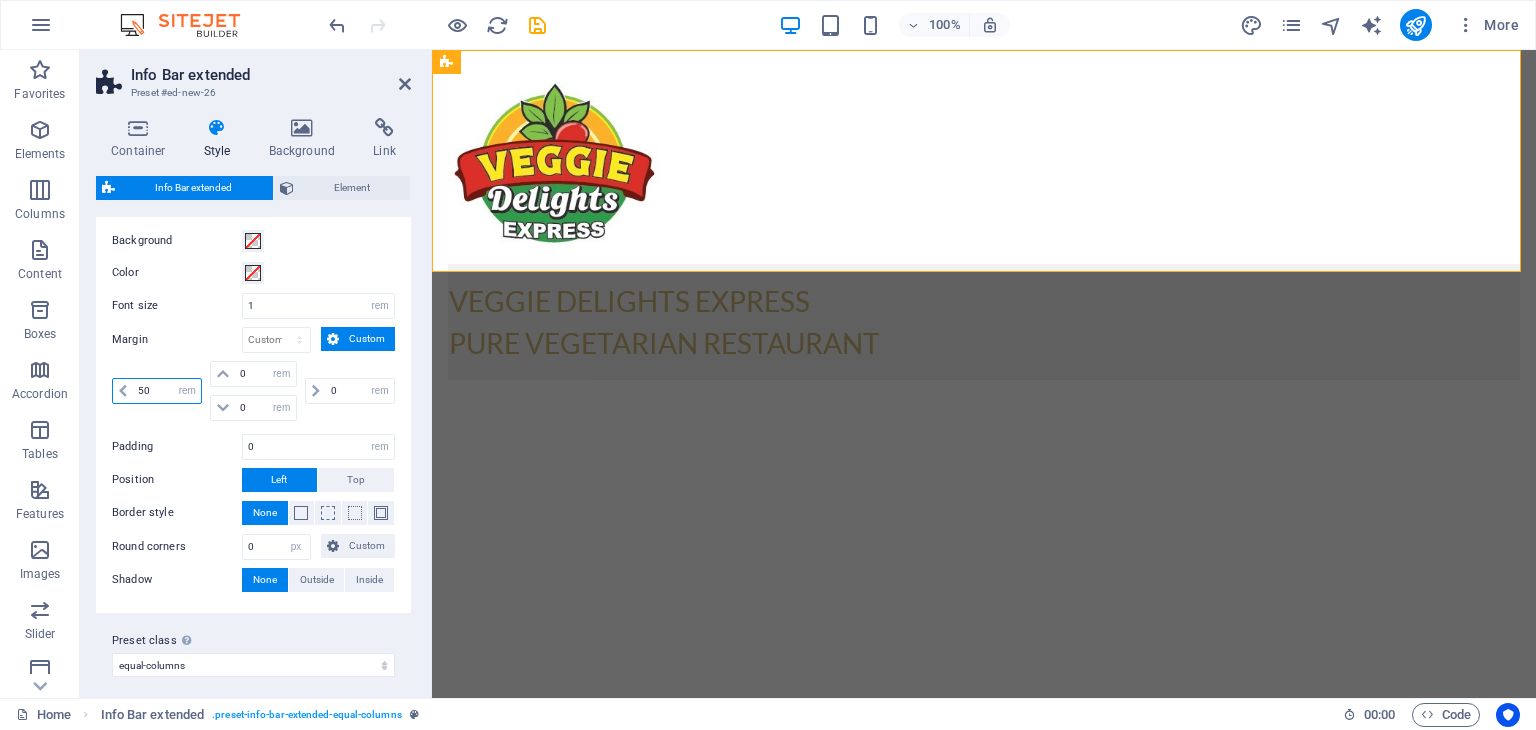 drag, startPoint x: 160, startPoint y: 391, endPoint x: 128, endPoint y: 385, distance: 32.55764 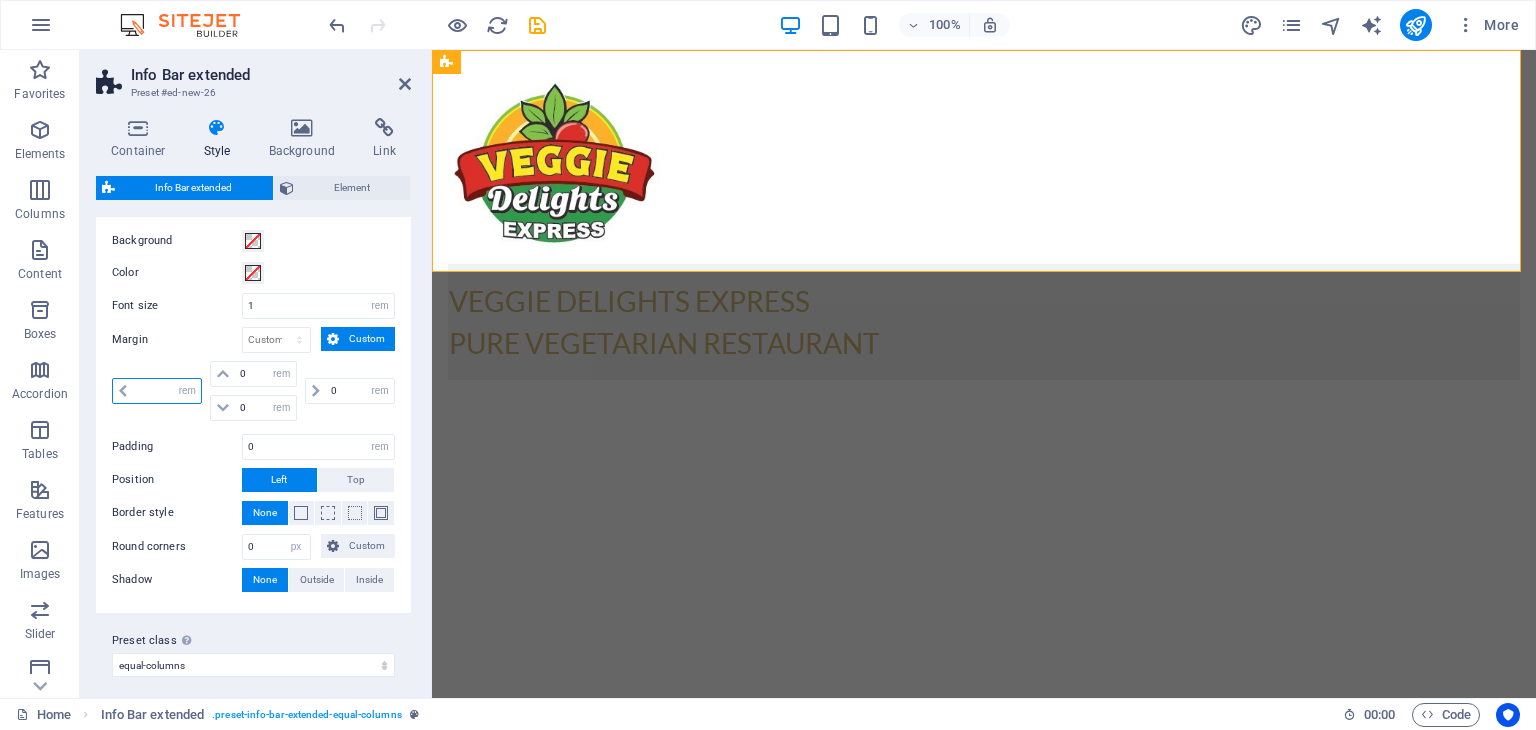 type on "0" 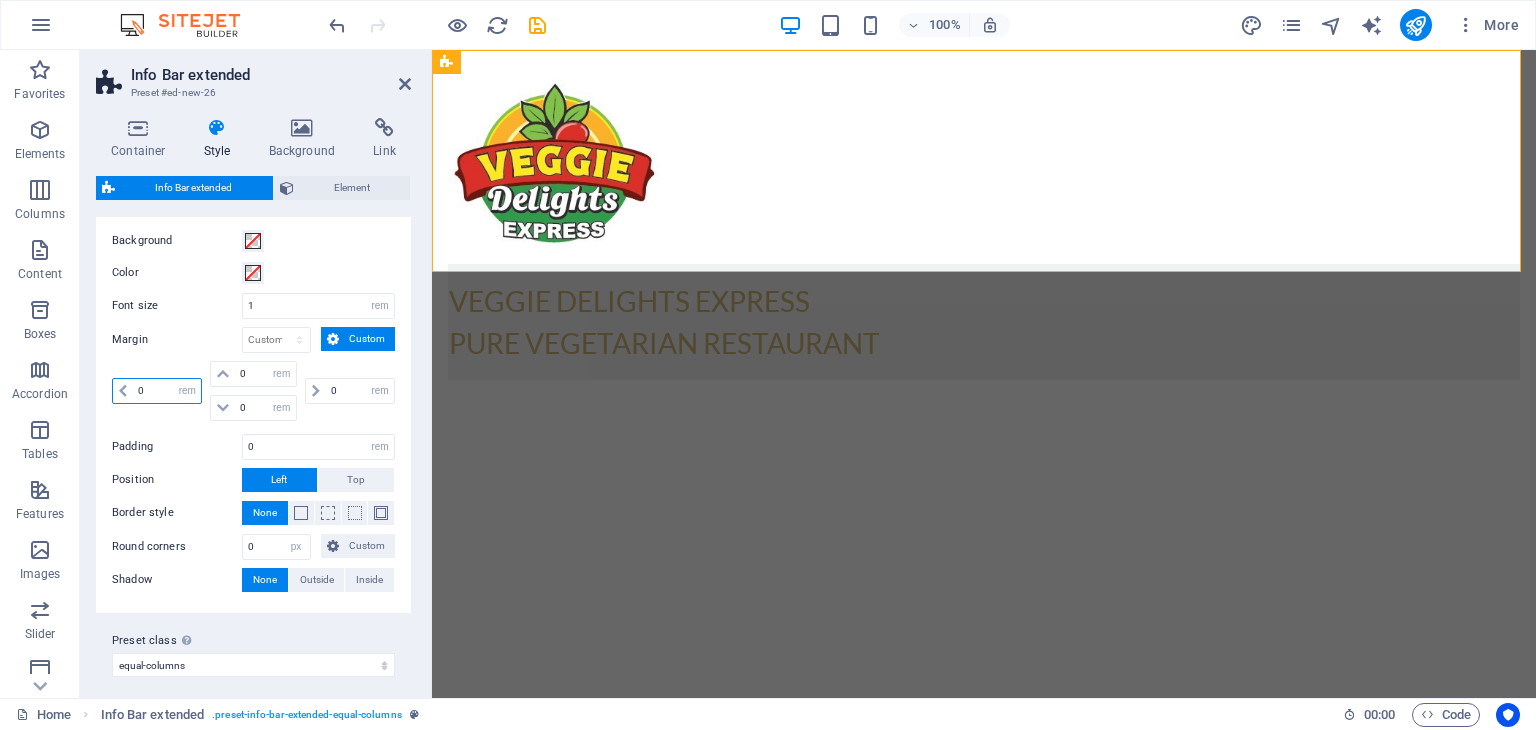 type on "0" 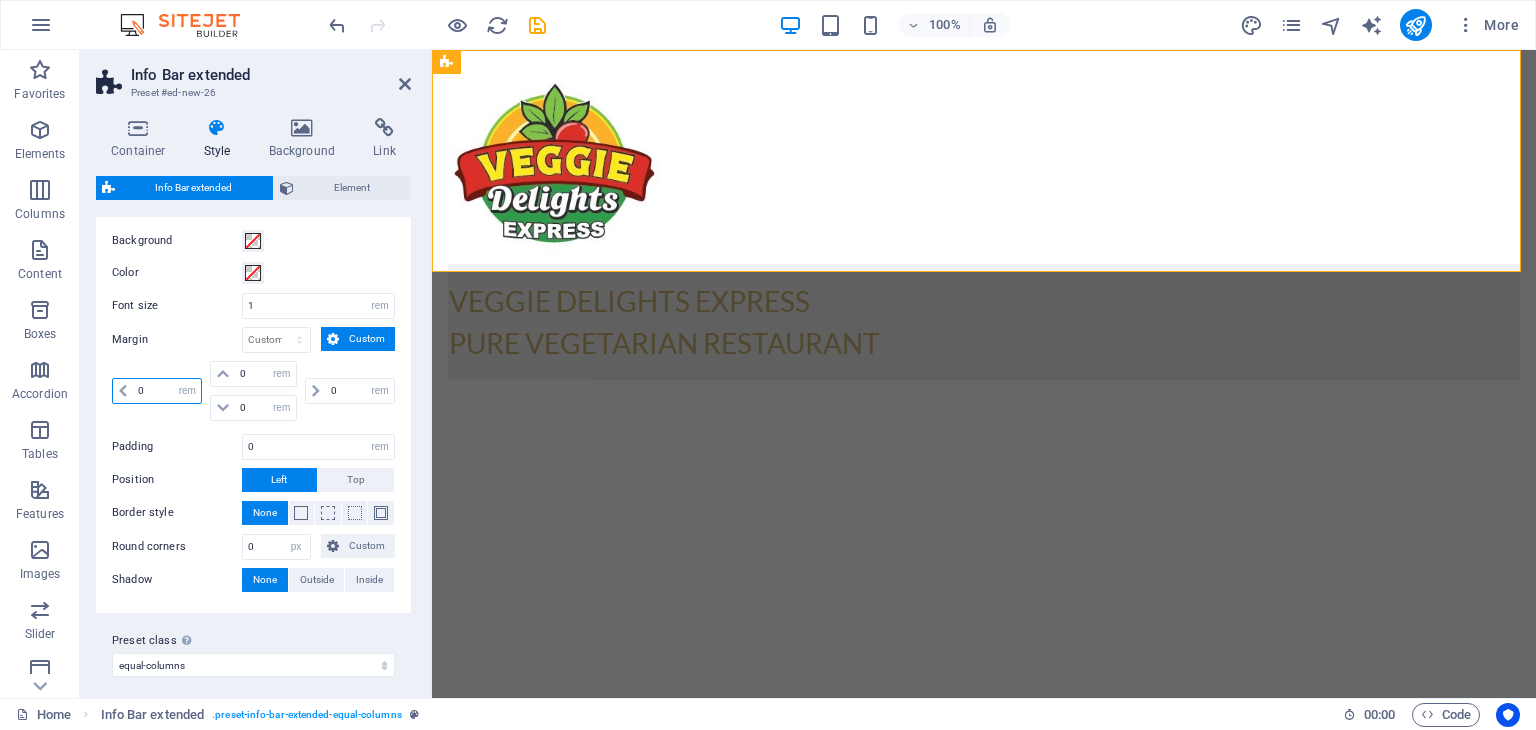 select on "rem" 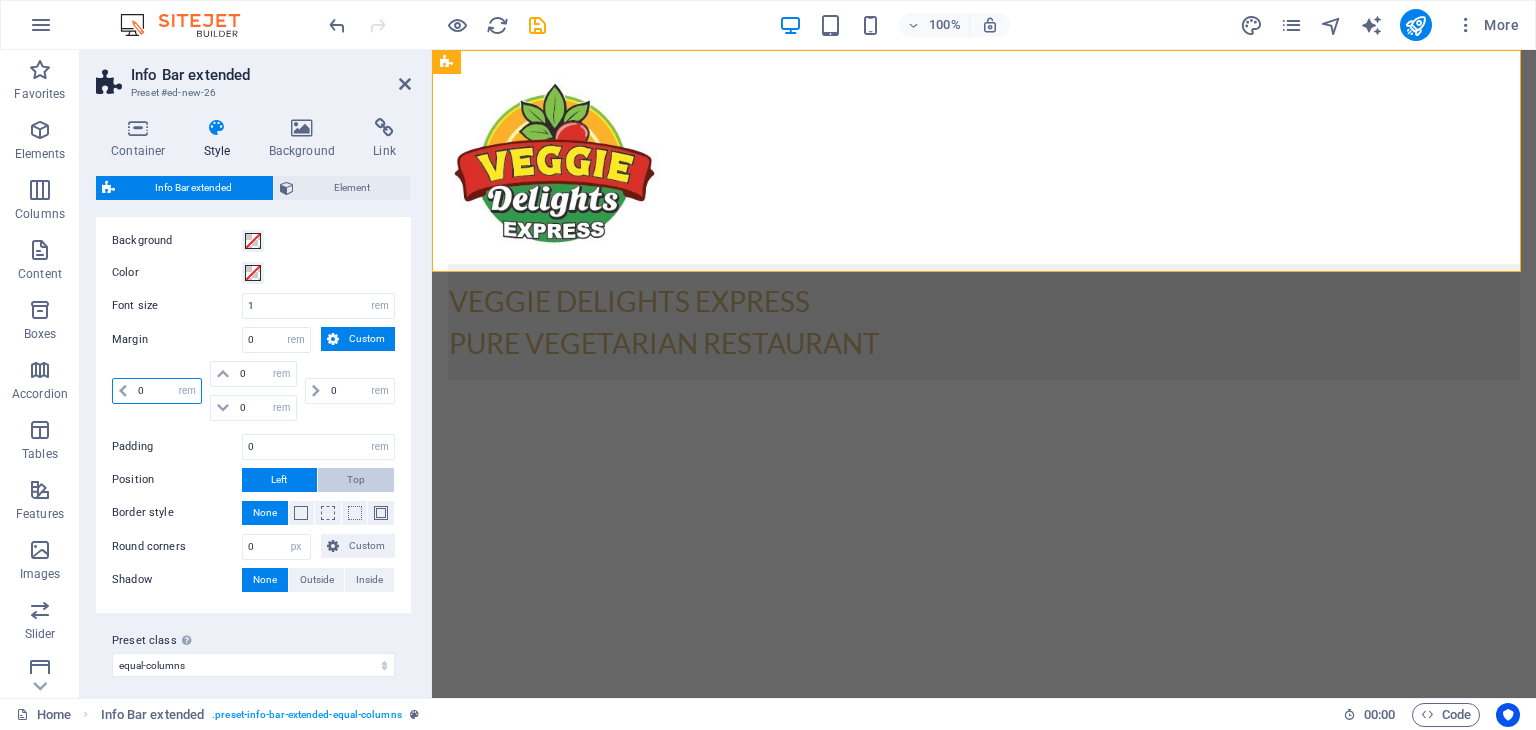 type on "0" 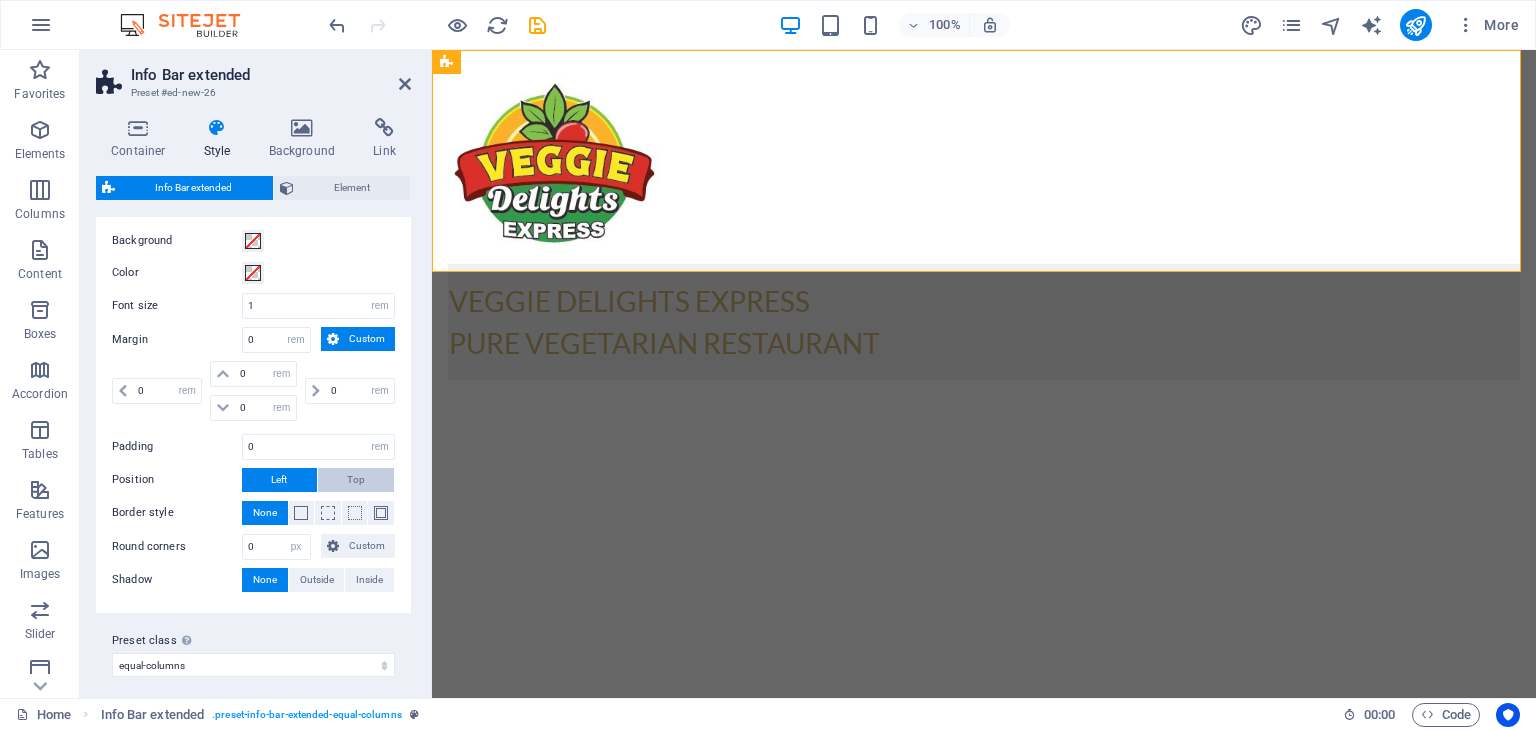 click on "Top" at bounding box center (356, 480) 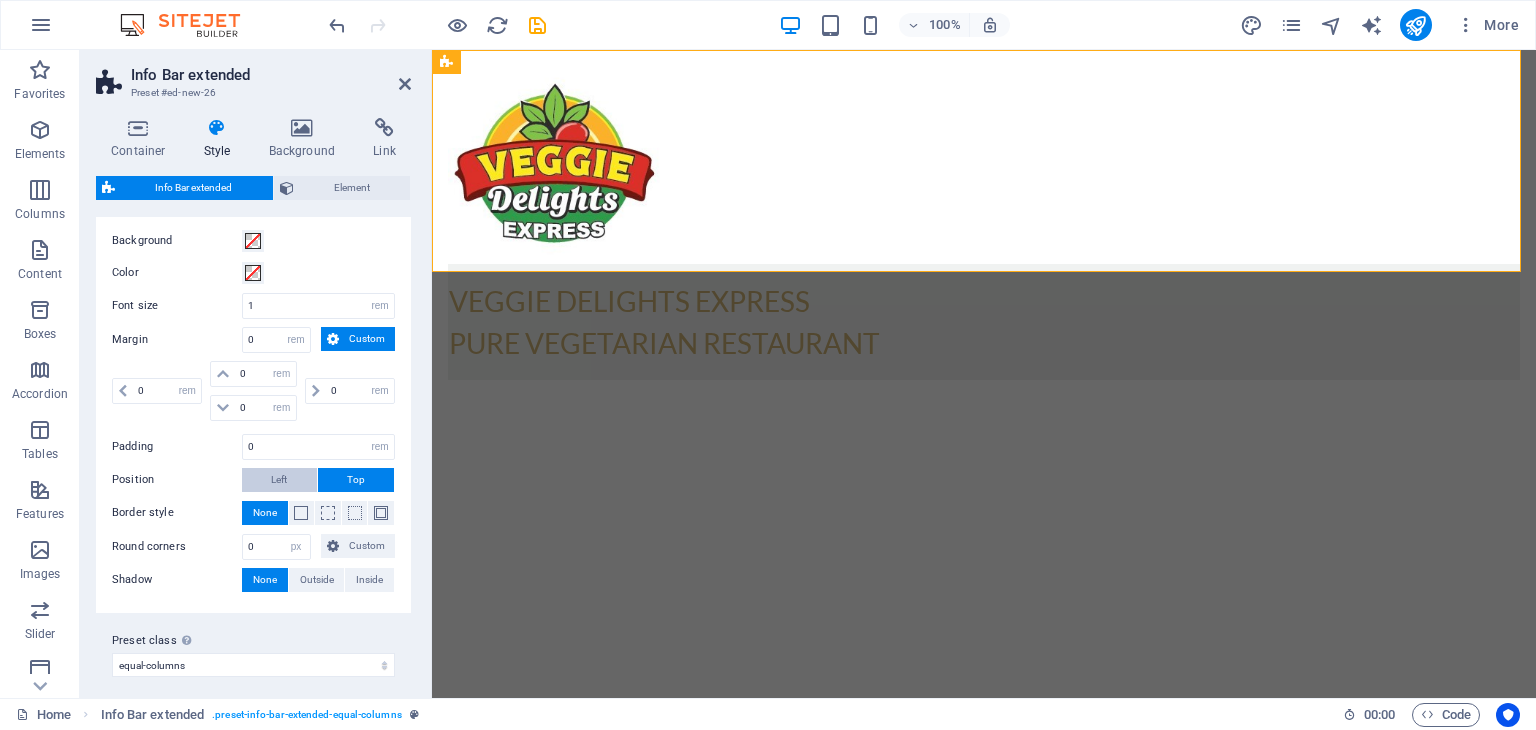 click on "Left" at bounding box center (279, 480) 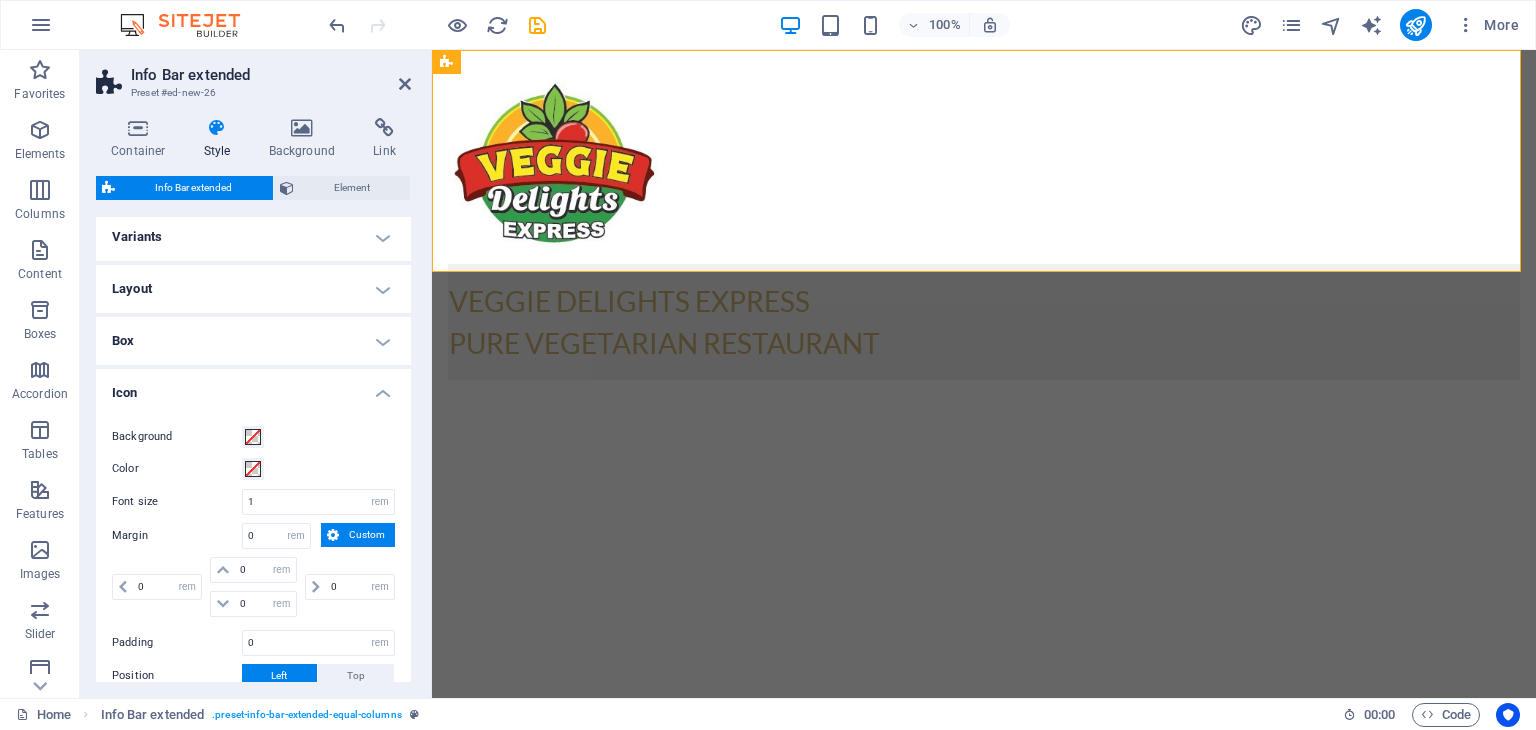 scroll, scrollTop: 0, scrollLeft: 0, axis: both 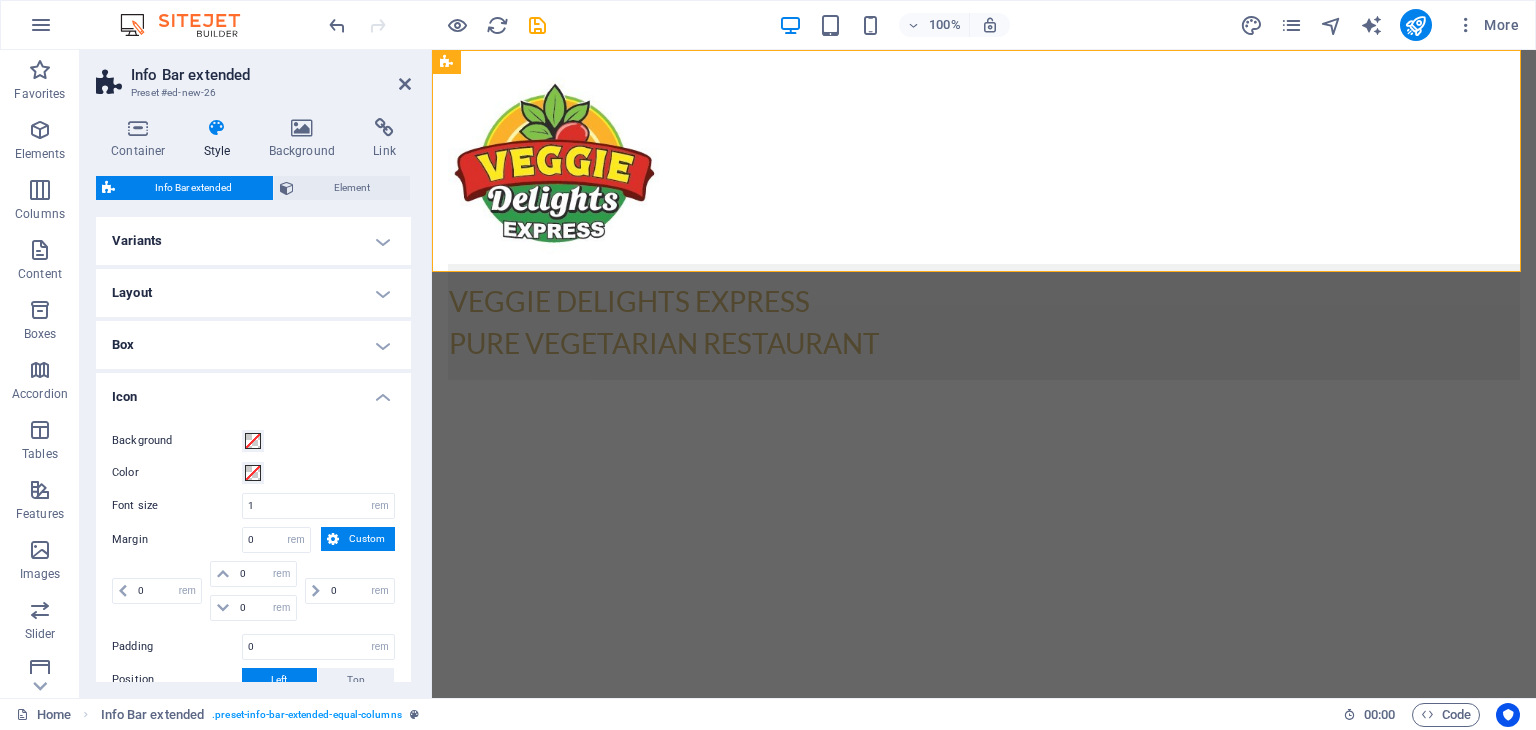click on "Icon" at bounding box center (253, 391) 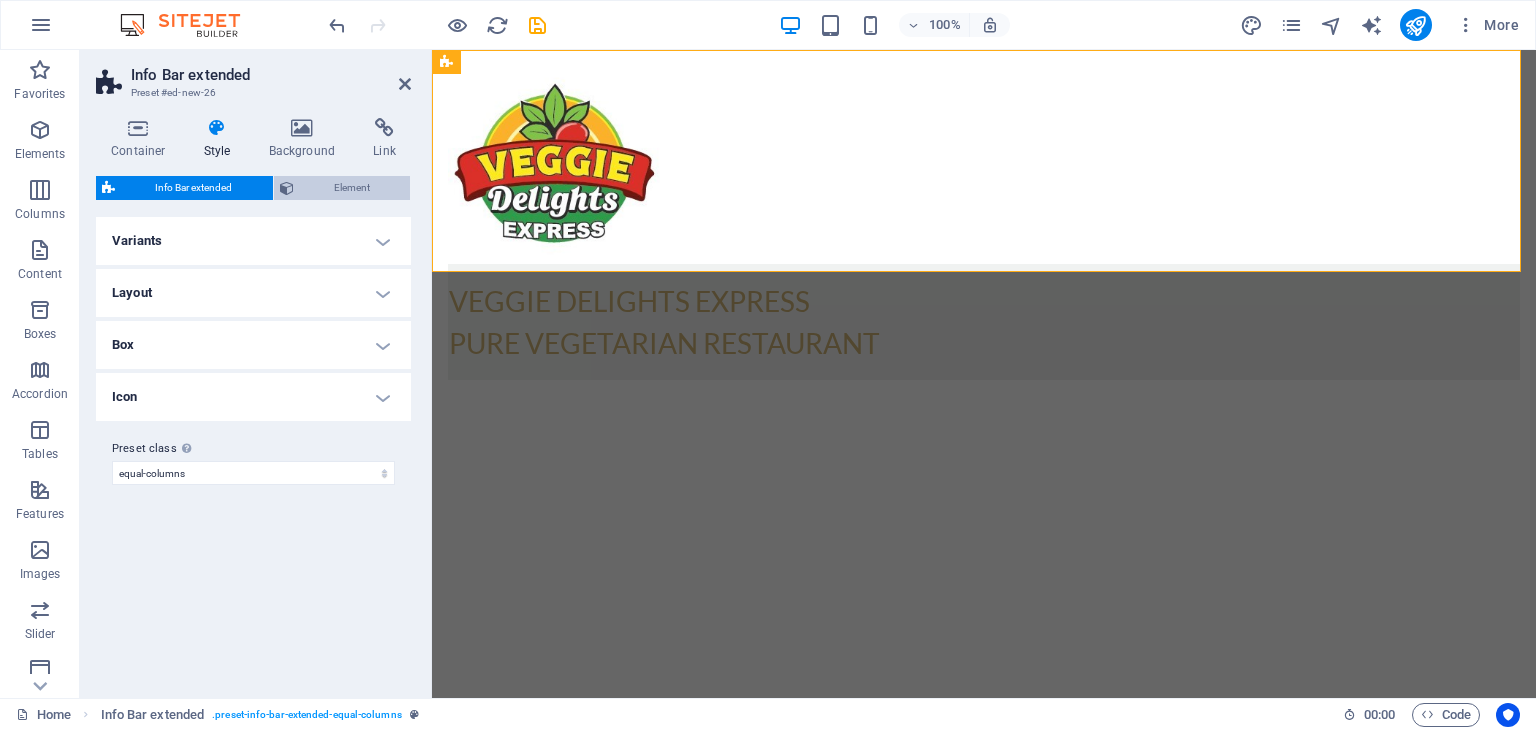 click on "Element" at bounding box center [352, 188] 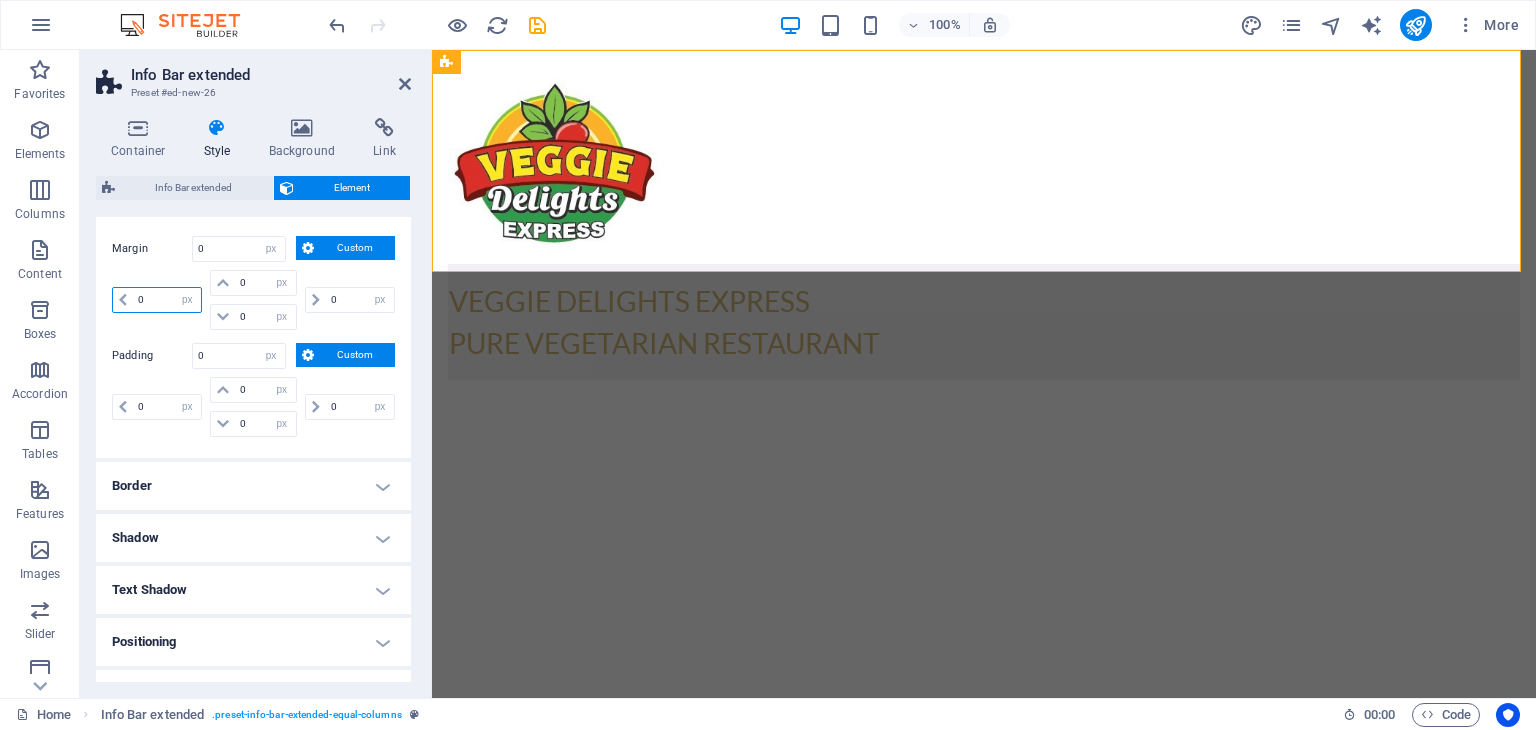 click on "0" at bounding box center (167, 300) 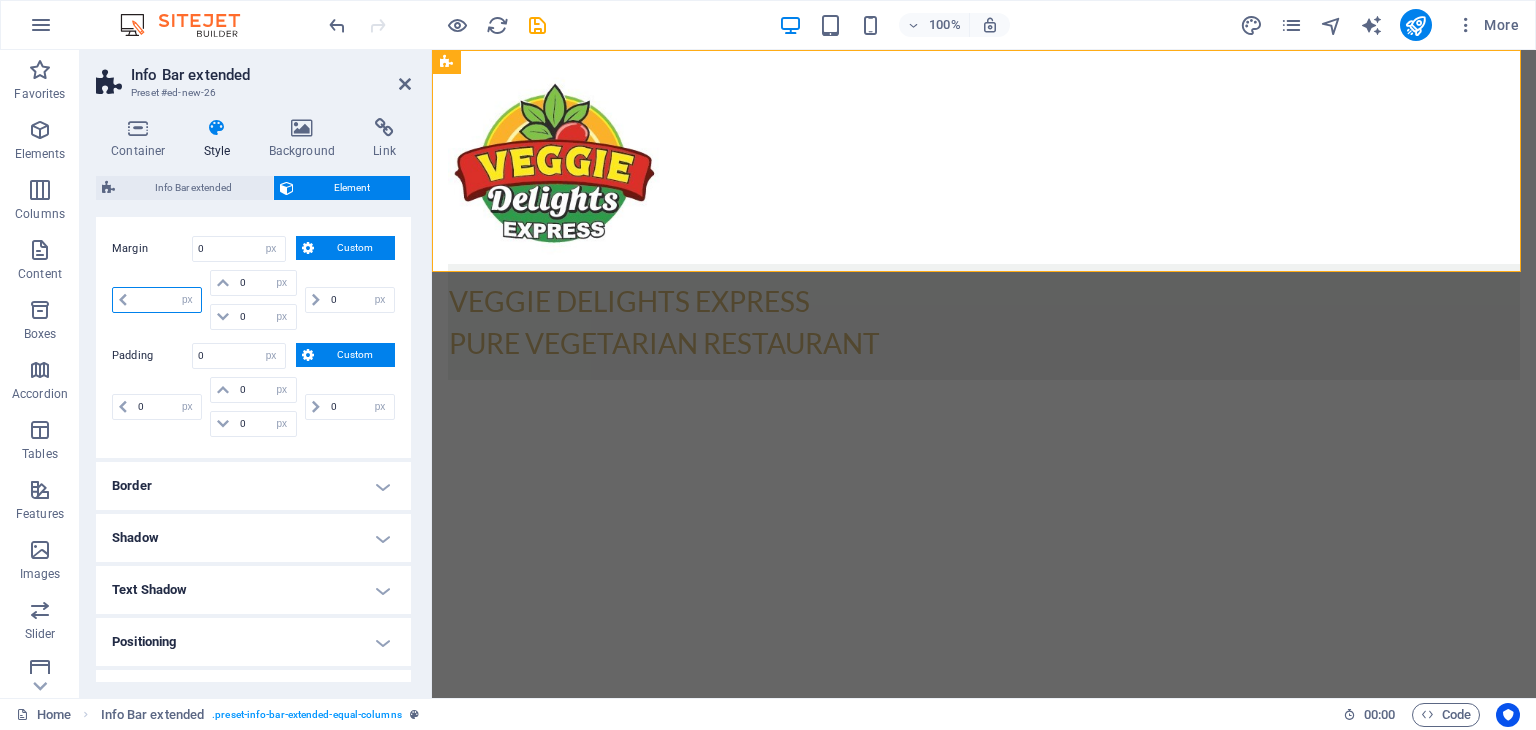 type on "0" 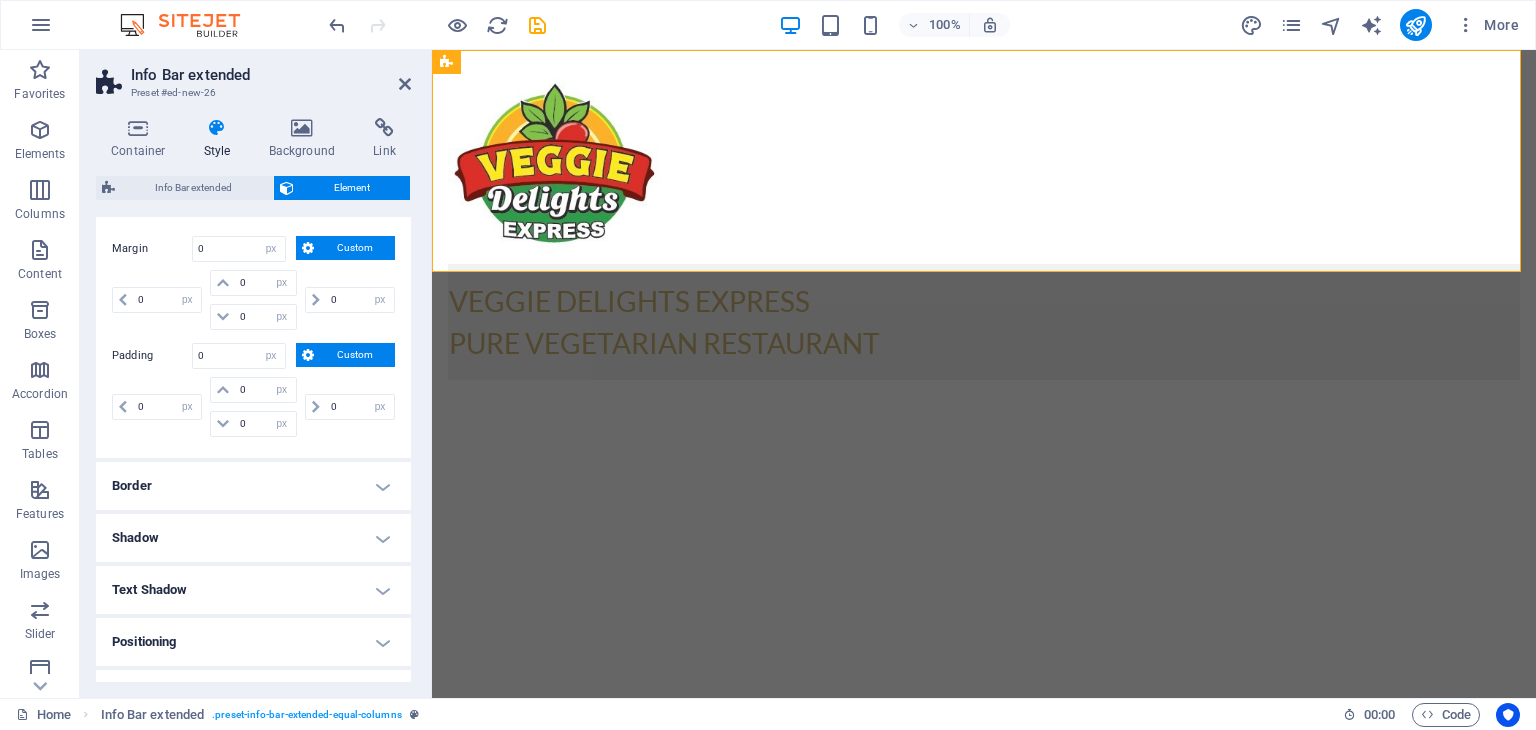 click on "Custom" at bounding box center [345, 248] 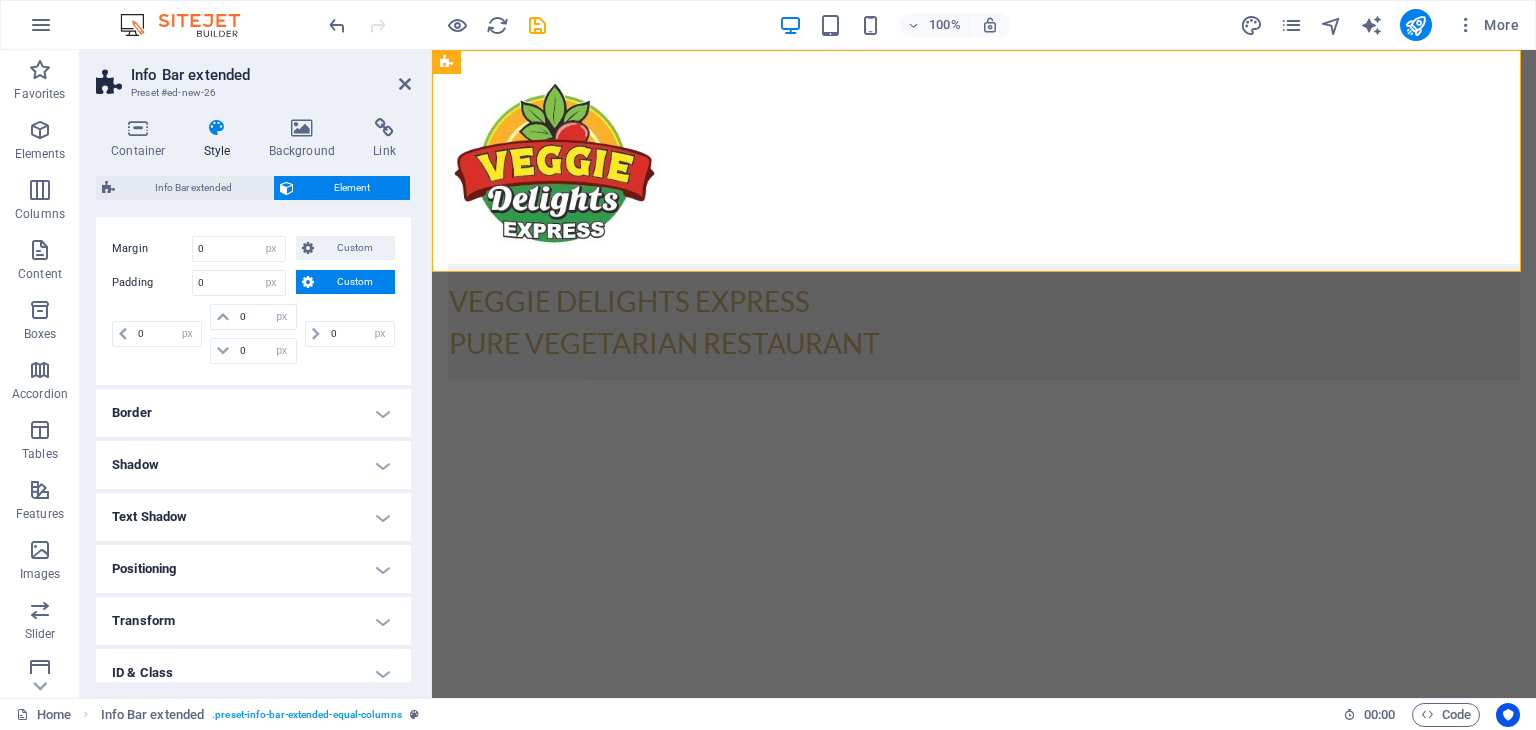 click on "Custom" at bounding box center [345, 282] 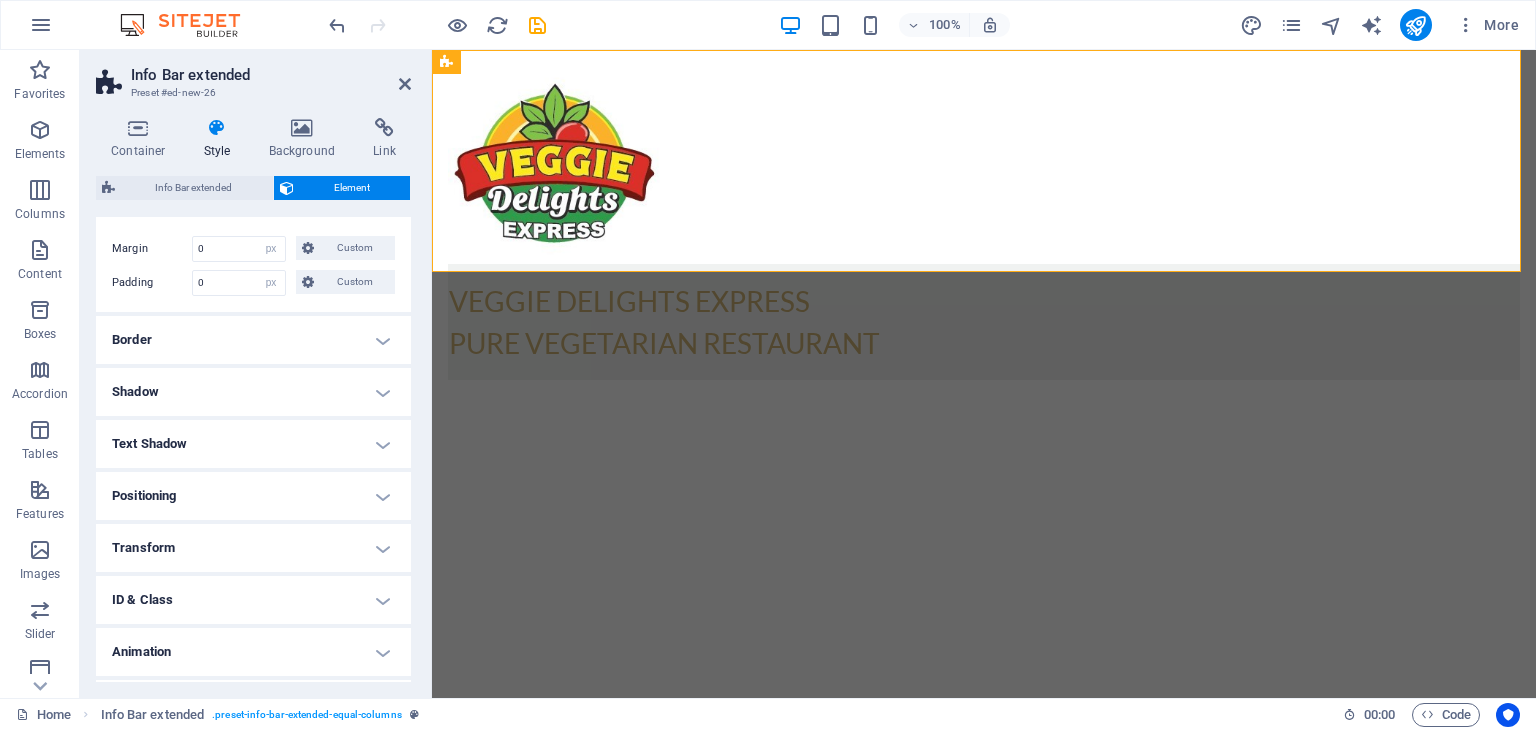 click on "Positioning" at bounding box center [253, 496] 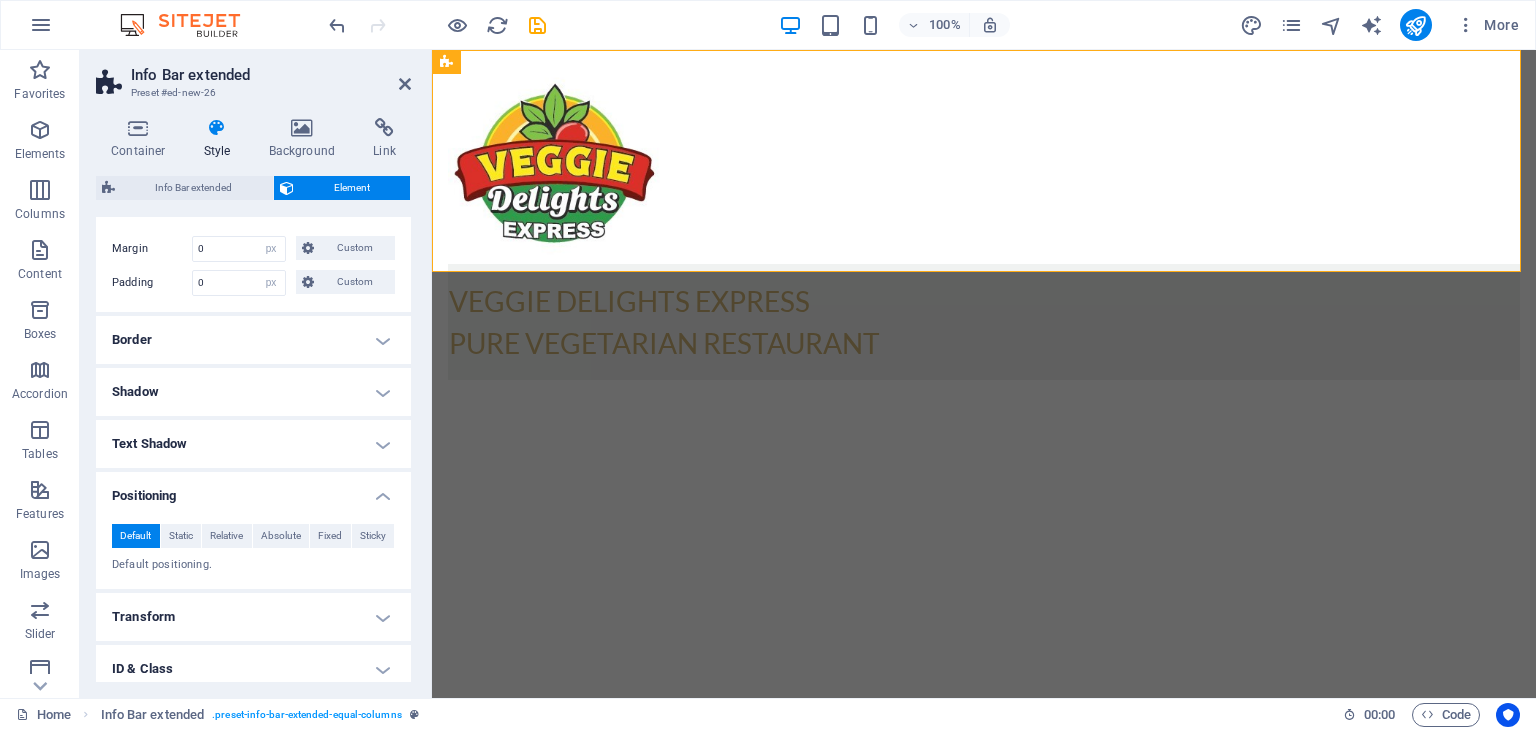 click on "Positioning" at bounding box center [253, 490] 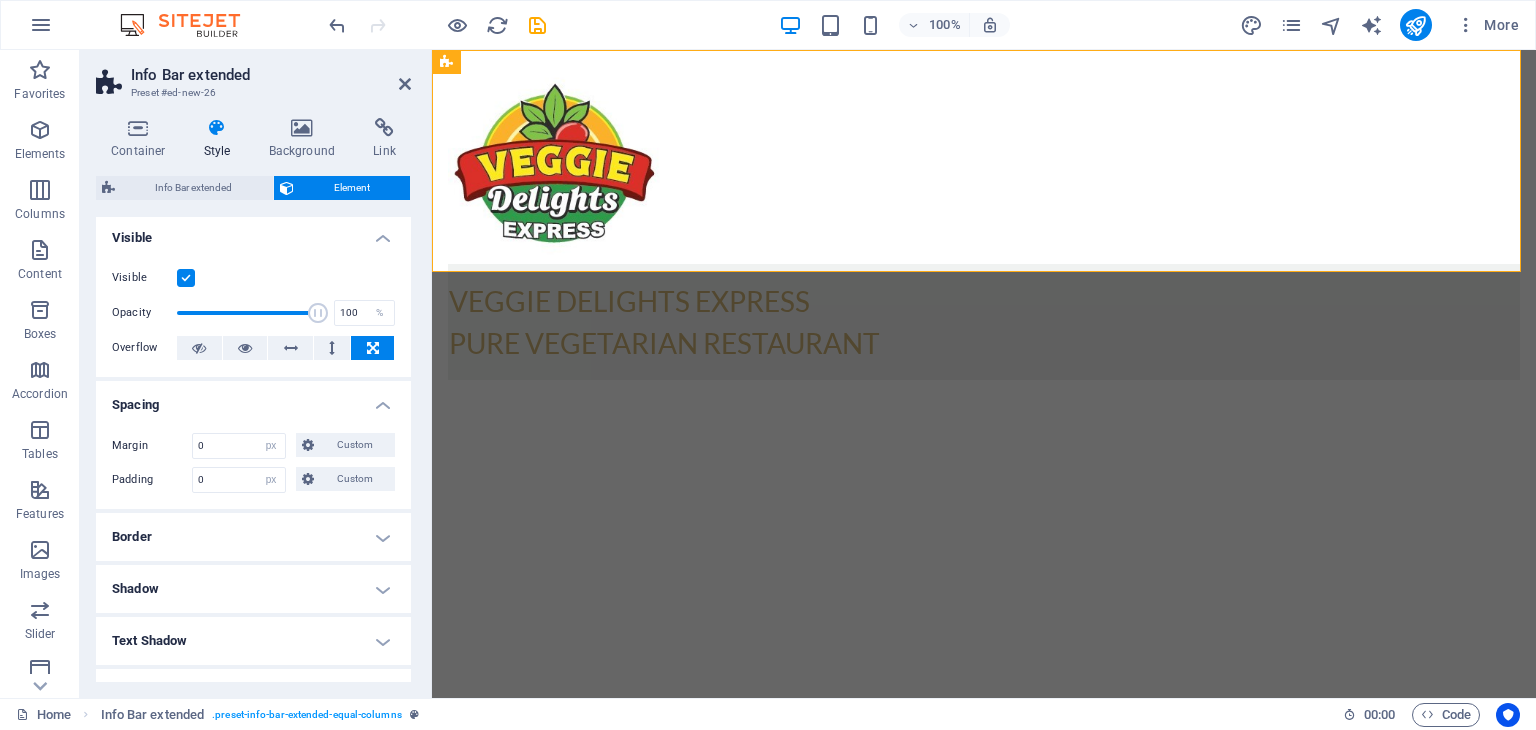 scroll, scrollTop: 0, scrollLeft: 0, axis: both 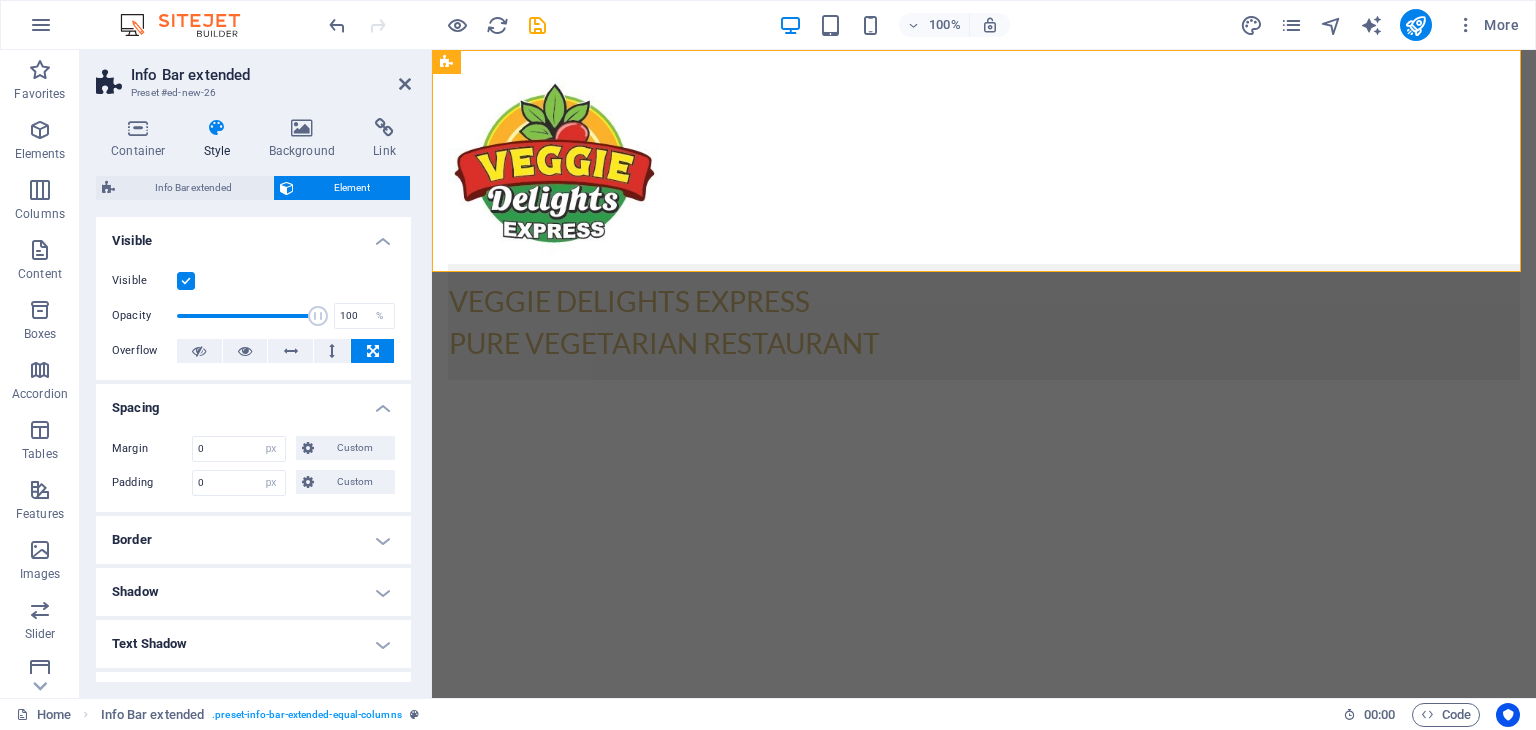 click on "Spacing" at bounding box center (253, 402) 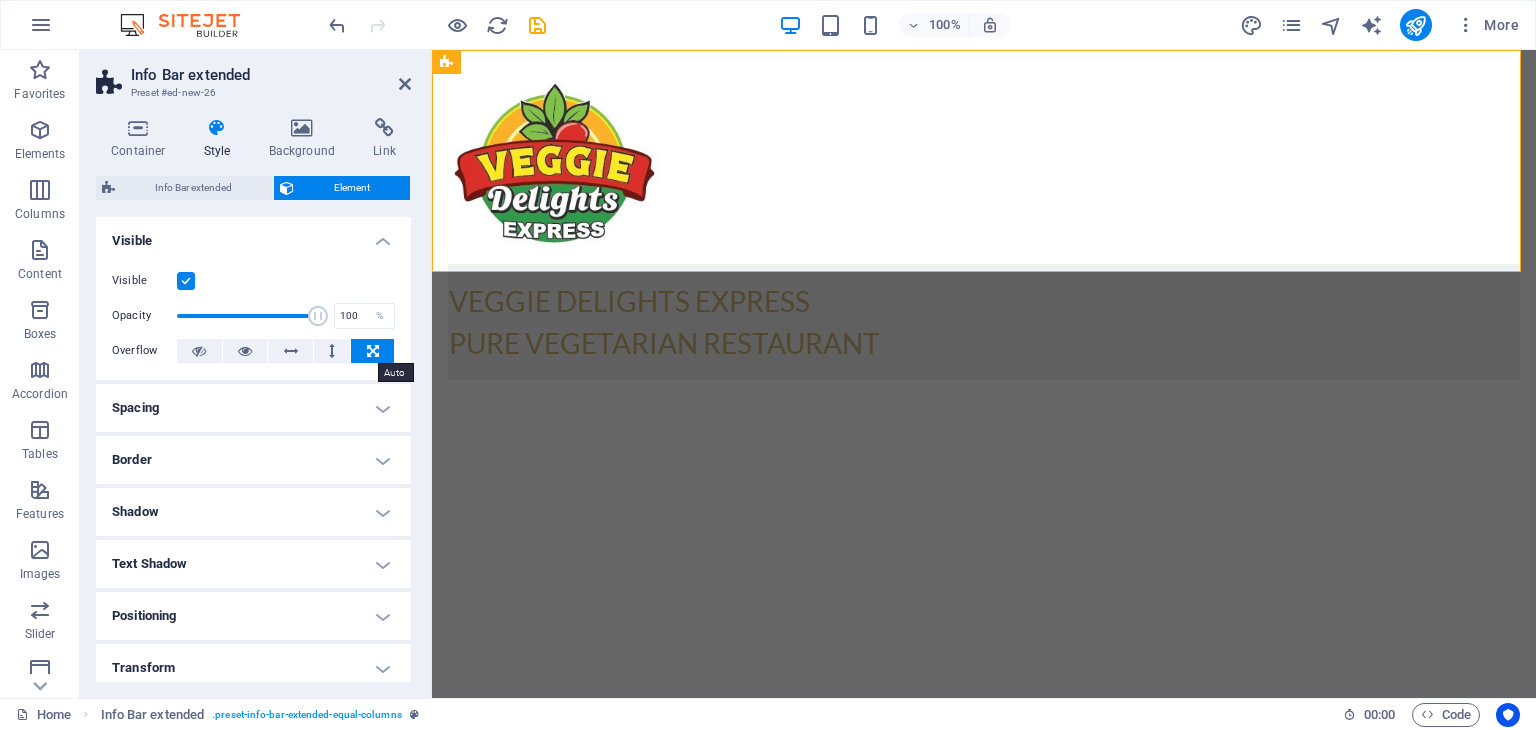 click at bounding box center [373, 351] 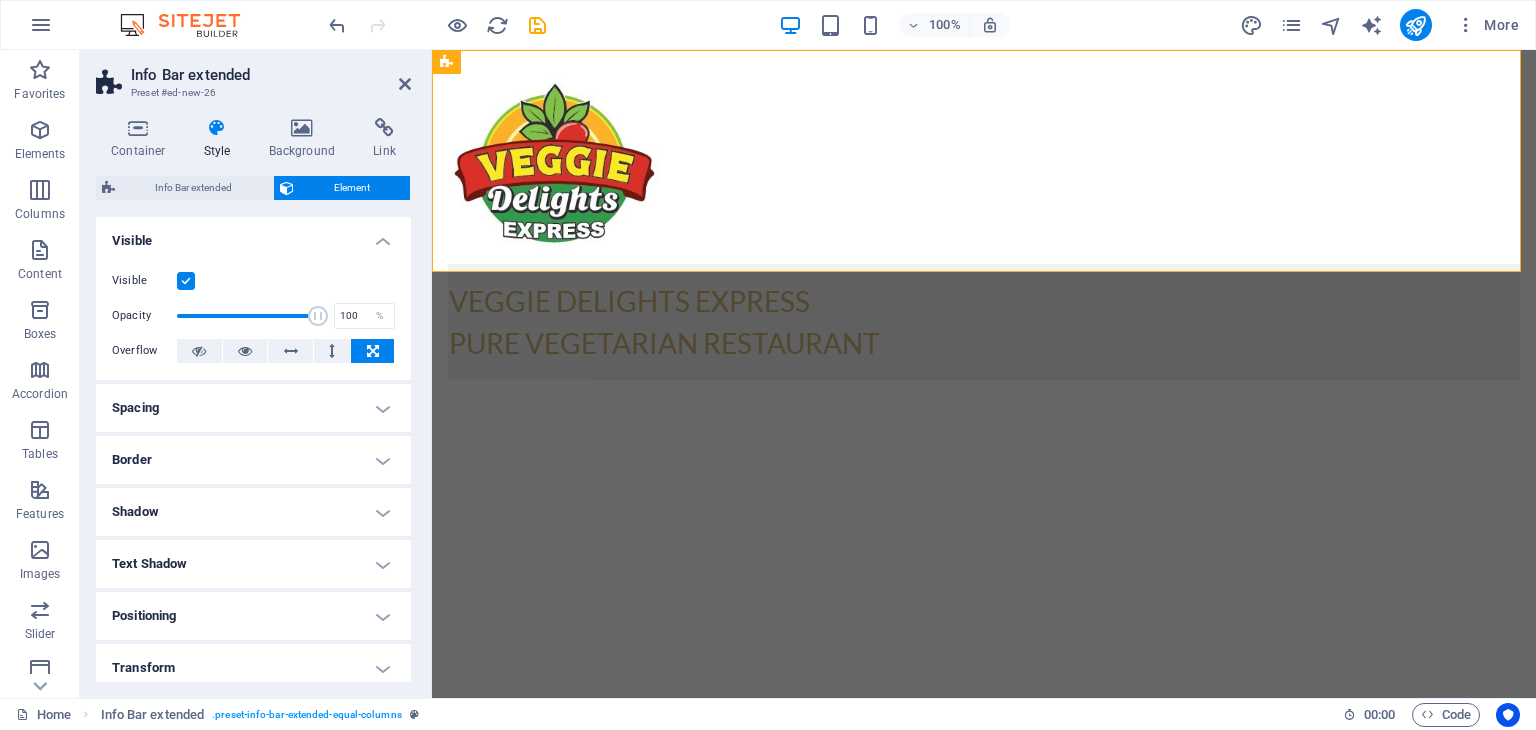 click at bounding box center (373, 351) 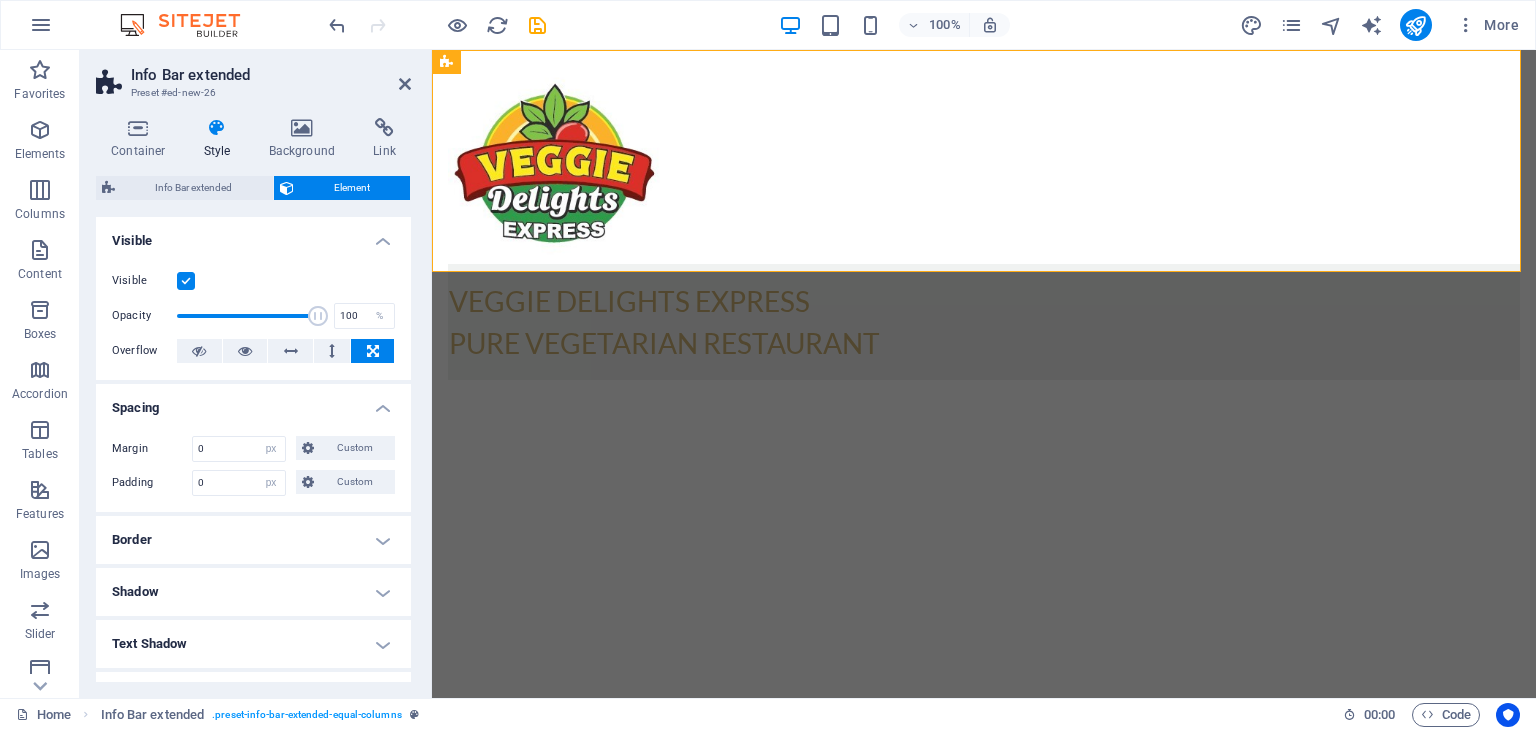 click on "Spacing" at bounding box center (253, 402) 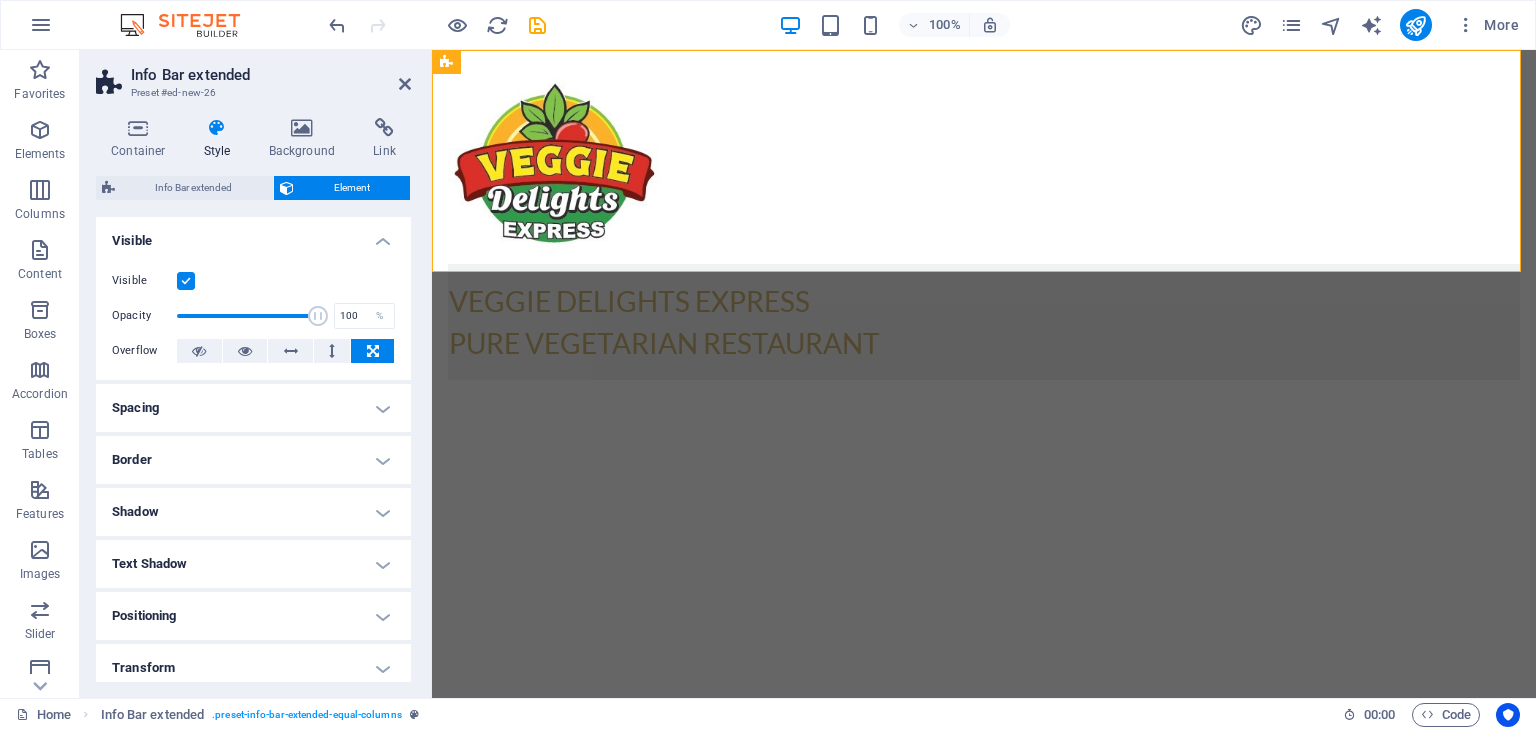 click on "Border" at bounding box center [253, 460] 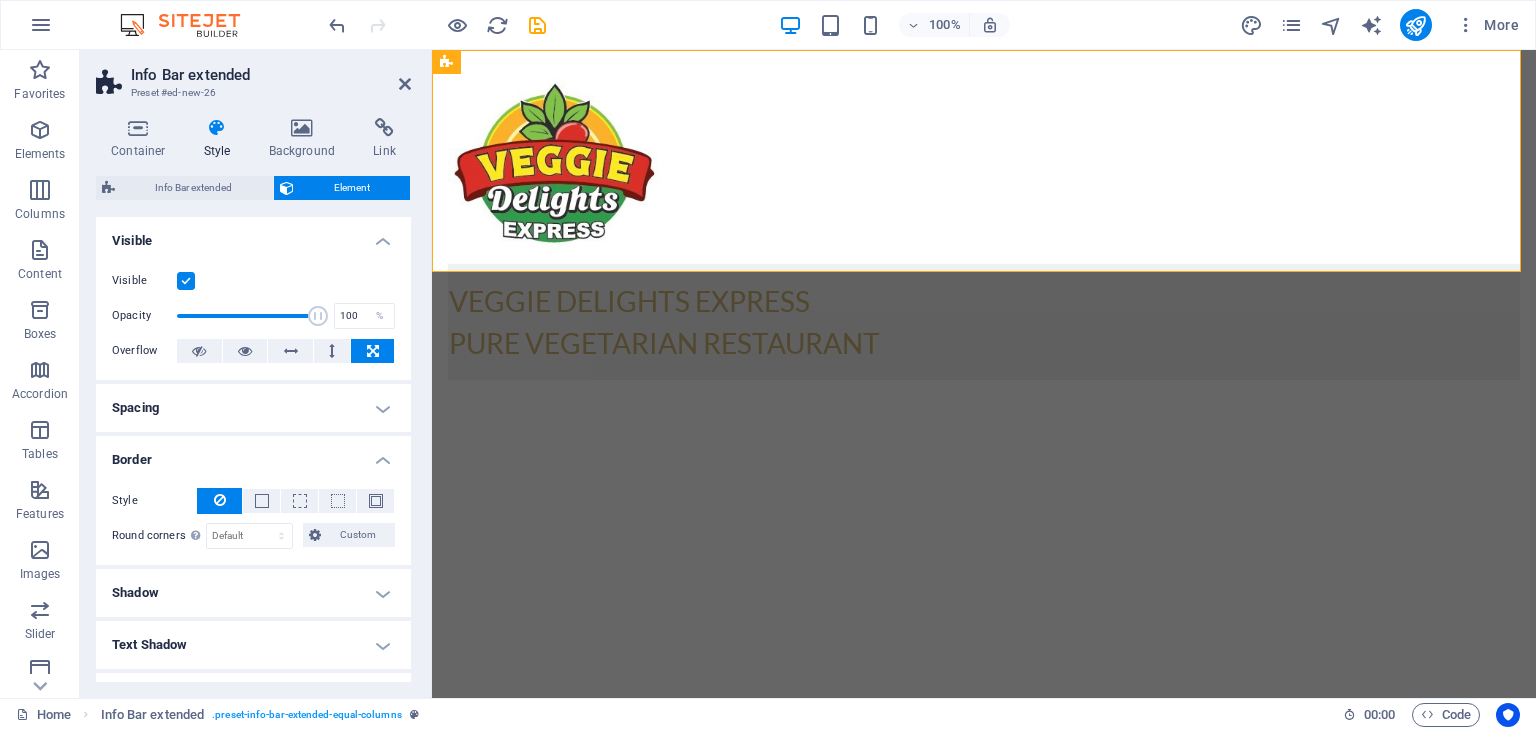 click on "Border" at bounding box center [253, 454] 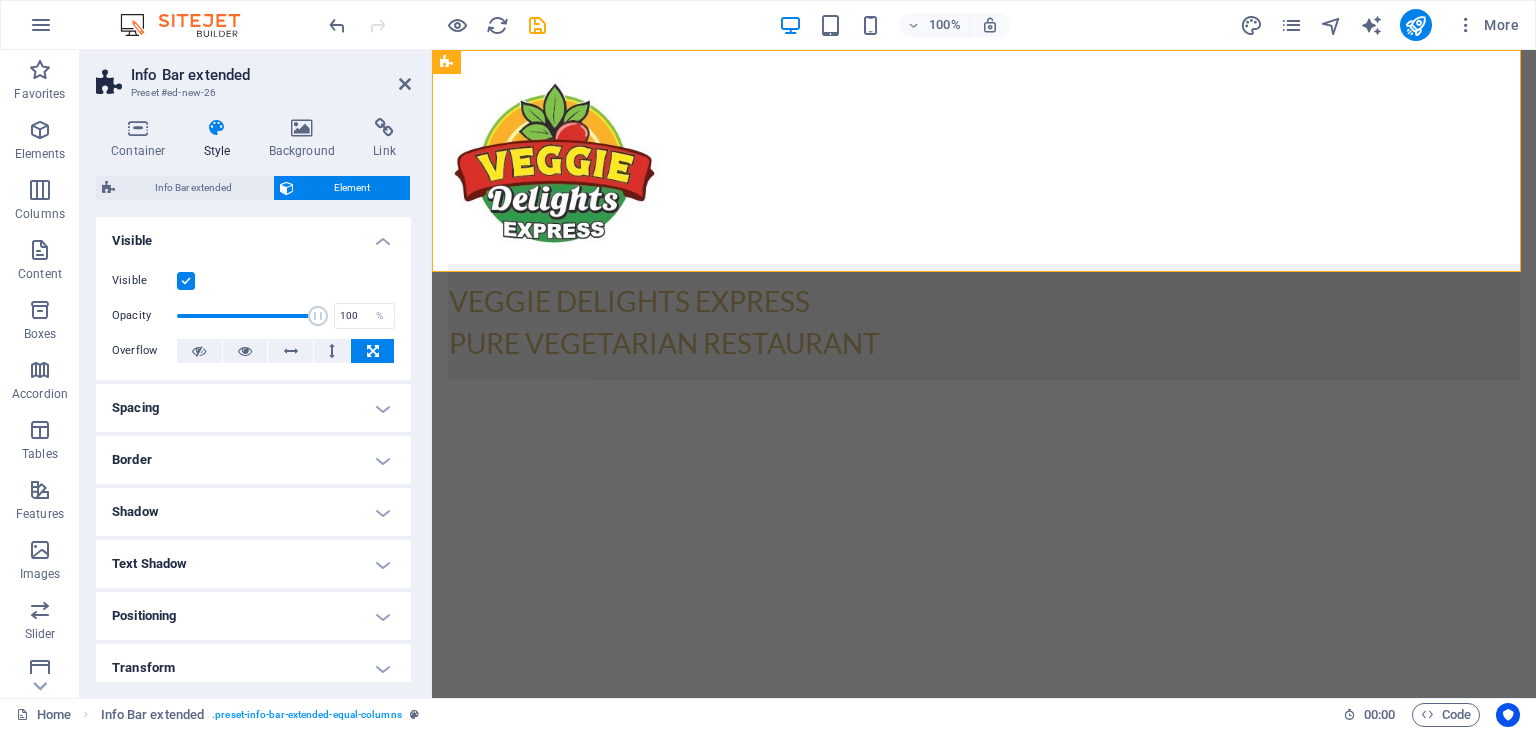 click on "Shadow" at bounding box center [253, 512] 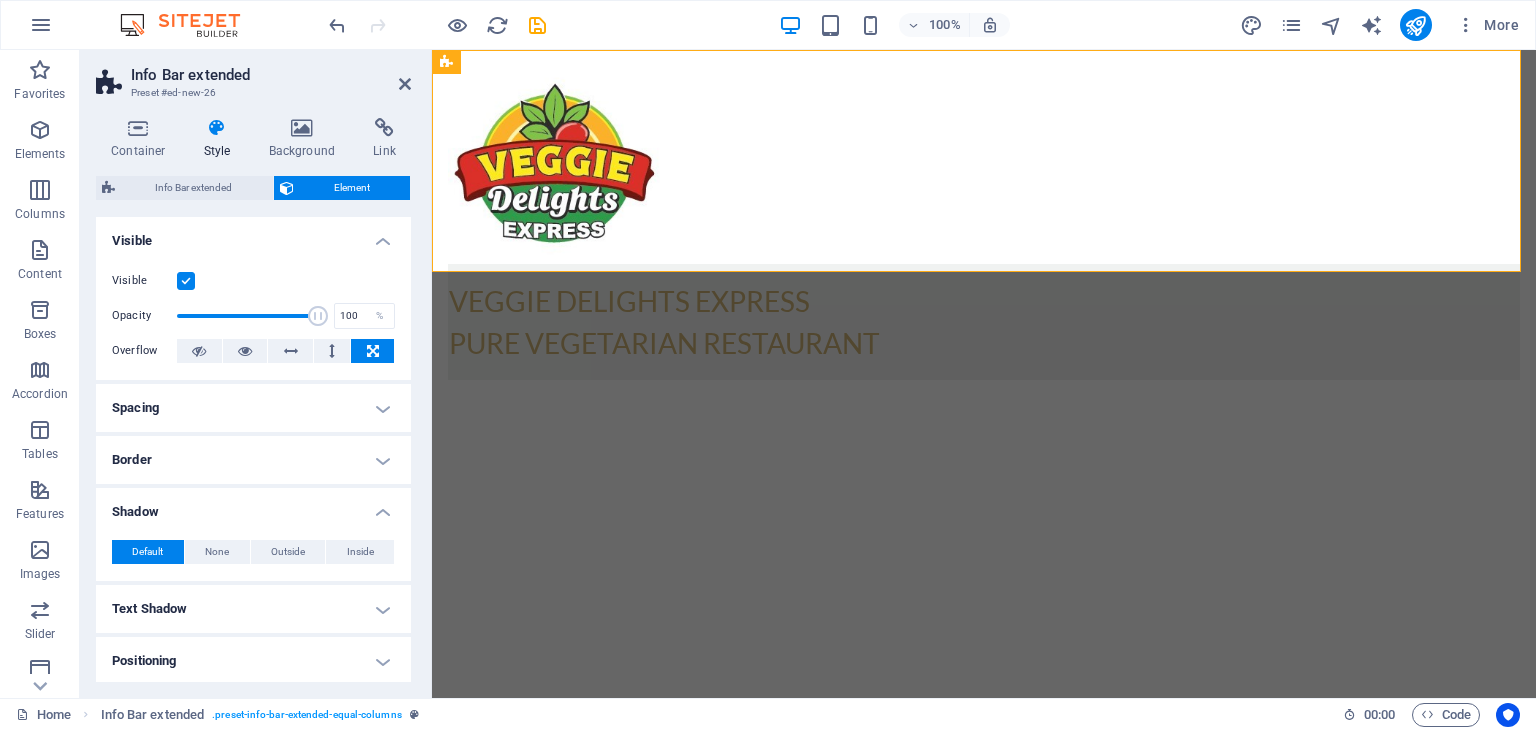 click on "Shadow" at bounding box center [253, 506] 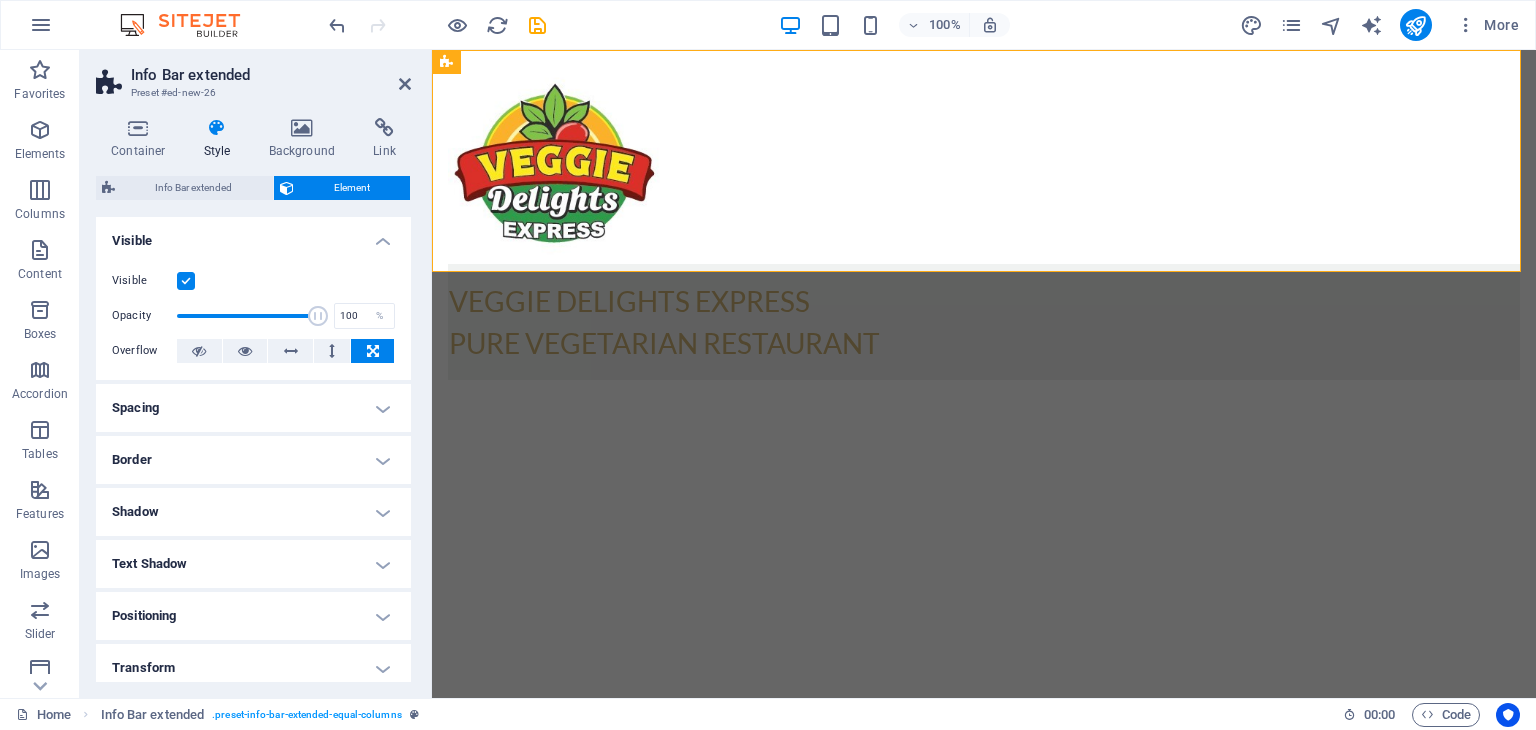click on "Text Shadow" at bounding box center [253, 564] 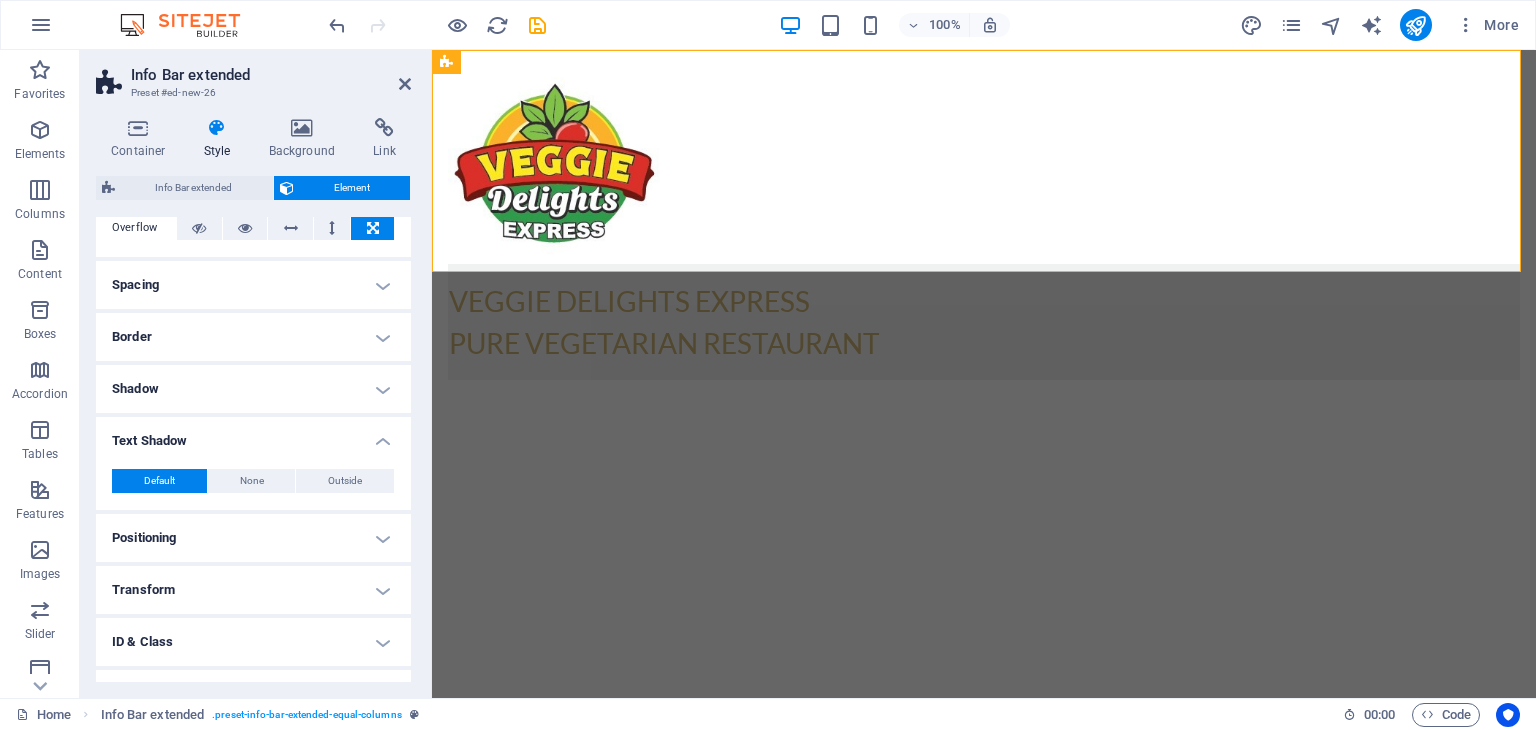 scroll, scrollTop: 211, scrollLeft: 0, axis: vertical 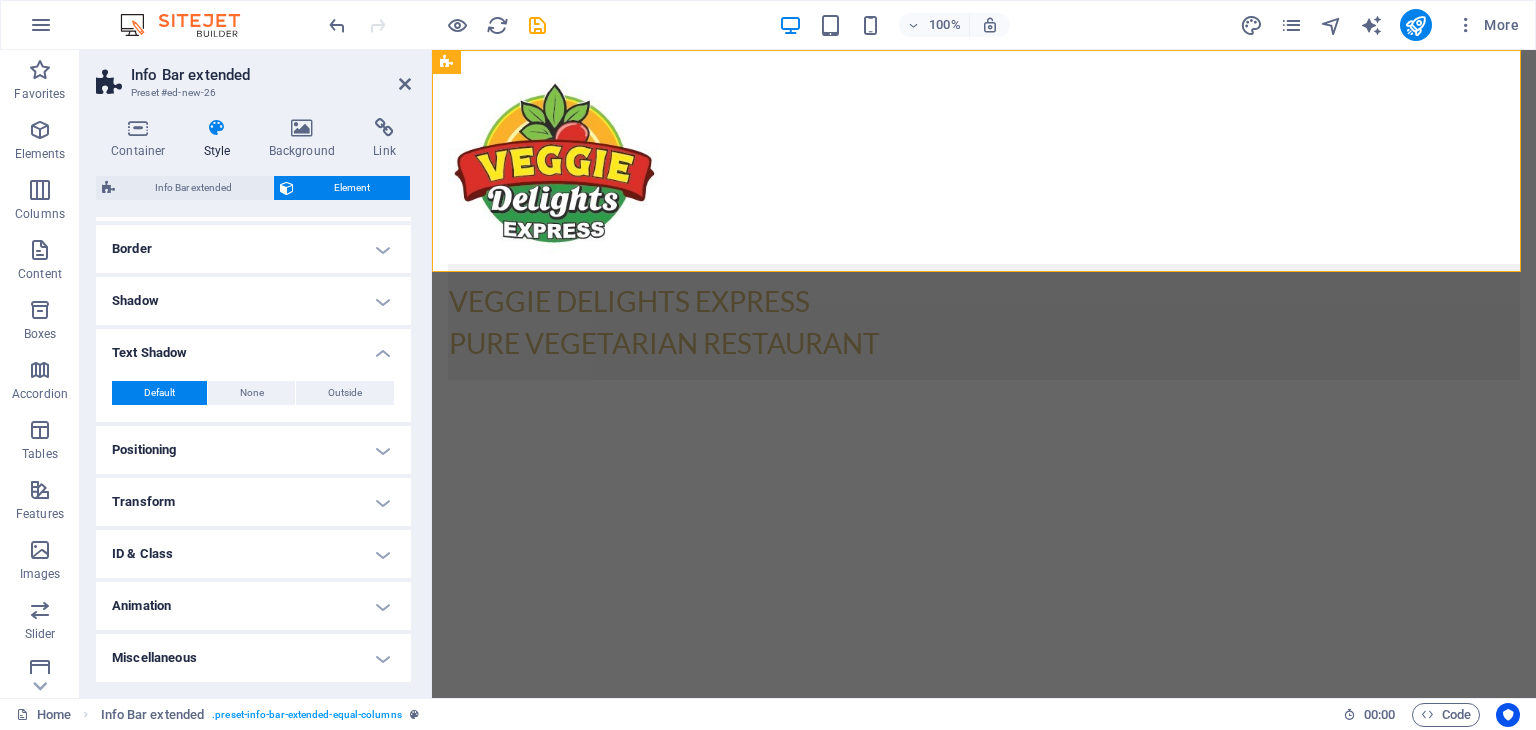 click on "Positioning" at bounding box center [253, 450] 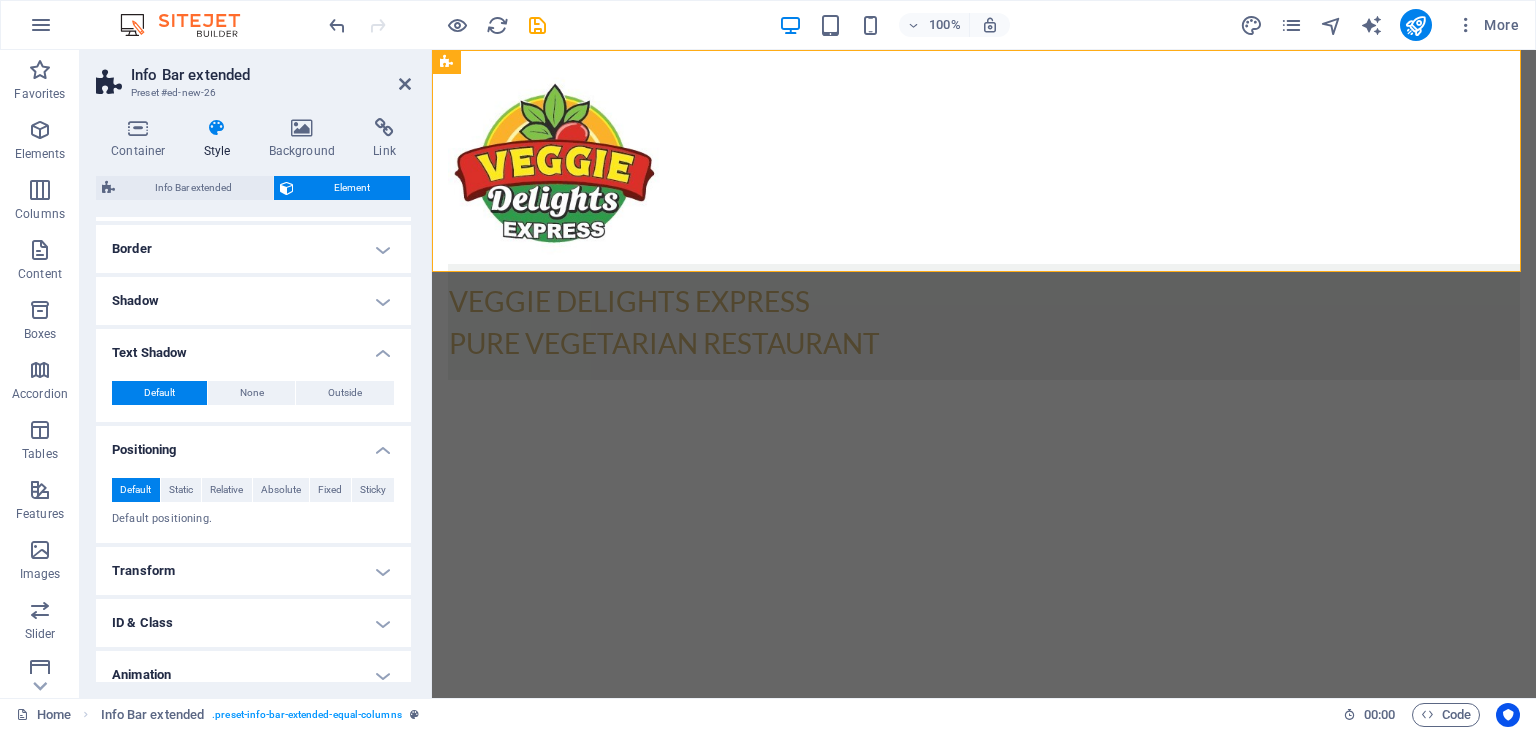 click on "Transform" at bounding box center (253, 571) 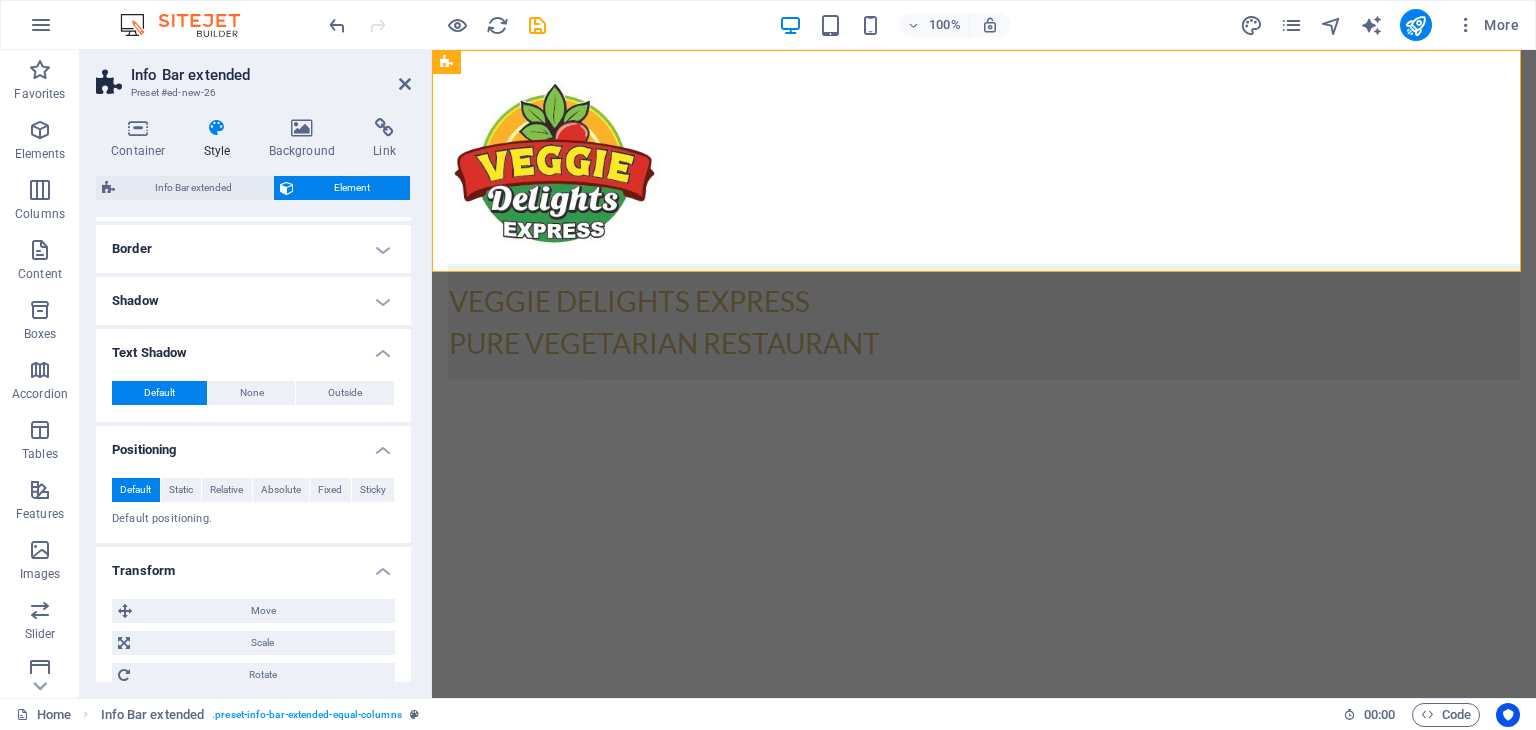 scroll, scrollTop: 420, scrollLeft: 0, axis: vertical 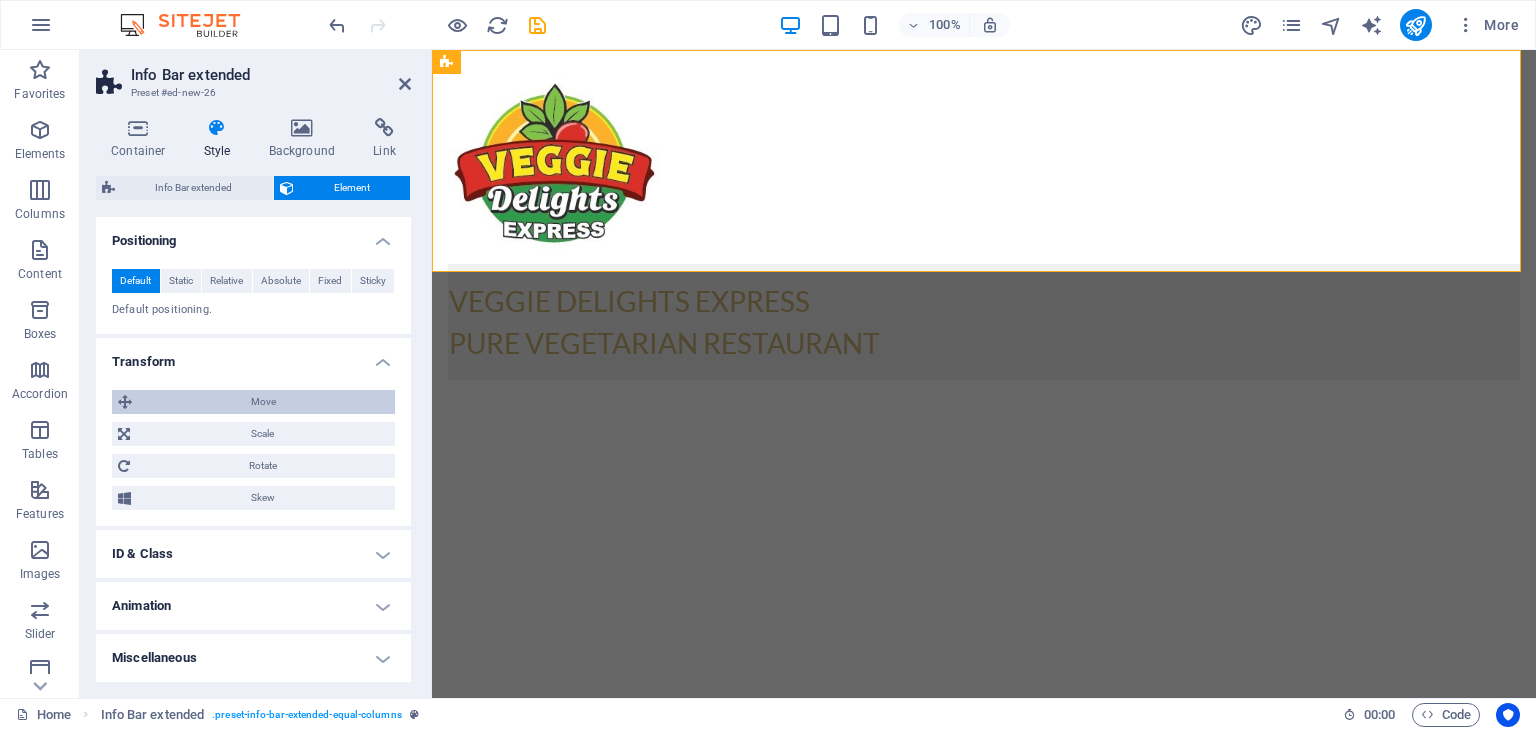 click at bounding box center (125, 402) 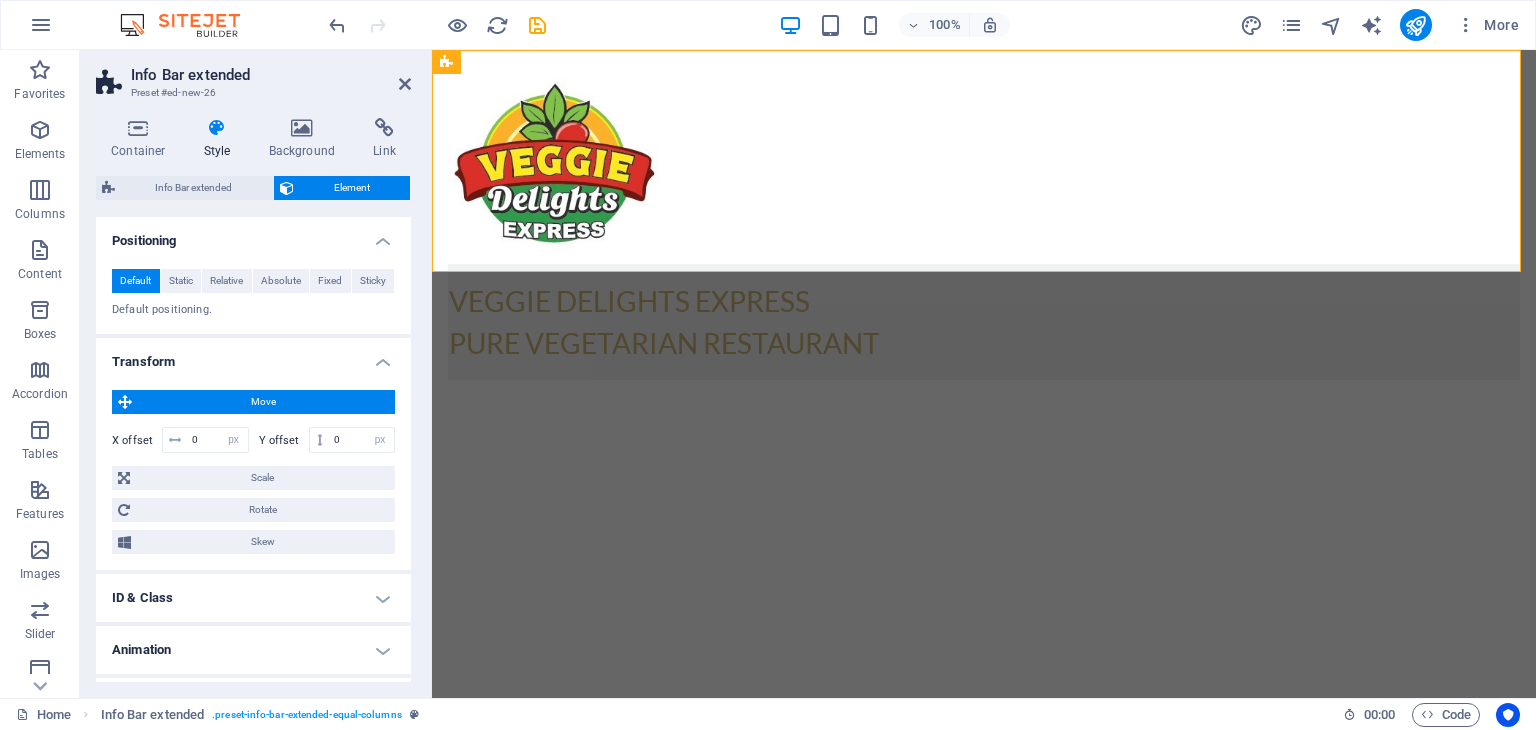 click on "Transform" at bounding box center [253, 356] 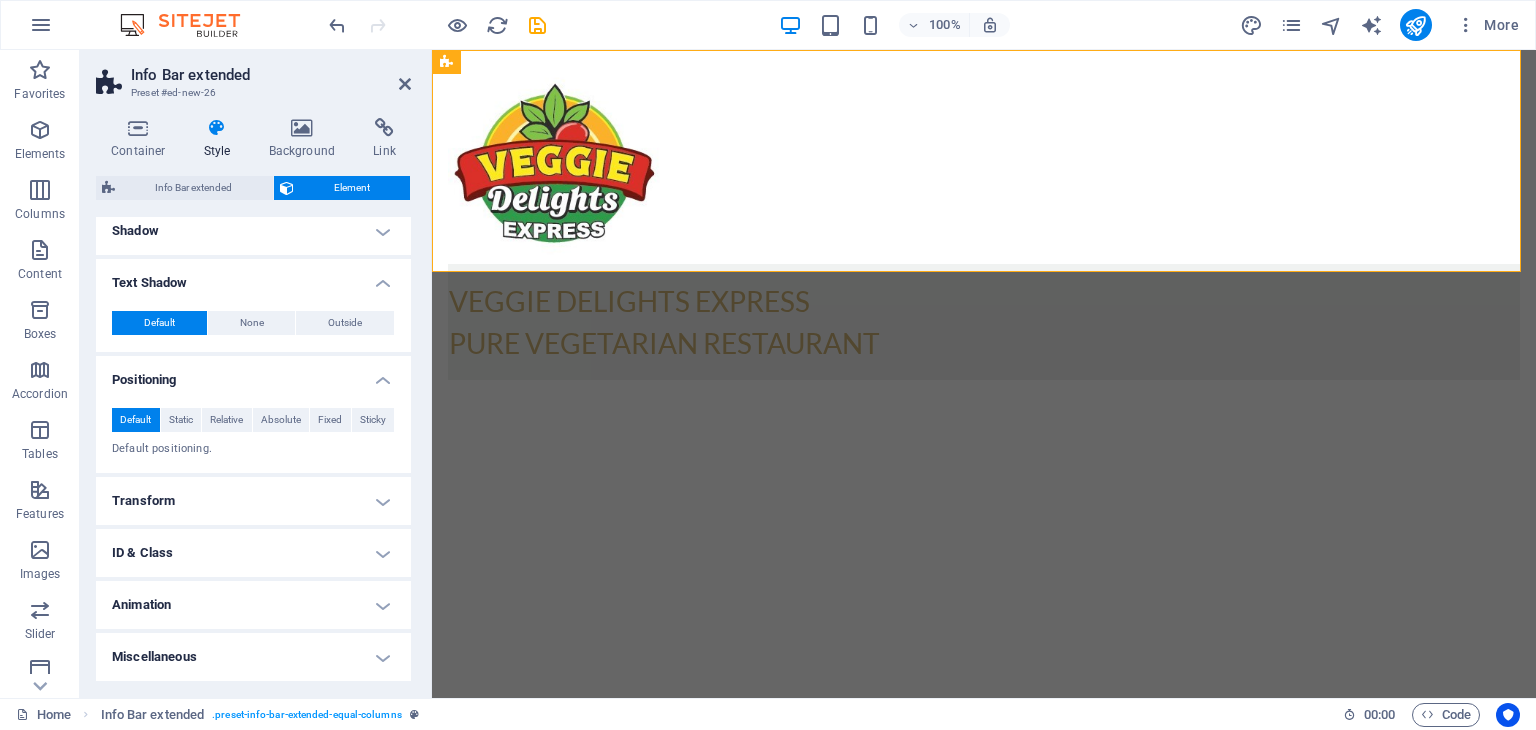 scroll, scrollTop: 280, scrollLeft: 0, axis: vertical 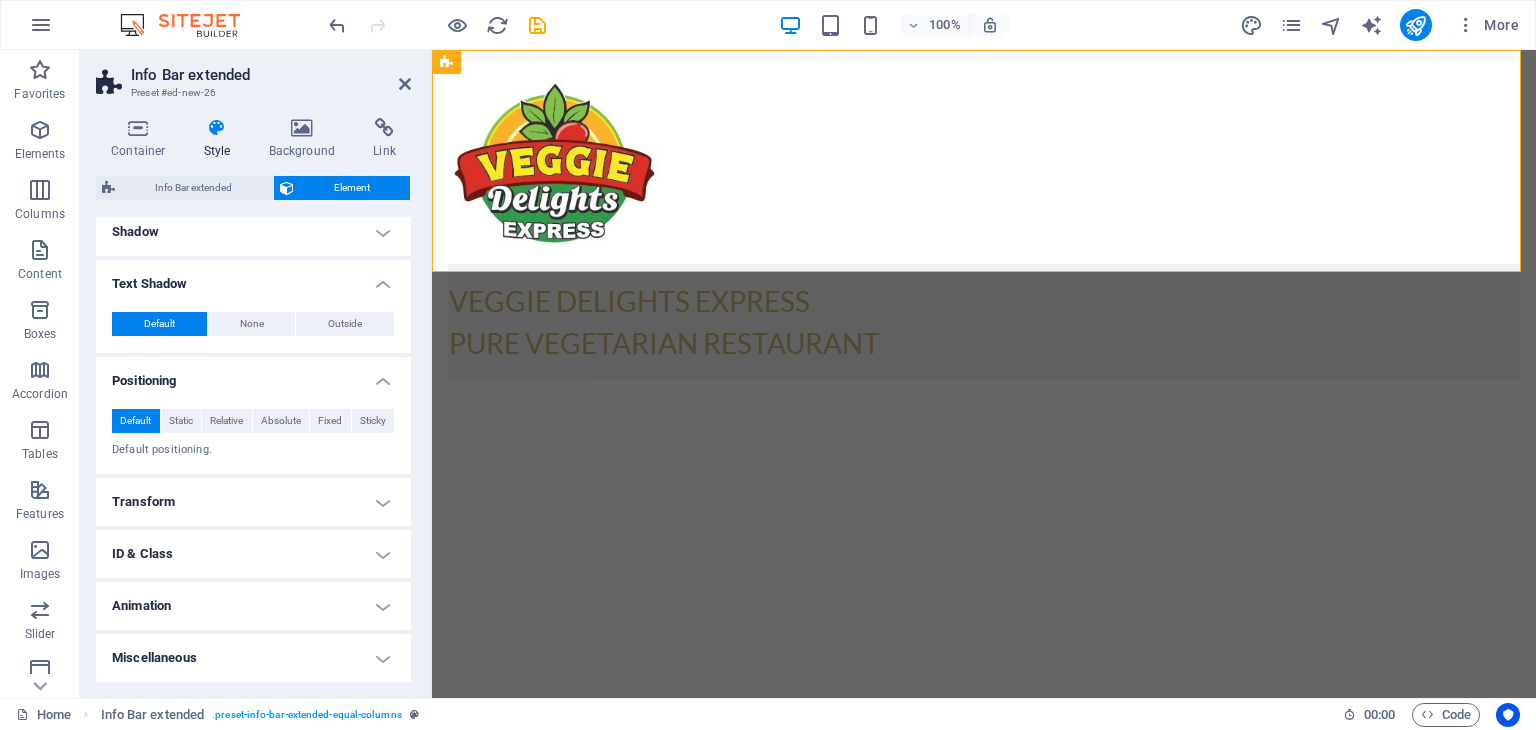 click on "Transform" at bounding box center (253, 502) 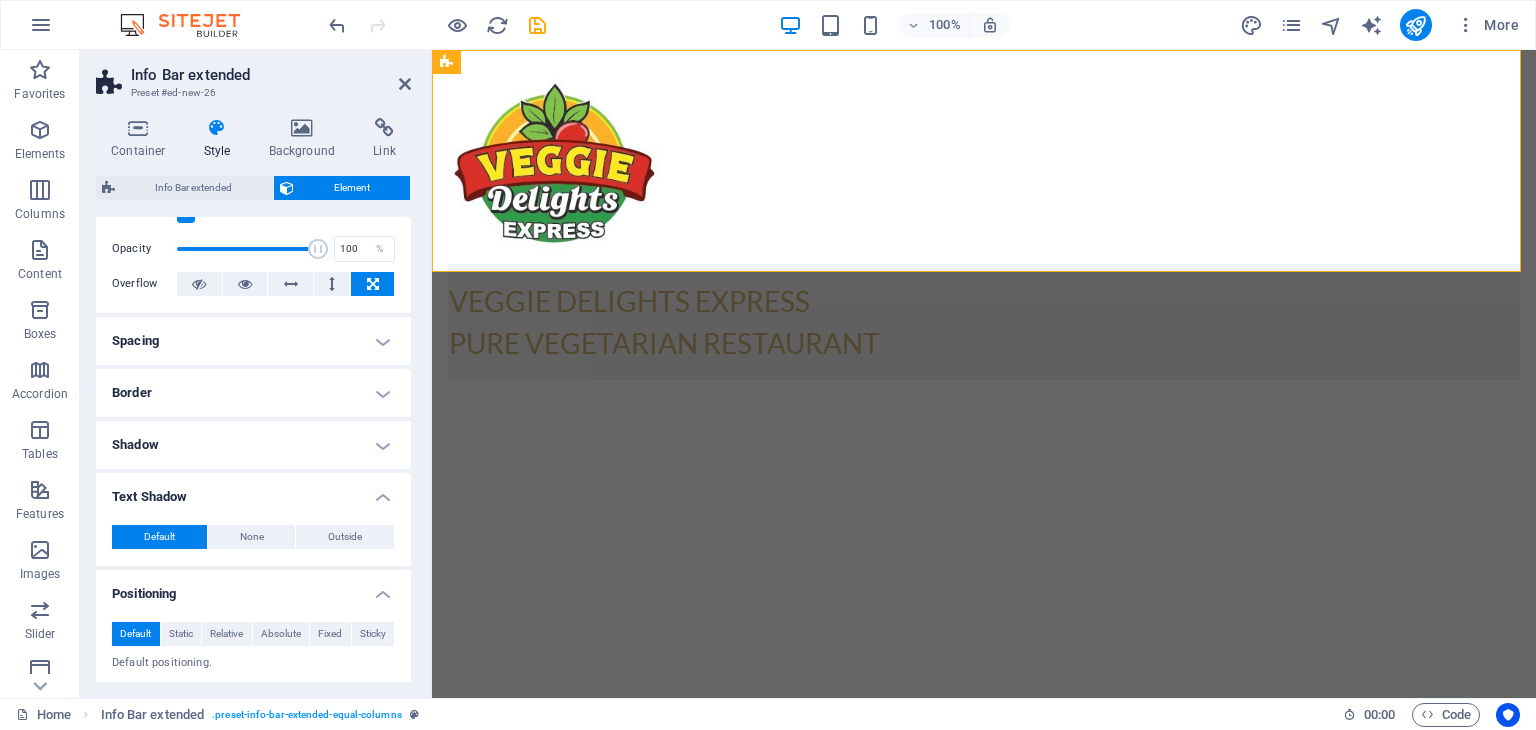 scroll, scrollTop: 0, scrollLeft: 0, axis: both 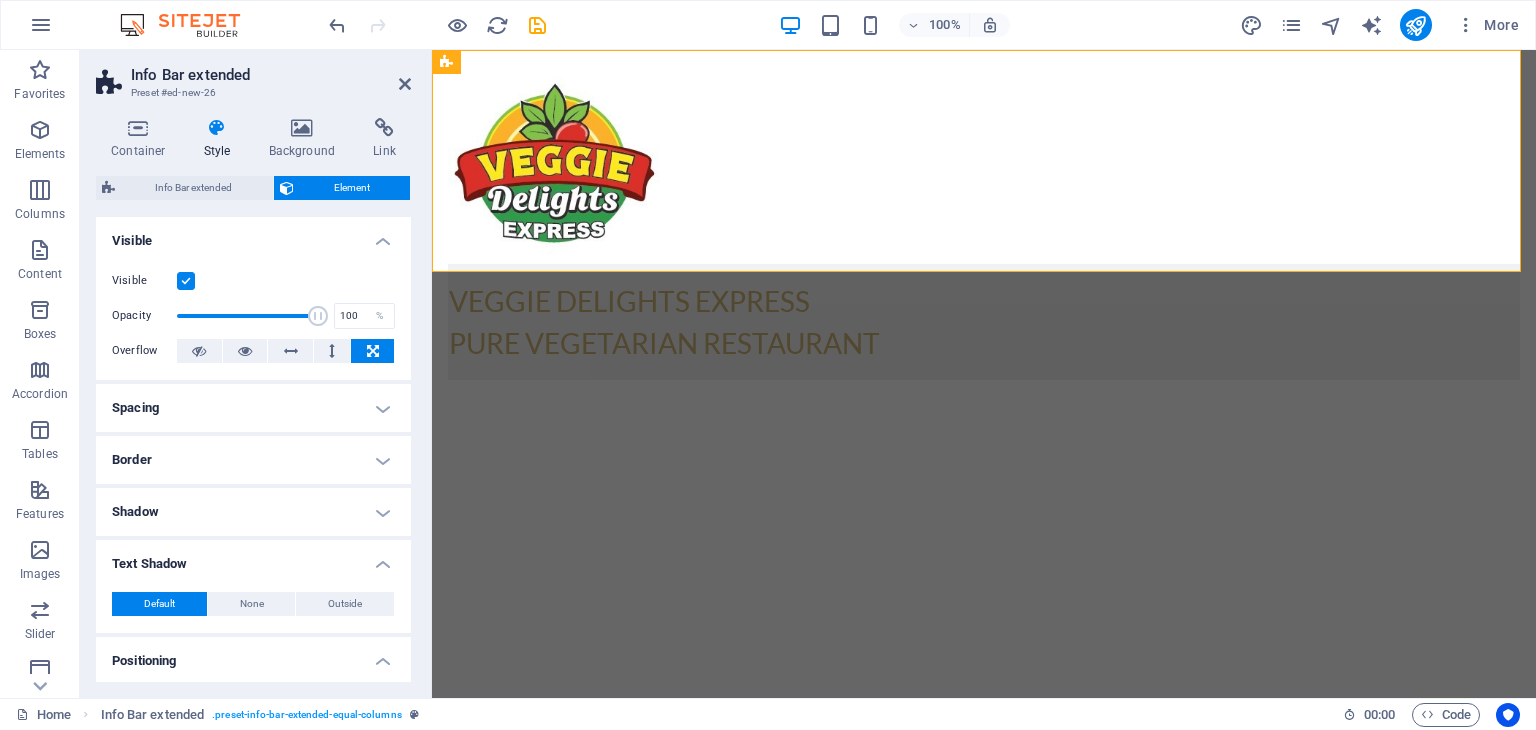 click at bounding box center (372, 351) 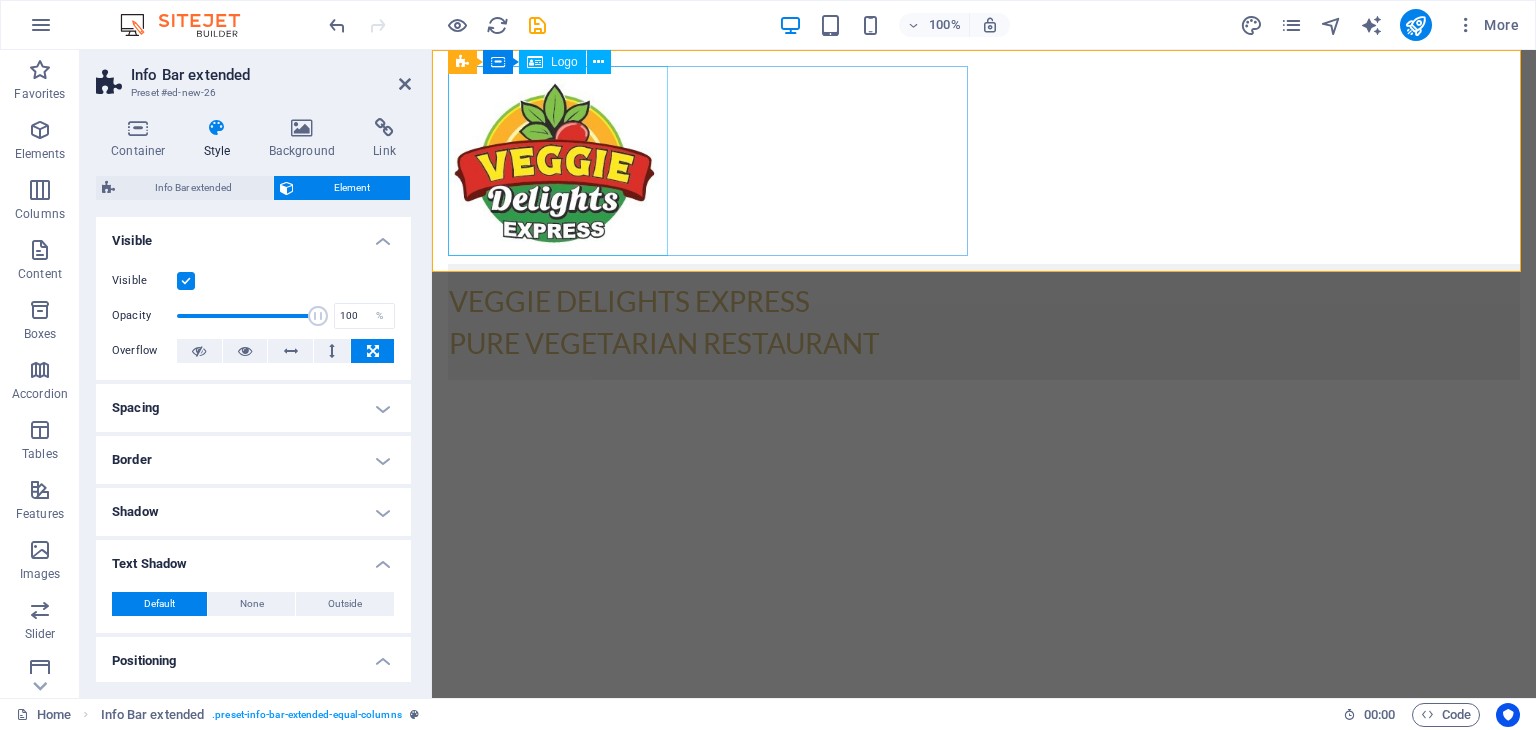 click at bounding box center [984, 161] 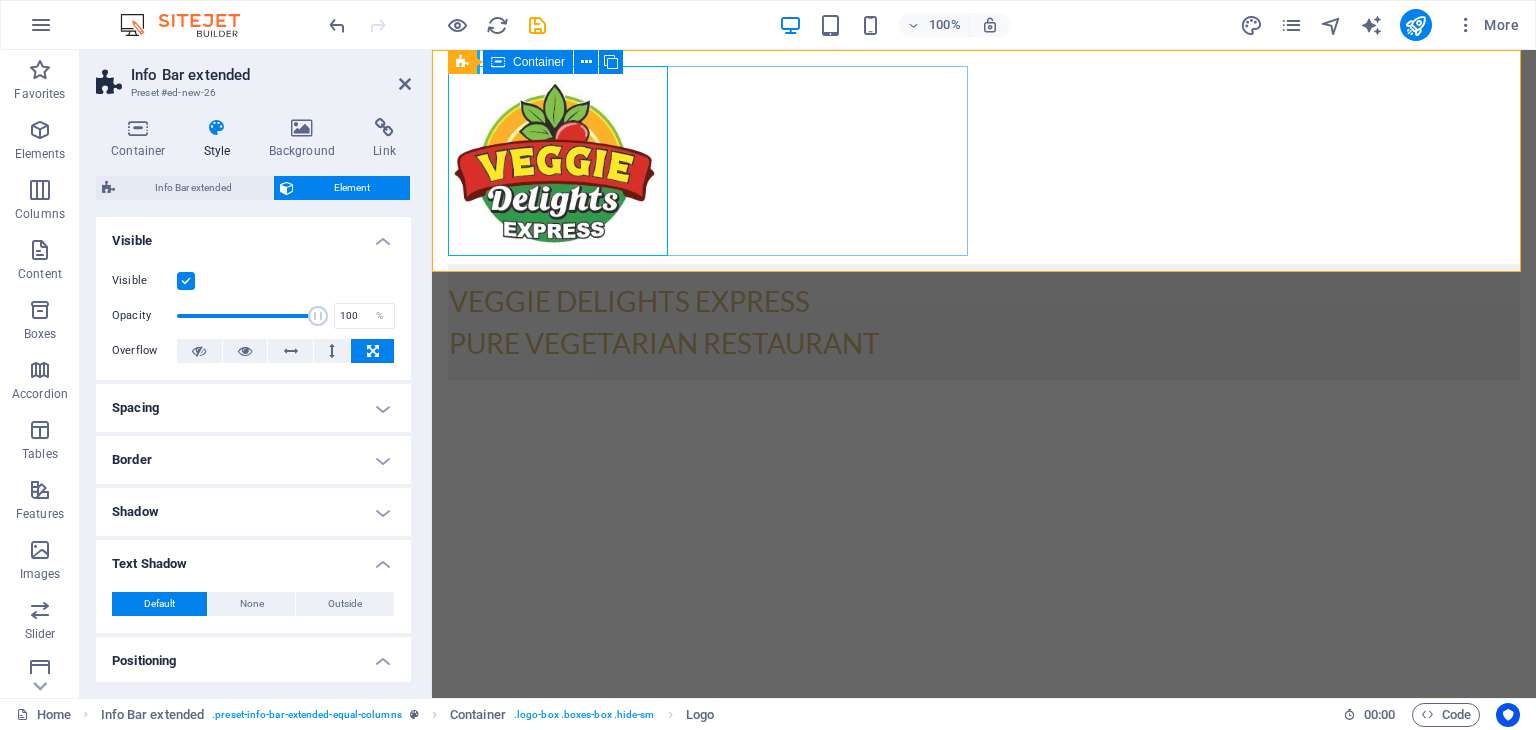 click at bounding box center (984, 161) 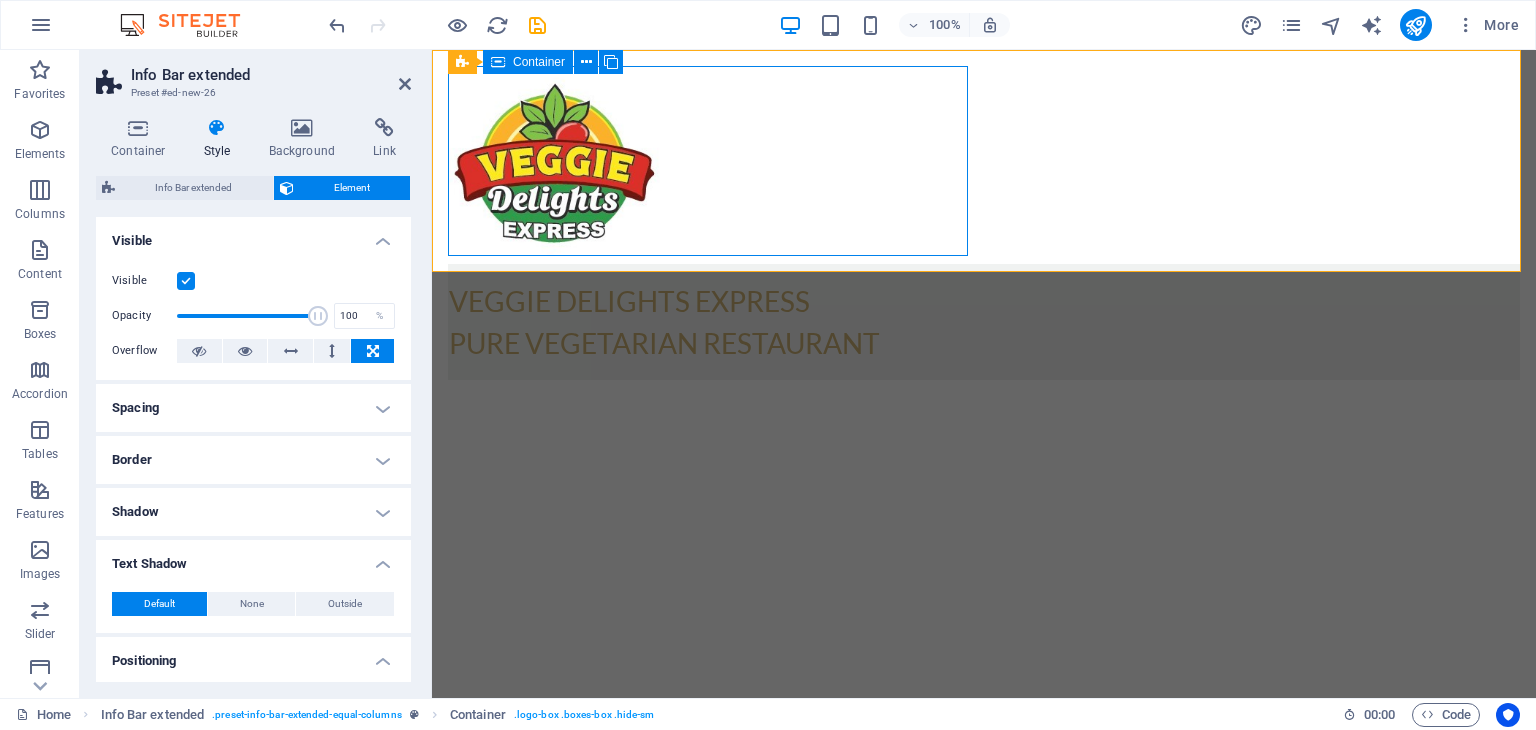 click at bounding box center [984, 161] 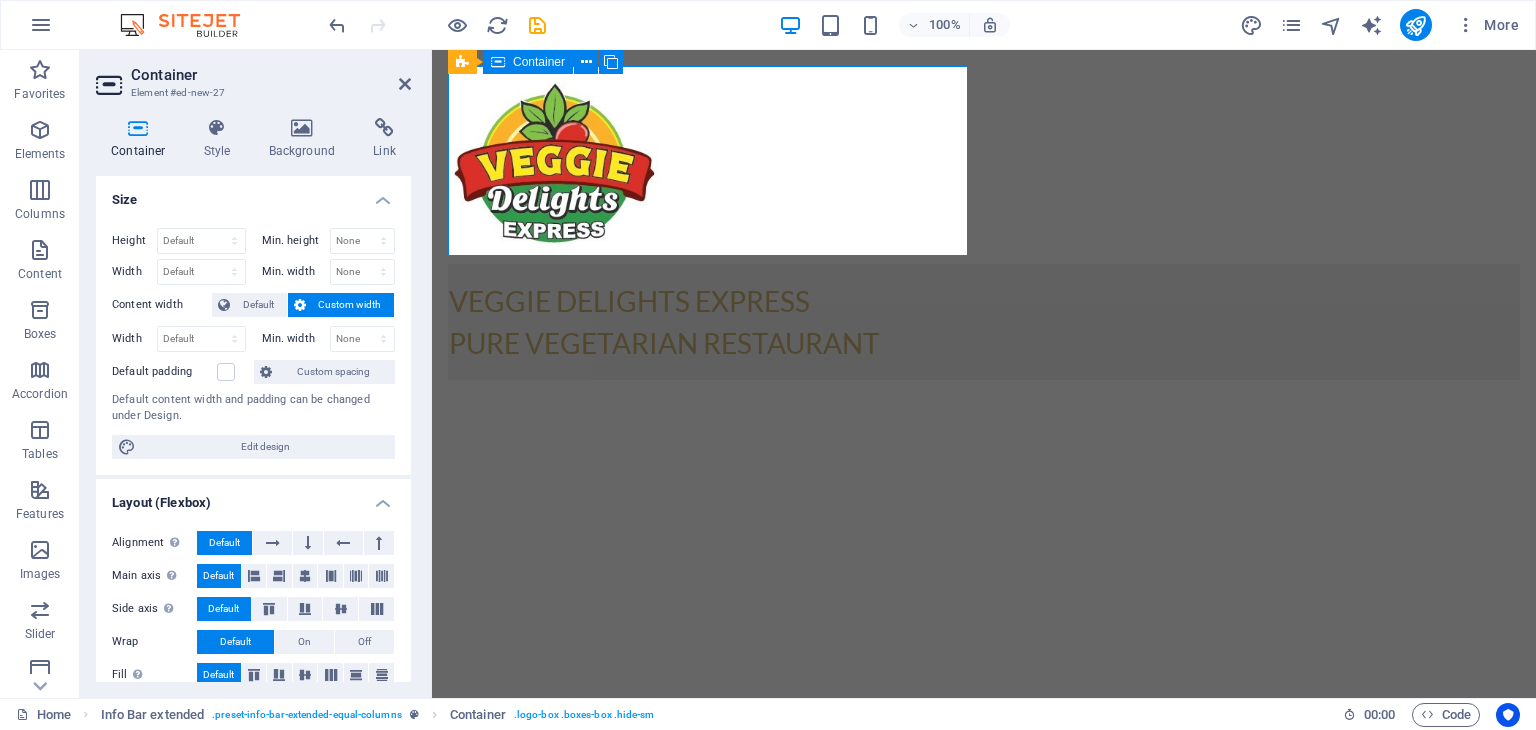 click at bounding box center [984, 161] 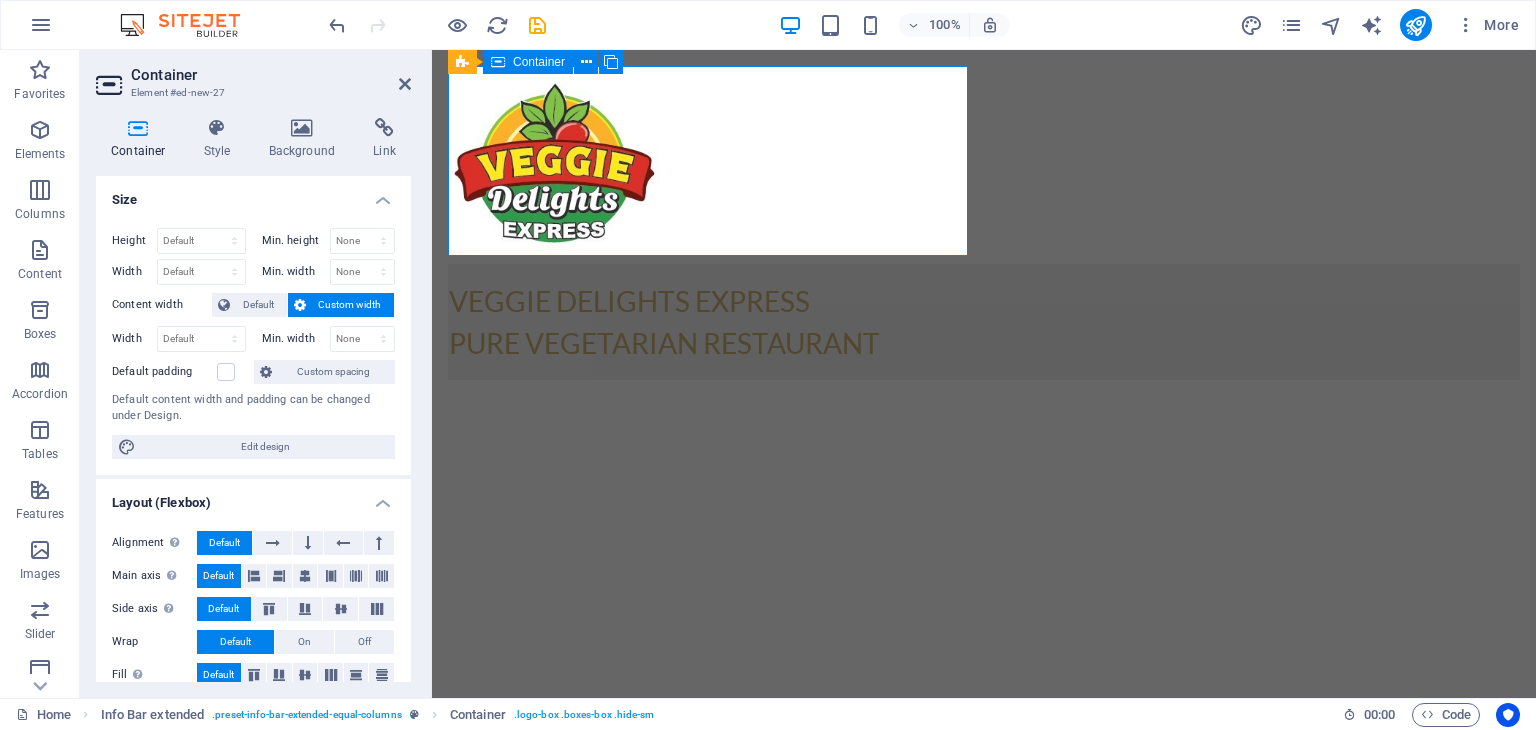 click at bounding box center (984, 161) 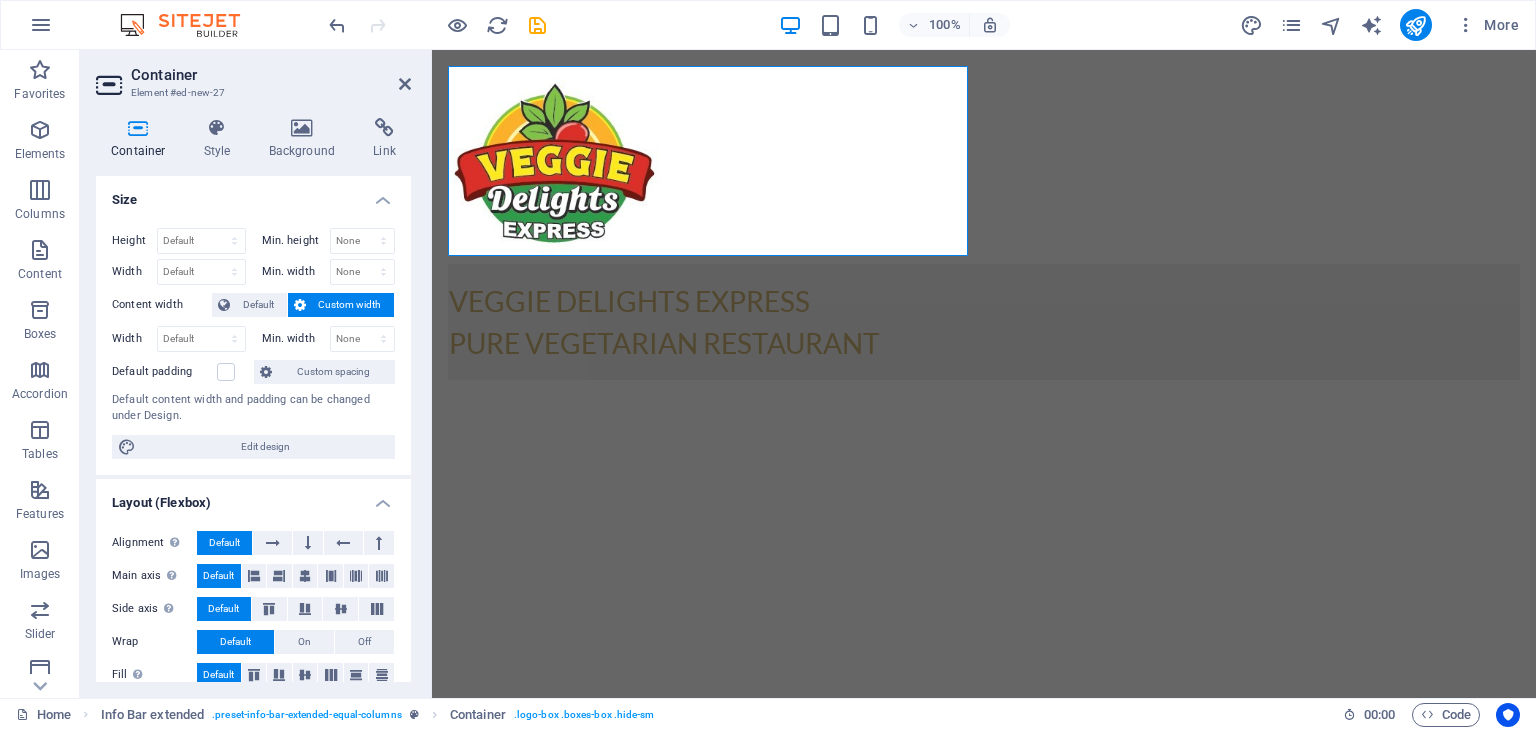 click at bounding box center (300, 305) 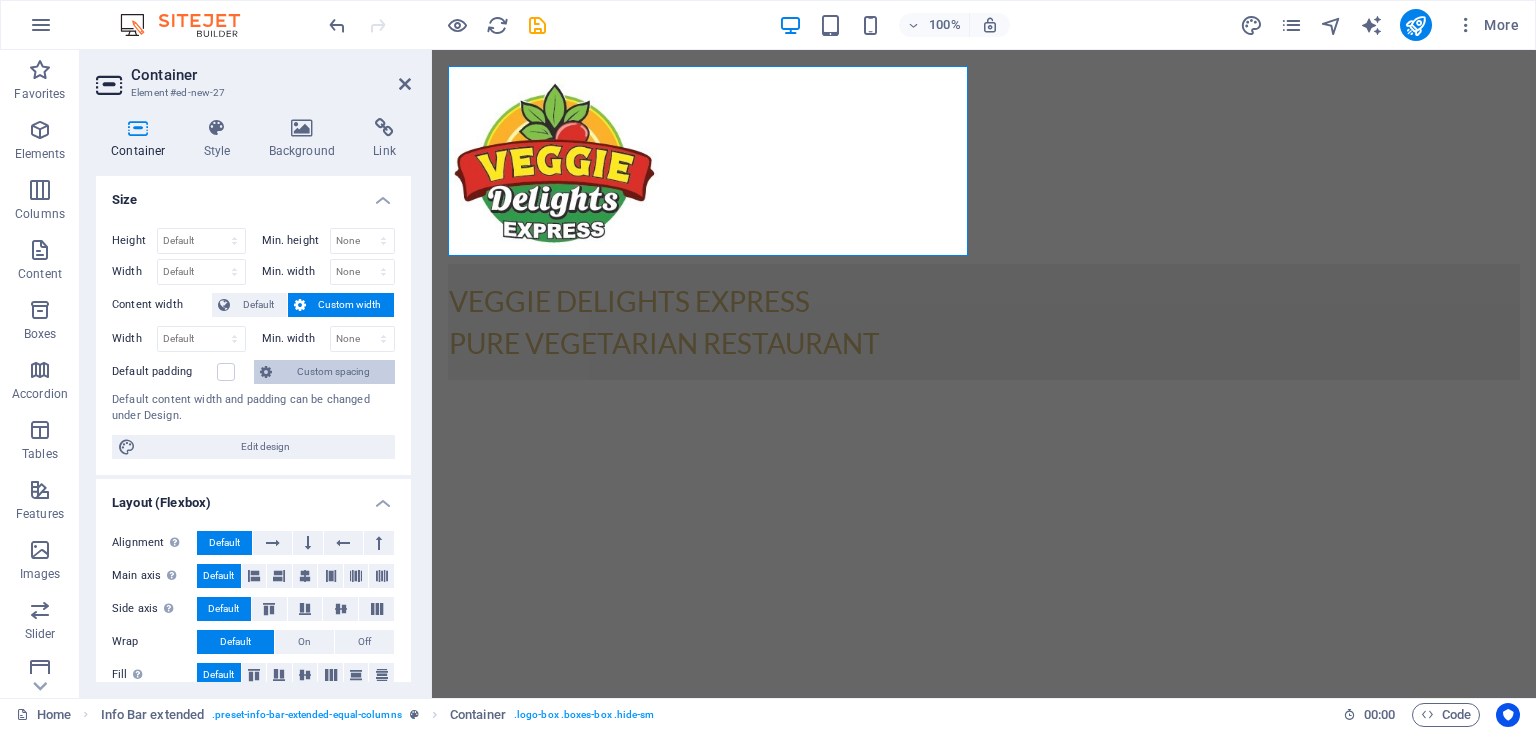 click at bounding box center [266, 372] 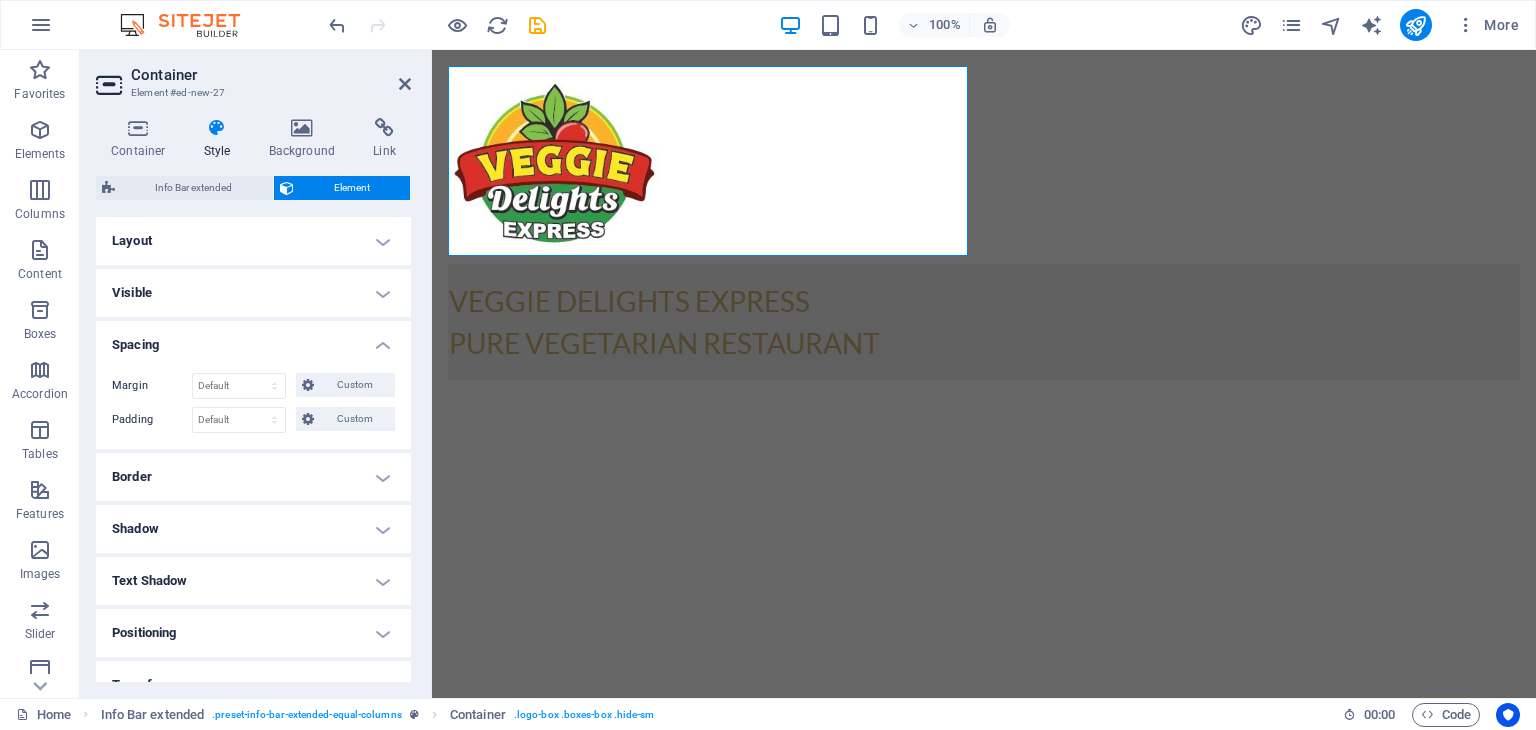 click on "Spacing" at bounding box center [253, 339] 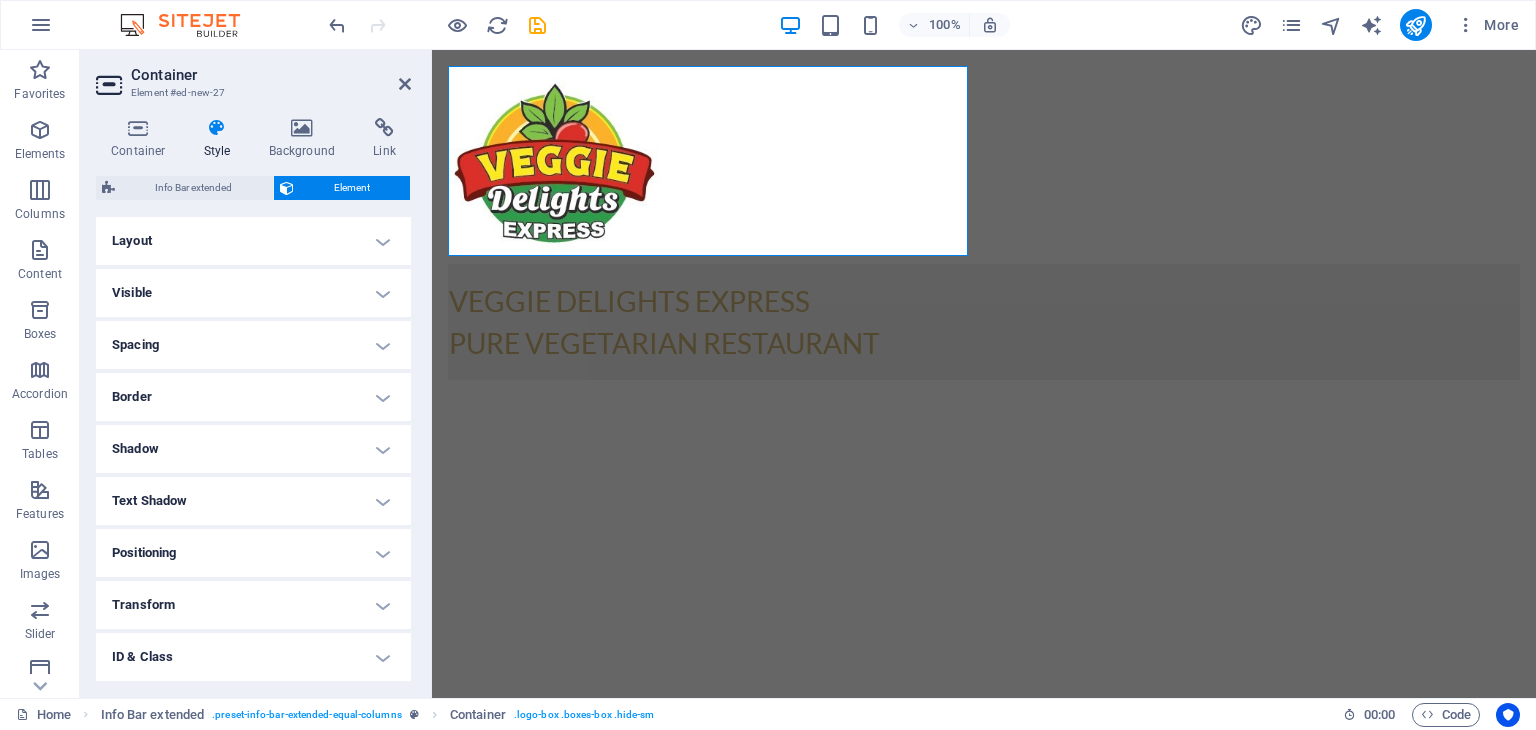 click on "Element" at bounding box center (352, 188) 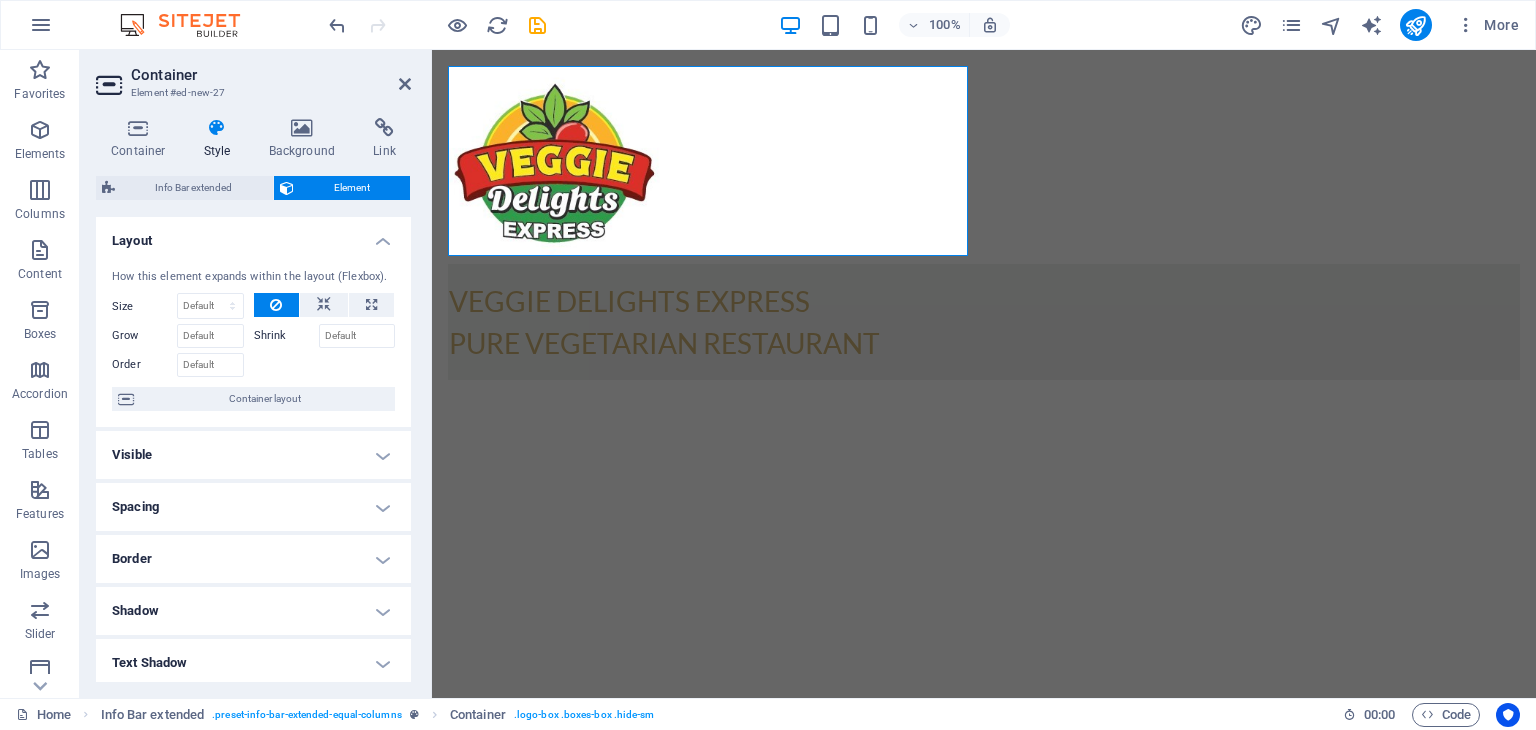 click on "Shrink" at bounding box center (286, 336) 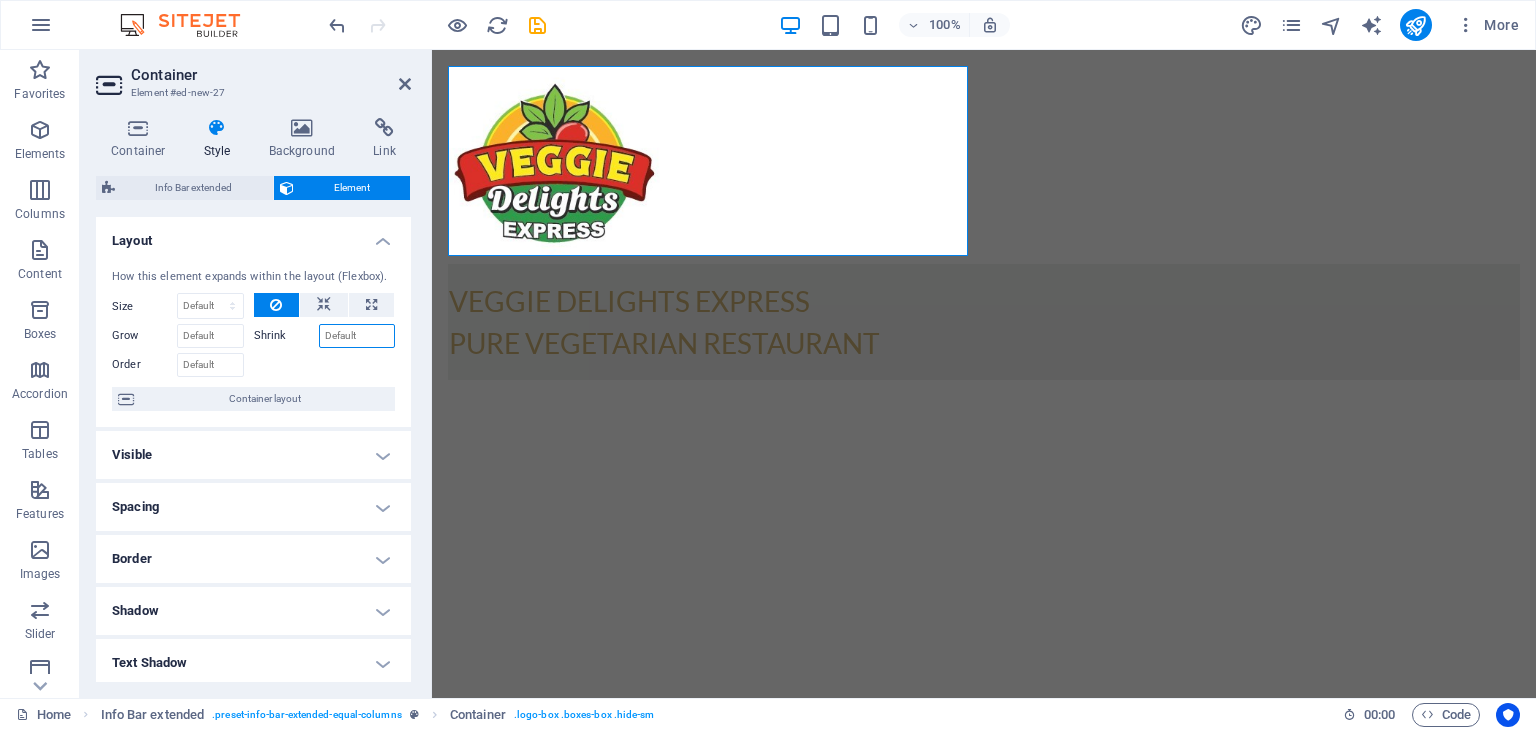 click on "Shrink" at bounding box center [357, 336] 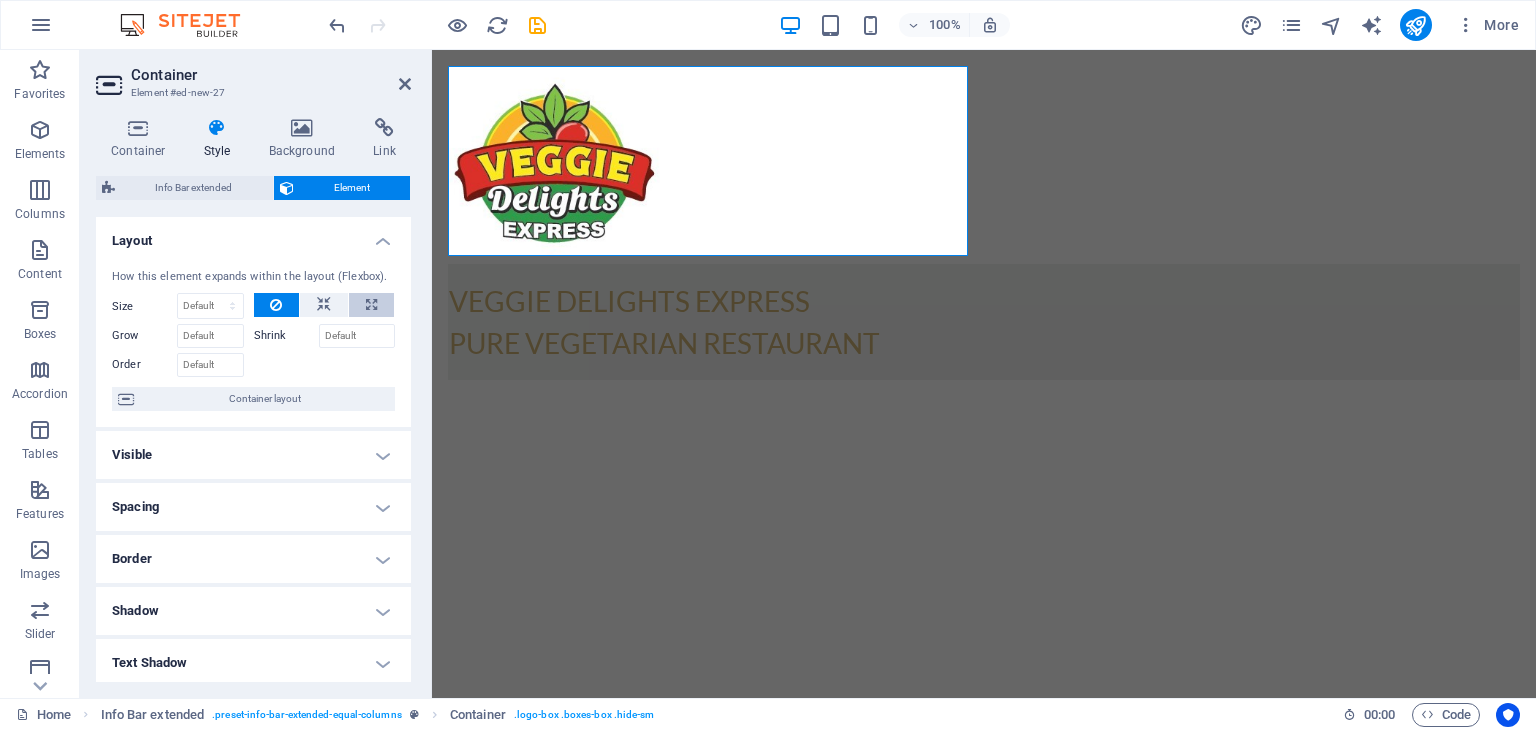 click at bounding box center (371, 305) 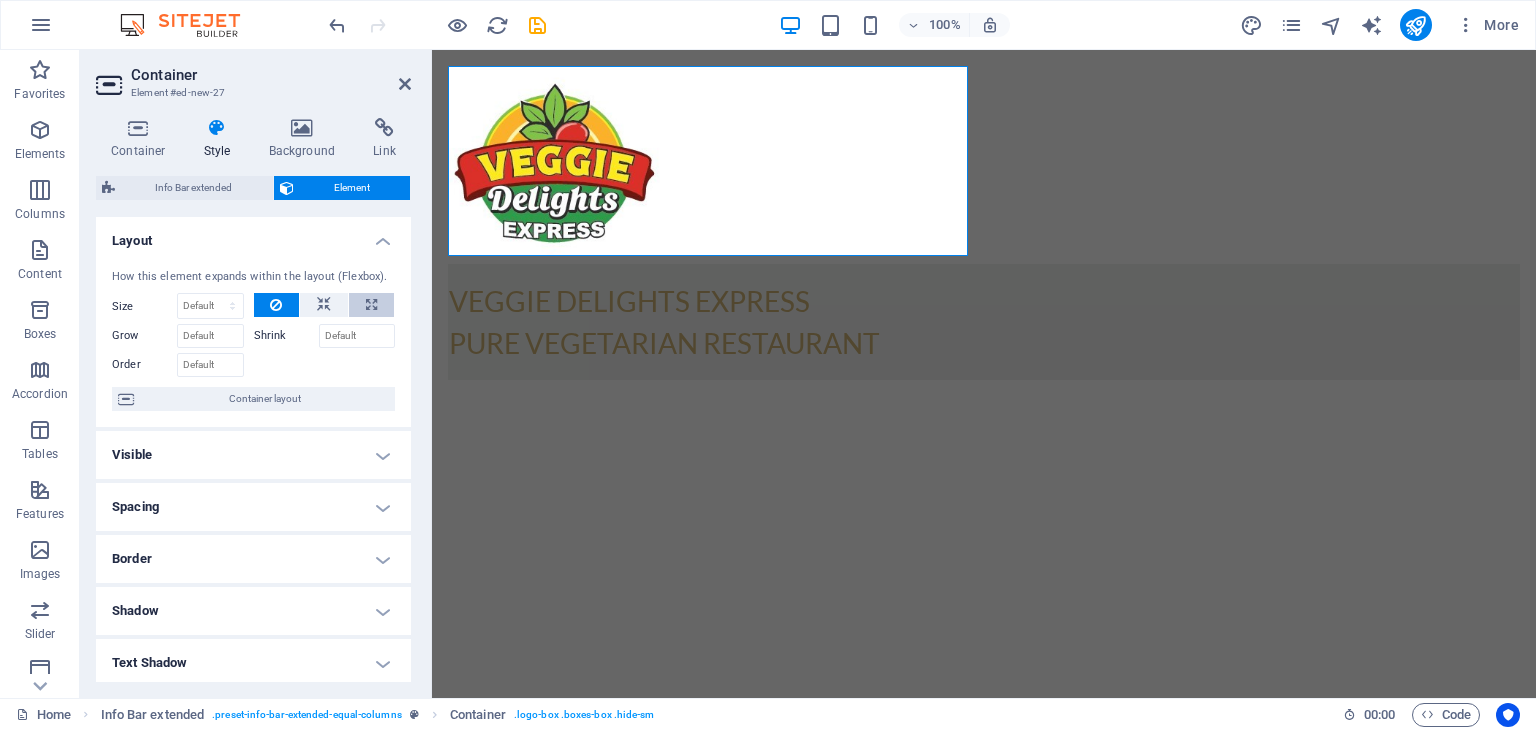 type on "100" 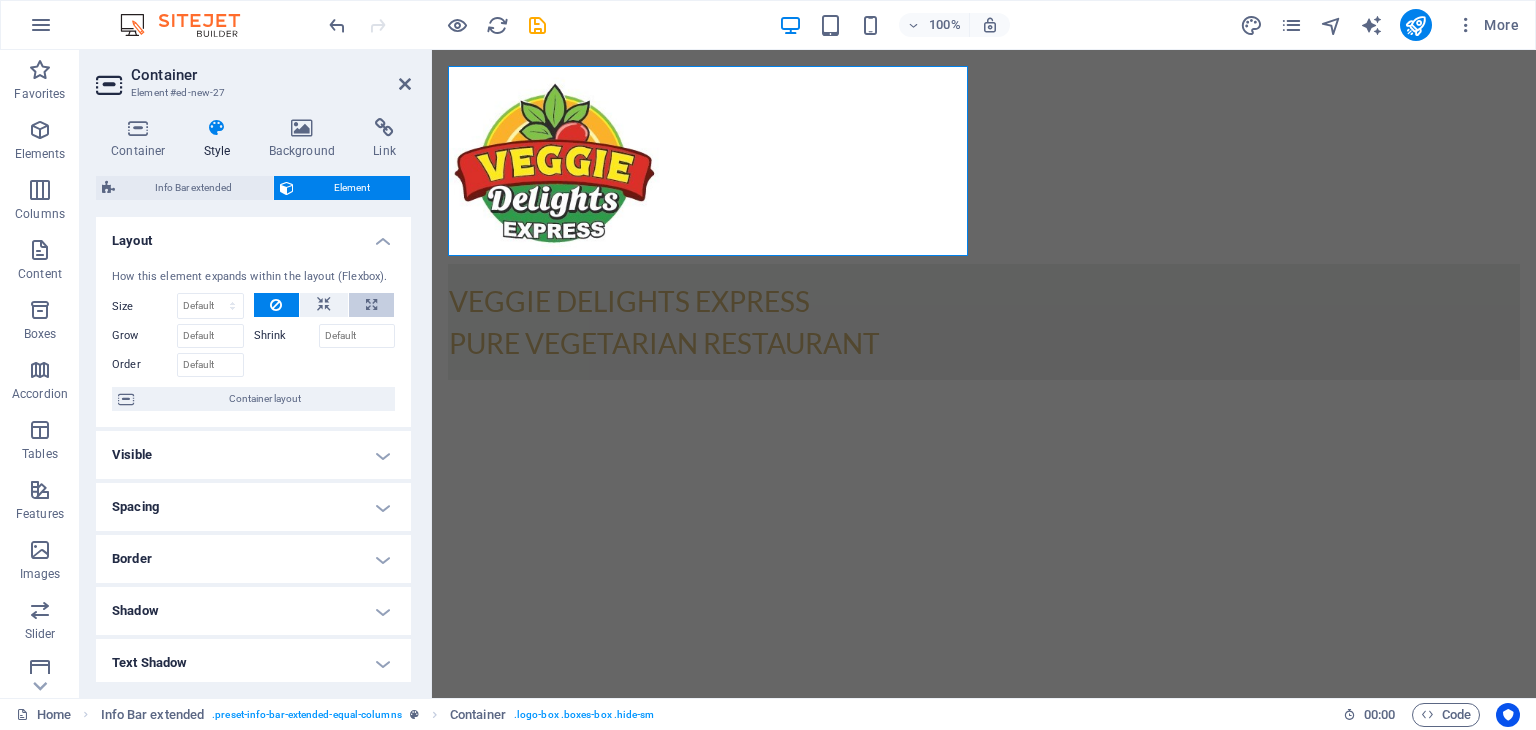select on "%" 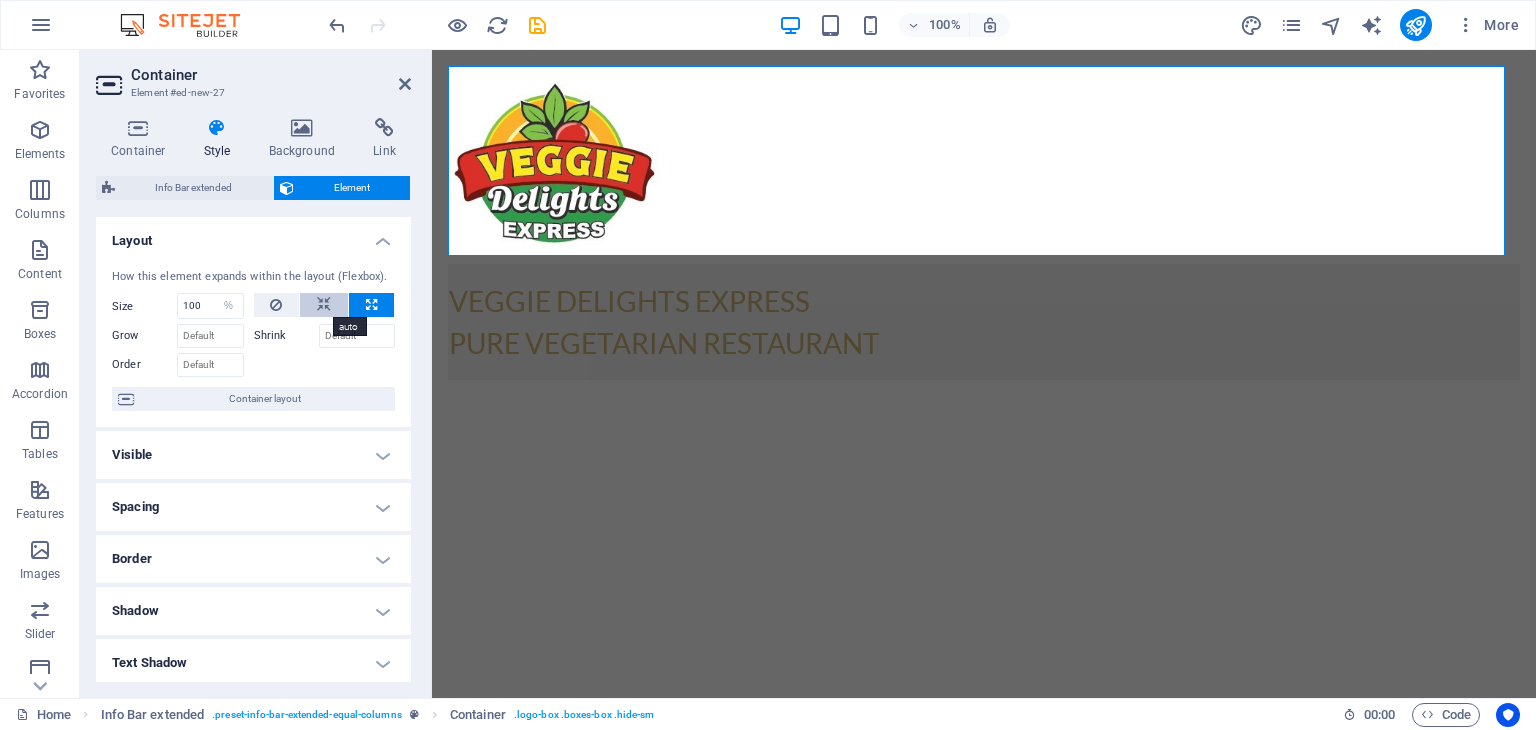 click at bounding box center (324, 305) 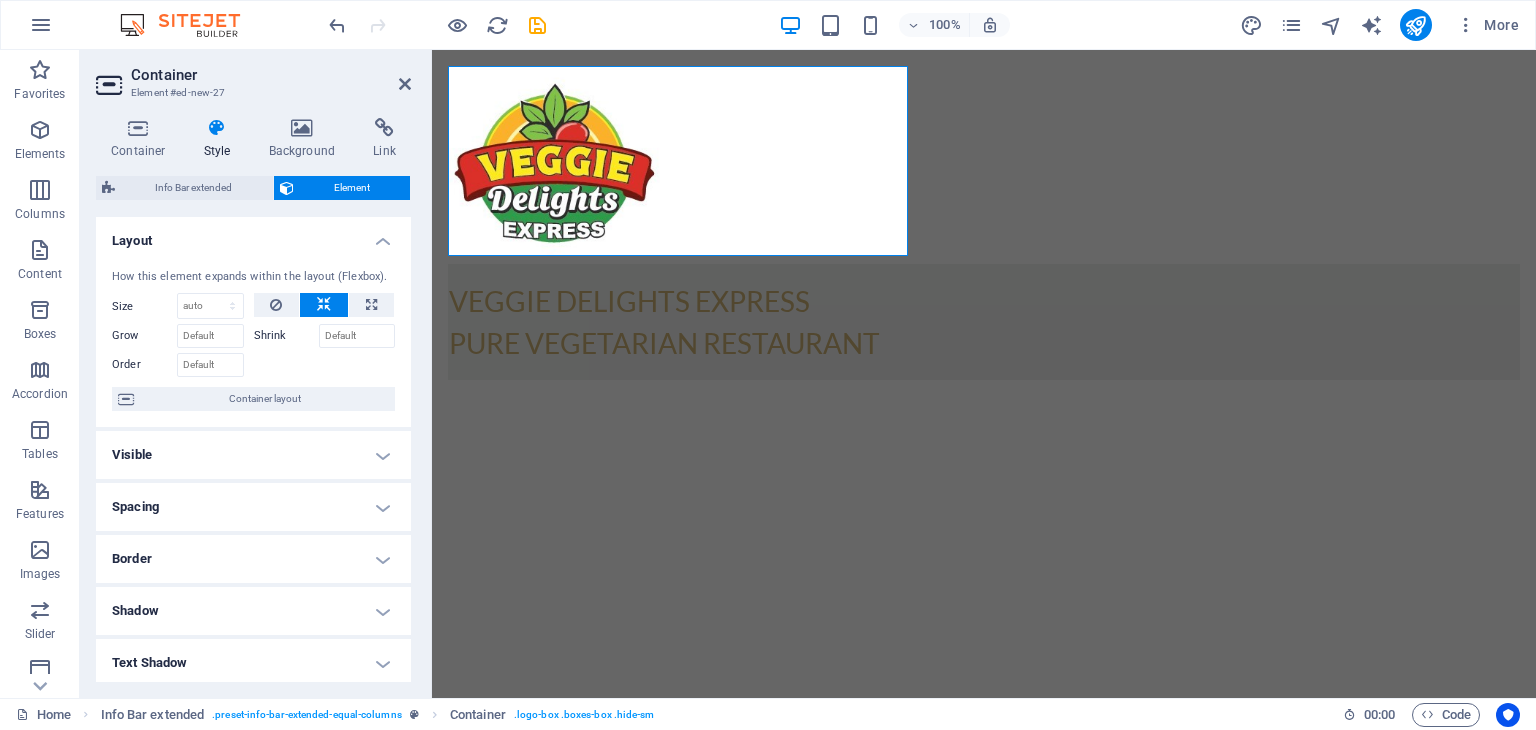 click at bounding box center (324, 305) 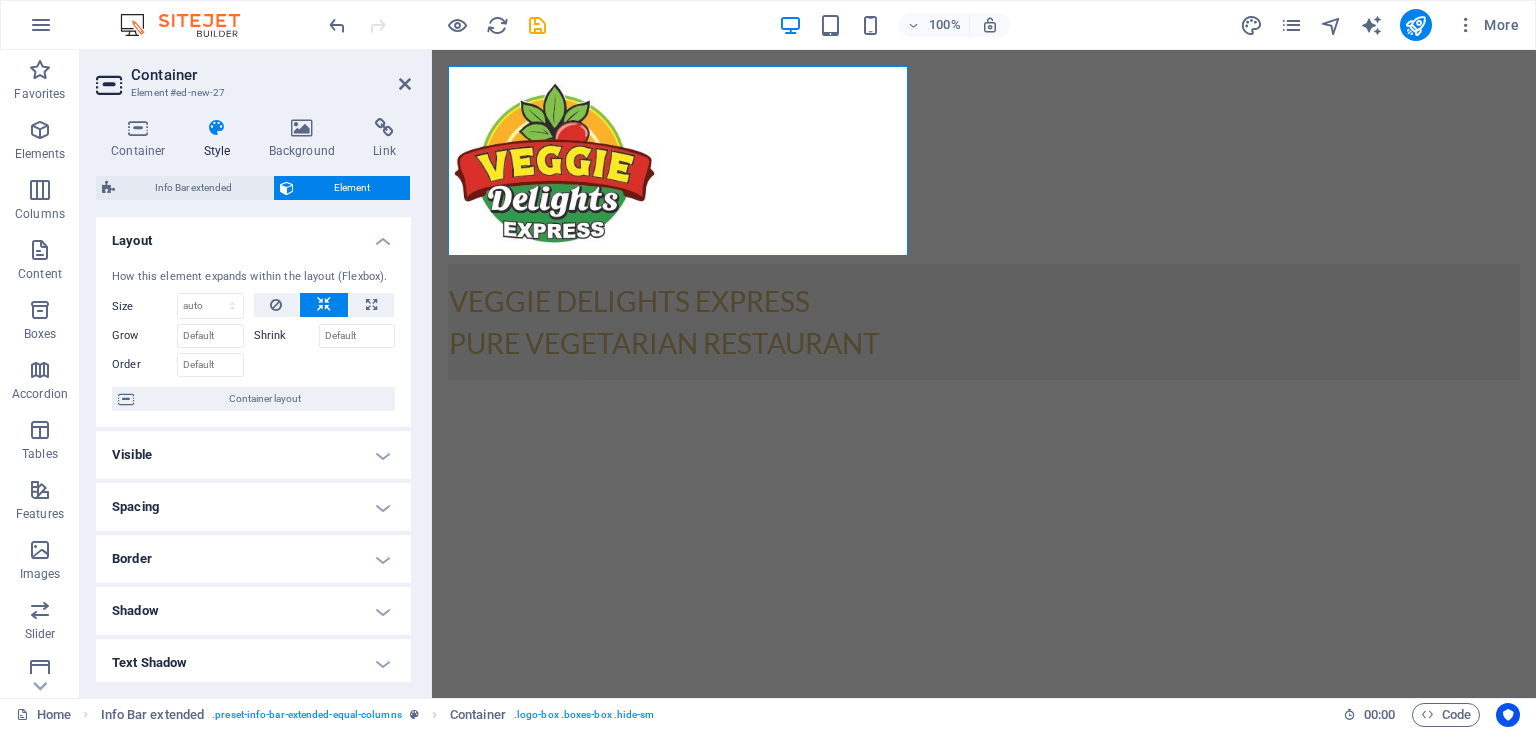 click at bounding box center (324, 305) 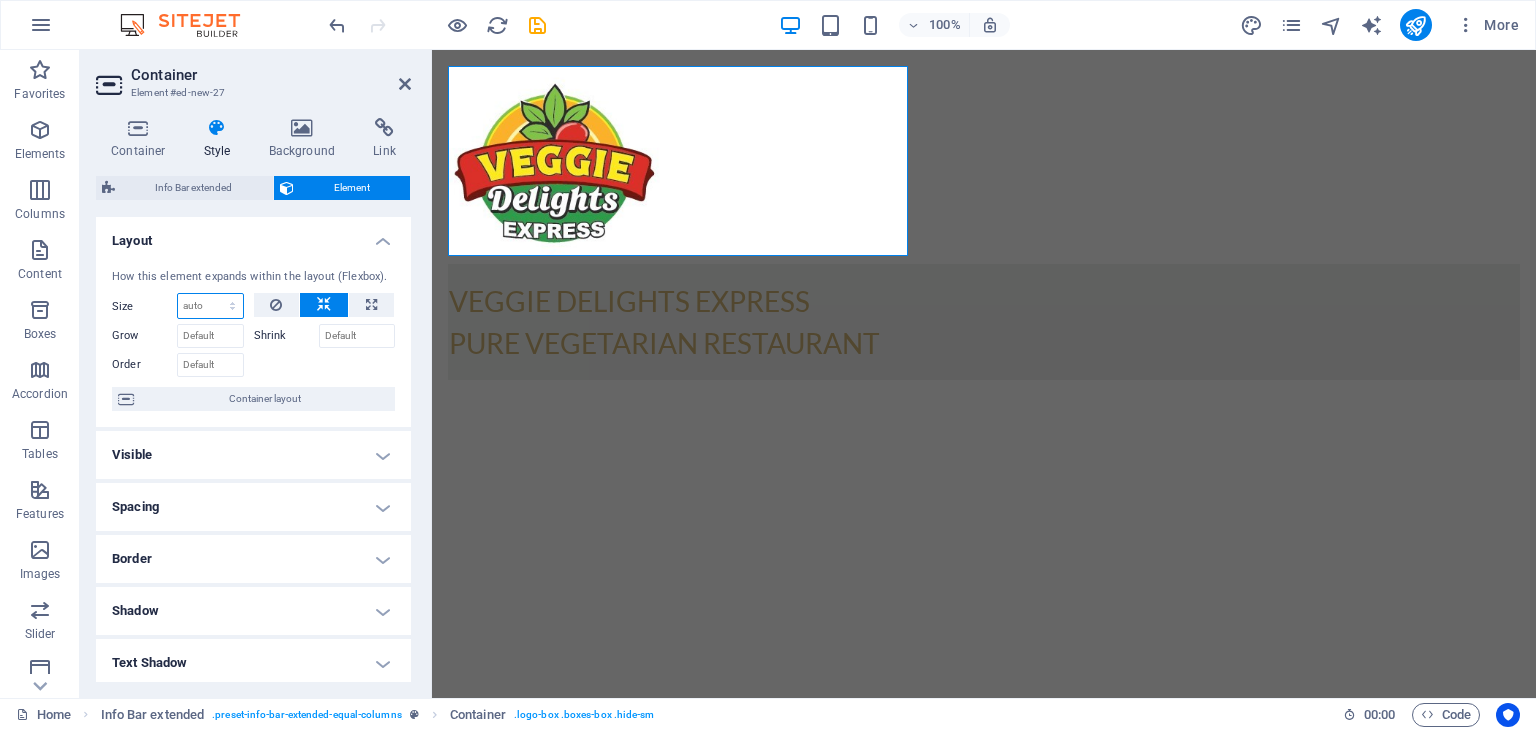 click on "Default auto px % 1/1 1/2 1/3 1/4 1/5 1/6 1/7 1/8 1/9 1/10" at bounding box center [210, 306] 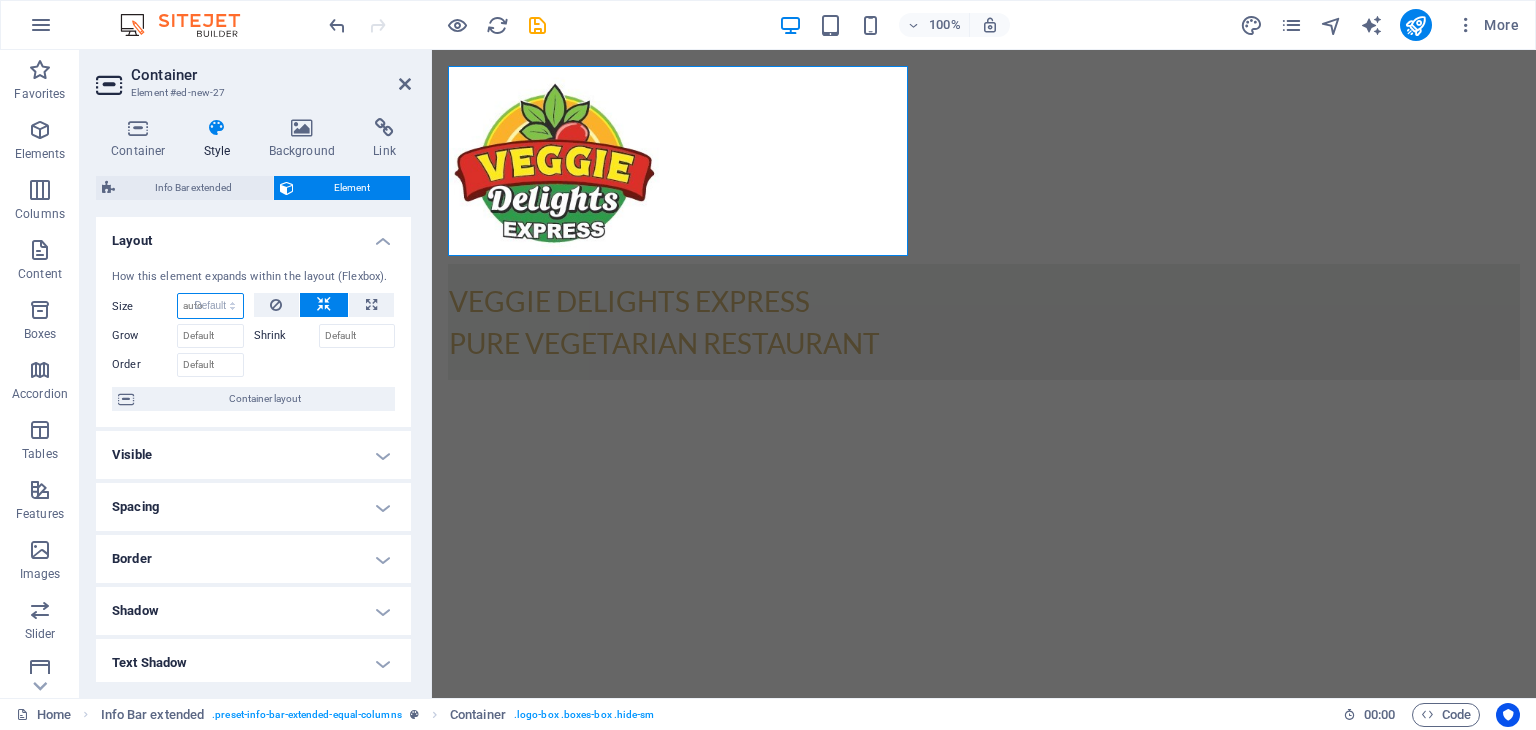 click on "Default auto px % 1/1 1/2 1/3 1/4 1/5 1/6 1/7 1/8 1/9 1/10" at bounding box center [210, 306] 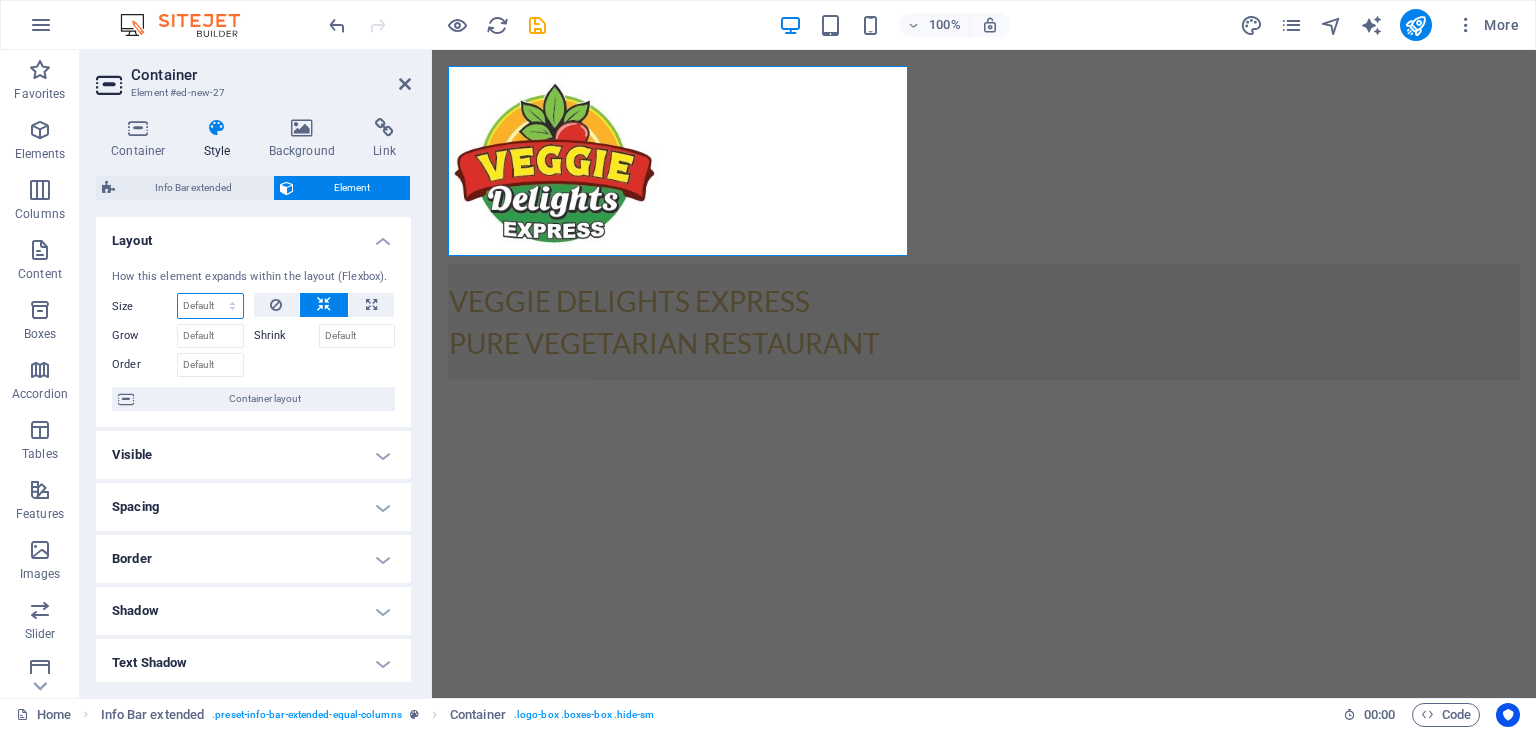 click on "Default auto px % 1/1 1/2 1/3 1/4 1/5 1/6 1/7 1/8 1/9 1/10" at bounding box center [210, 306] 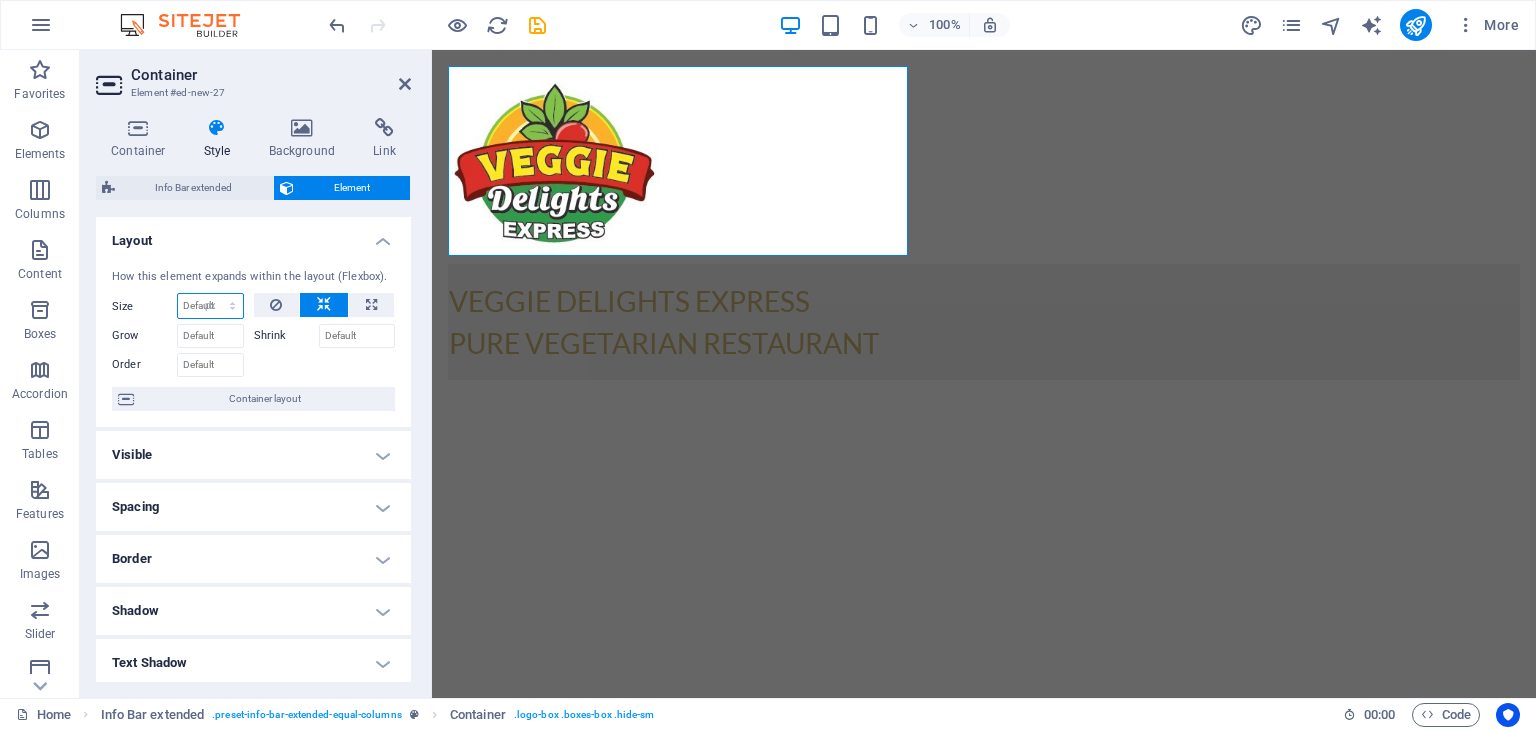 click on "Default auto px % 1/1 1/2 1/3 1/4 1/5 1/6 1/7 1/8 1/9 1/10" at bounding box center (210, 306) 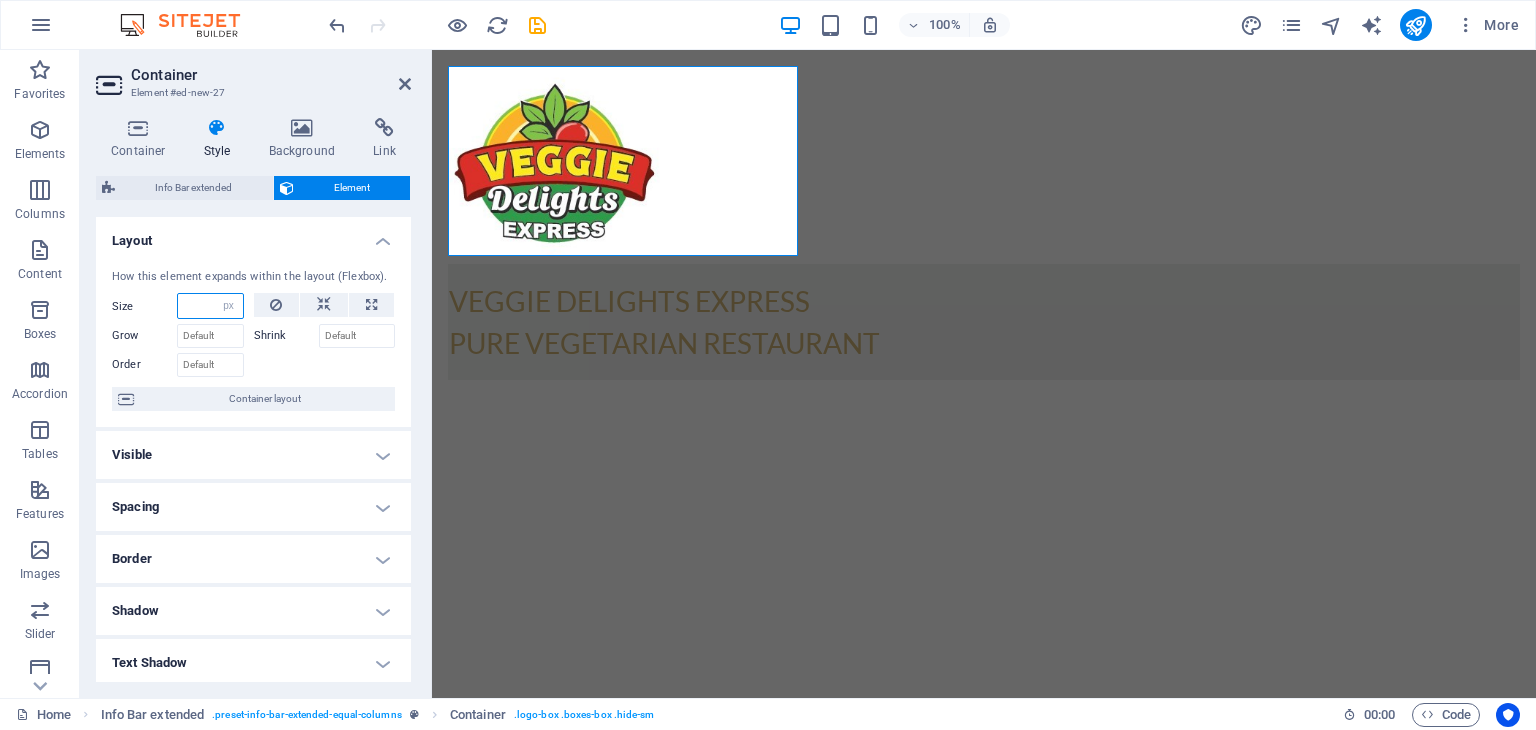 type on "0" 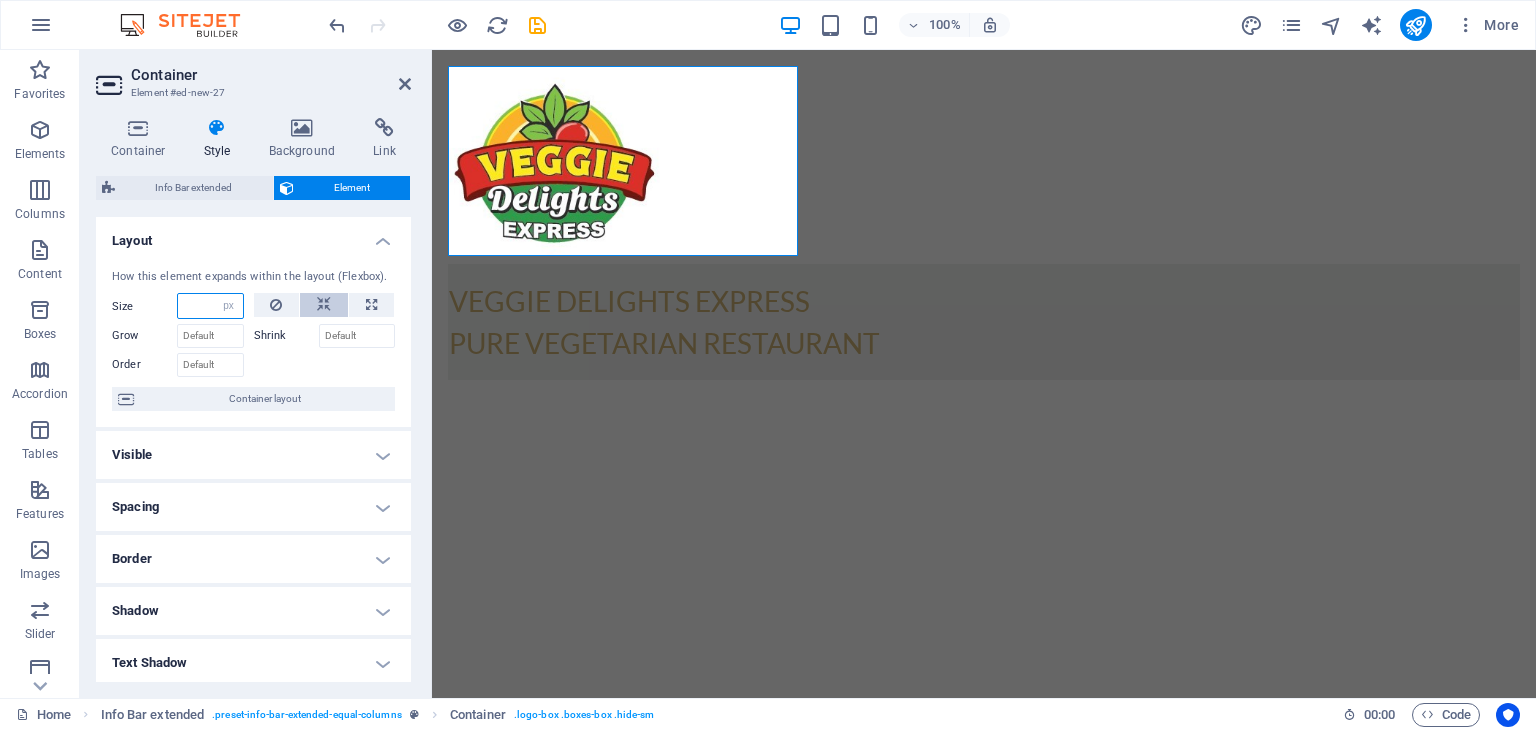 type 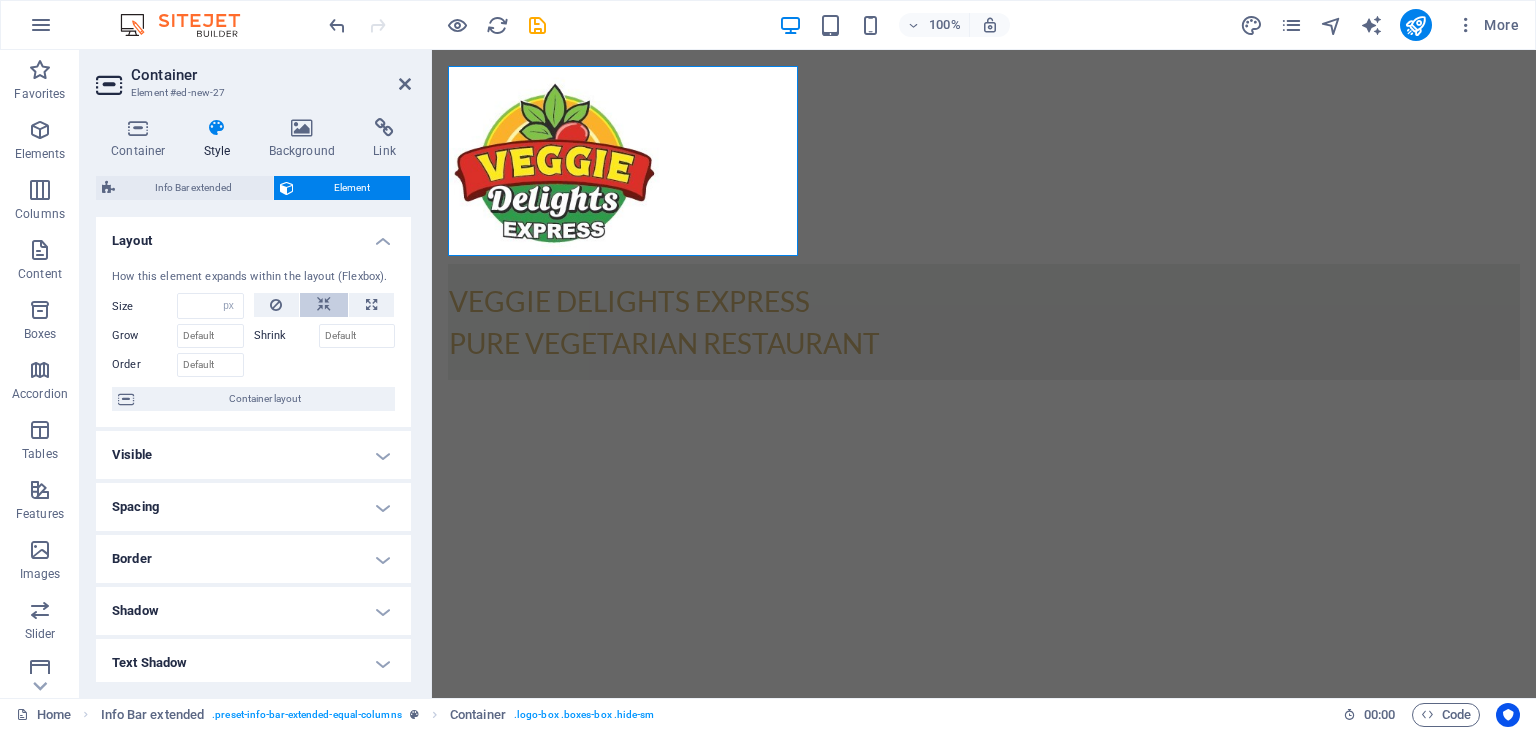 click at bounding box center (324, 305) 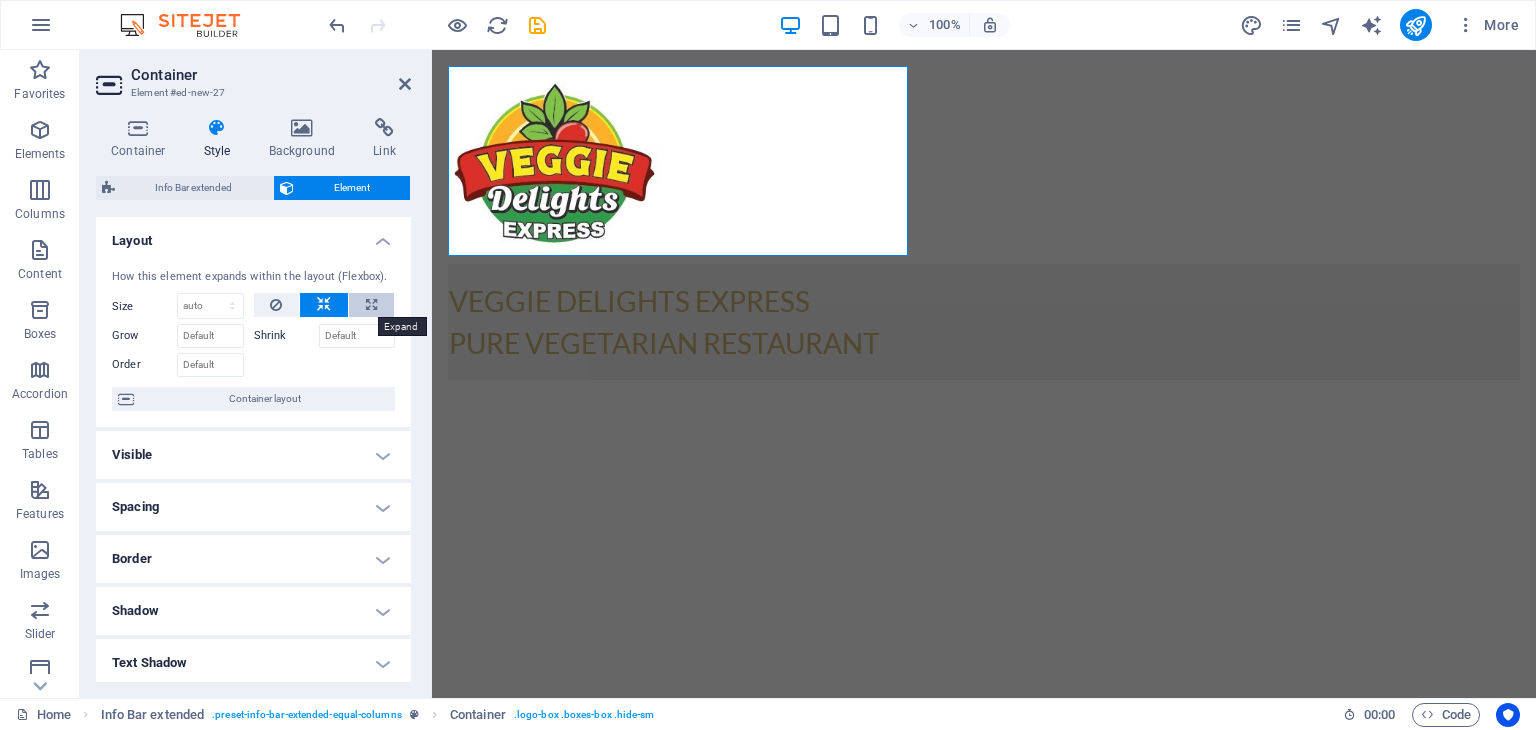 click at bounding box center [371, 305] 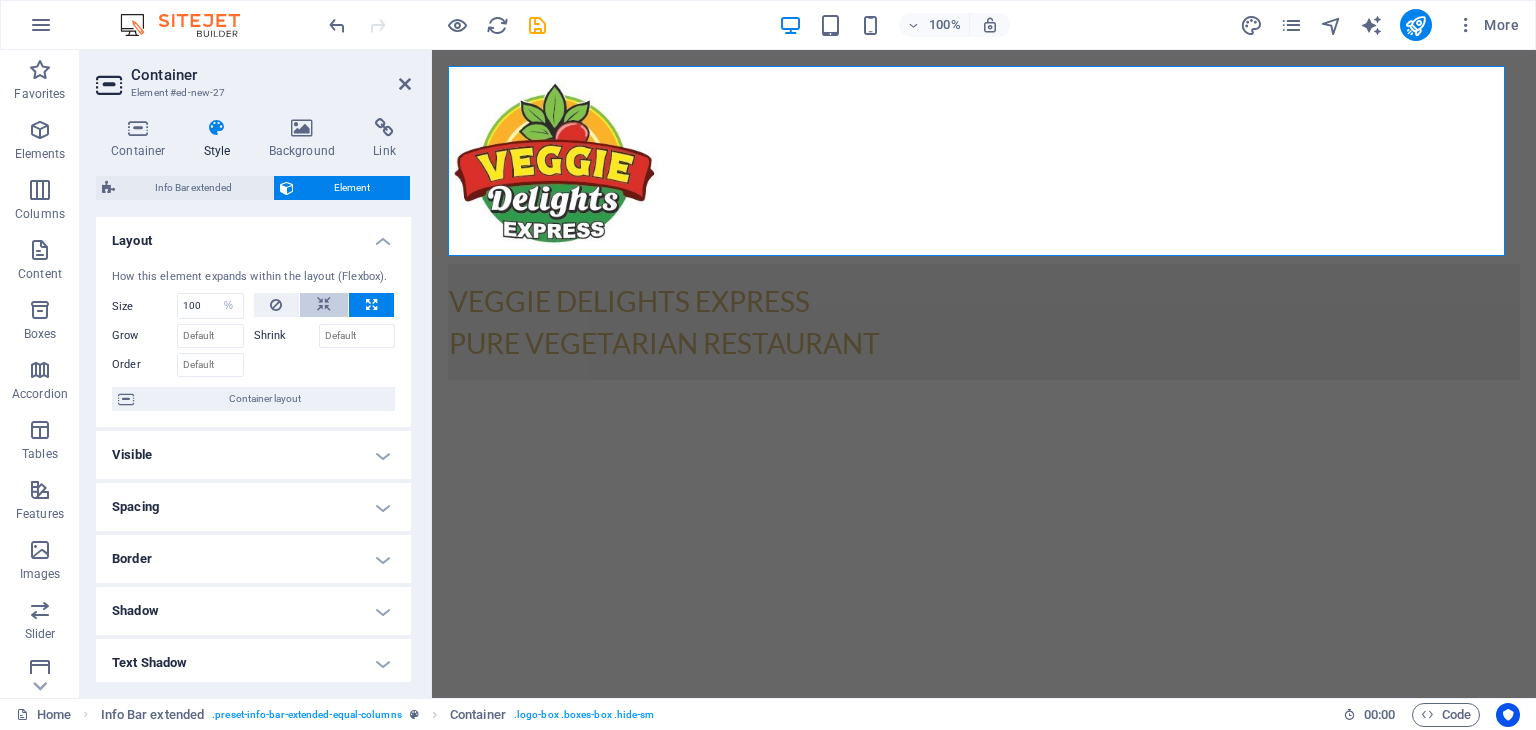 click at bounding box center (324, 305) 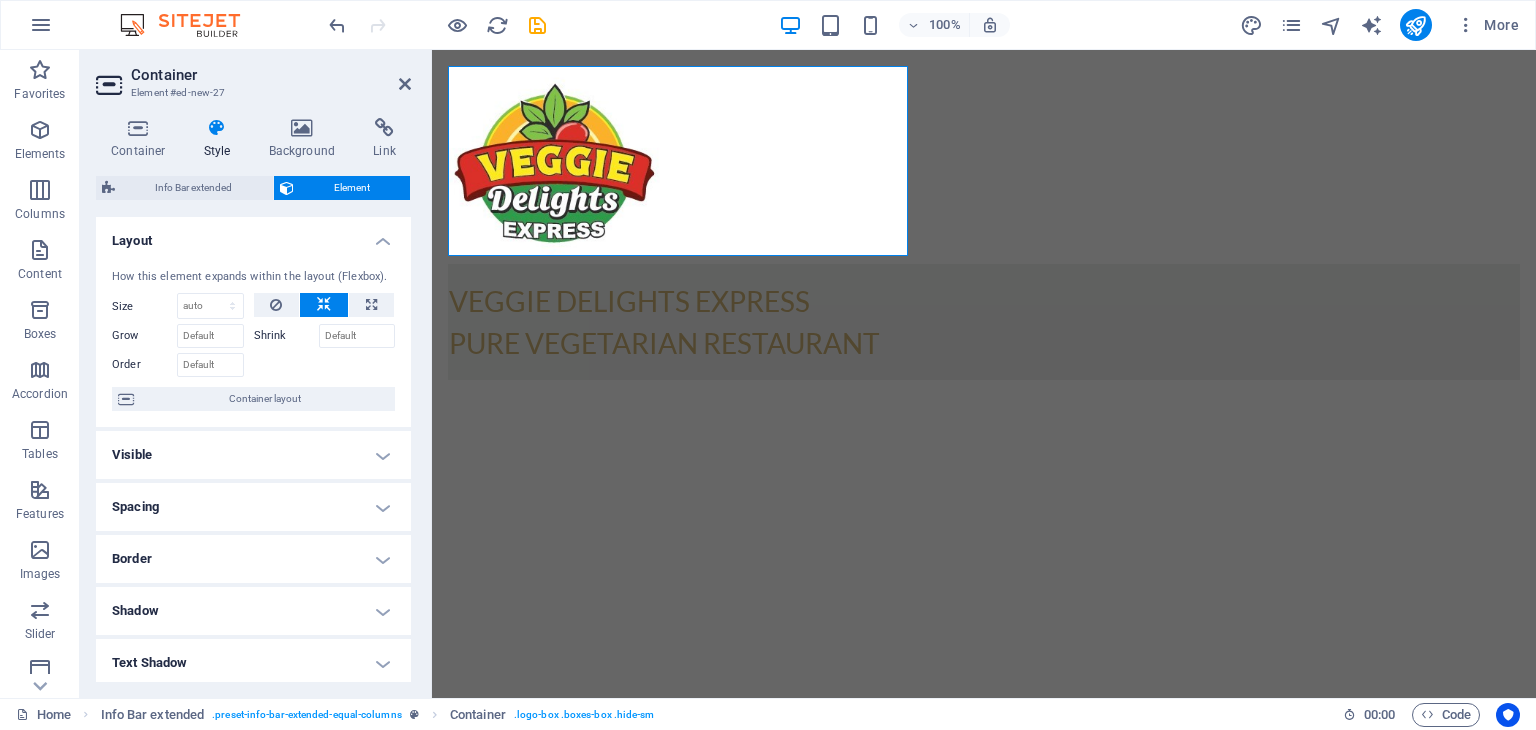 click at bounding box center (324, 305) 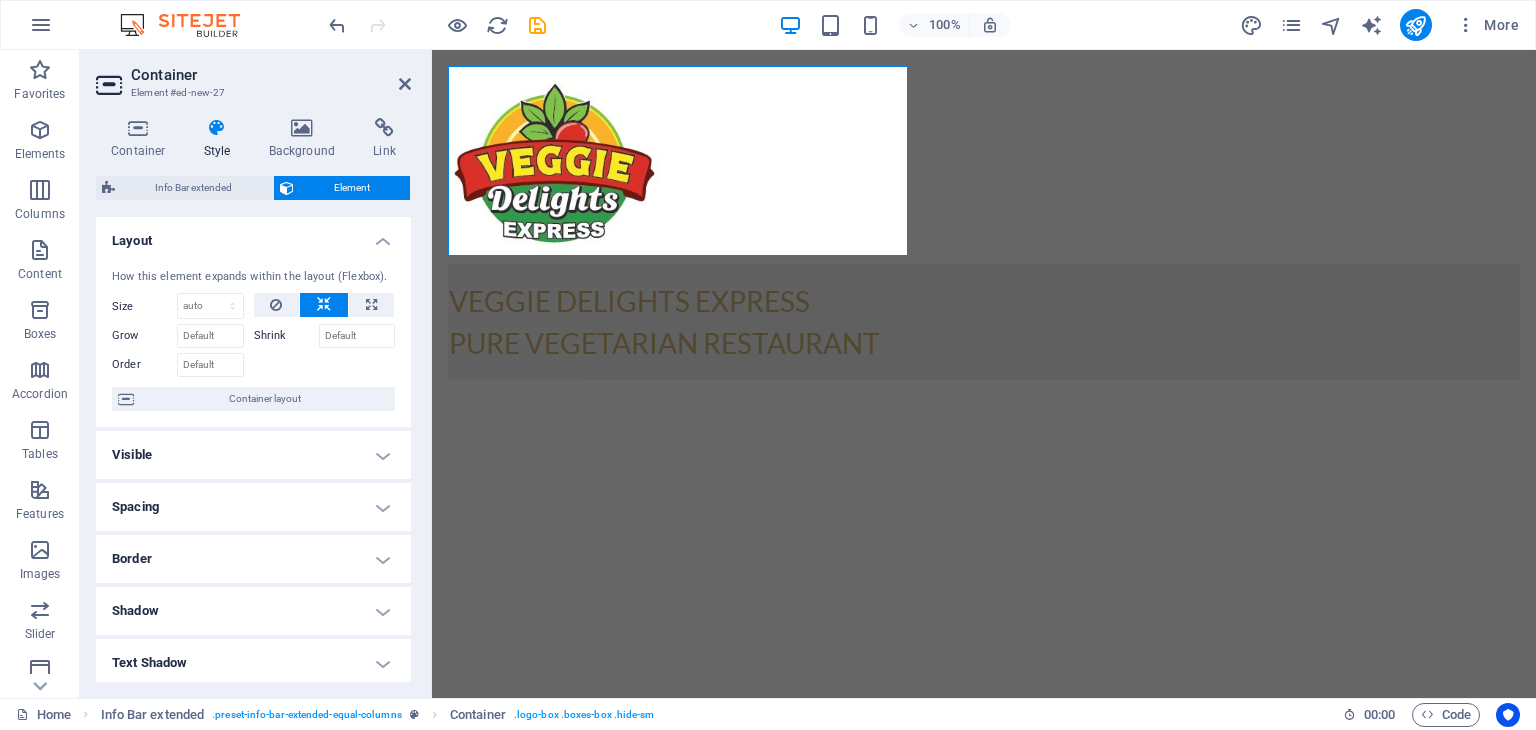 click at bounding box center [324, 305] 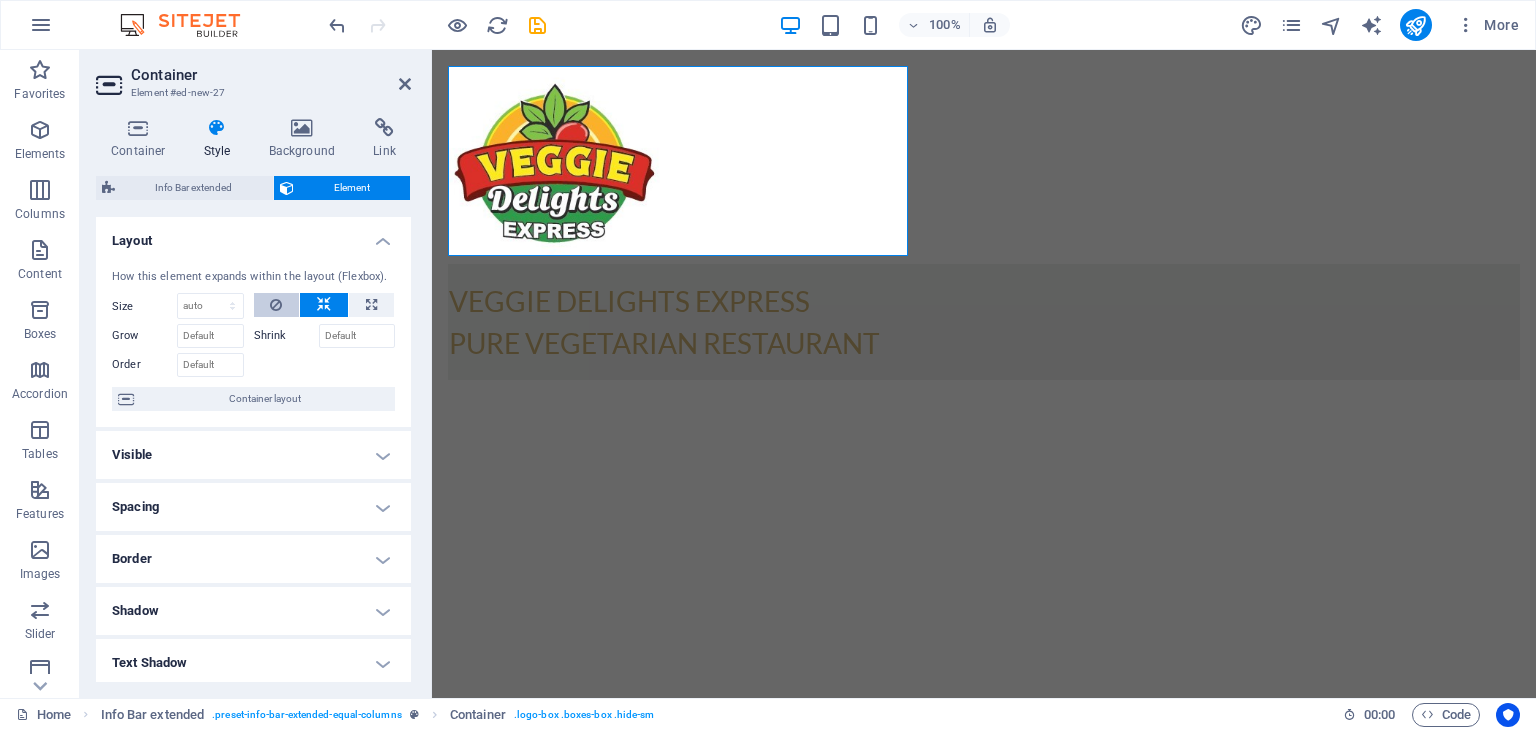 click at bounding box center (276, 305) 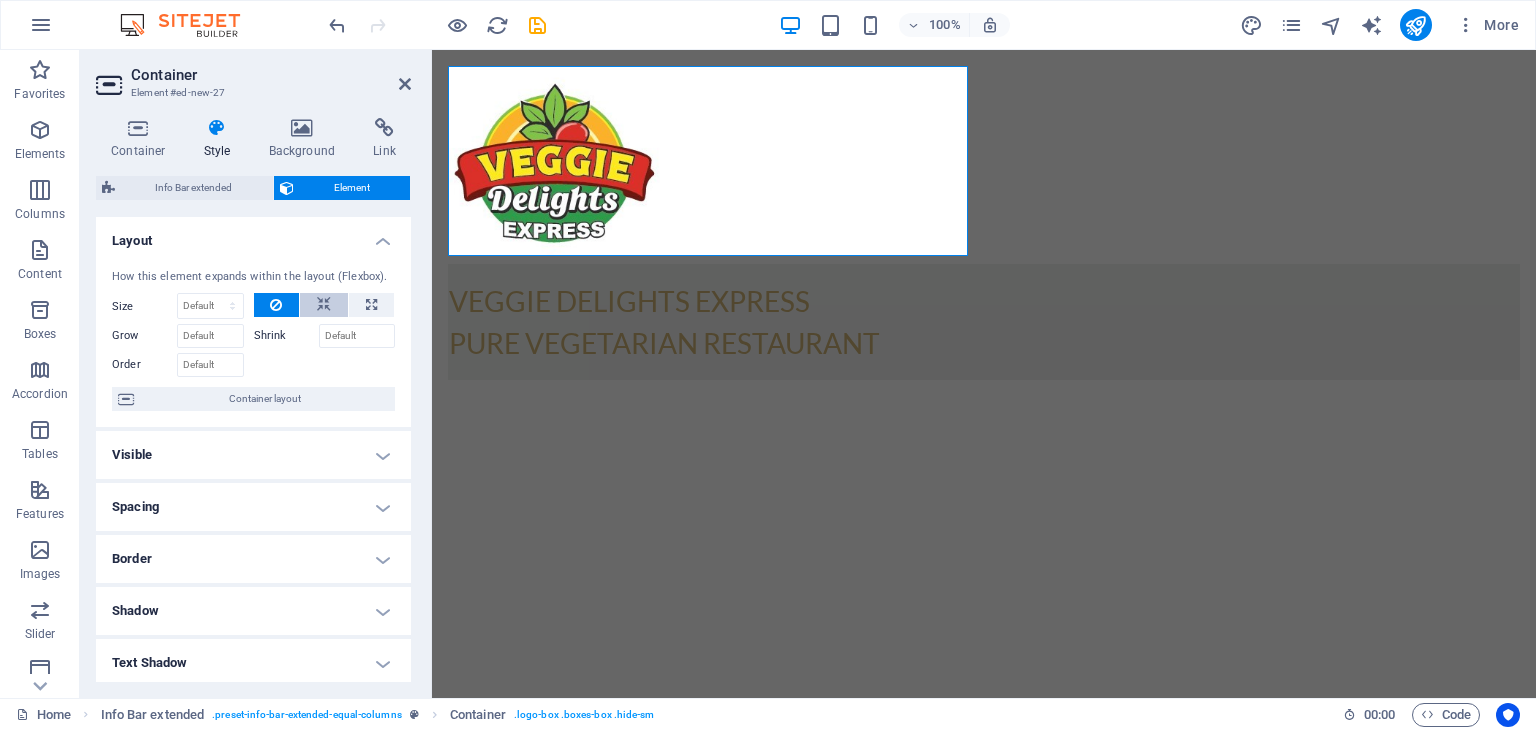 click at bounding box center [324, 305] 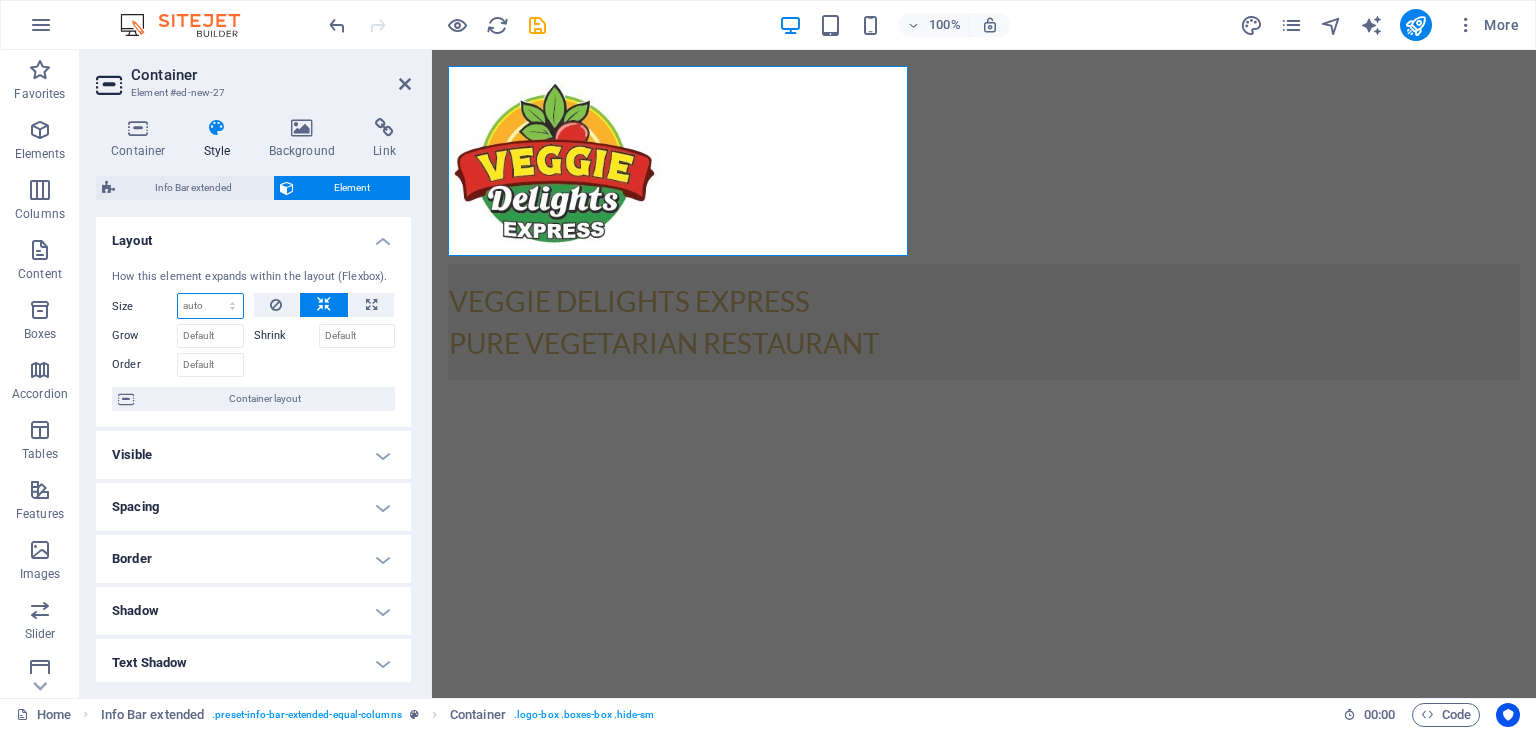 click on "Default auto px % 1/1 1/2 1/3 1/4 1/5 1/6 1/7 1/8 1/9 1/10" at bounding box center (210, 306) 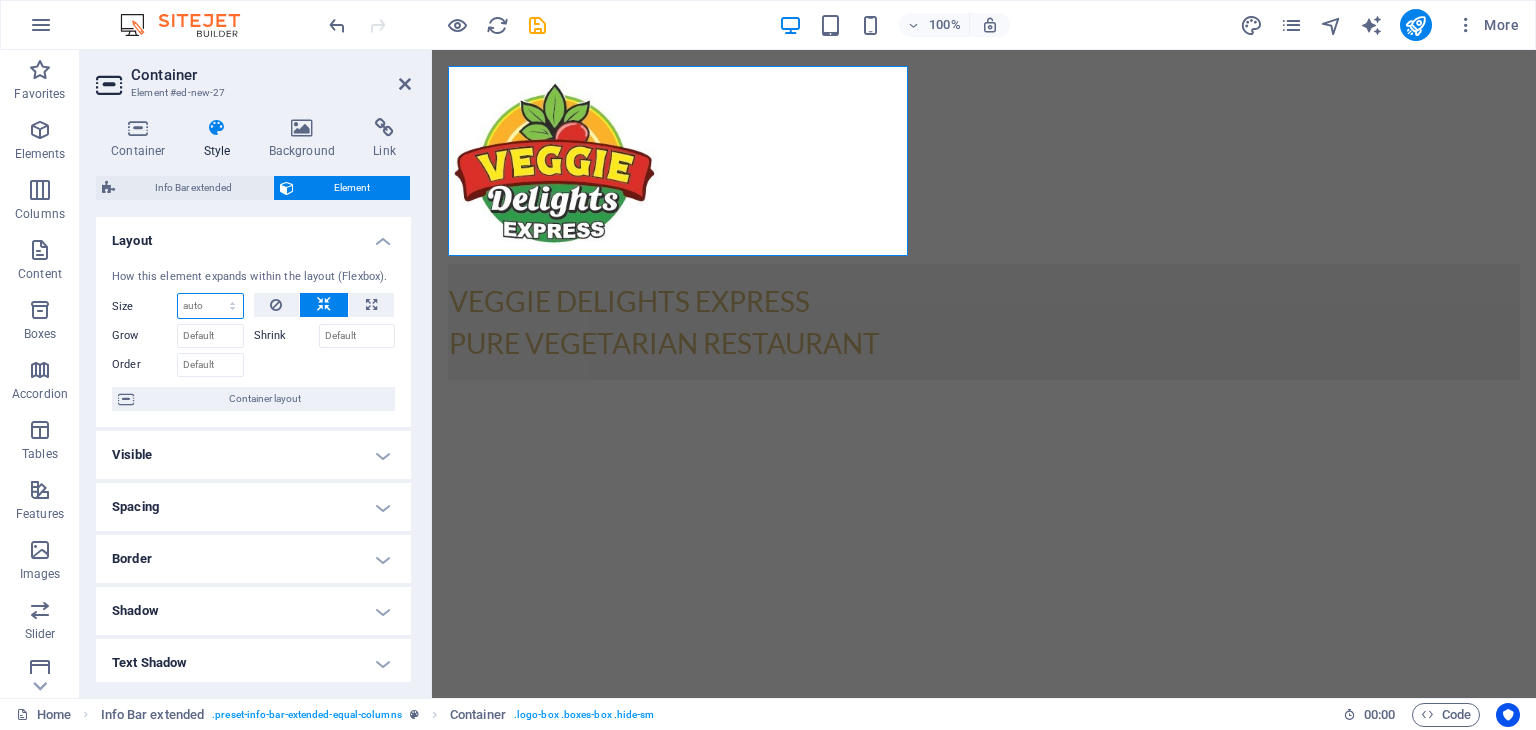 select on "px" 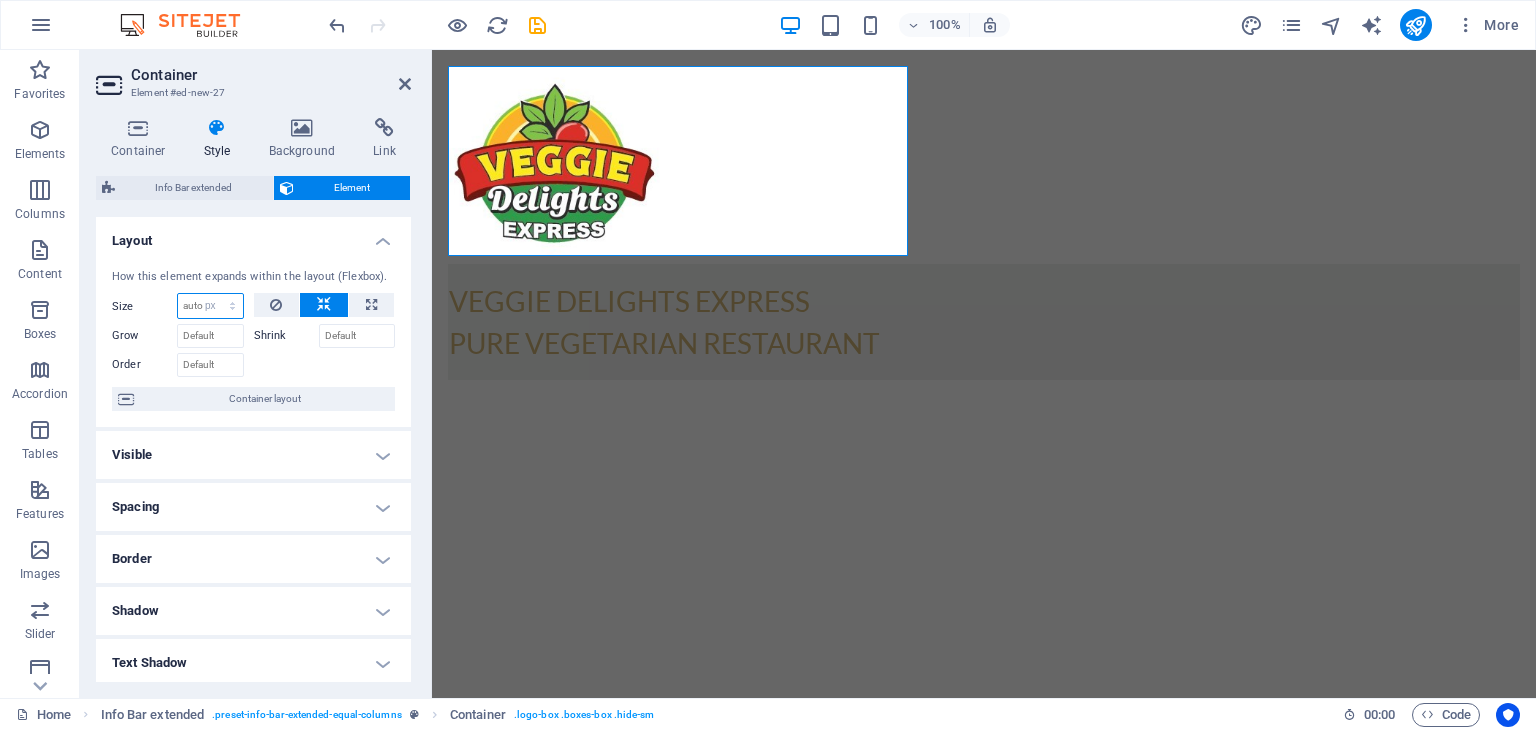 click on "Default auto px % 1/1 1/2 1/3 1/4 1/5 1/6 1/7 1/8 1/9 1/10" at bounding box center [210, 306] 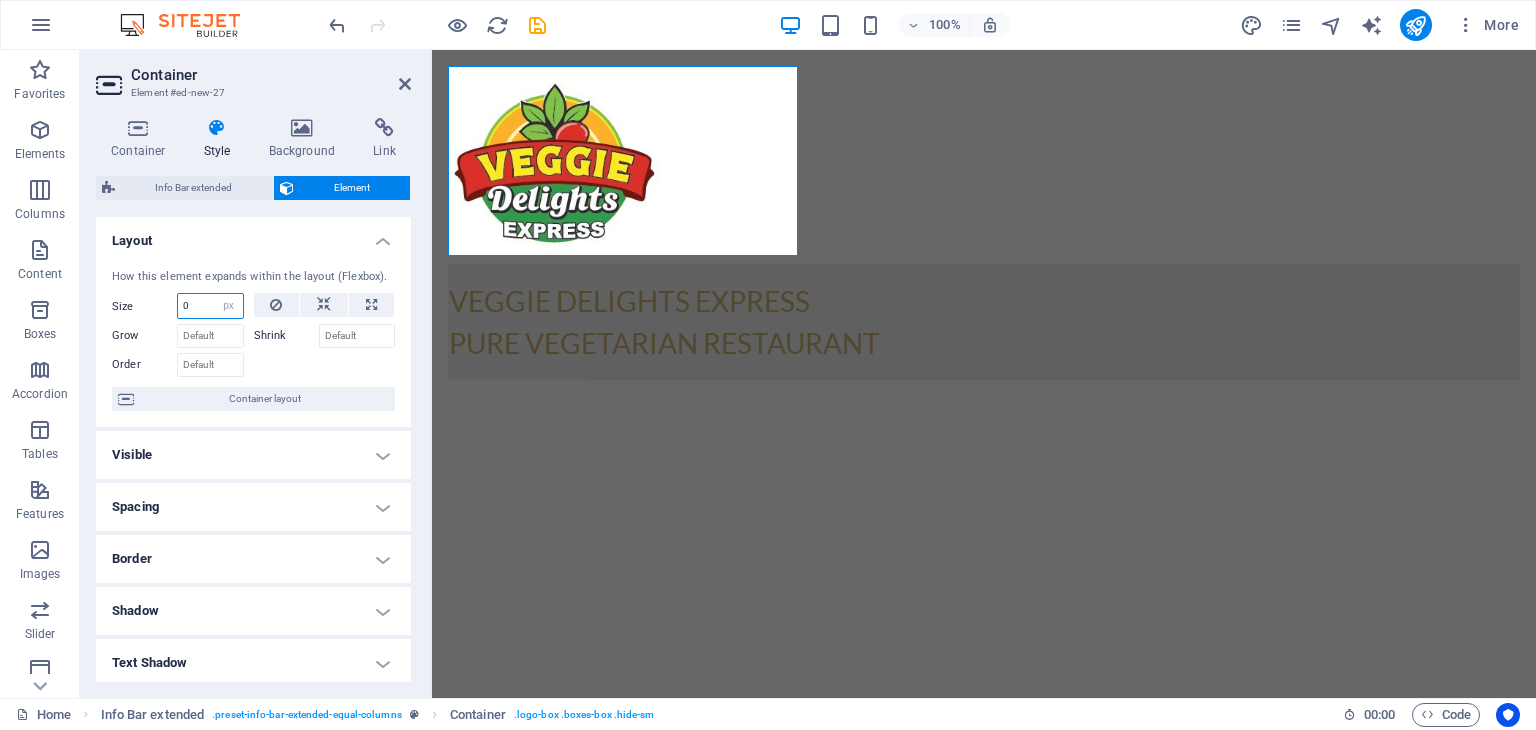 click on "0" at bounding box center [210, 306] 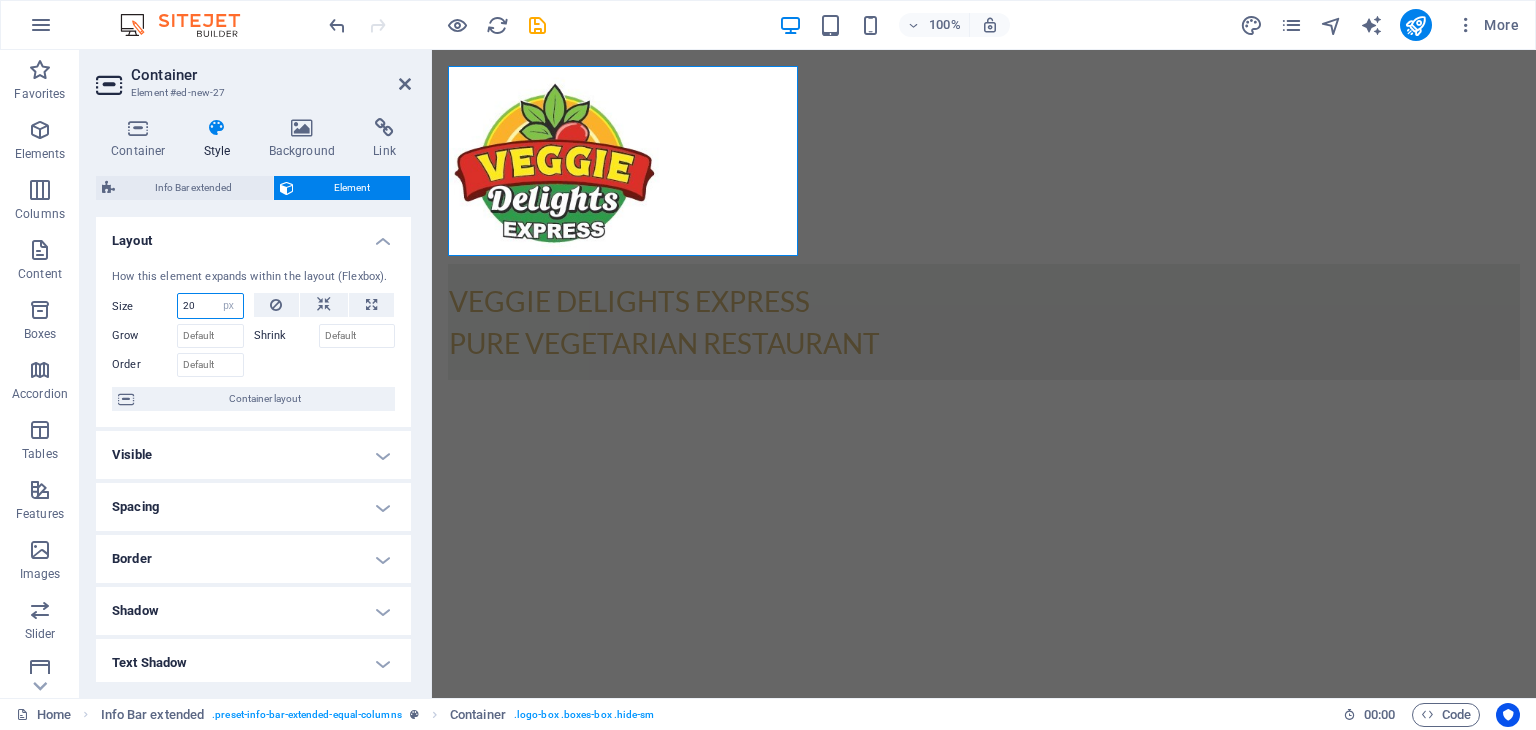type on "2" 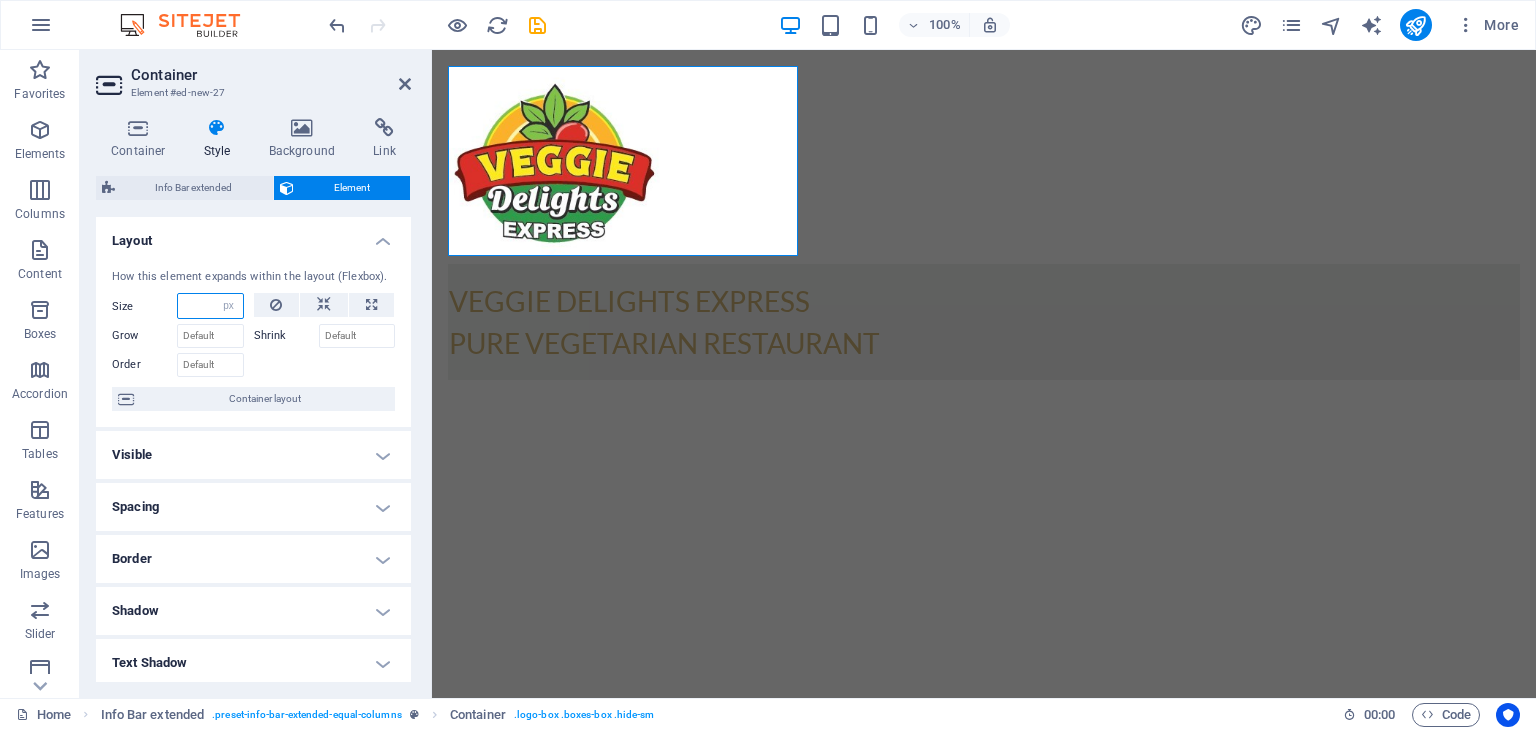 type on "0" 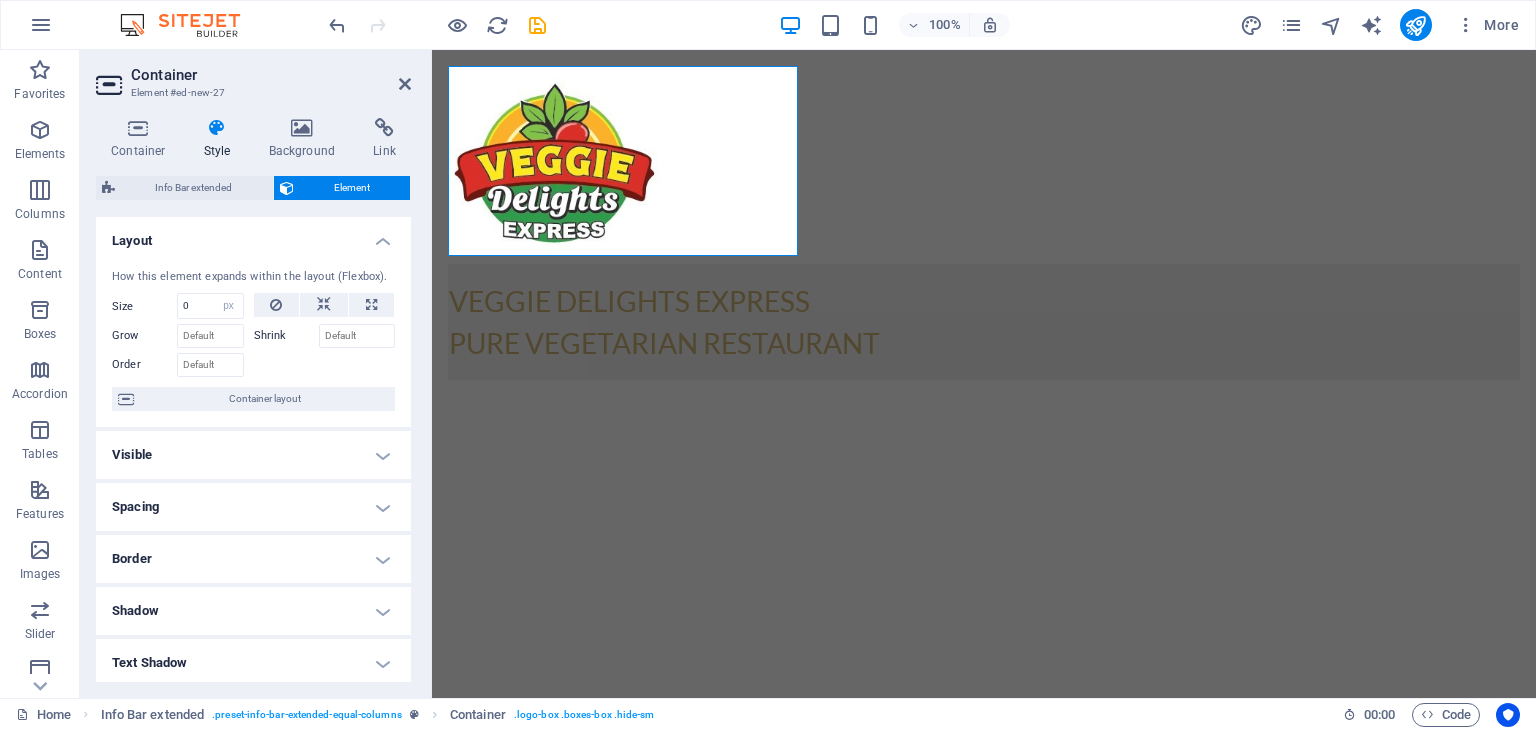 click on "Layout" at bounding box center [253, 235] 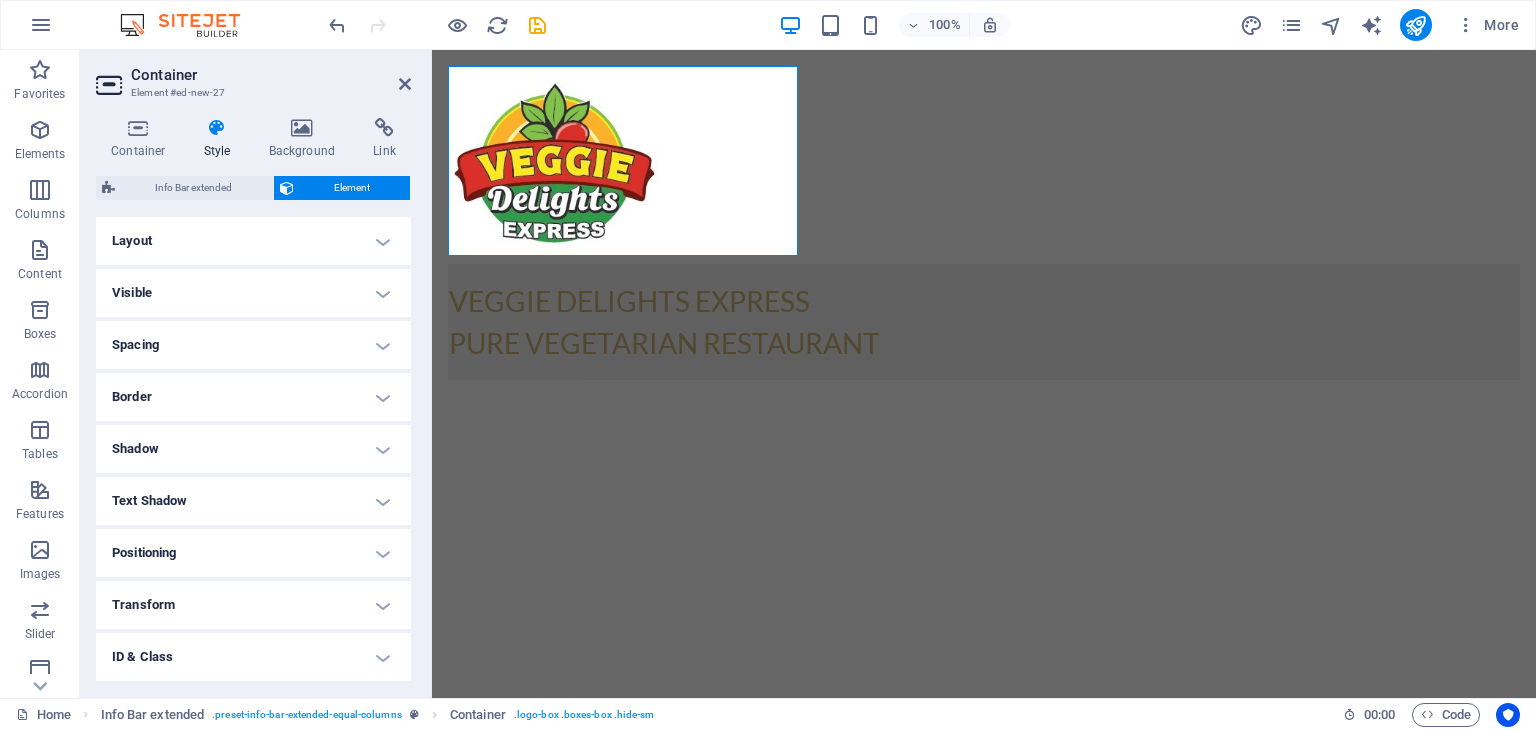 click on "Layout" at bounding box center [253, 241] 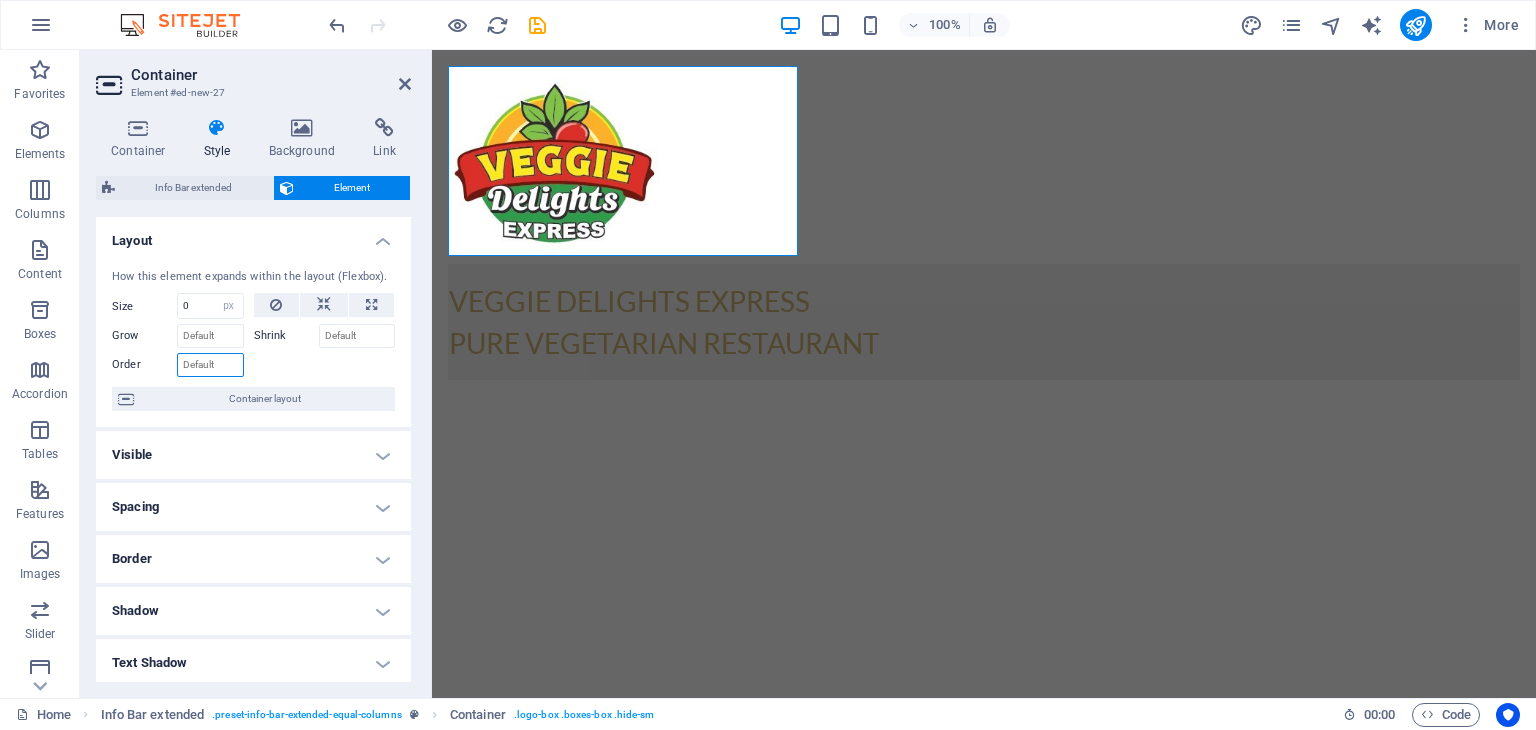 click on "Order" at bounding box center [210, 365] 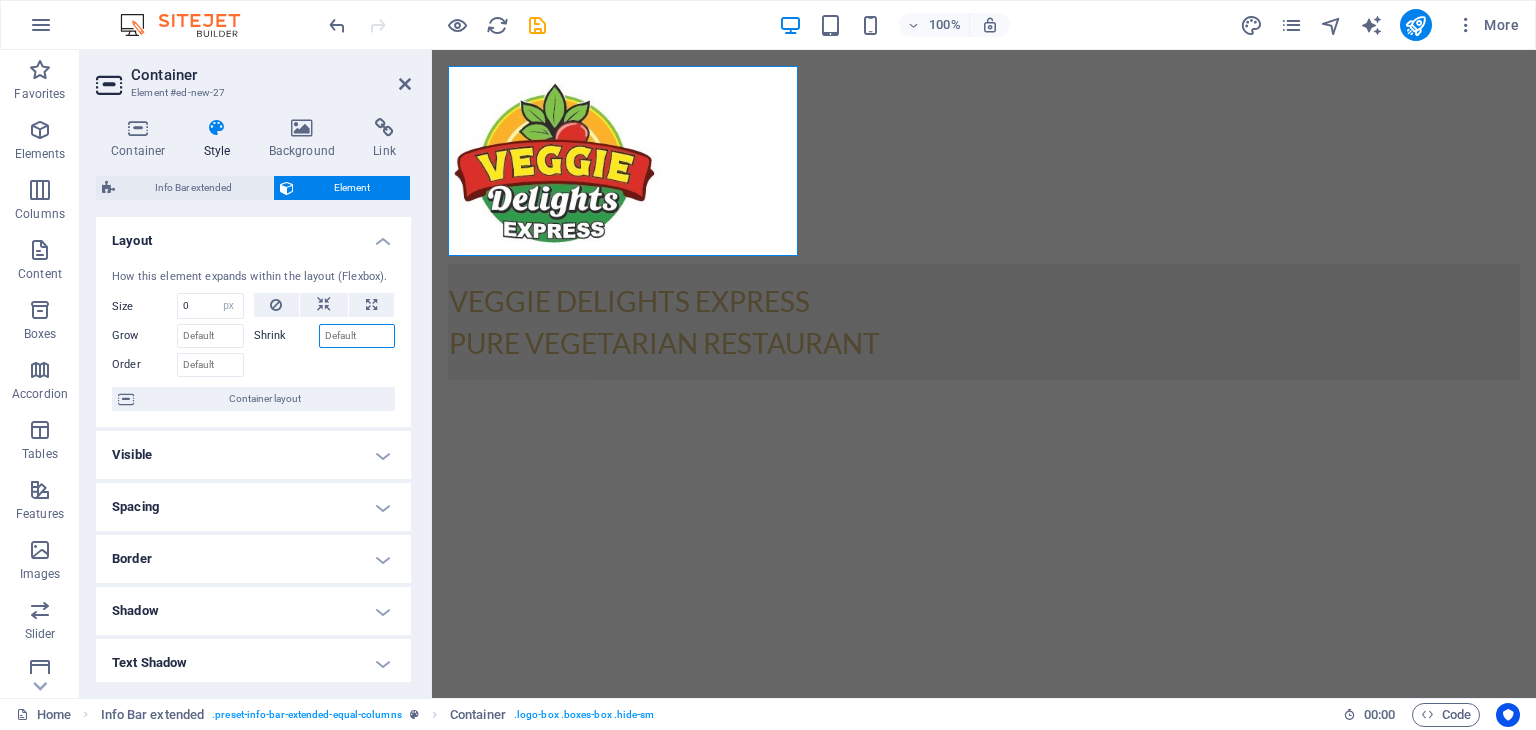 click on "Shrink" at bounding box center [357, 336] 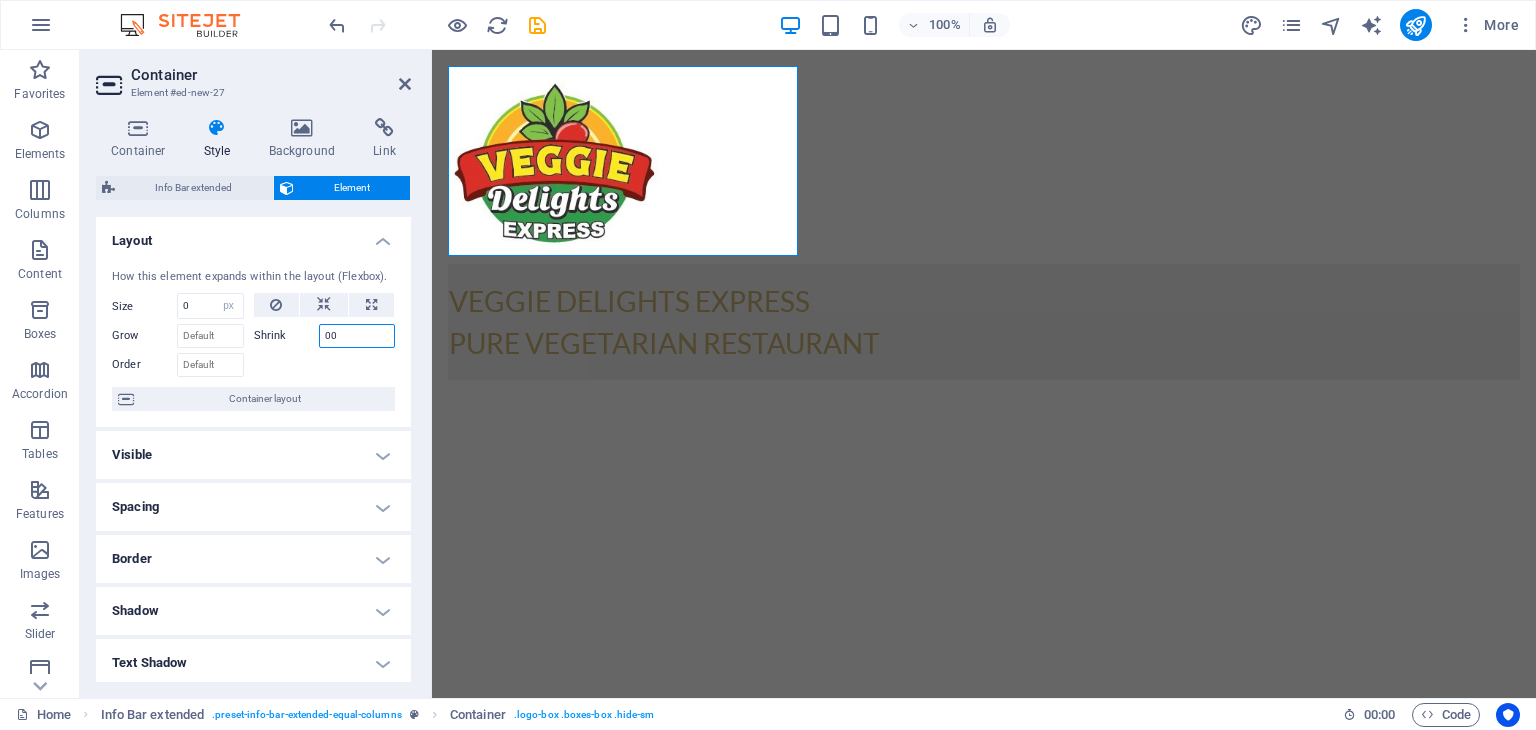 type on "0" 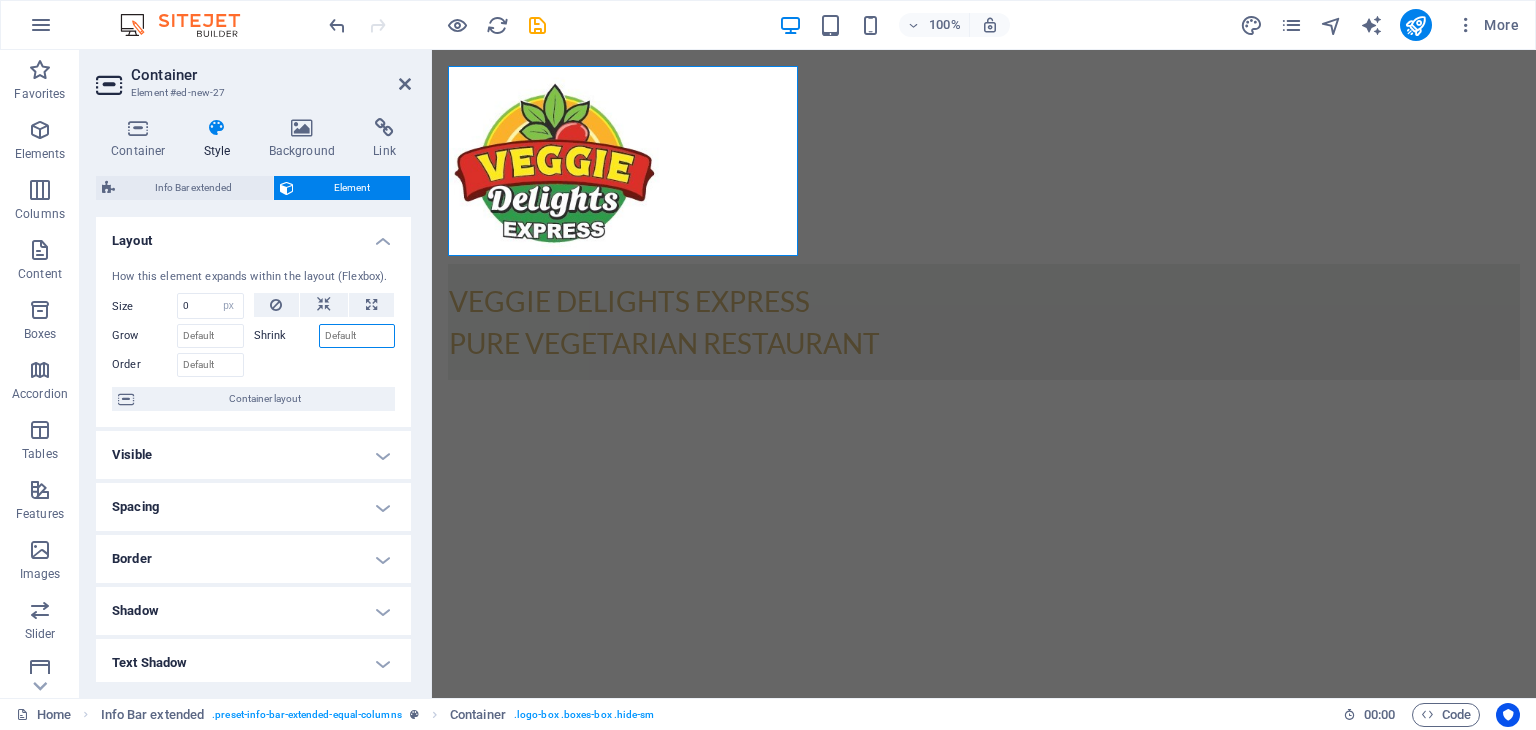 click on "Shrink" at bounding box center [357, 336] 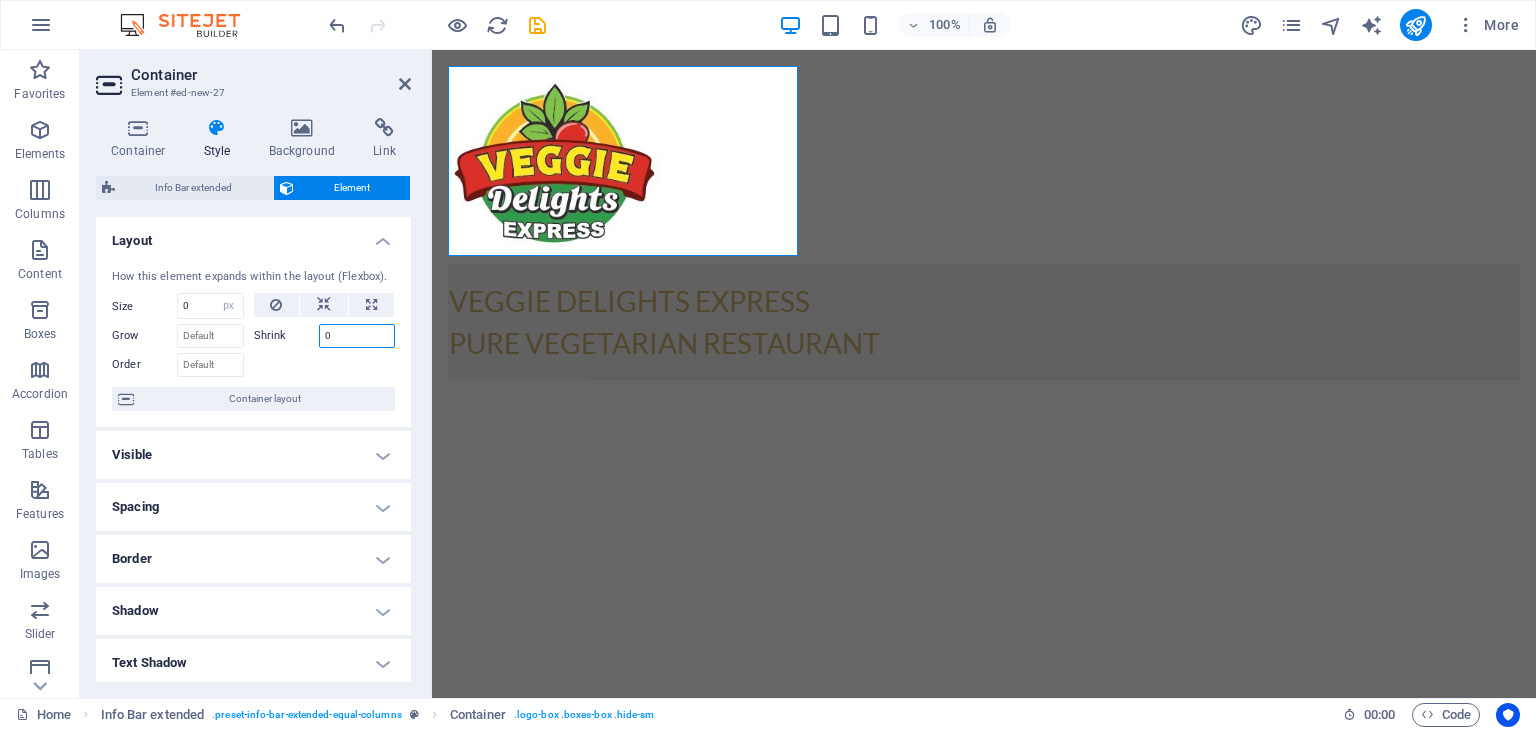 type on "0" 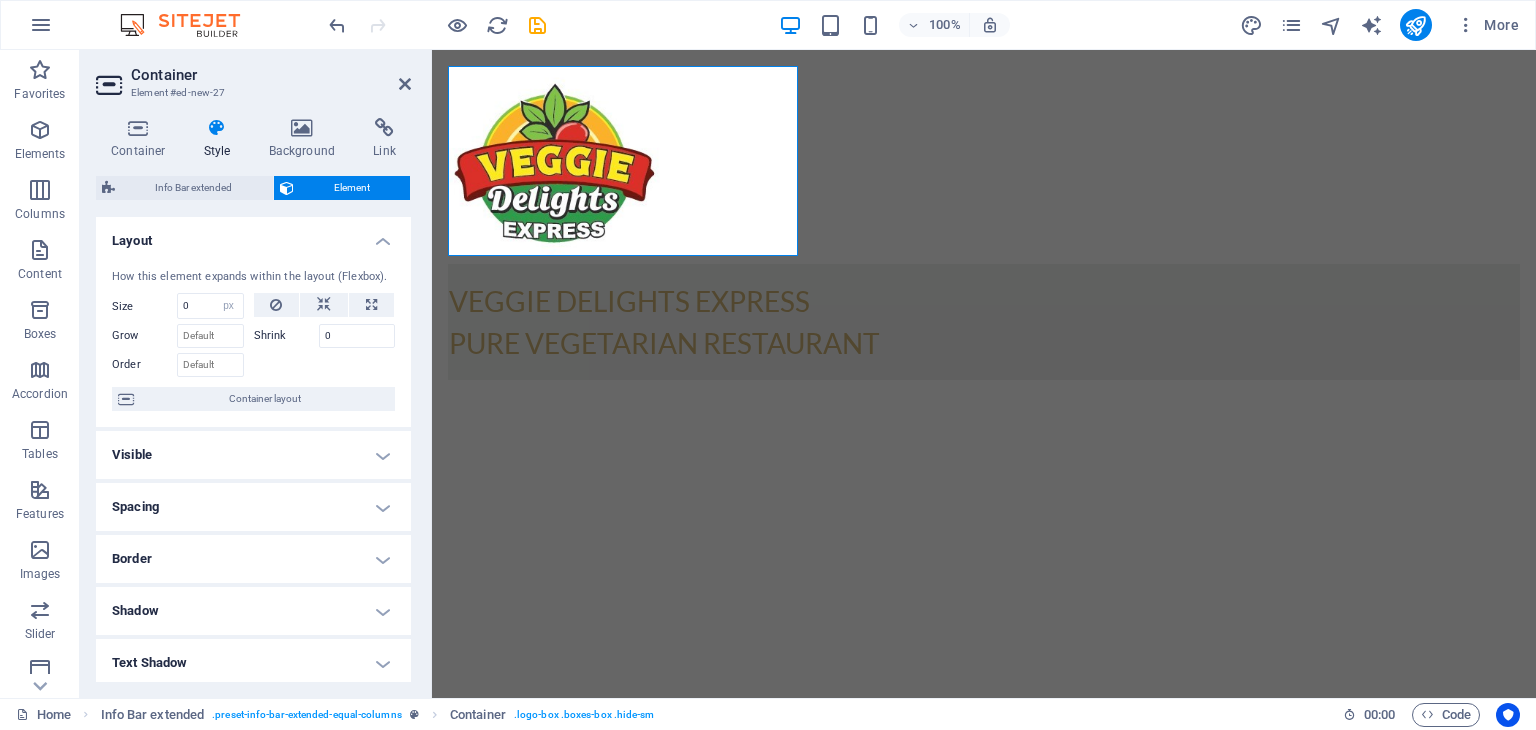 click at bounding box center [325, 362] 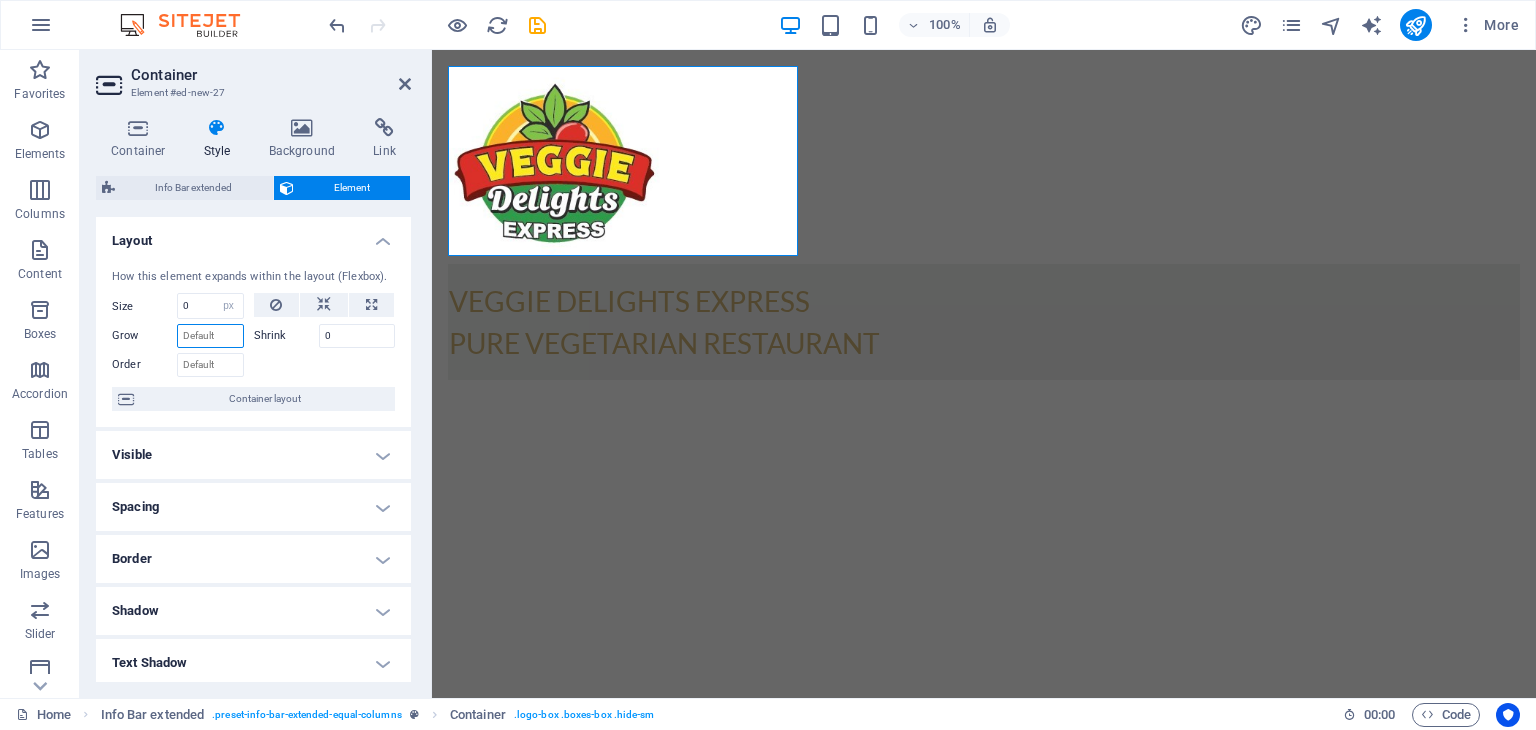 click on "Grow" at bounding box center (210, 336) 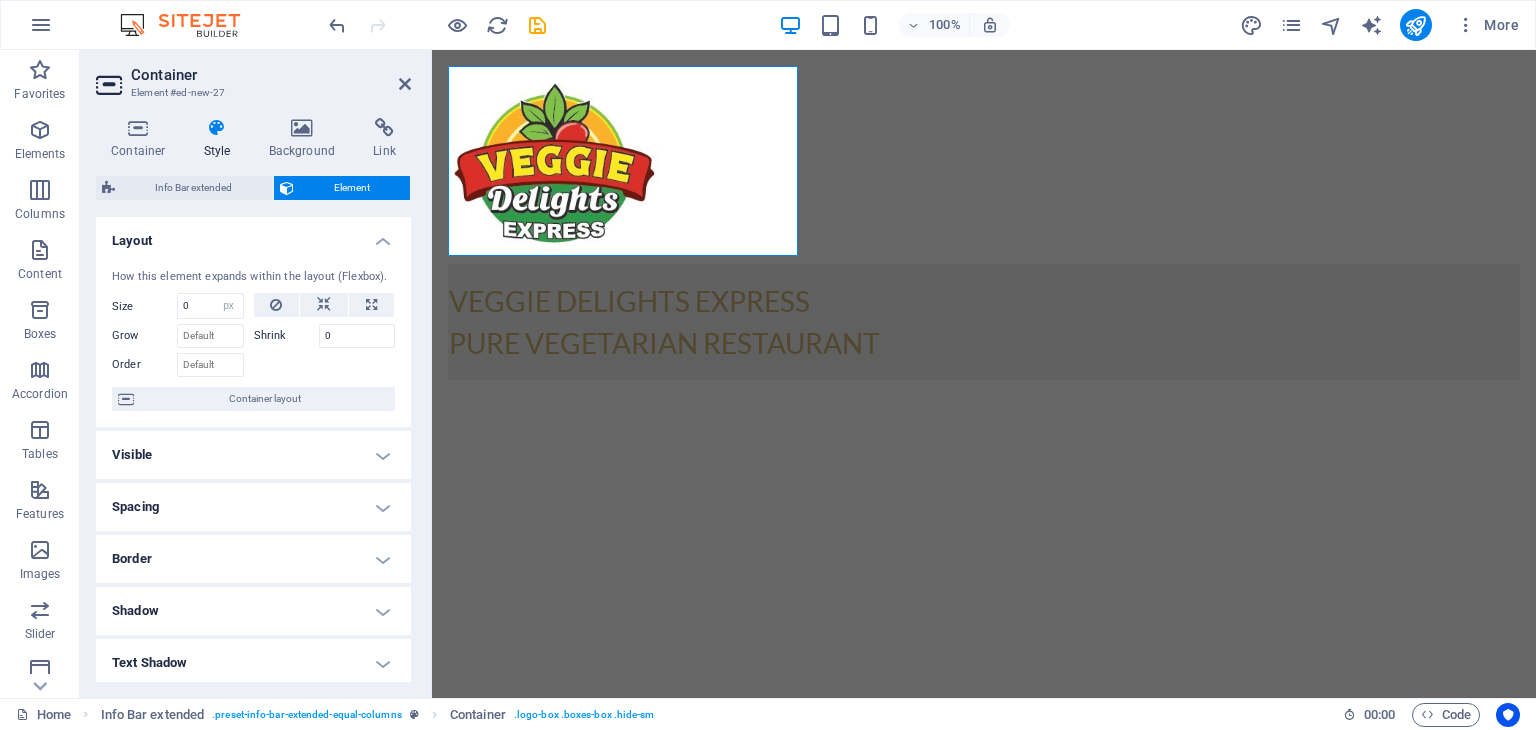 click at bounding box center [325, 362] 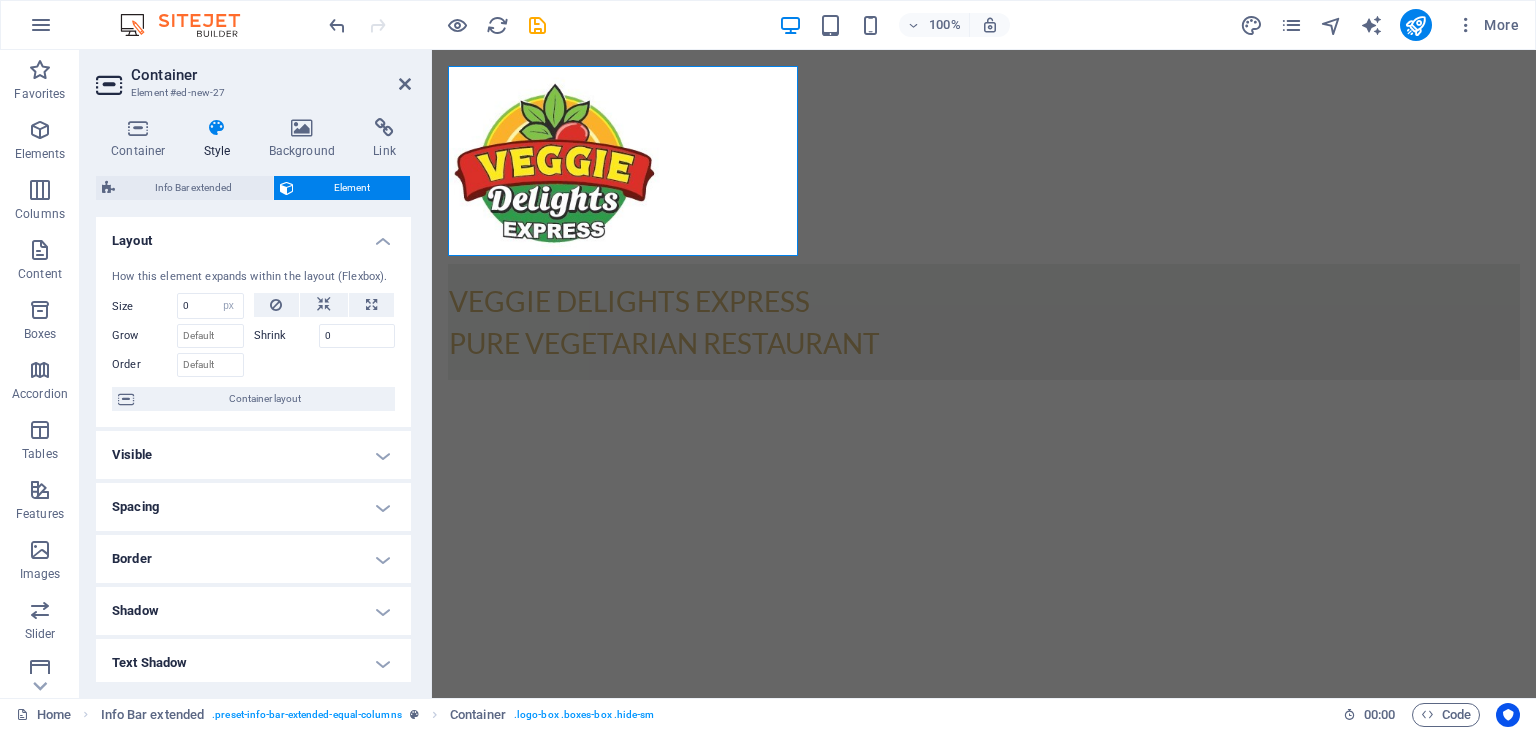 click on "Layout" at bounding box center (253, 235) 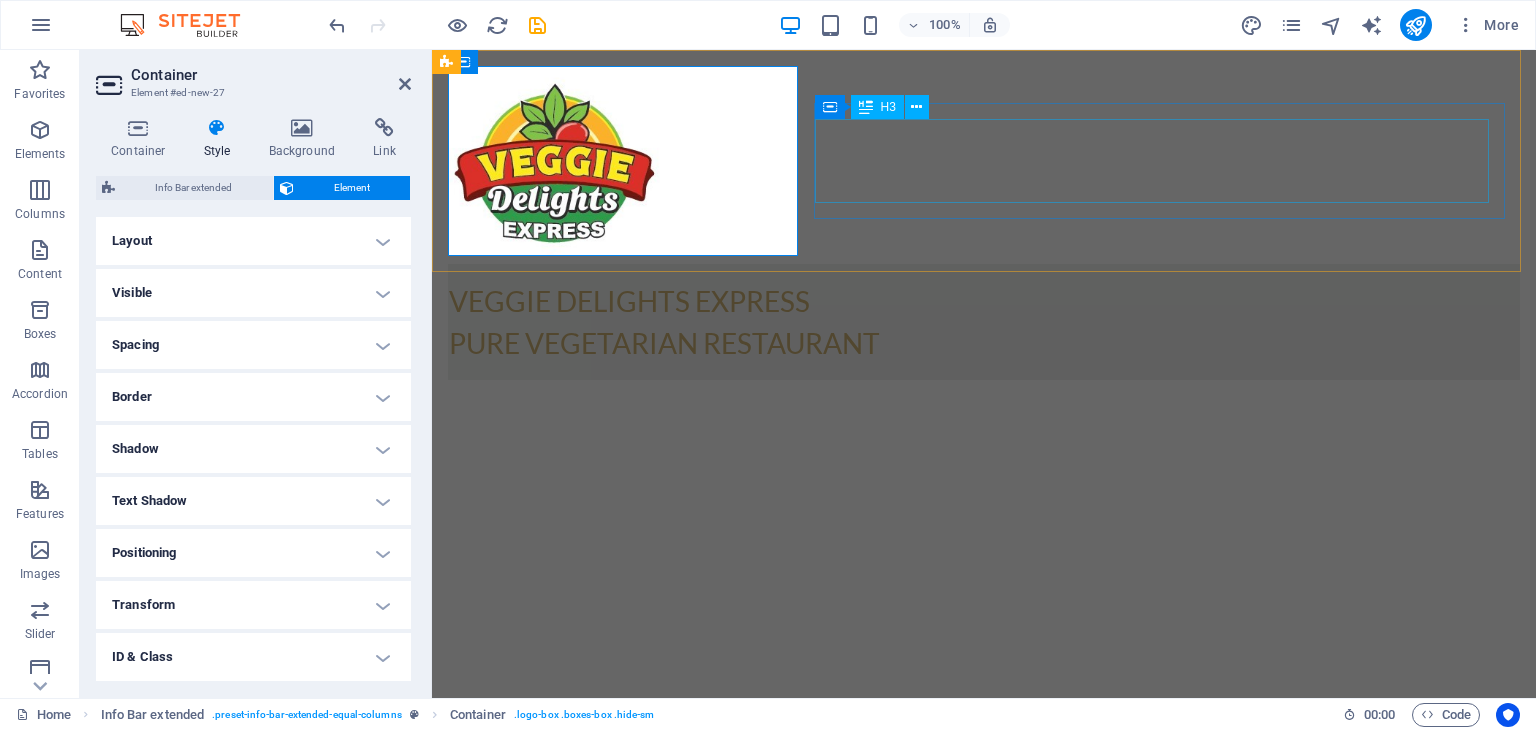 click on "VEGGIE DELIGHTS EXPRESS PURE VEGETARIAN RESTAURANT" at bounding box center (976, 322) 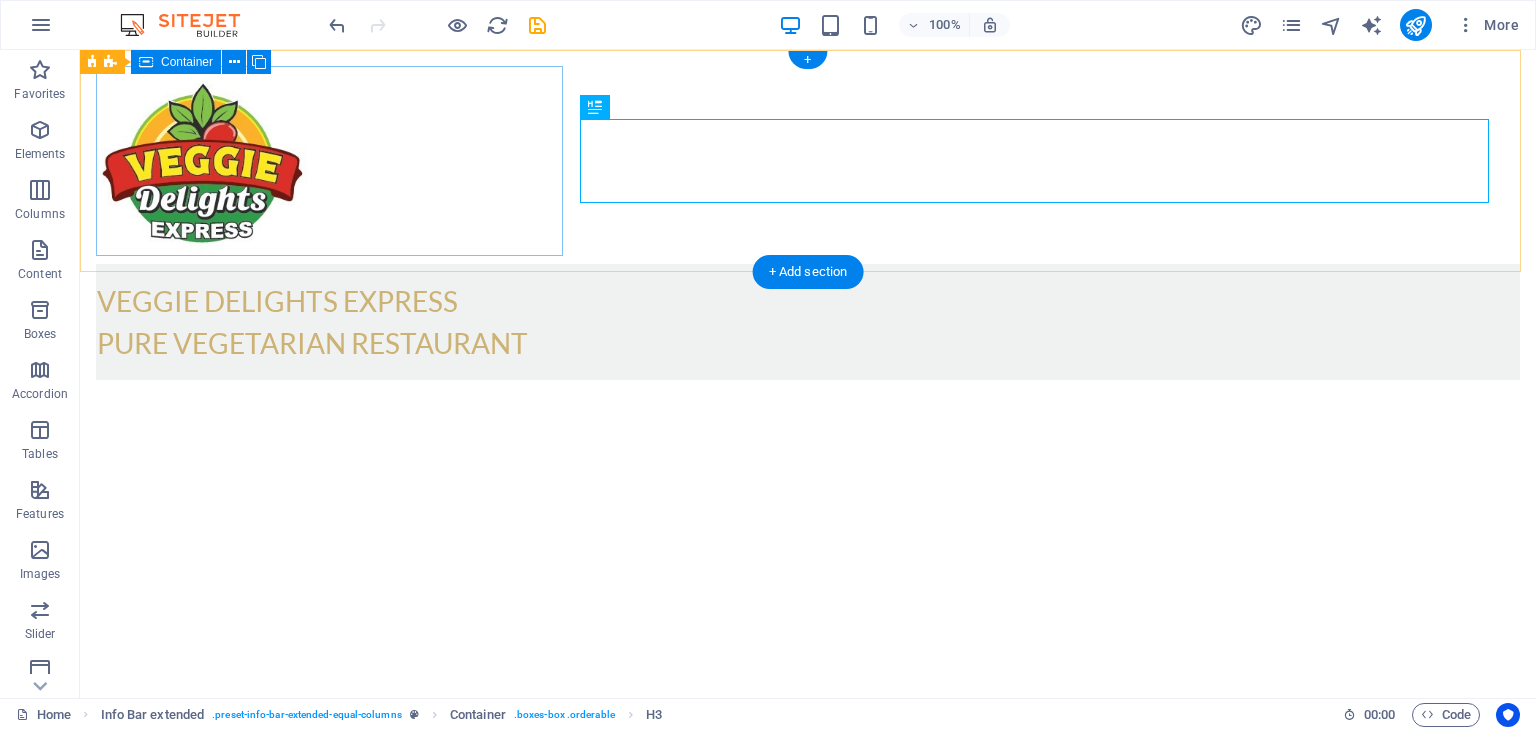 click at bounding box center [808, 161] 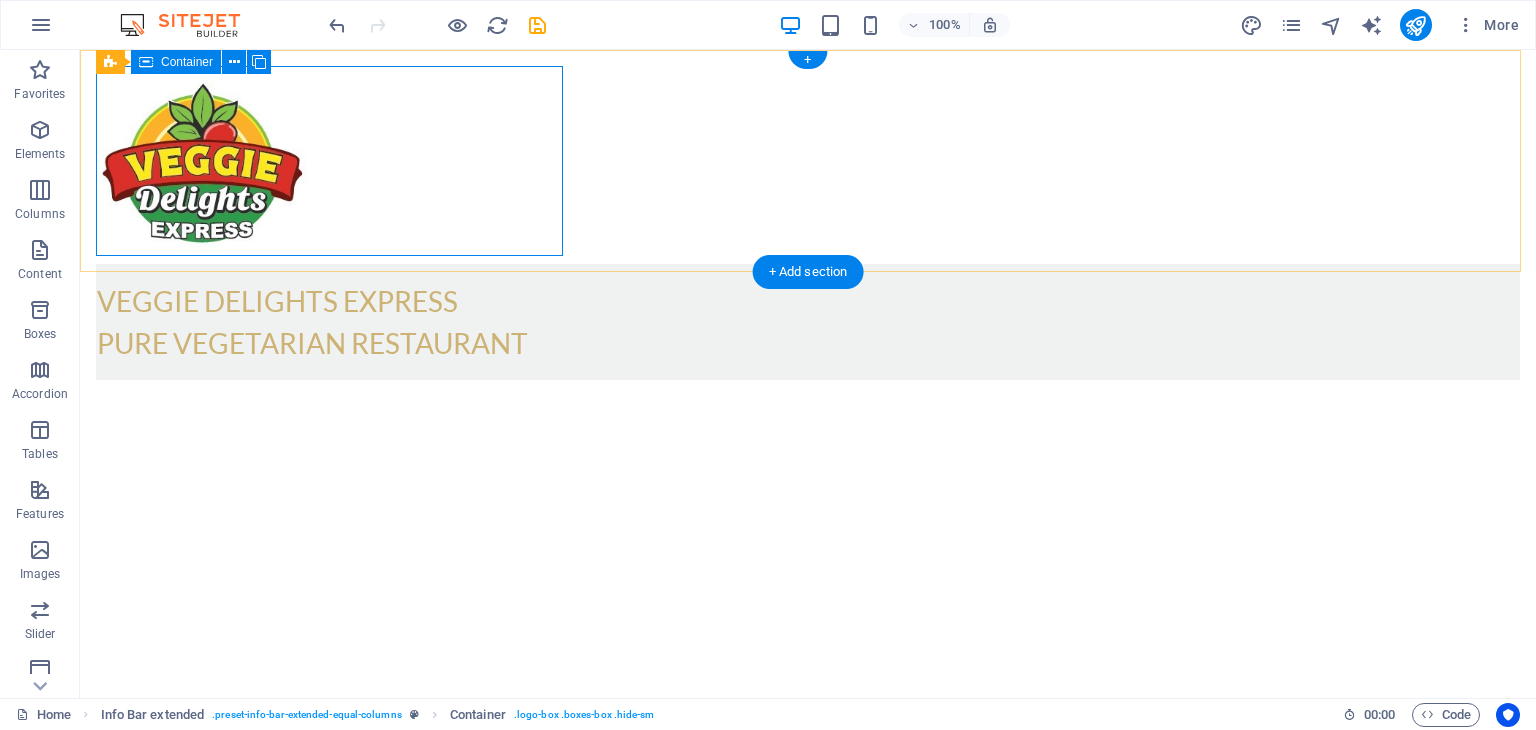 click at bounding box center [808, 161] 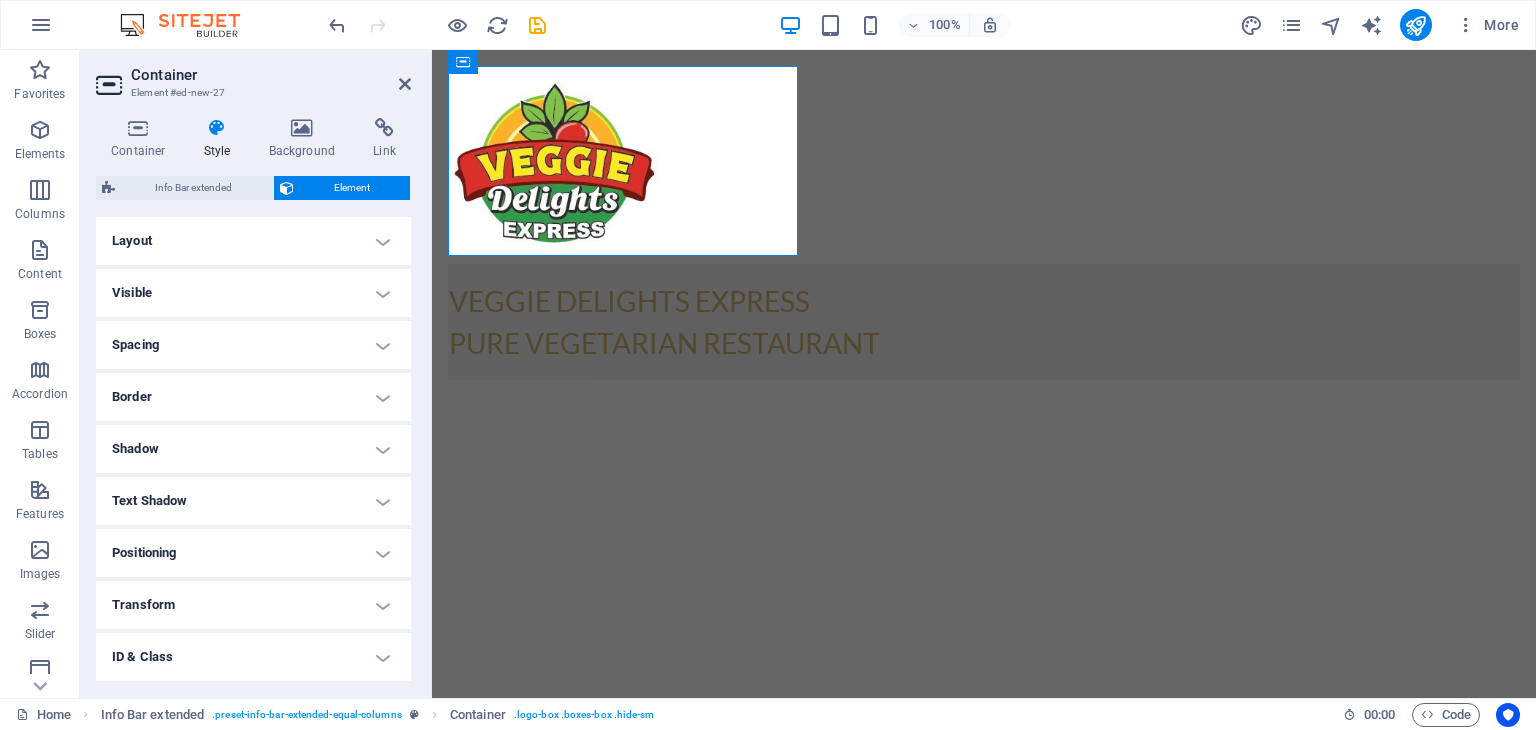 click on "Style" at bounding box center [221, 139] 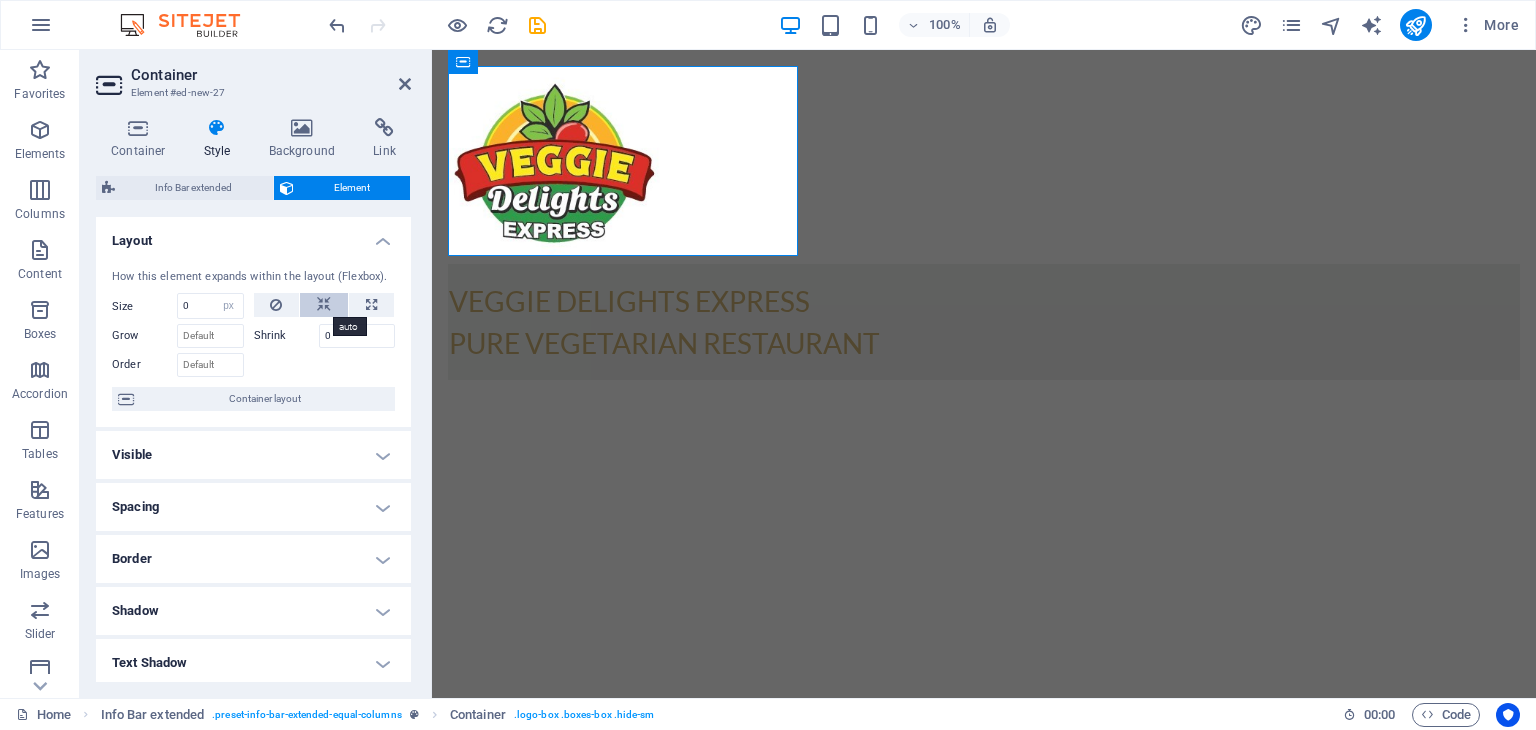click at bounding box center [324, 305] 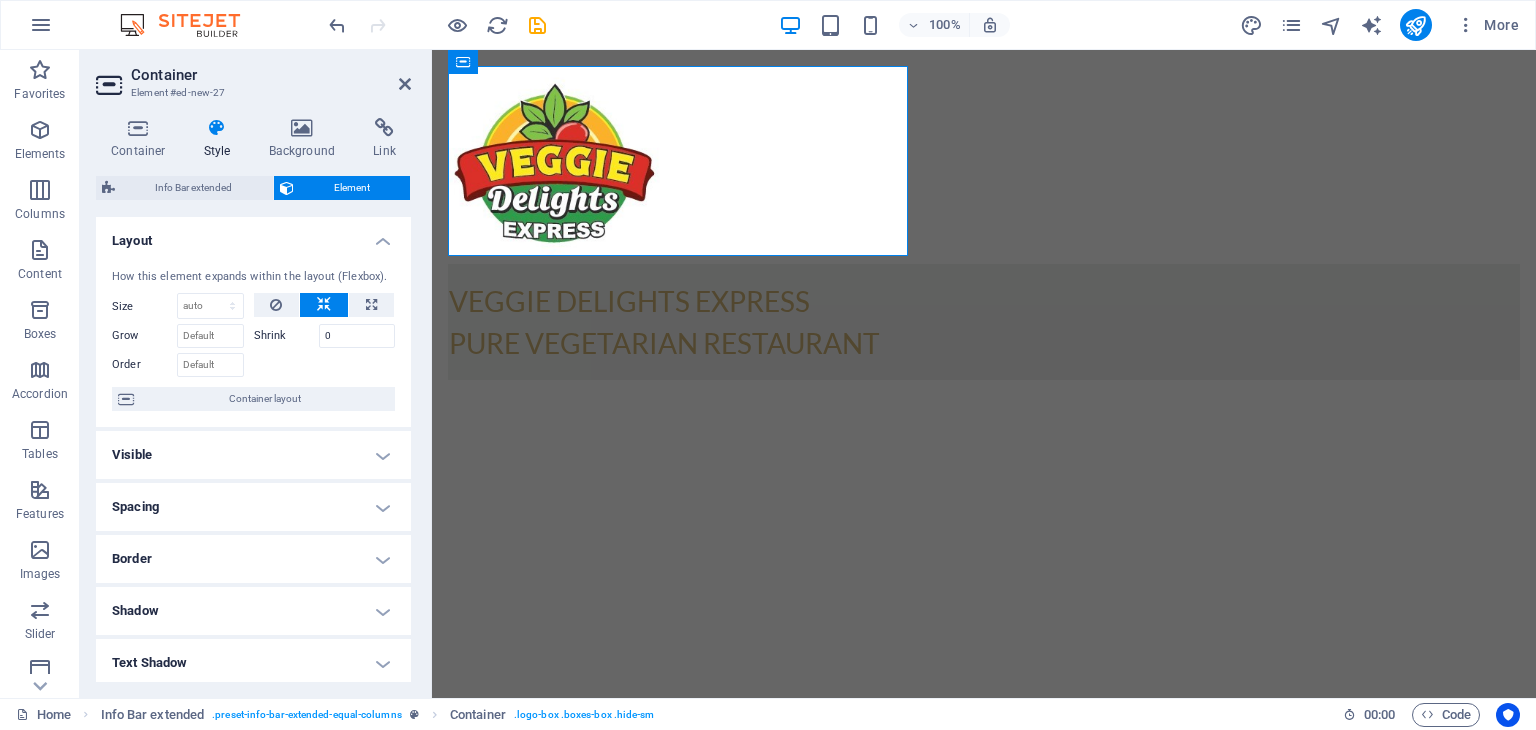 click at bounding box center (324, 305) 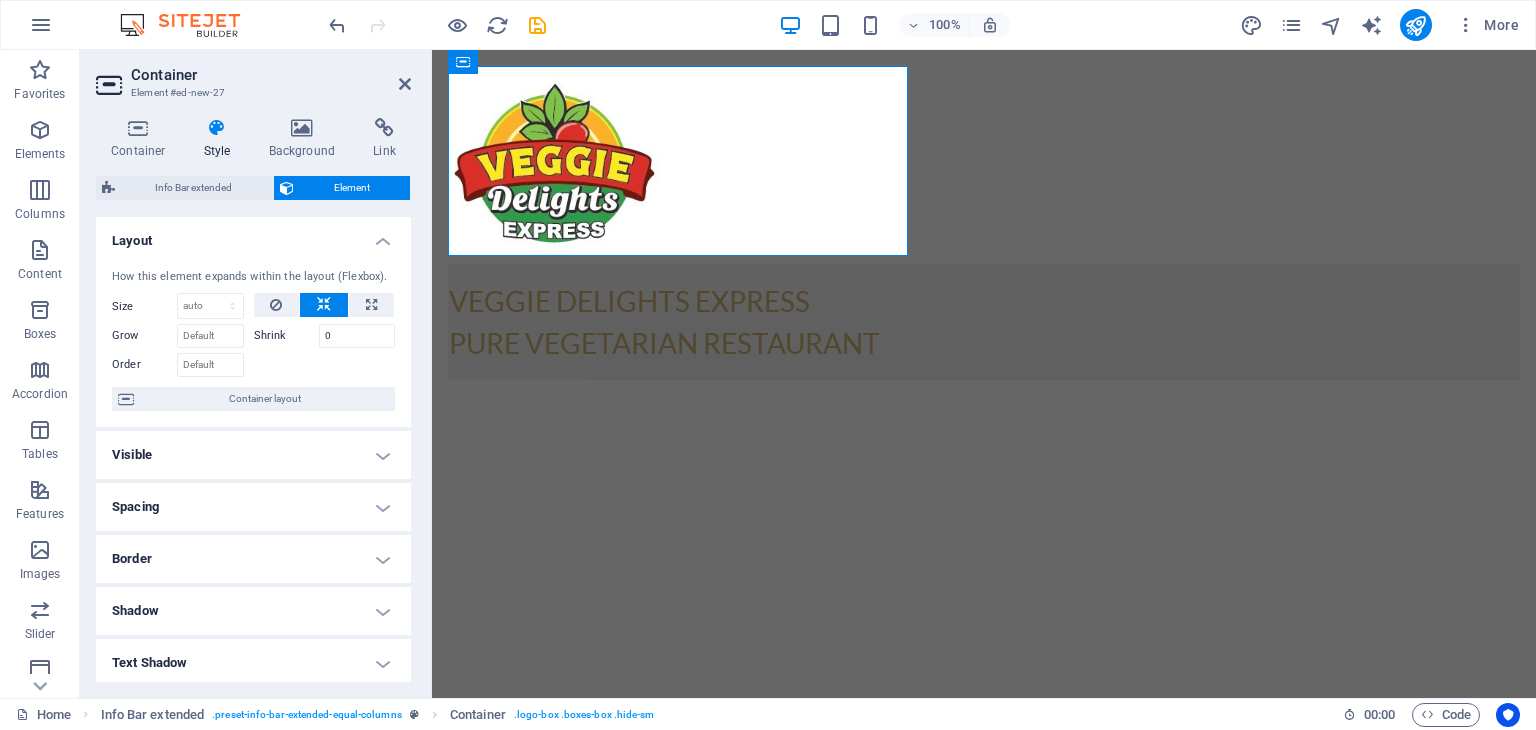 click at bounding box center [324, 305] 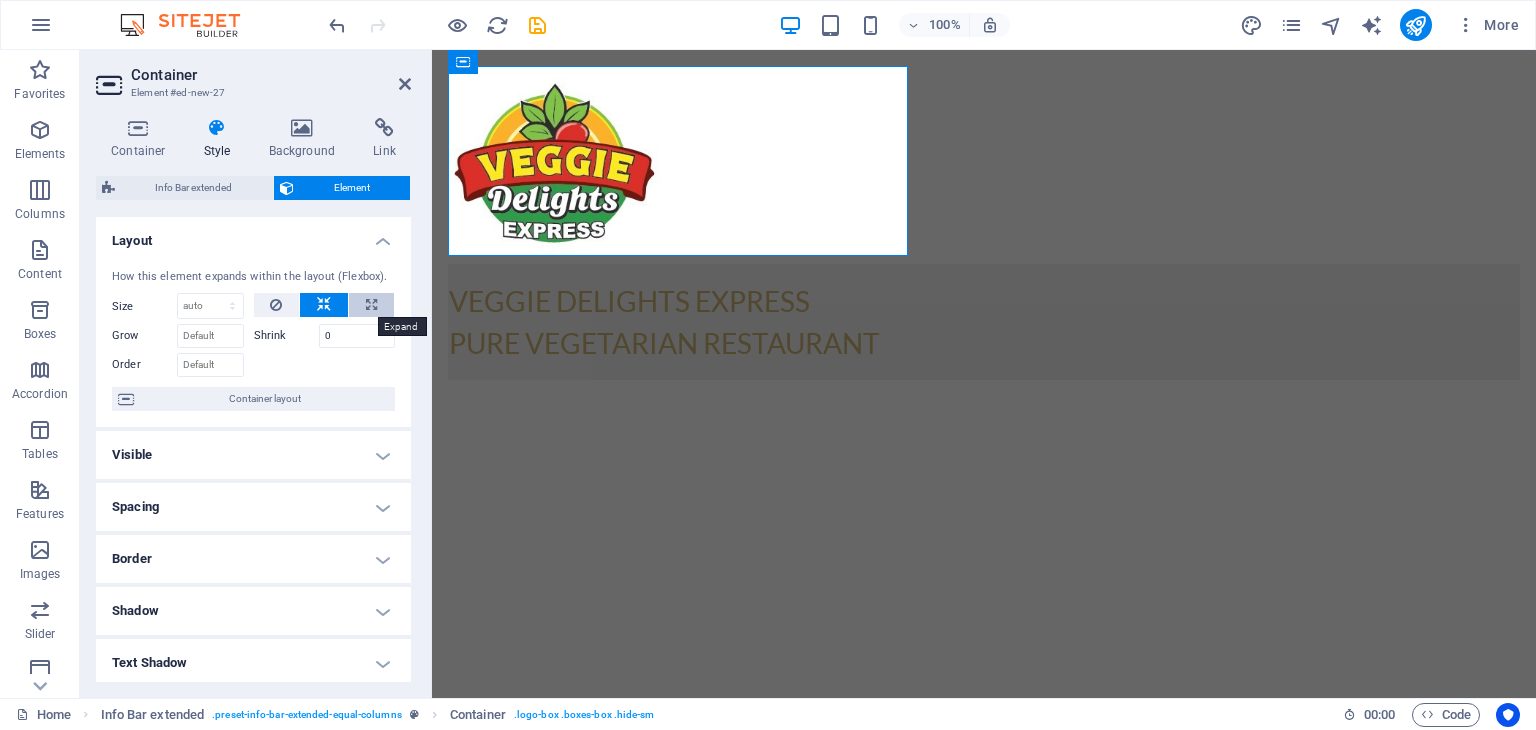 click at bounding box center [371, 305] 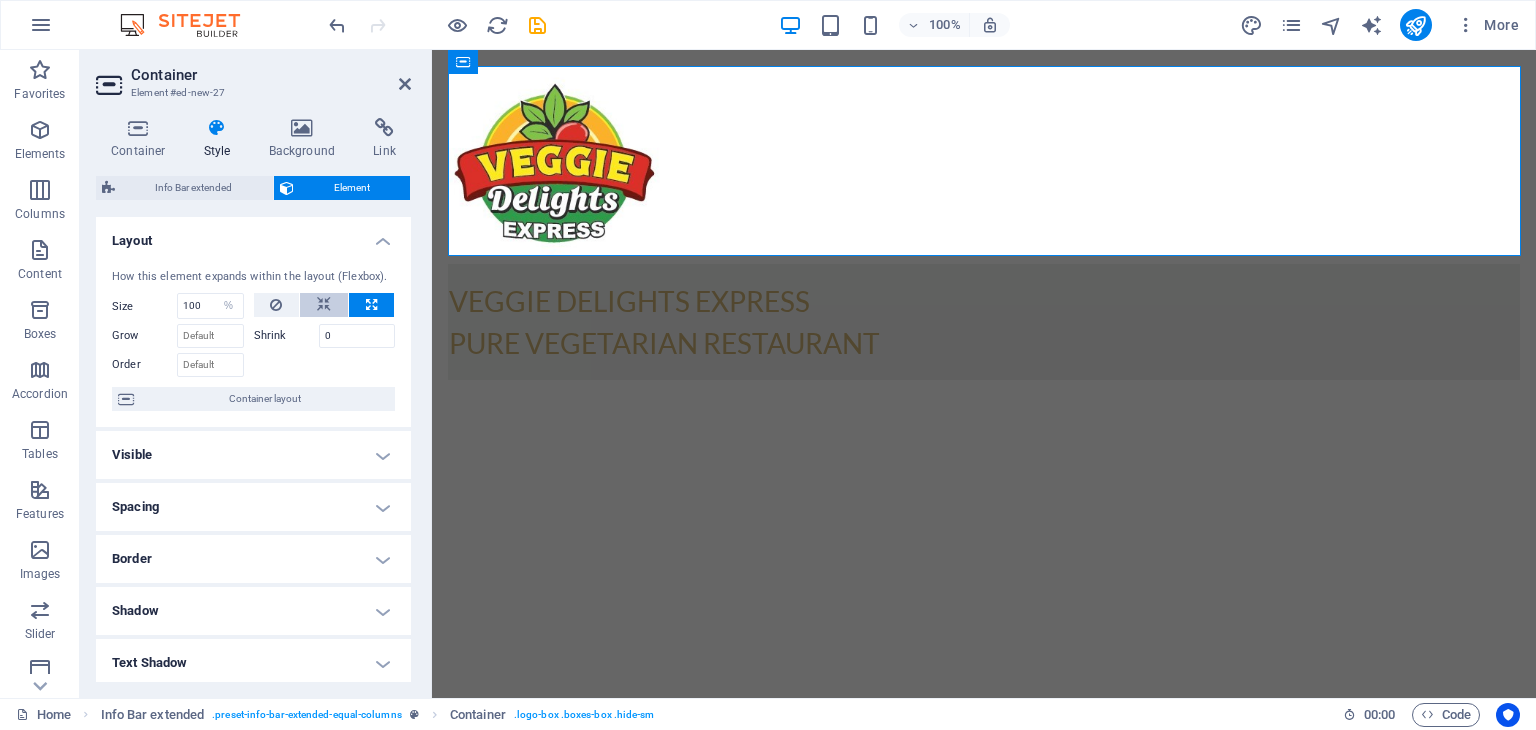 click at bounding box center (324, 305) 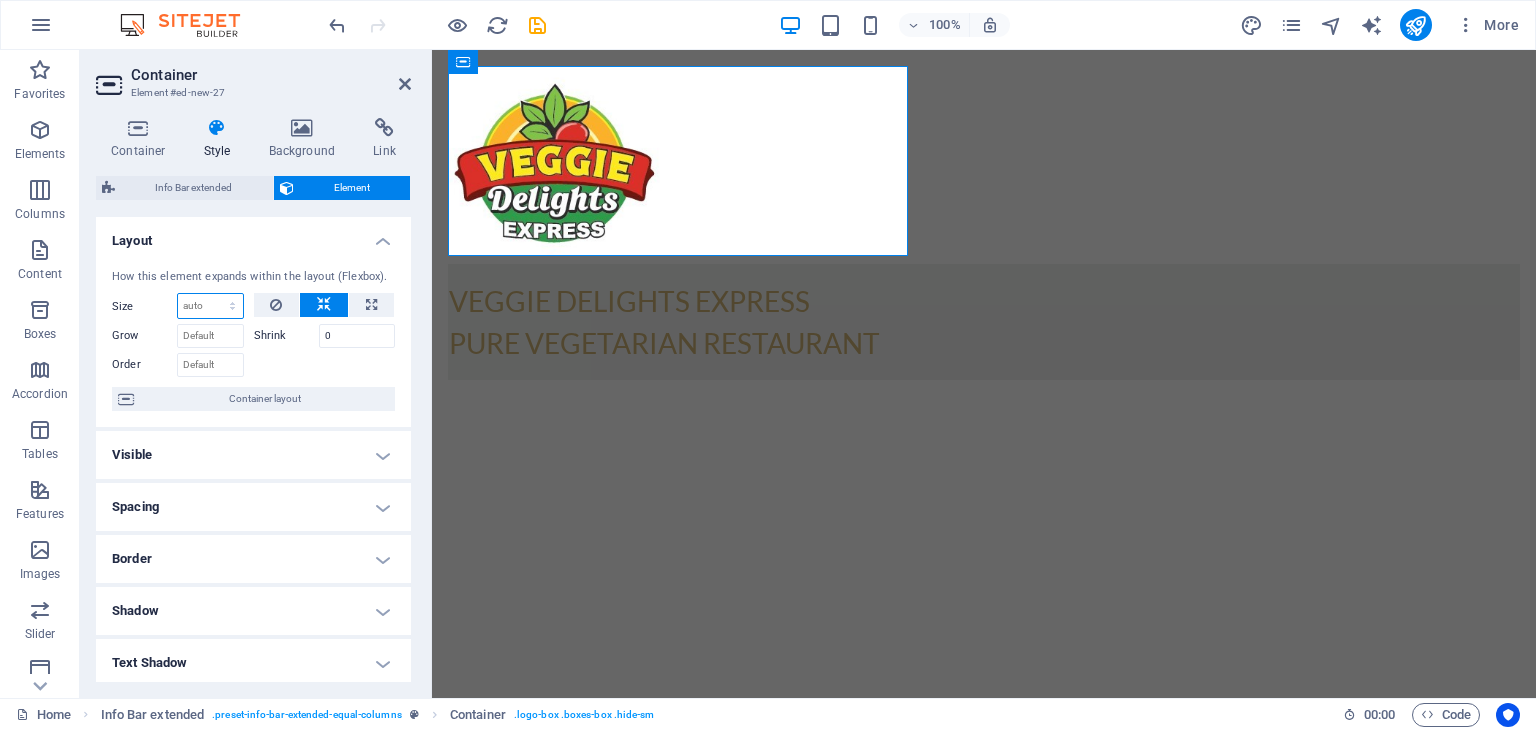 click on "Default auto px % 1/1 1/2 1/3 1/4 1/5 1/6 1/7 1/8 1/9 1/10" at bounding box center (210, 306) 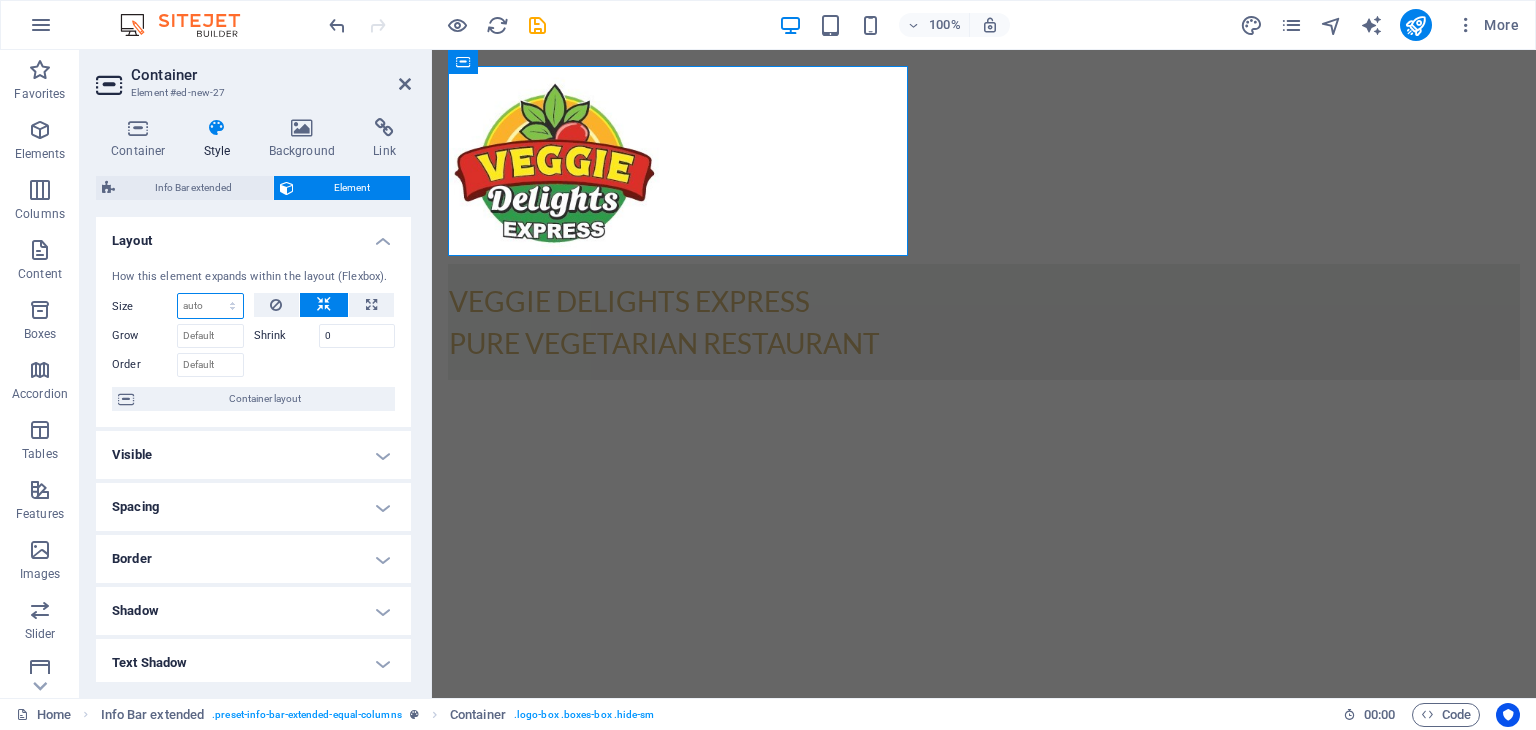 select on "px" 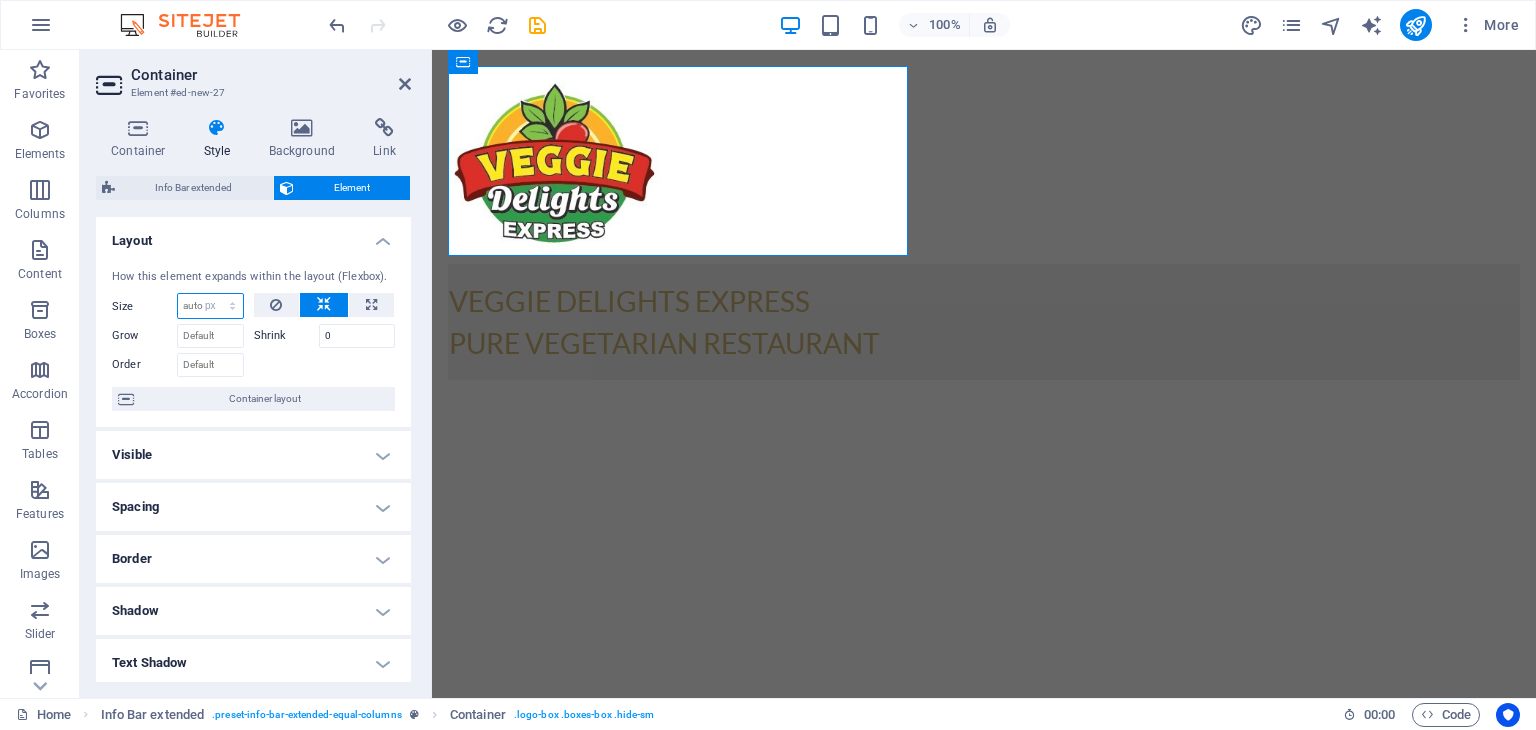 click on "Default auto px % 1/1 1/2 1/3 1/4 1/5 1/6 1/7 1/8 1/9 1/10" at bounding box center [210, 306] 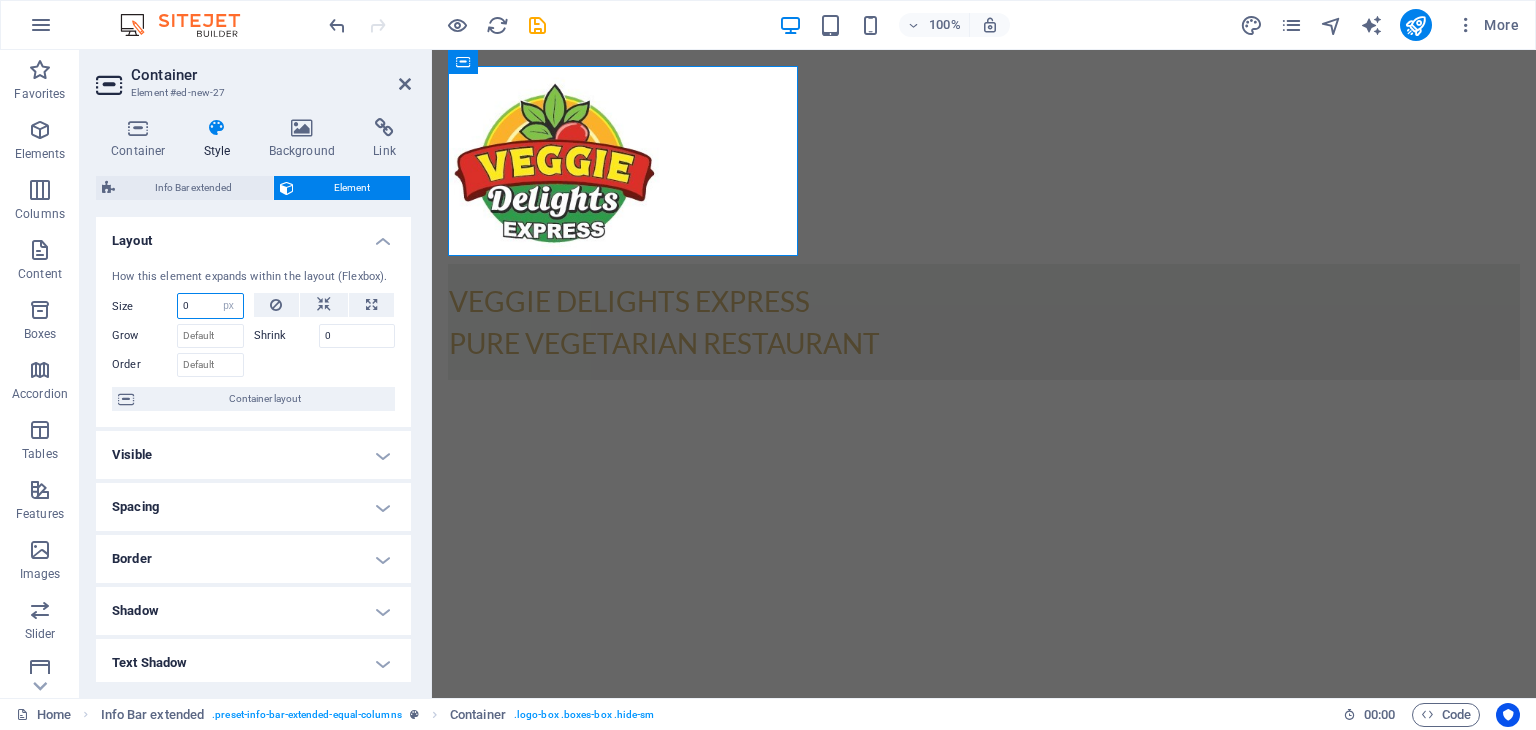 click on "0" at bounding box center [210, 306] 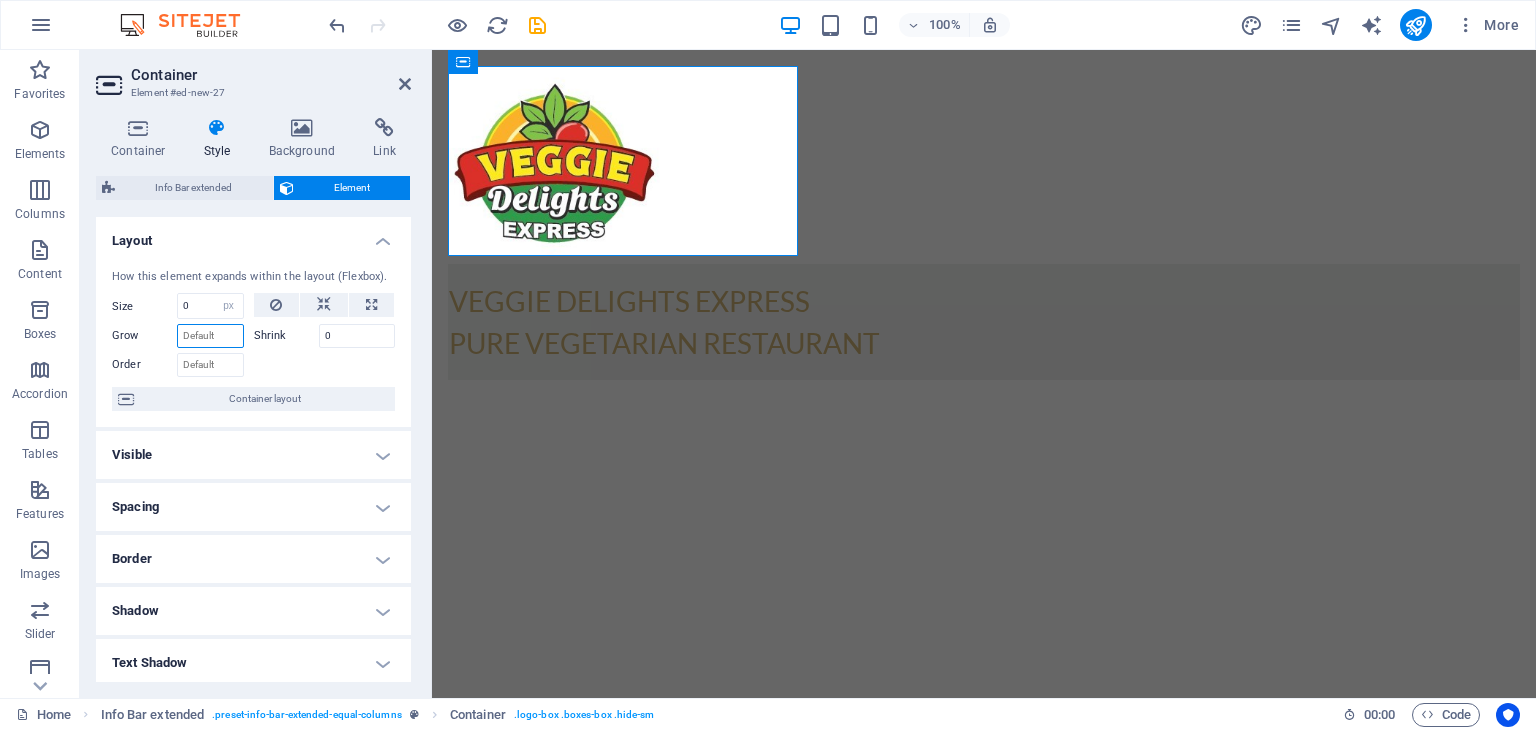 click on "Grow" at bounding box center (210, 336) 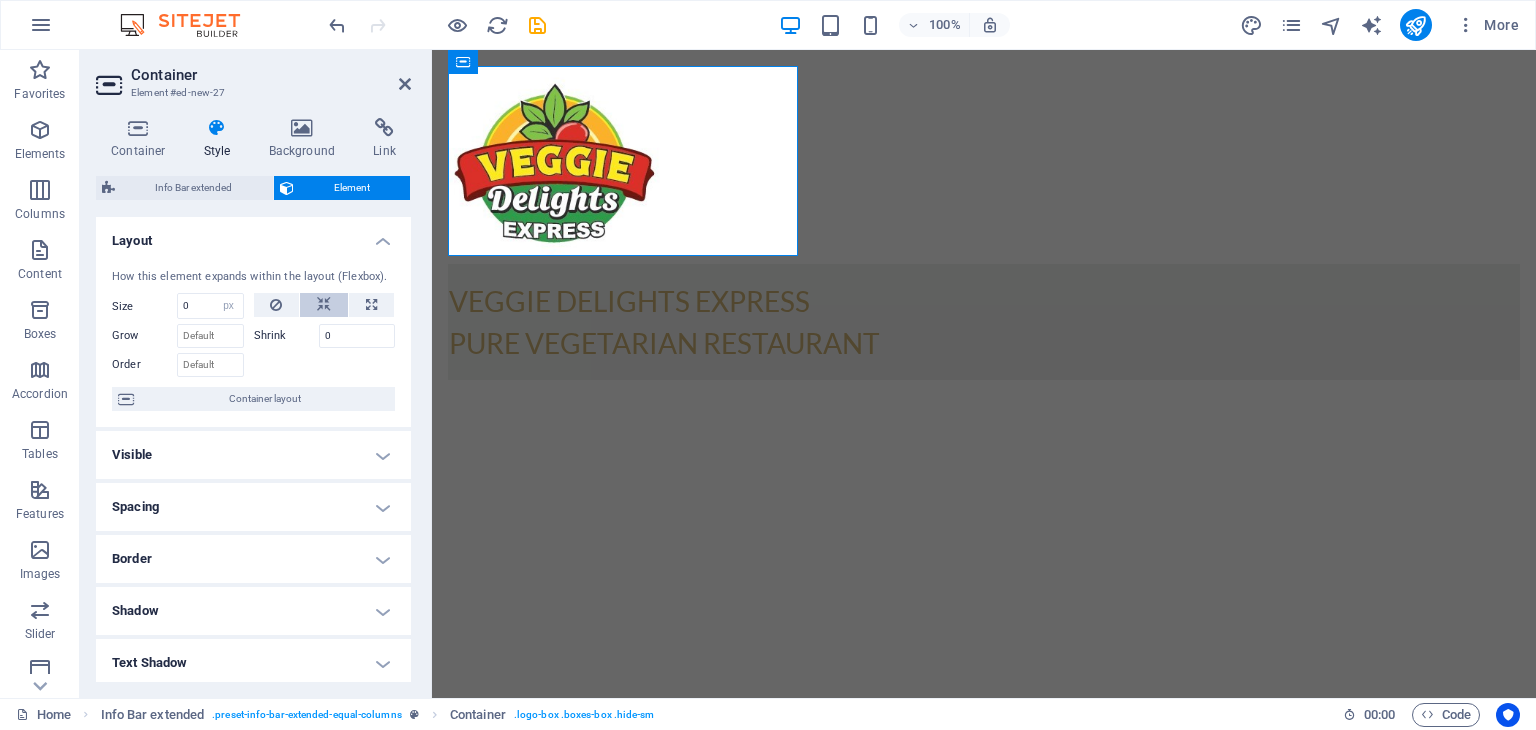 click at bounding box center (324, 305) 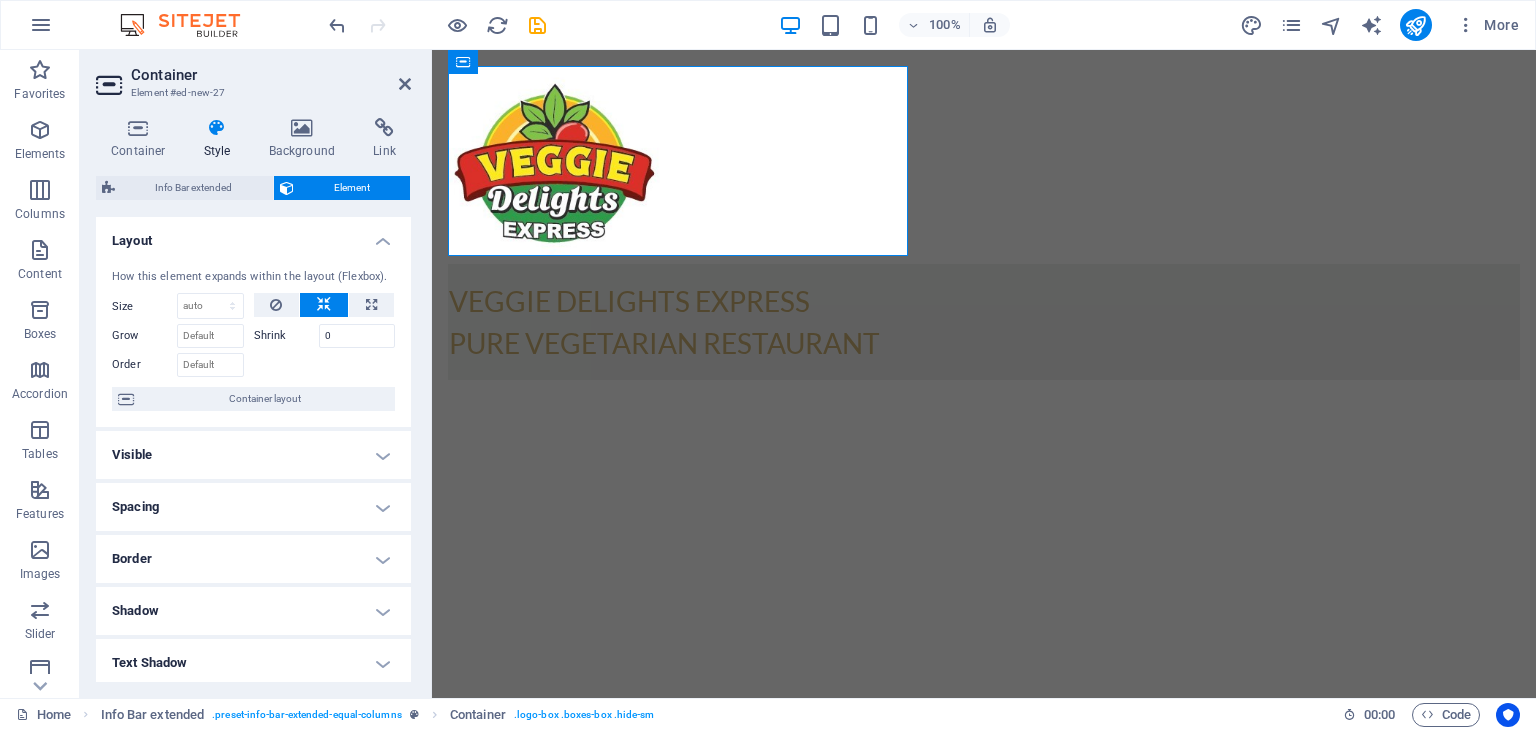 click at bounding box center (324, 305) 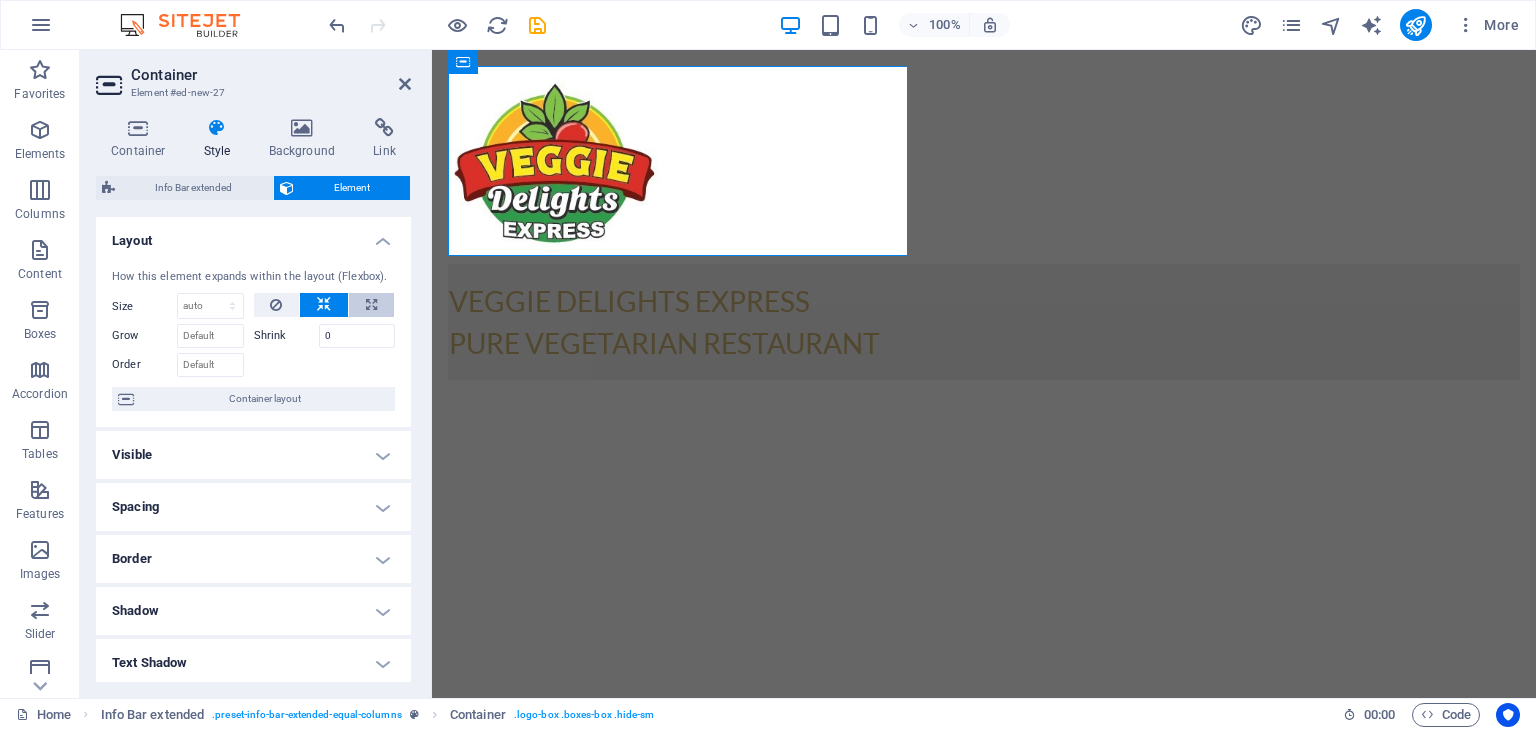 click at bounding box center (371, 305) 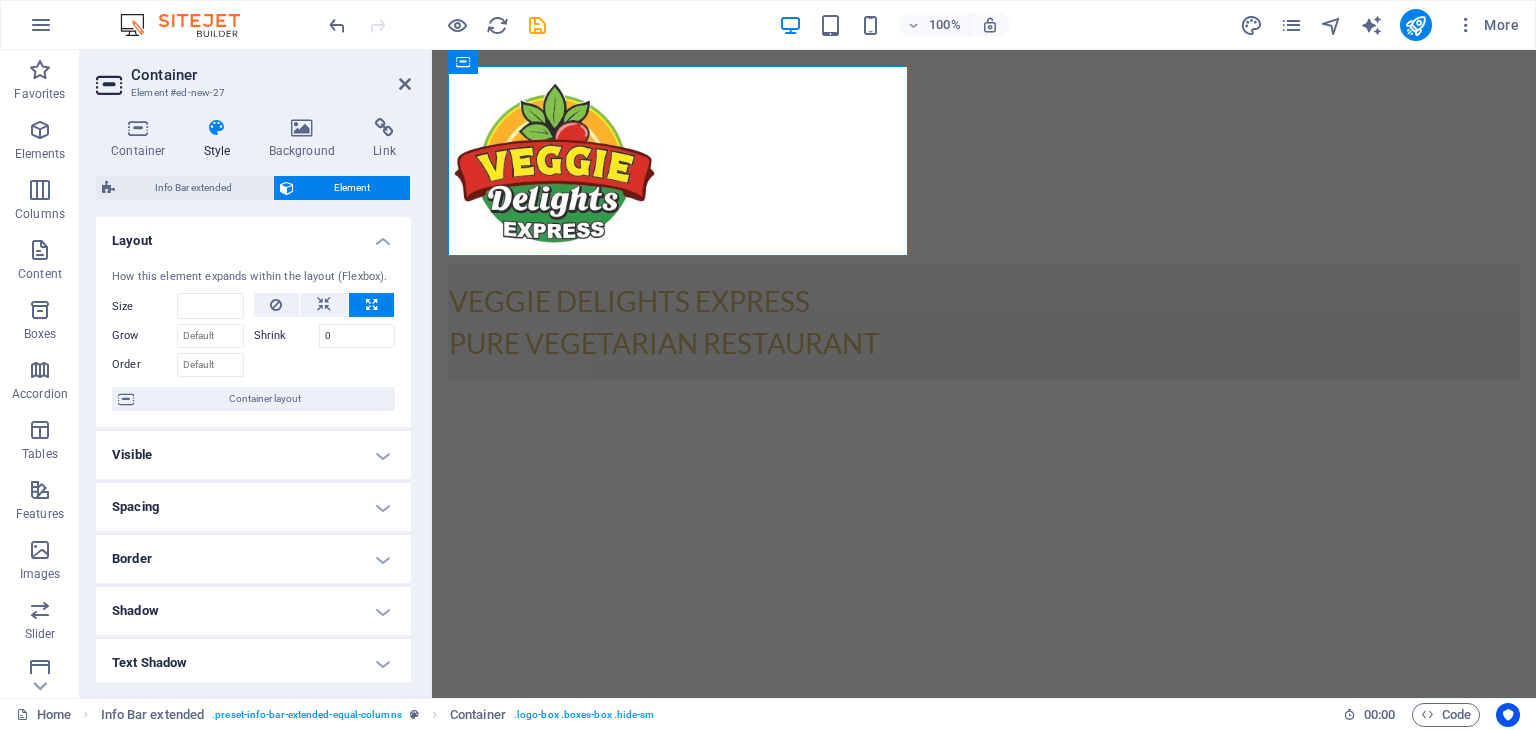 type on "100" 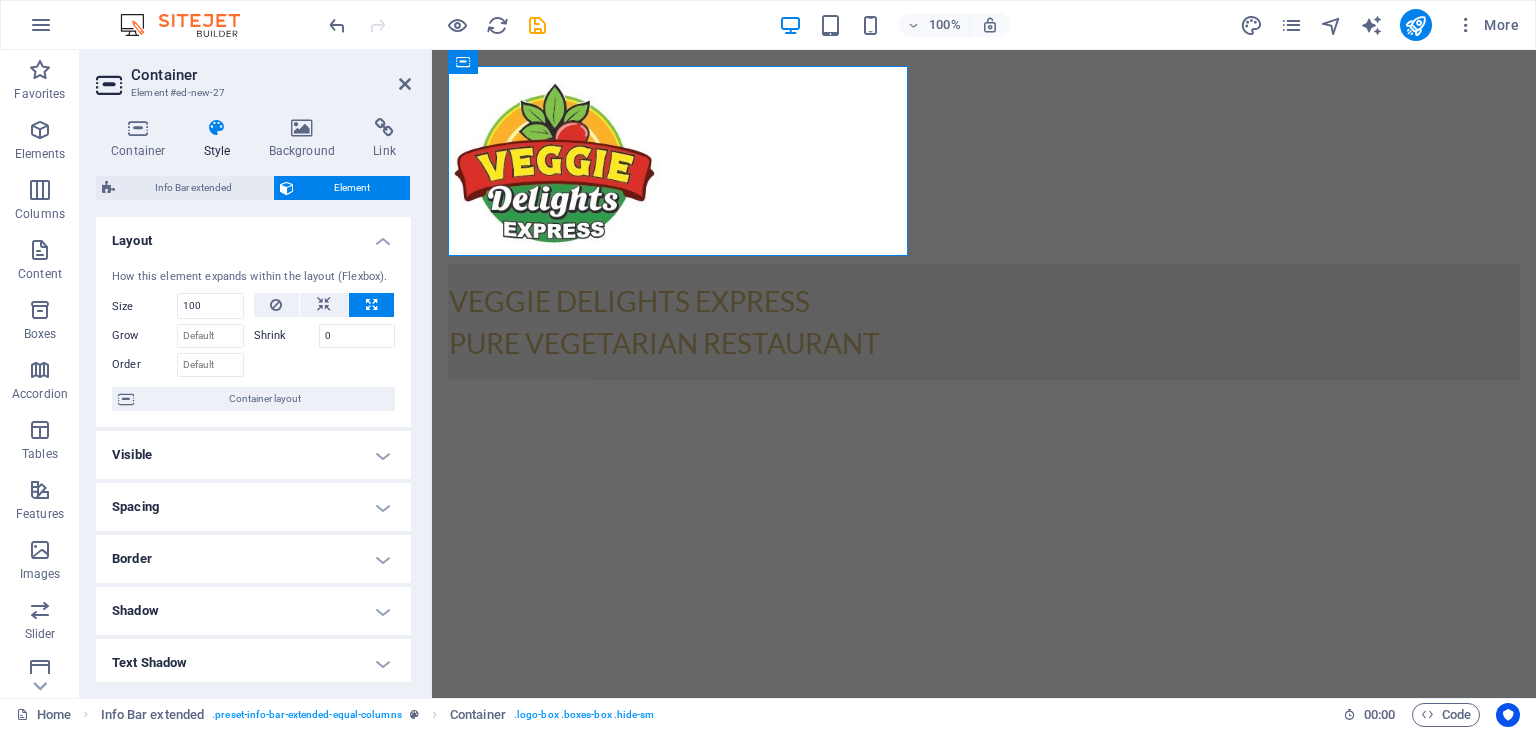 select on "%" 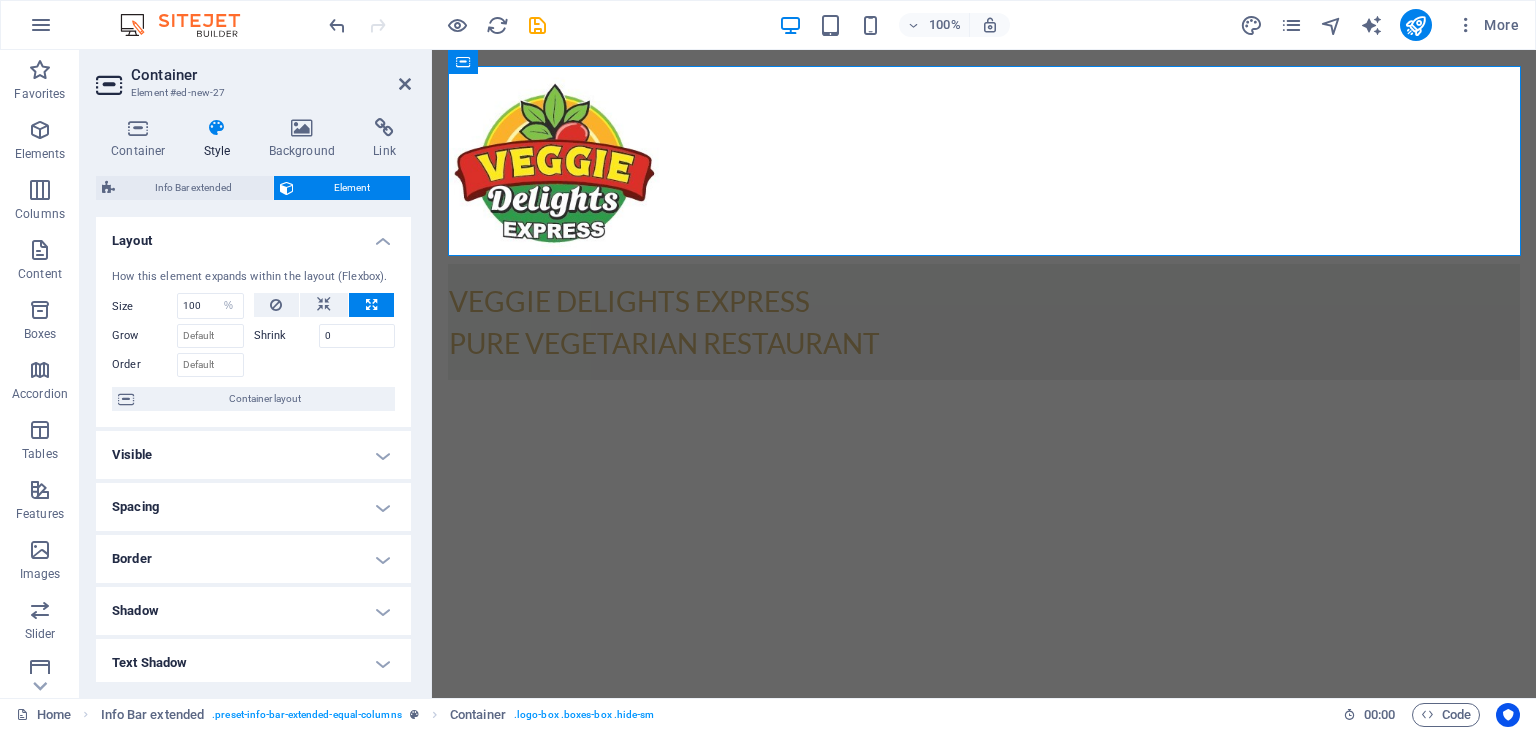 click at bounding box center (371, 305) 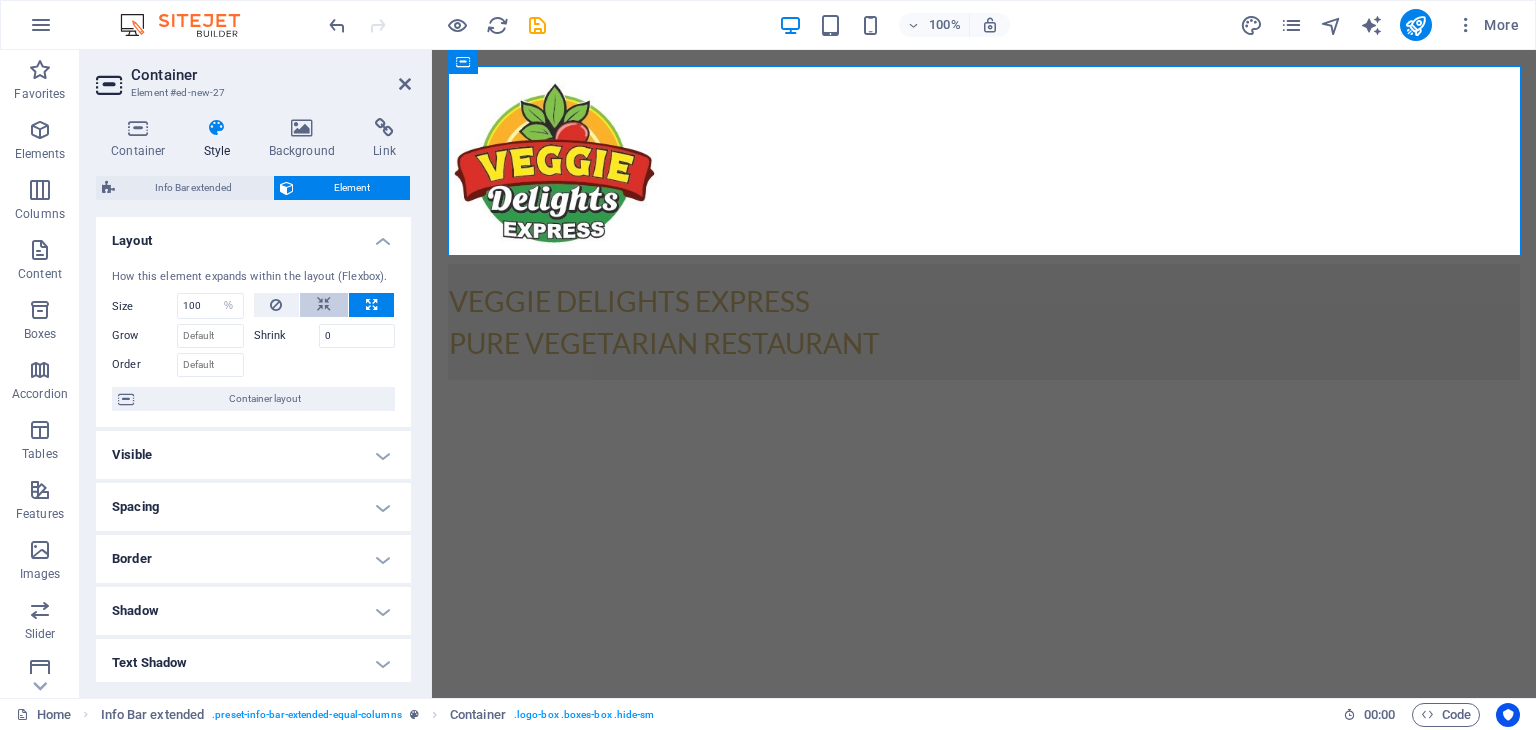 click at bounding box center (324, 305) 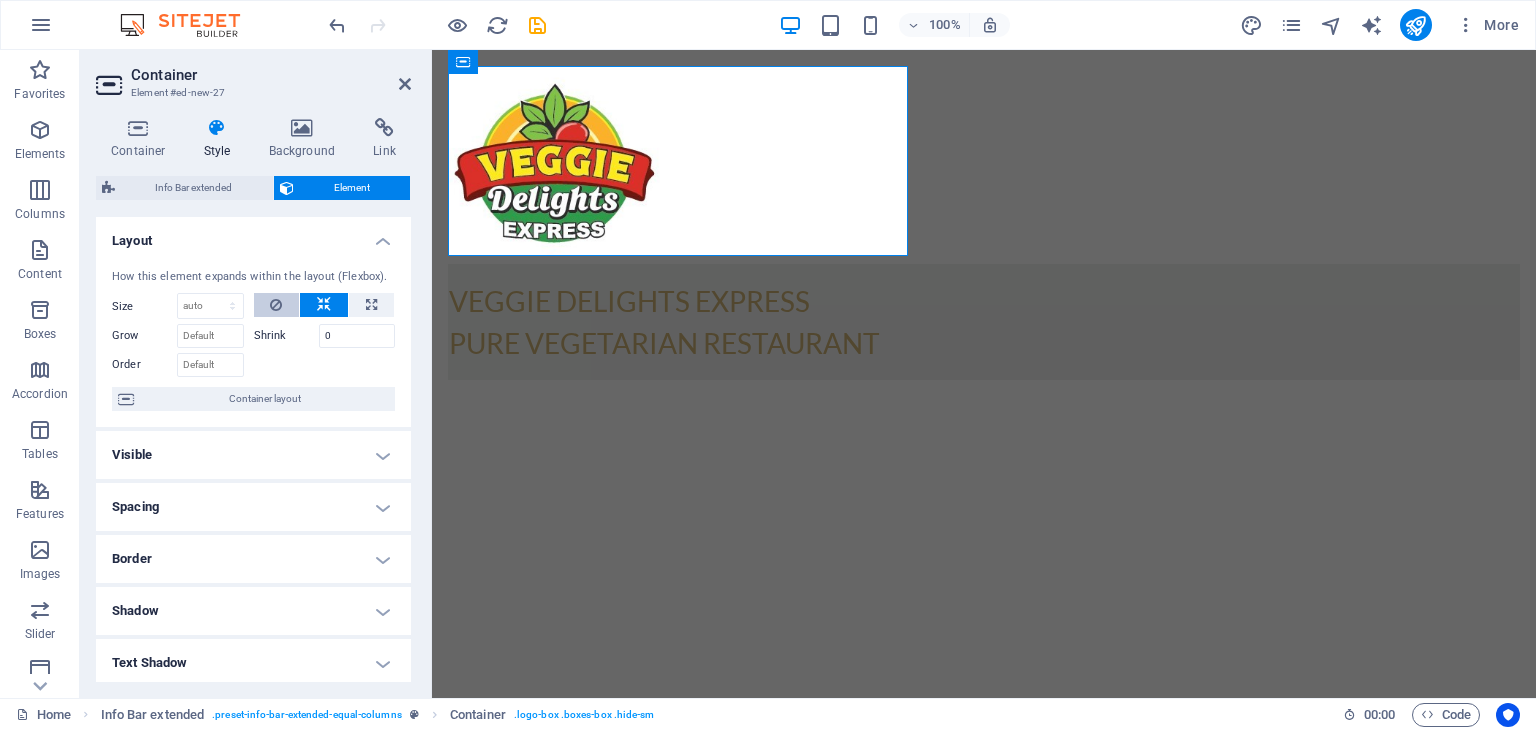 click at bounding box center (277, 305) 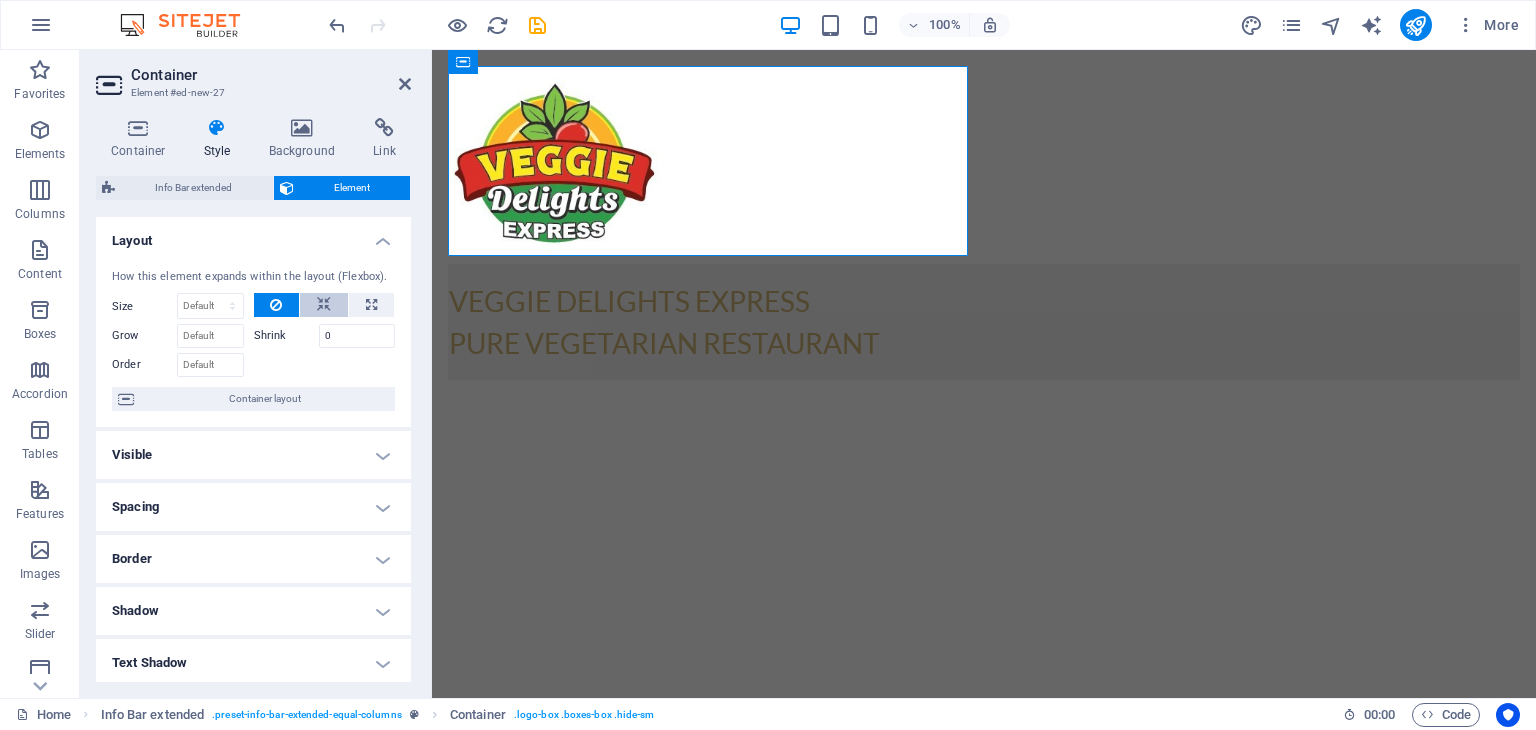 click at bounding box center (324, 305) 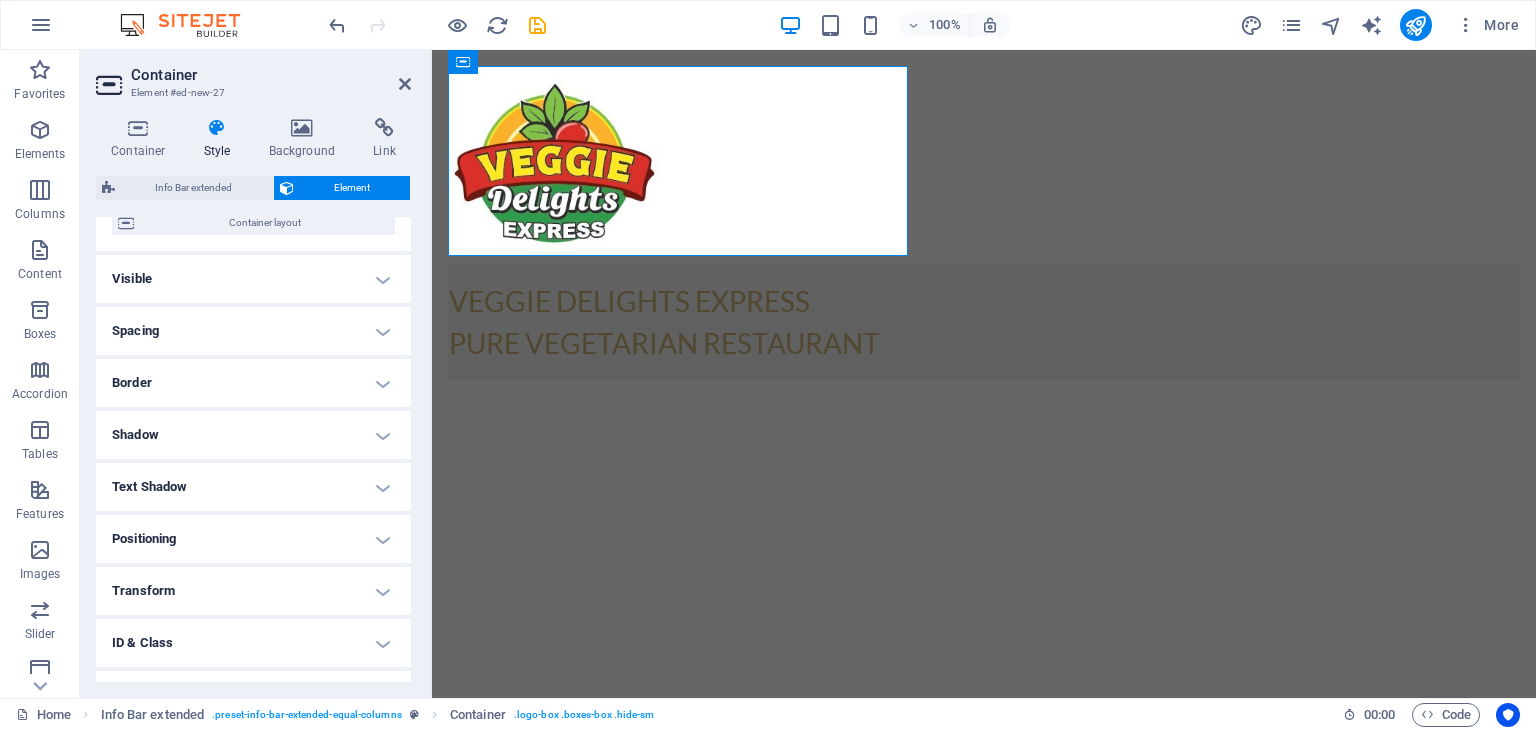 scroll, scrollTop: 200, scrollLeft: 0, axis: vertical 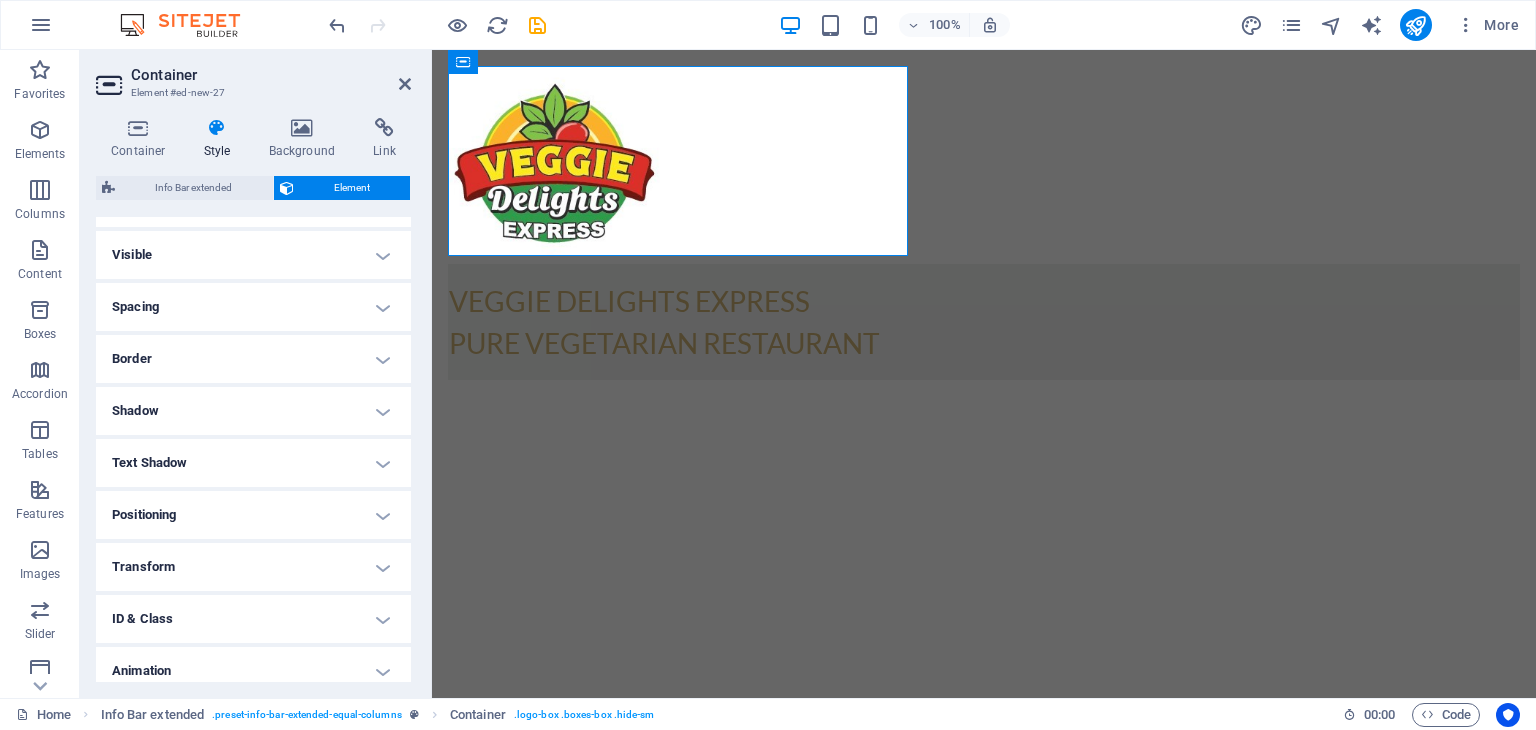 click on "Spacing" at bounding box center (253, 307) 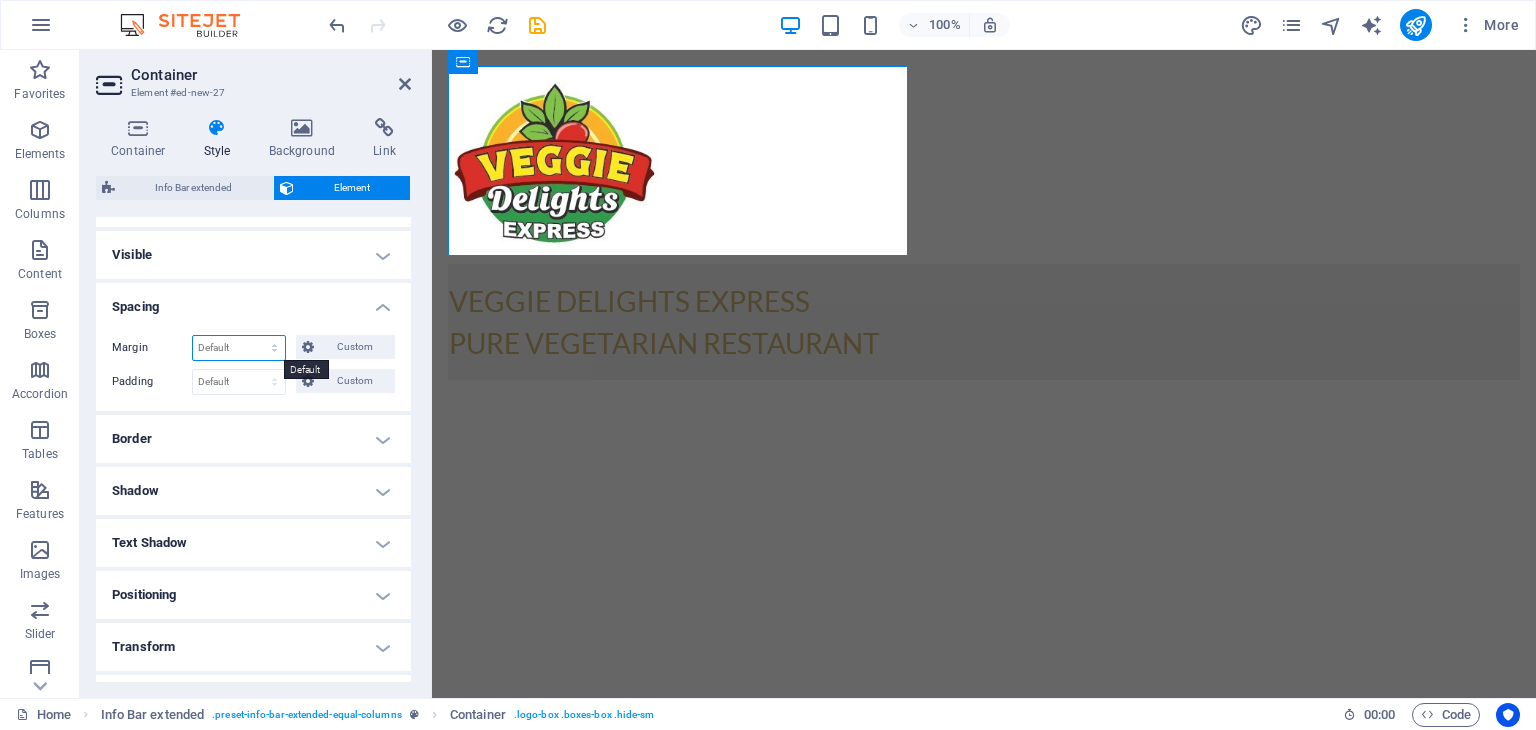 click on "Default auto px % rem vw vh Custom" at bounding box center [239, 348] 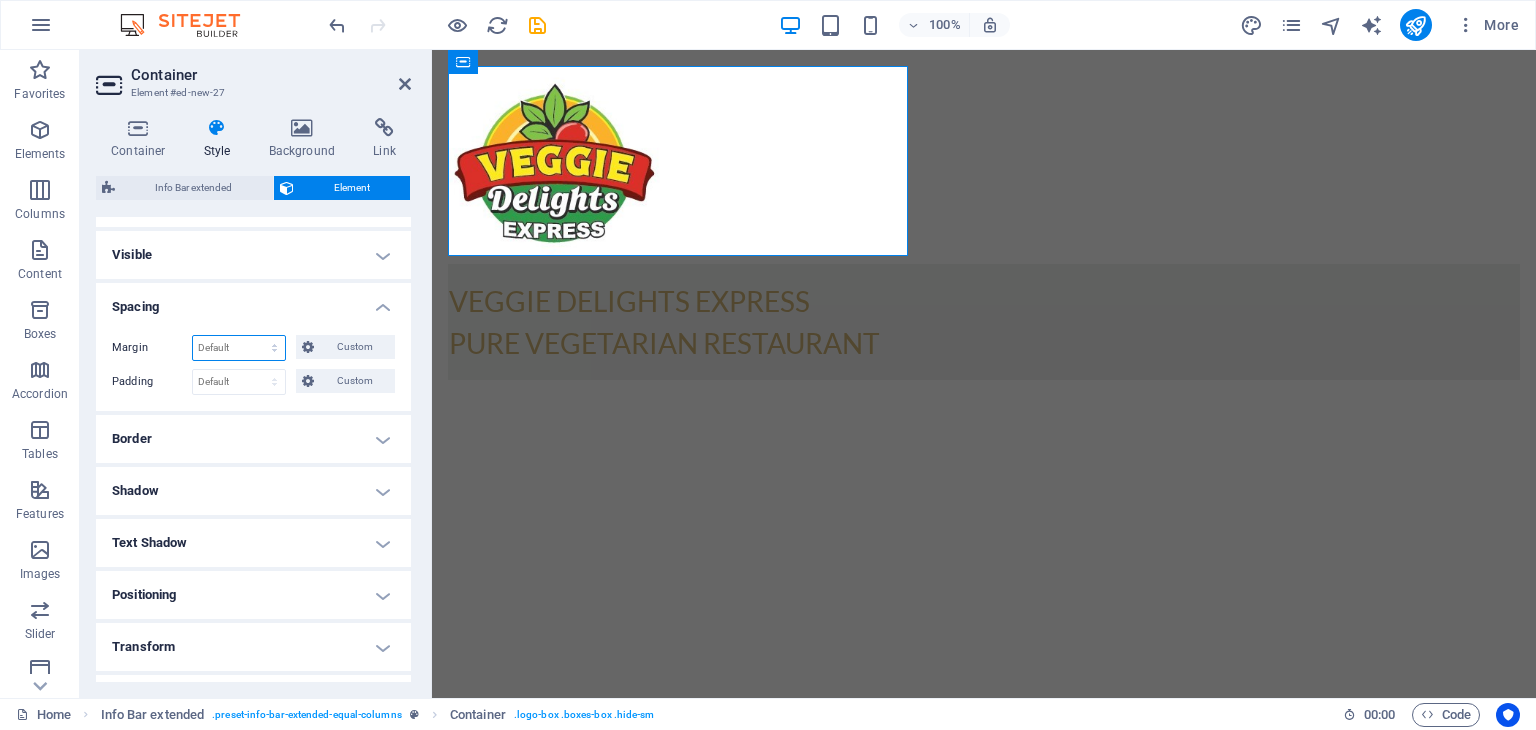 select on "px" 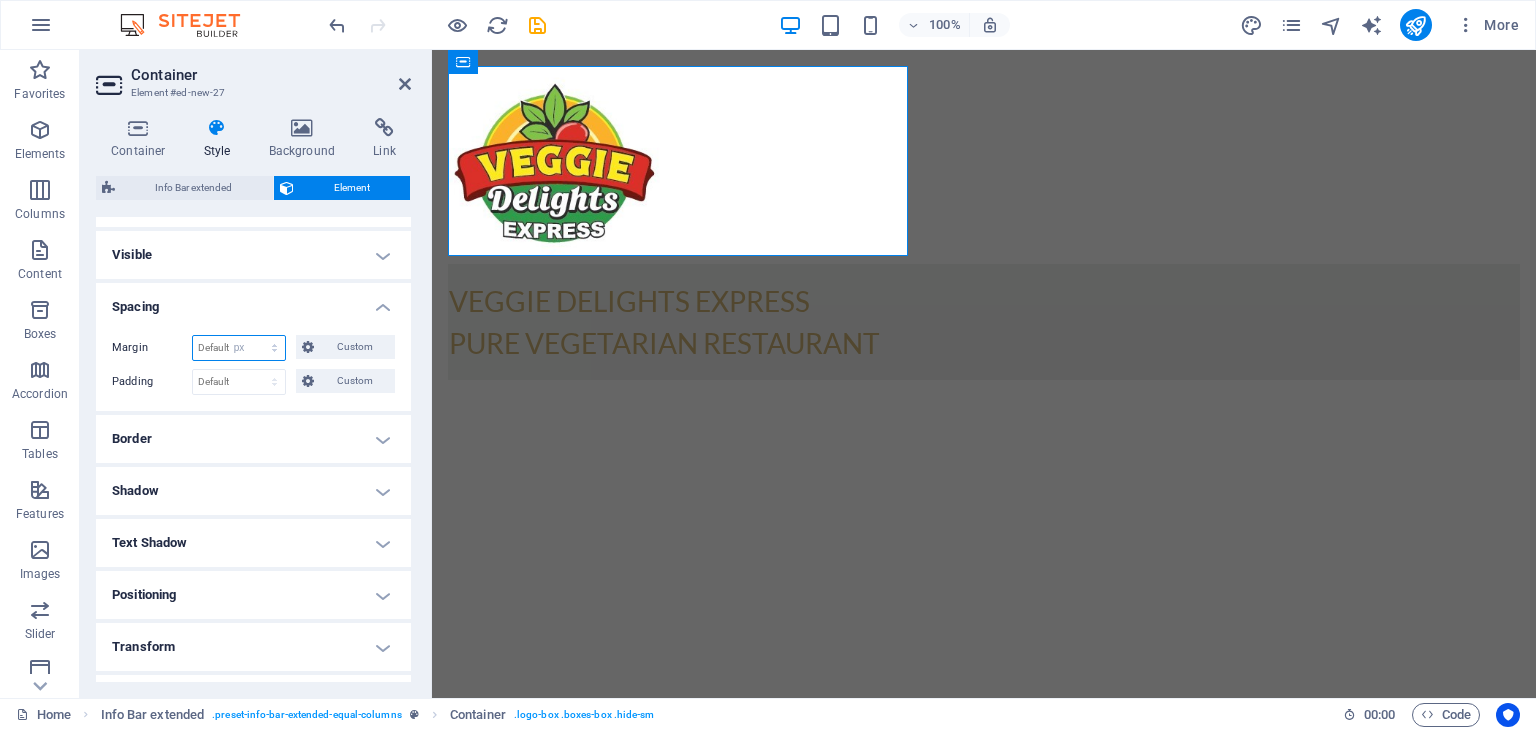 click on "Default auto px % rem vw vh Custom" at bounding box center [239, 348] 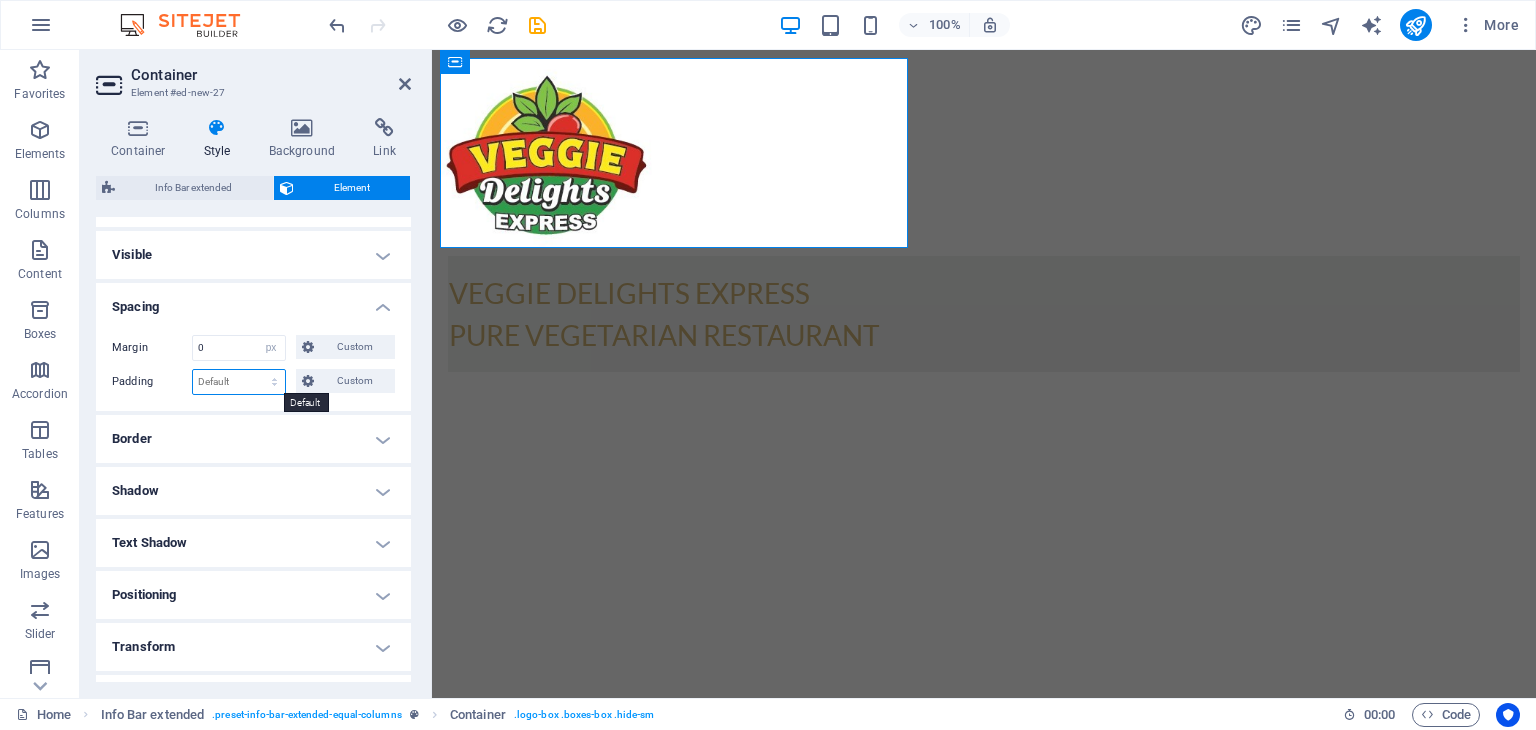 click on "Default px rem % vh vw Custom" at bounding box center [239, 382] 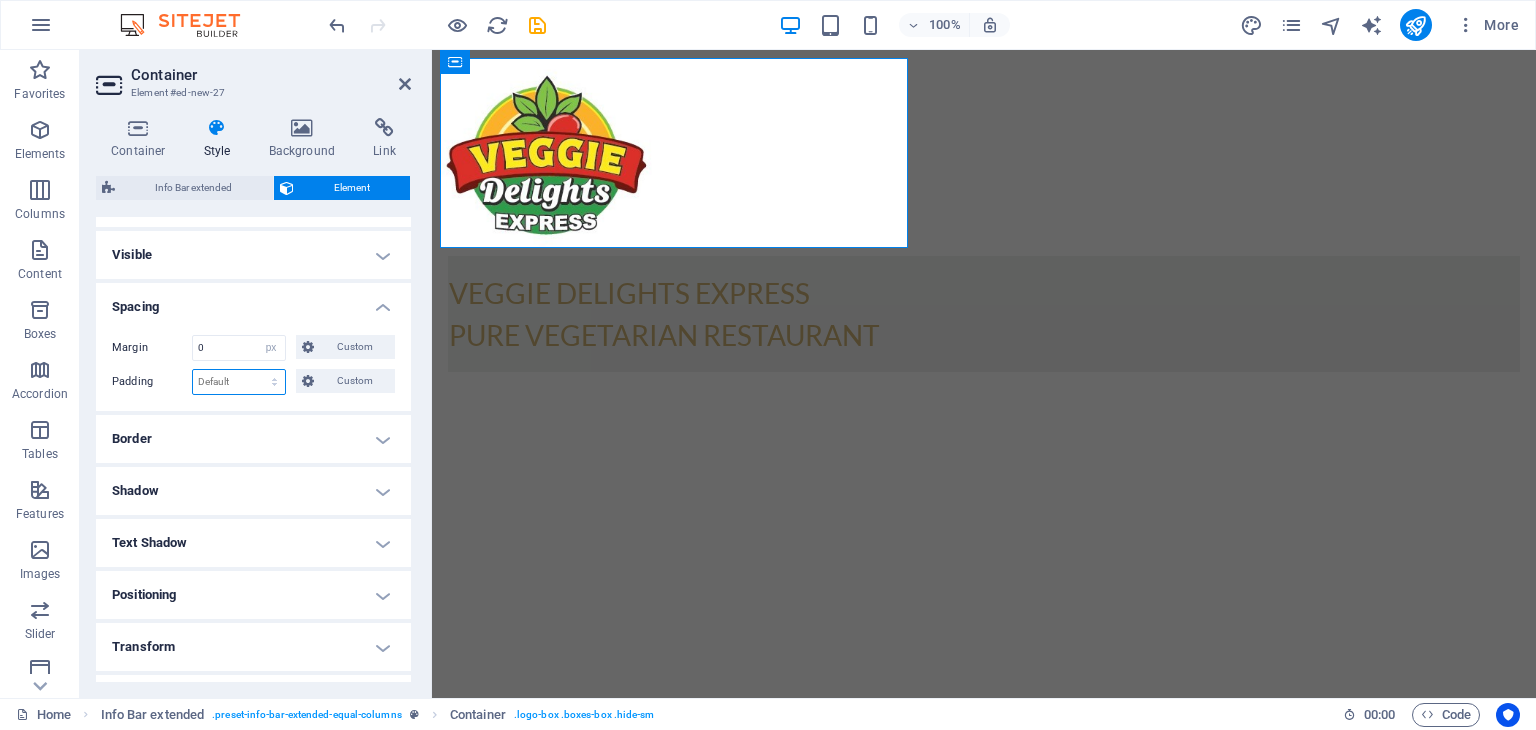 select on "px" 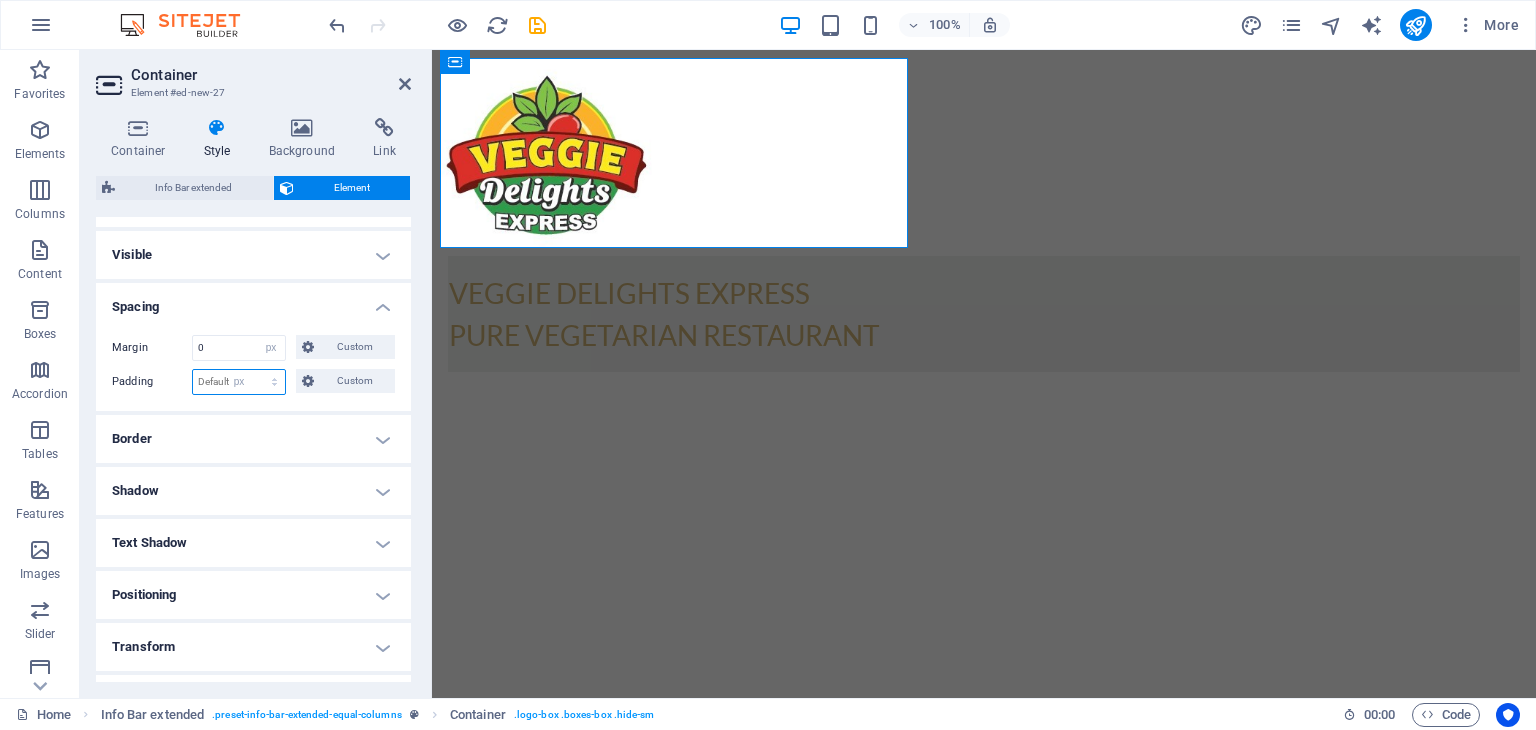 click on "Default px rem % vh vw Custom" at bounding box center [239, 382] 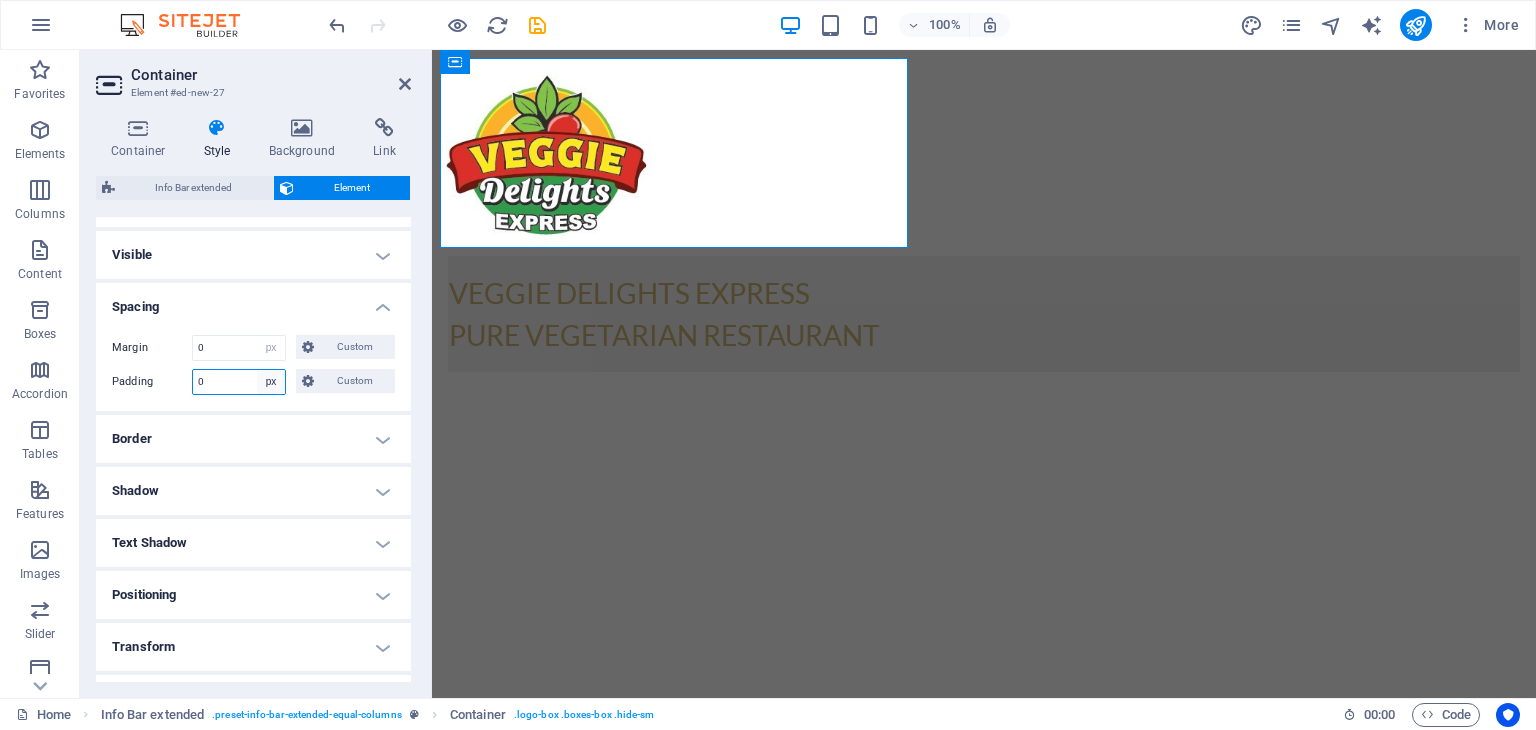 type on "0" 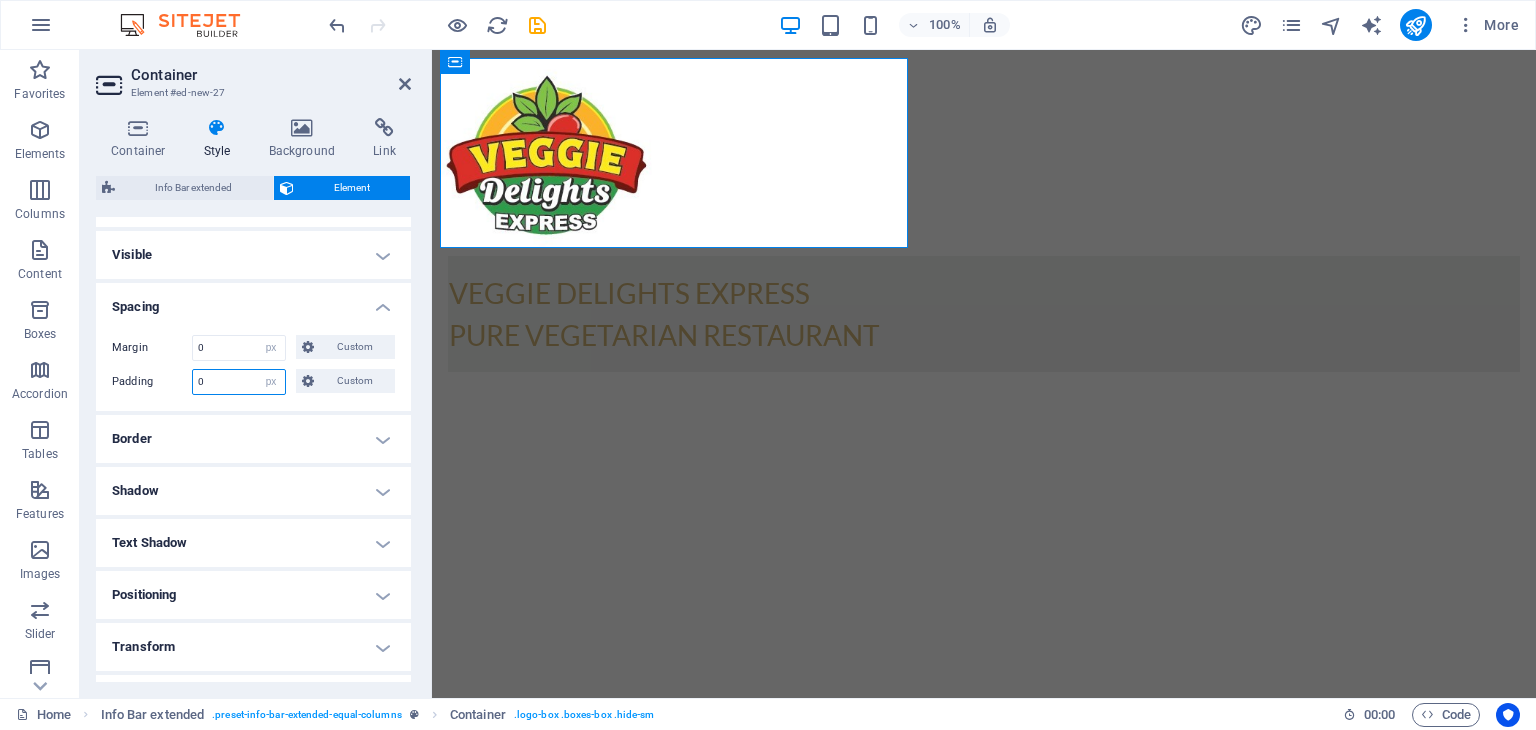 click on "0" at bounding box center [239, 382] 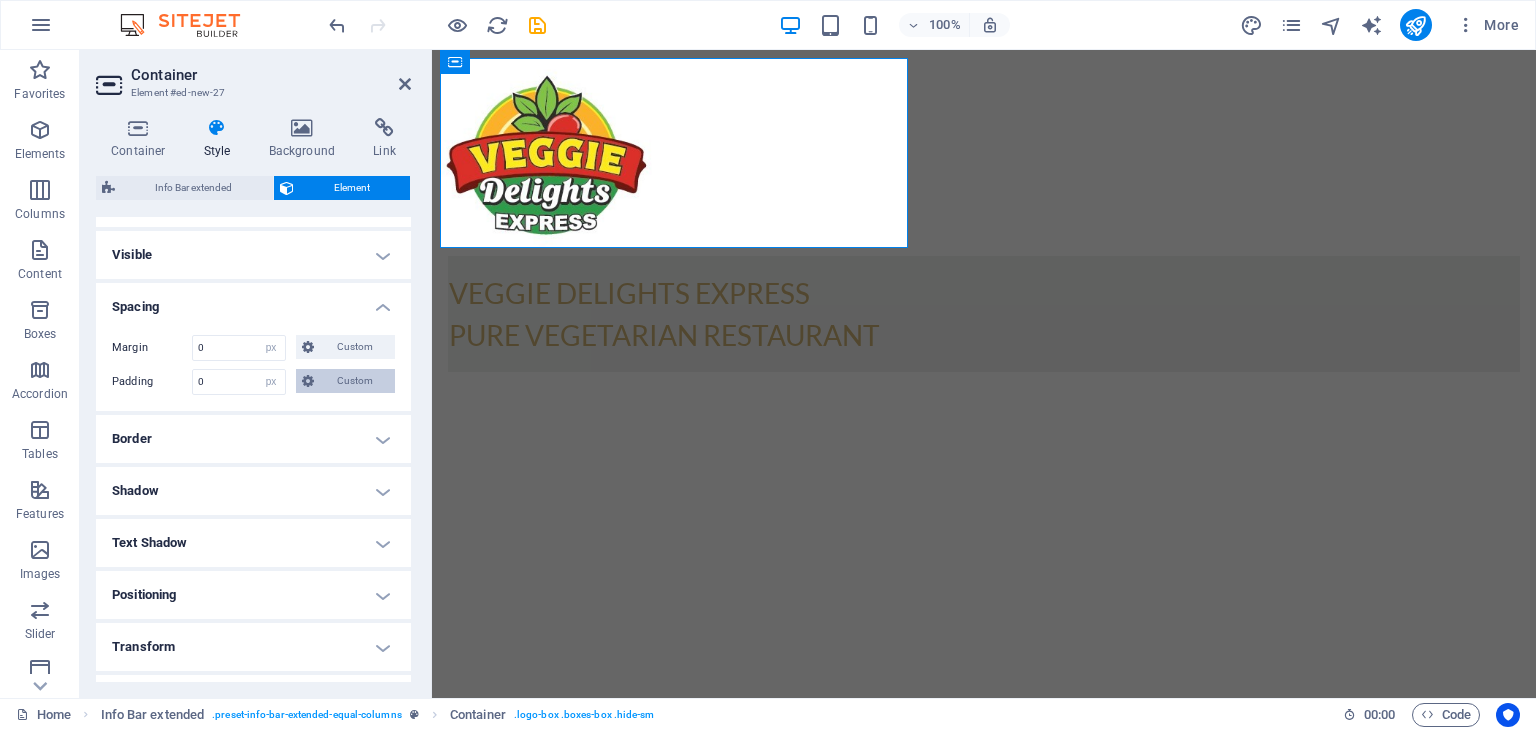 click on "Custom" at bounding box center [345, 381] 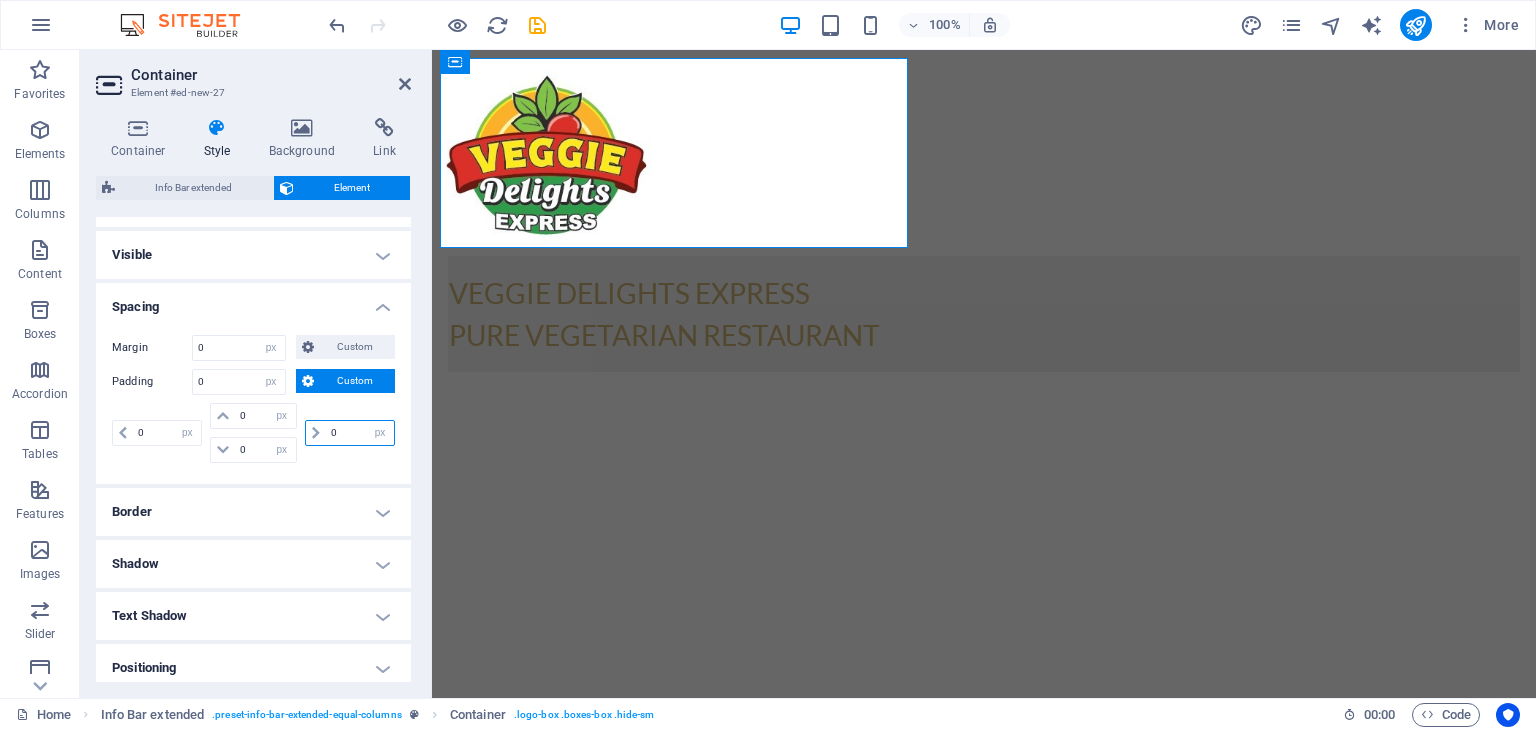drag, startPoint x: 353, startPoint y: 437, endPoint x: 316, endPoint y: 436, distance: 37.01351 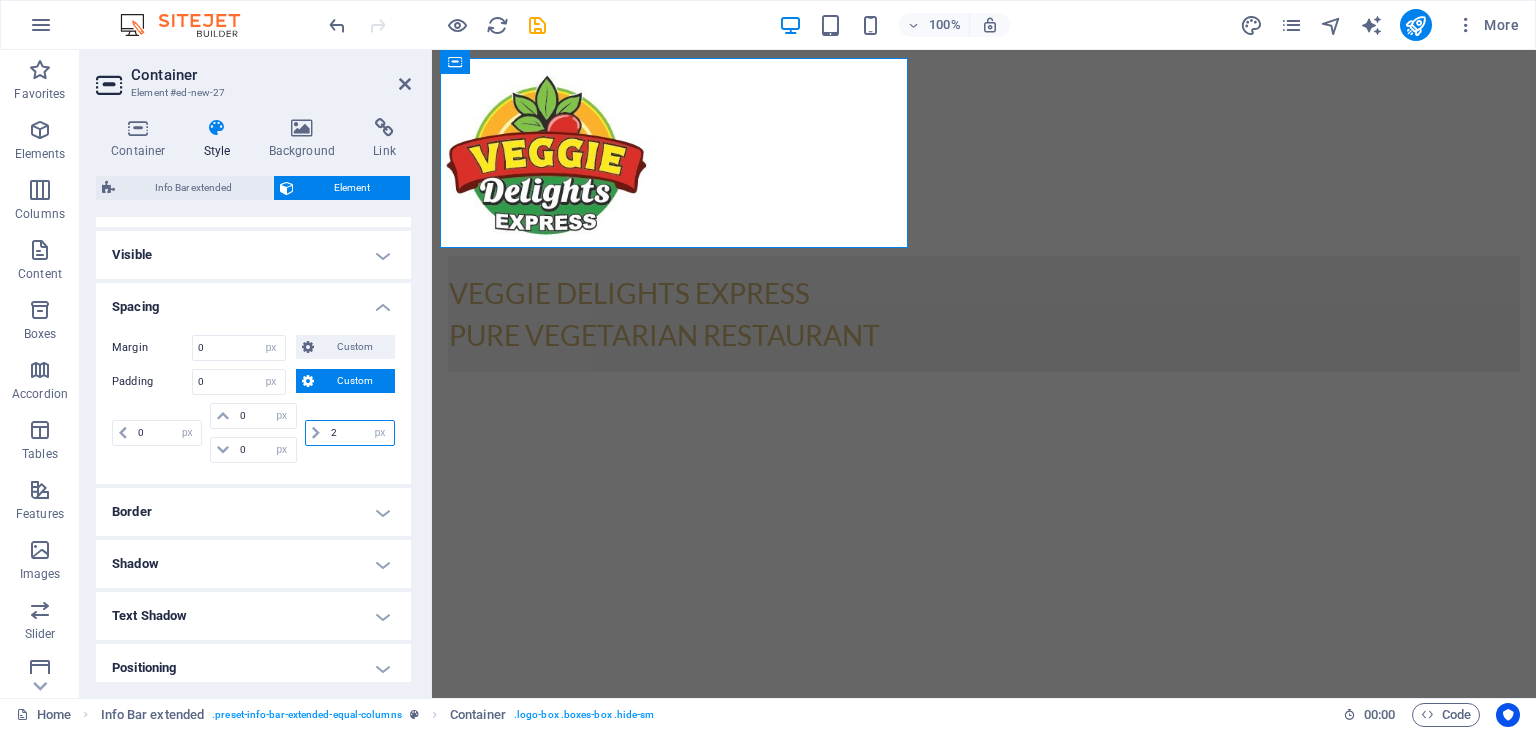 type on "20" 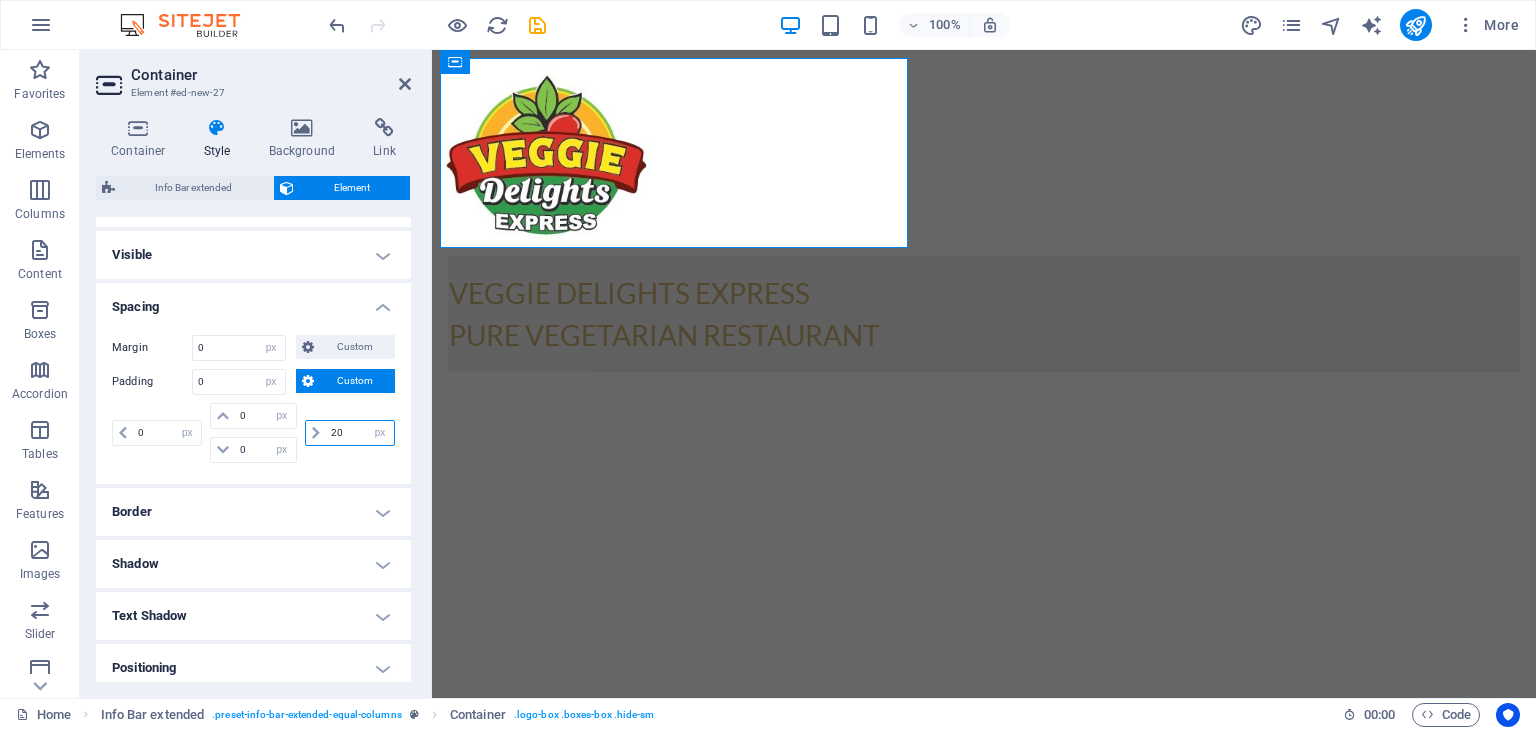 type 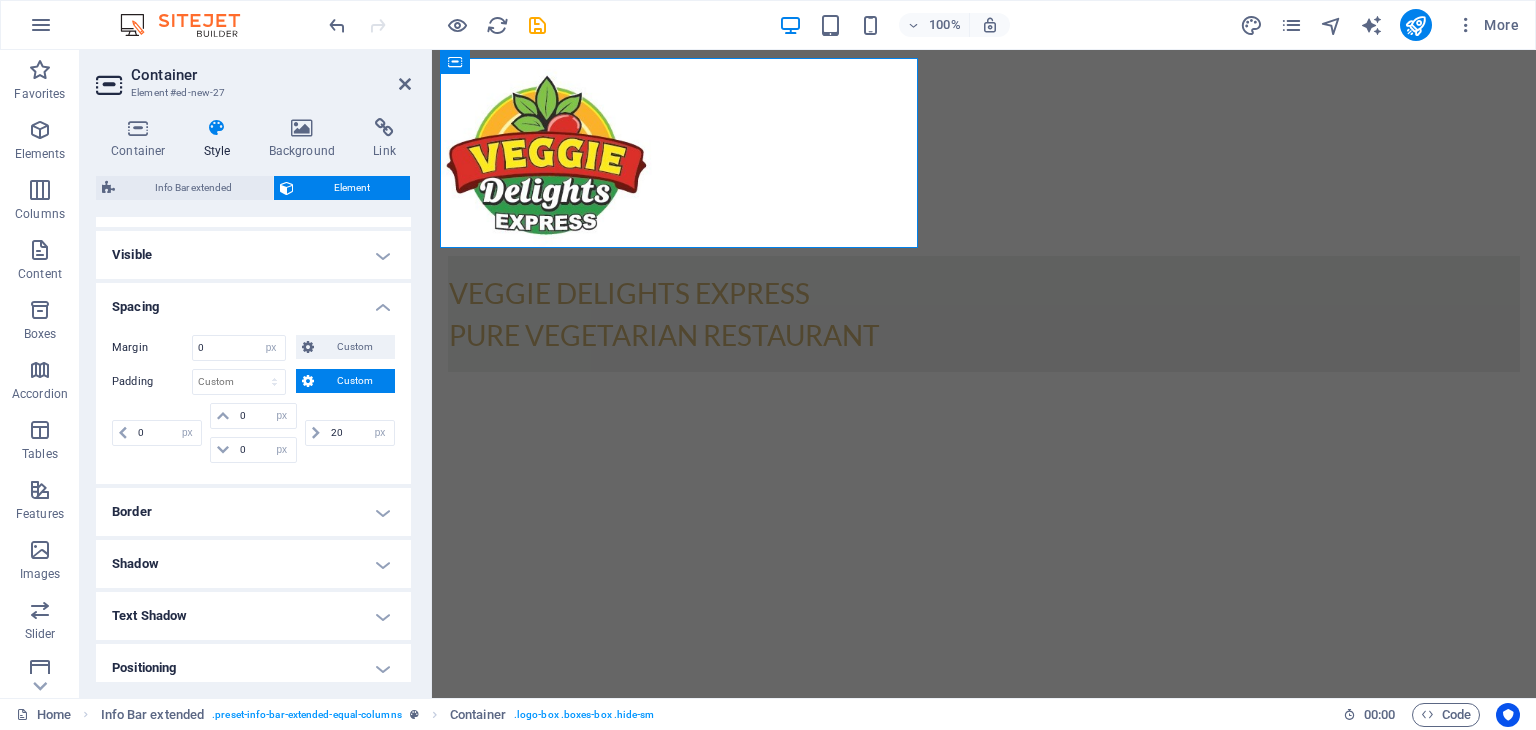 click on "Padding Default px rem % vh vw Custom Custom 0 px rem % vh vw 0 px rem % vh vw 0 px rem % vh vw 20 px rem % vh vw" at bounding box center [253, 418] 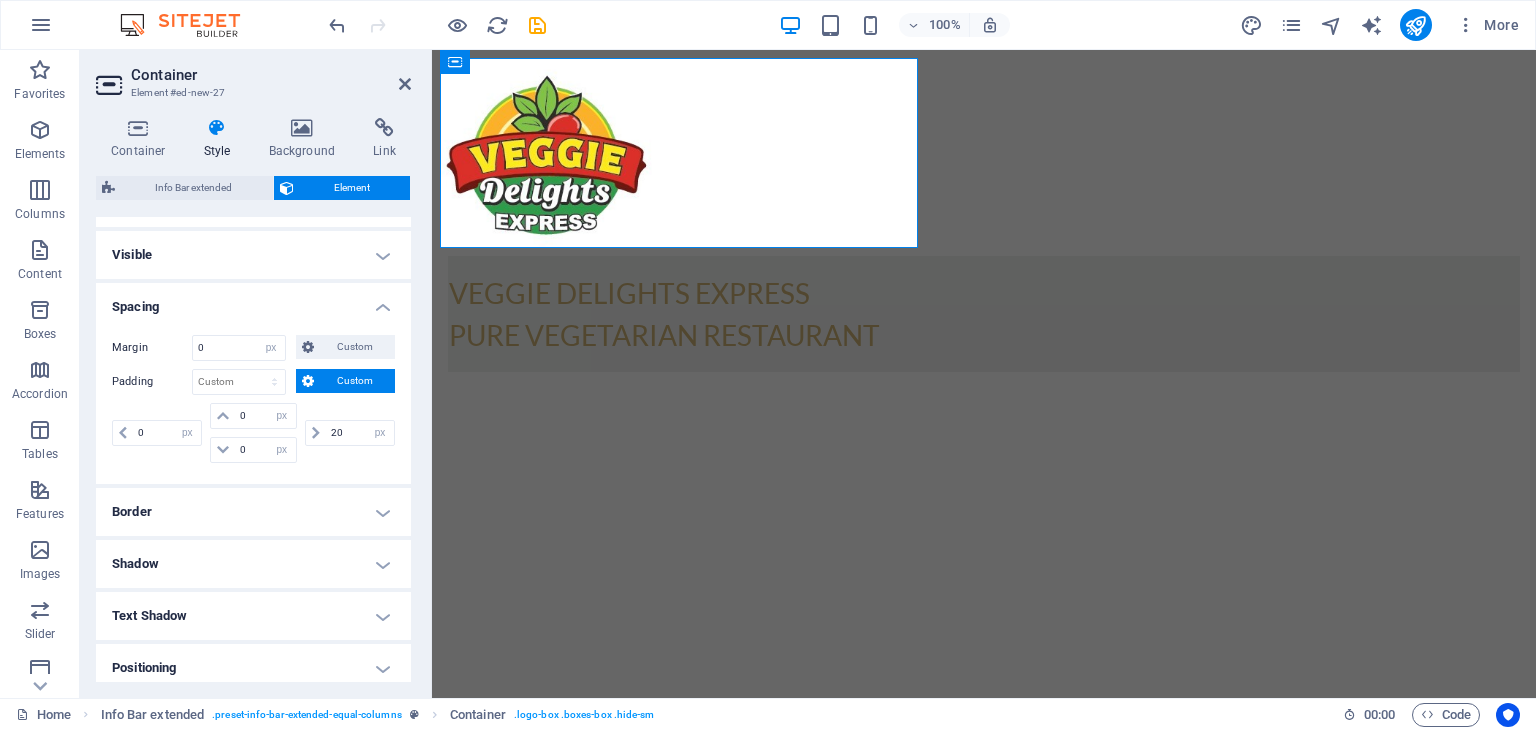 click on "20 px rem % vh vw" at bounding box center (348, 433) 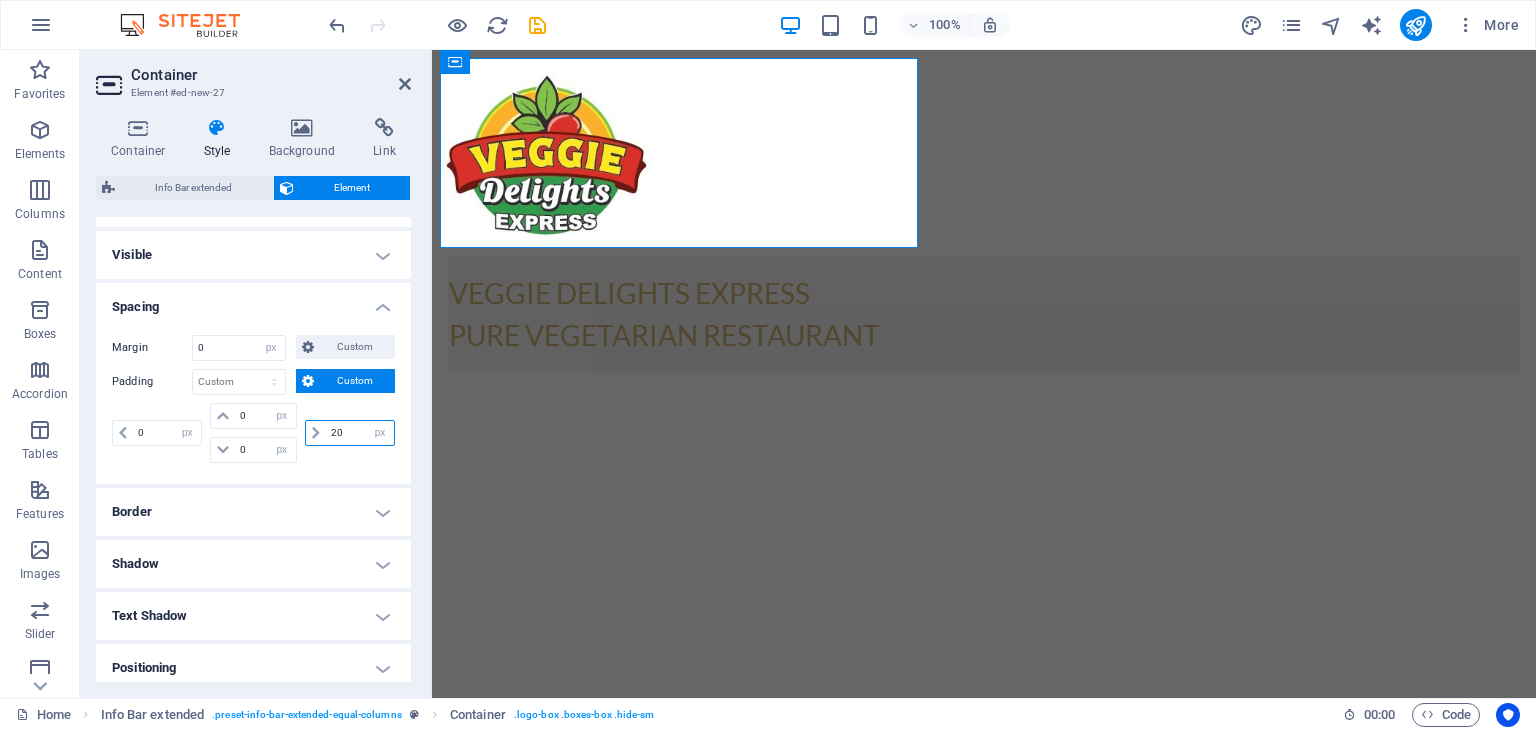 drag, startPoint x: 348, startPoint y: 433, endPoint x: 324, endPoint y: 432, distance: 24.020824 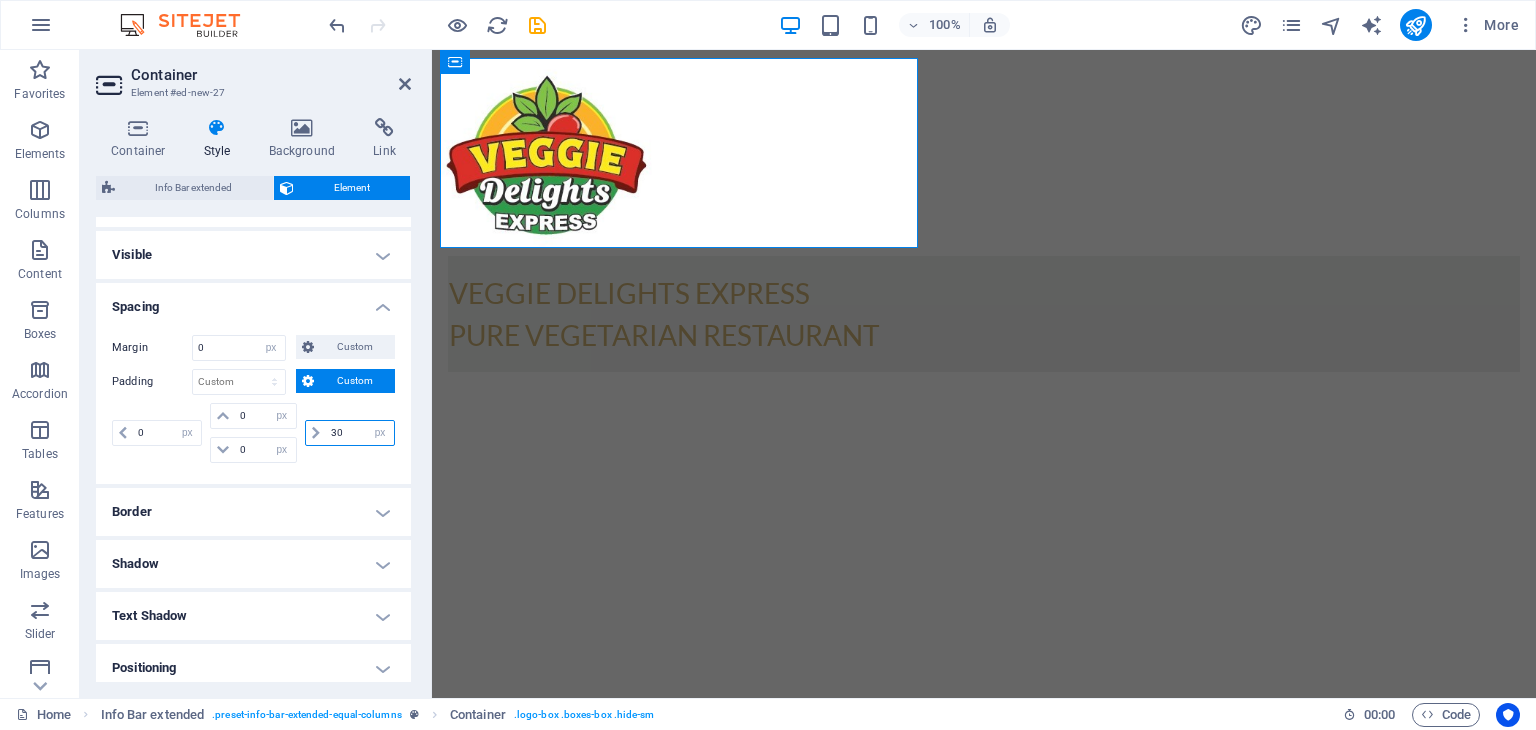 type on "30" 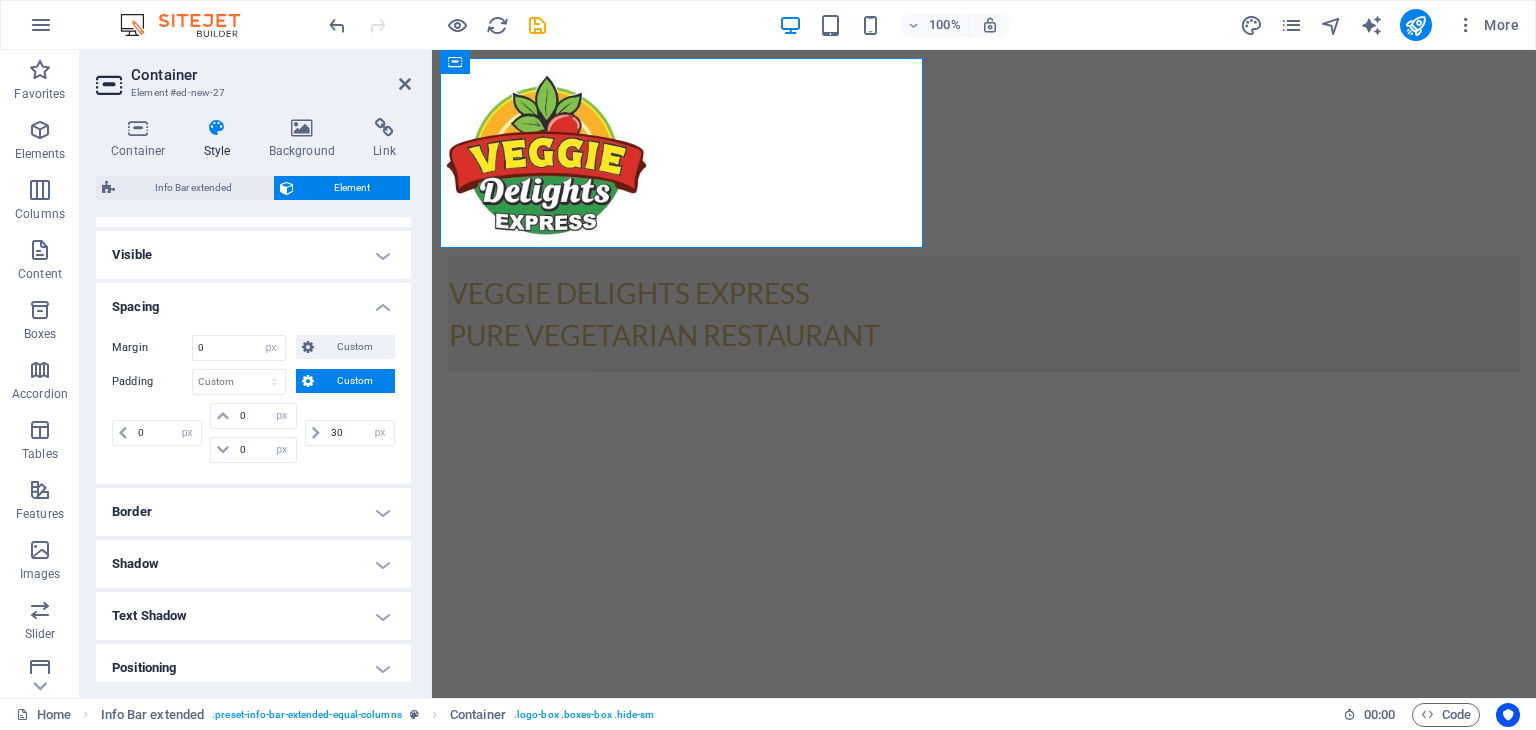 click on "Spacing" at bounding box center (253, 301) 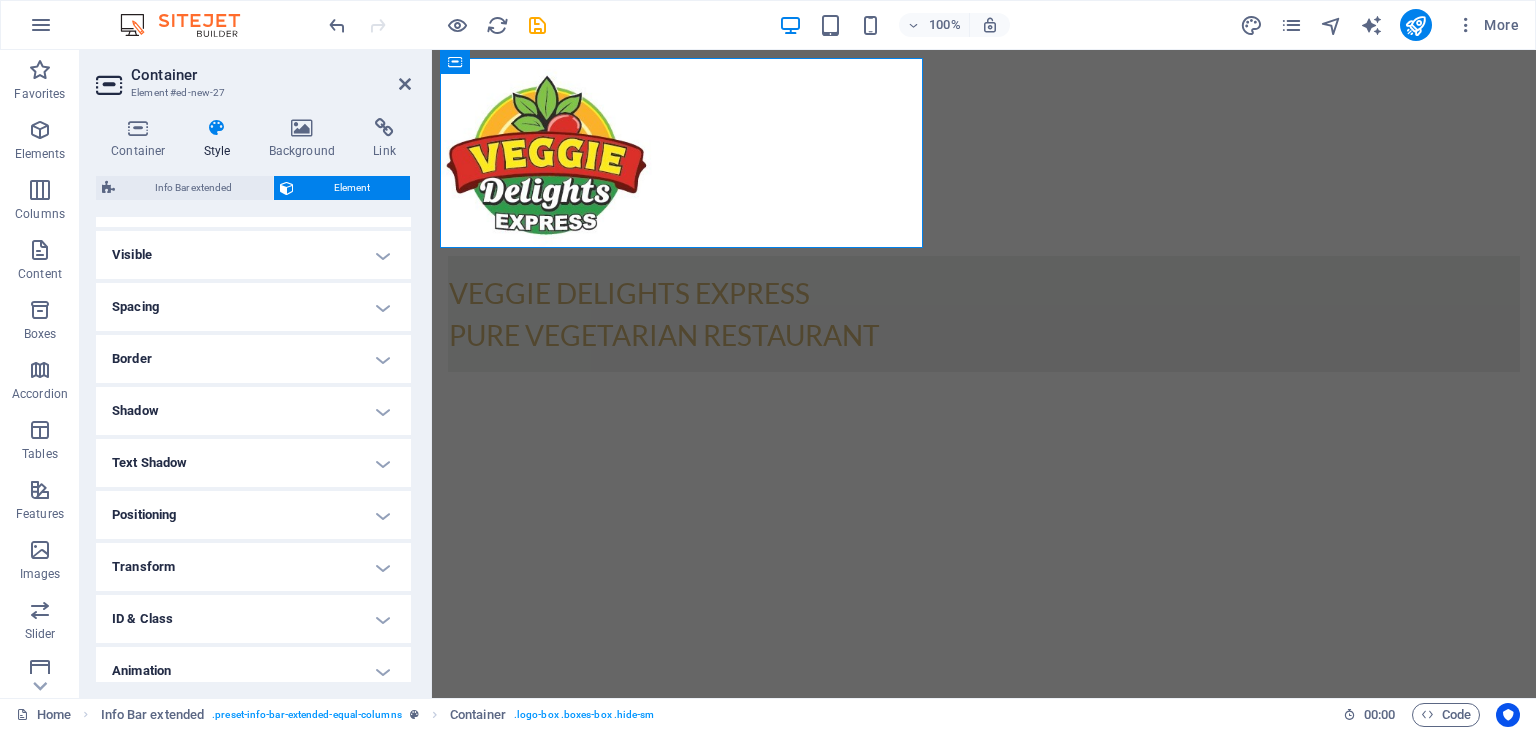 click on "Spacing" at bounding box center [253, 307] 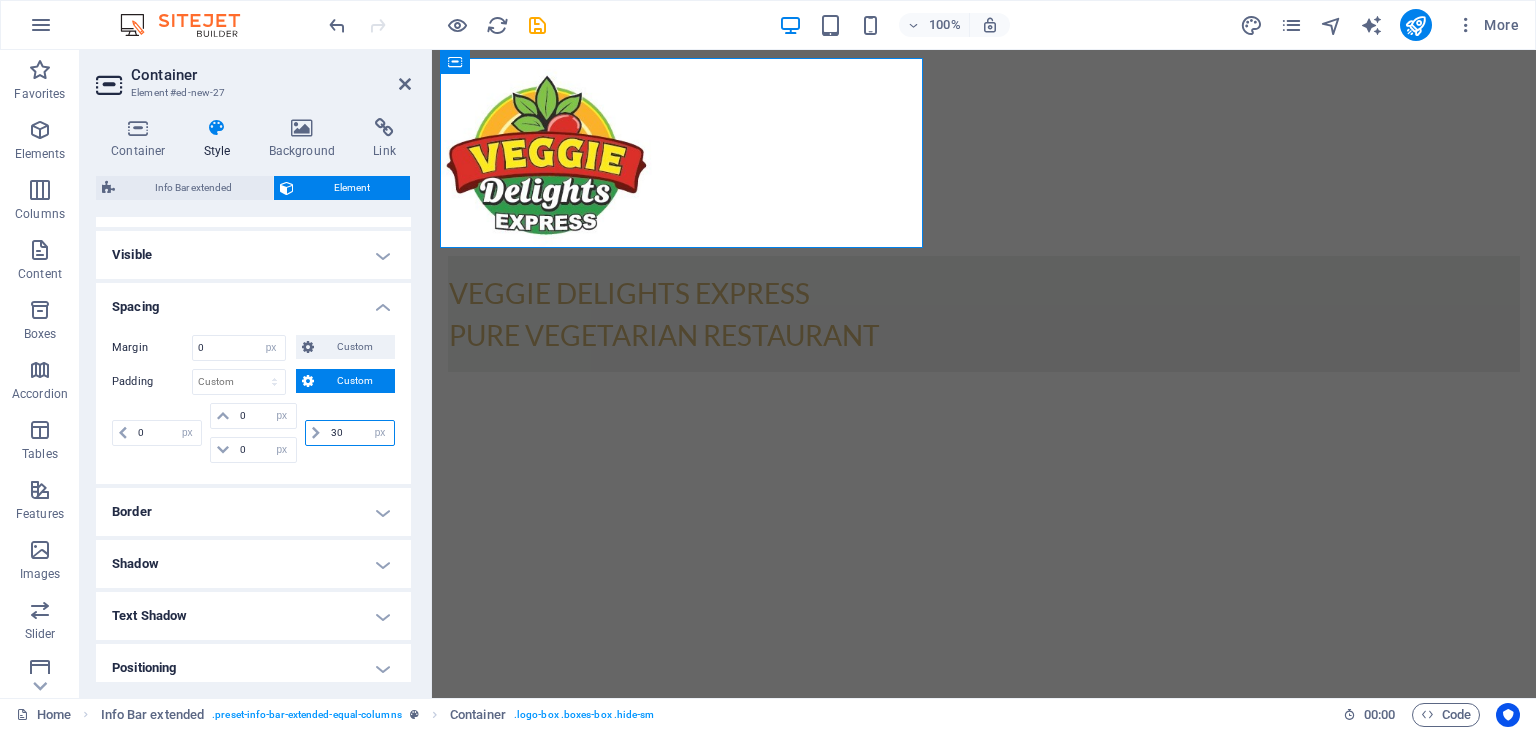 drag, startPoint x: 346, startPoint y: 424, endPoint x: 300, endPoint y: 425, distance: 46.010868 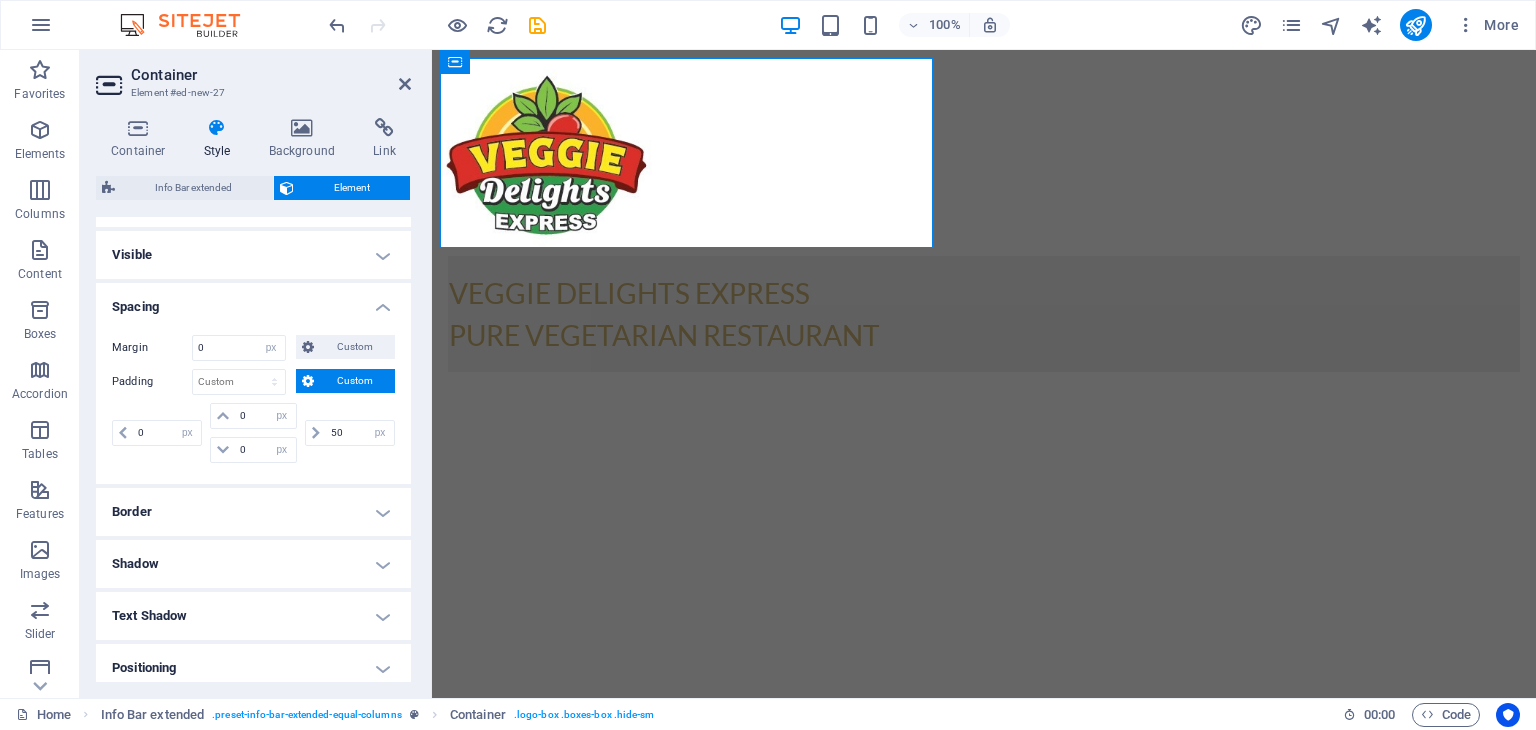 click on "Spacing" at bounding box center [253, 301] 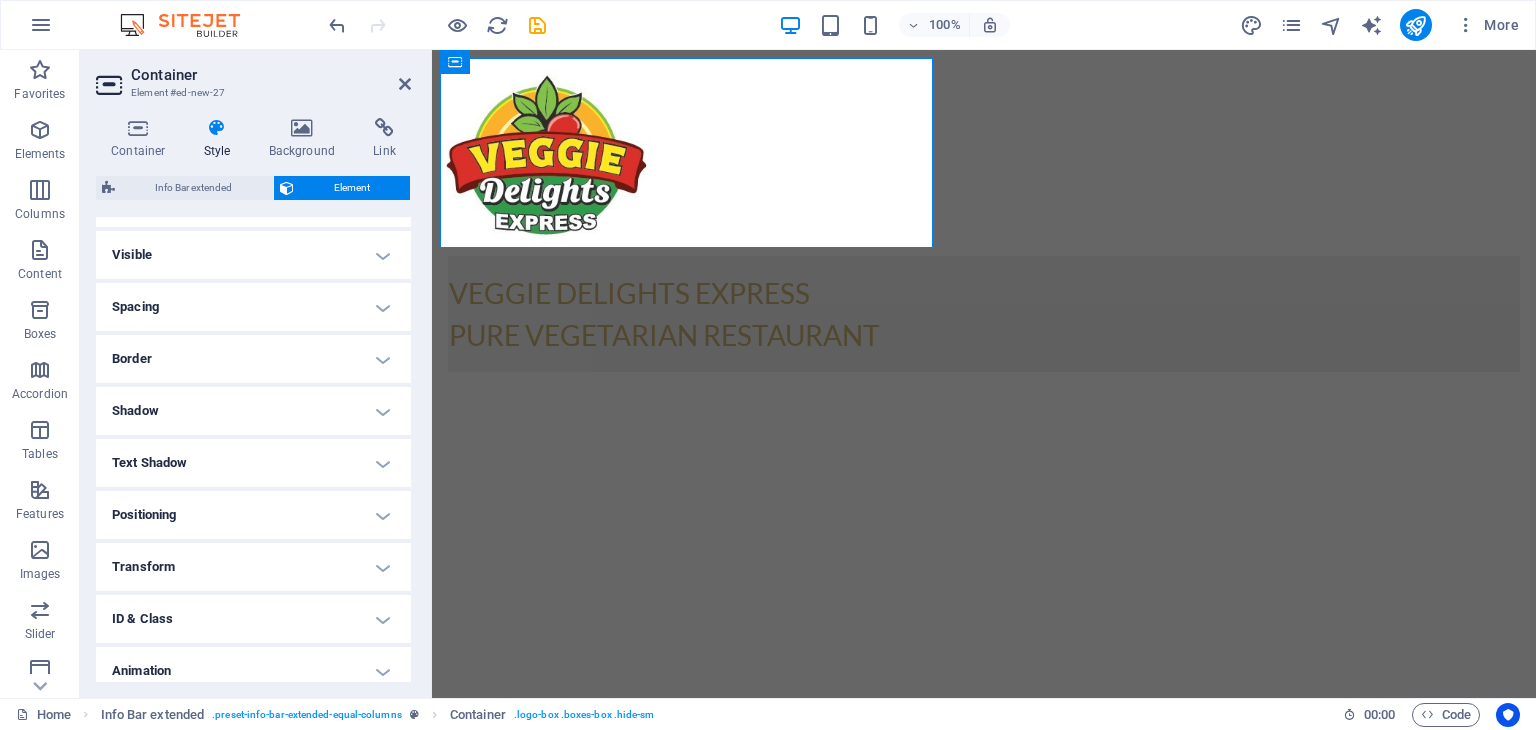 click on "Spacing" at bounding box center [253, 307] 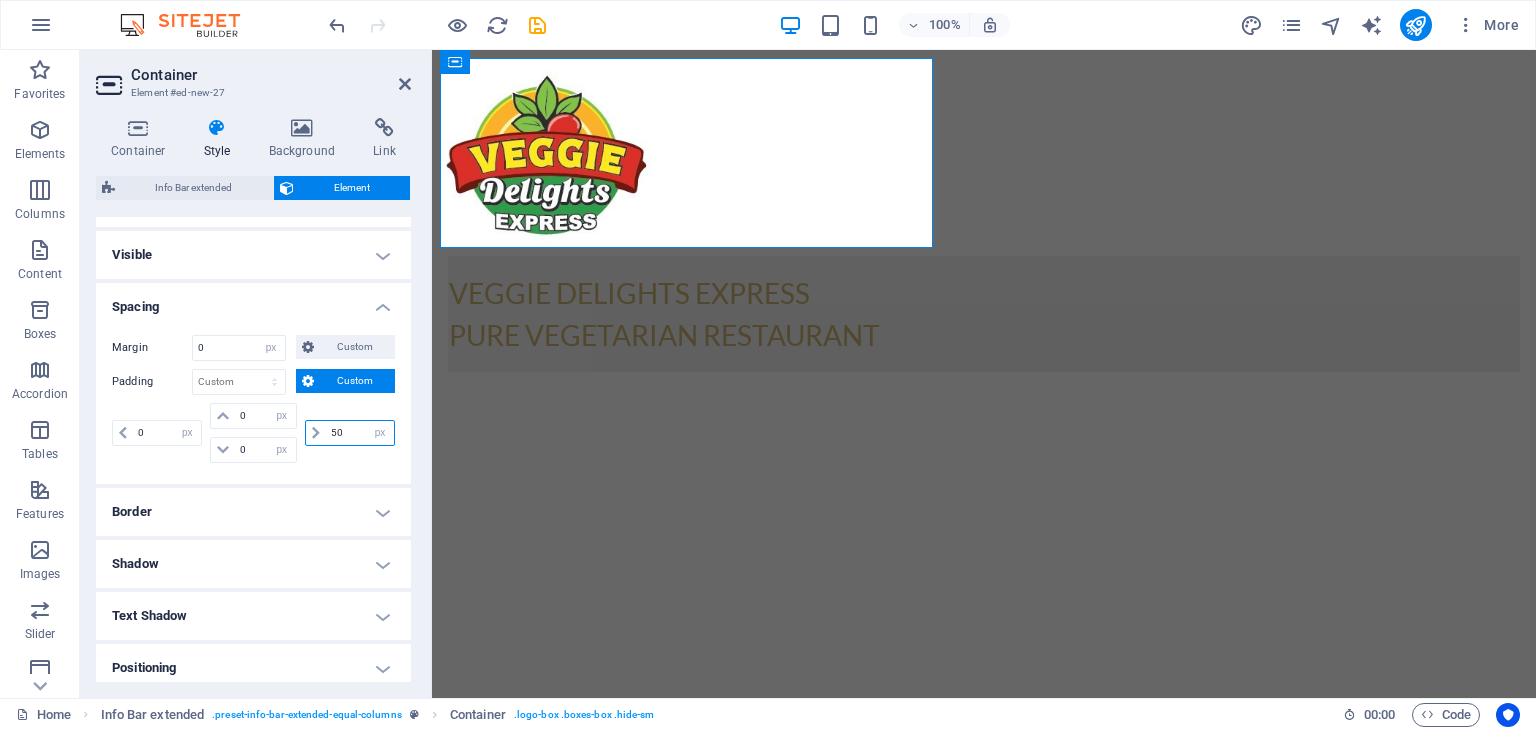 drag, startPoint x: 340, startPoint y: 425, endPoint x: 316, endPoint y: 432, distance: 25 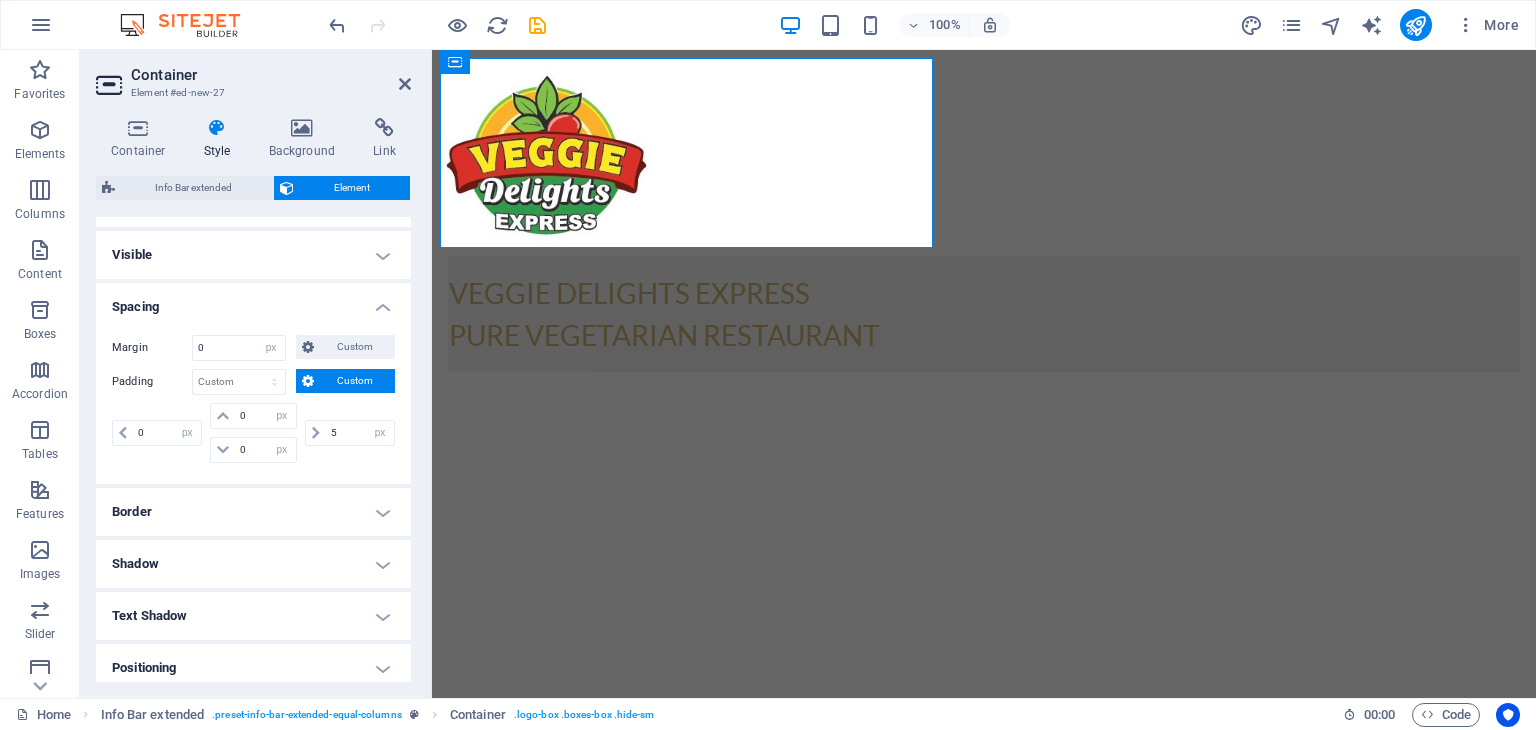 click on "Spacing" at bounding box center (253, 301) 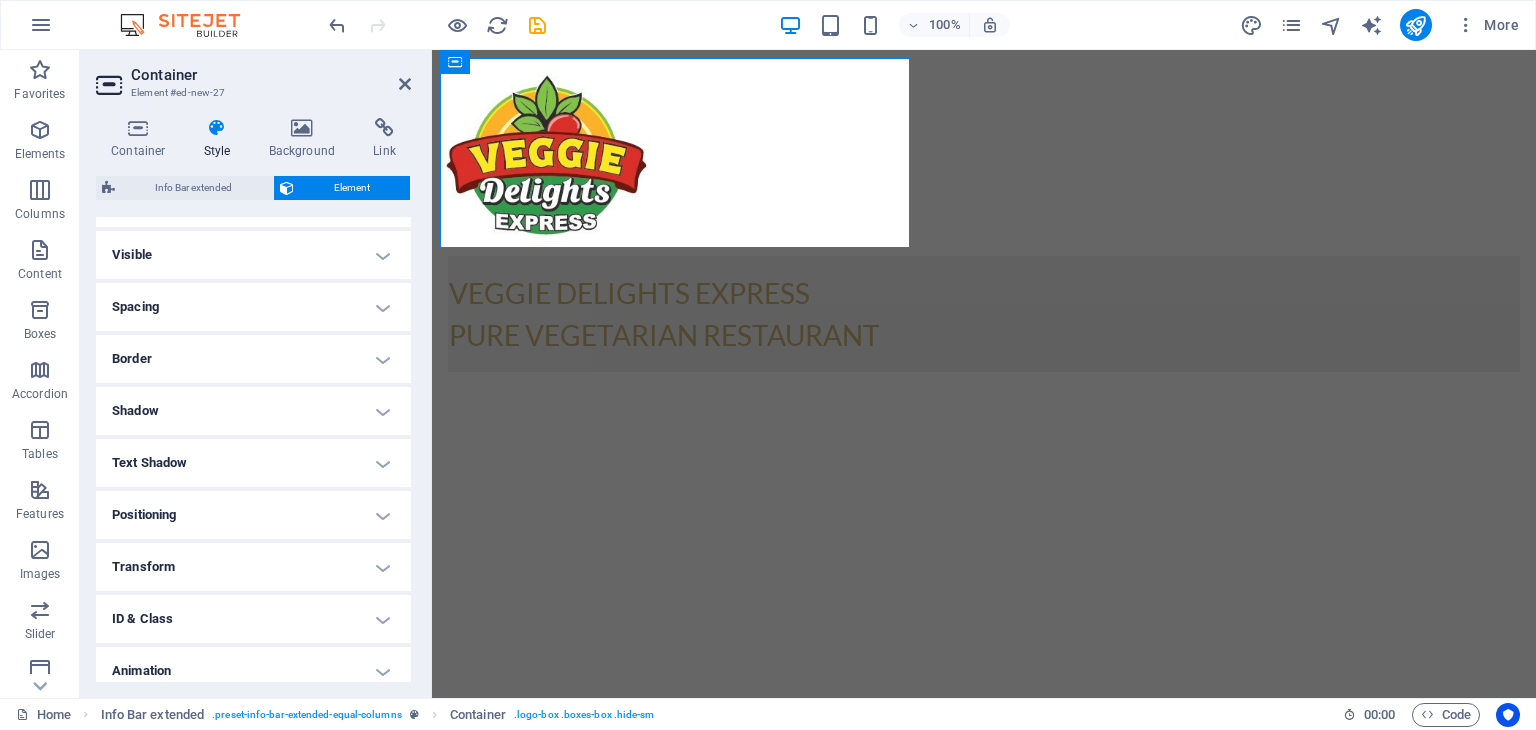 click on "Spacing" at bounding box center (253, 307) 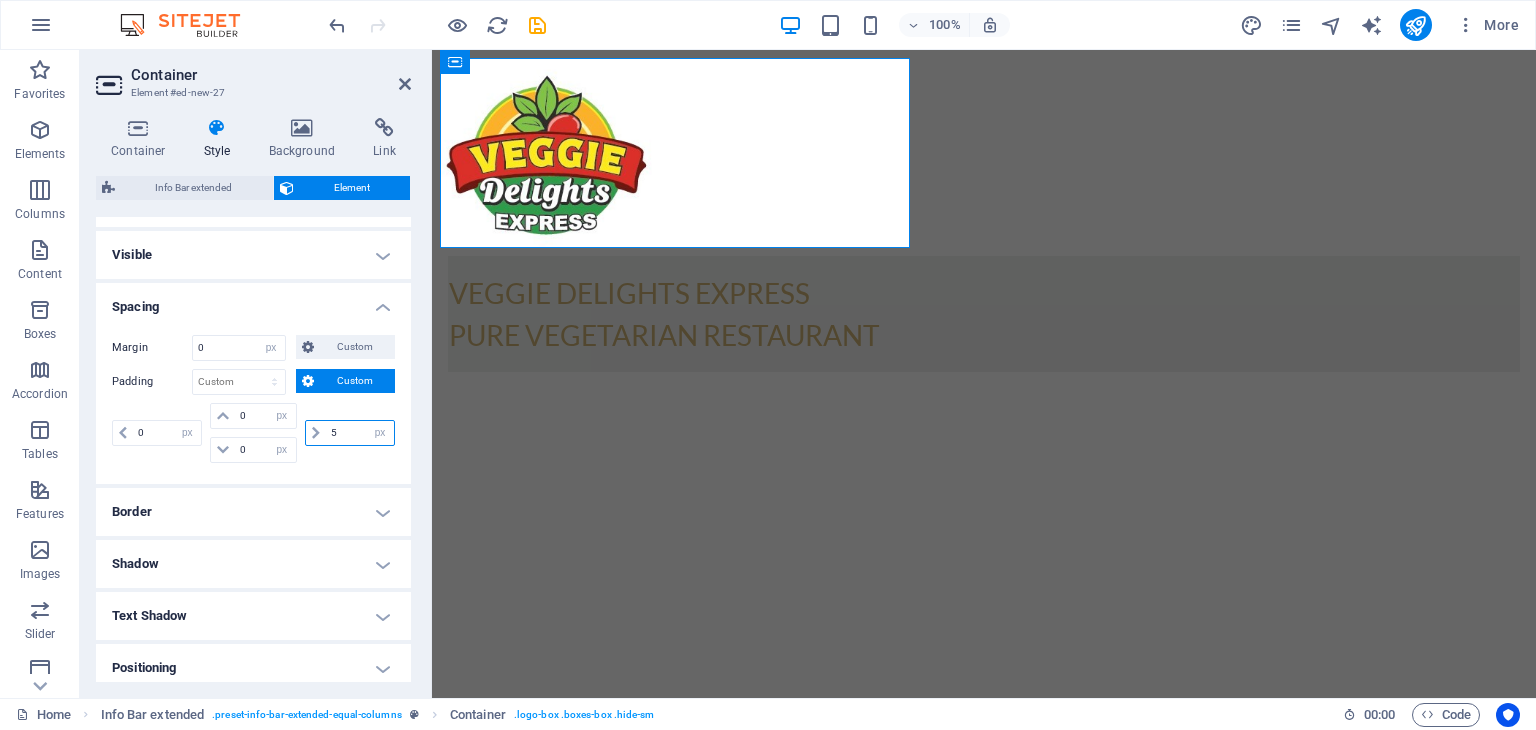 drag, startPoint x: 346, startPoint y: 429, endPoint x: 318, endPoint y: 429, distance: 28 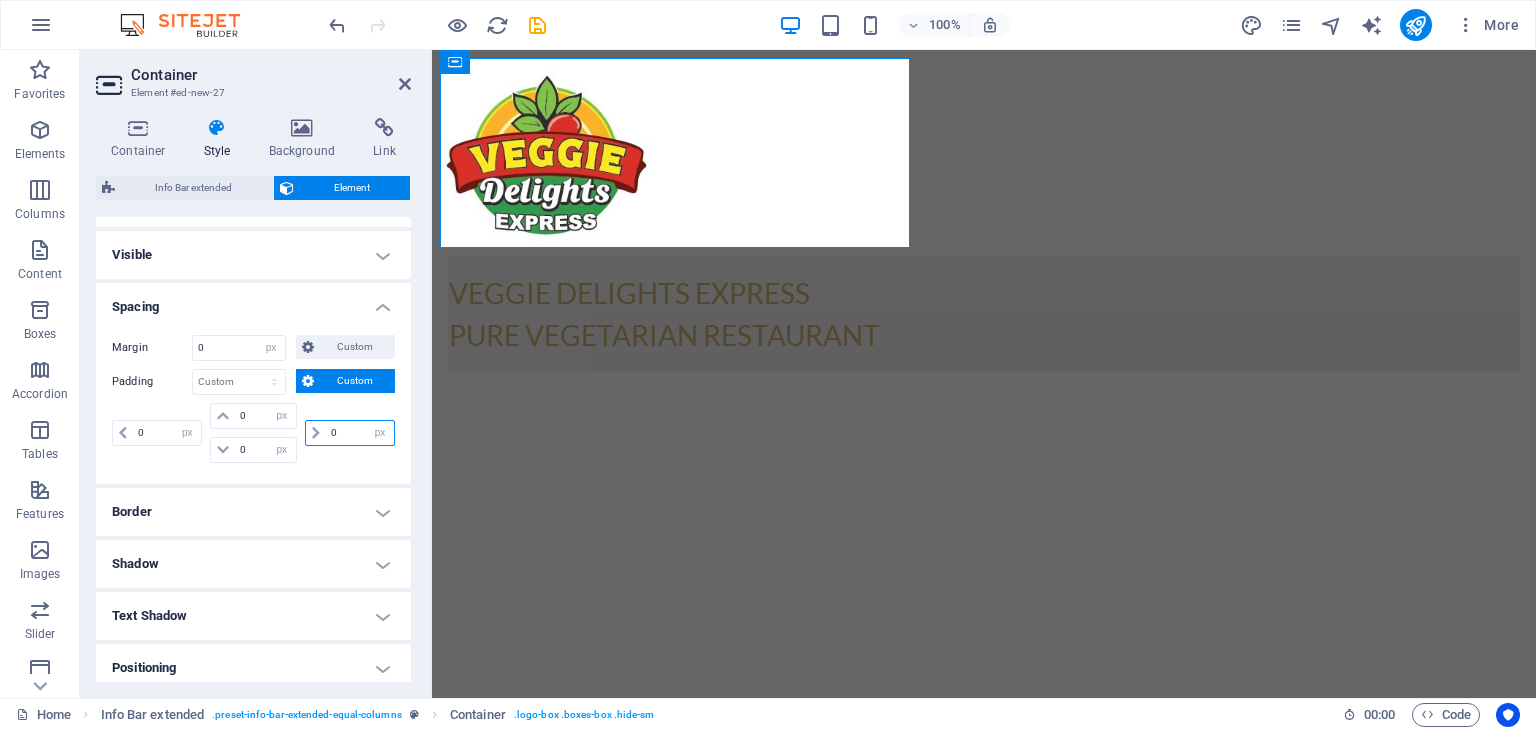 type on "0" 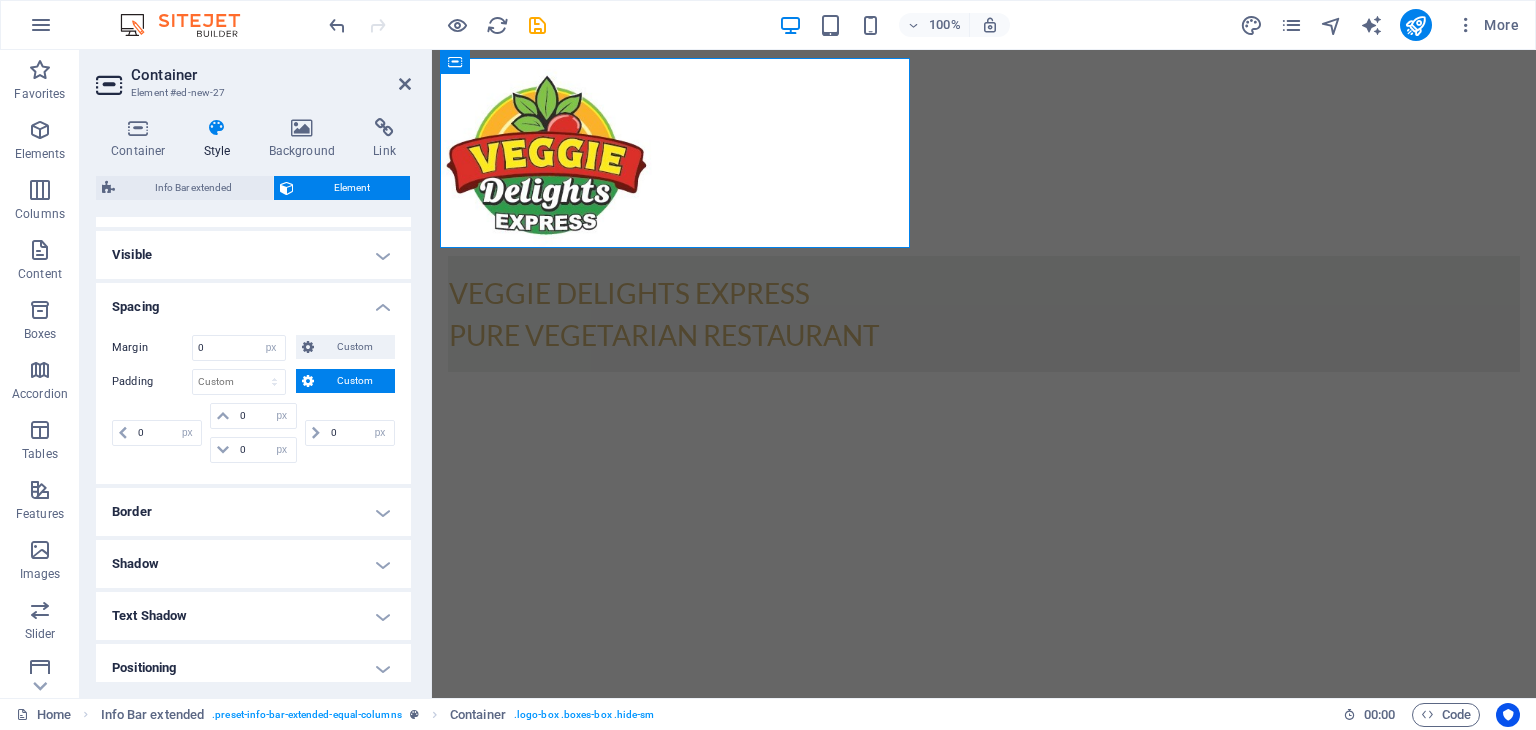 type on "0" 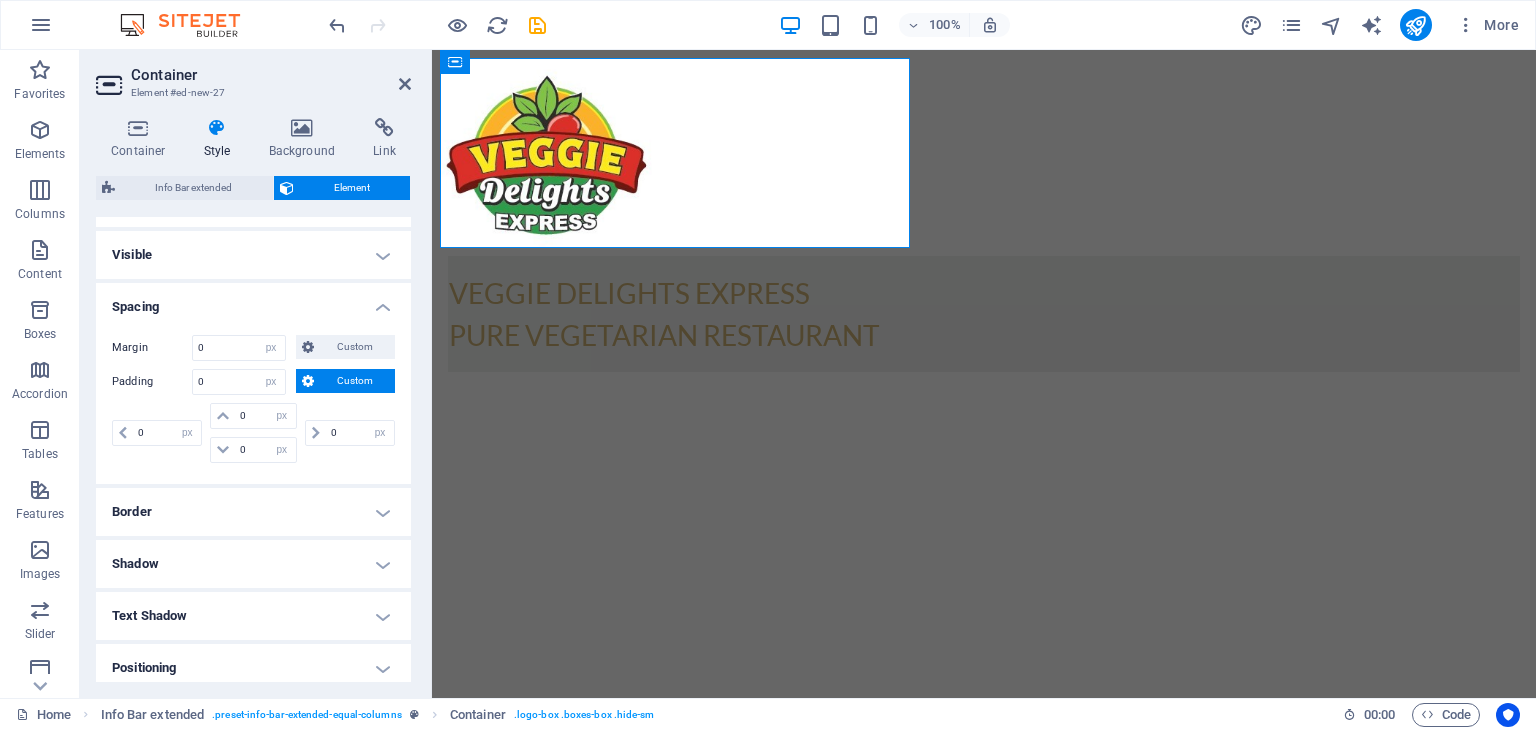 click on "Spacing" at bounding box center (253, 301) 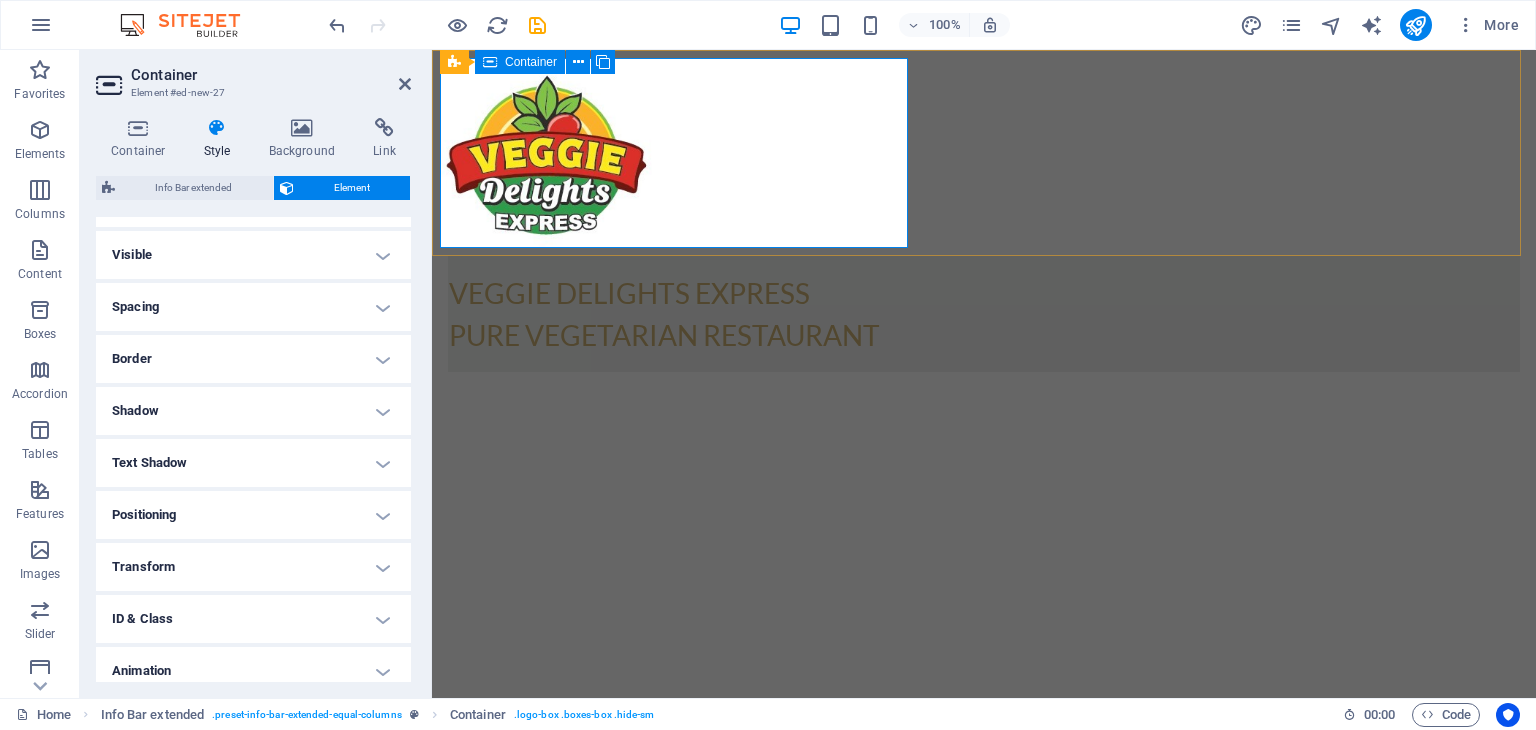 click at bounding box center (984, 153) 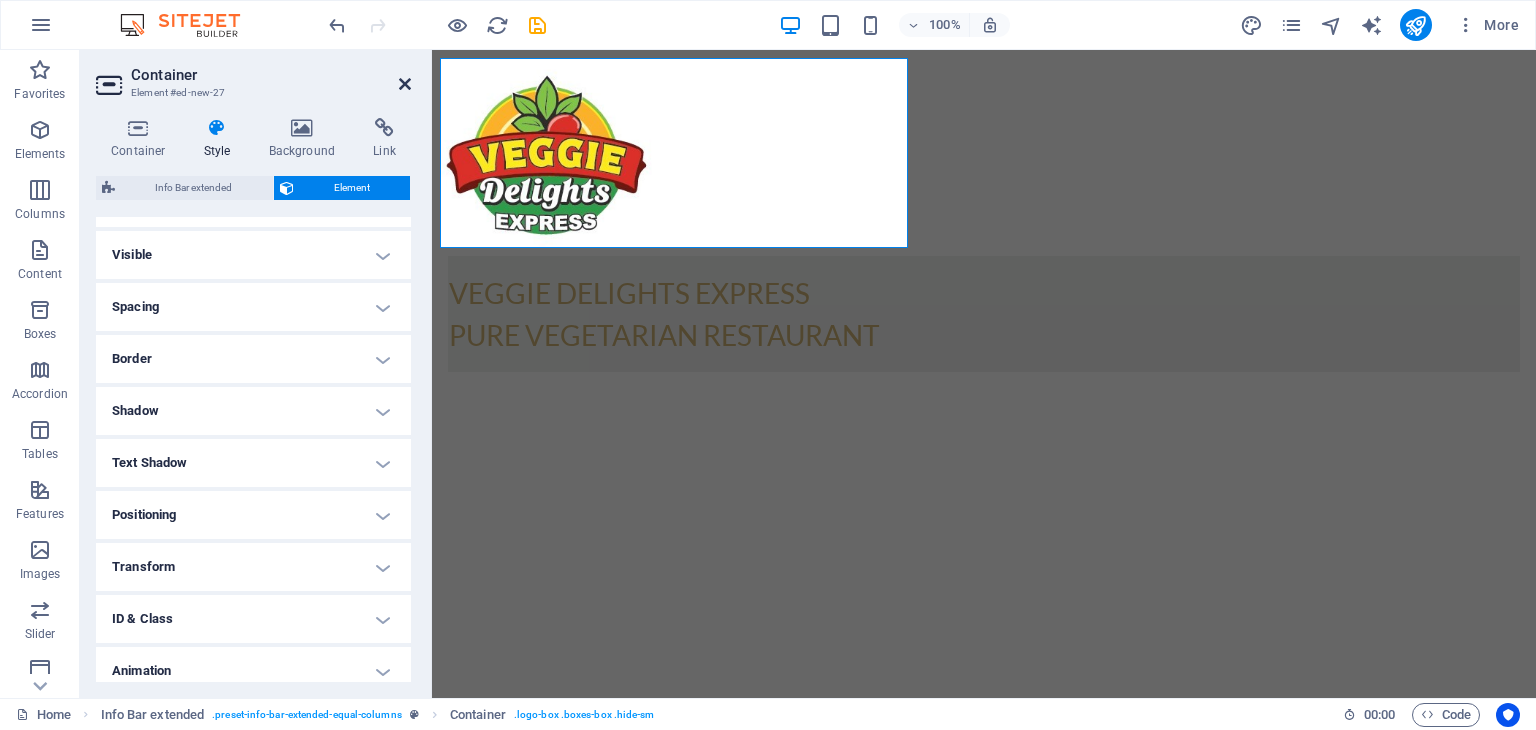 drag, startPoint x: 401, startPoint y: 86, endPoint x: 584, endPoint y: 52, distance: 186.13167 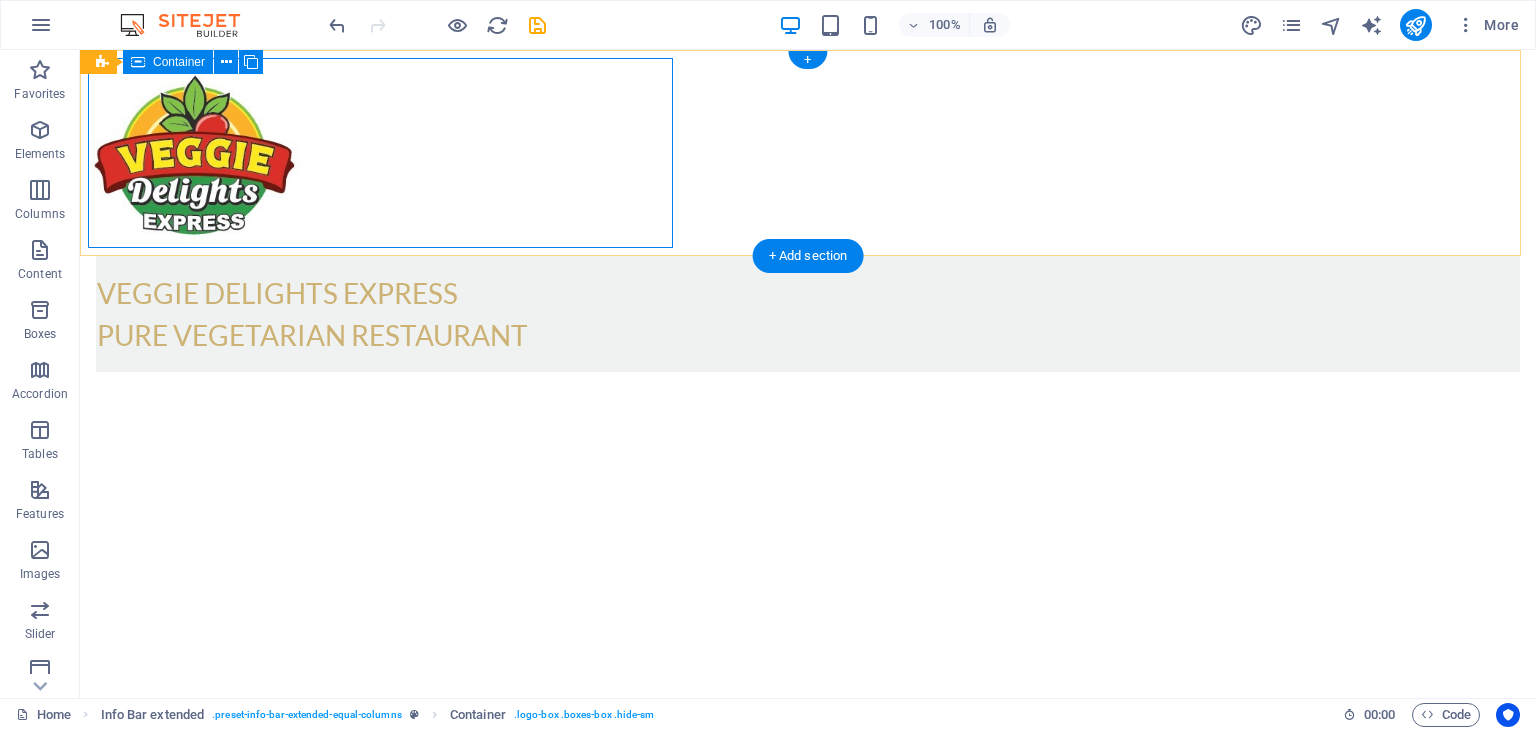 click at bounding box center [808, 153] 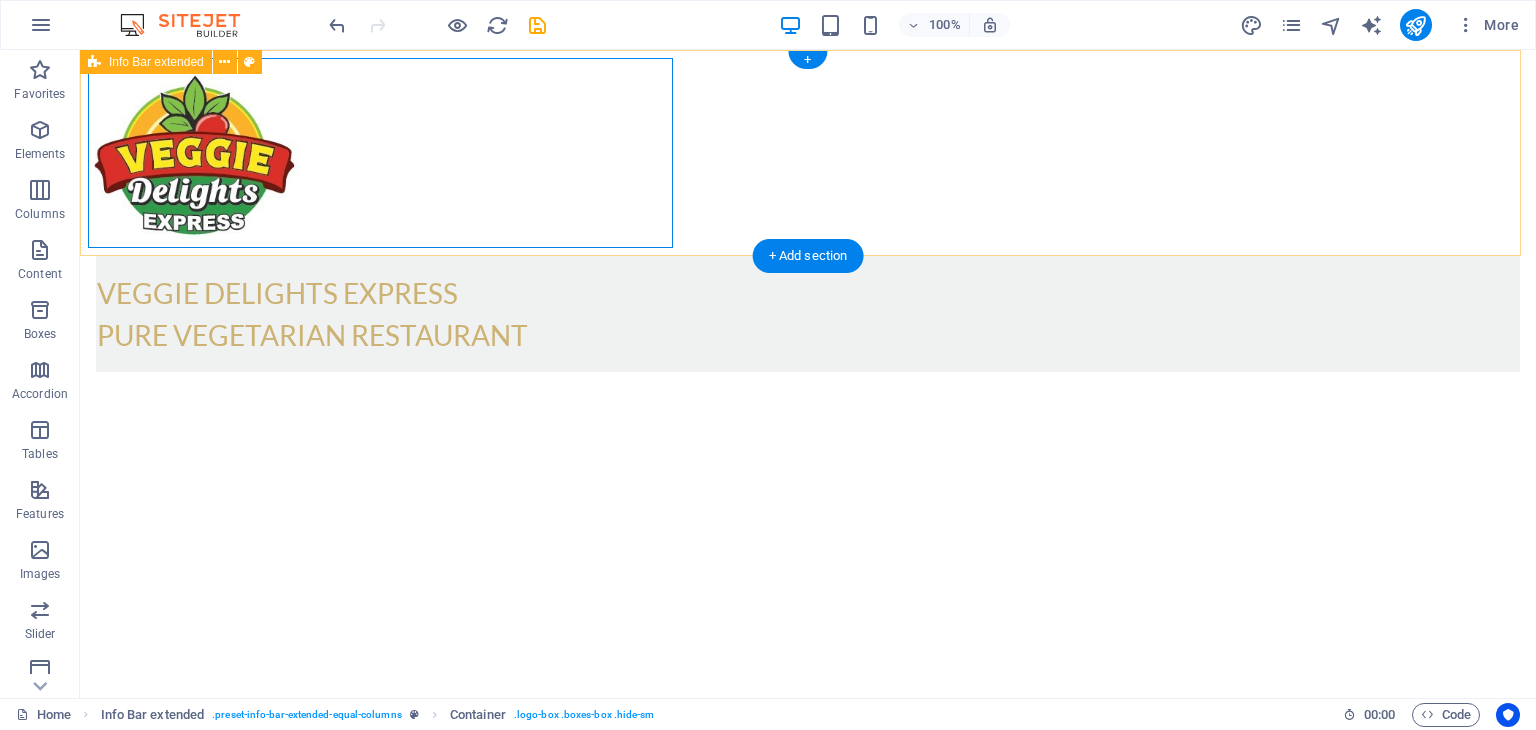 click on "VEGGIE DELIGHTS EXPRESS PURE VEGETARIAN RESTAURANT" at bounding box center [808, 219] 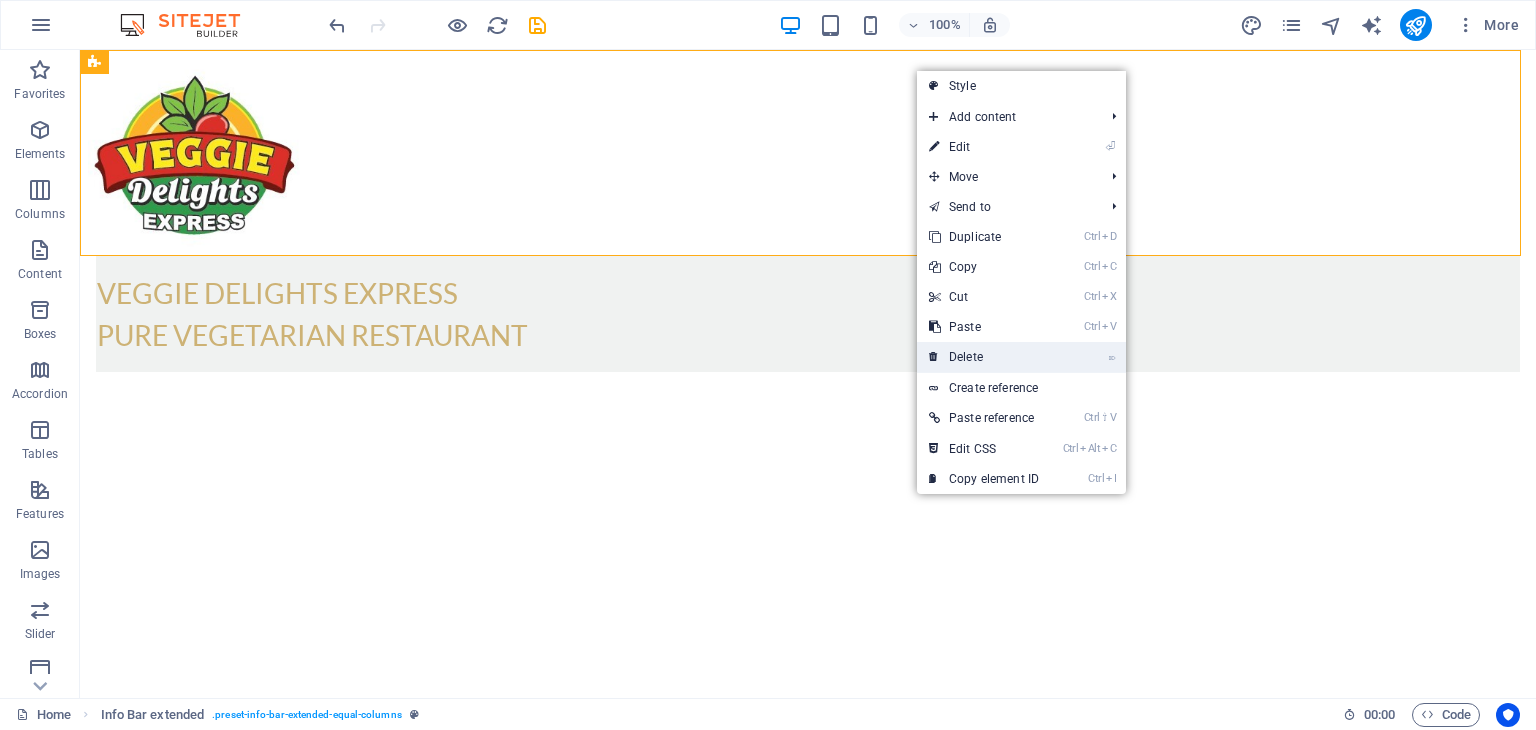 click on "⌦  Delete" at bounding box center [984, 357] 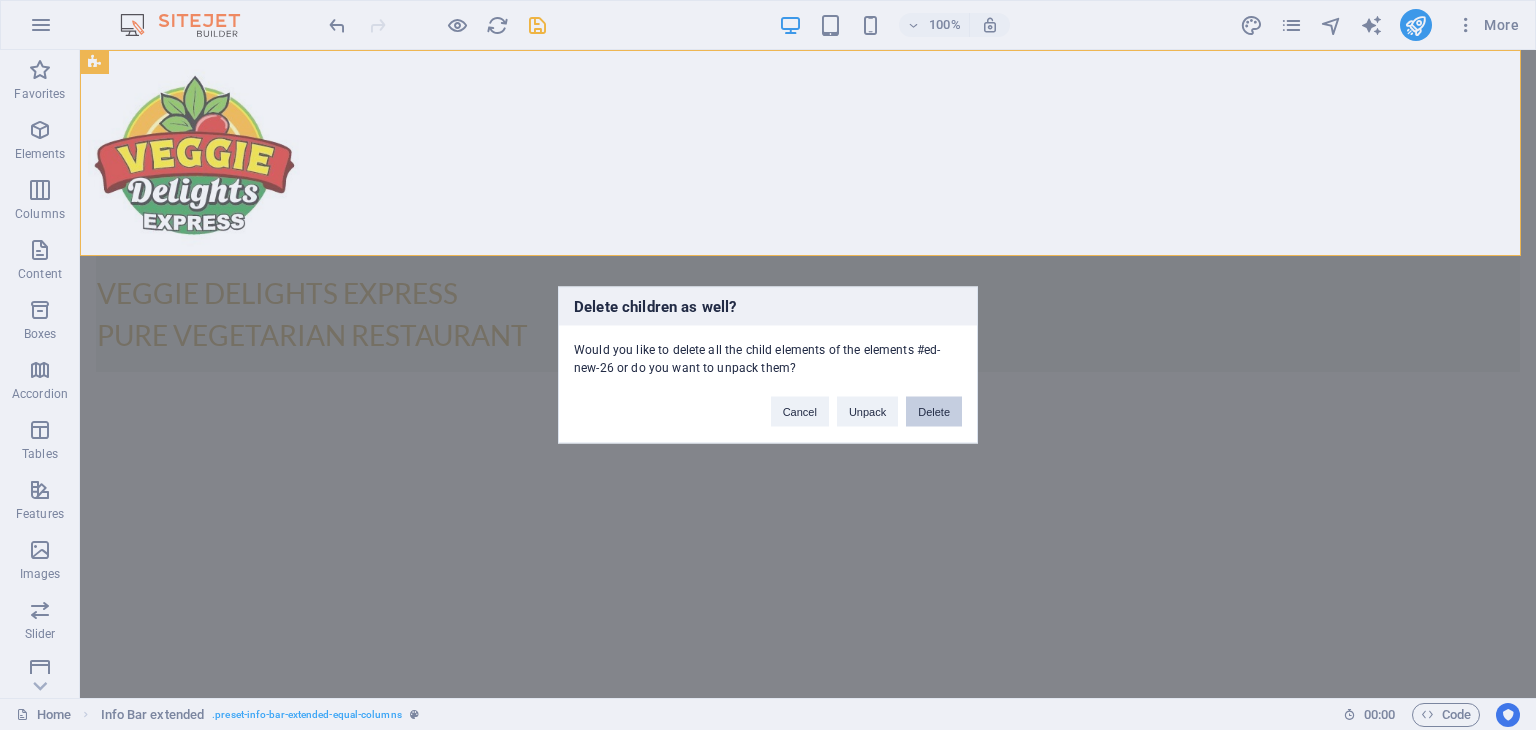 click on "Delete" at bounding box center (934, 412) 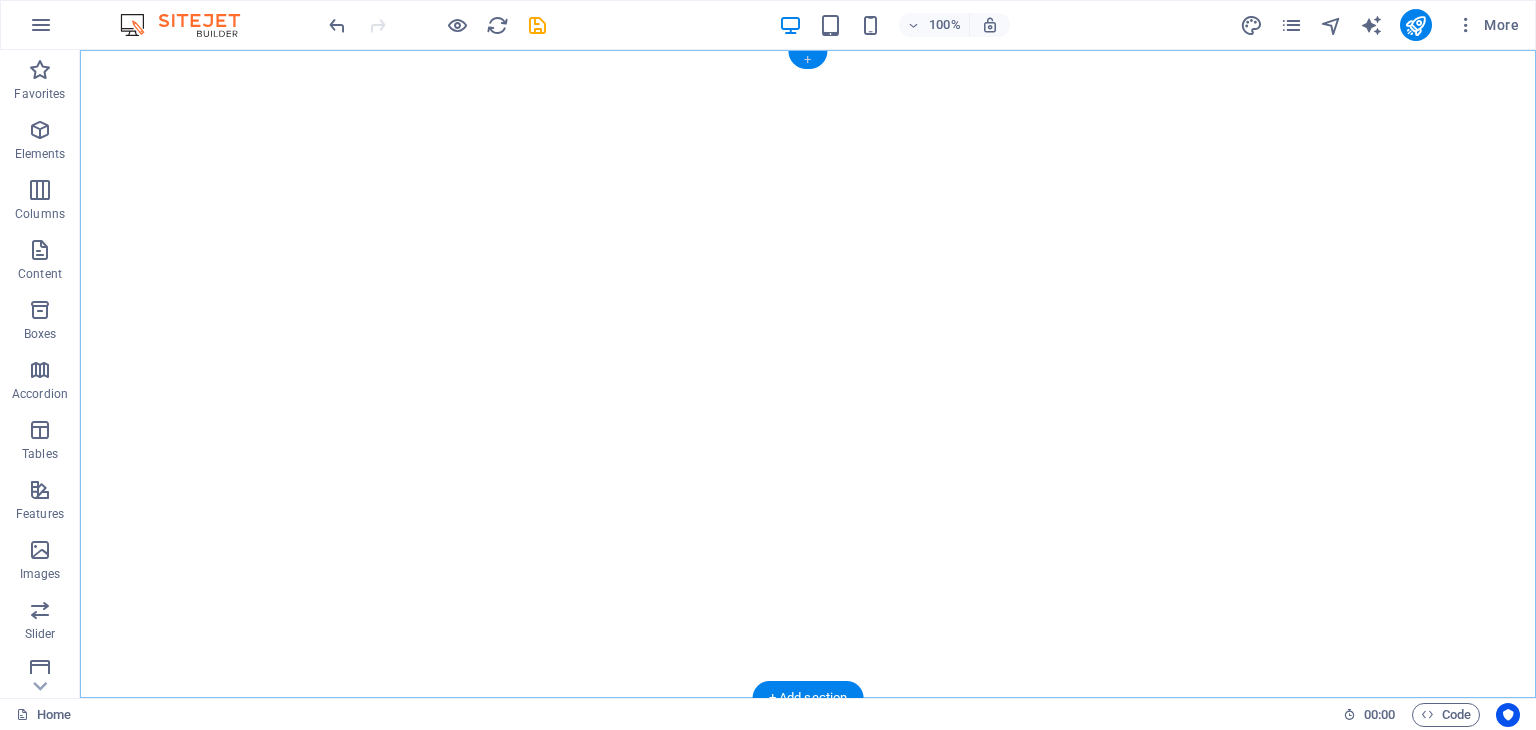 click on "+" at bounding box center (807, 60) 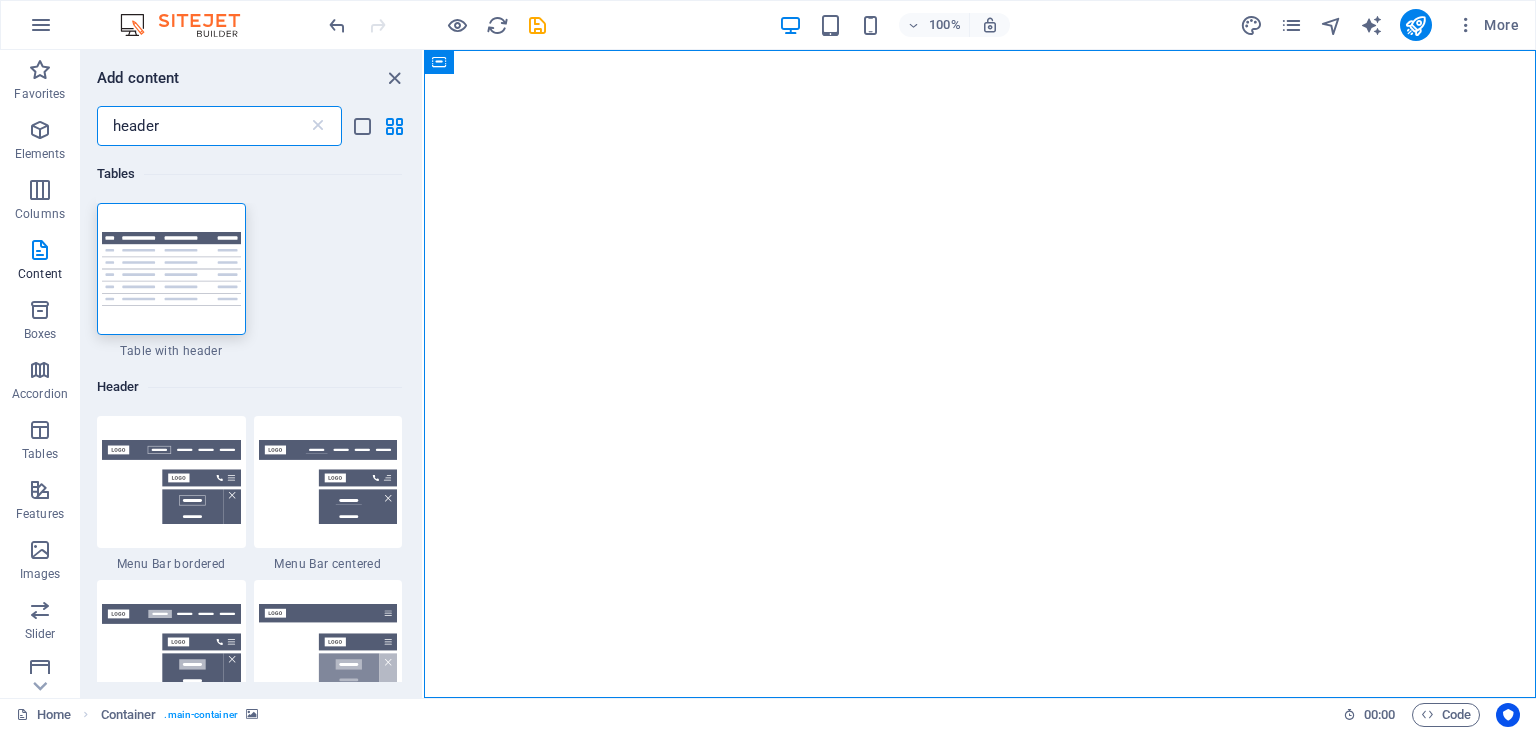 drag, startPoint x: 195, startPoint y: 133, endPoint x: 98, endPoint y: 125, distance: 97.32934 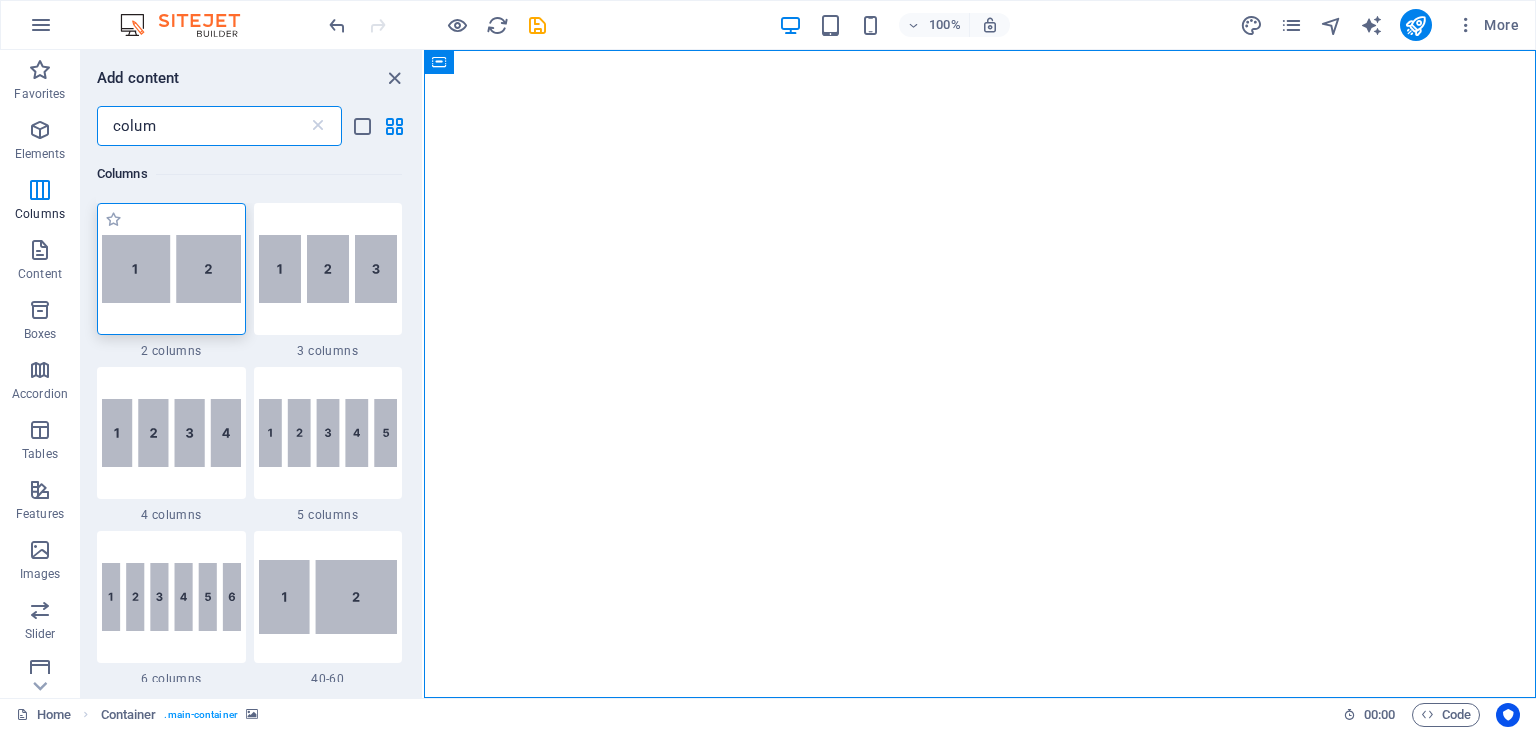 type on "colum" 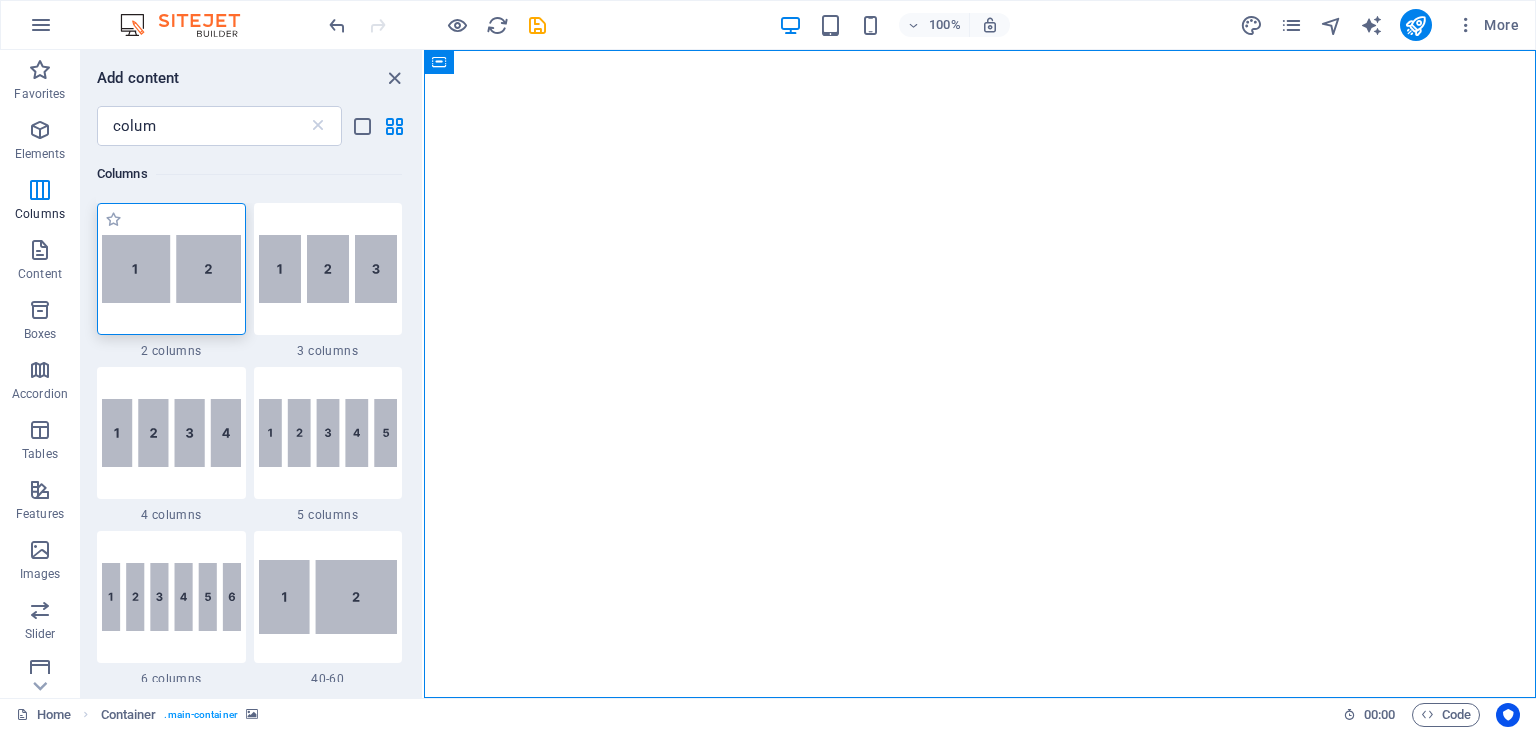 click at bounding box center (171, 269) 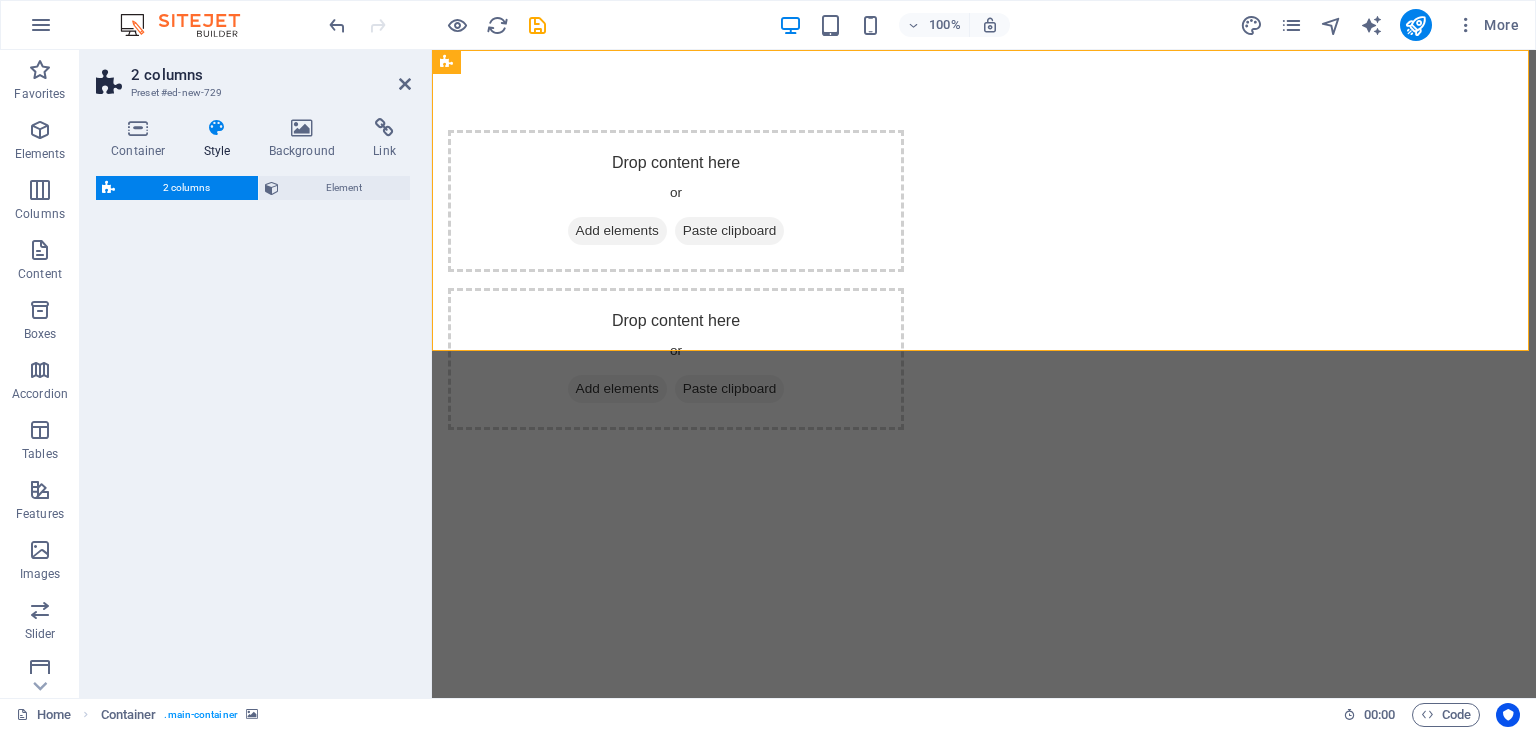select on "rem" 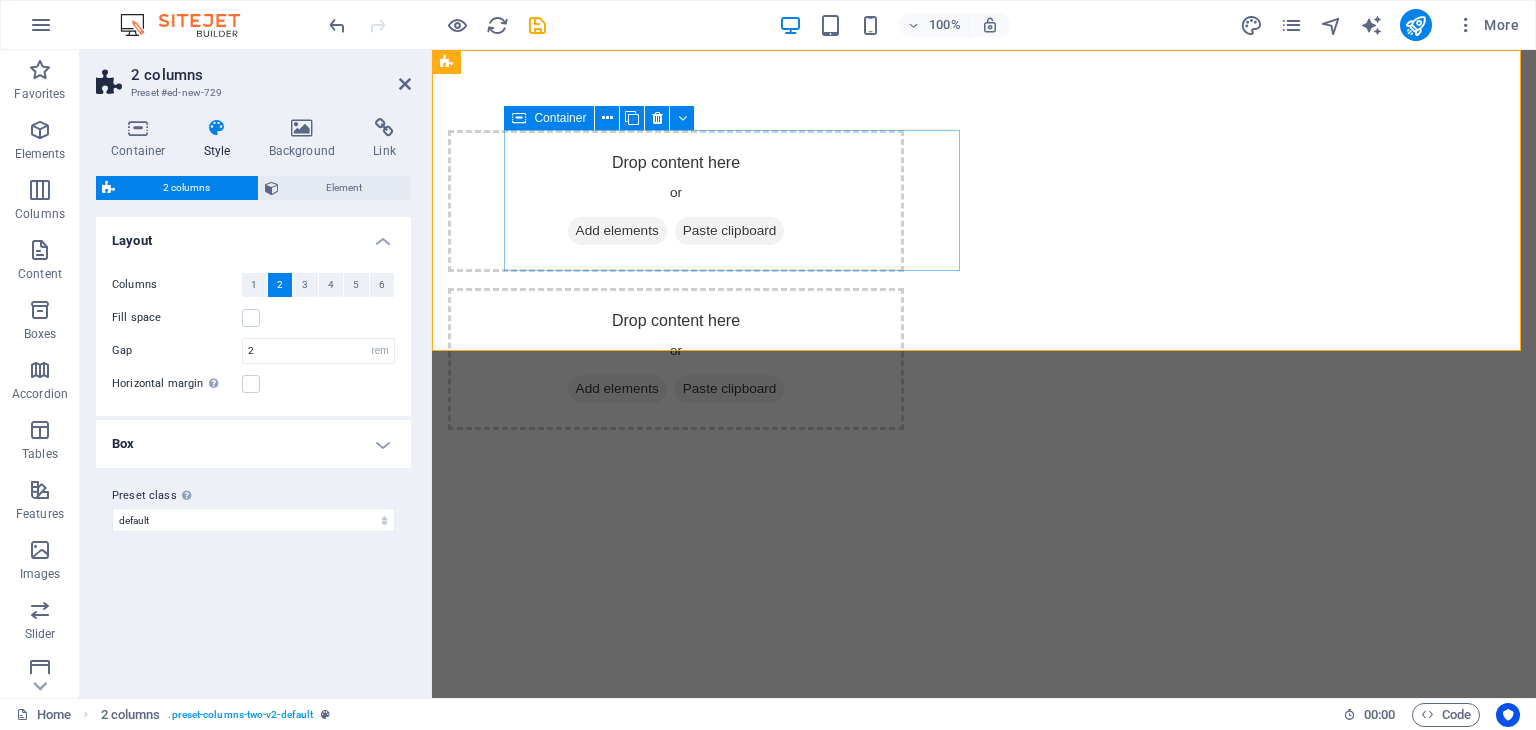 click on "Add elements" at bounding box center [617, 231] 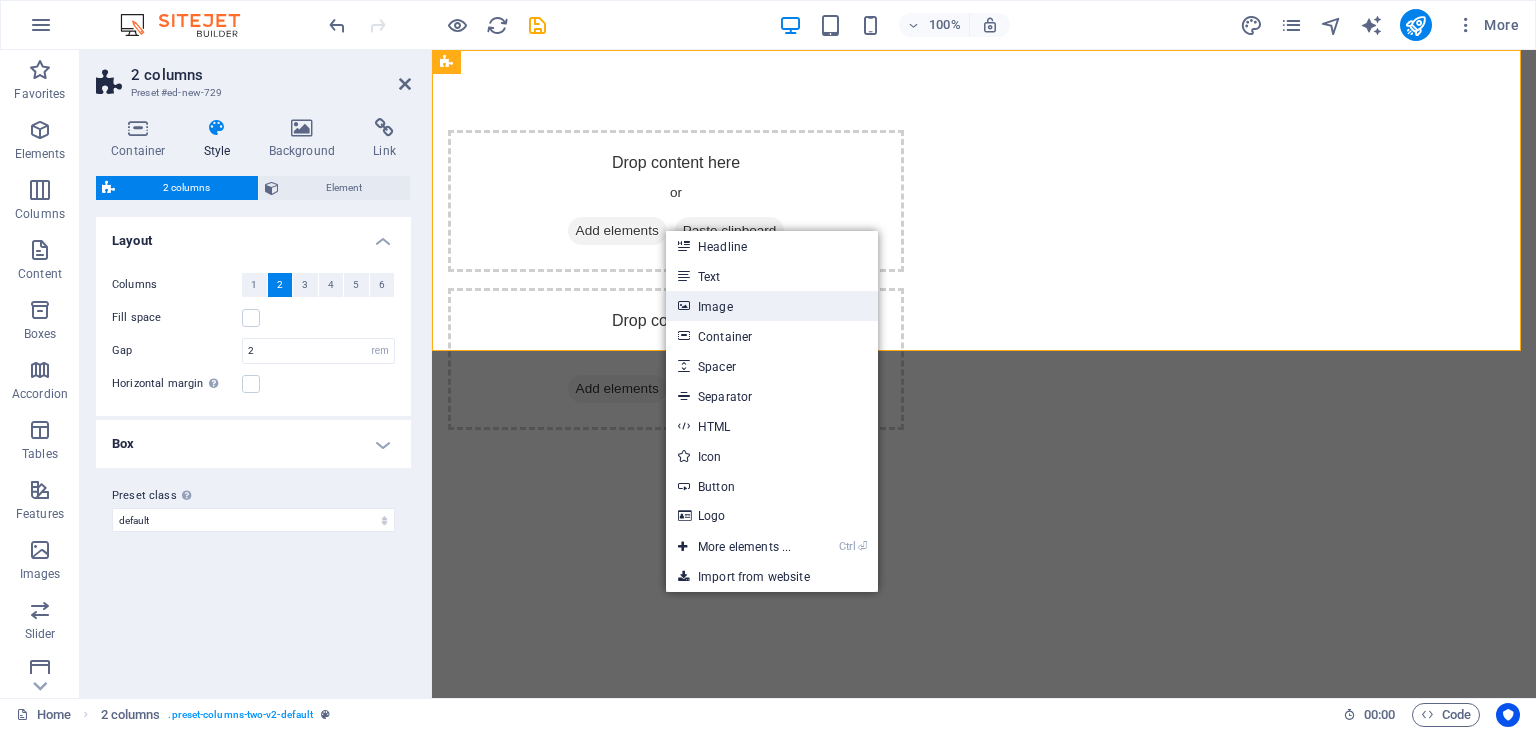 click on "Image" at bounding box center [772, 306] 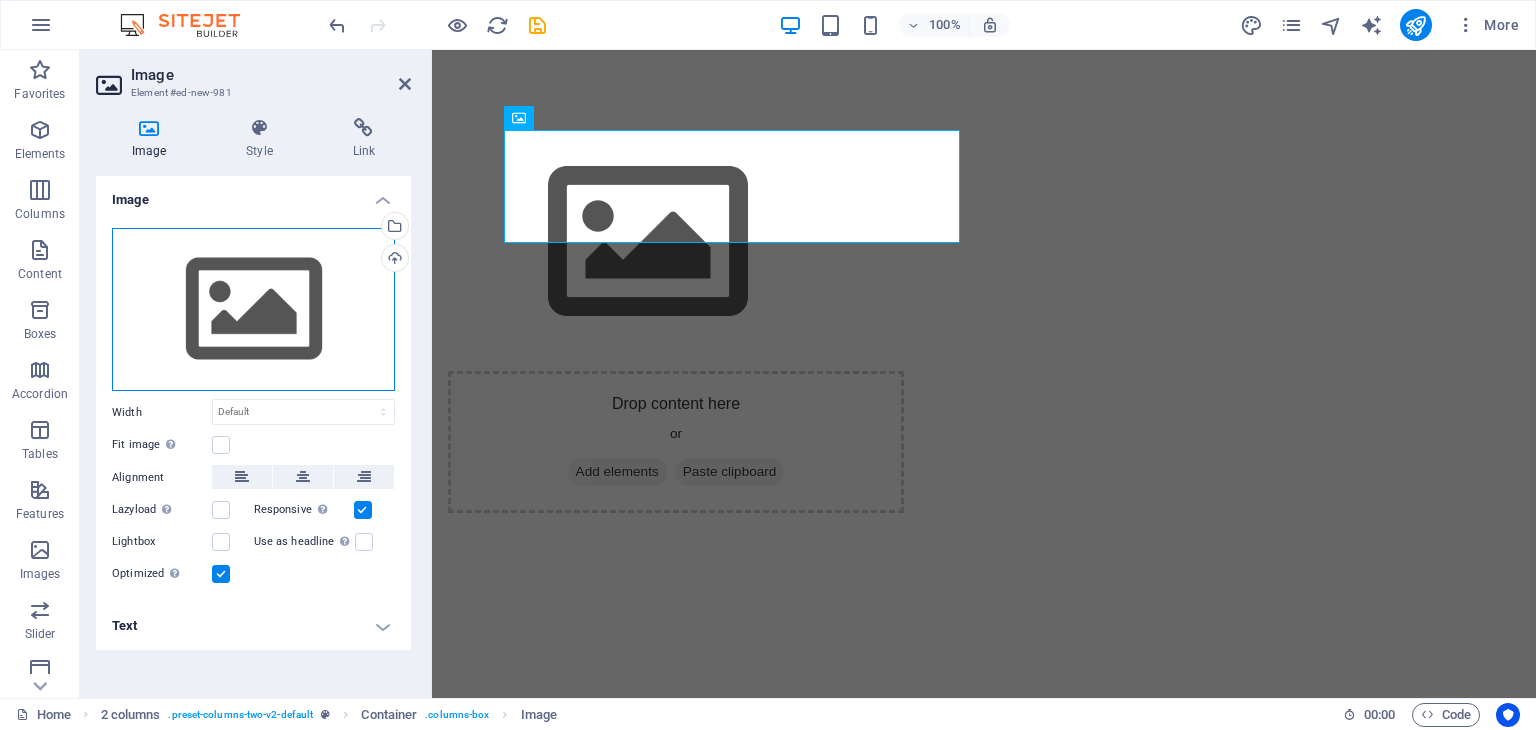 click on "Drag files here, click to choose files or select files from Files or our free stock photos & videos" at bounding box center (253, 310) 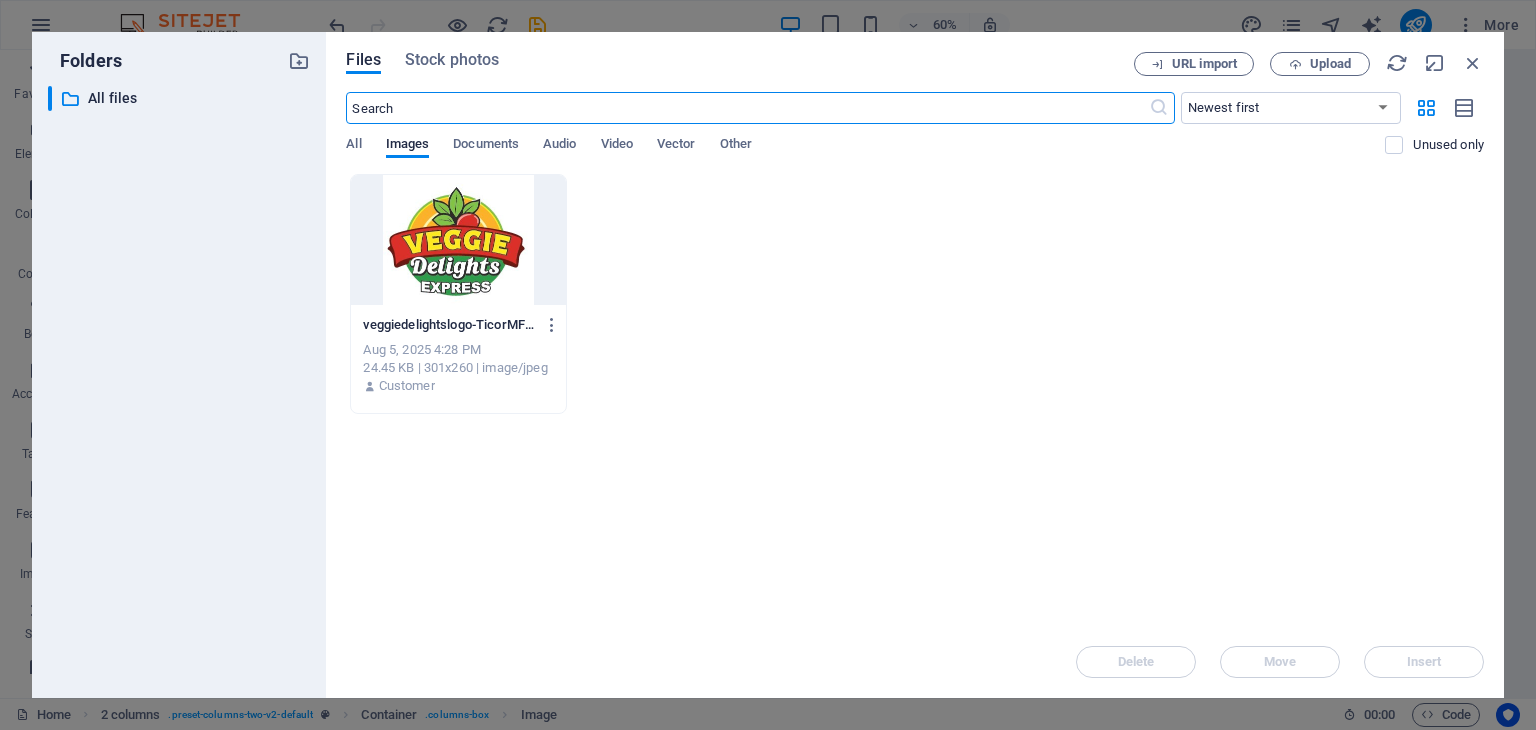 click at bounding box center [458, 240] 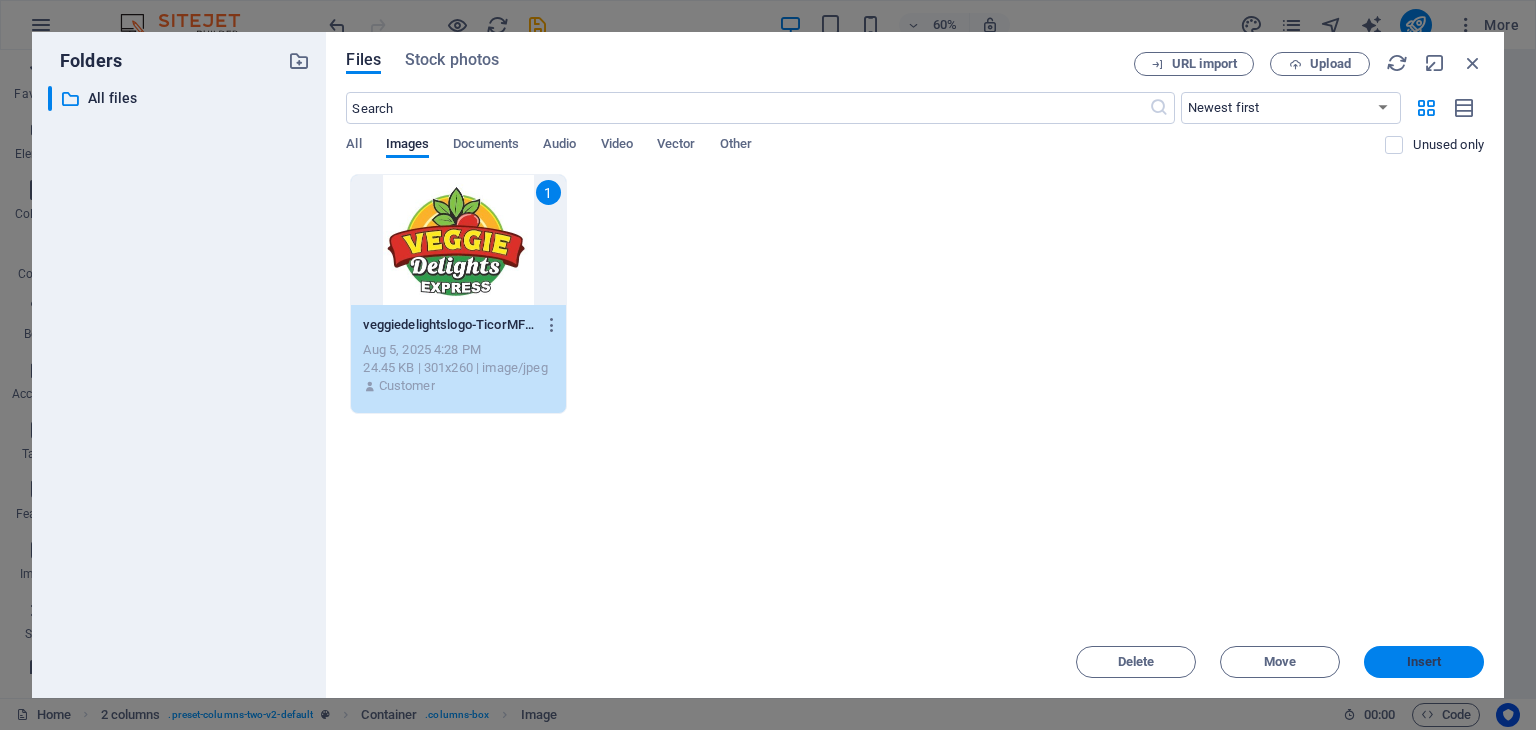 click on "Insert" at bounding box center [1424, 662] 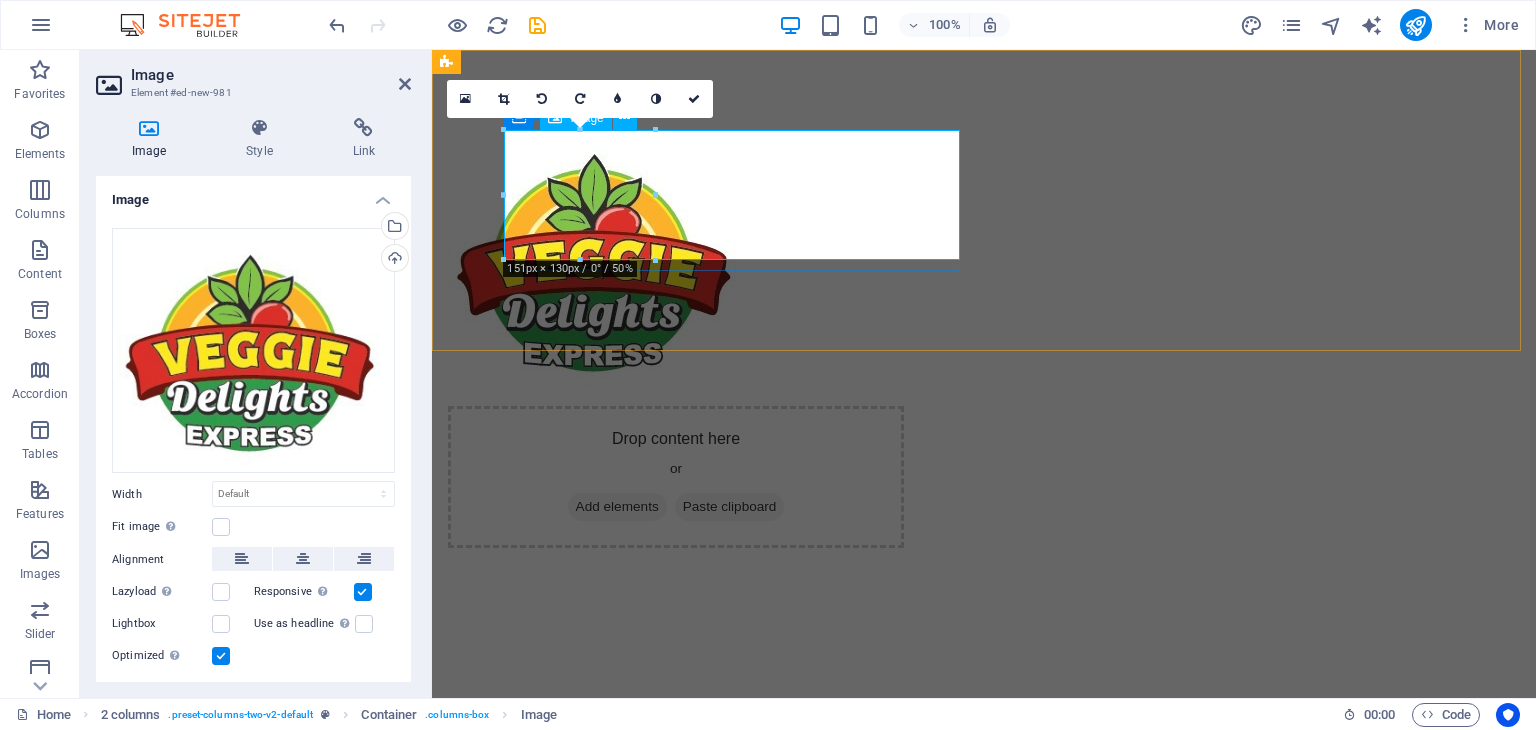 click at bounding box center [676, 260] 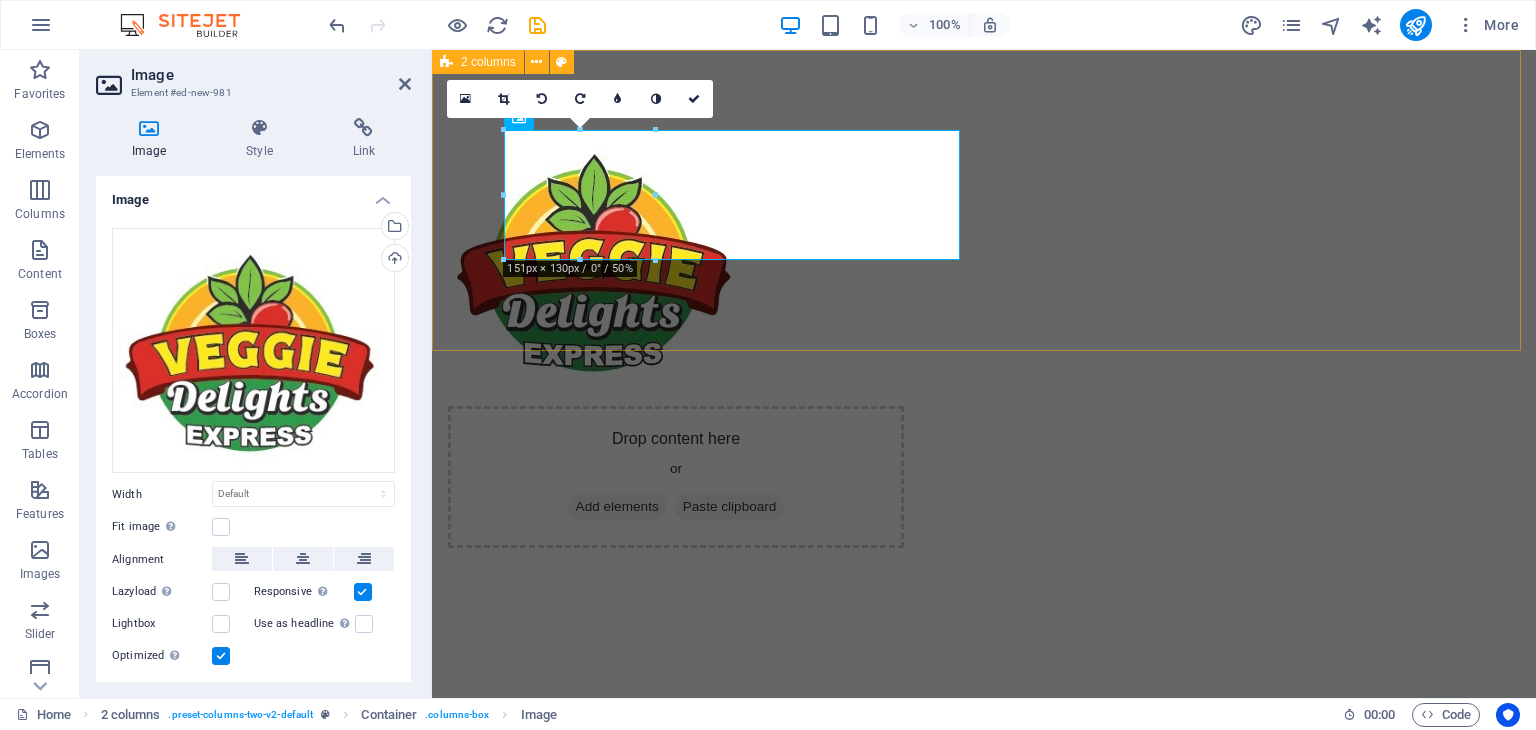click on "Drop content here or  Add elements  Paste clipboard" at bounding box center [984, 339] 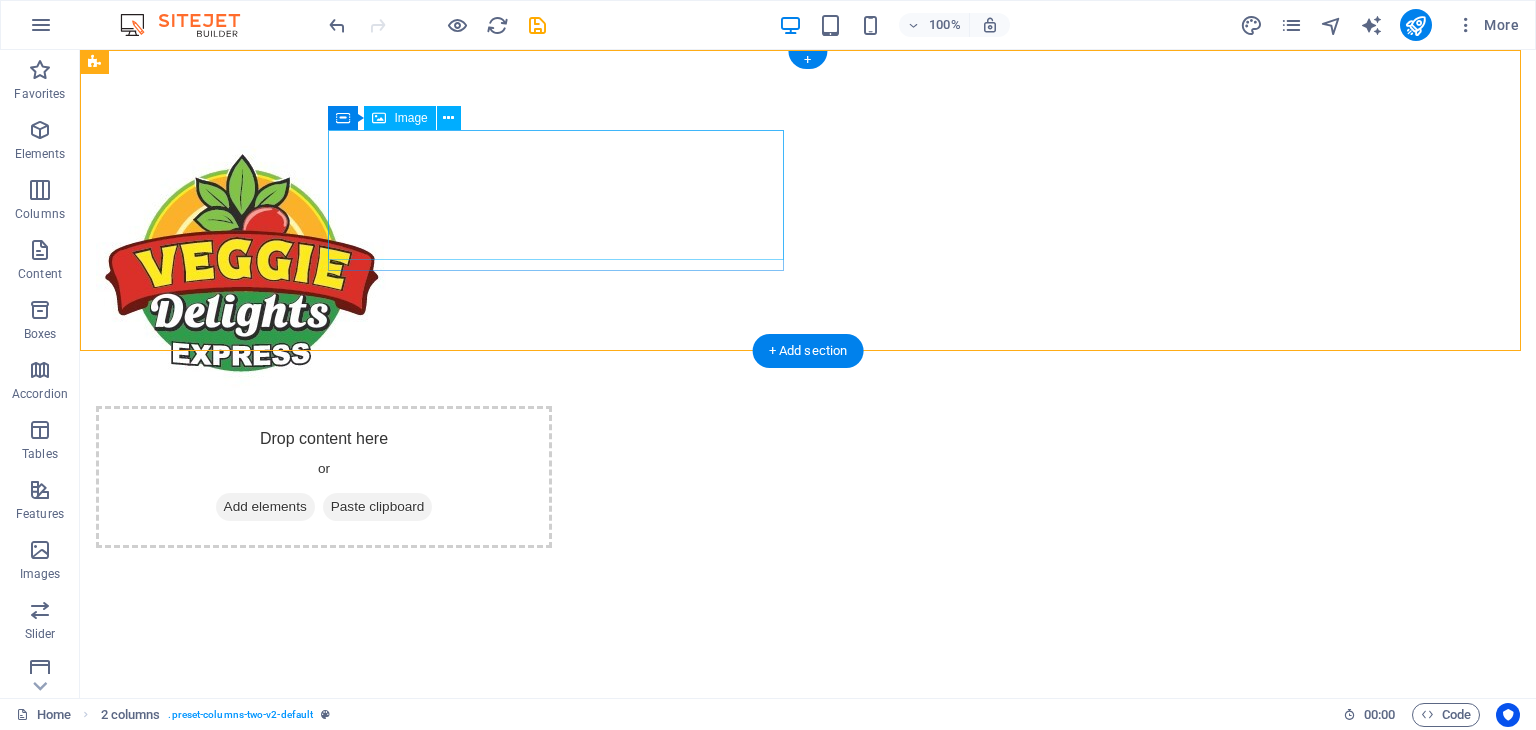 click at bounding box center [324, 260] 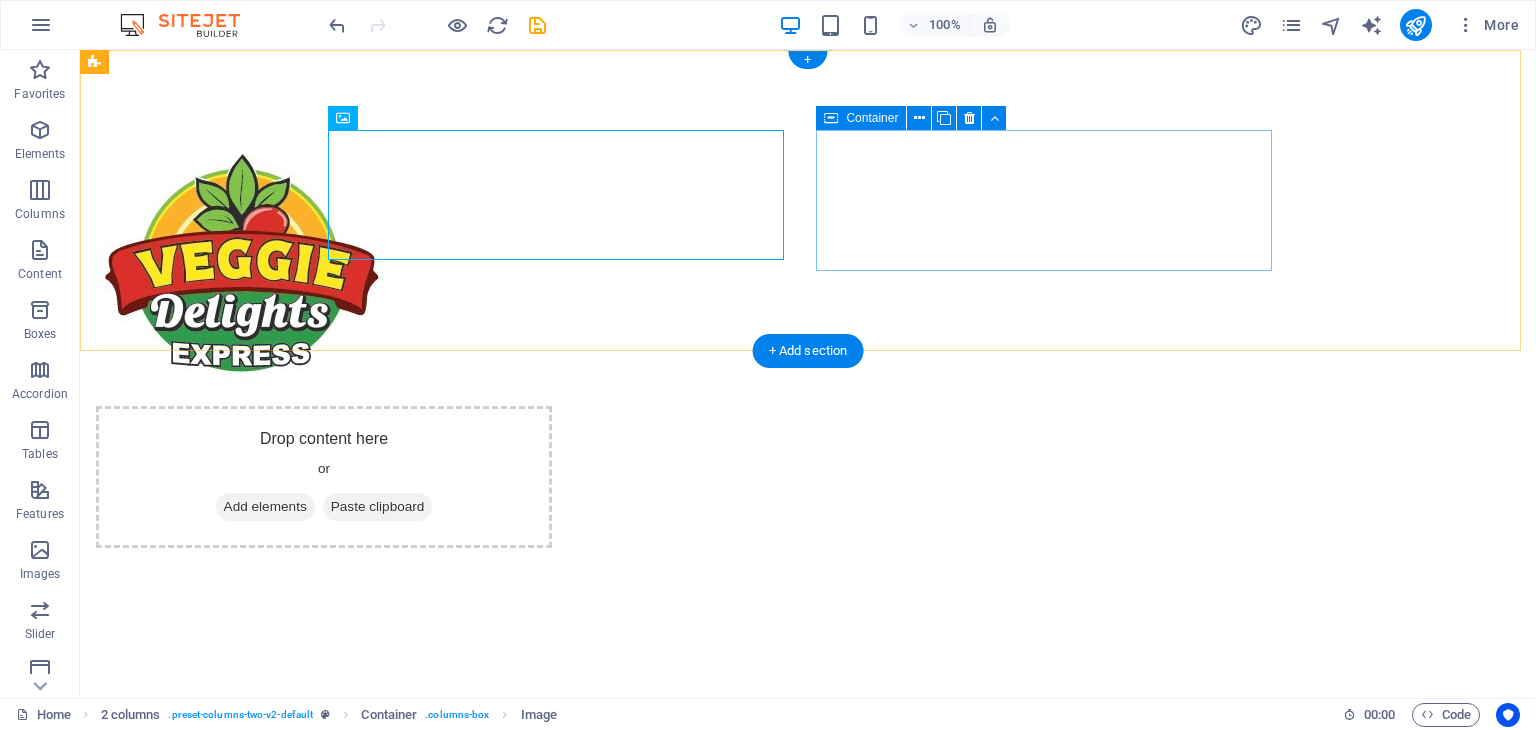 click on "Drop content here or  Add elements  Paste clipboard" at bounding box center [324, 477] 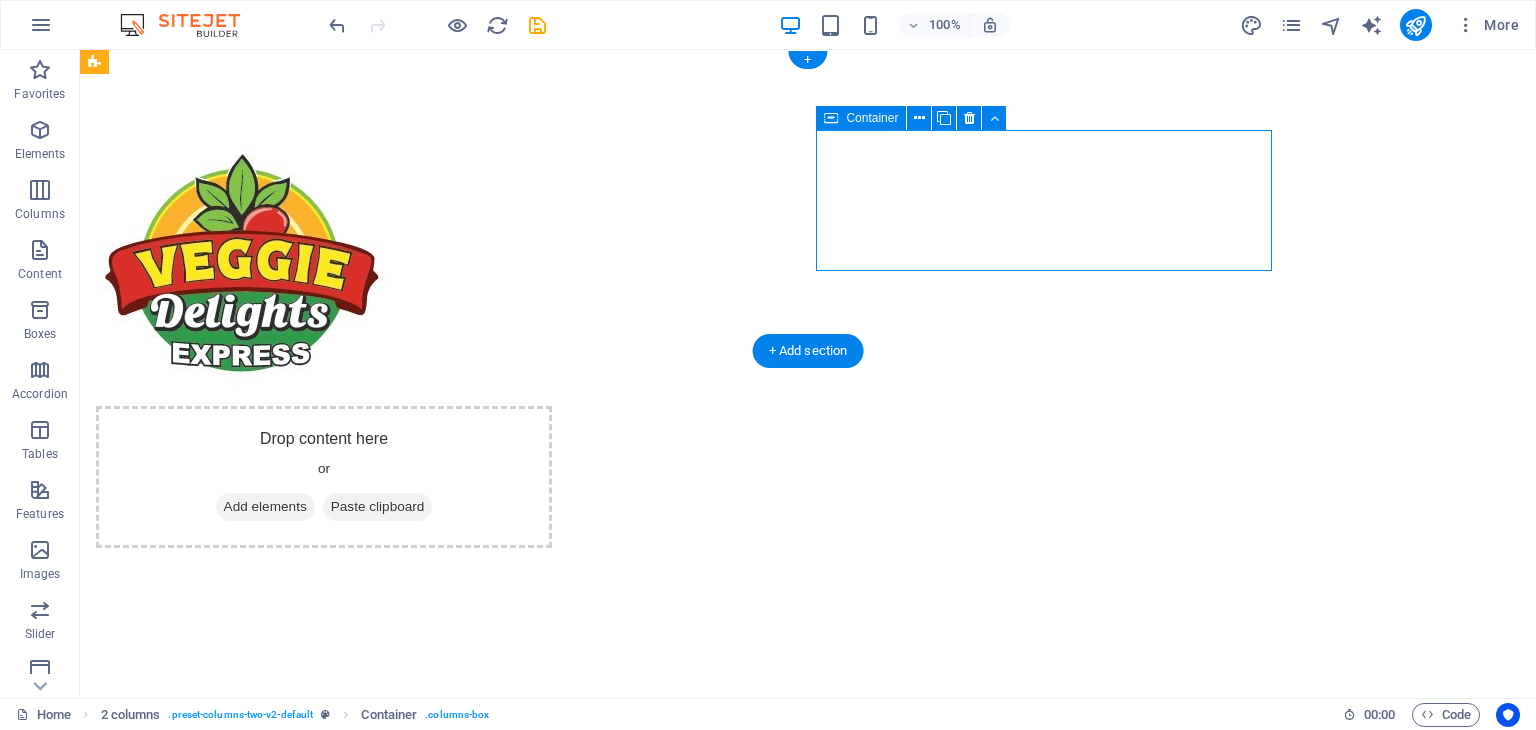 click on "Add elements" at bounding box center (265, 507) 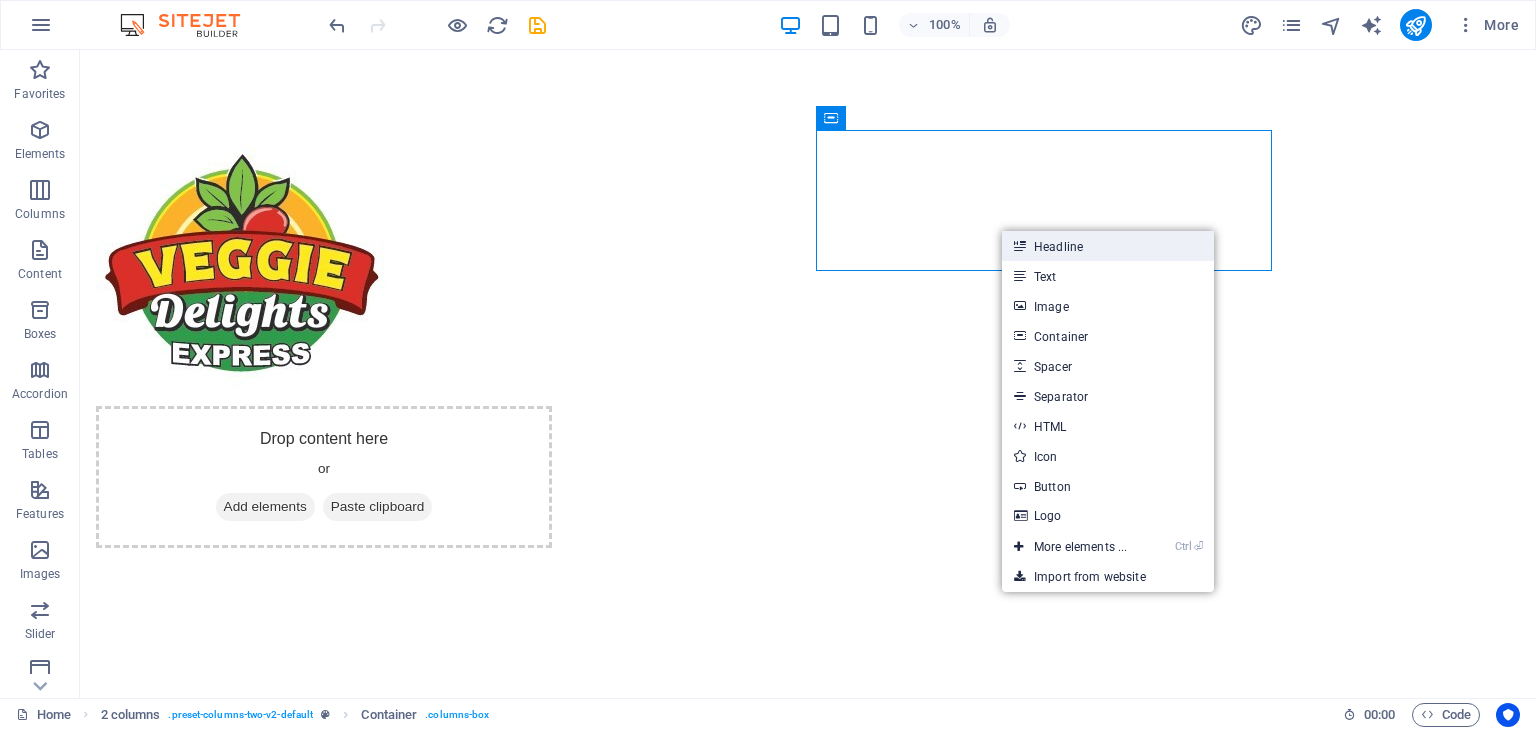 click on "Headline" at bounding box center (1108, 246) 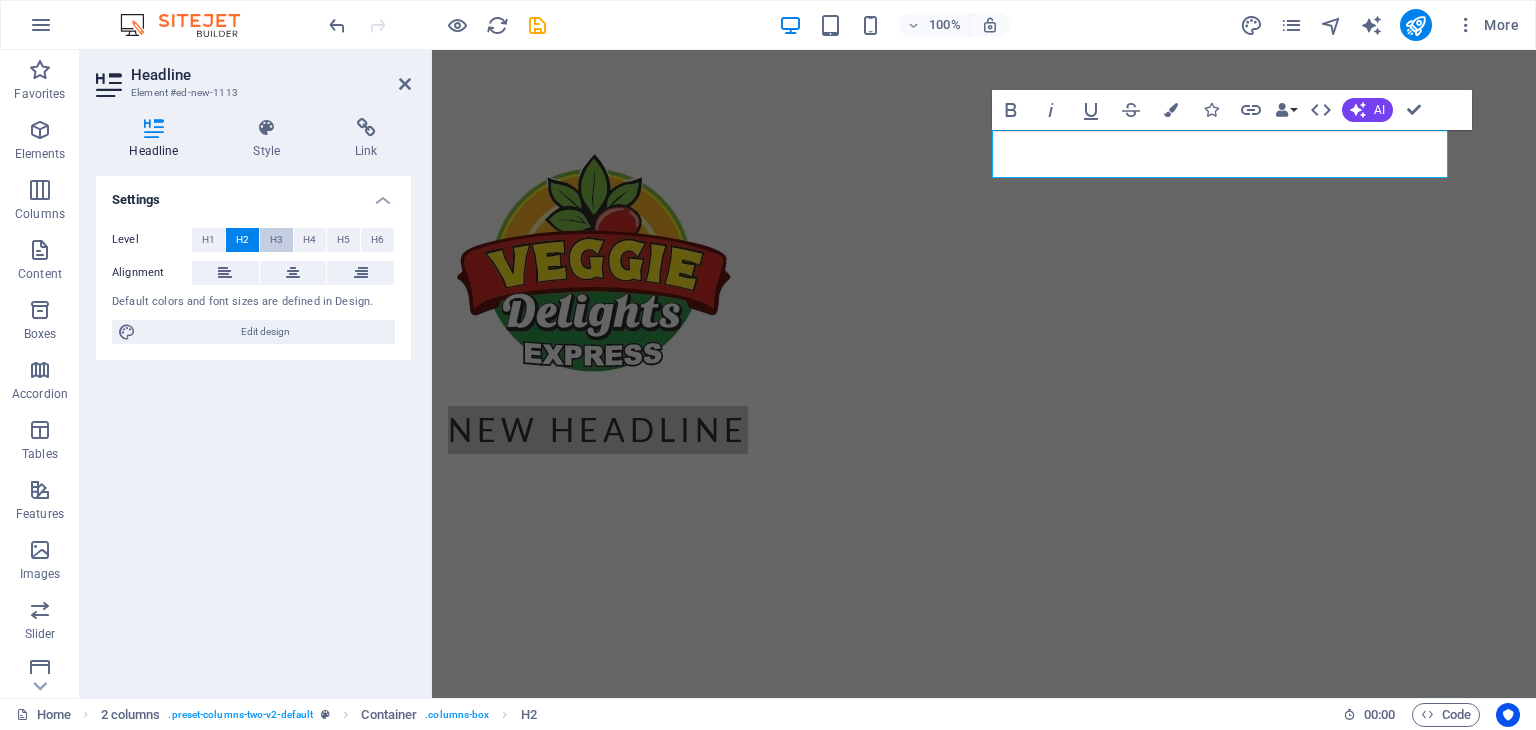 click on "H3" at bounding box center [276, 240] 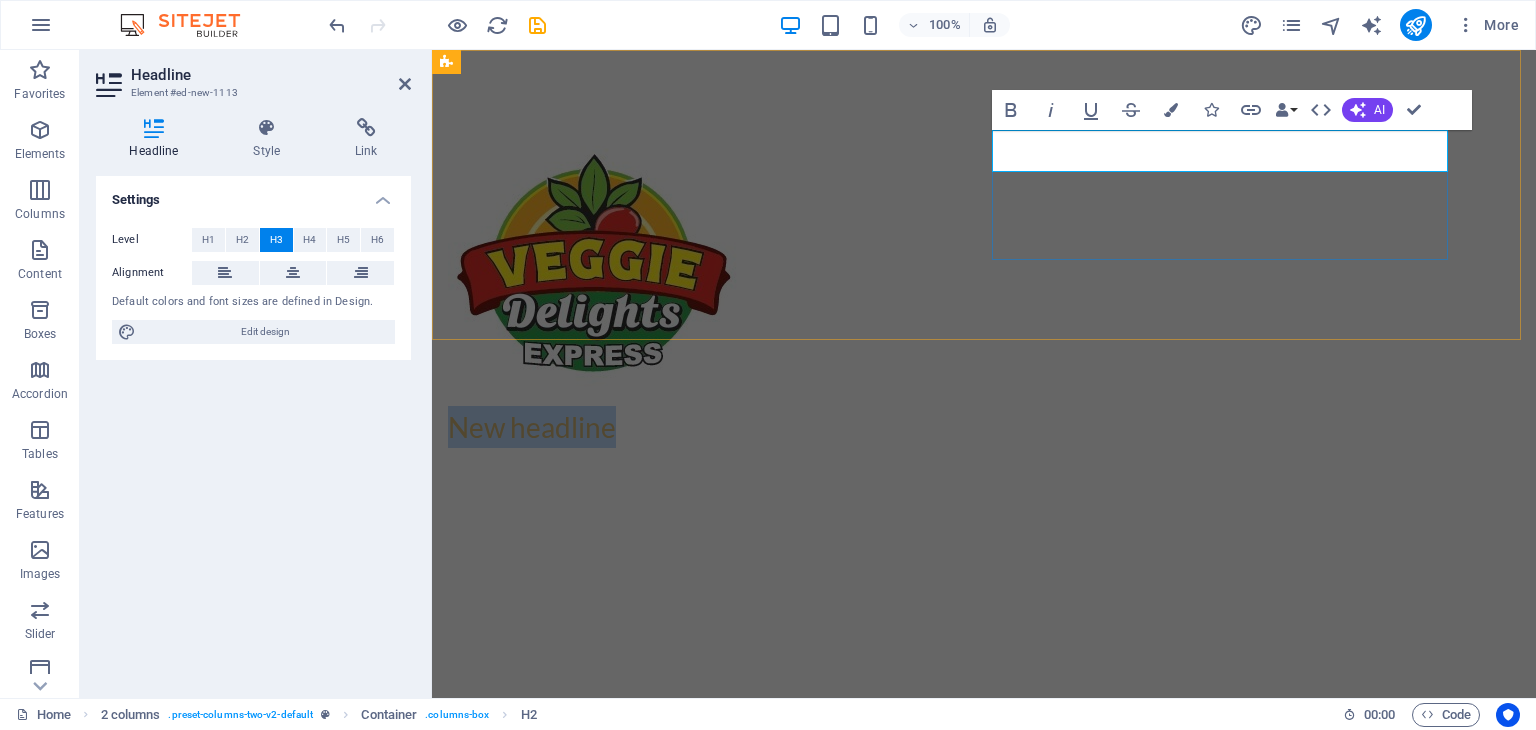 drag, startPoint x: 1165, startPoint y: 157, endPoint x: 993, endPoint y: 151, distance: 172.10461 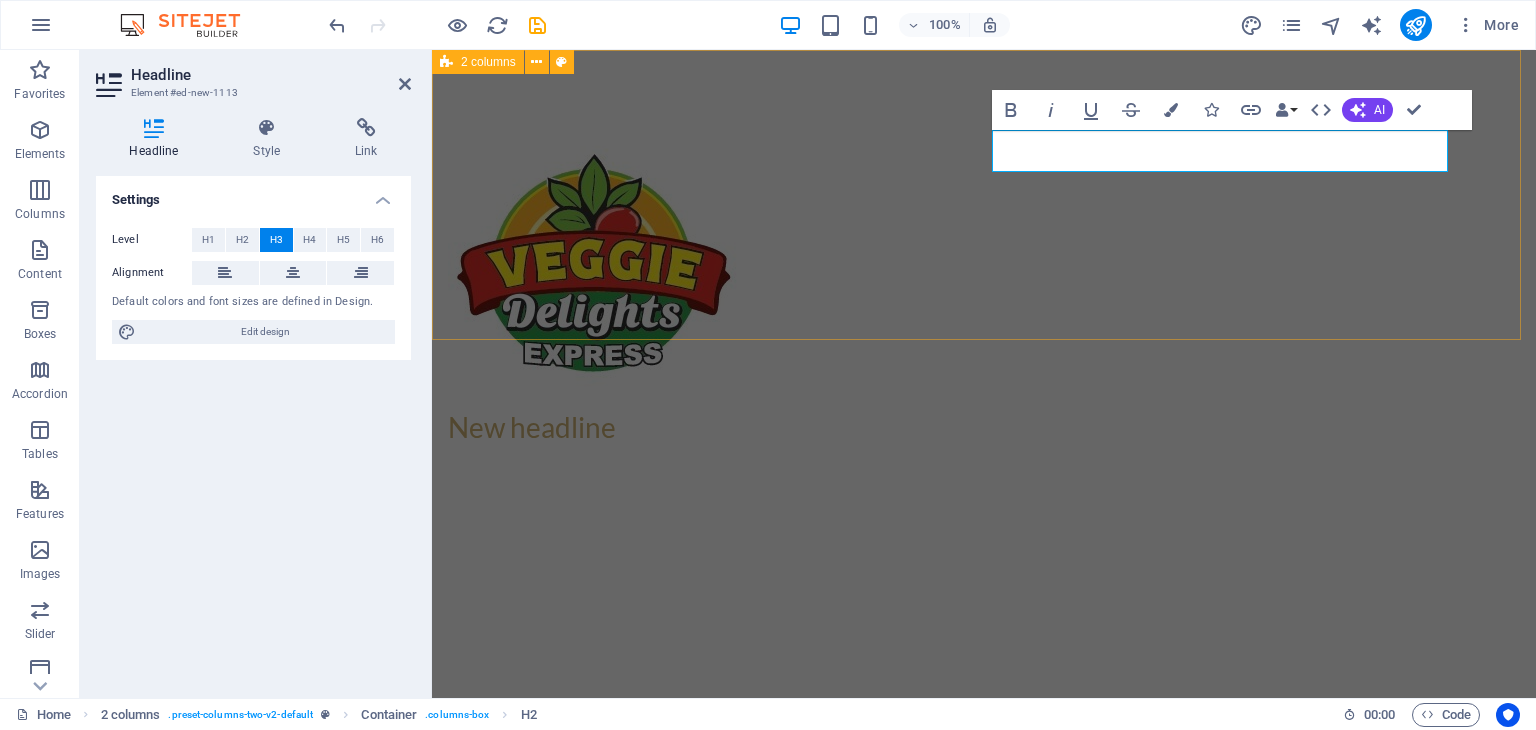 type 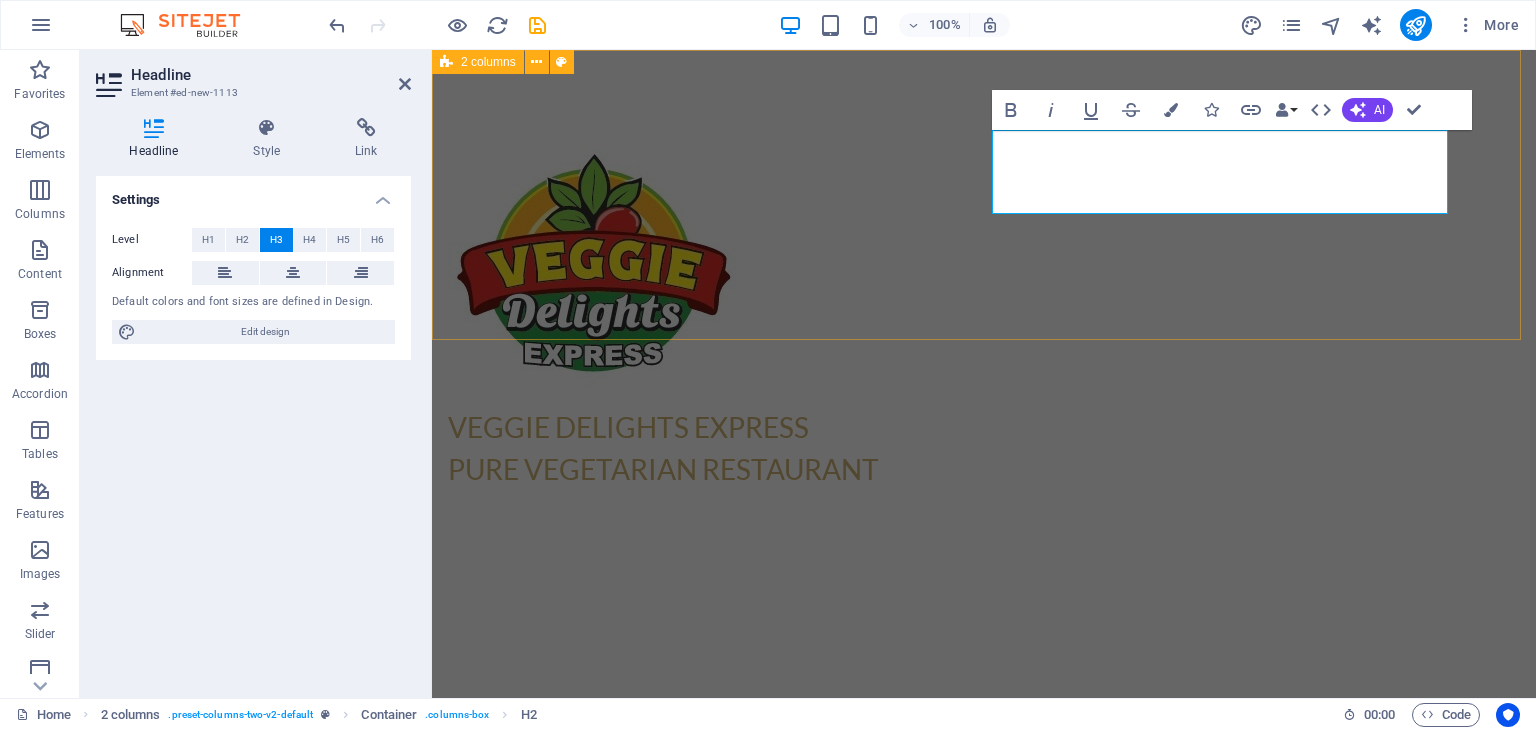 click on "​VEGGIE DELIGHTS EXPRESS ‌PURE VEGETARIAN RESTAURANT" at bounding box center (984, 310) 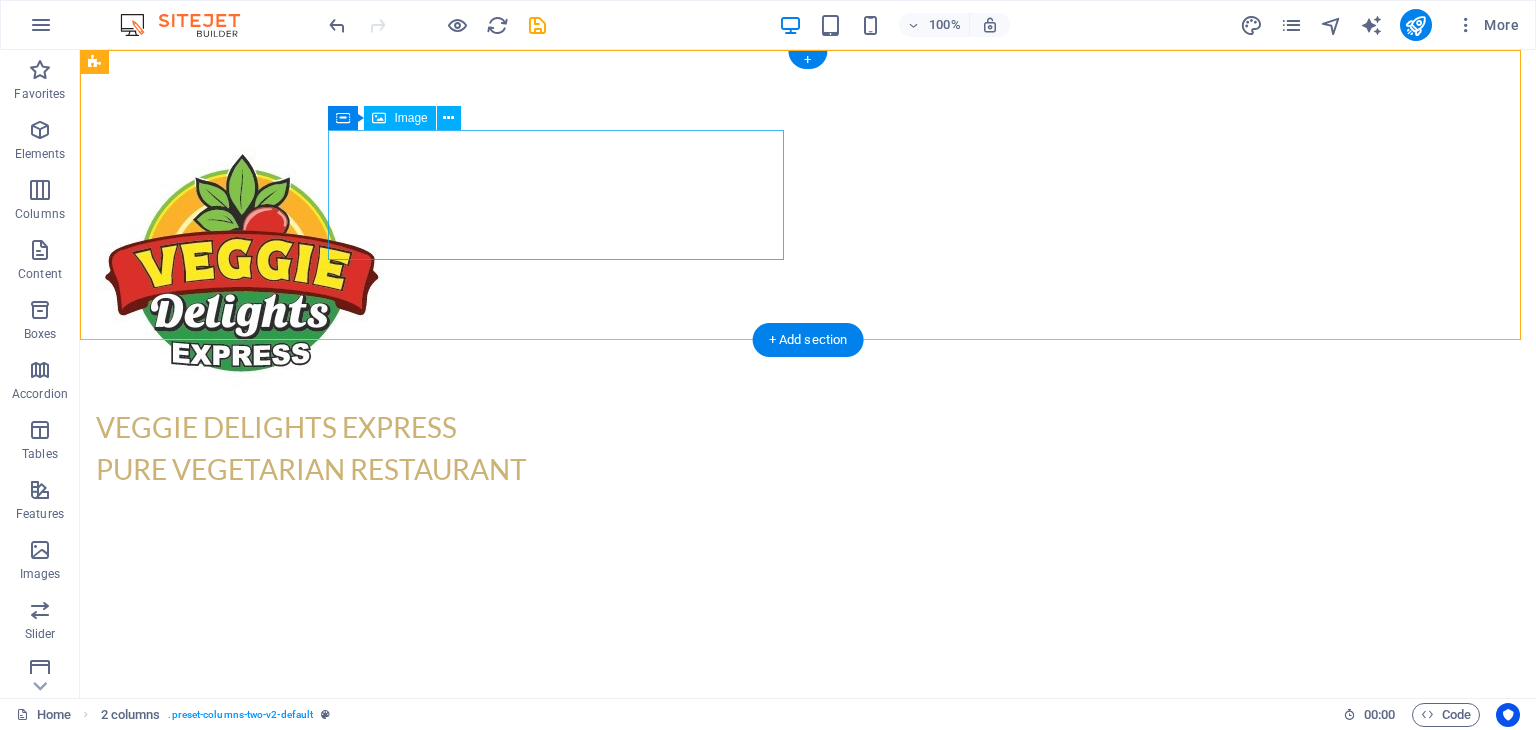 click at bounding box center (324, 260) 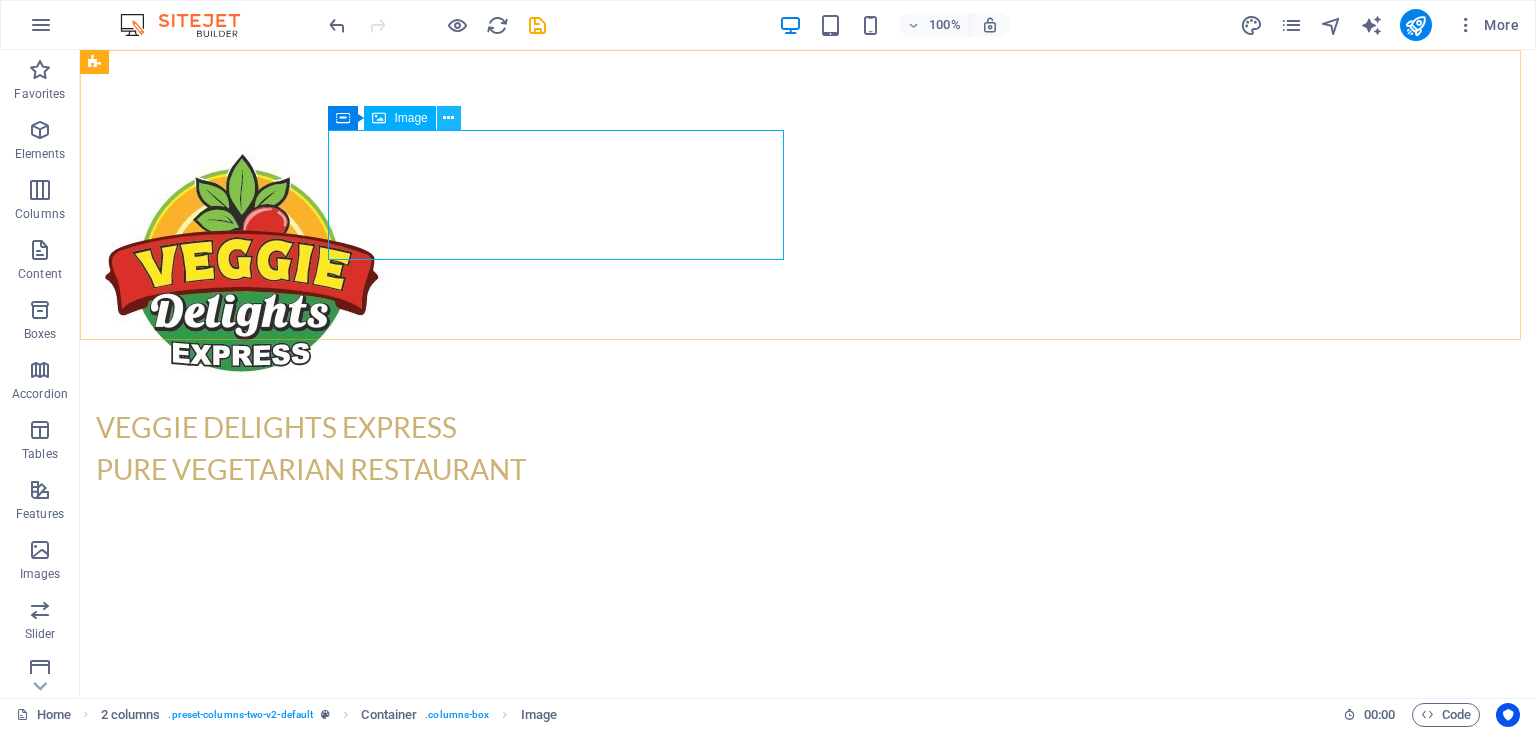 click at bounding box center (449, 118) 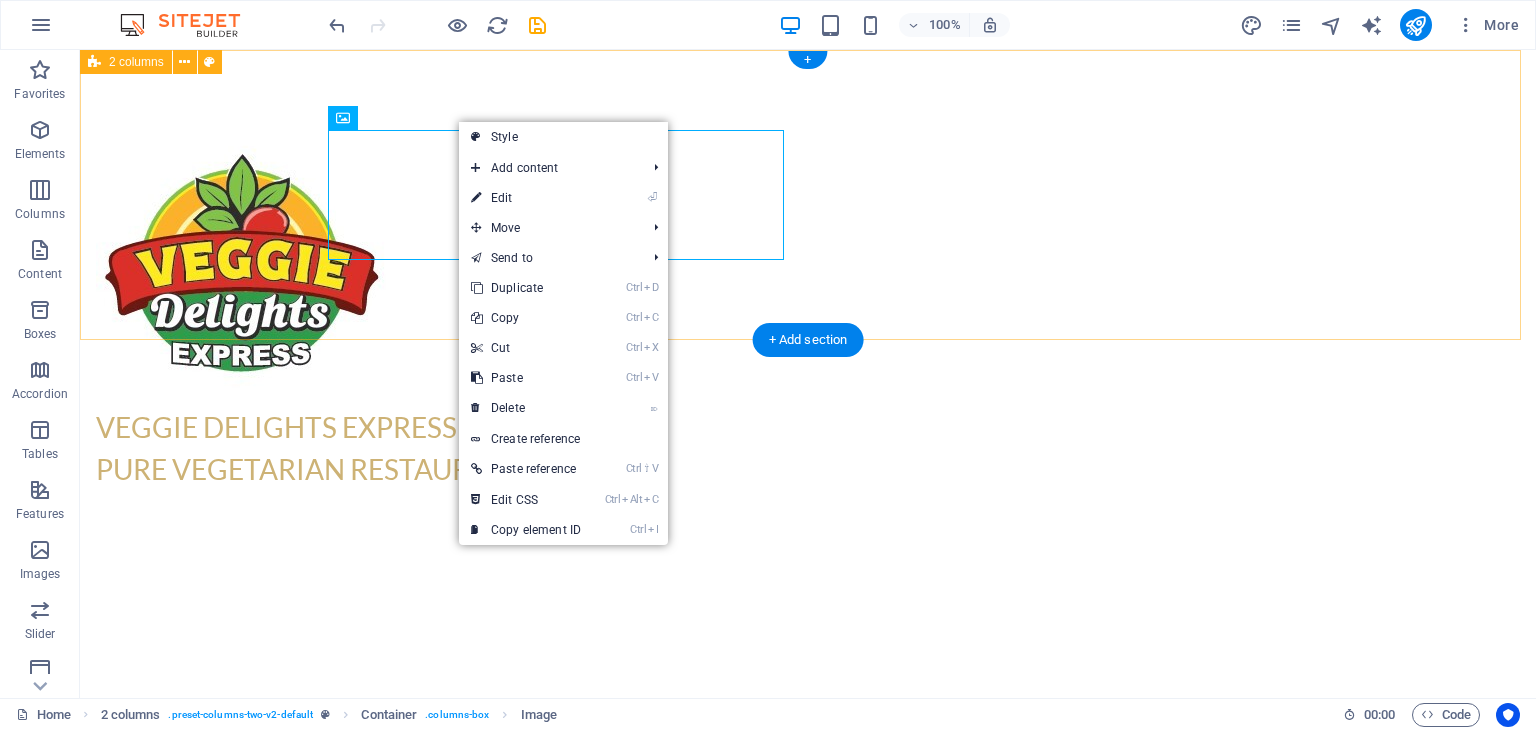 click on "VEGGIE DELIGHTS EXPRESS PURE VEGETARIAN RESTAURANT" at bounding box center (808, 310) 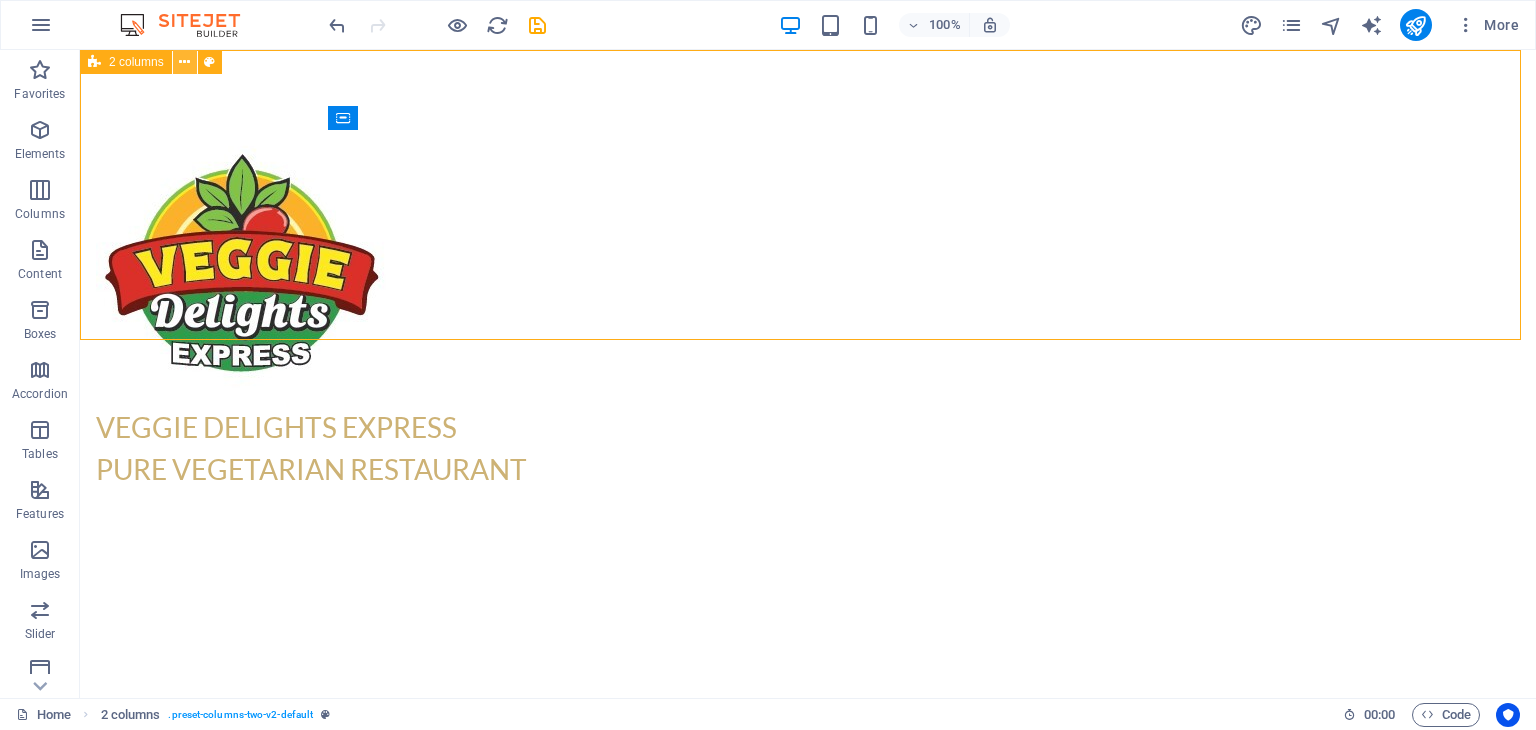 click at bounding box center [184, 62] 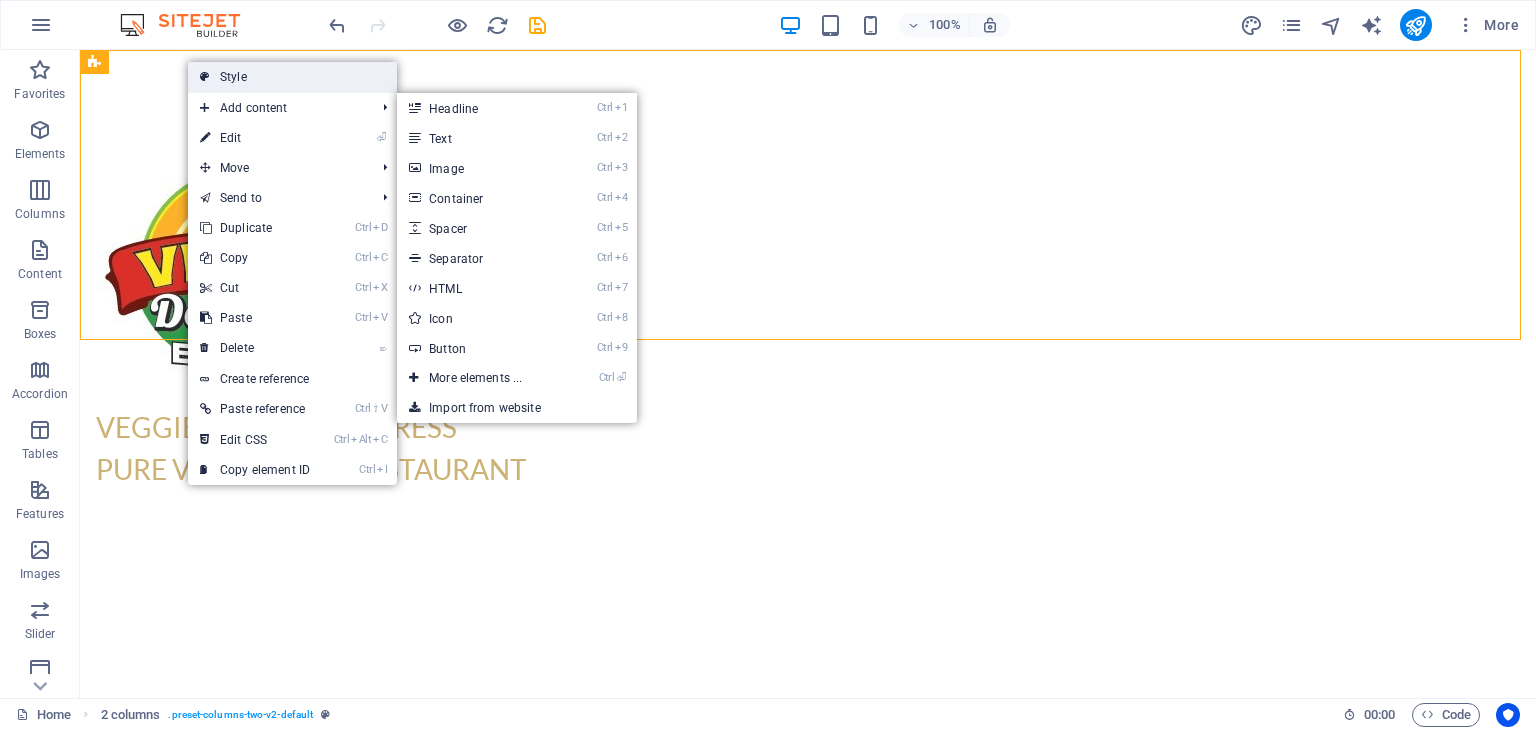 click on "Style" at bounding box center [292, 77] 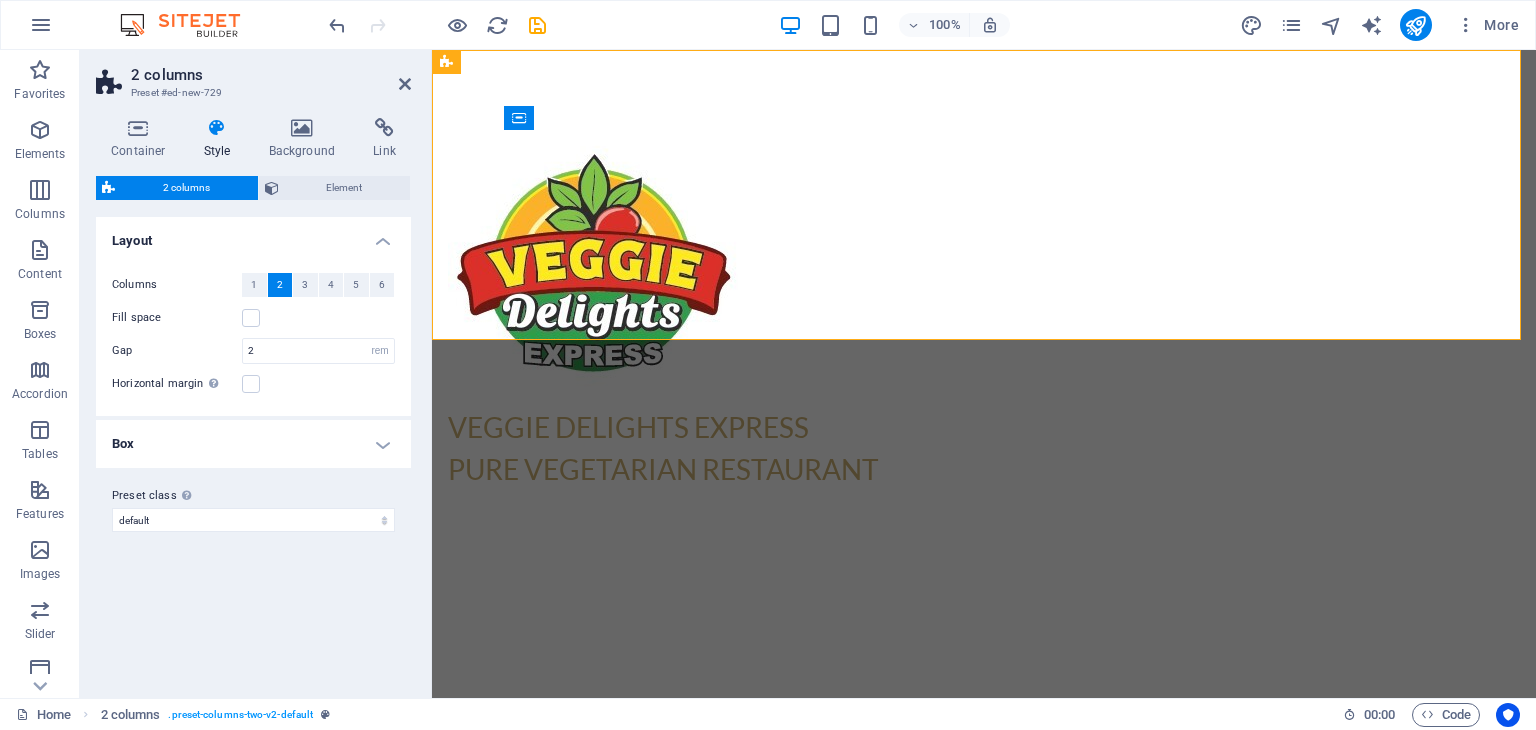 click at bounding box center [217, 128] 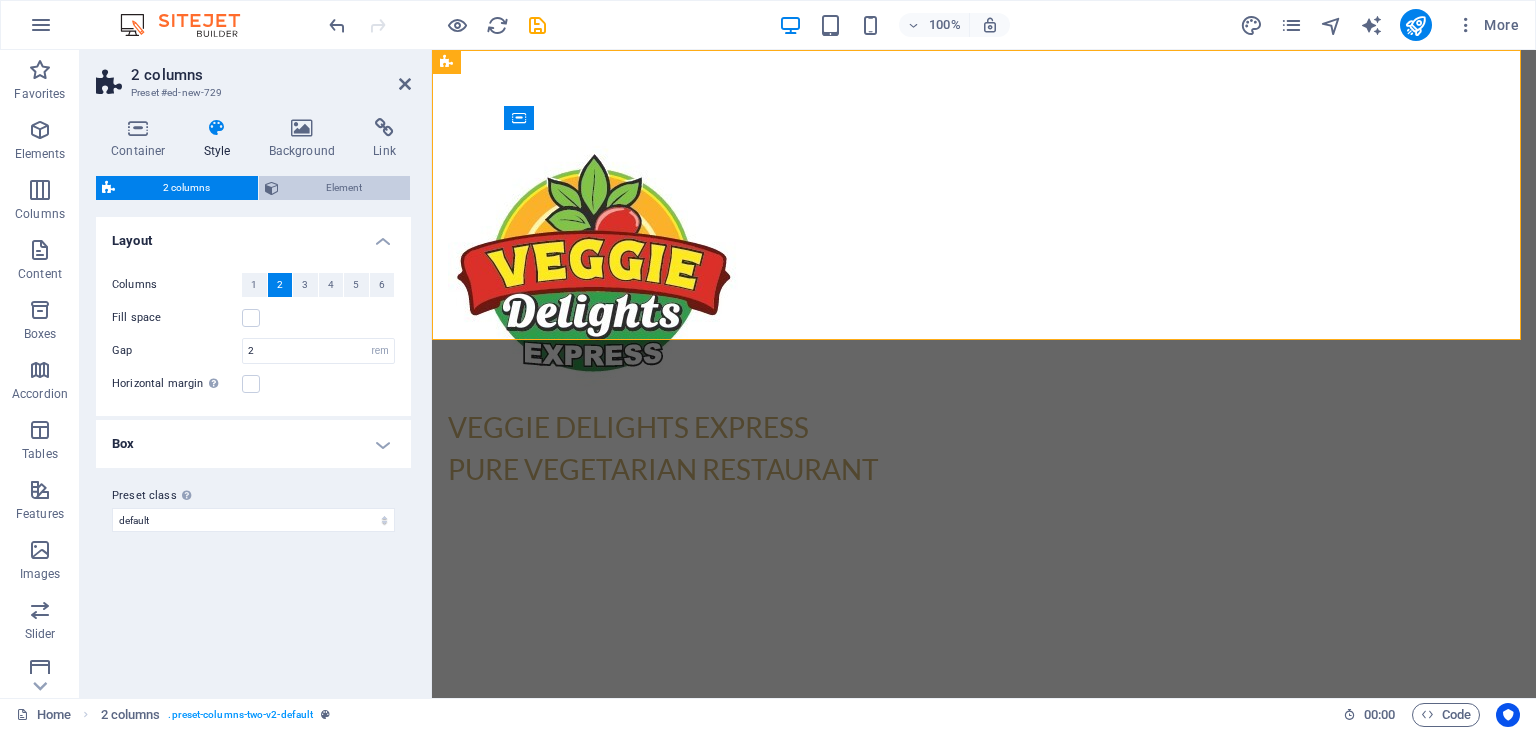 click on "Element" at bounding box center [345, 188] 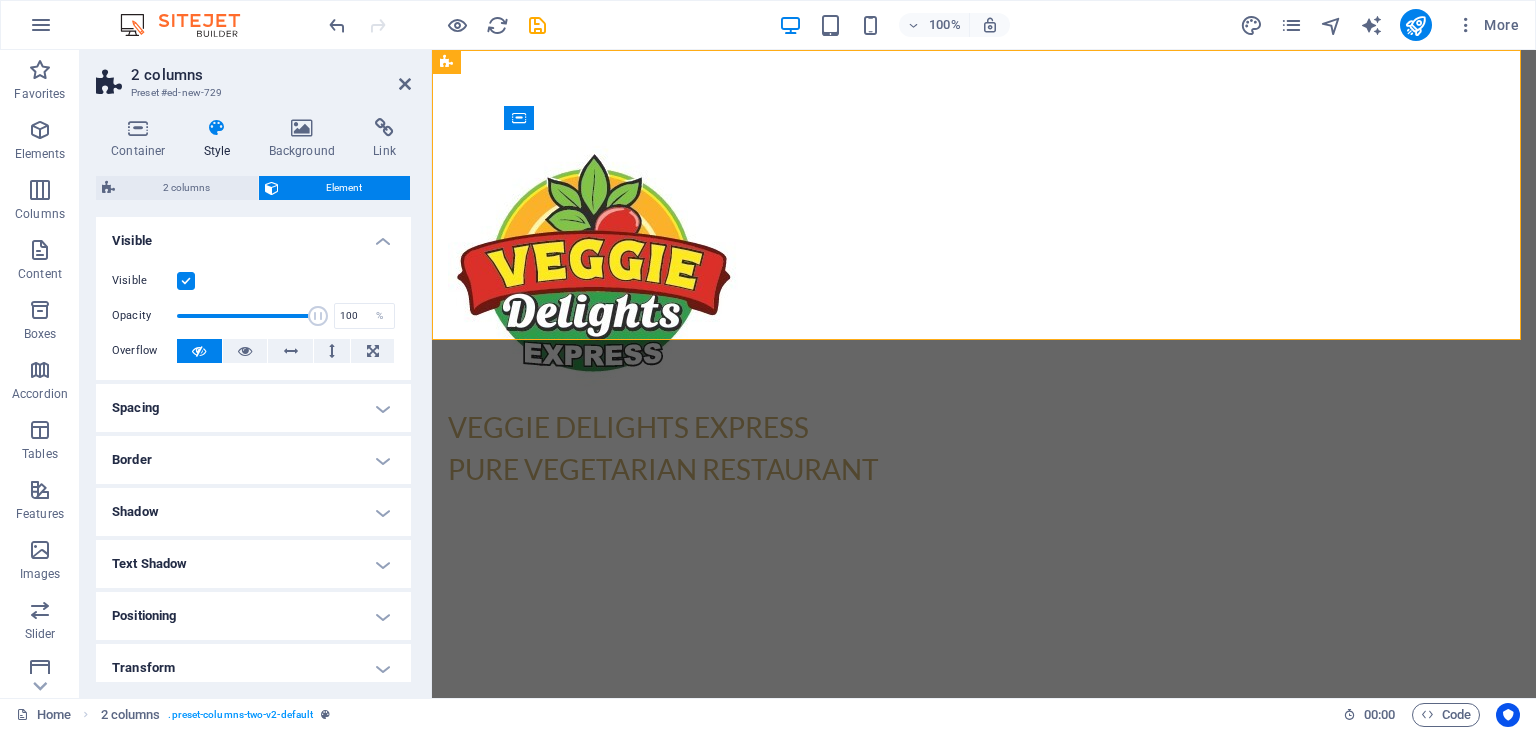 click on "Spacing" at bounding box center (253, 408) 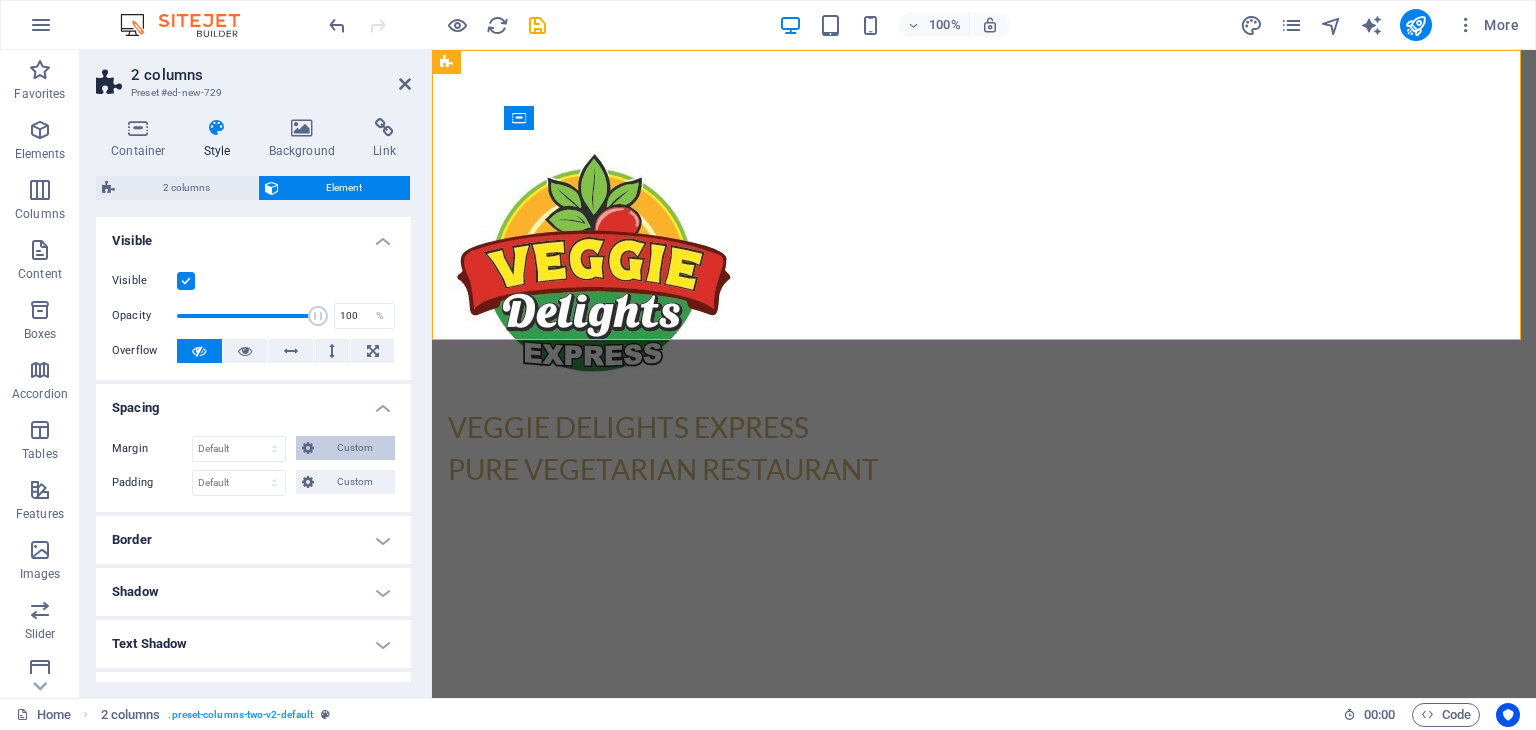 click on "Custom" at bounding box center (345, 448) 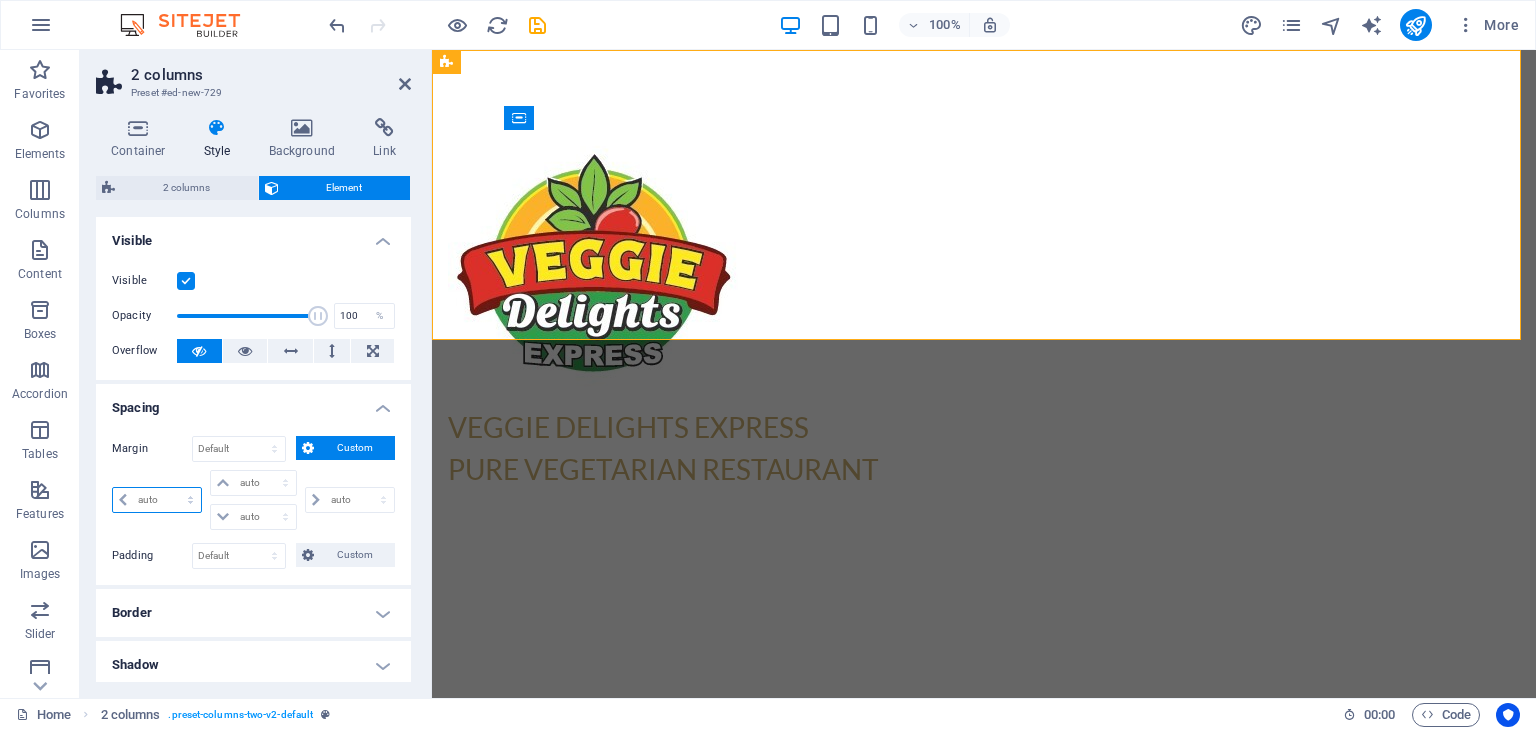 click on "auto px % rem vw vh" at bounding box center (157, 500) 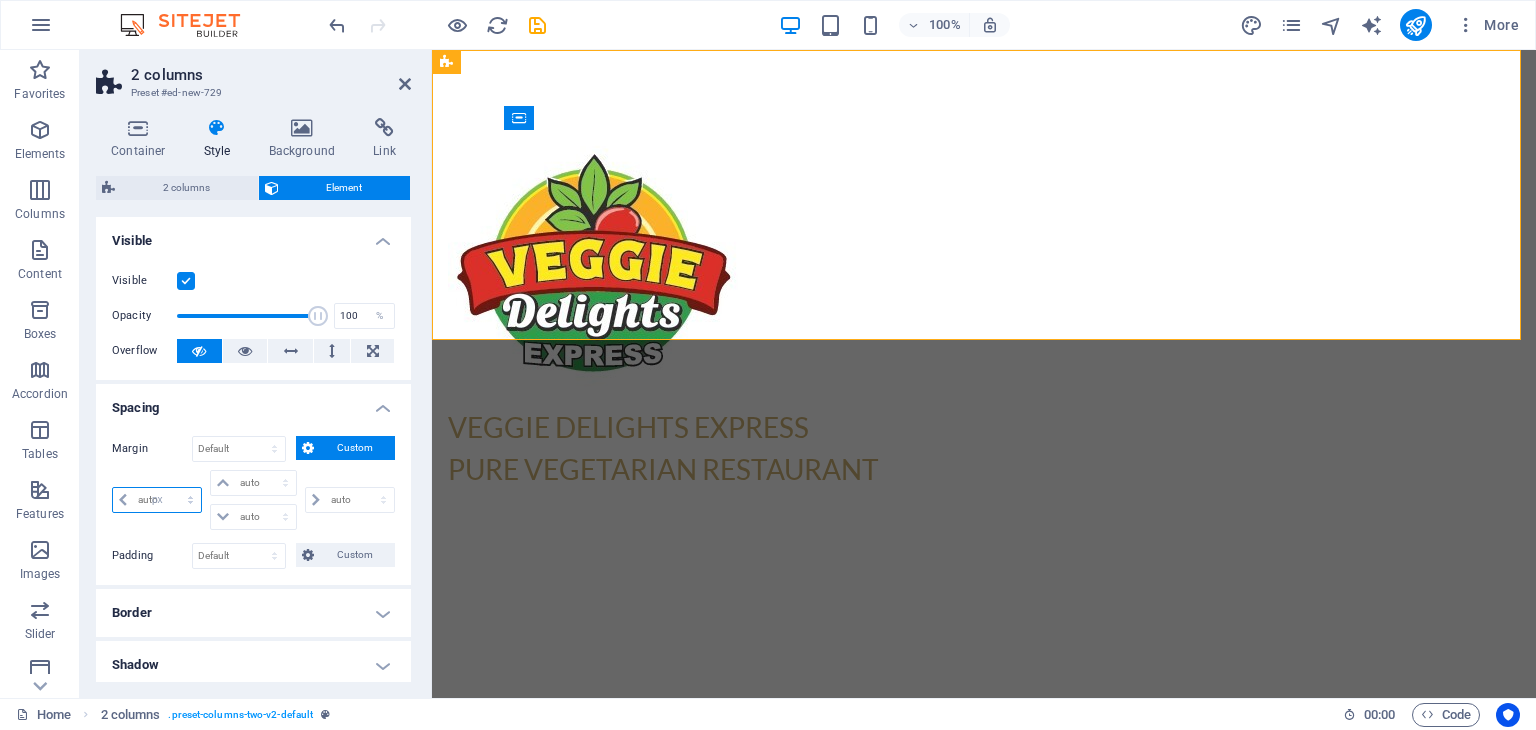 click on "auto px % rem vw vh" at bounding box center [157, 500] 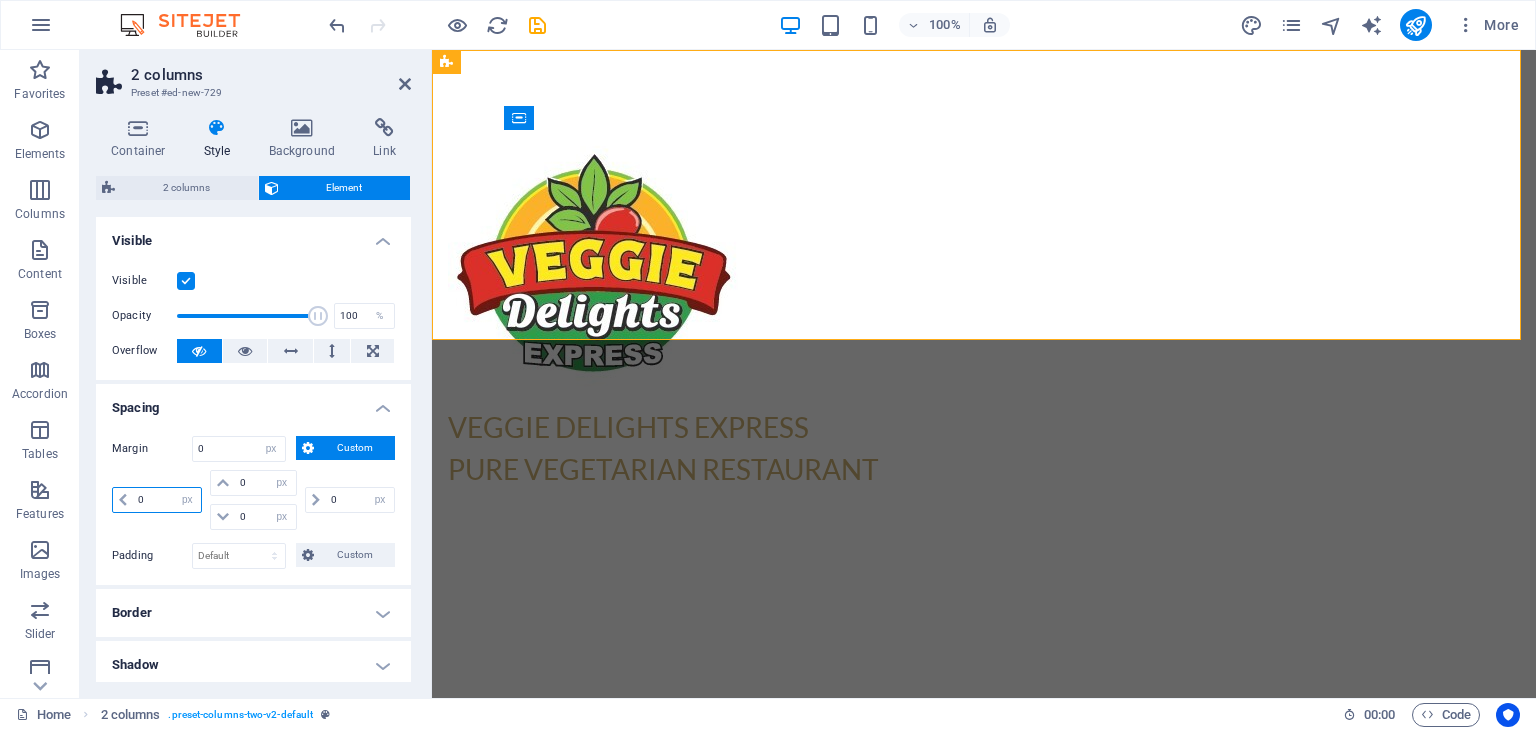 click on "0" at bounding box center (167, 500) 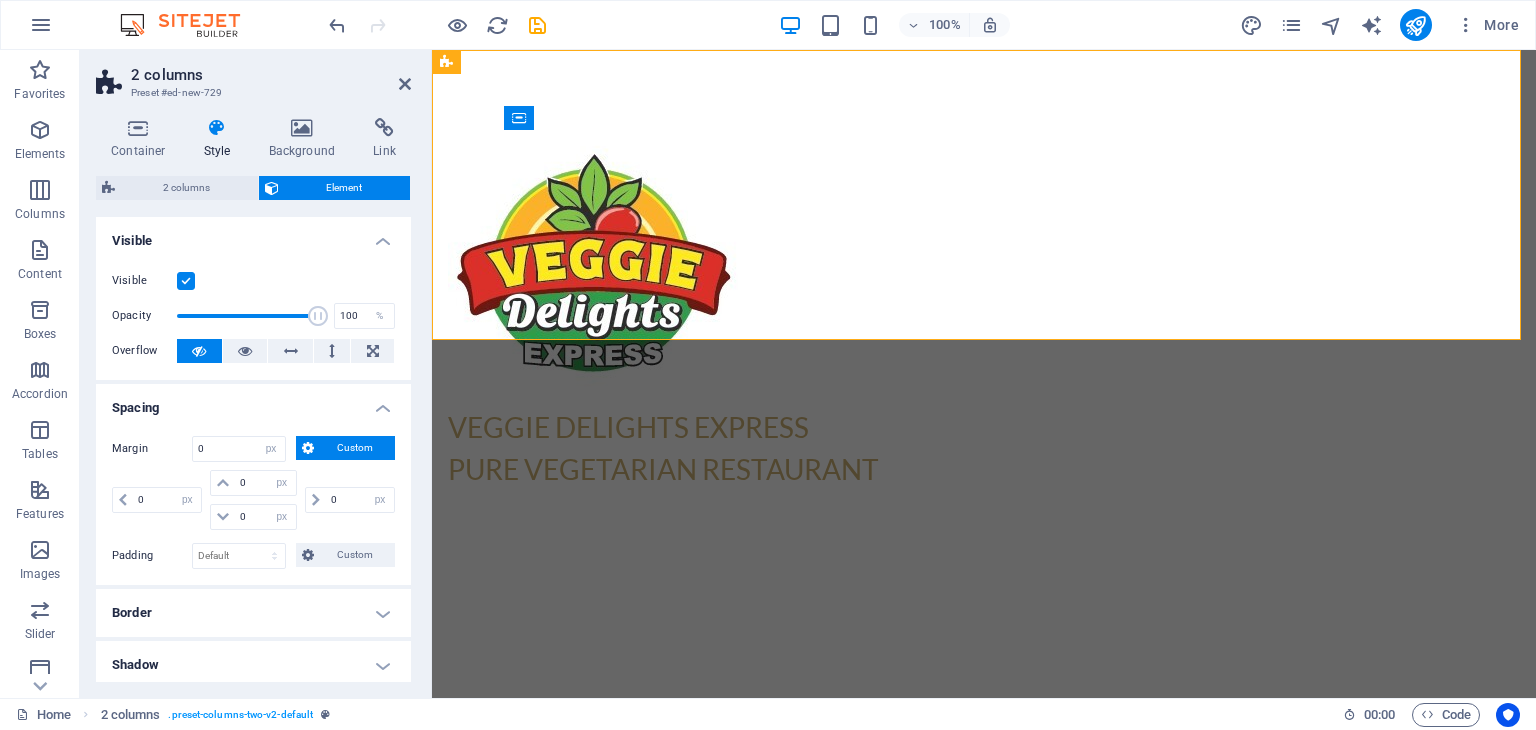 click on "Spacing" at bounding box center [253, 402] 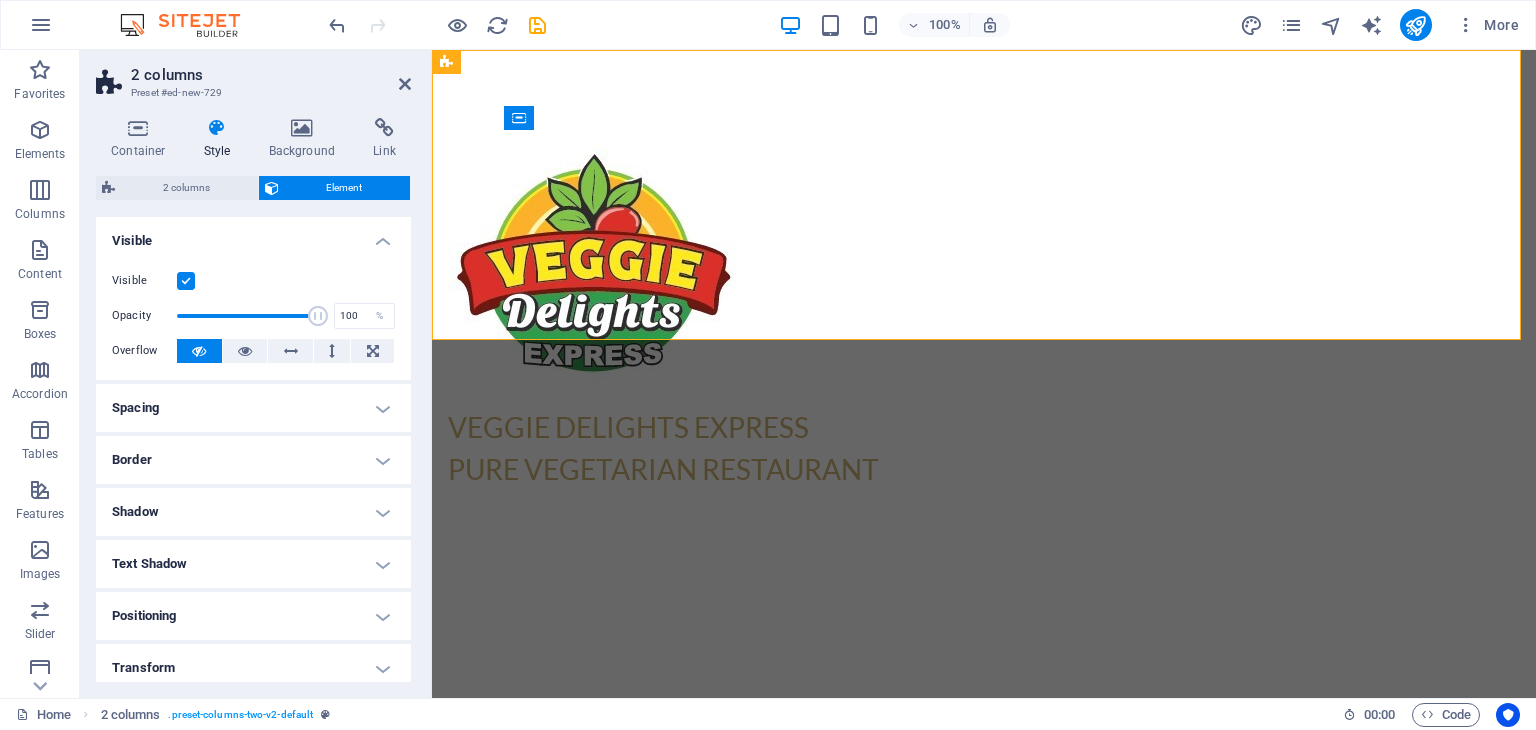 click on "Spacing" at bounding box center [253, 408] 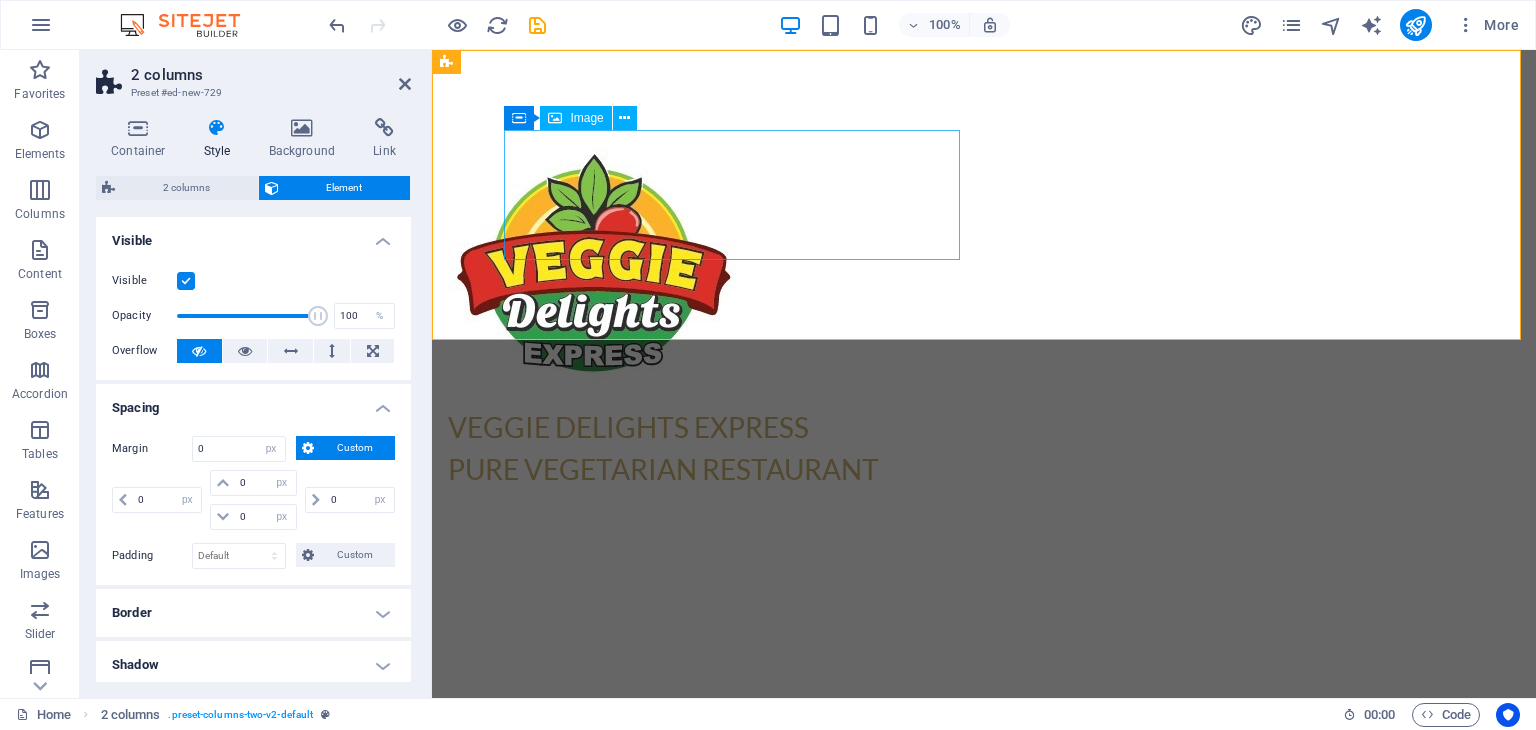 click at bounding box center [676, 260] 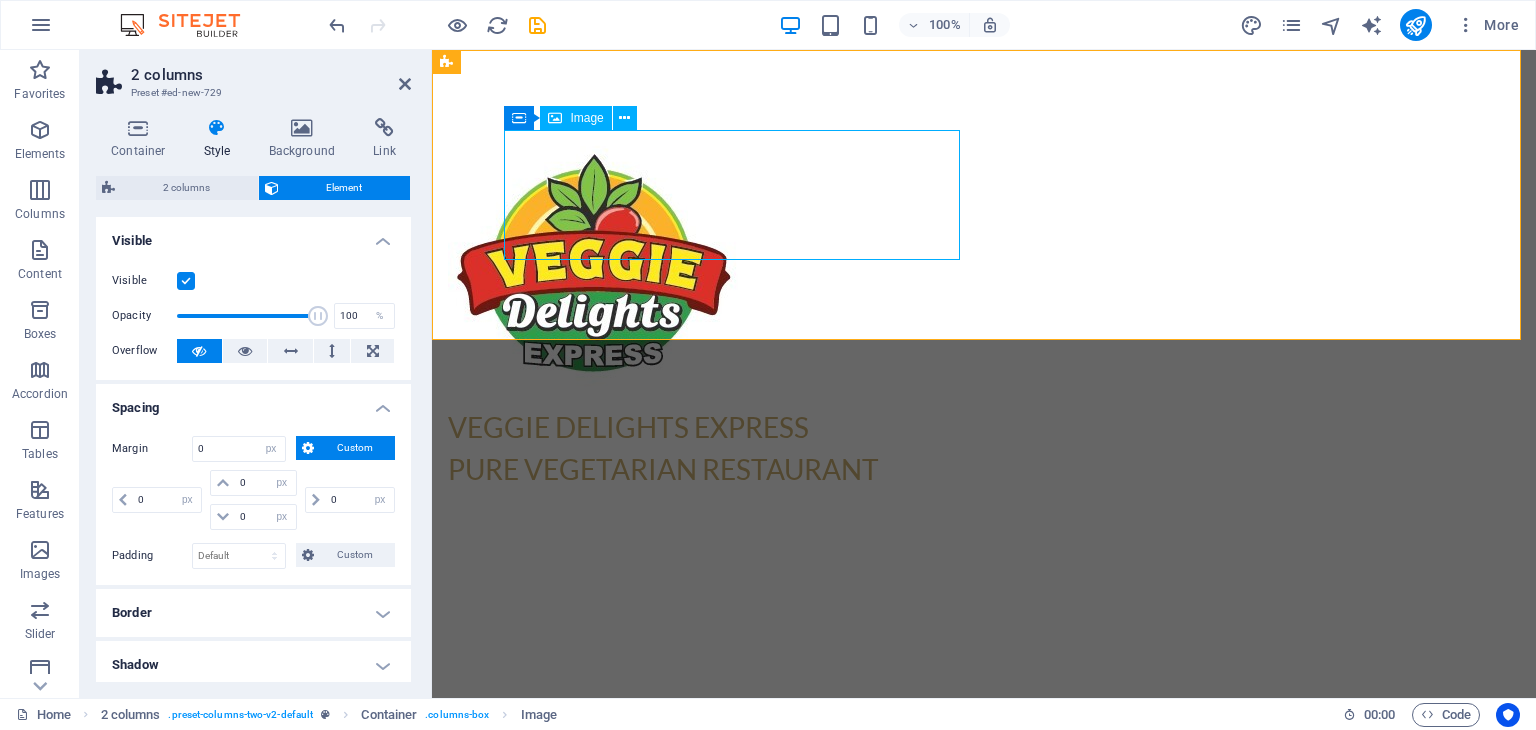 click at bounding box center [676, 260] 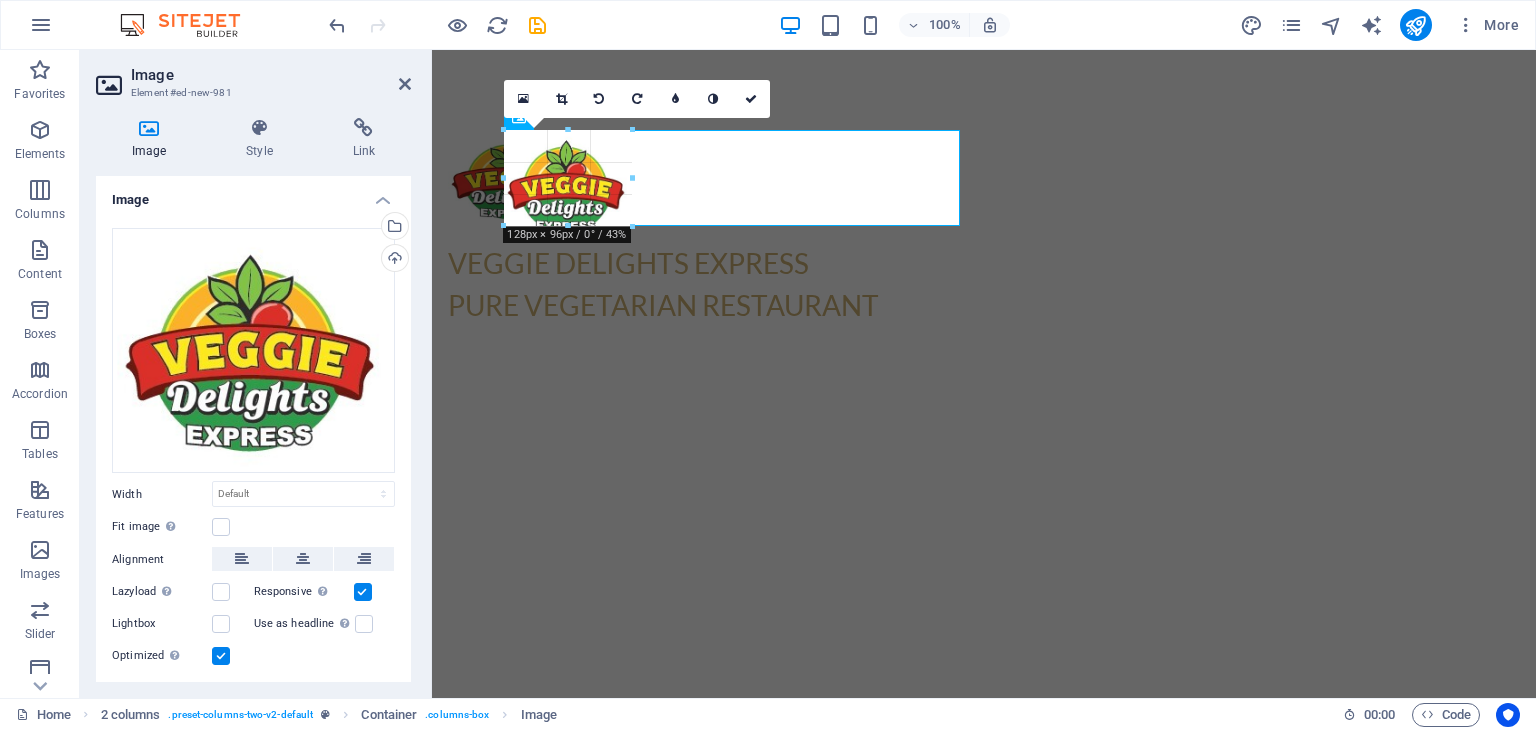 drag, startPoint x: 653, startPoint y: 259, endPoint x: 551, endPoint y: 225, distance: 107.51744 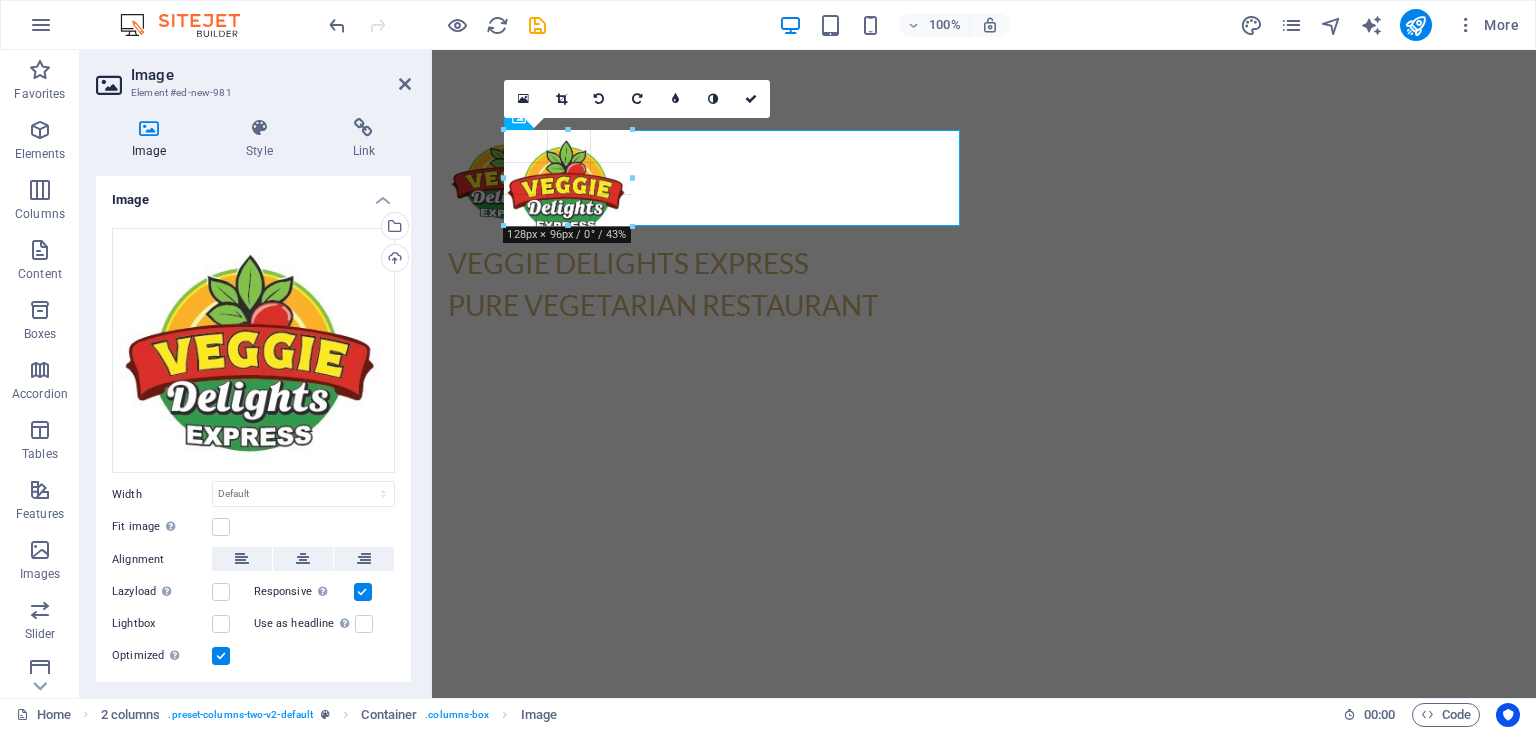 type on "128" 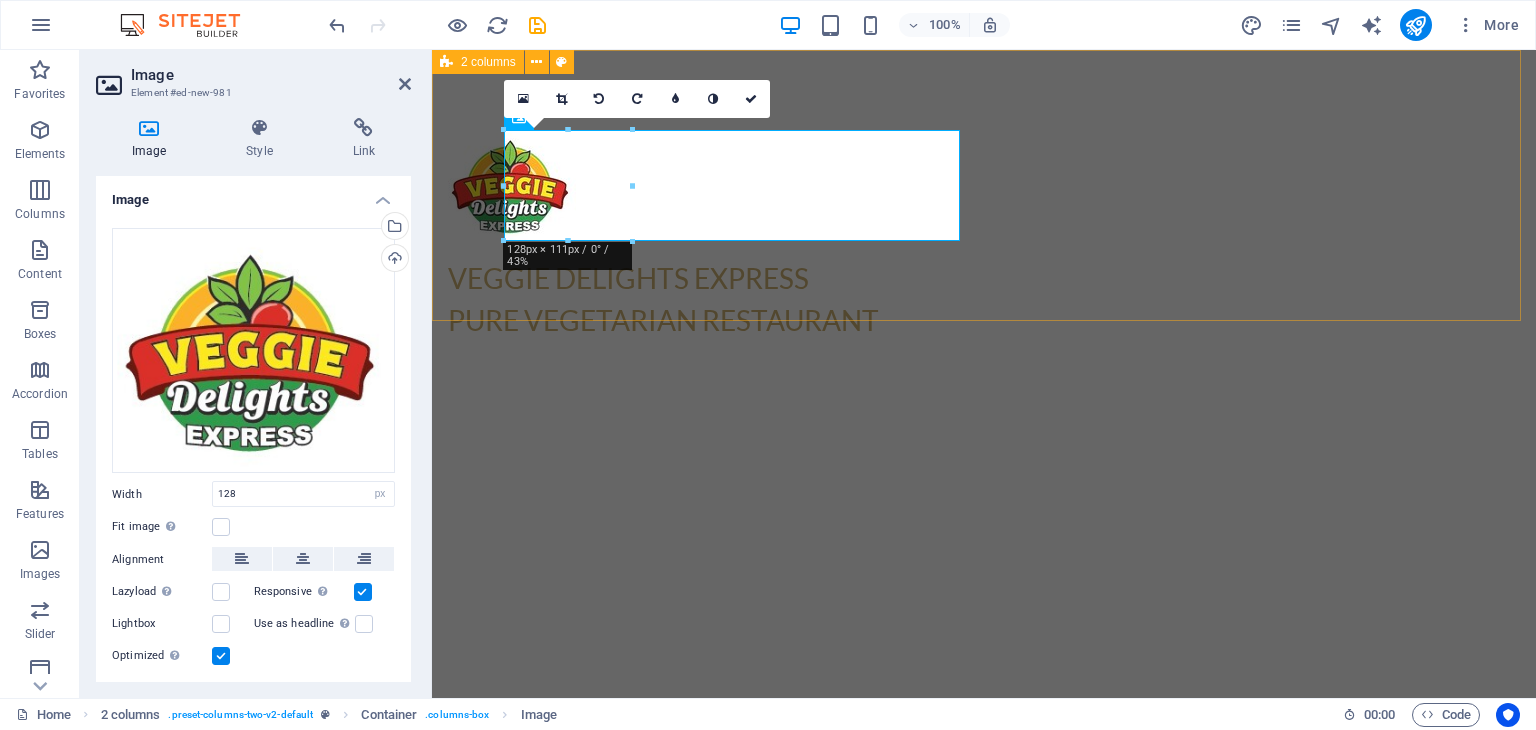 click on "VEGGIE DELIGHTS EXPRESS PURE VEGETARIAN RESTAURANT" at bounding box center (984, 235) 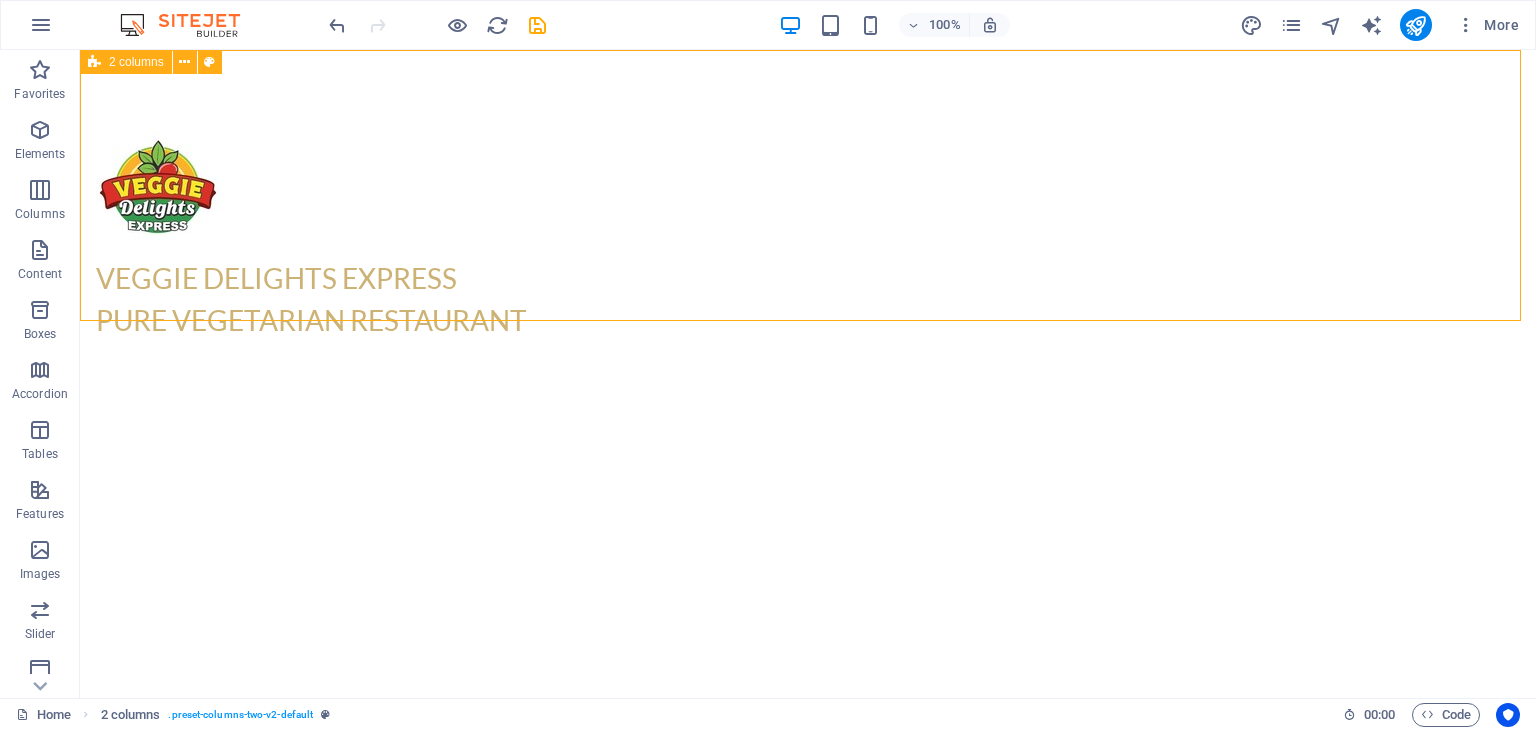 click on "VEGGIE DELIGHTS EXPRESS PURE VEGETARIAN RESTAURANT" at bounding box center [808, 235] 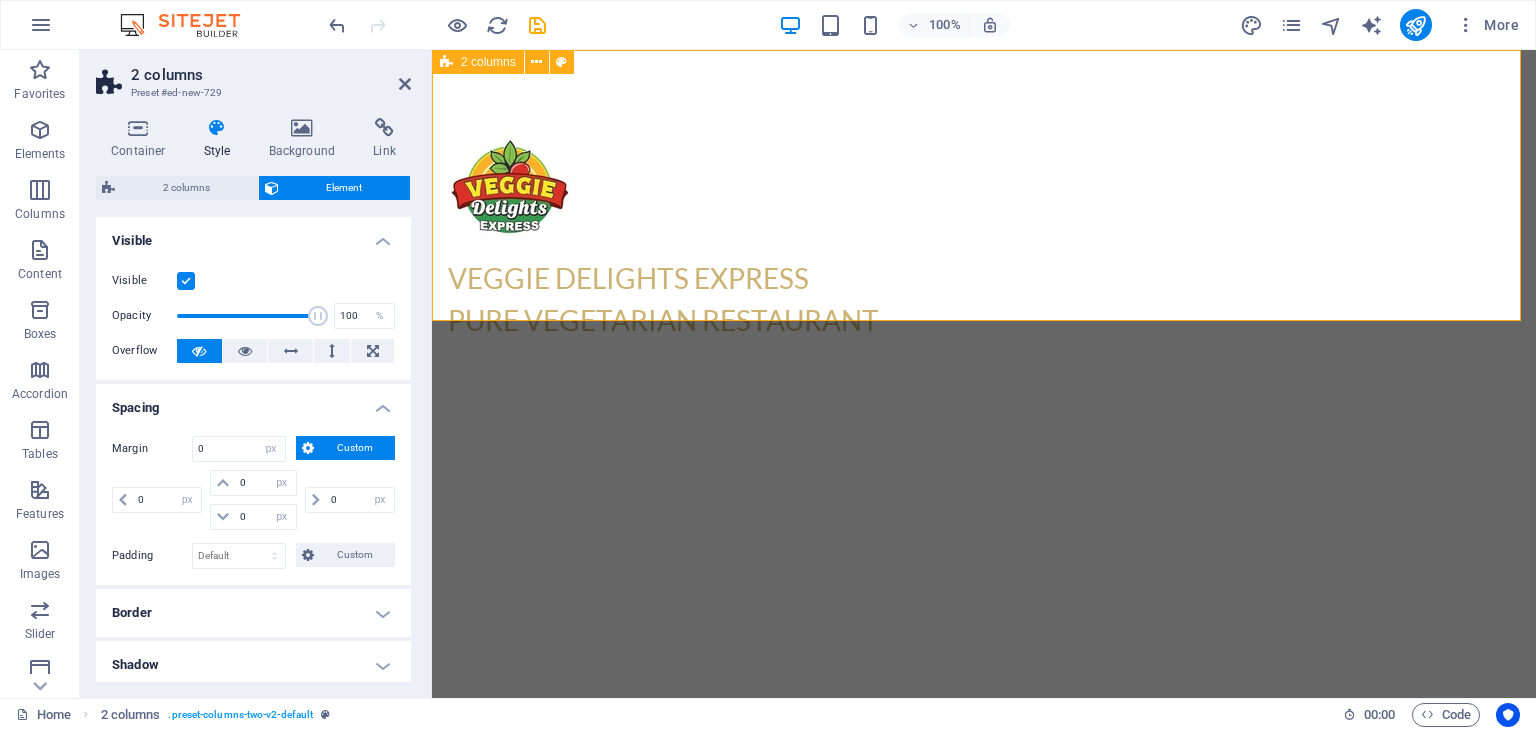 click on "VEGGIE DELIGHTS EXPRESS PURE VEGETARIAN RESTAURANT" at bounding box center [984, 235] 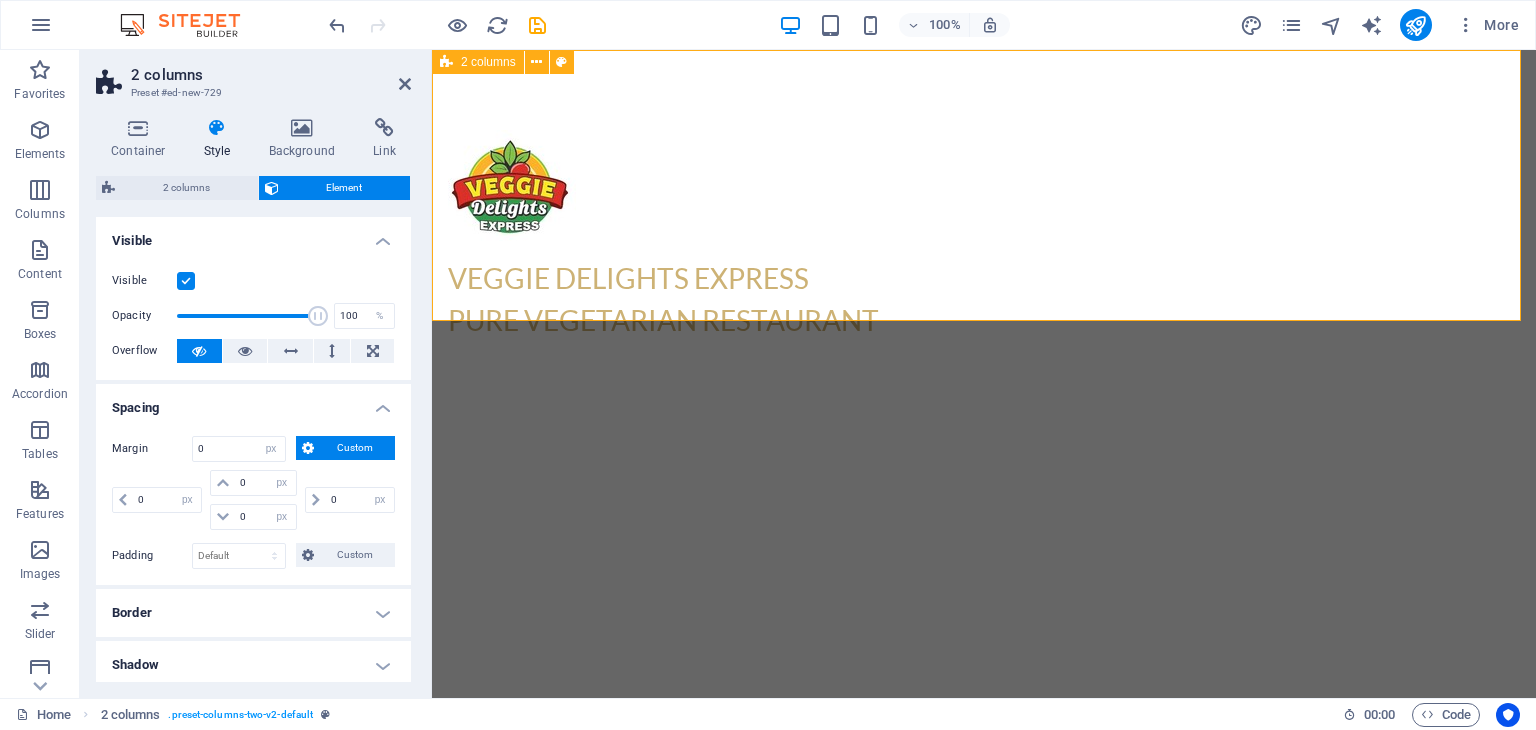 click on "VEGGIE DELIGHTS EXPRESS PURE VEGETARIAN RESTAURANT" at bounding box center [984, 235] 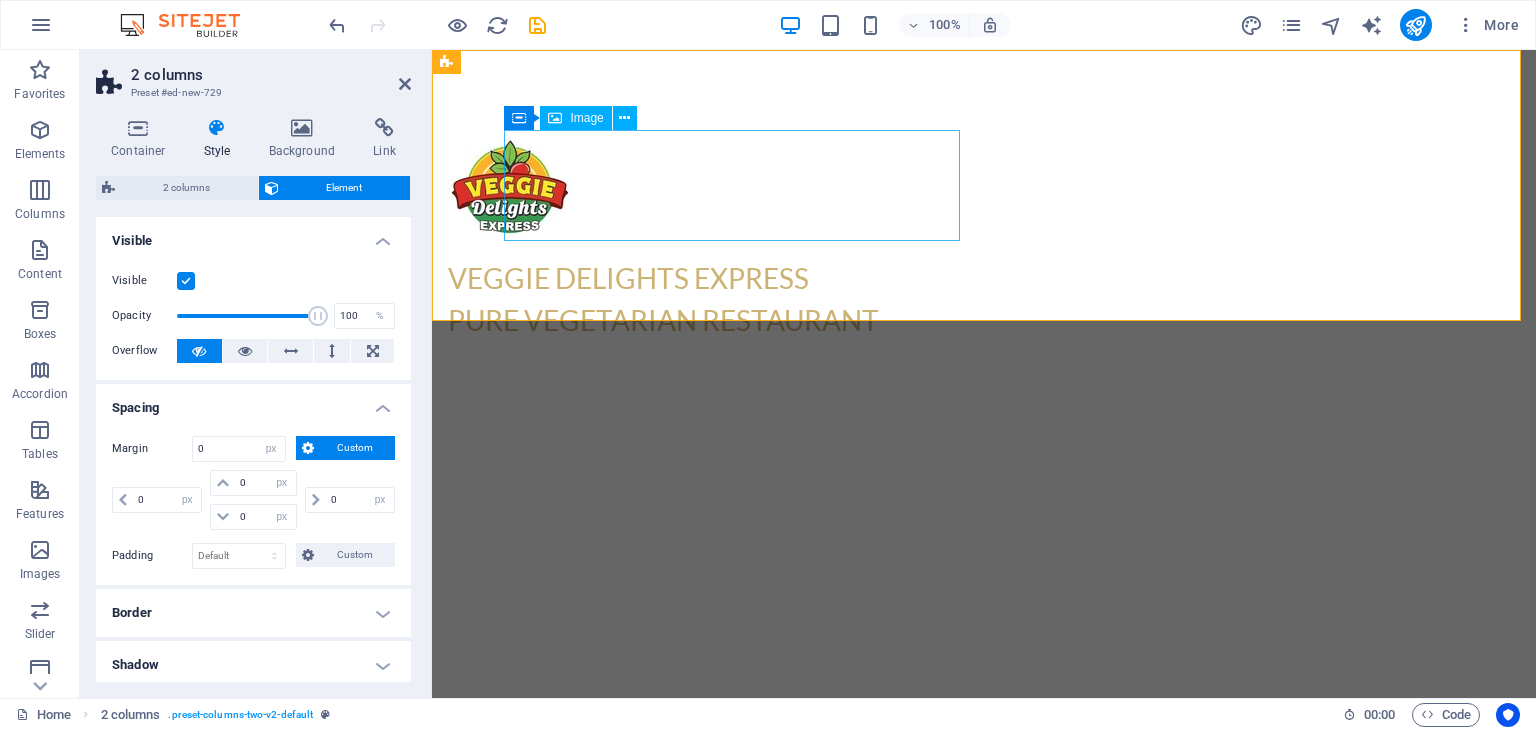 click at bounding box center [676, 185] 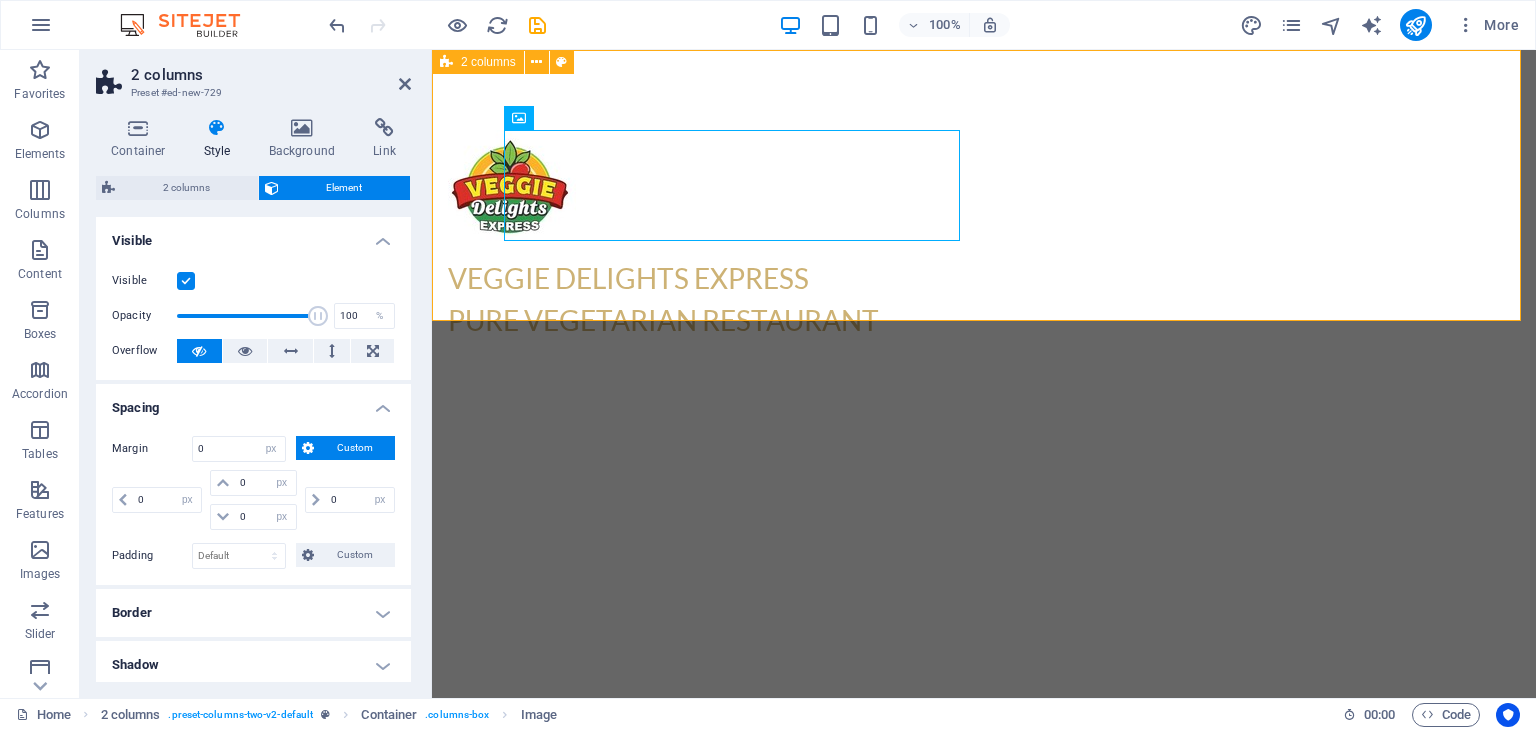 click on "VEGGIE DELIGHTS EXPRESS PURE VEGETARIAN RESTAURANT" at bounding box center [984, 235] 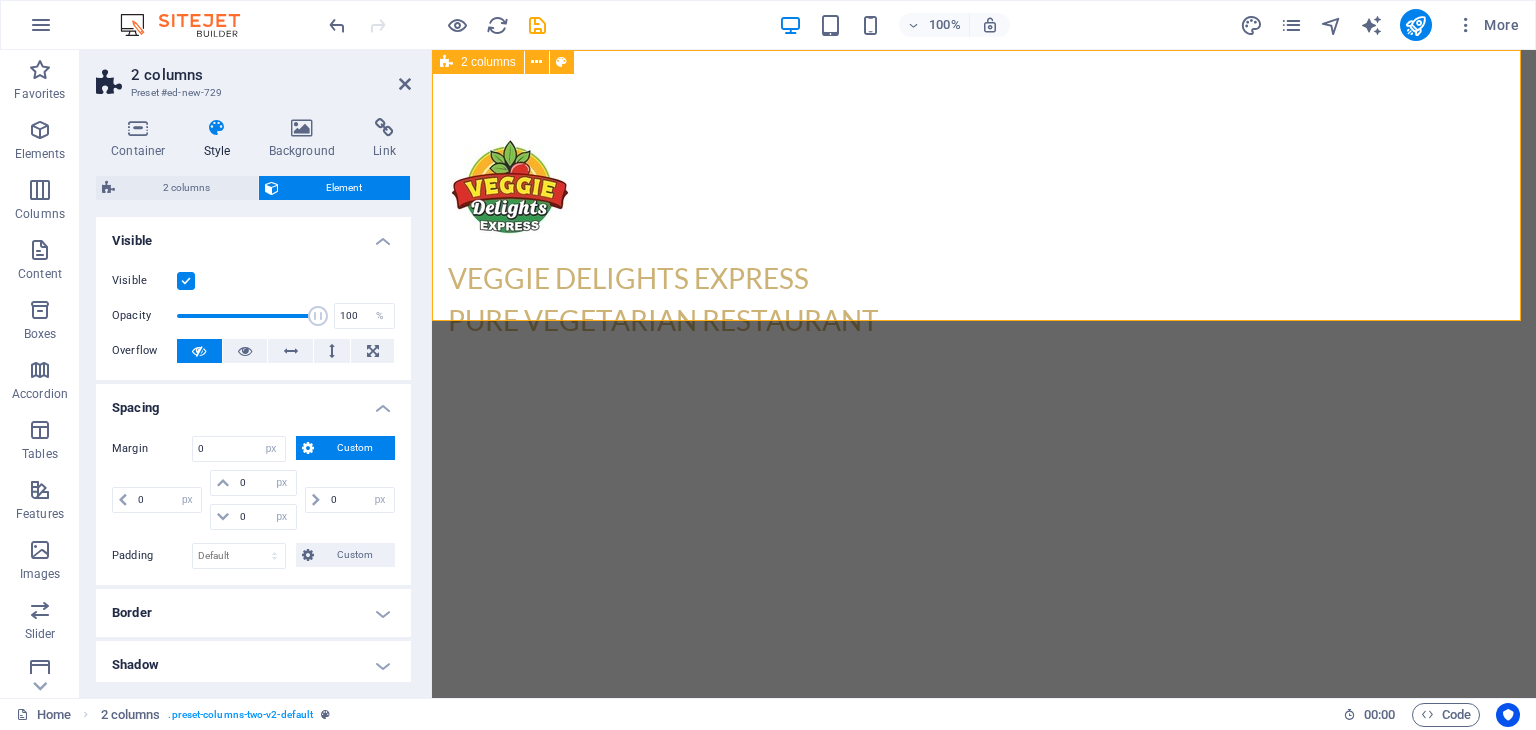 click on "VEGGIE DELIGHTS EXPRESS PURE VEGETARIAN RESTAURANT" at bounding box center [984, 235] 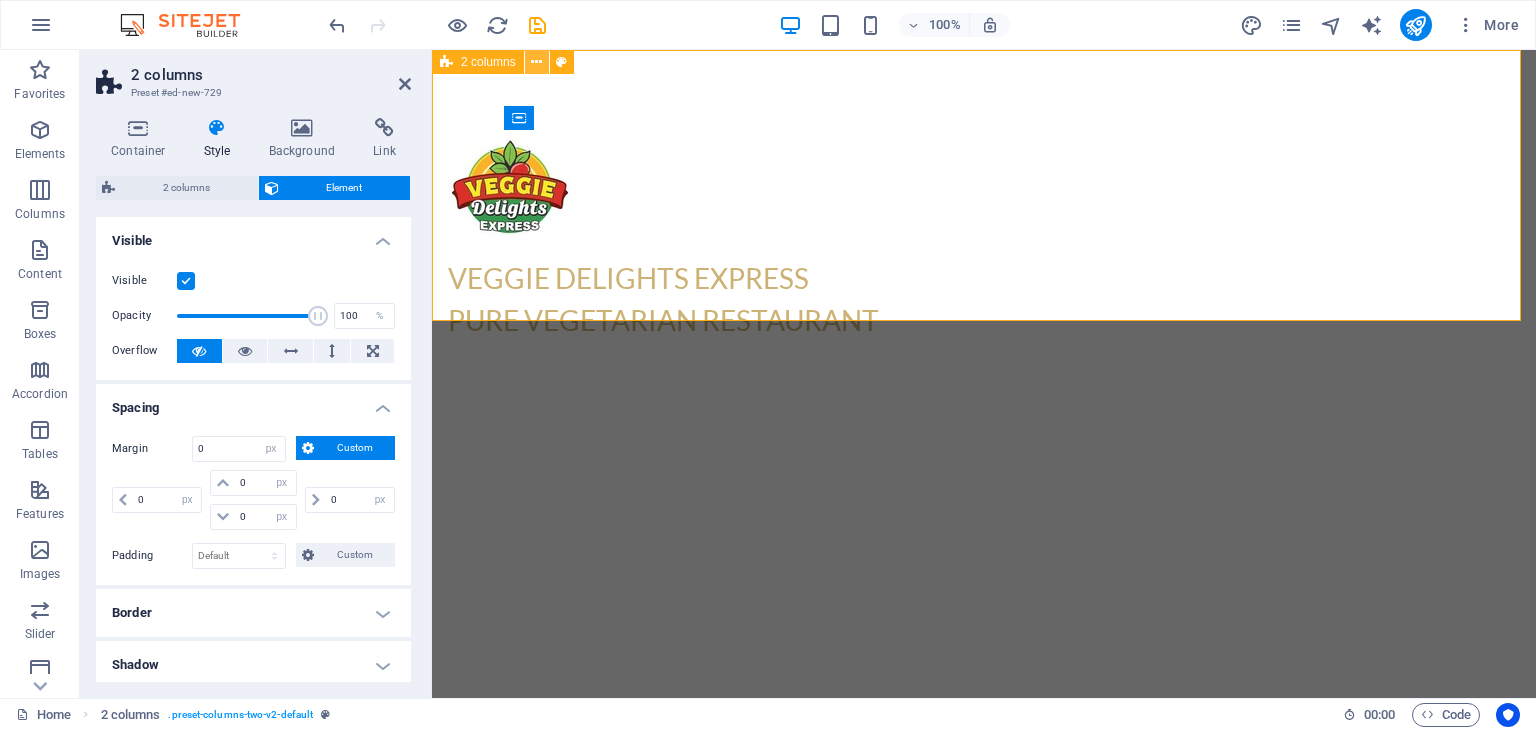 click at bounding box center (536, 62) 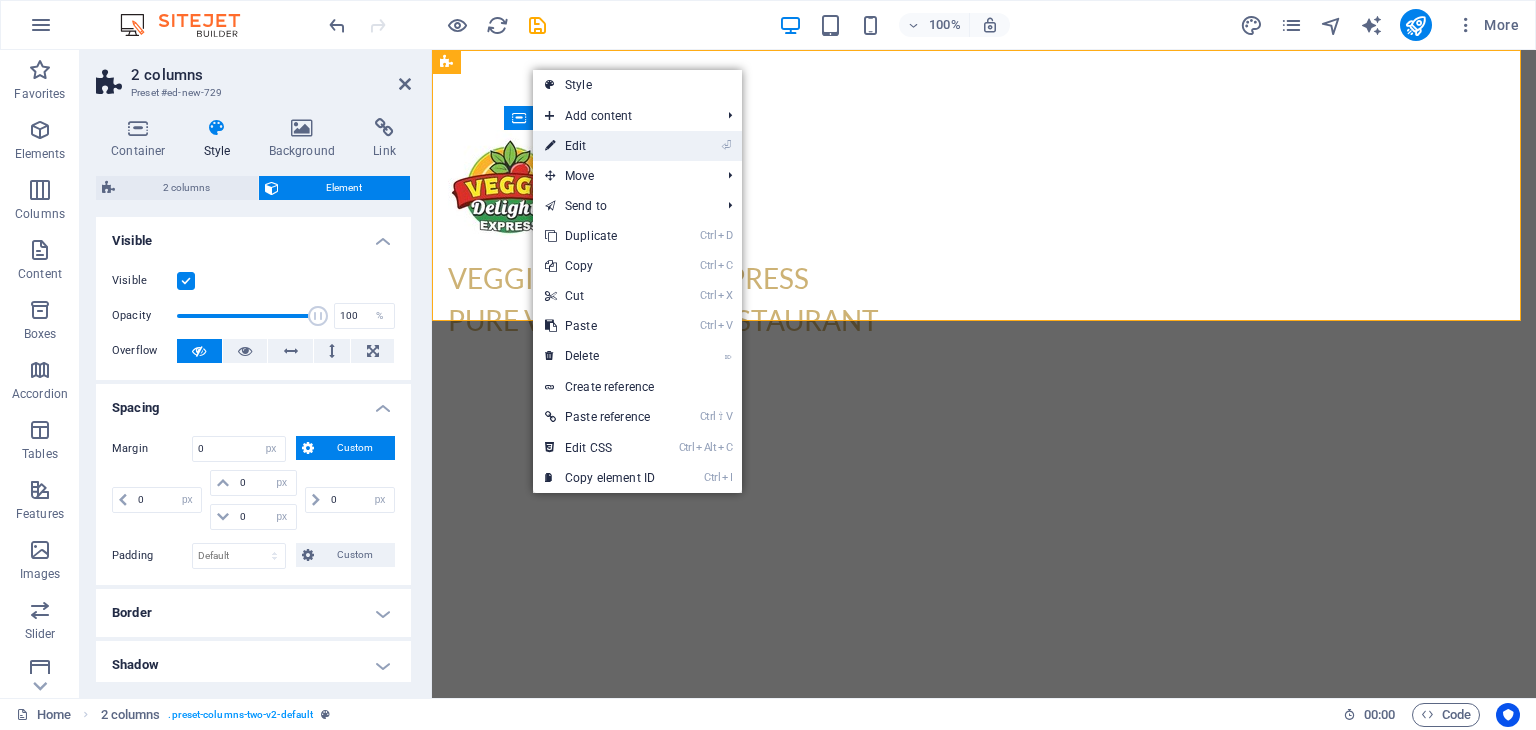 click on "⏎  Edit" at bounding box center [600, 146] 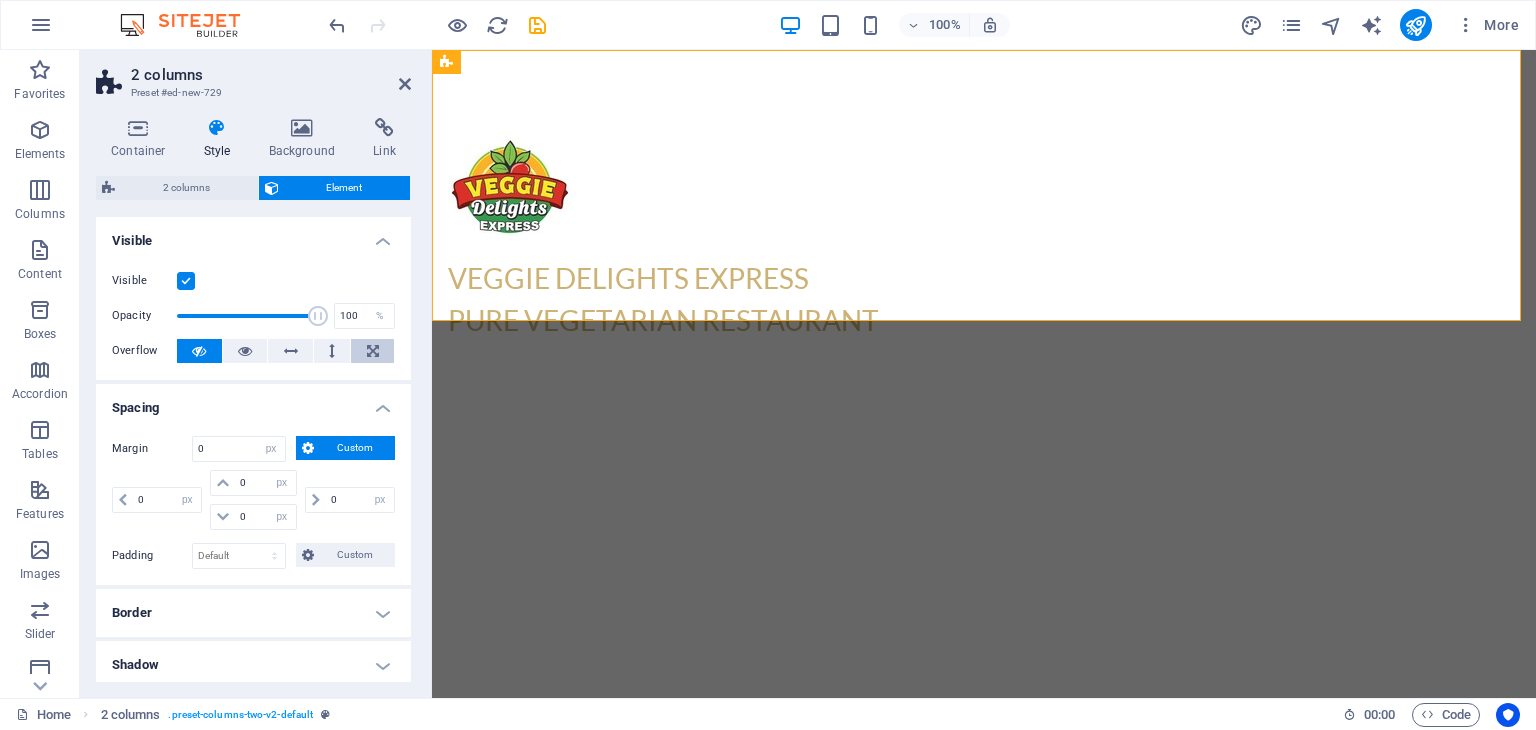 click at bounding box center [373, 351] 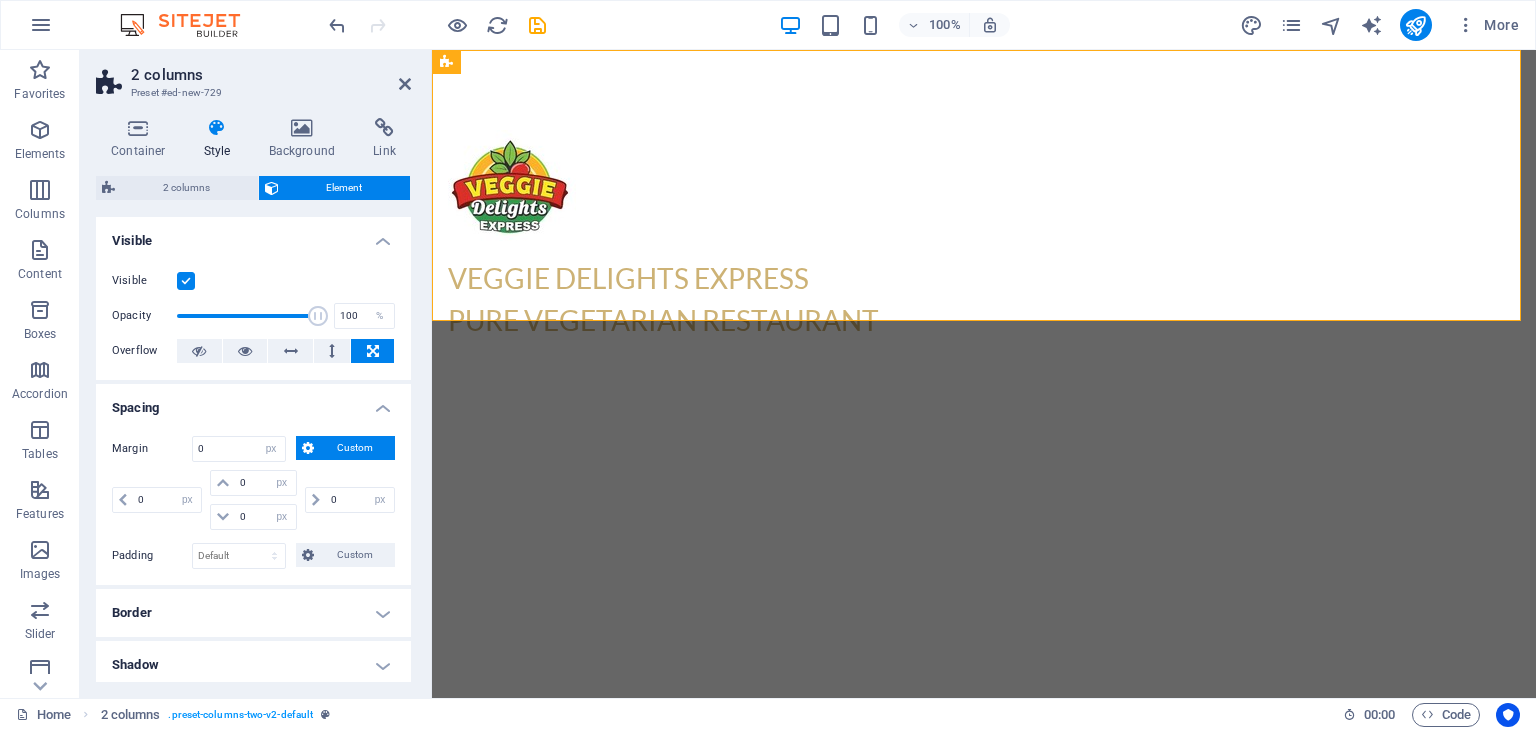click at bounding box center [373, 351] 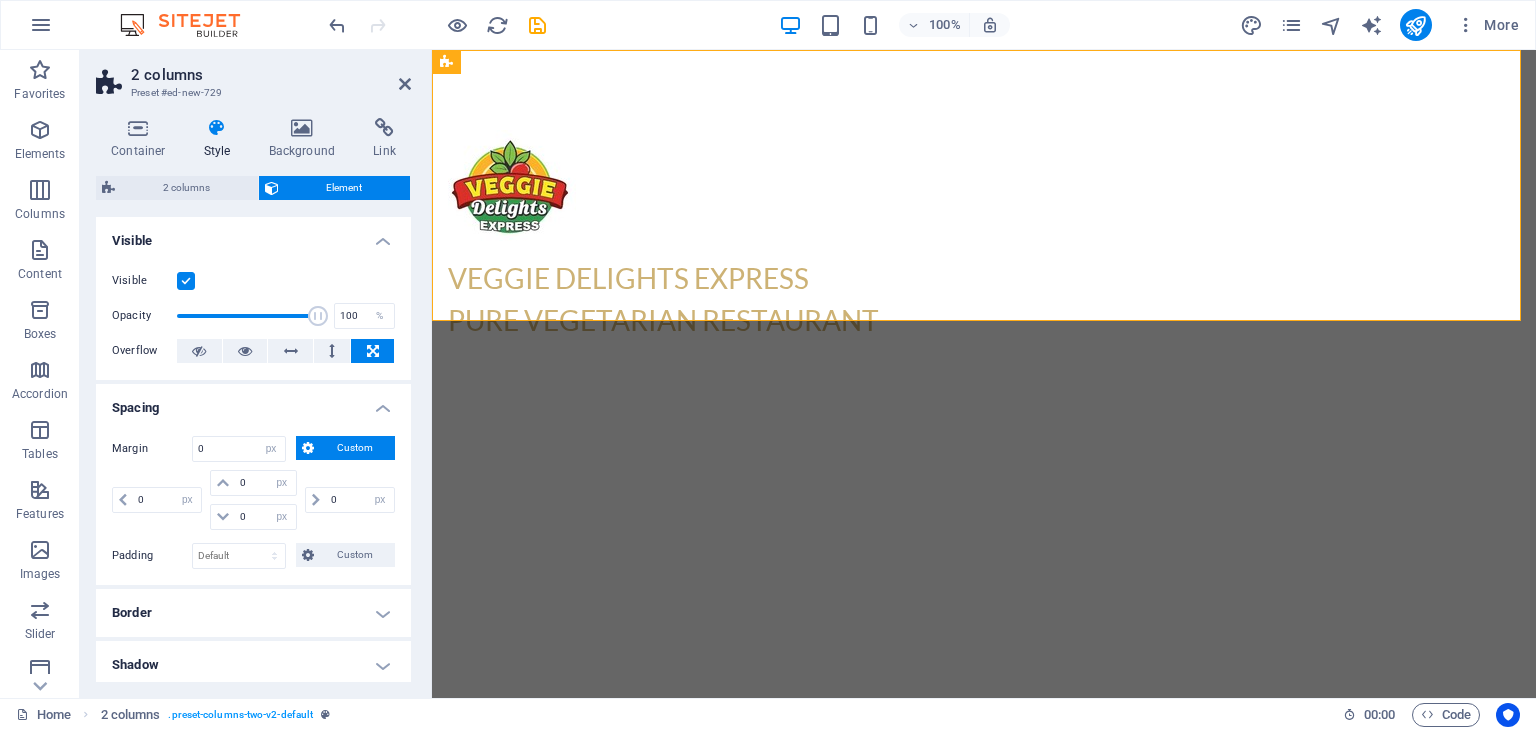 click at bounding box center (373, 351) 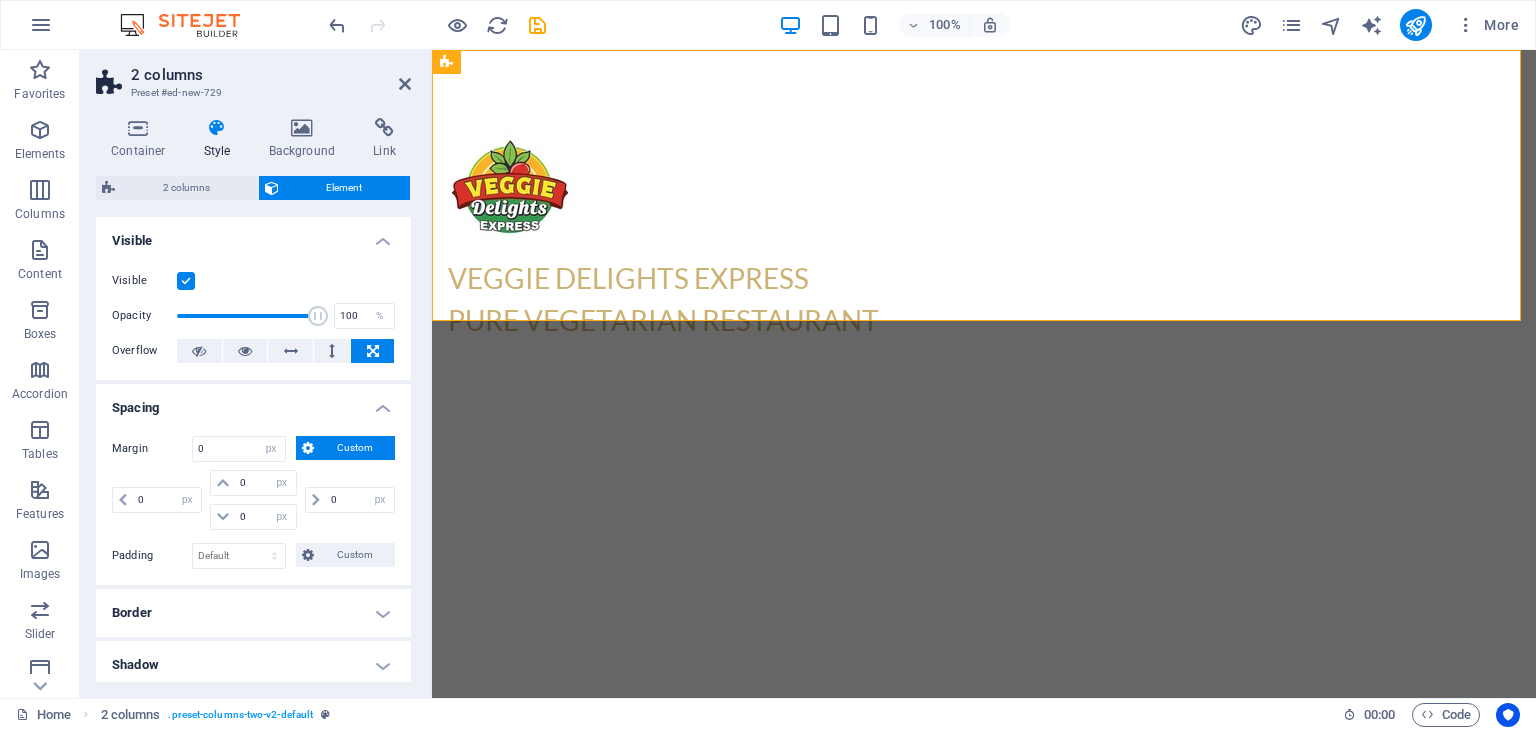 click at bounding box center [373, 351] 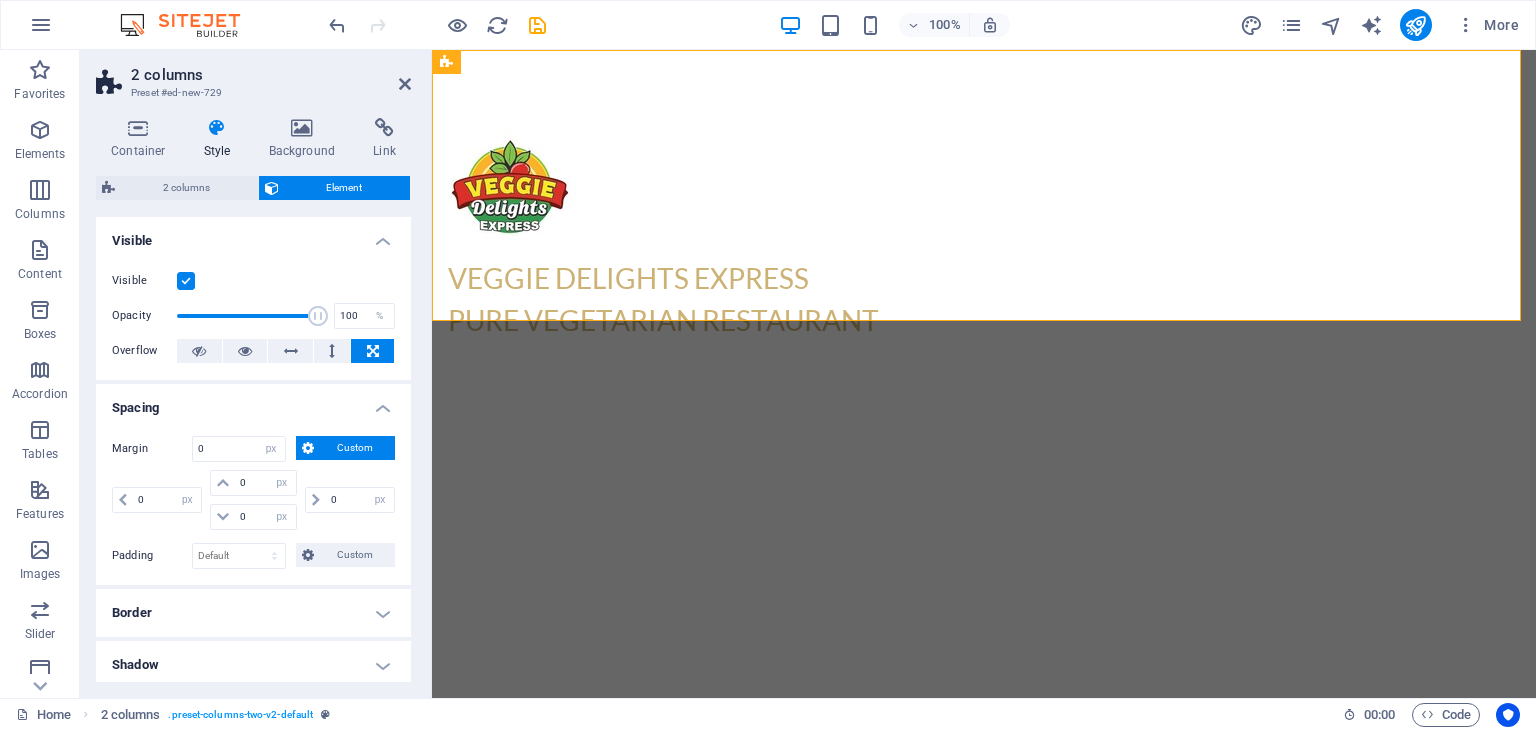 click at bounding box center [373, 351] 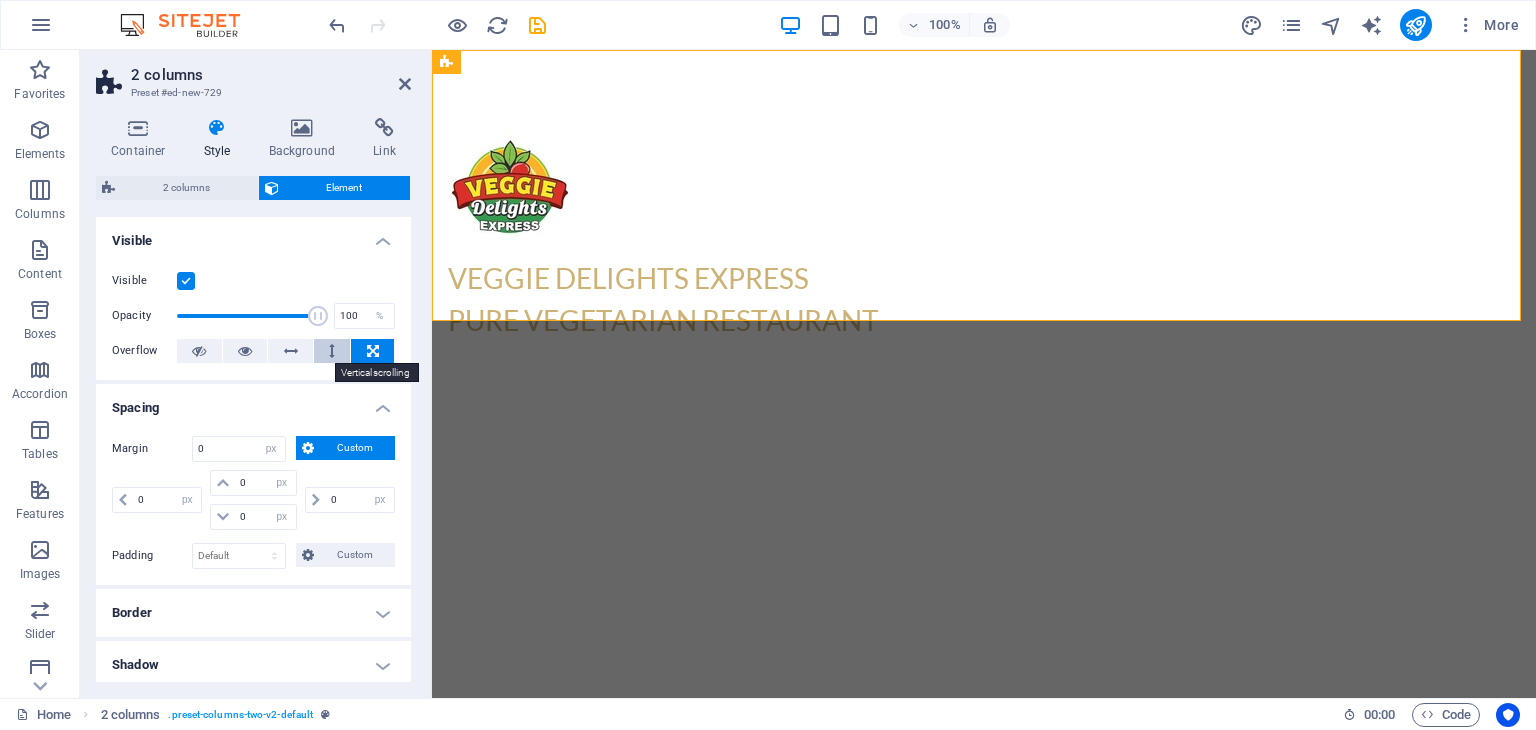 click at bounding box center [332, 351] 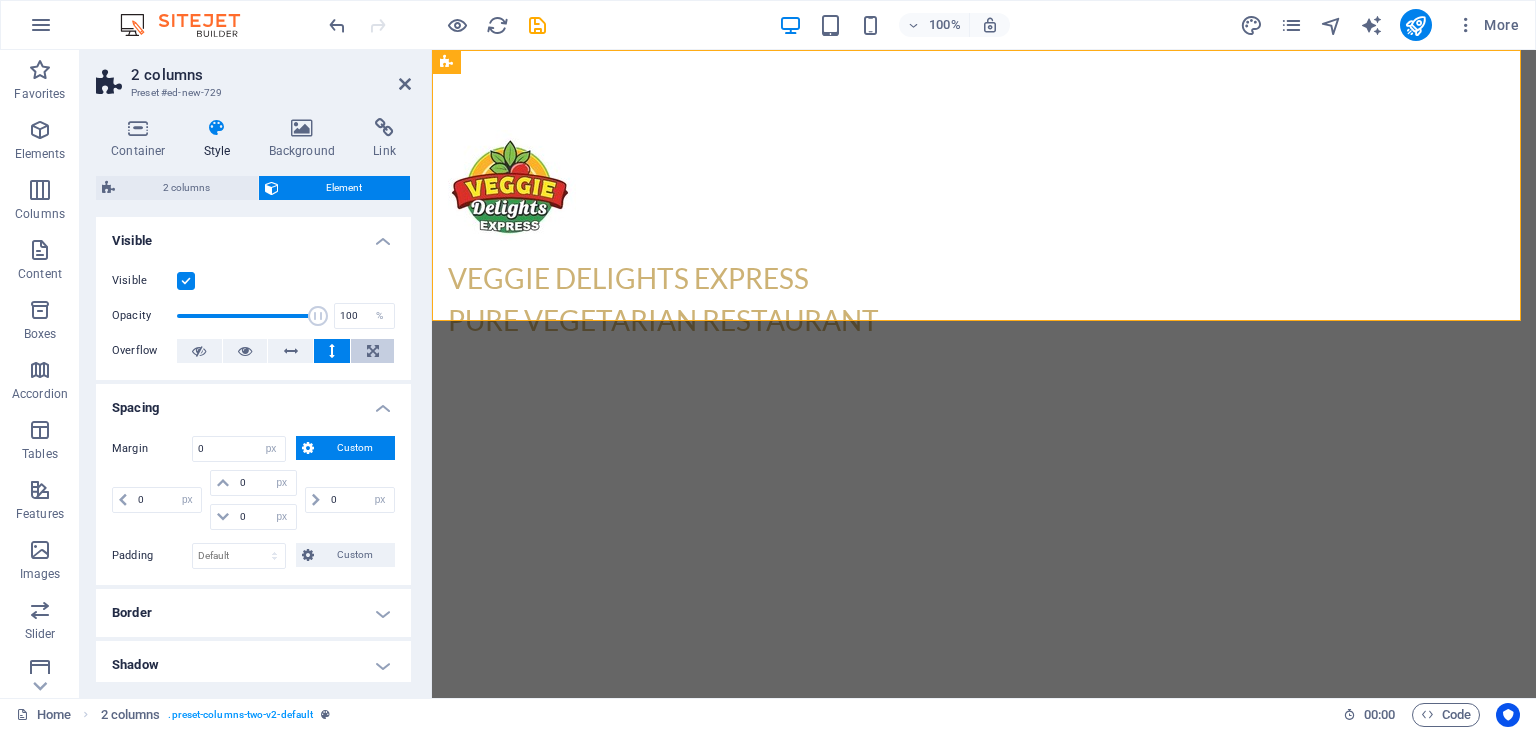 click at bounding box center (373, 351) 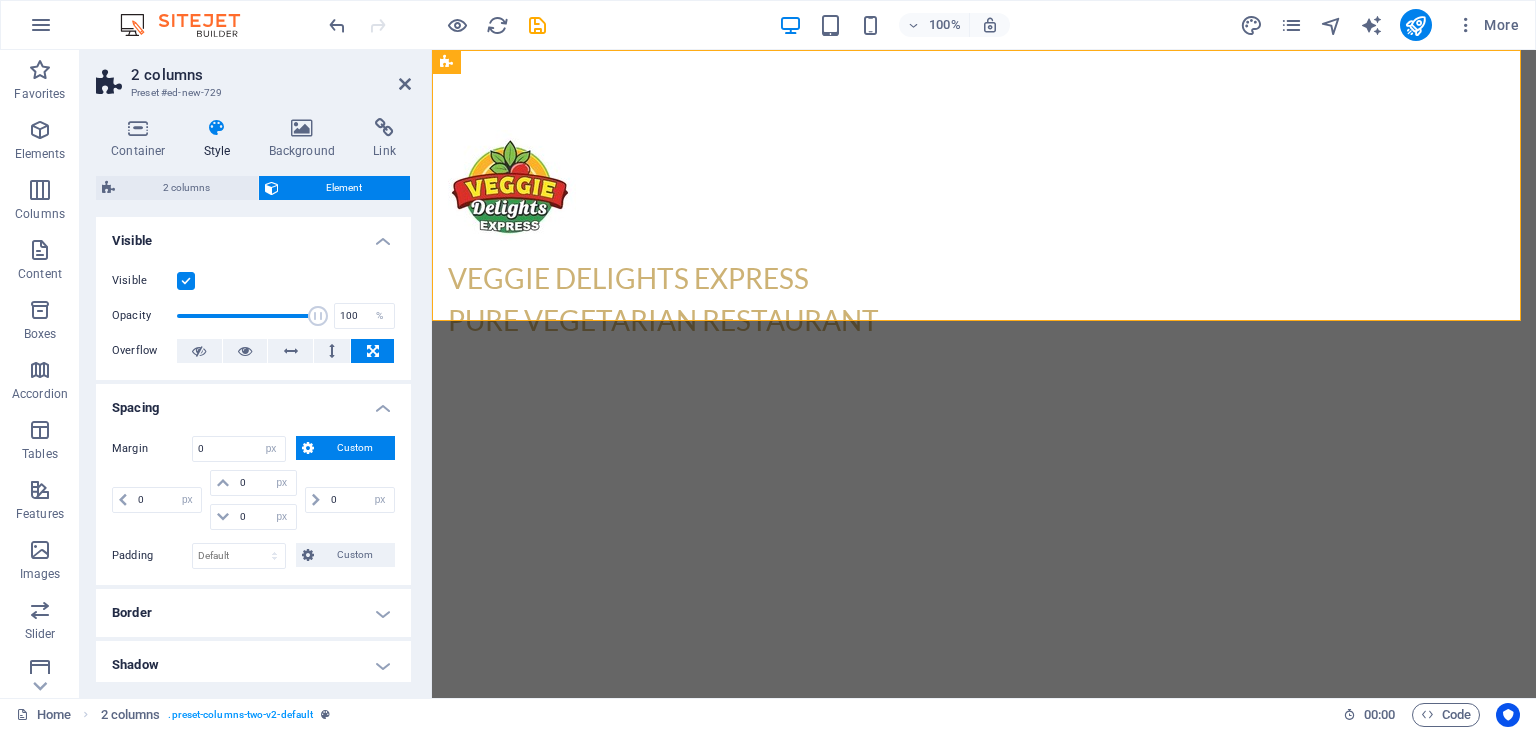 click on "Element" at bounding box center (345, 188) 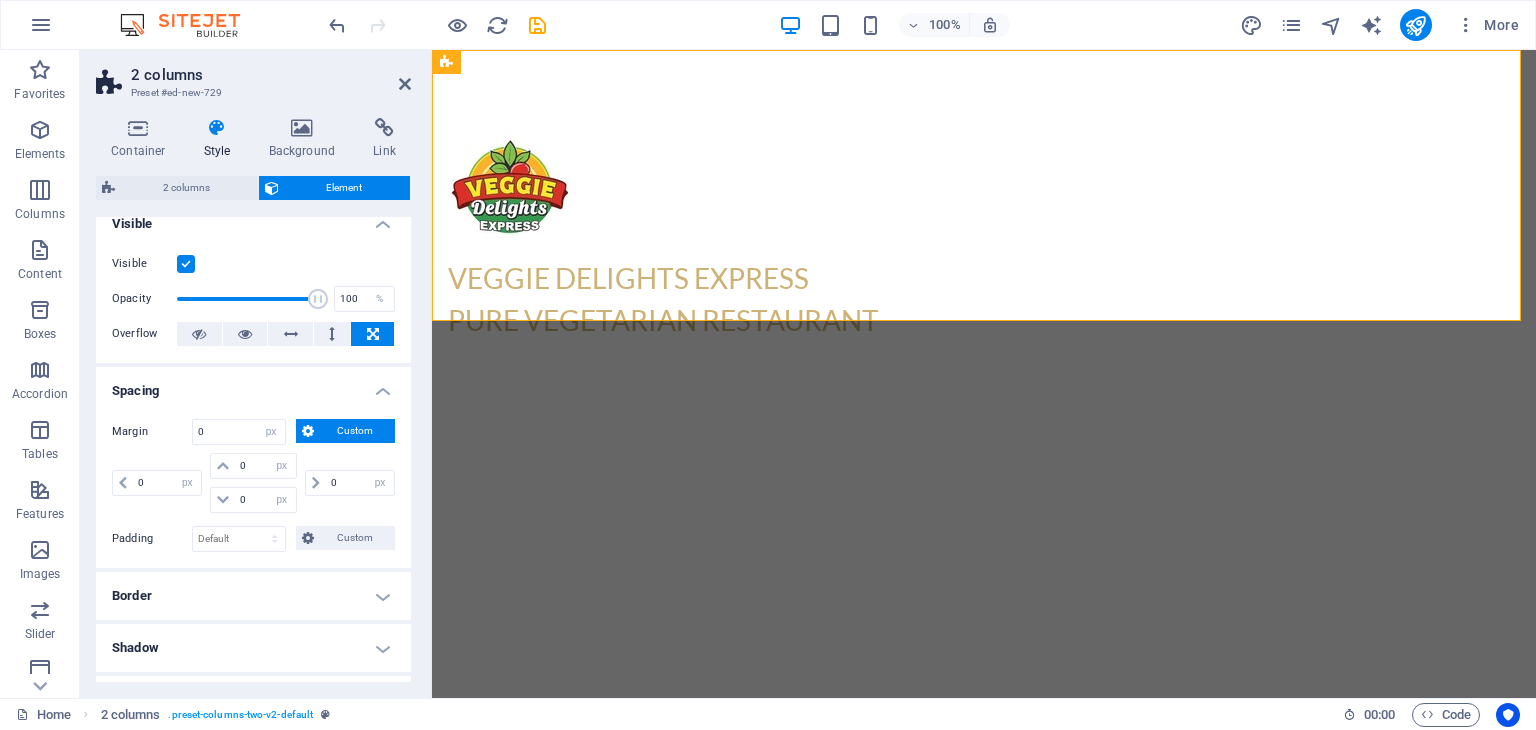 scroll, scrollTop: 0, scrollLeft: 0, axis: both 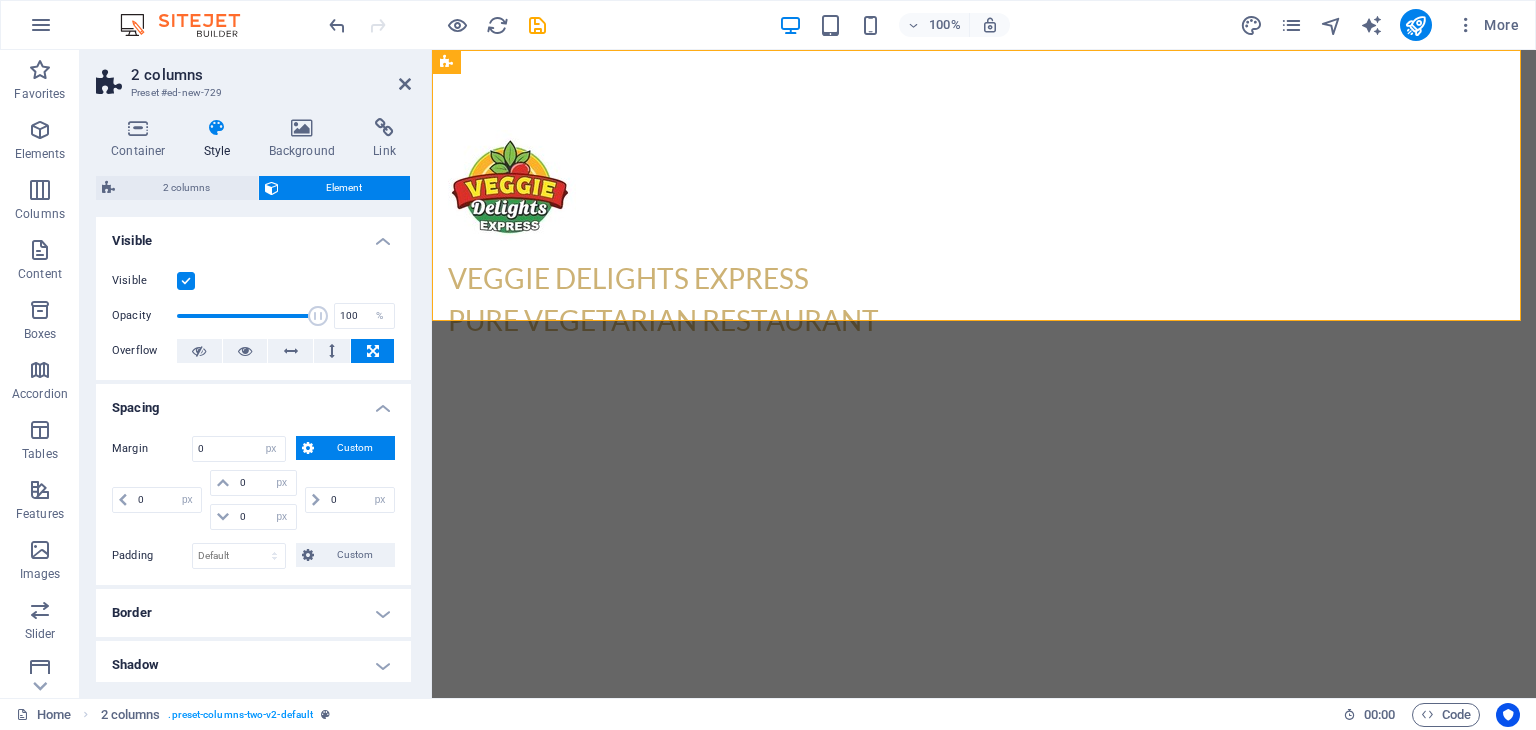 click on "Spacing" at bounding box center [253, 402] 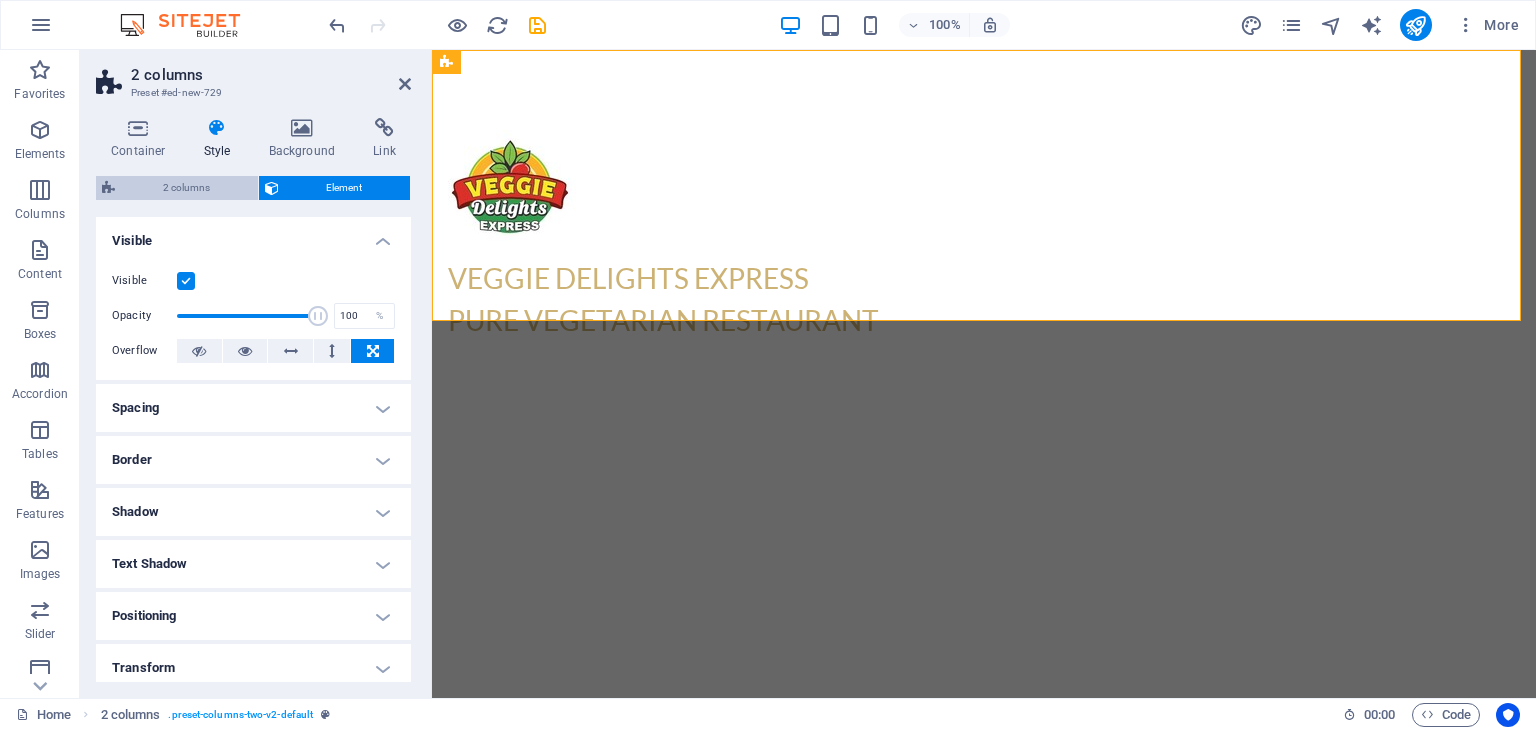 click on "2 columns" at bounding box center (186, 188) 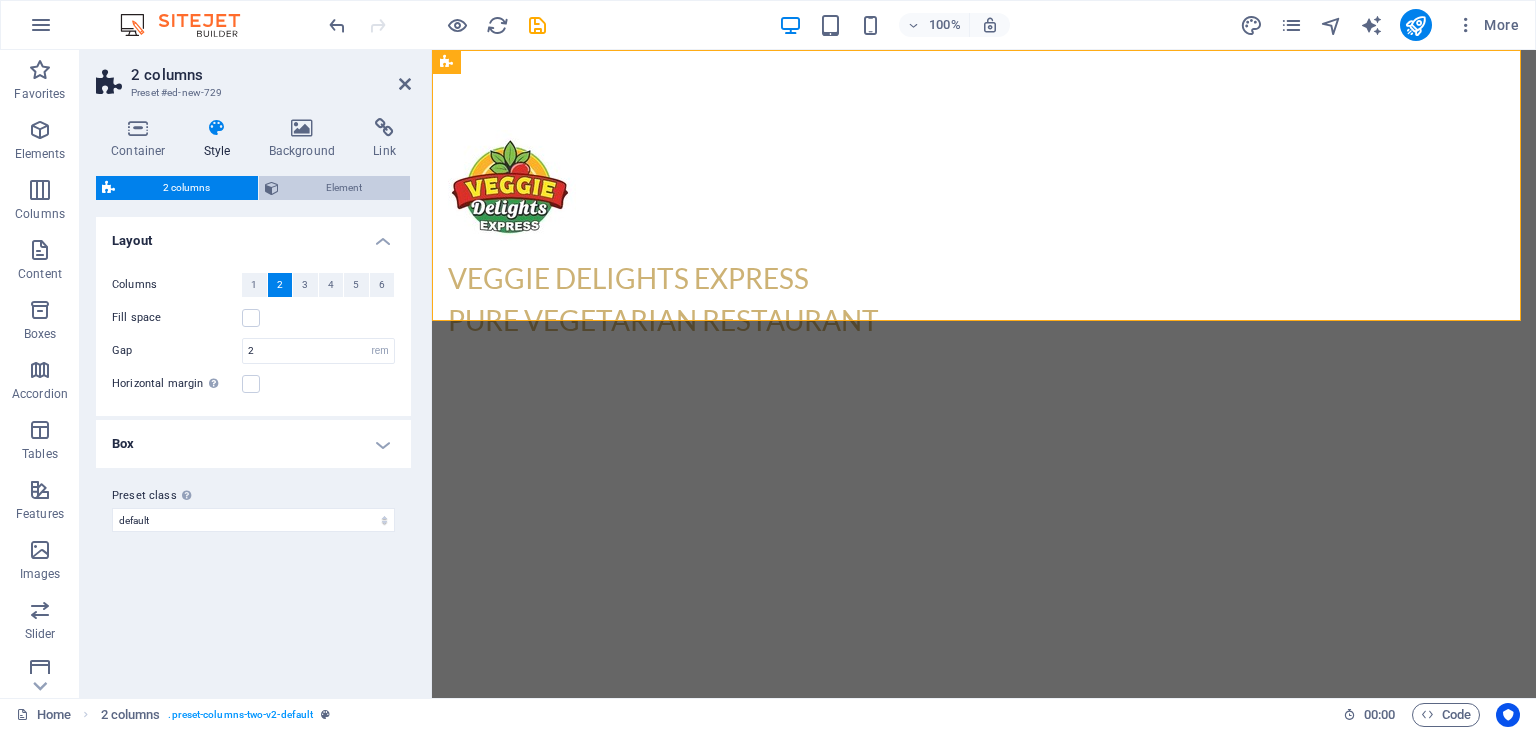 click on "Element" at bounding box center (345, 188) 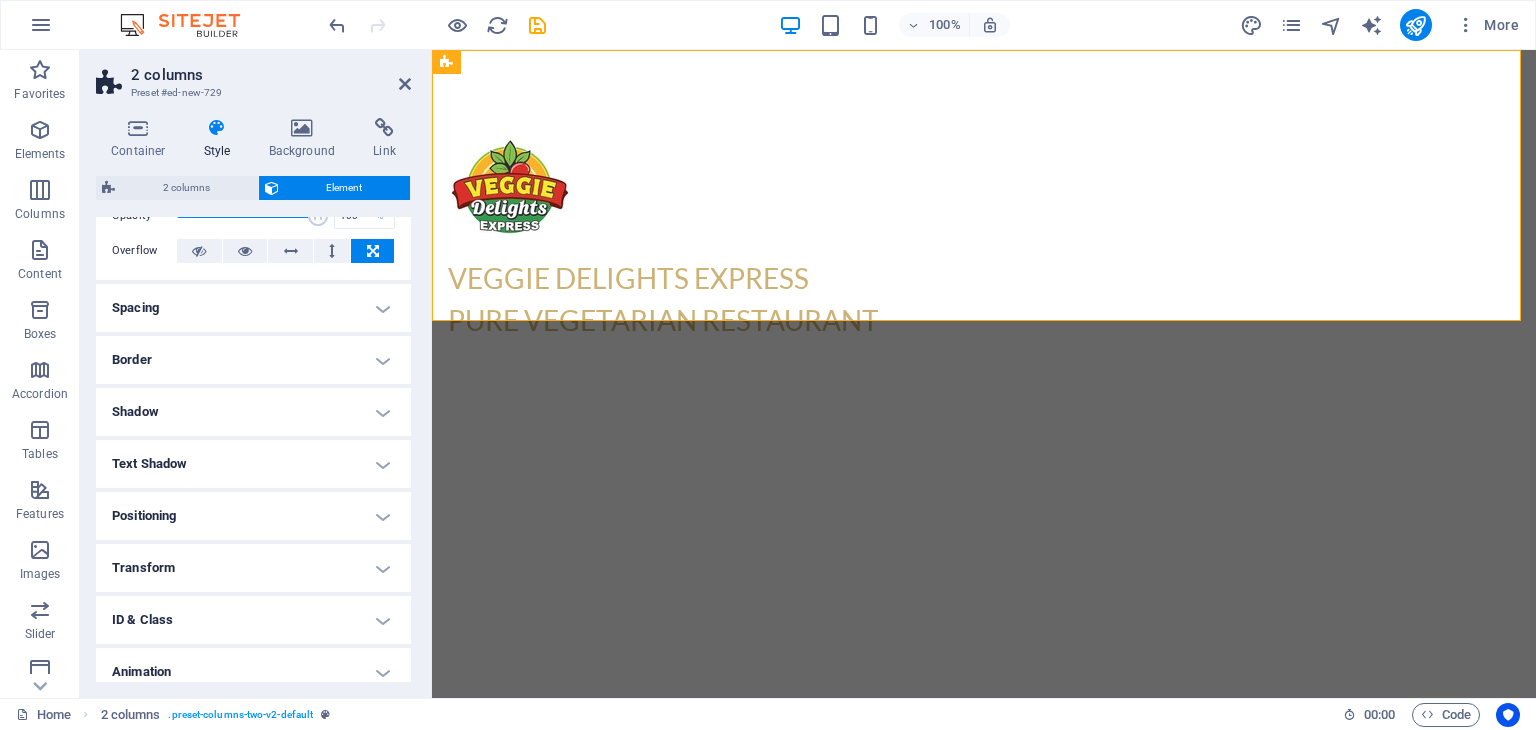 scroll, scrollTop: 0, scrollLeft: 0, axis: both 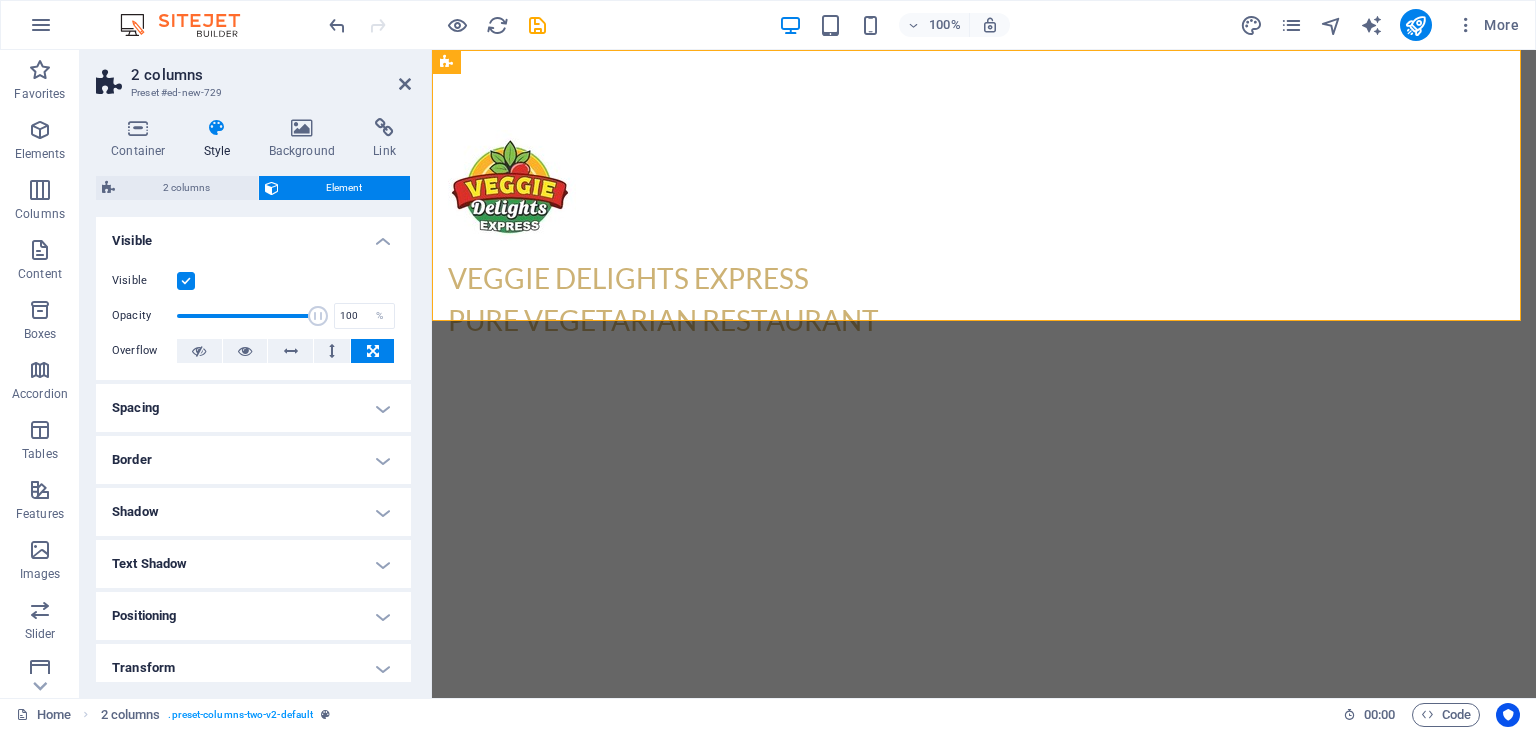 click on "Spacing" at bounding box center (253, 408) 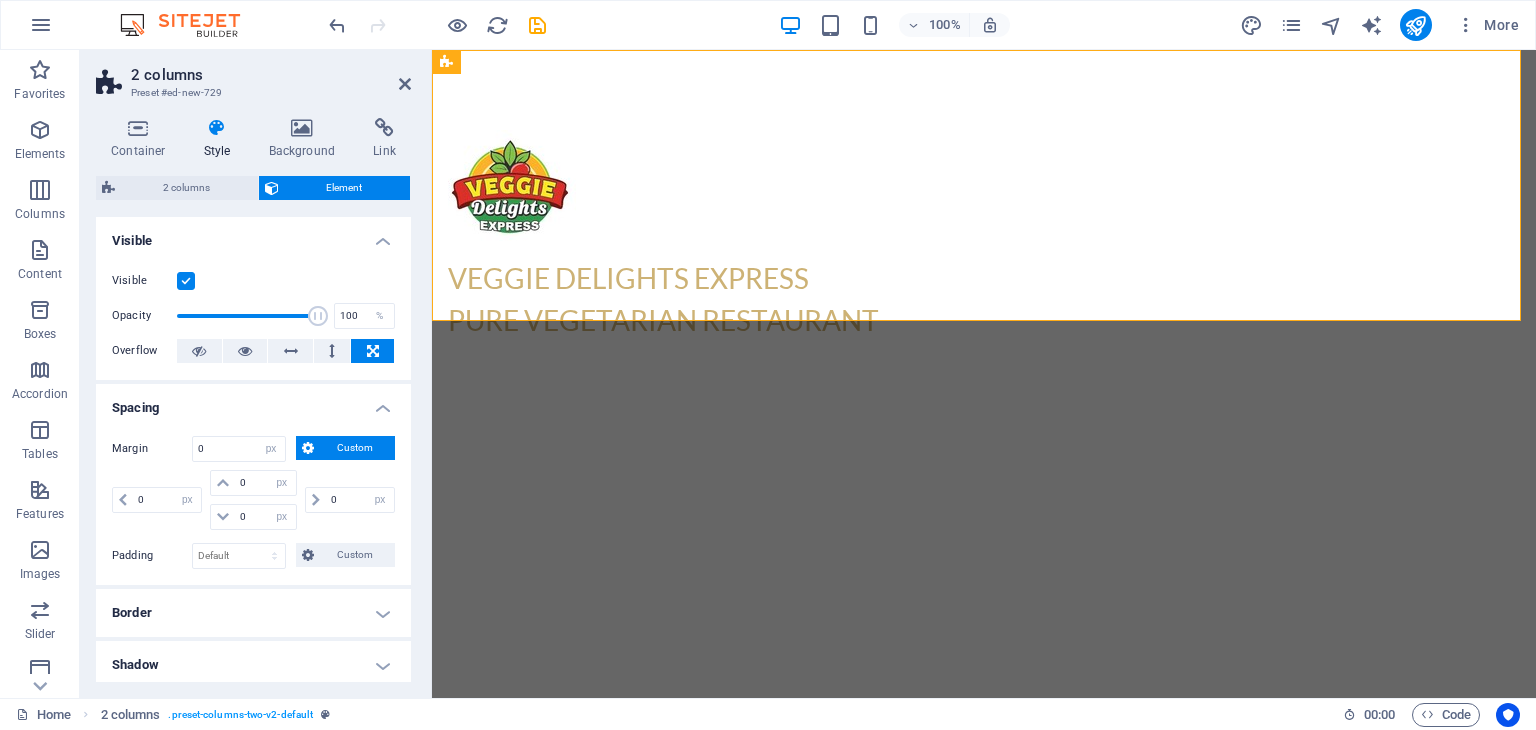 click on "Spacing" at bounding box center (253, 402) 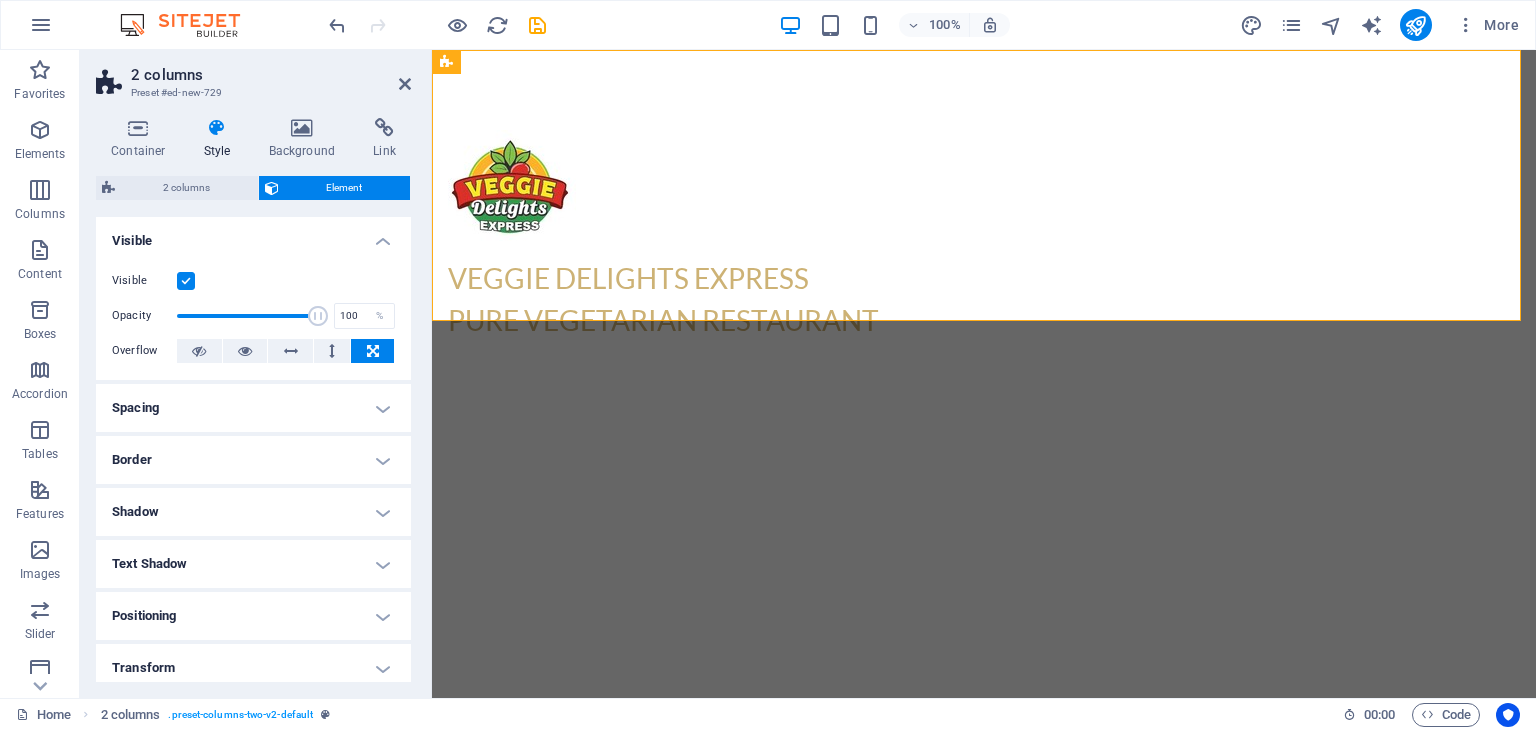 click on "Spacing" at bounding box center (253, 408) 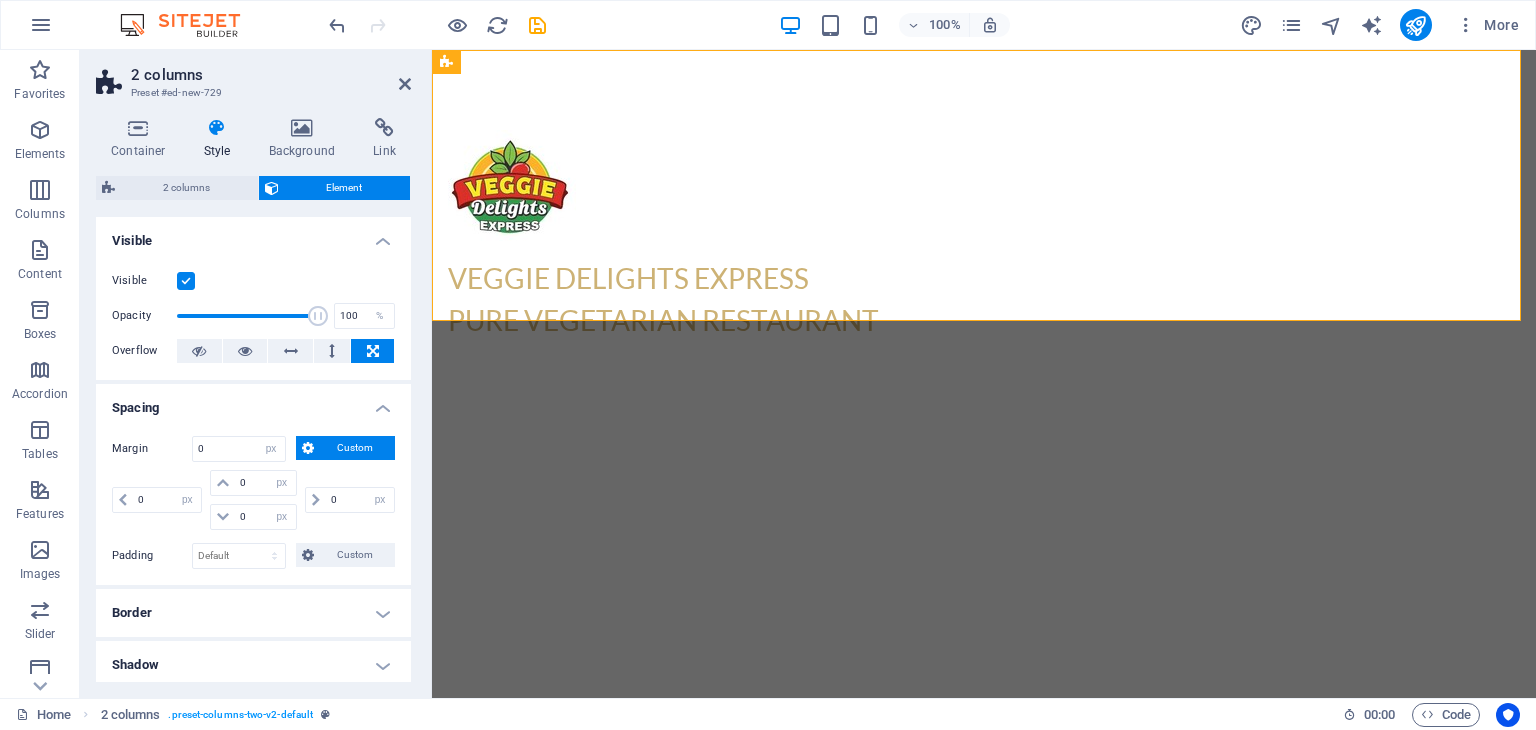 click on "Spacing" at bounding box center (253, 402) 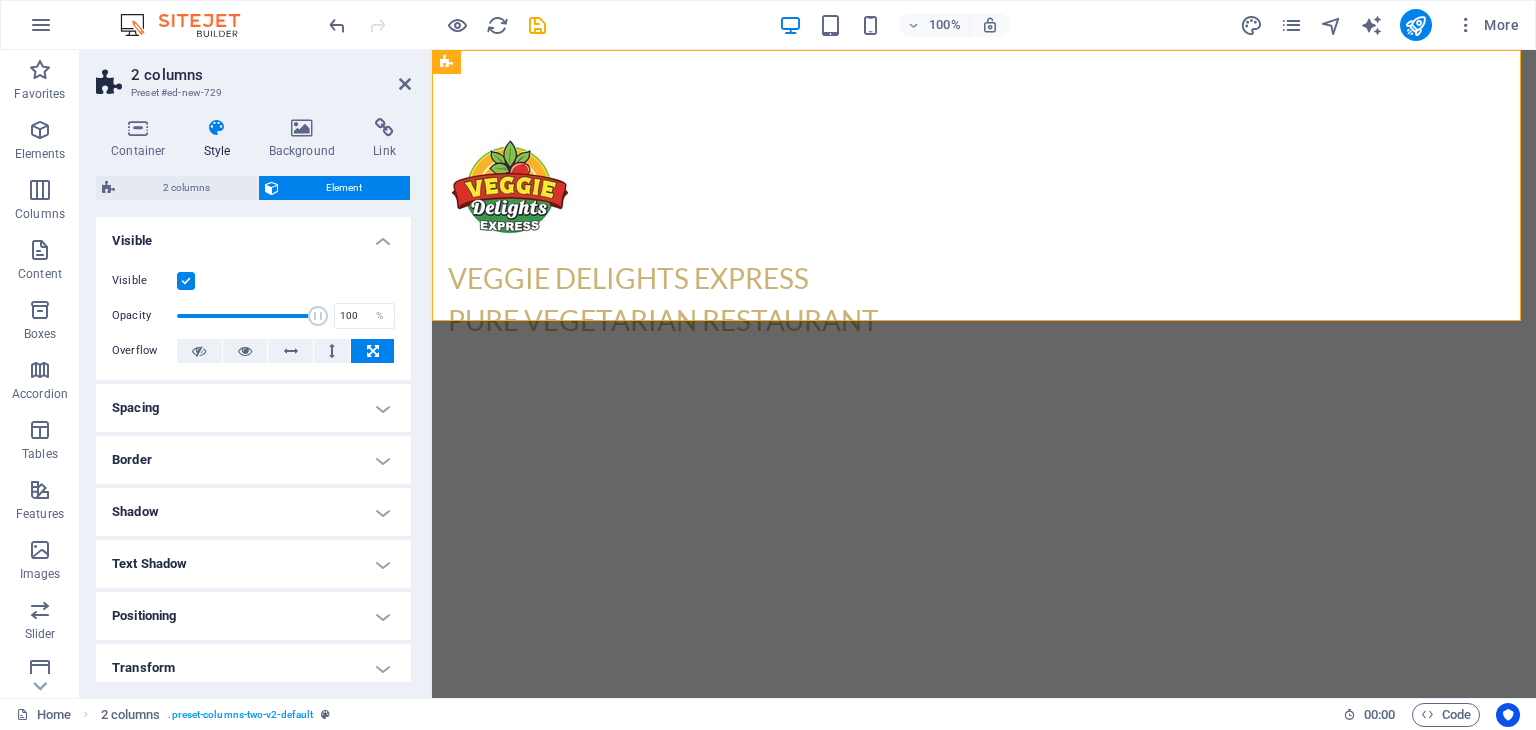 scroll, scrollTop: 100, scrollLeft: 0, axis: vertical 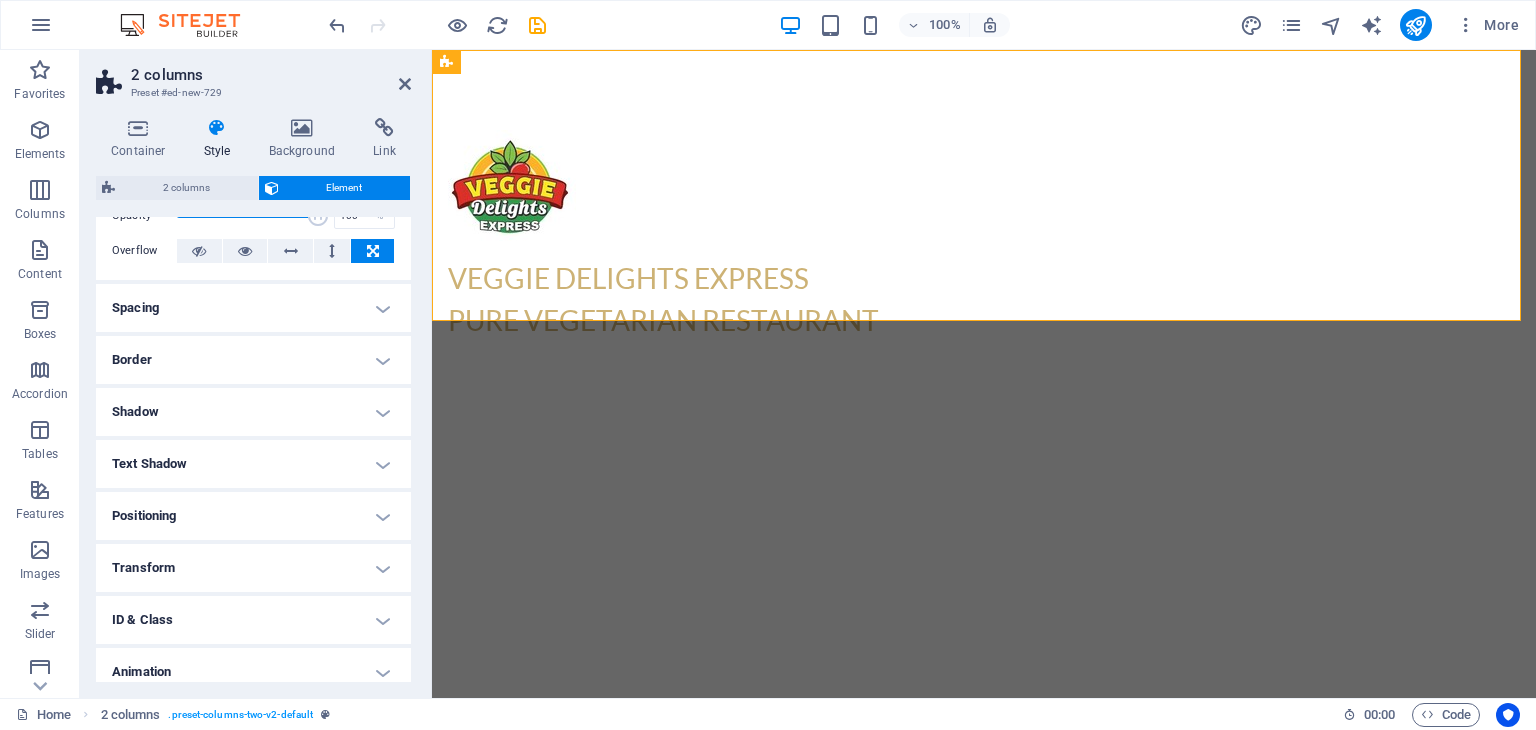click on "Positioning" at bounding box center (253, 516) 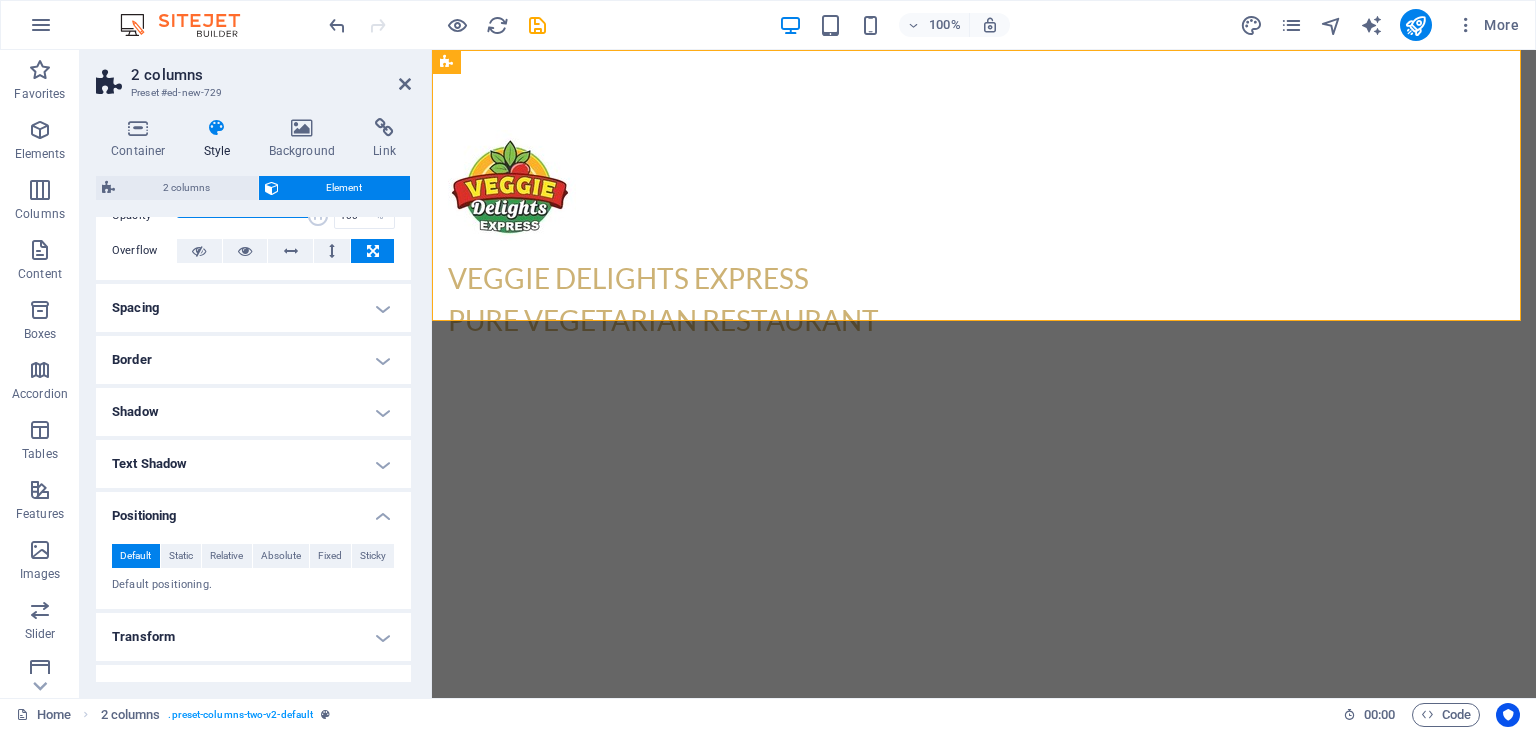 click on "Positioning" at bounding box center [253, 510] 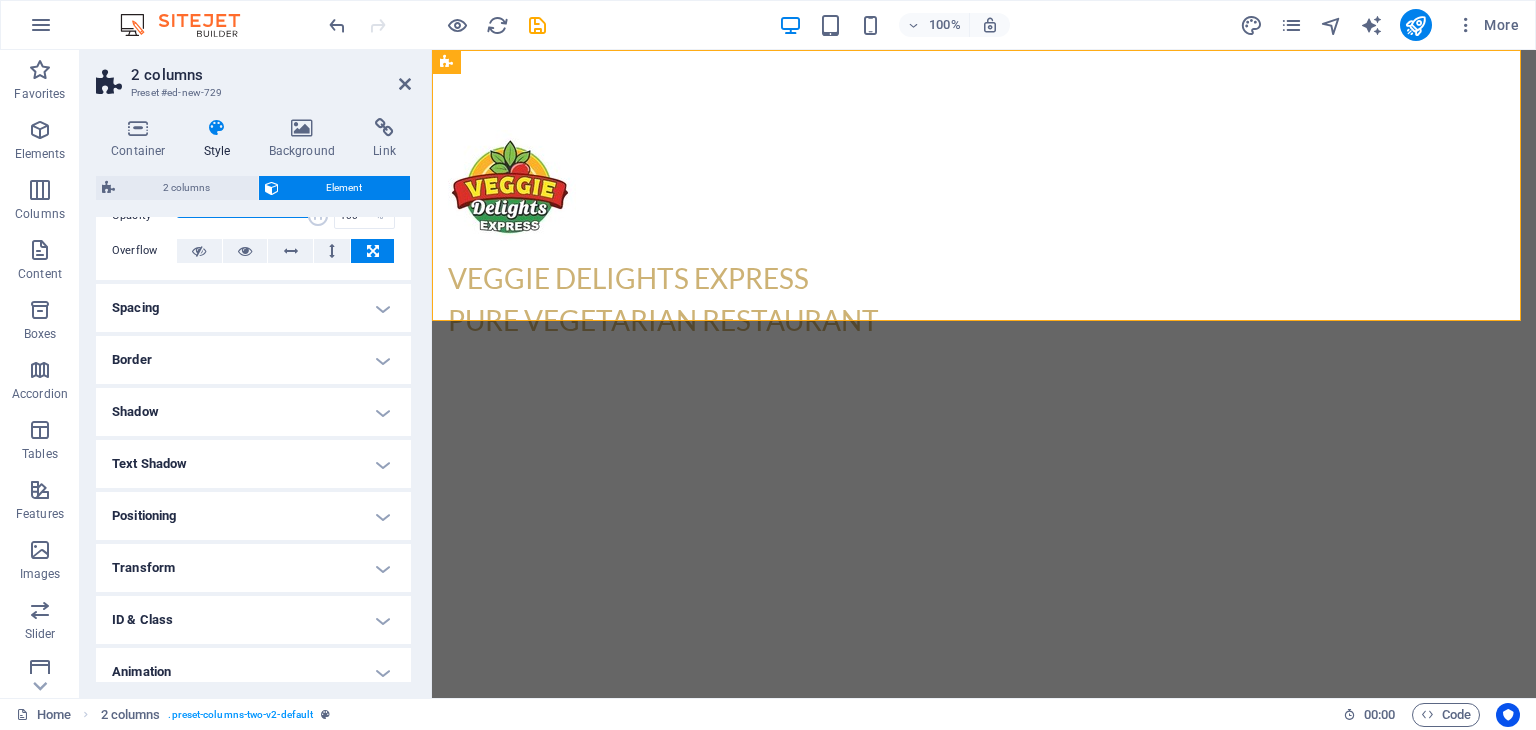 scroll, scrollTop: 0, scrollLeft: 0, axis: both 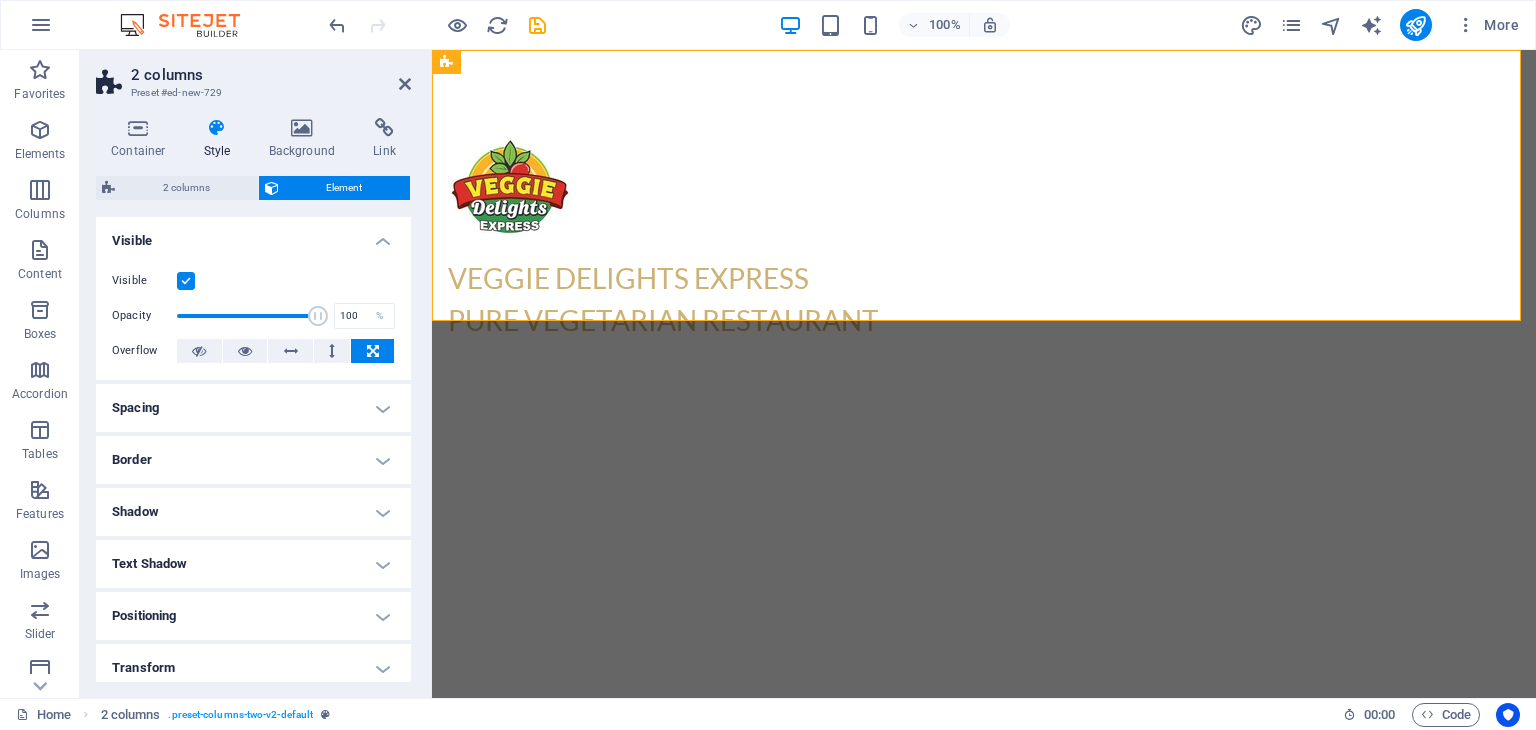 click on "Spacing" at bounding box center (253, 408) 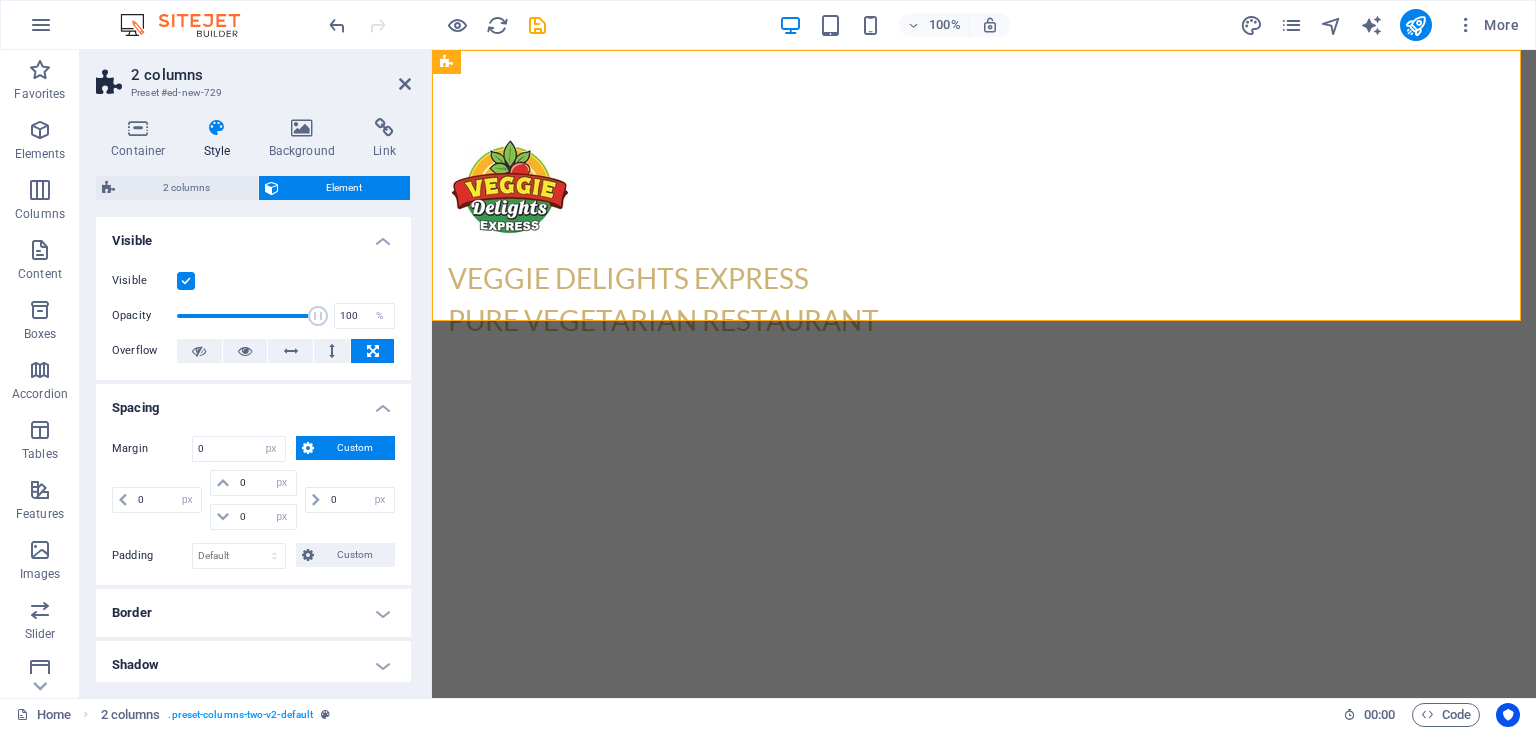 drag, startPoint x: 319, startPoint y: 423, endPoint x: 403, endPoint y: 309, distance: 141.60509 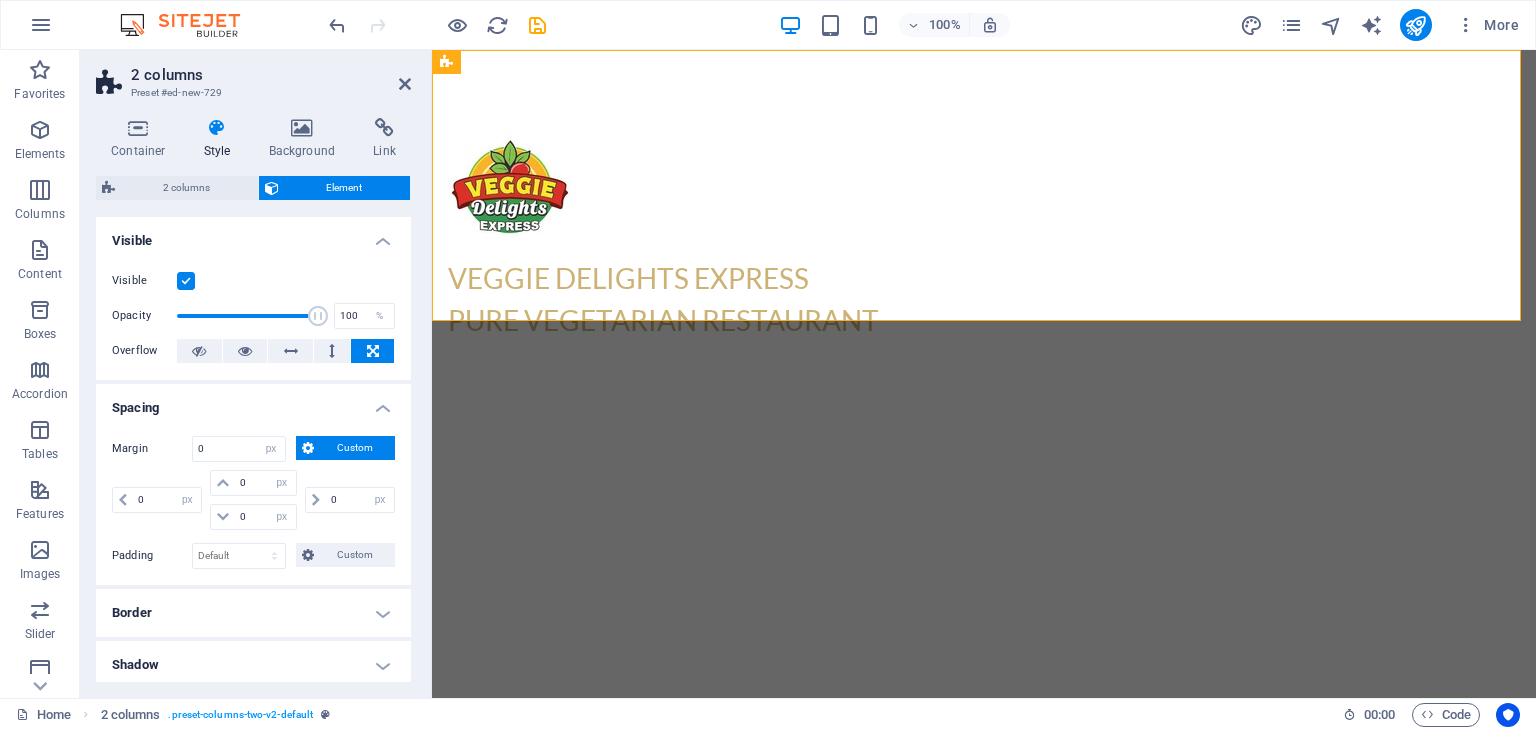 click on "Margin 0 Default auto px % rem vw vh Custom Custom 0 auto px % rem vw vh 0 auto px % rem vw vh 0 auto px % rem vw vh 0 auto px % rem vw vh Padding Default px rem % vh vw Custom Custom px rem % vh vw px rem % vh vw px rem % vh vw px rem % vh vw" at bounding box center (253, 502) 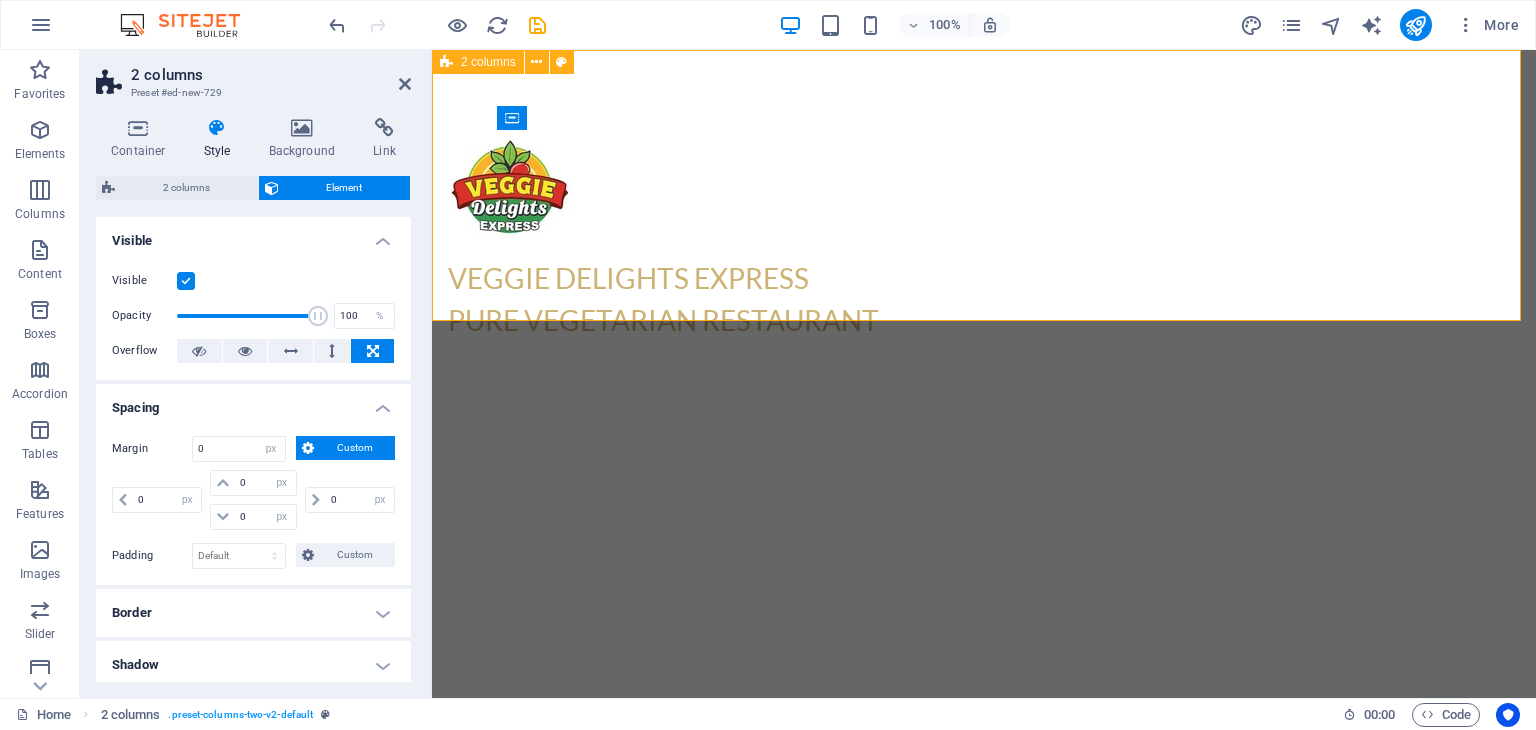 click on "VEGGIE DELIGHTS EXPRESS PURE VEGETARIAN RESTAURANT" at bounding box center [984, 235] 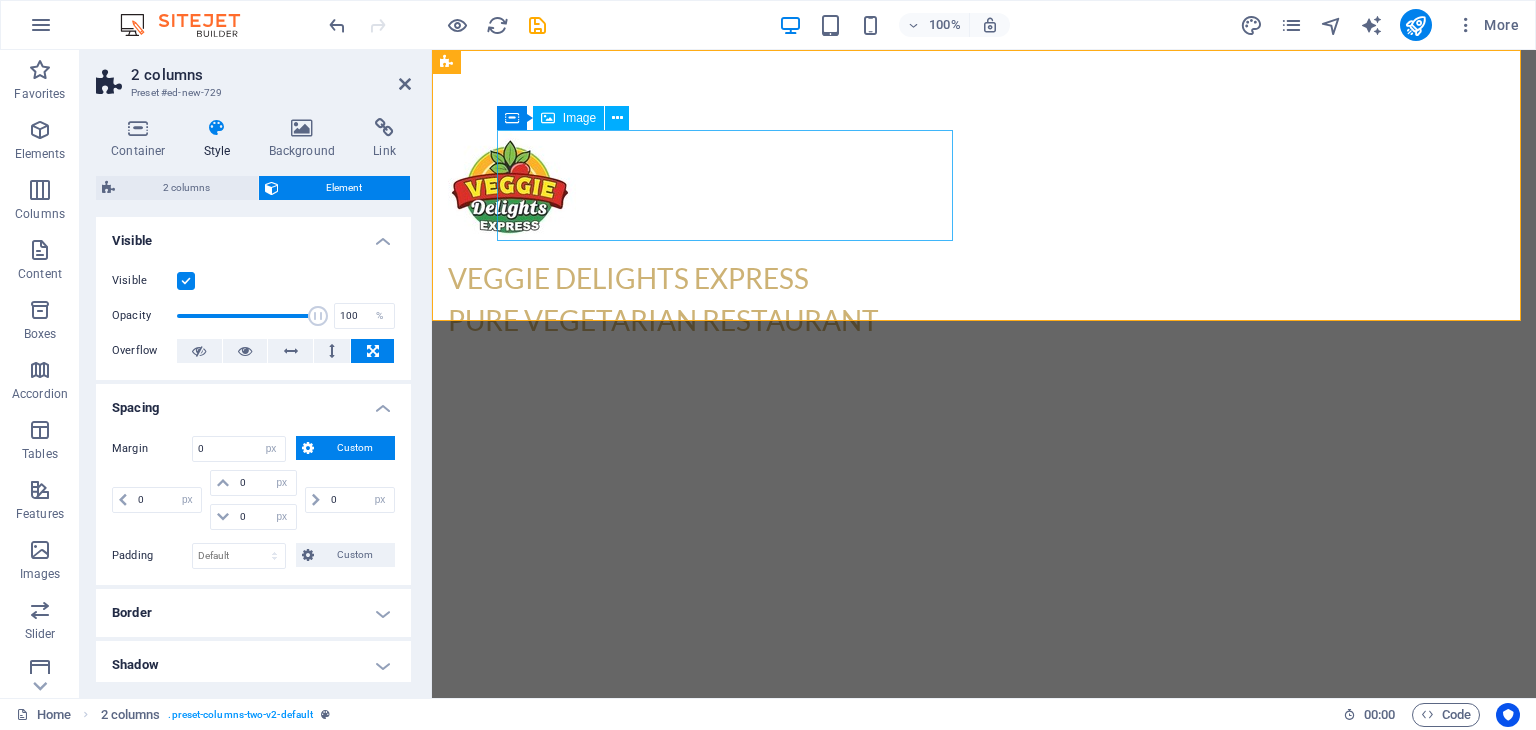 click at bounding box center [676, 185] 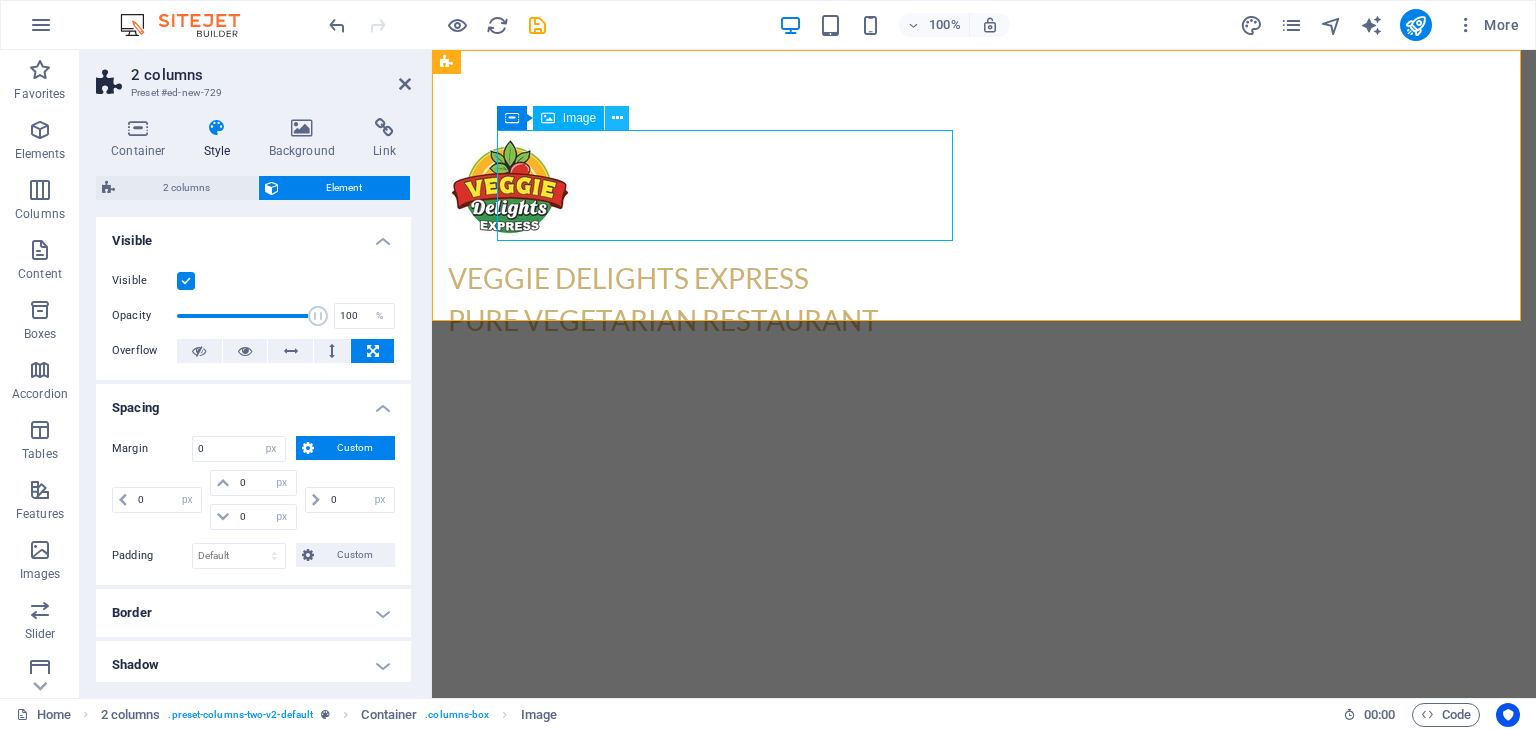 click at bounding box center (617, 118) 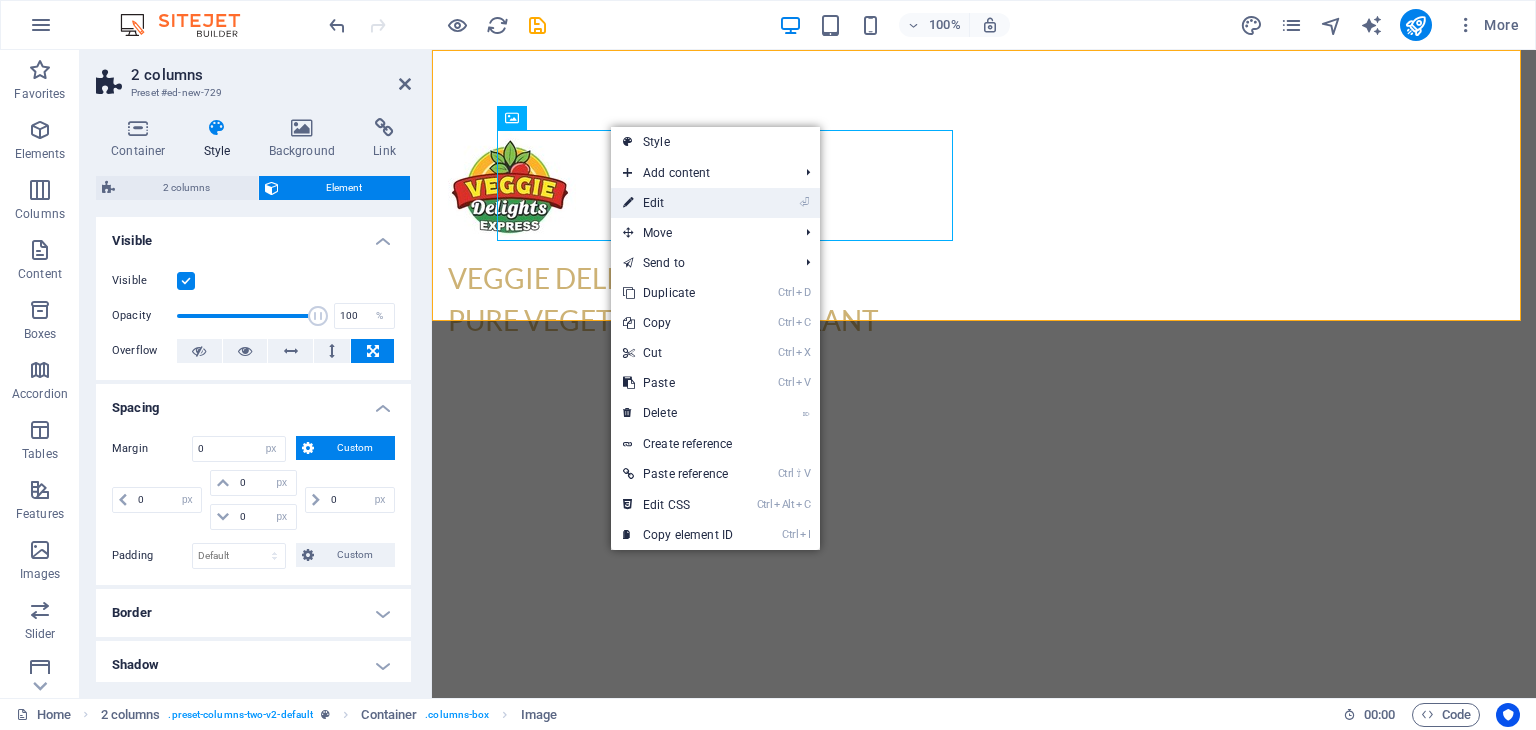 click on "⏎  Edit" at bounding box center [678, 203] 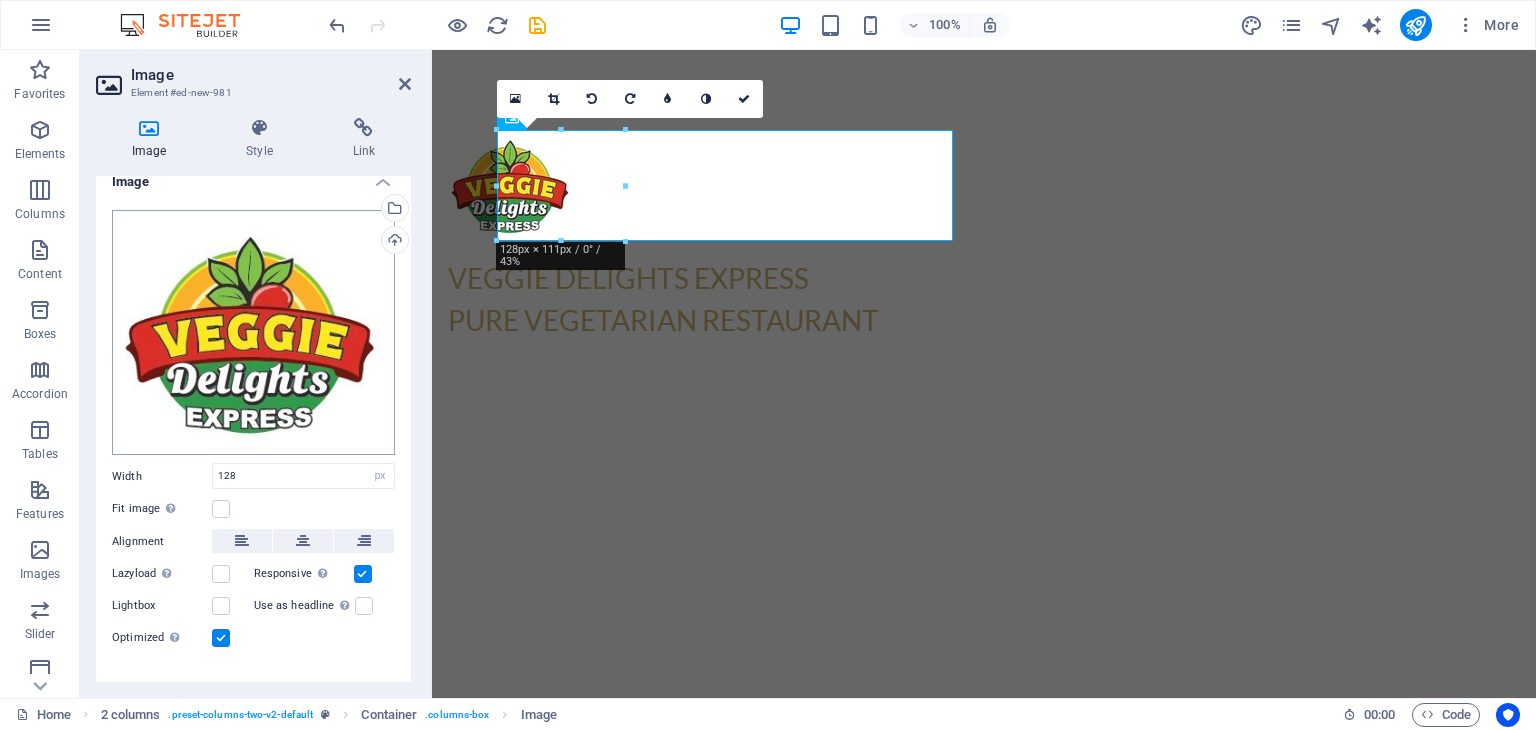 scroll, scrollTop: 46, scrollLeft: 0, axis: vertical 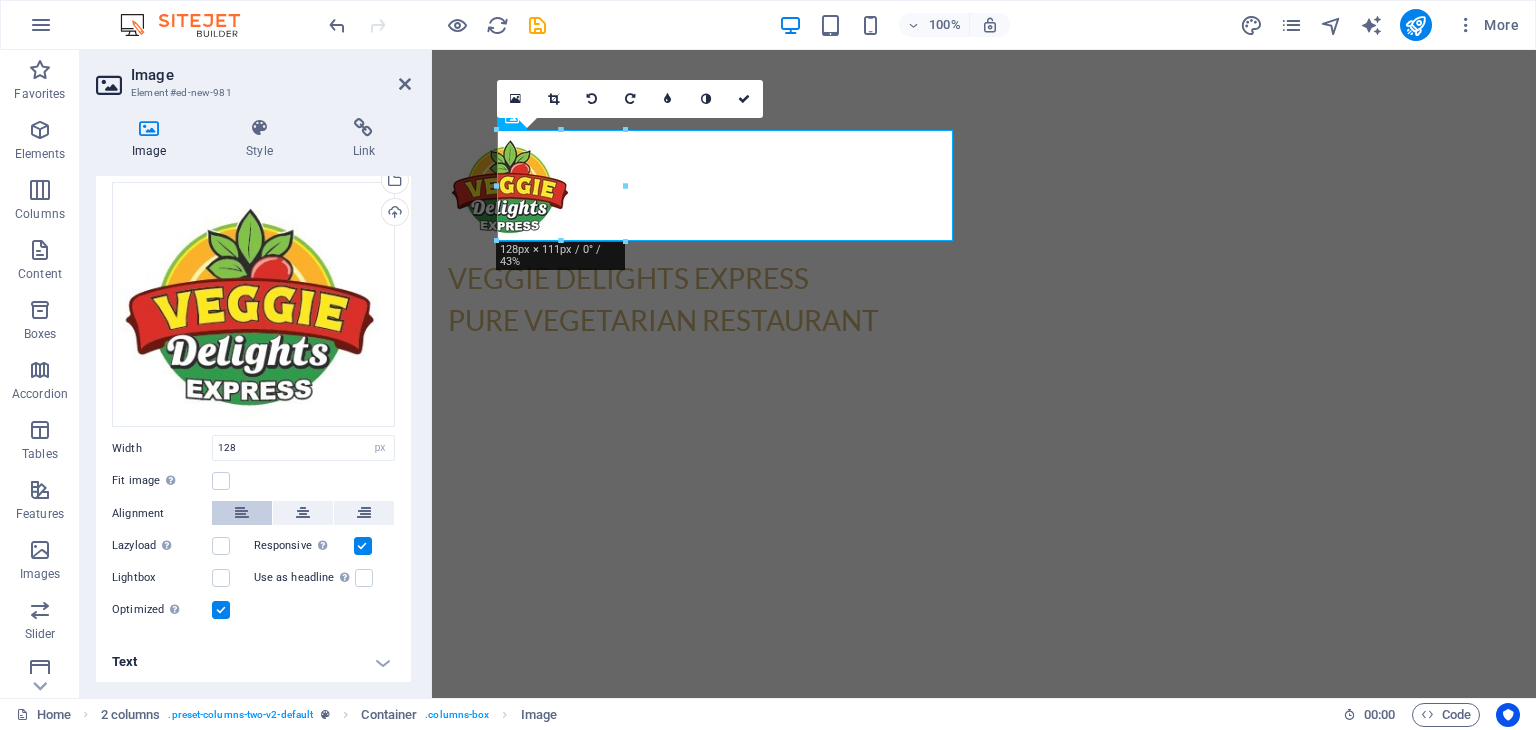 click at bounding box center [242, 513] 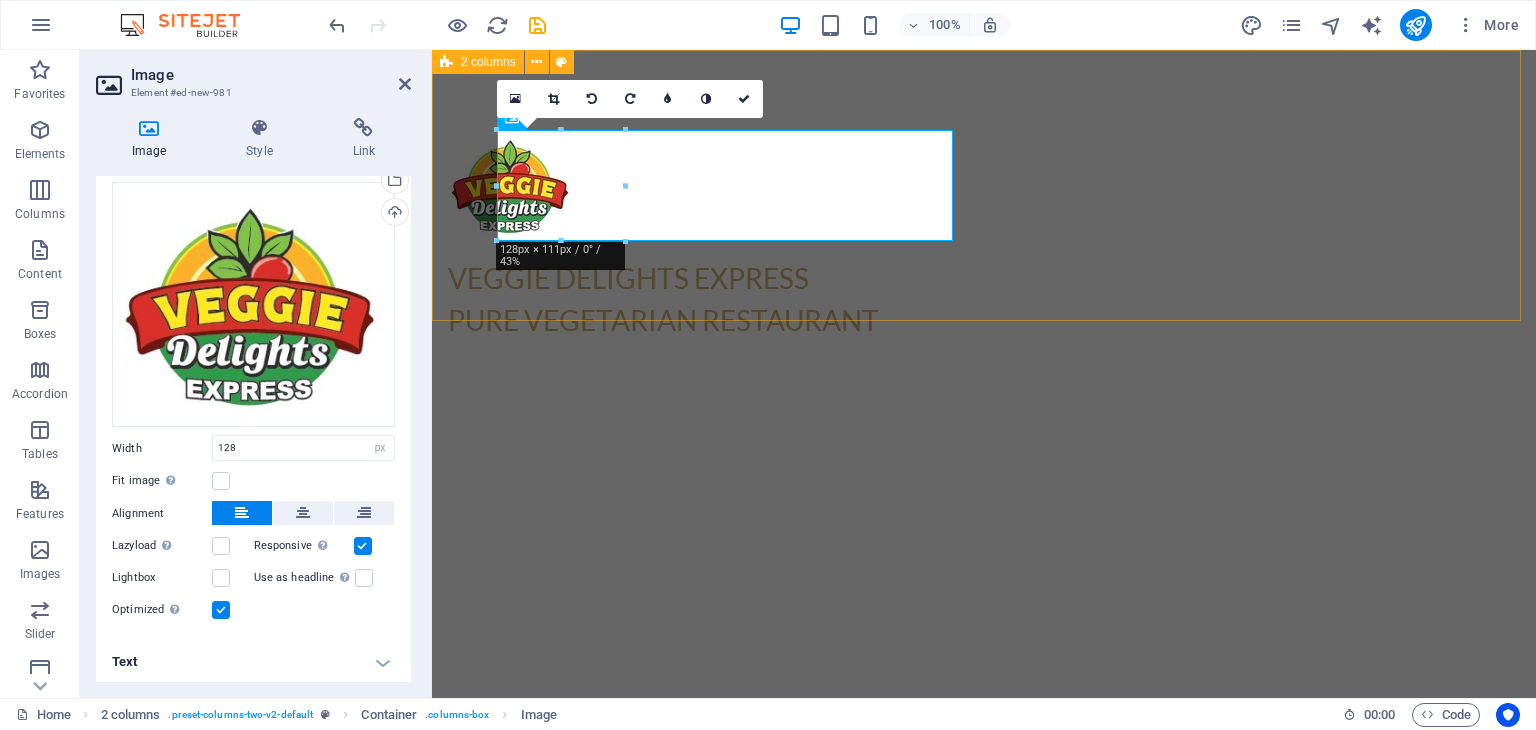 click on "VEGGIE DELIGHTS EXPRESS PURE VEGETARIAN RESTAURANT" at bounding box center (984, 235) 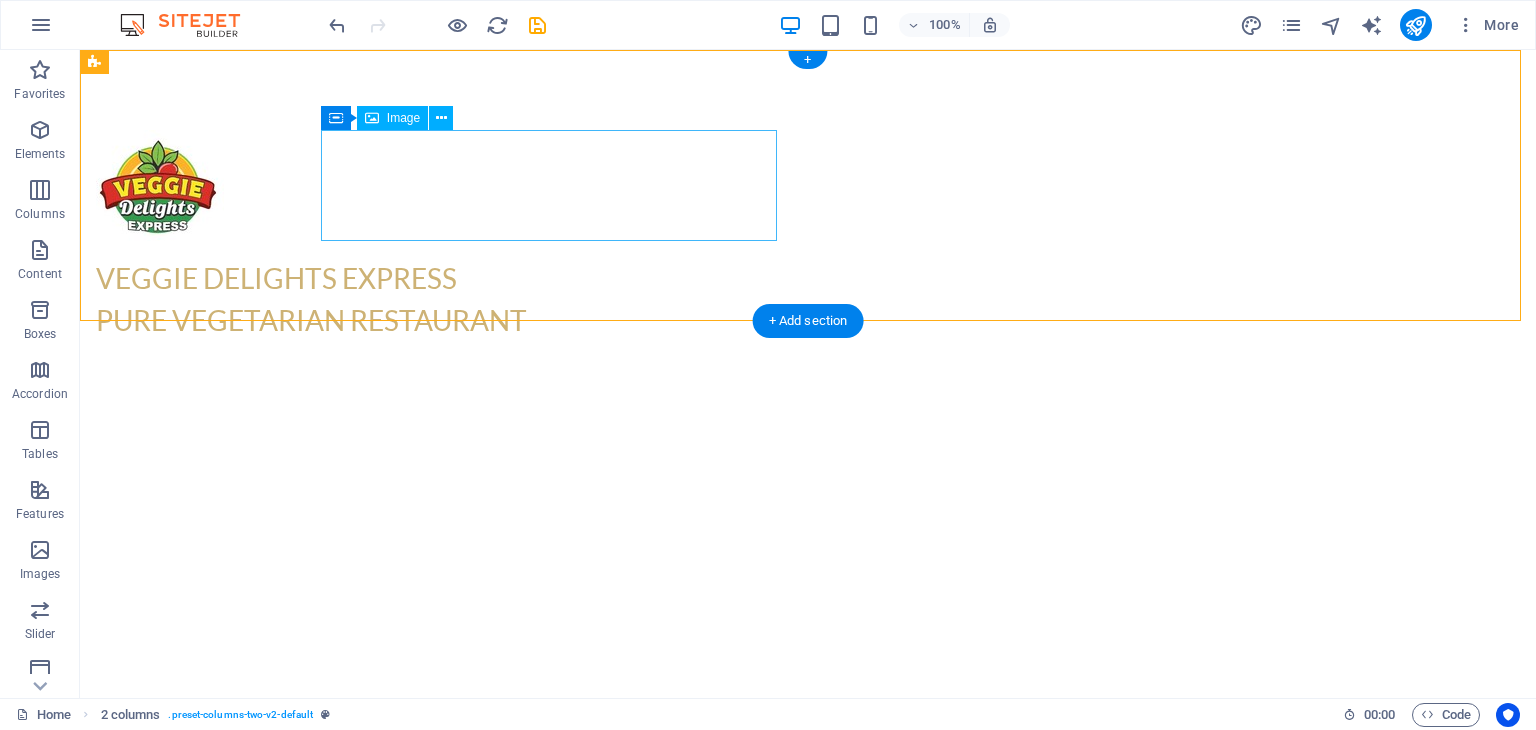 click at bounding box center (324, 185) 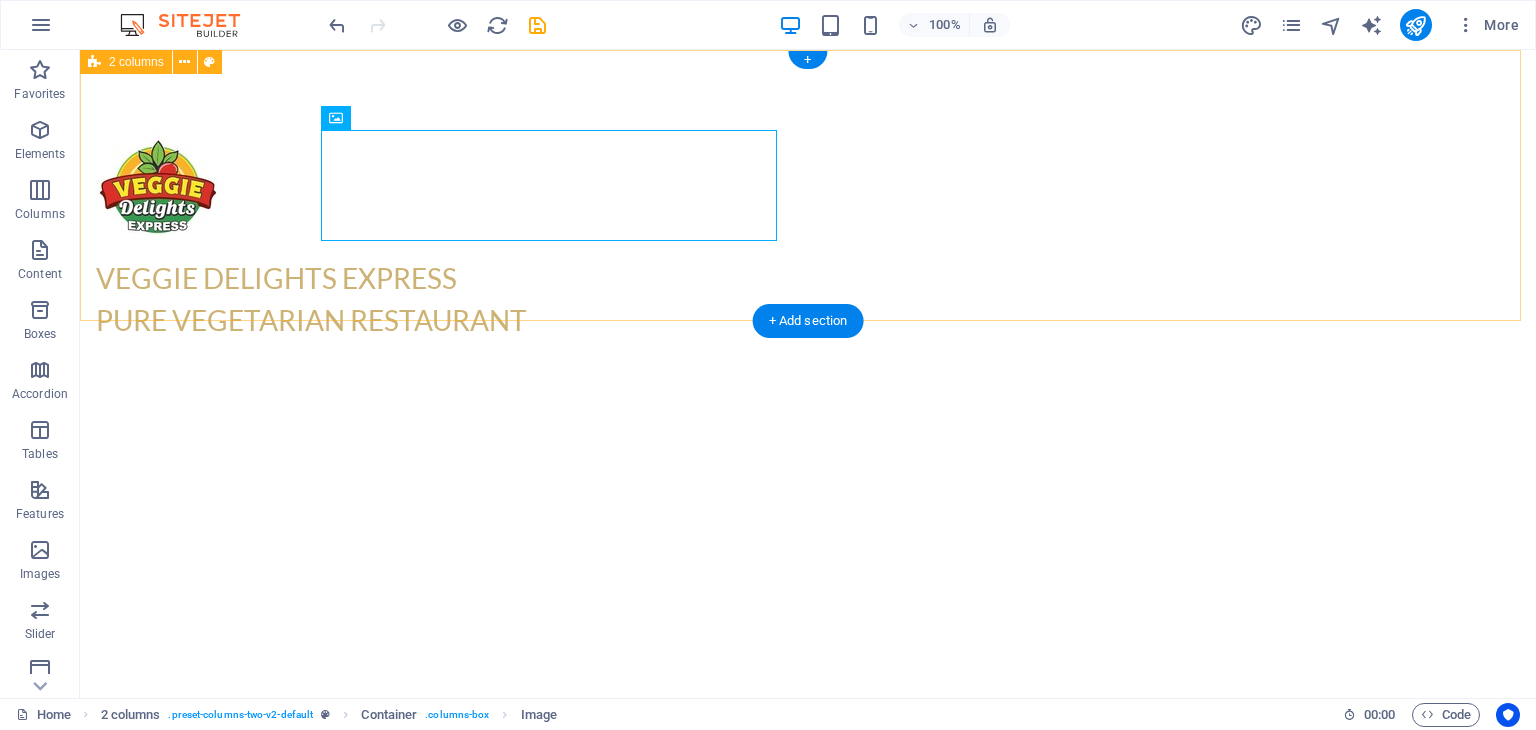 click on "VEGGIE DELIGHTS EXPRESS PURE VEGETARIAN RESTAURANT" at bounding box center [808, 235] 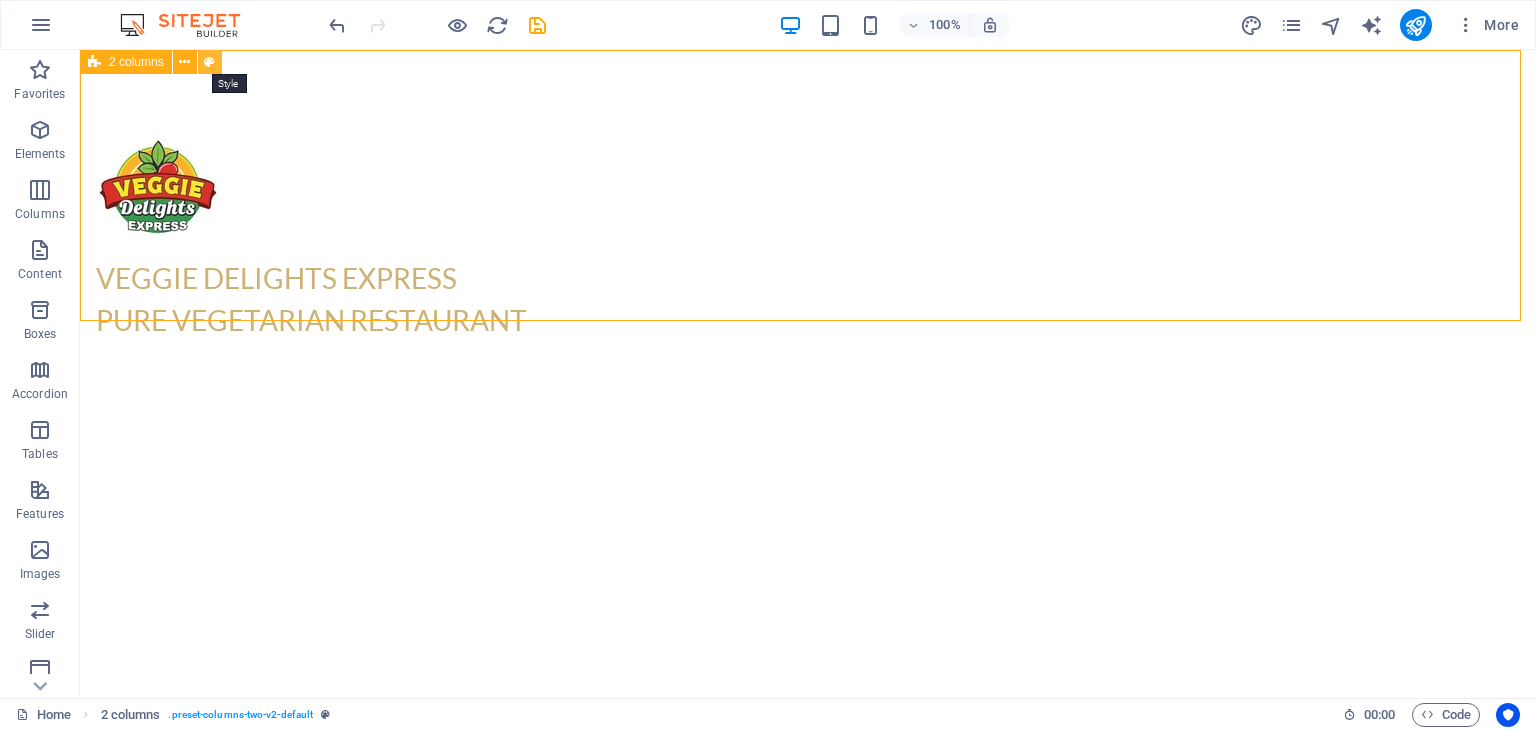 click at bounding box center (209, 62) 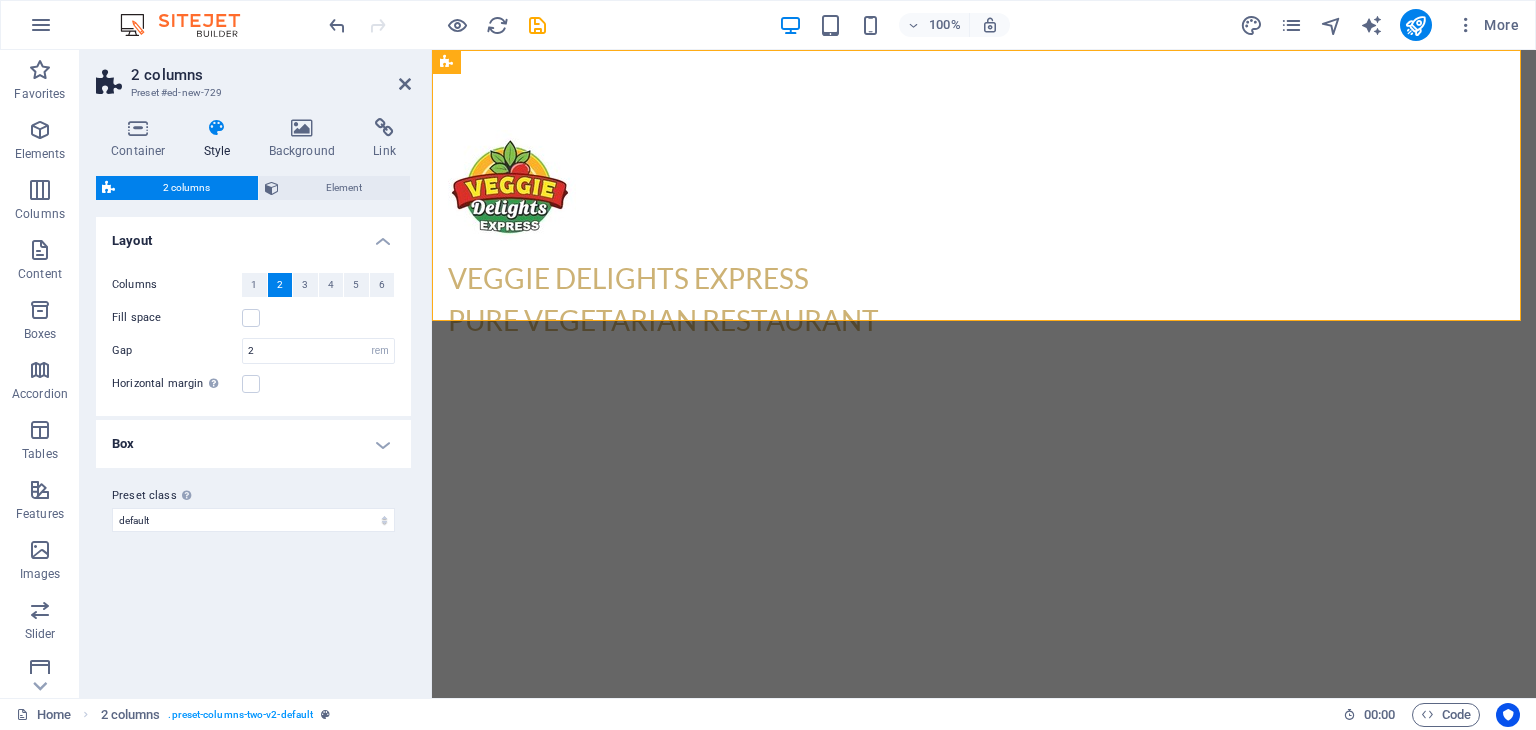 click on "Style" at bounding box center [221, 139] 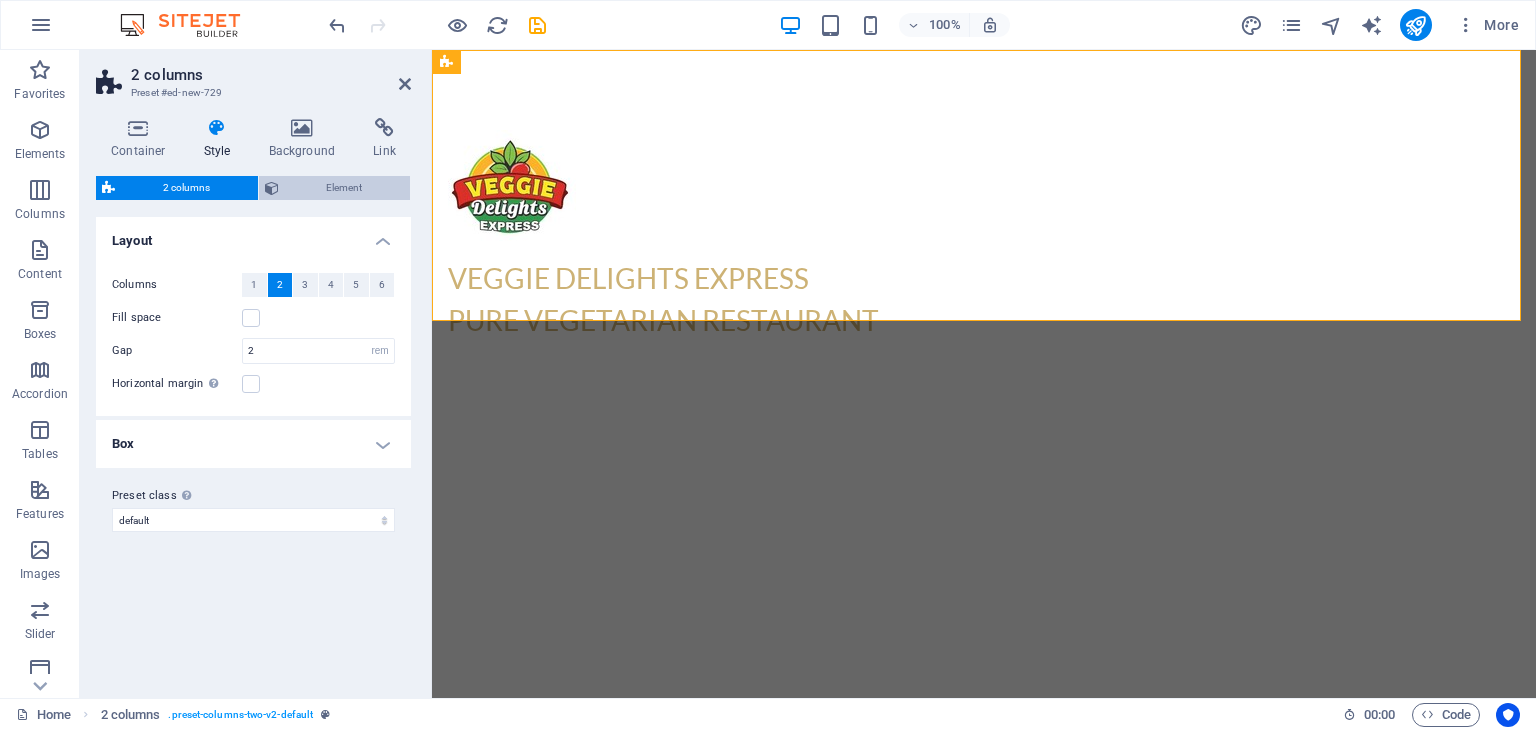 click on "Element" at bounding box center [345, 188] 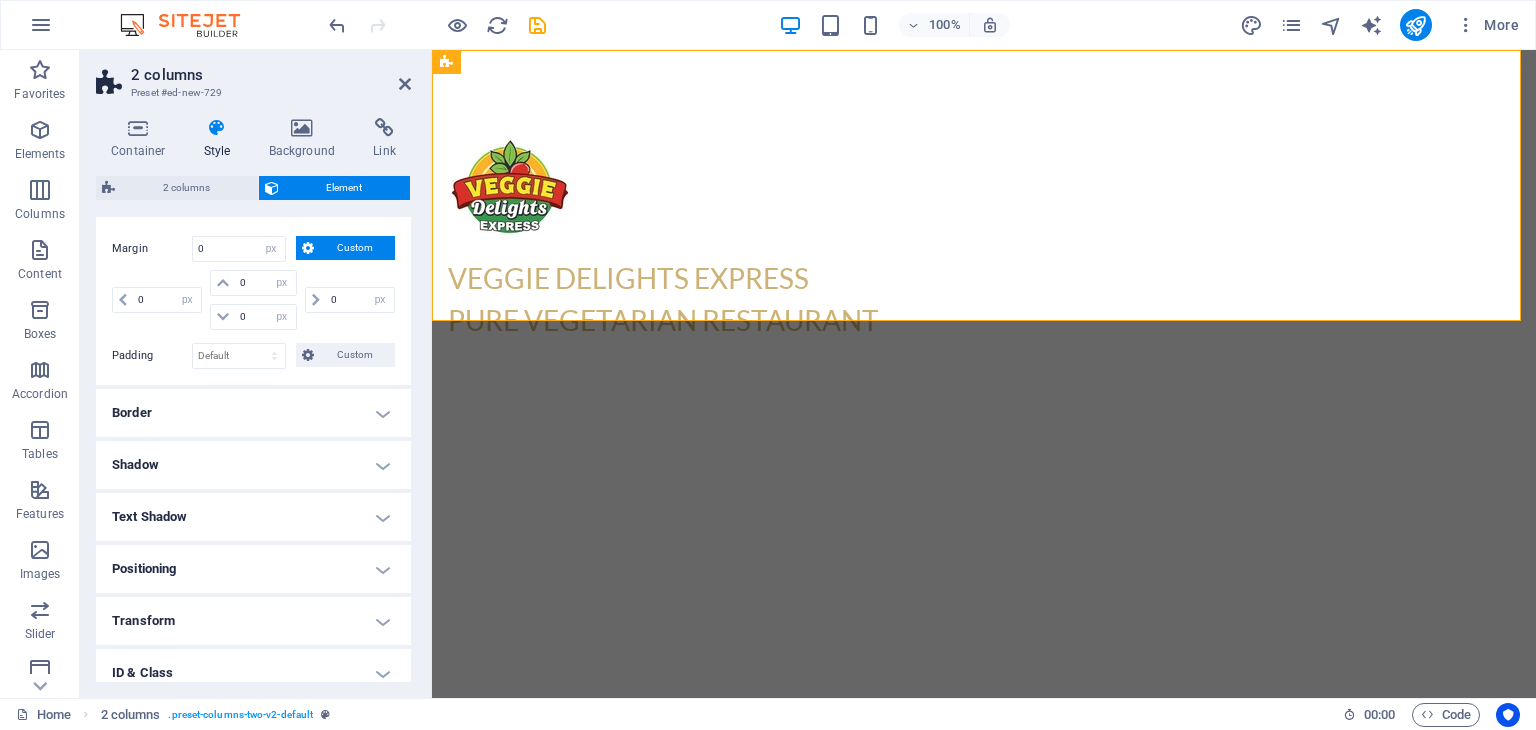 scroll, scrollTop: 0, scrollLeft: 0, axis: both 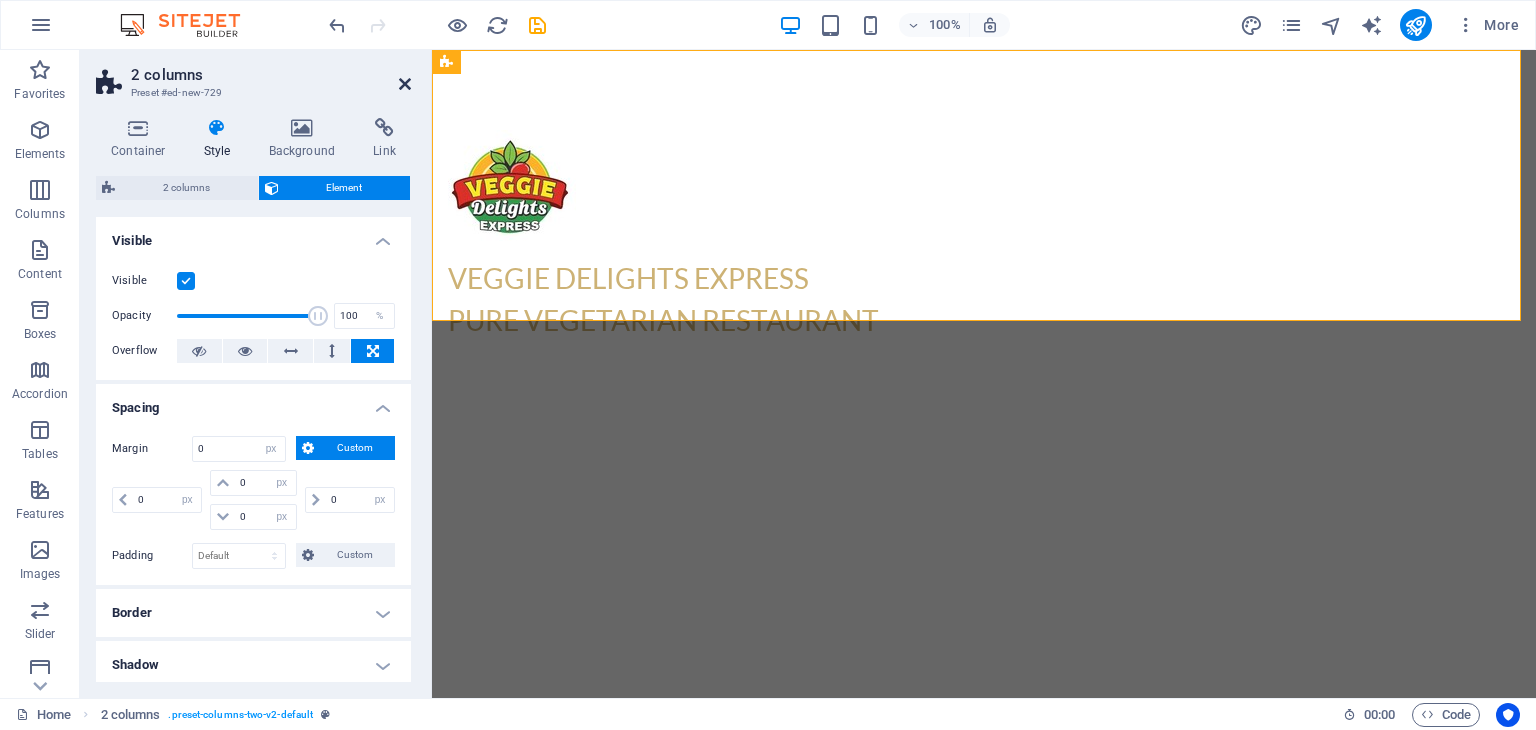 drag, startPoint x: 407, startPoint y: 77, endPoint x: 430, endPoint y: 71, distance: 23.769728 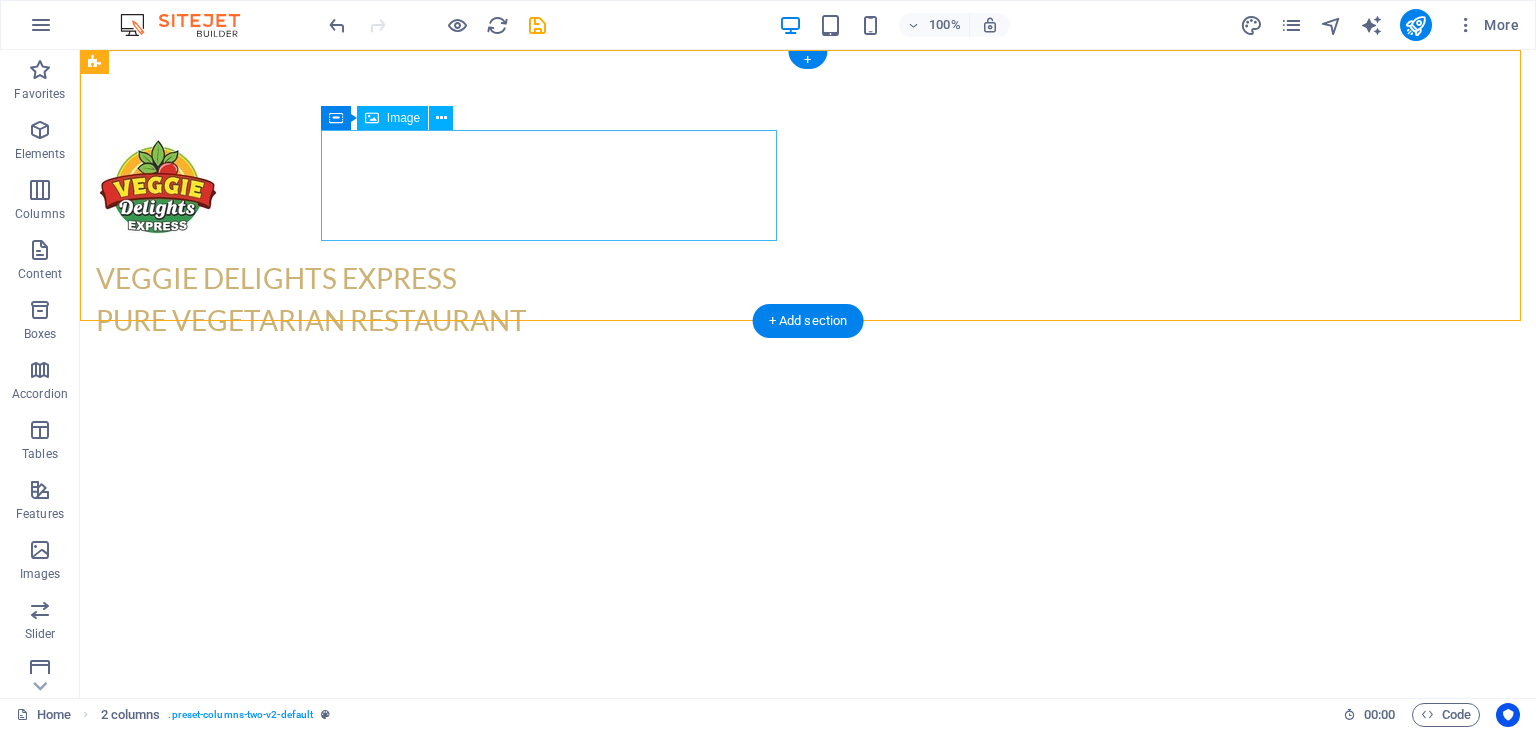 click at bounding box center (324, 185) 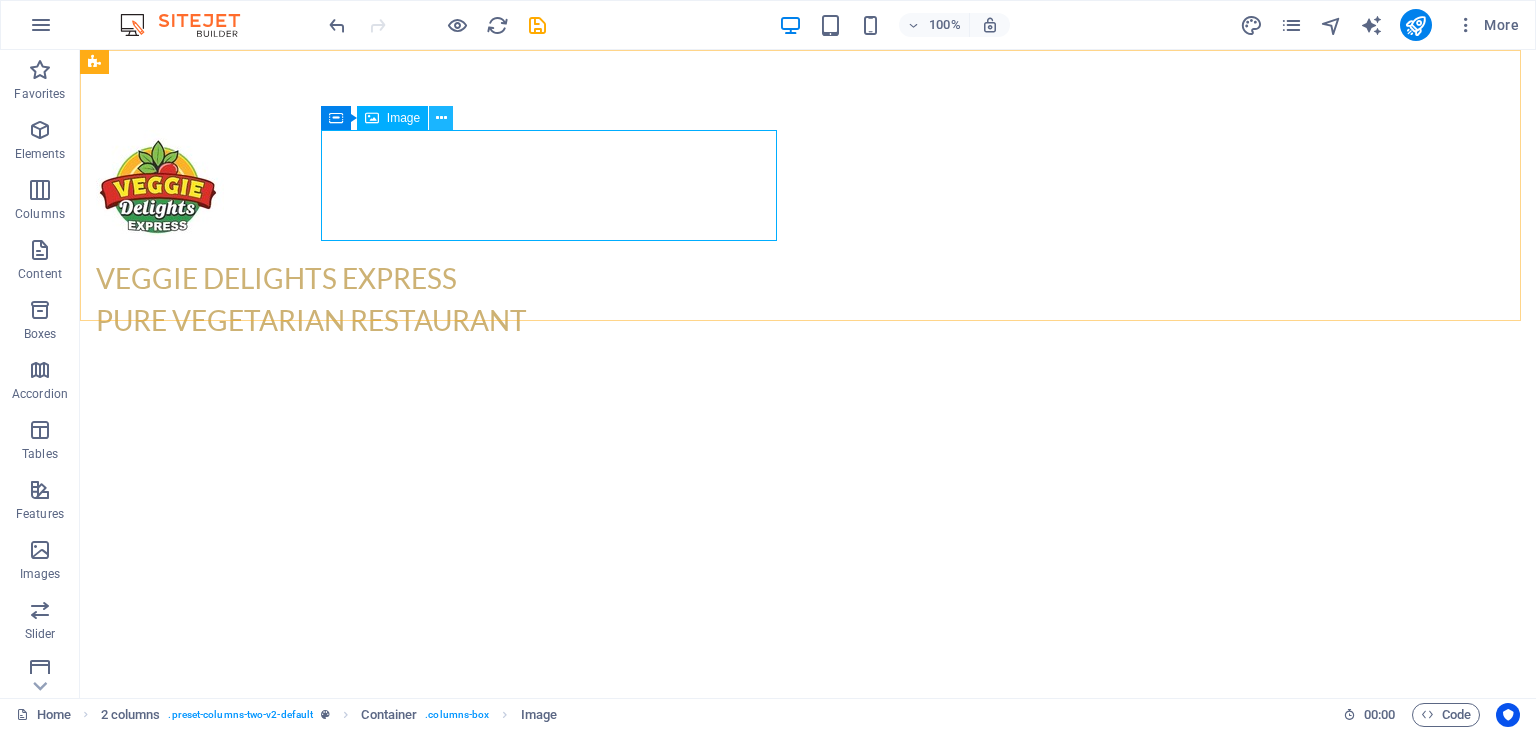 click at bounding box center [441, 118] 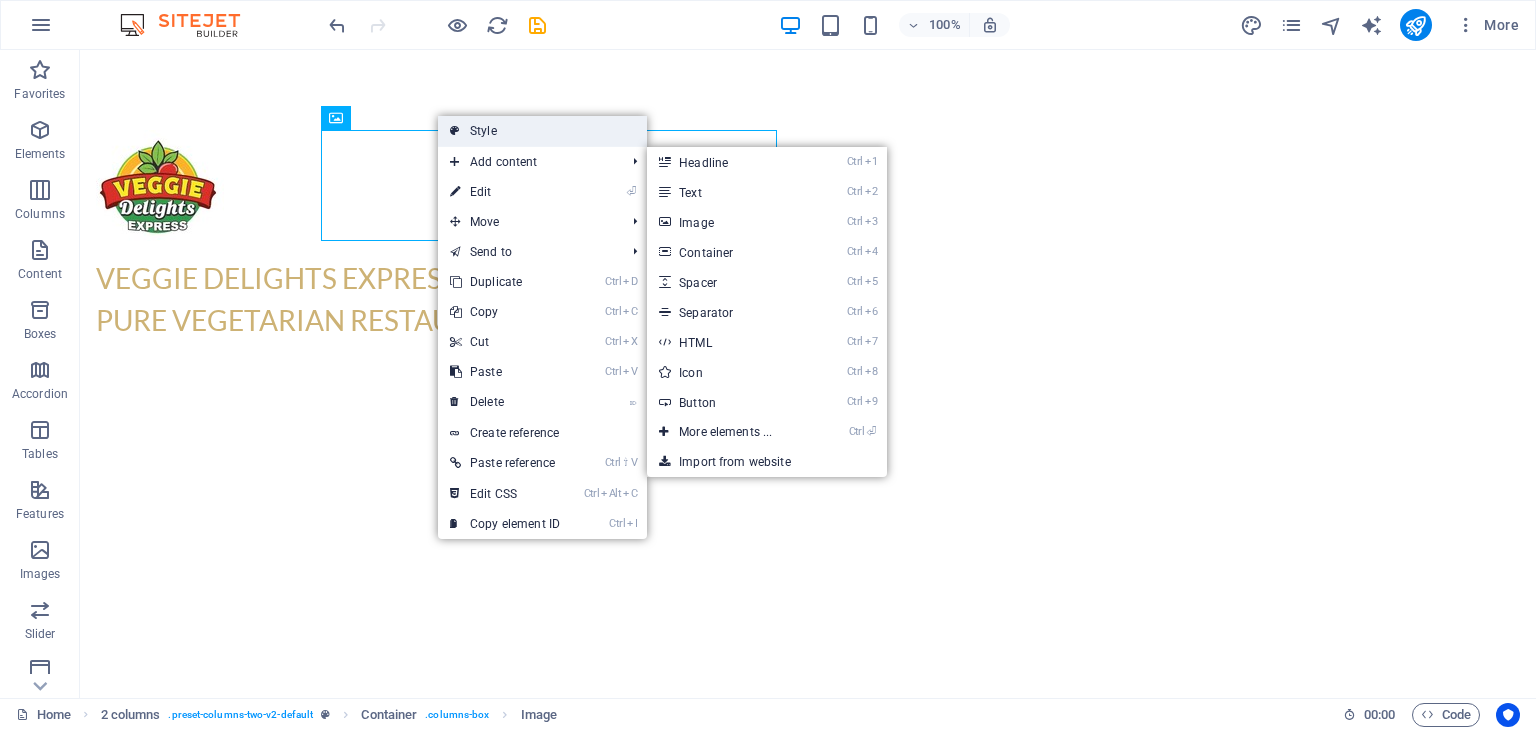 click on "Style" at bounding box center (542, 131) 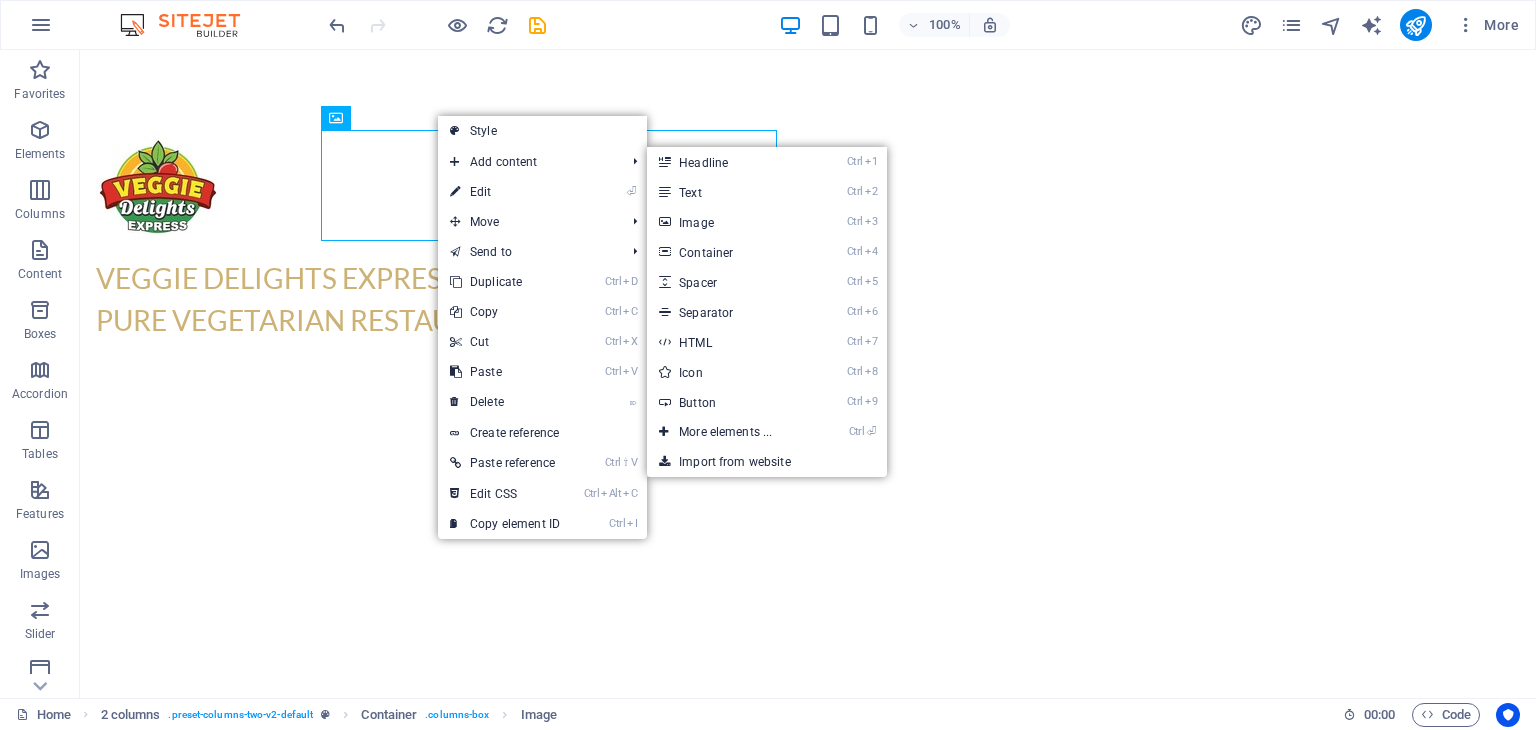 select on "px" 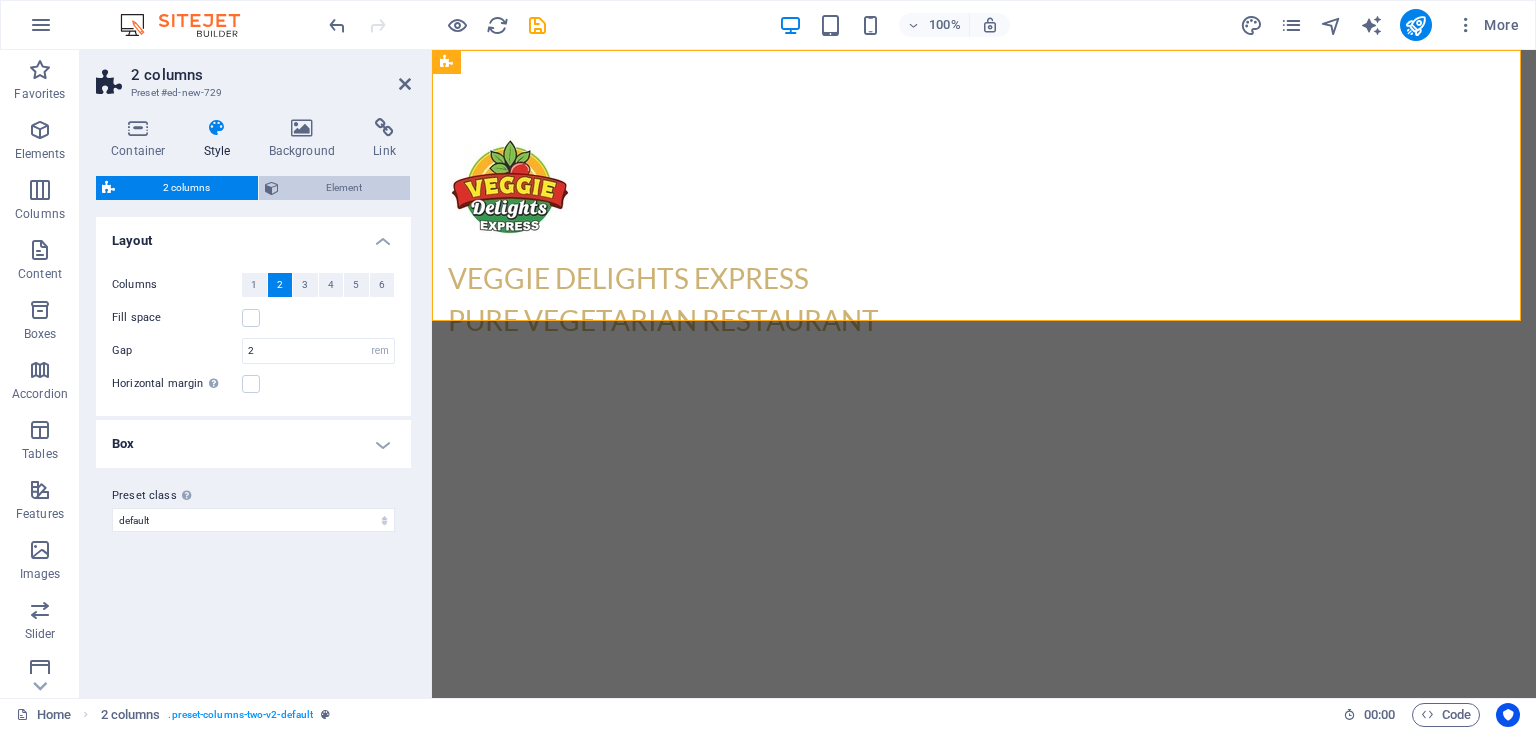 click on "Element" at bounding box center (345, 188) 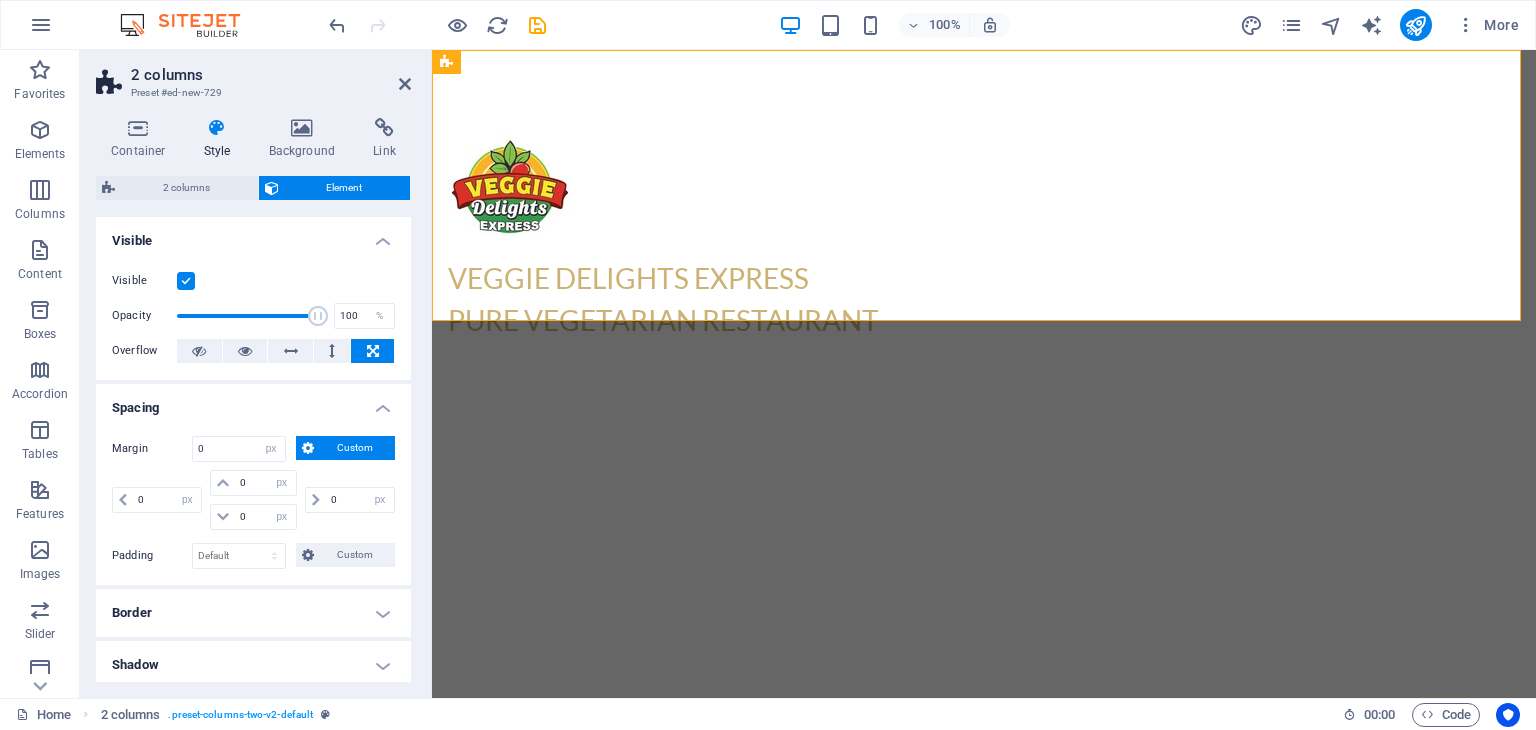 click on "Visible" at bounding box center (253, 235) 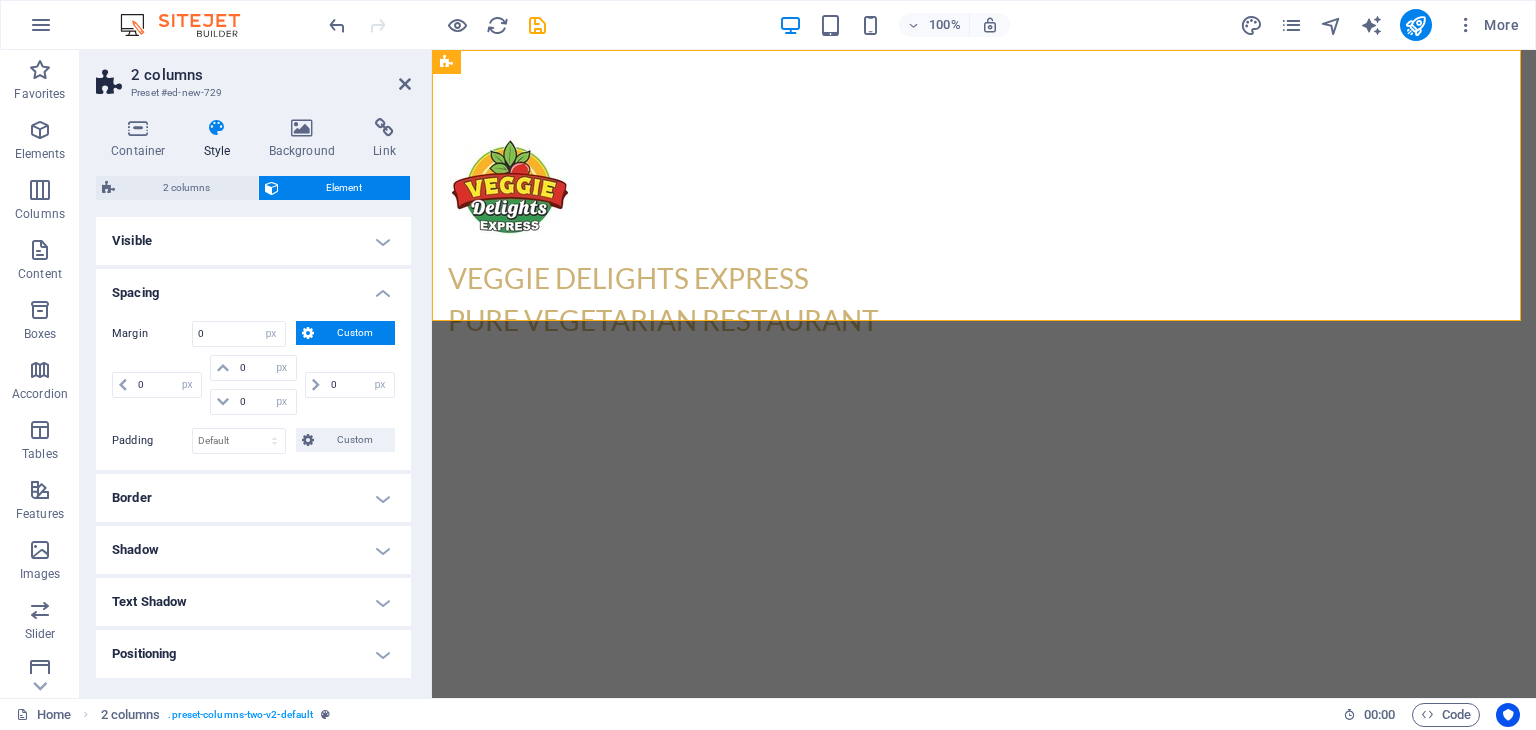 click on "Spacing" at bounding box center [253, 287] 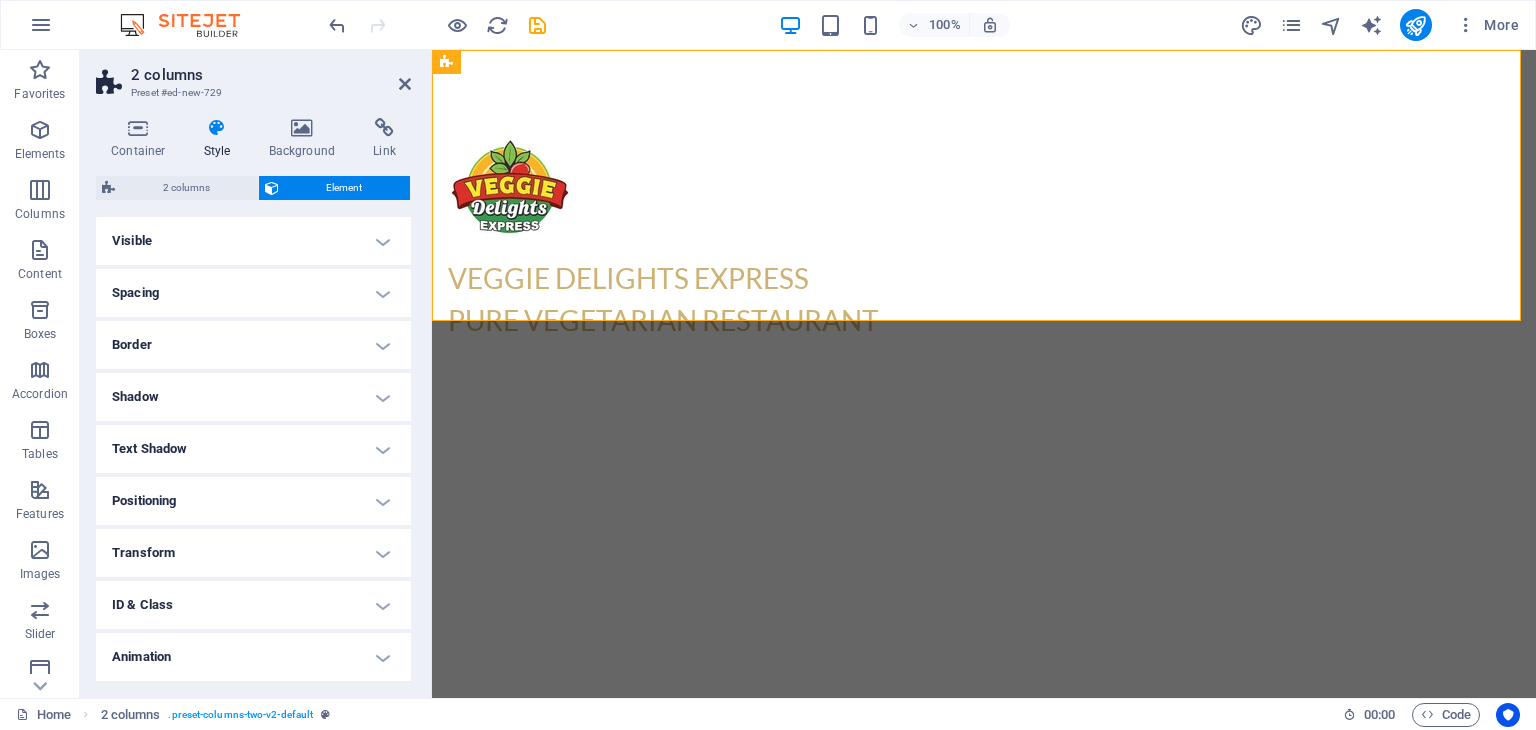 click on "Visible" at bounding box center [253, 241] 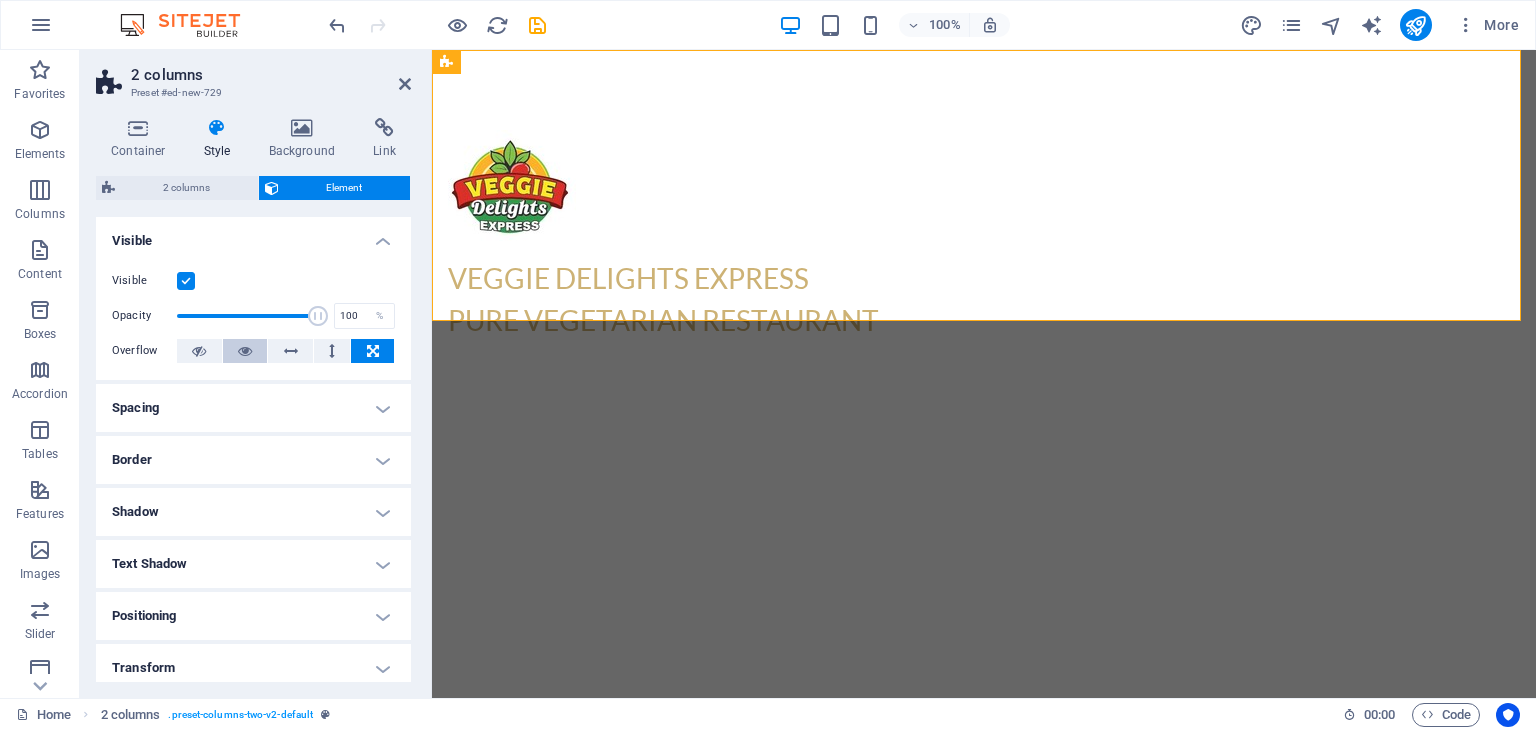 click at bounding box center (245, 351) 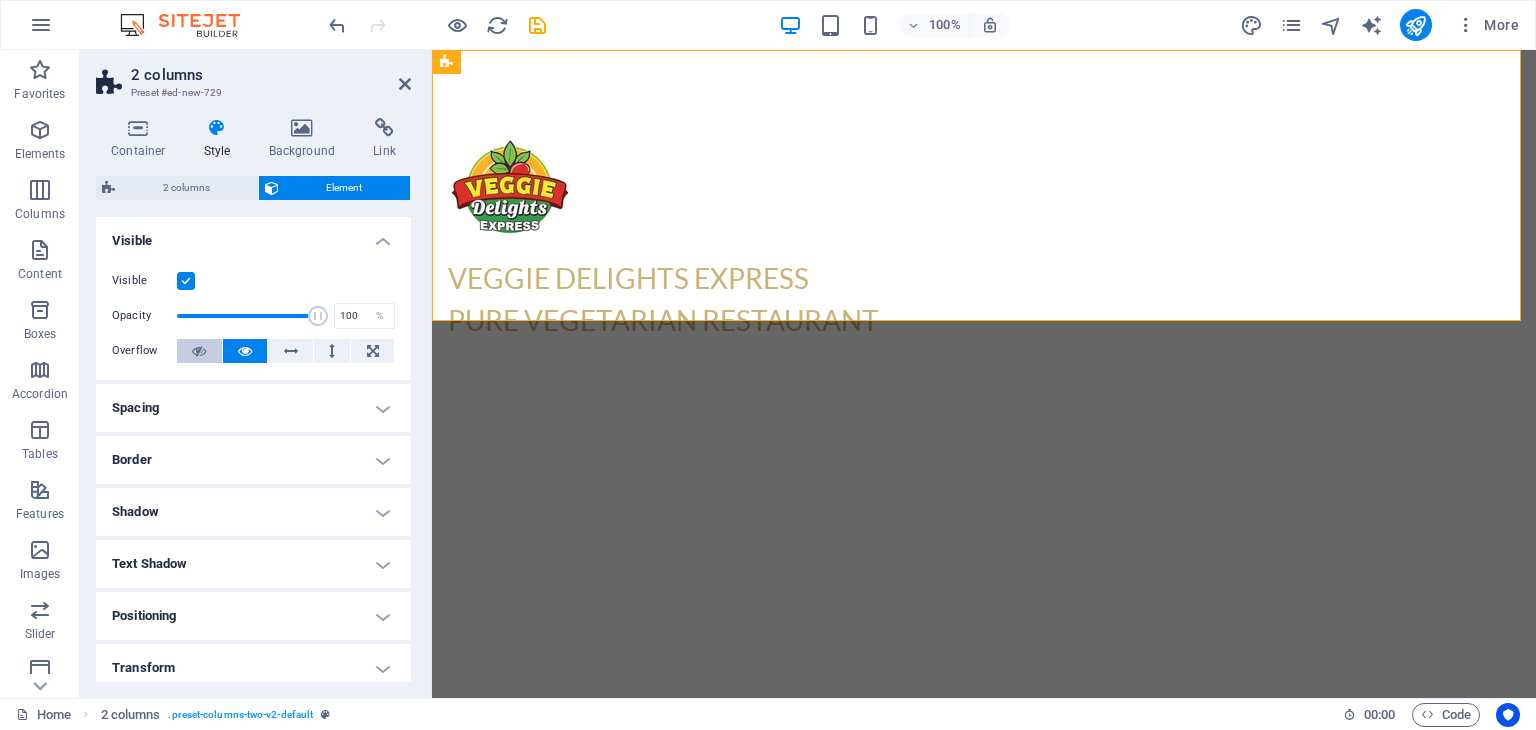 click at bounding box center (199, 351) 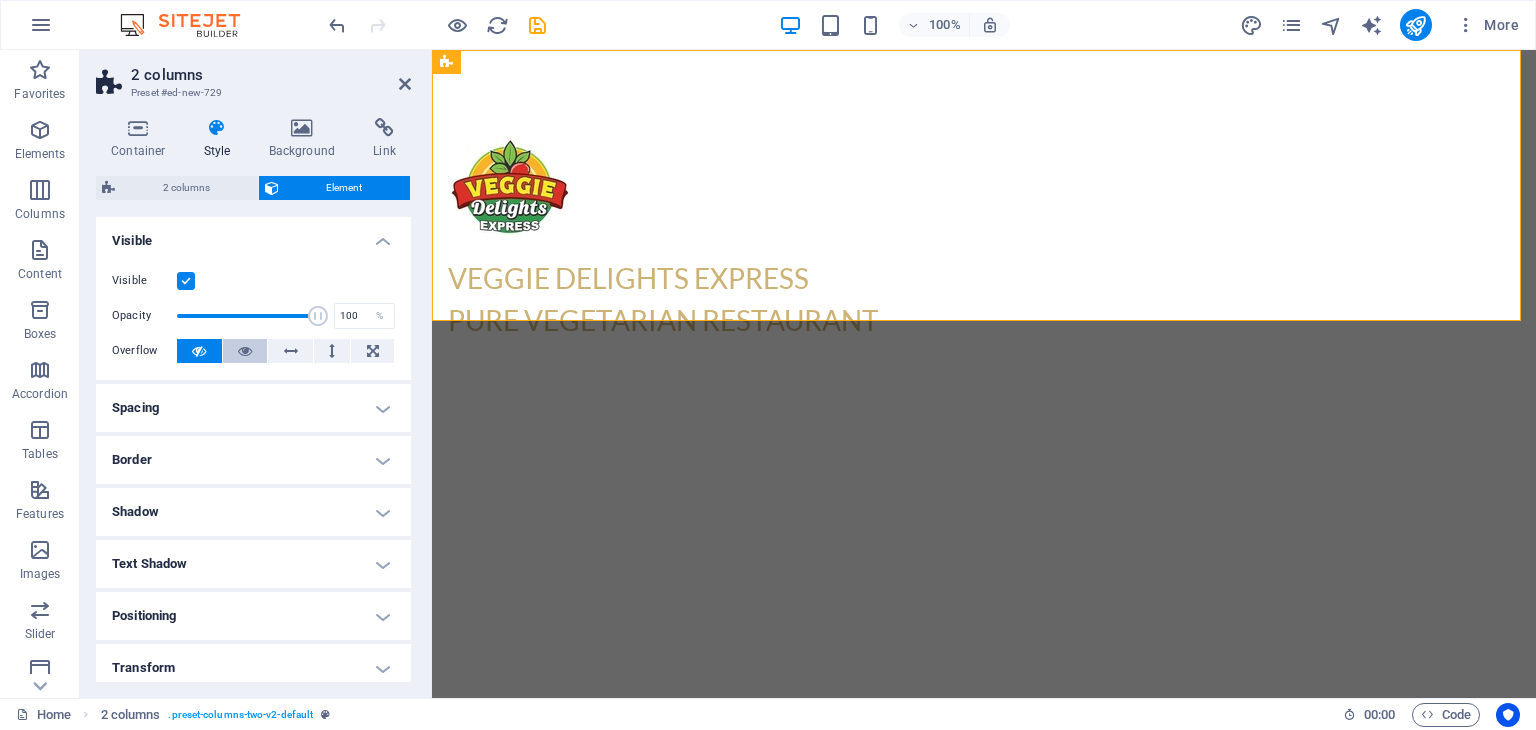click at bounding box center [245, 351] 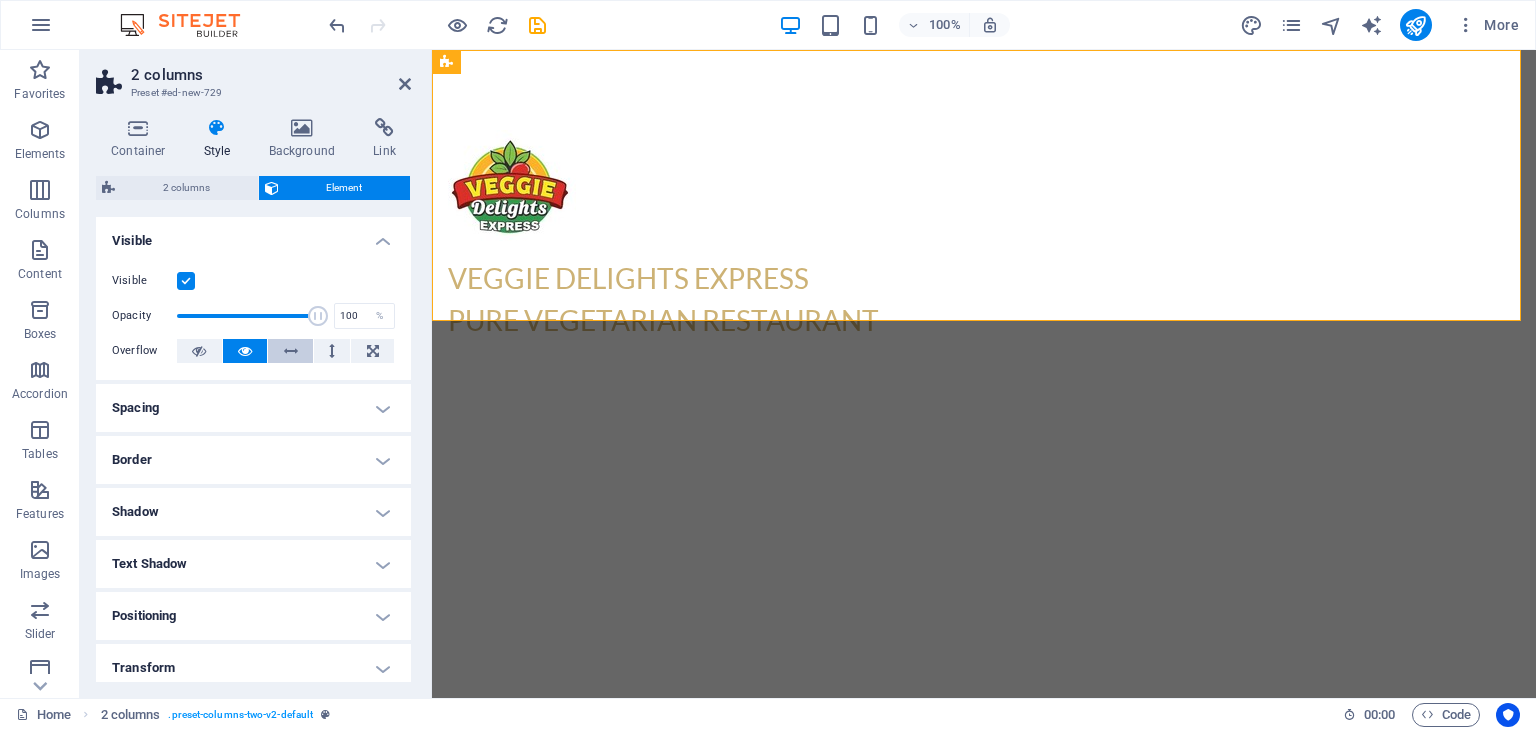 click at bounding box center (291, 351) 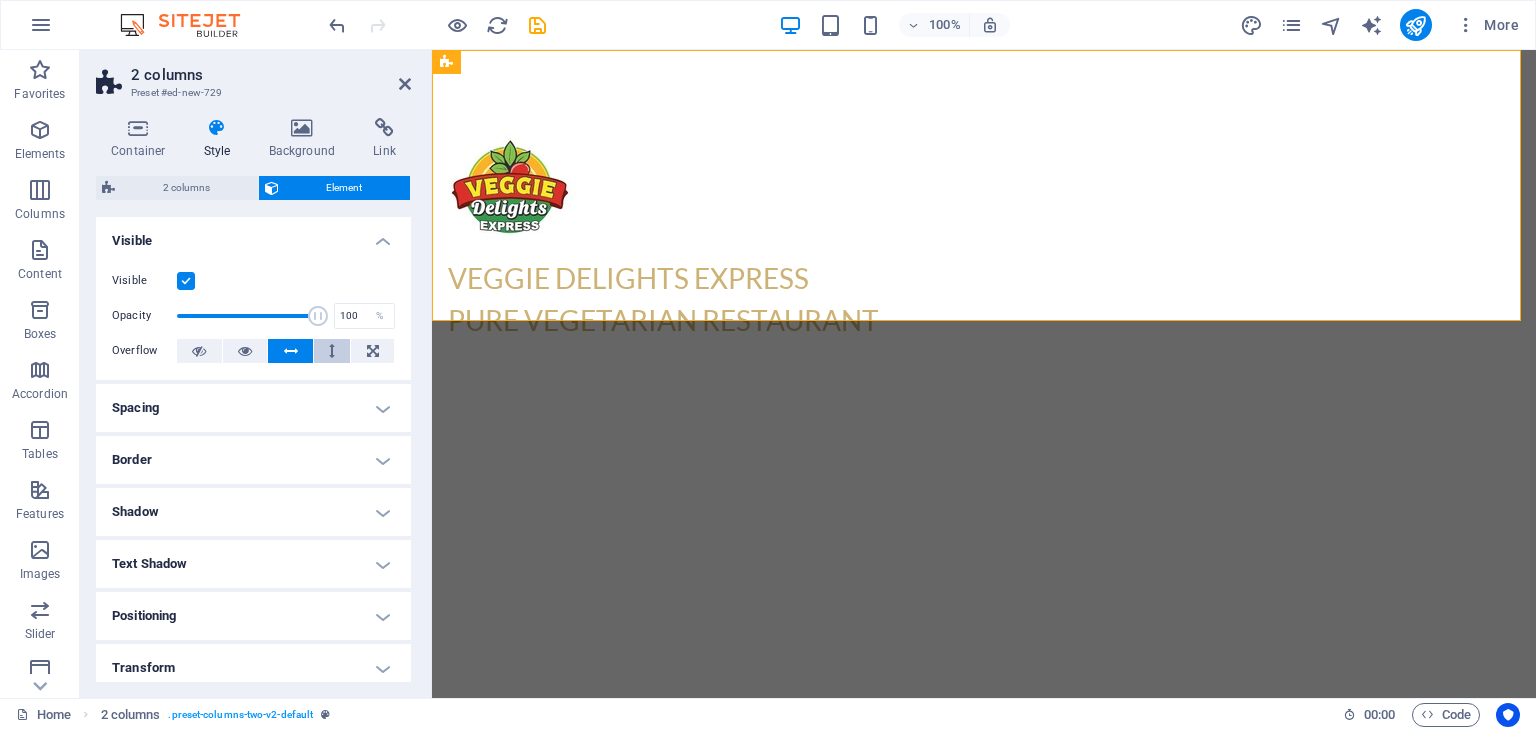 click at bounding box center [332, 351] 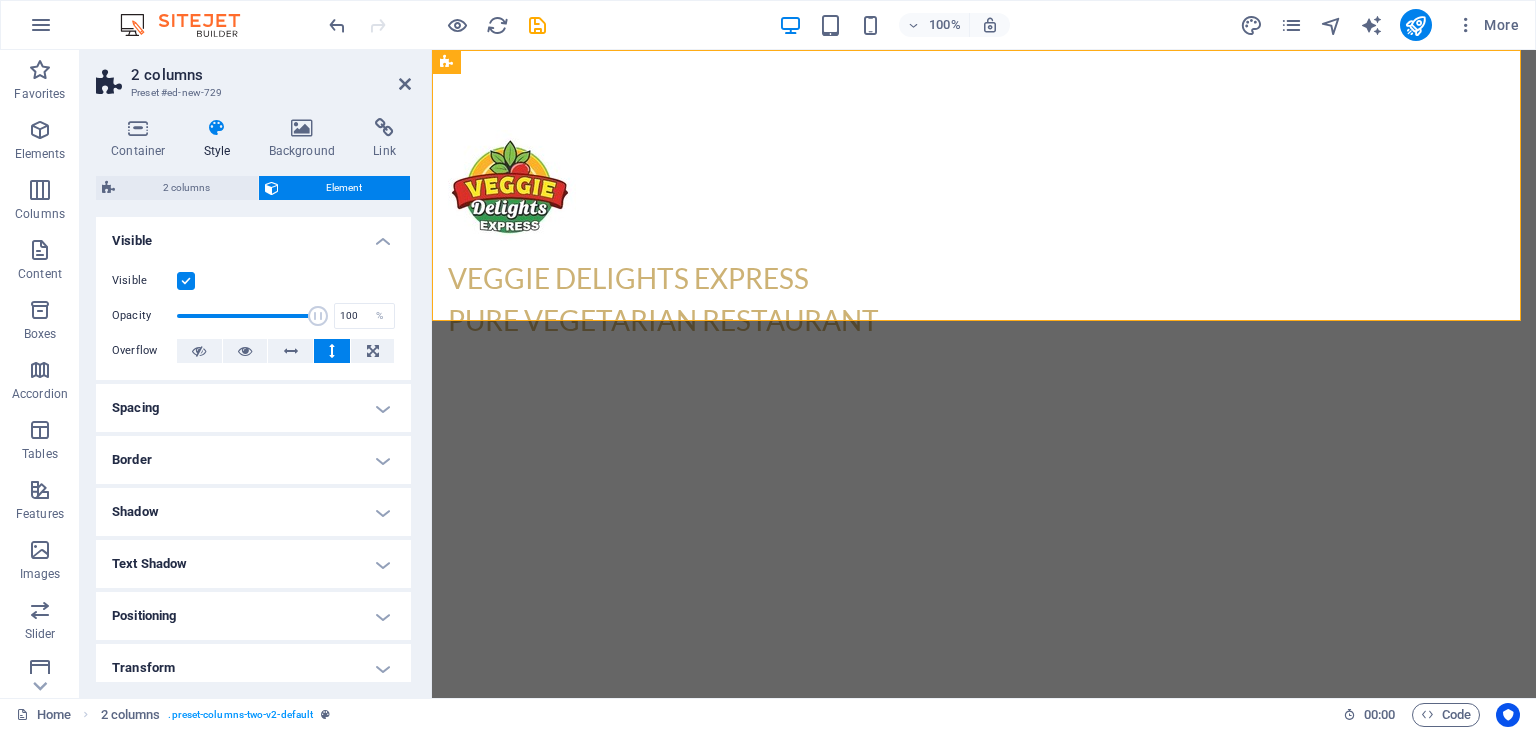 click at bounding box center [332, 351] 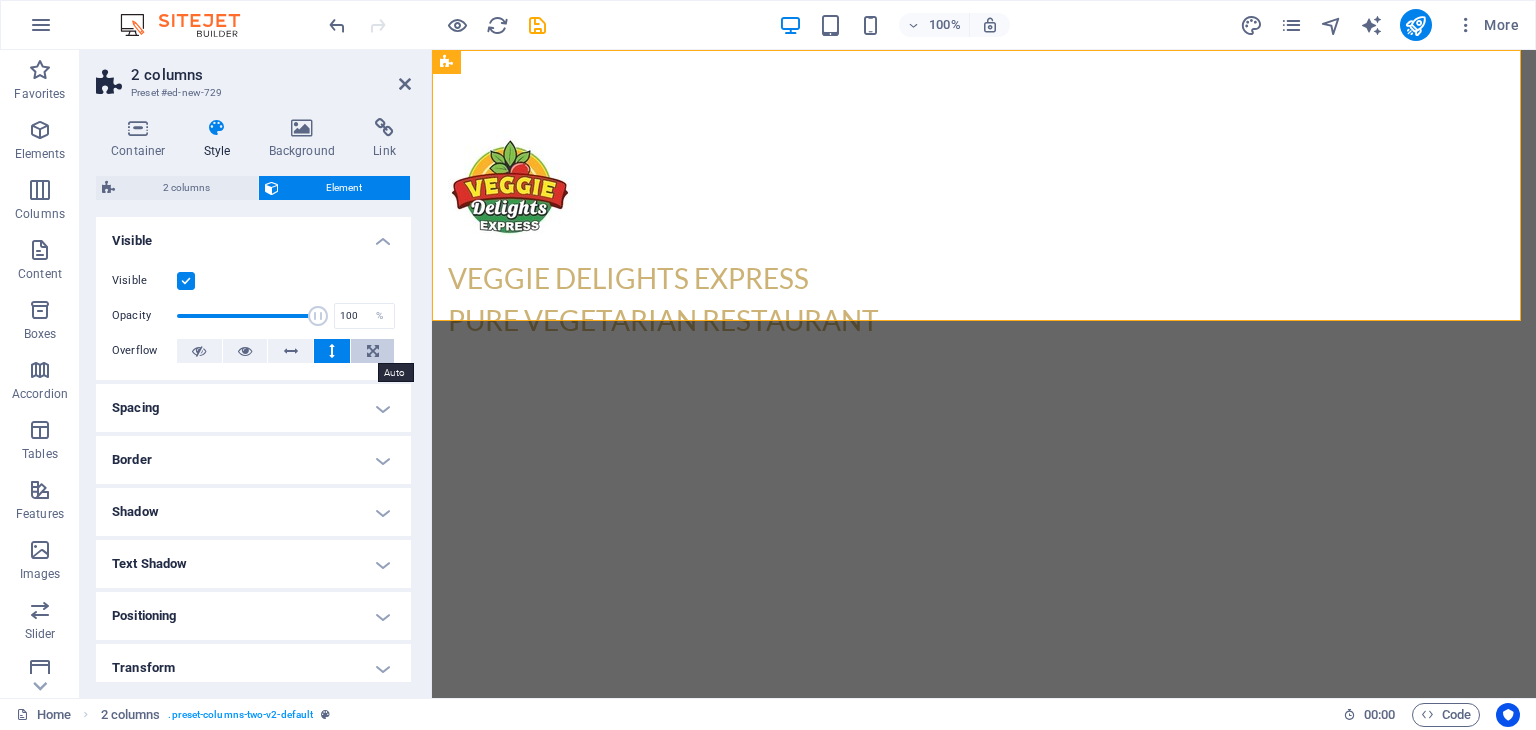 click at bounding box center [373, 351] 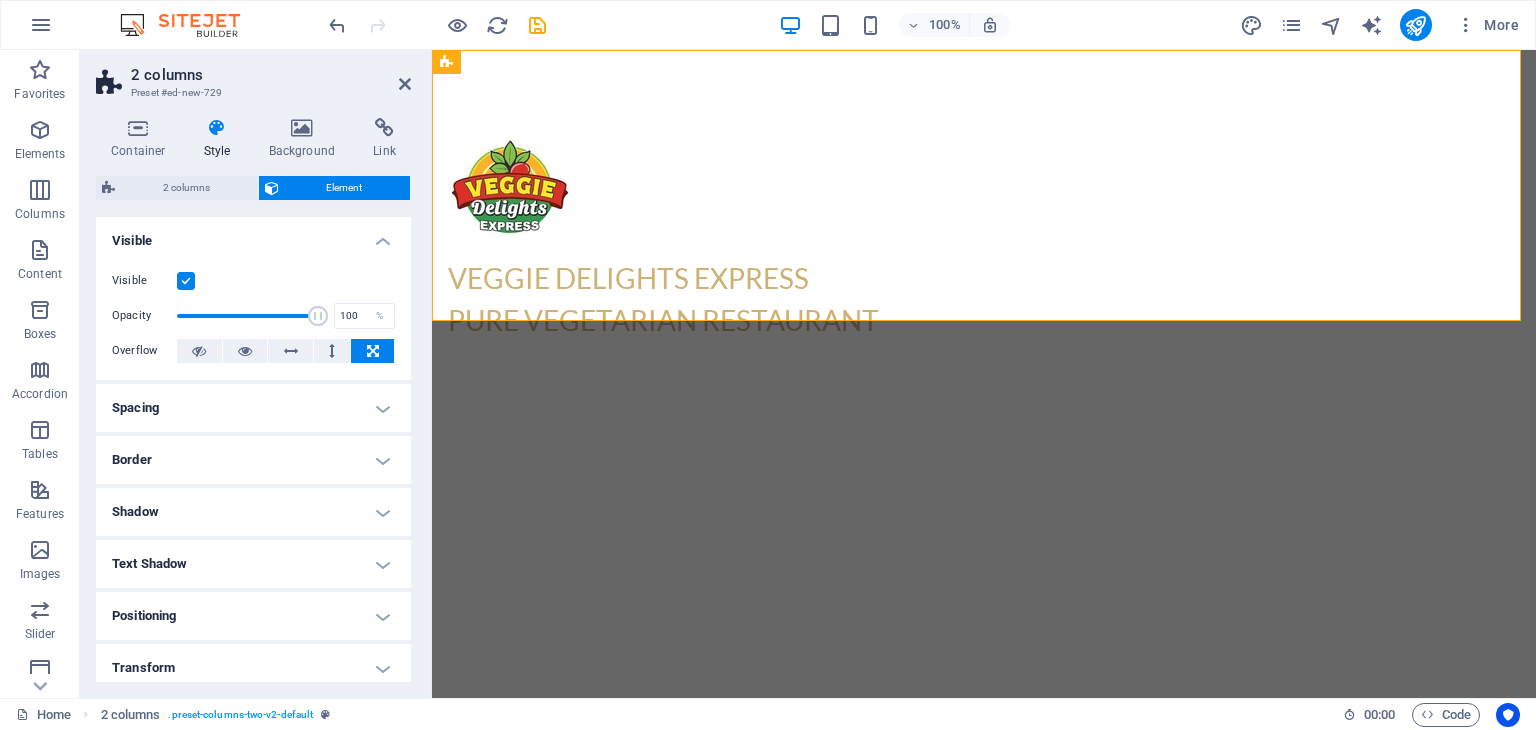 click at bounding box center [373, 351] 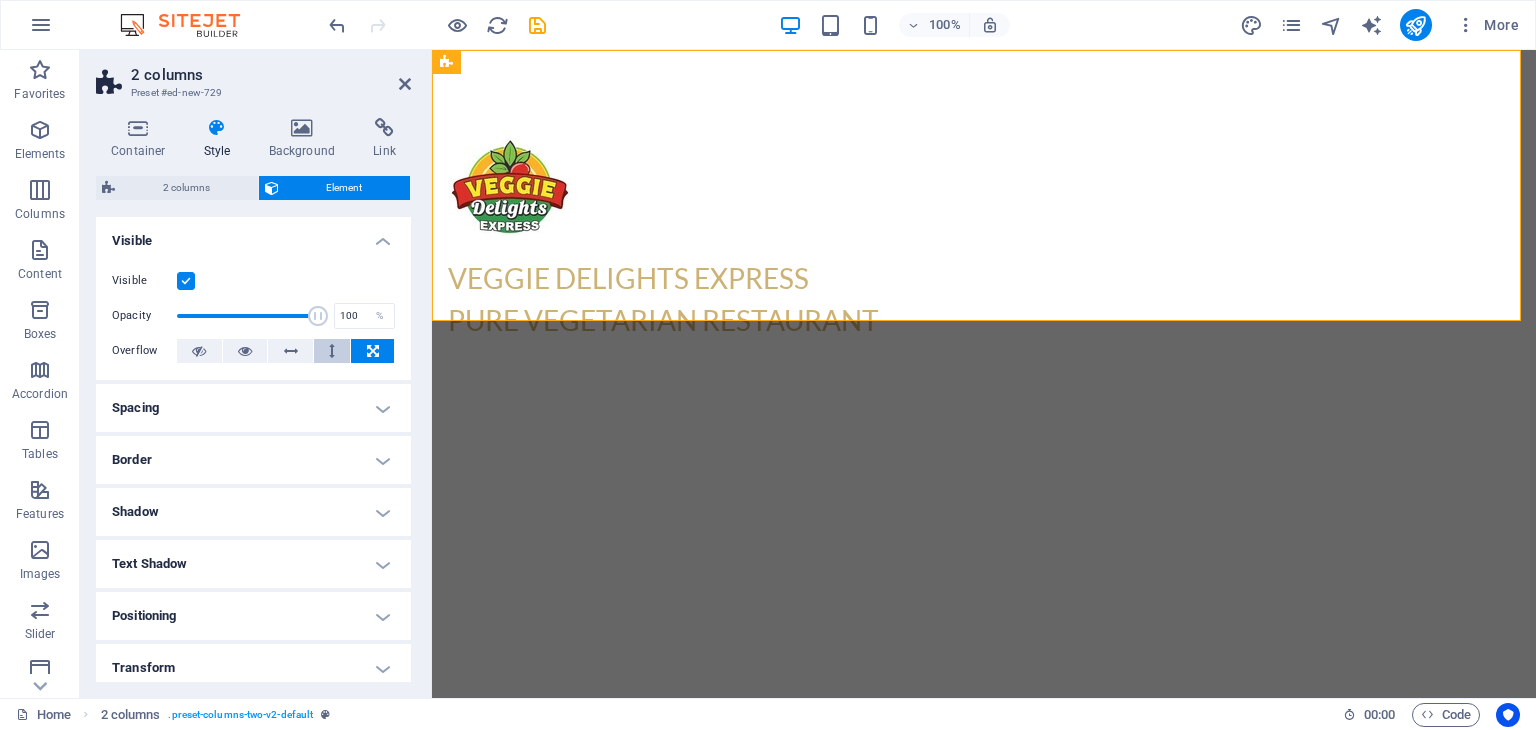 click at bounding box center (332, 351) 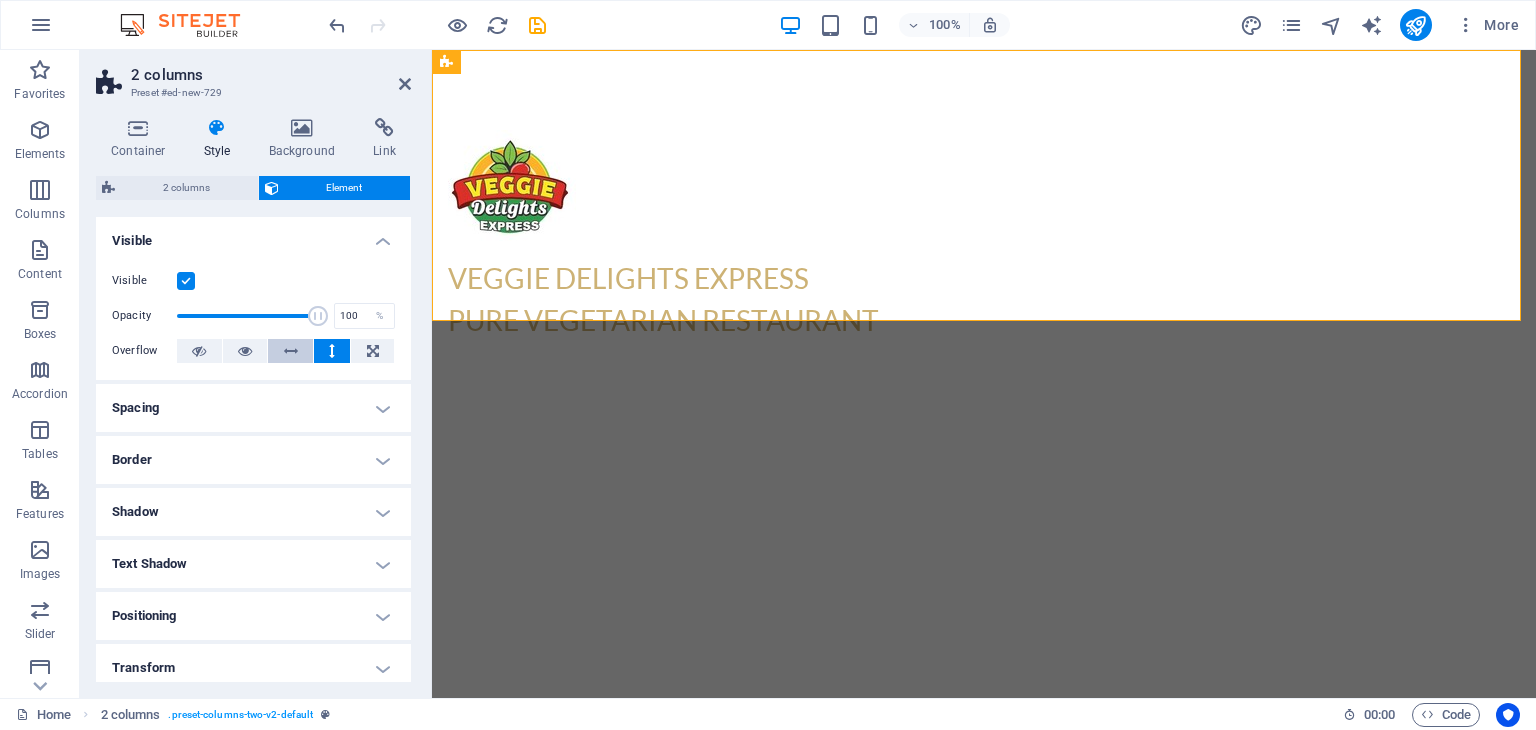 click at bounding box center (290, 351) 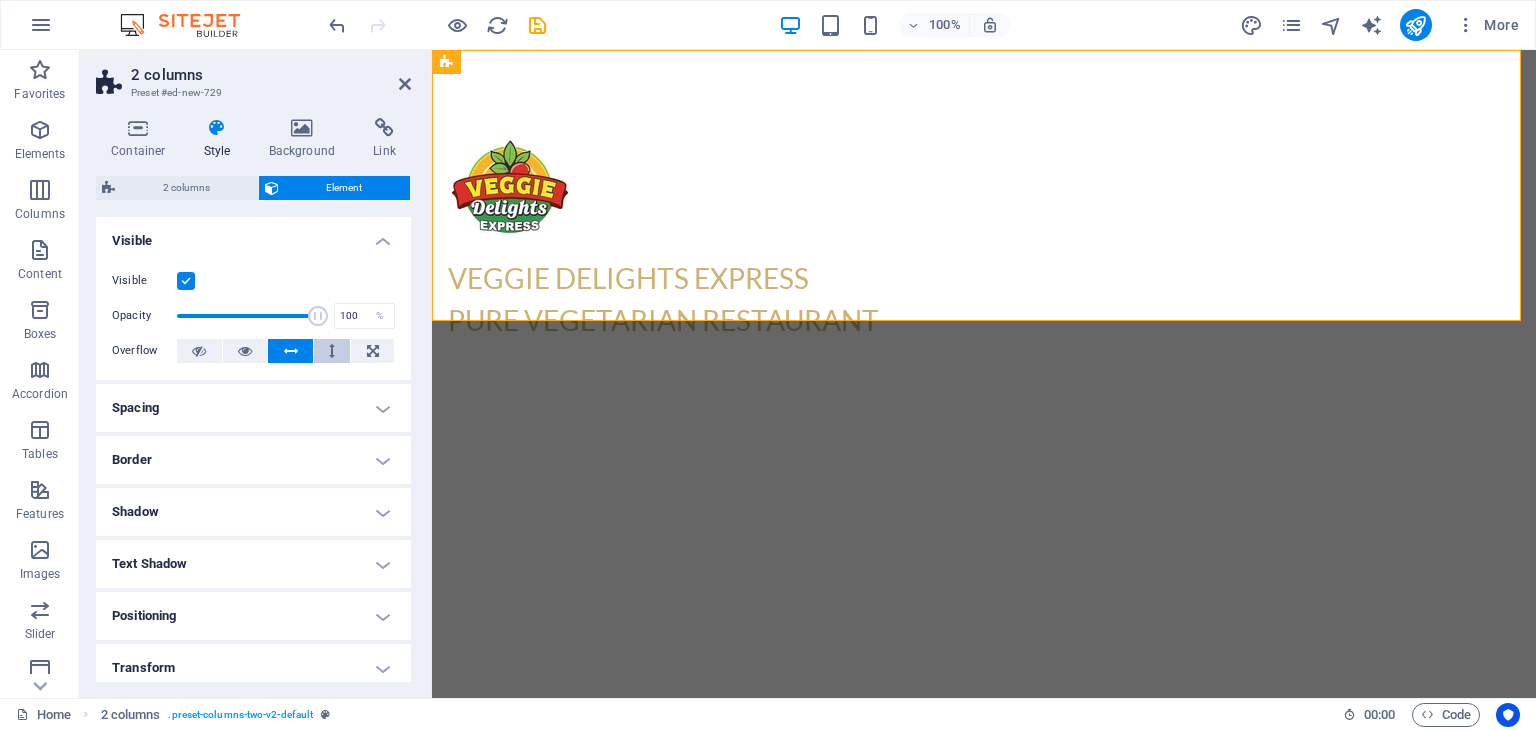 click at bounding box center [332, 351] 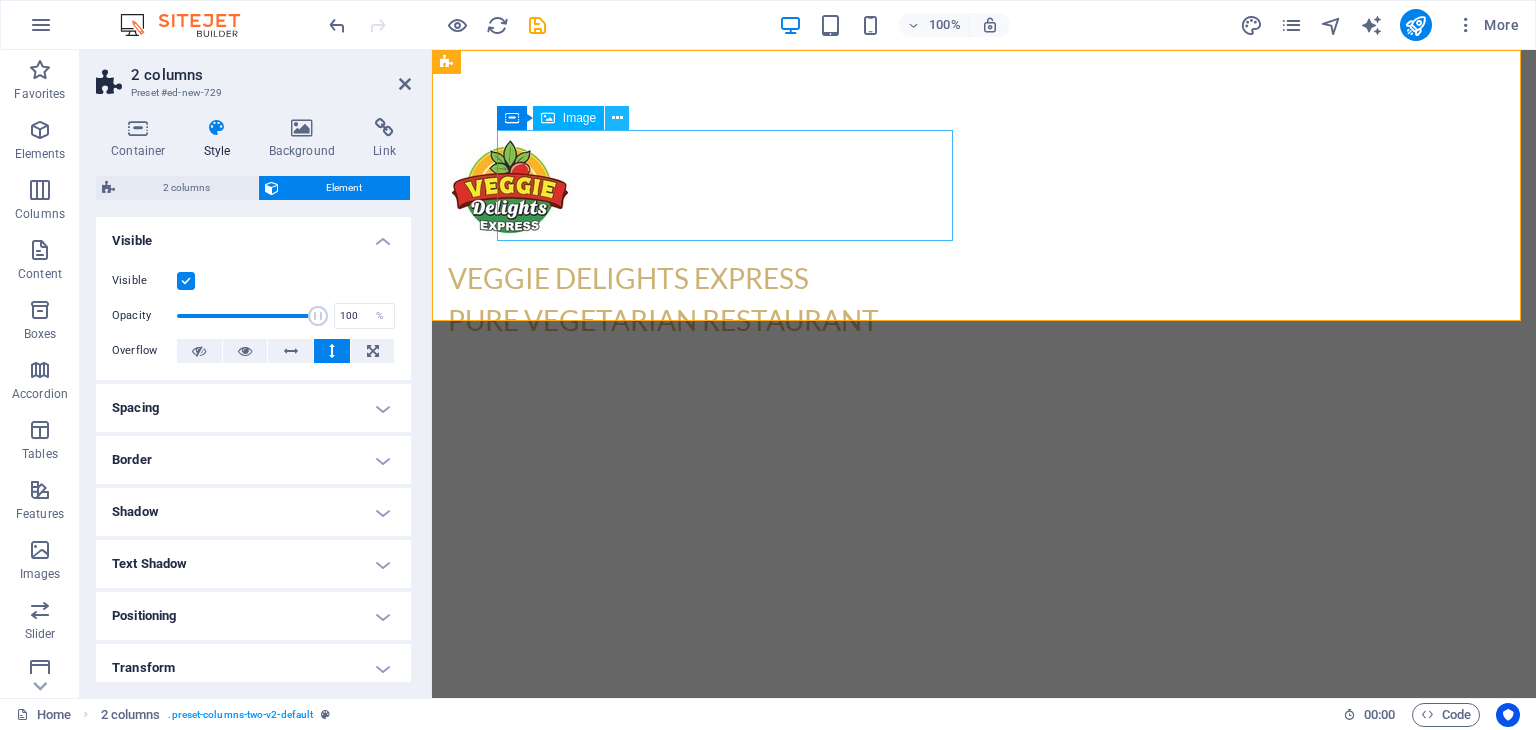 click at bounding box center (617, 118) 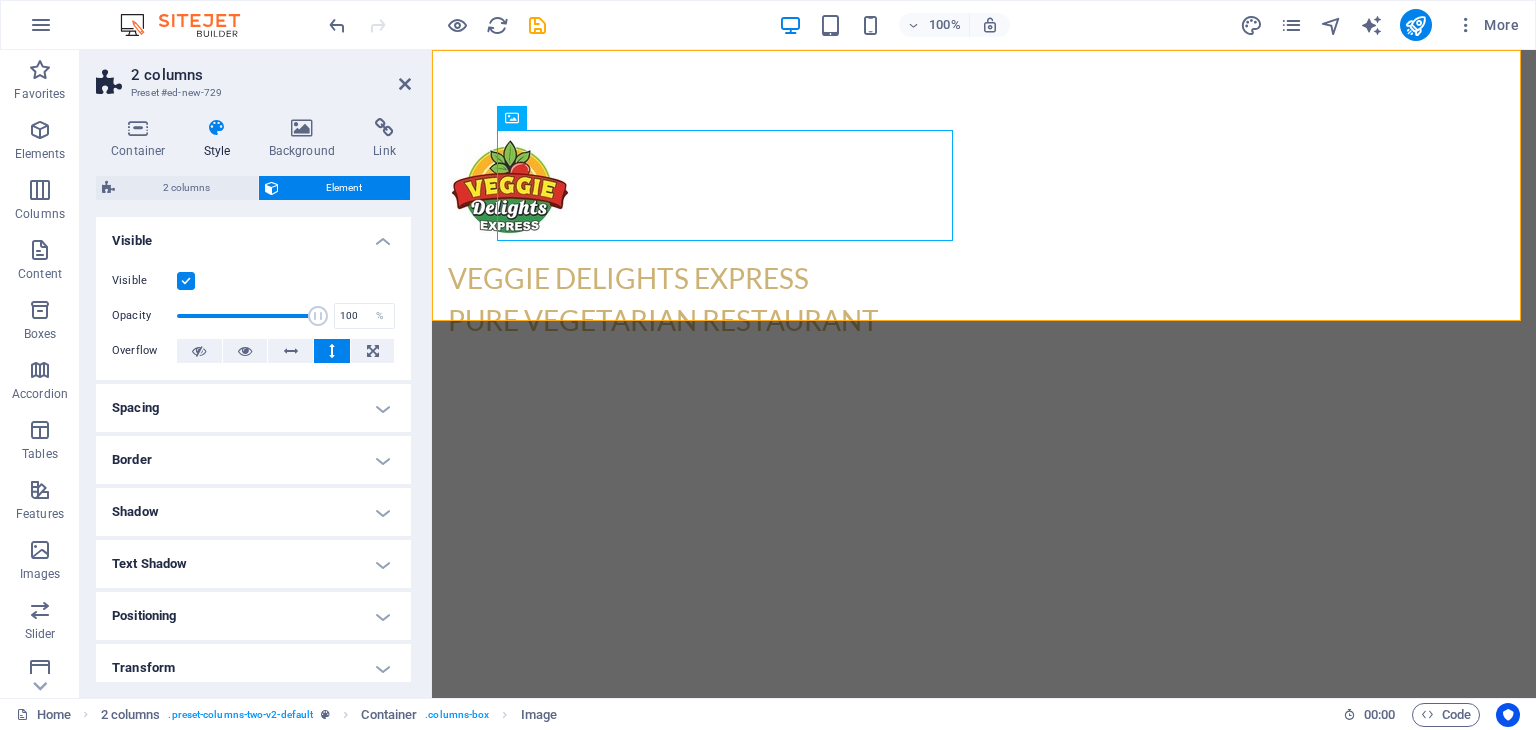 click on "Spacing" at bounding box center (253, 408) 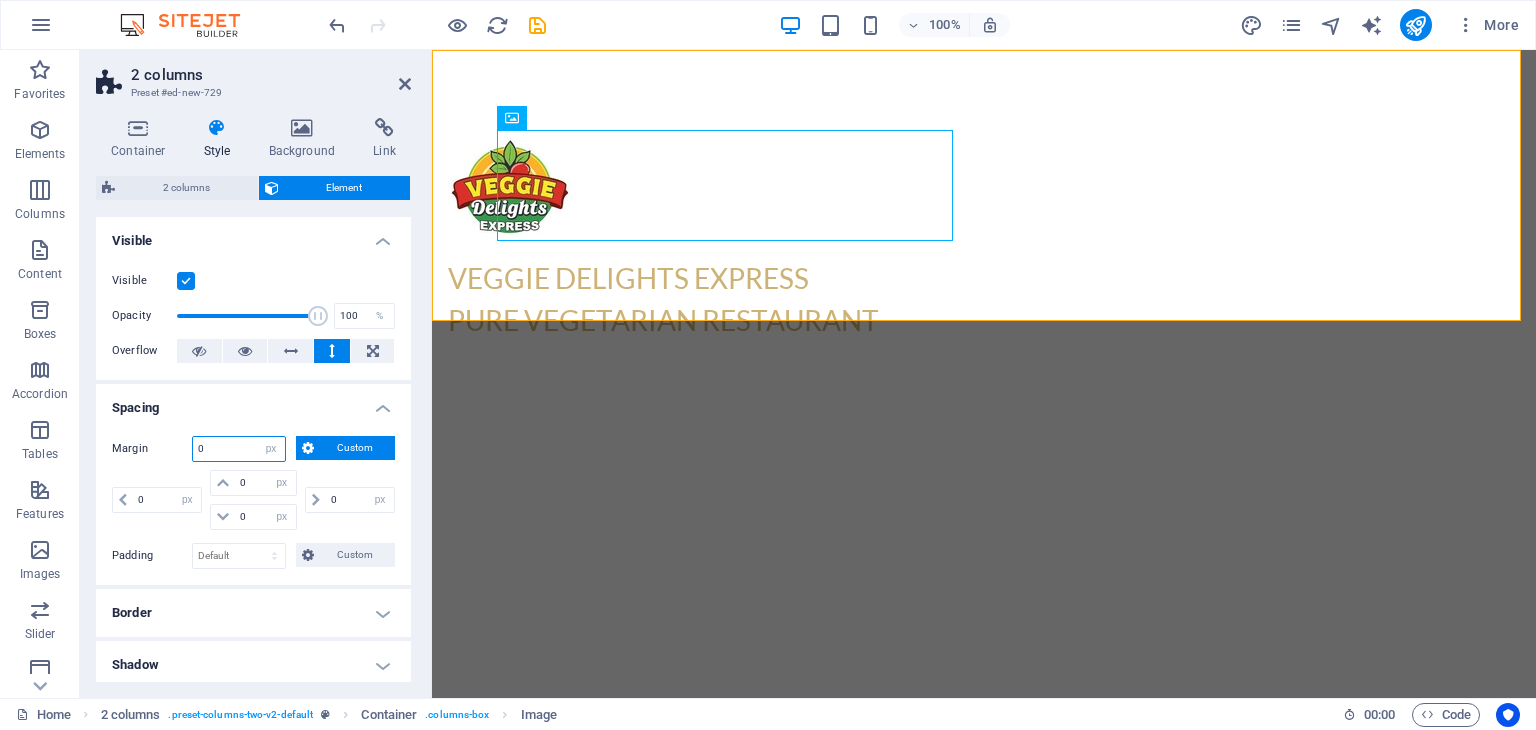 click on "0" at bounding box center [239, 449] 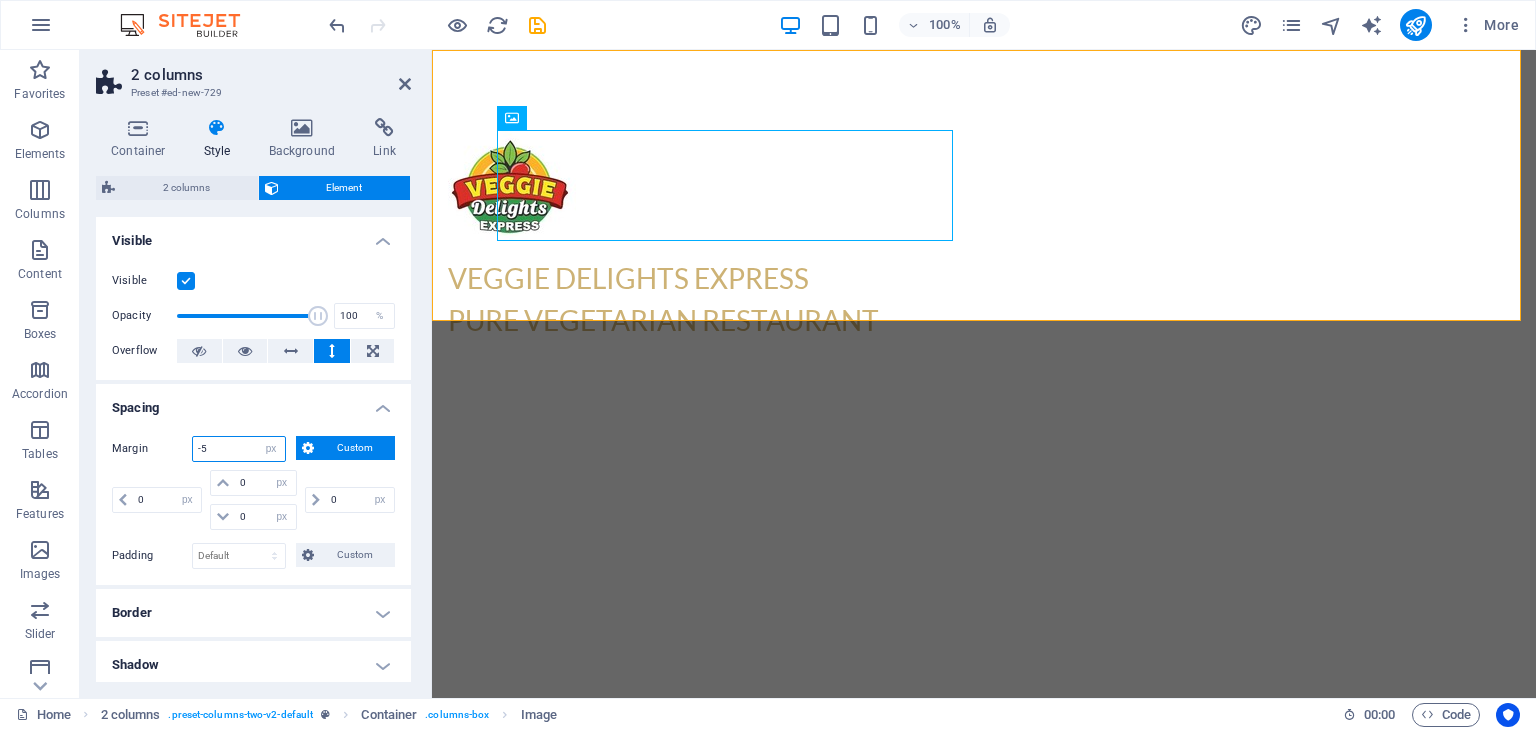 type on "-50" 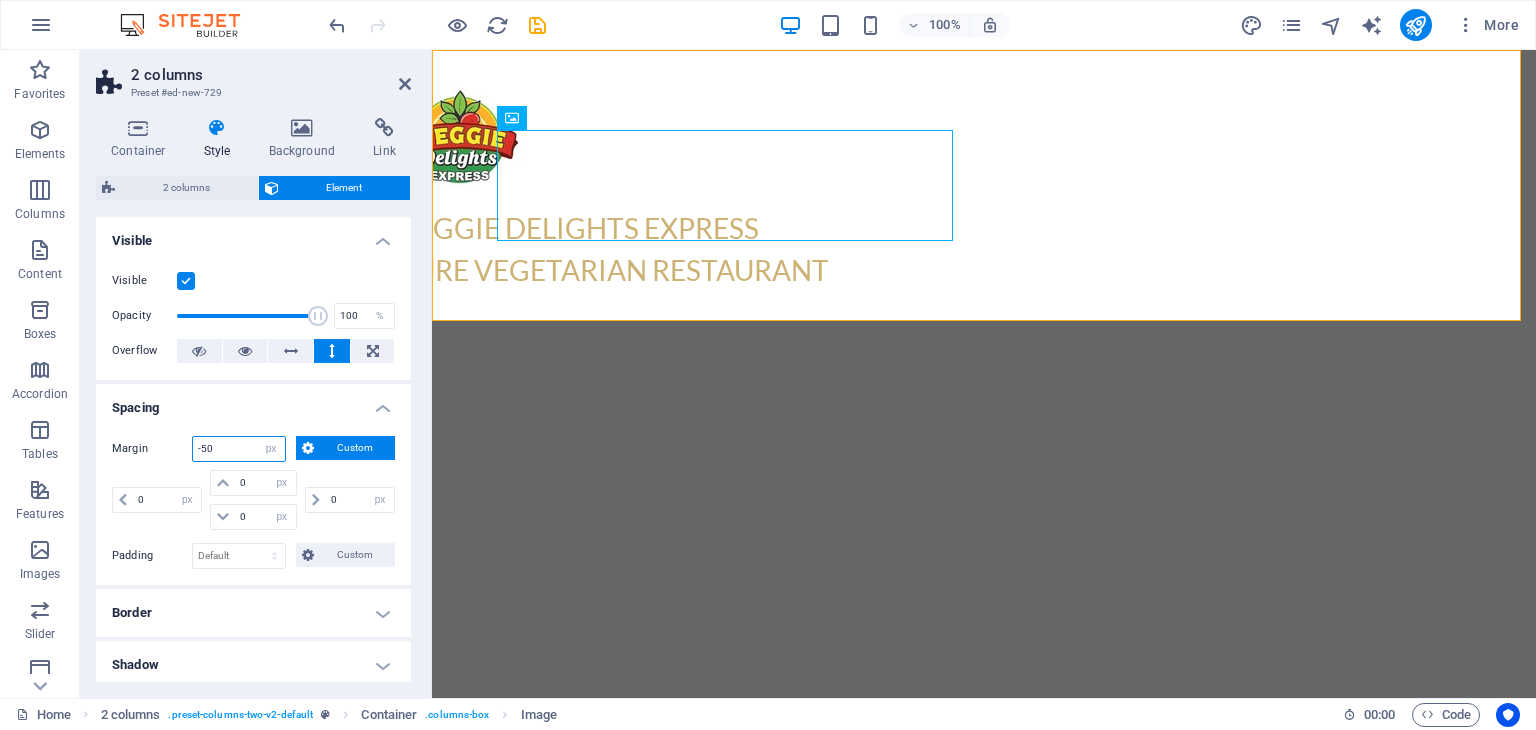 type on "-50" 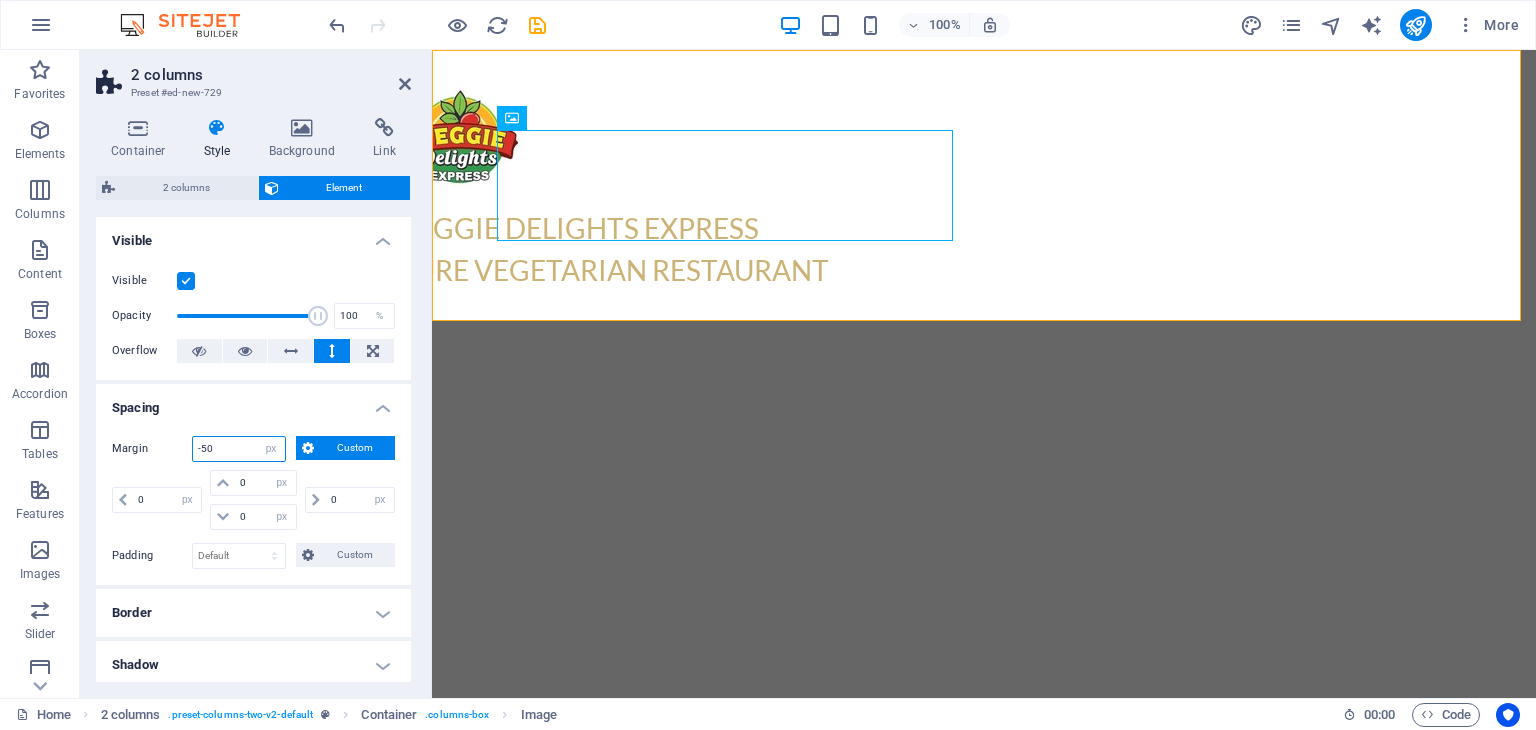 type on "-50" 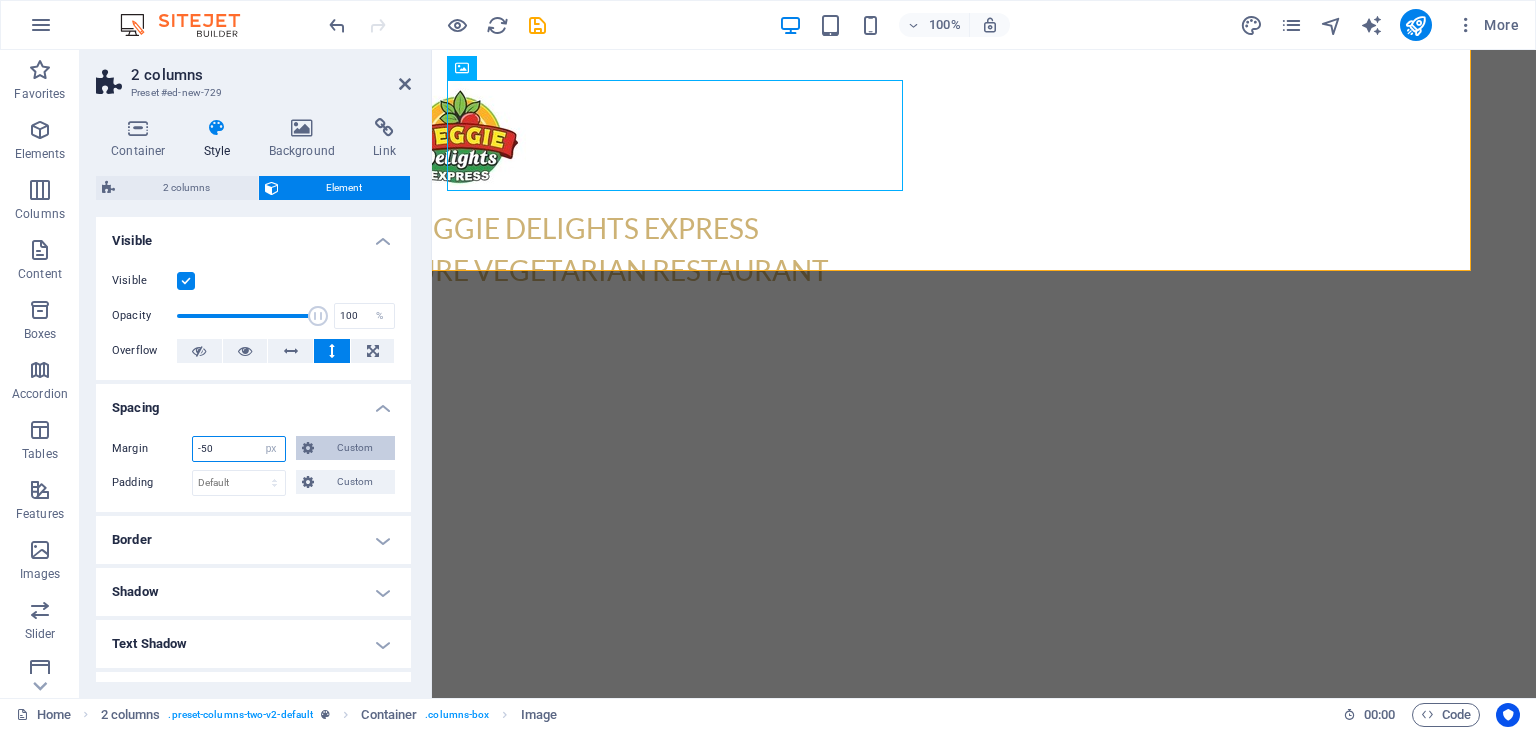 type on "-50" 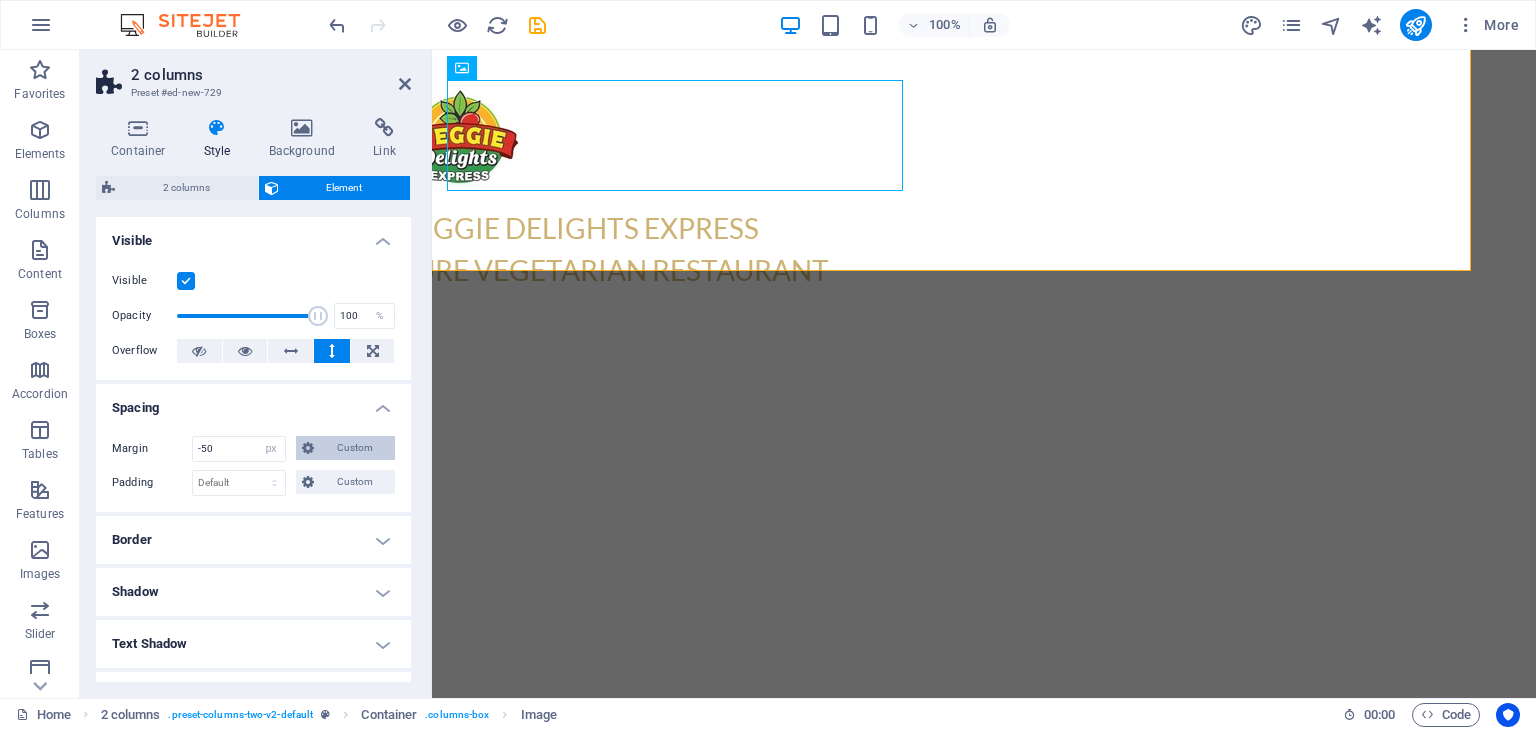 click on "Custom" at bounding box center [354, 448] 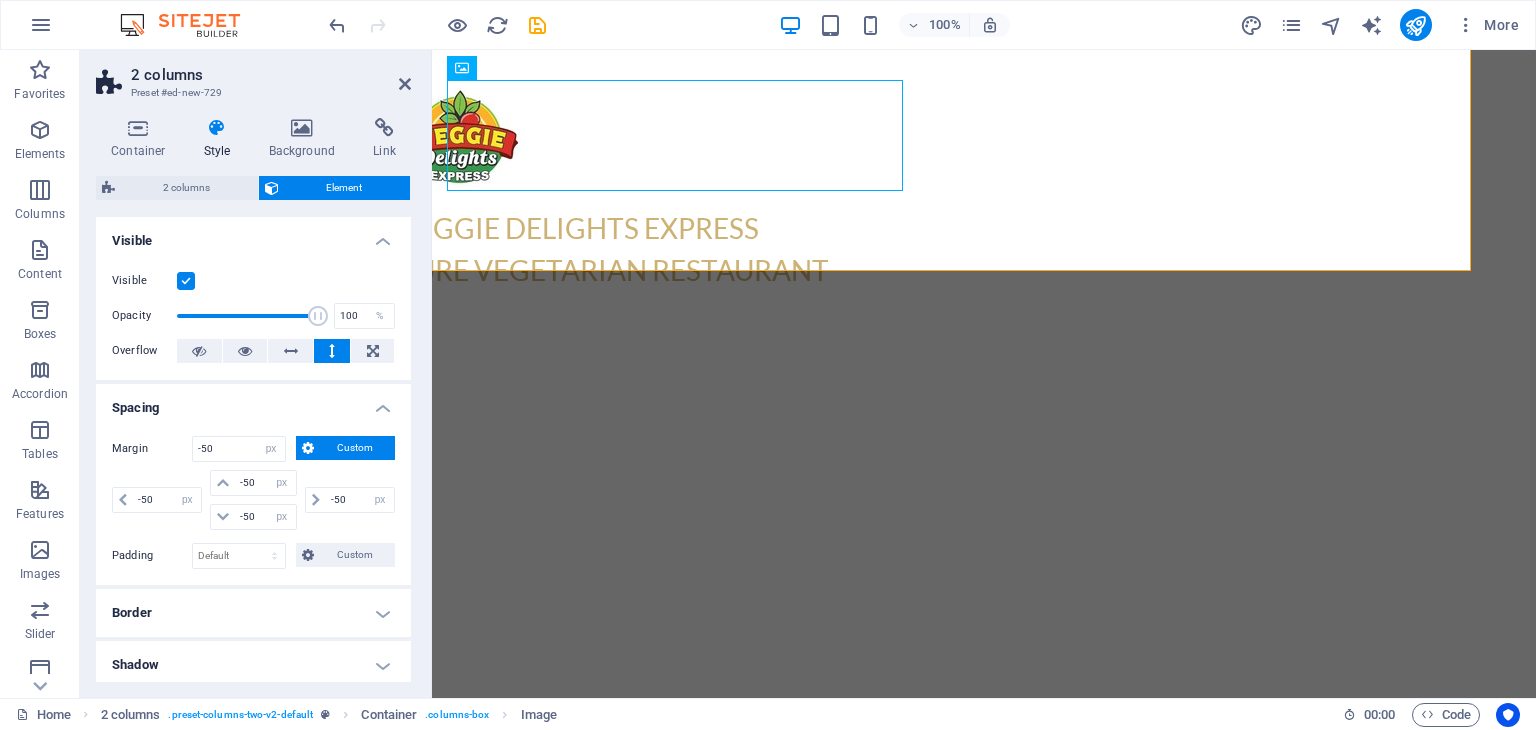 click on "Spacing" at bounding box center [253, 402] 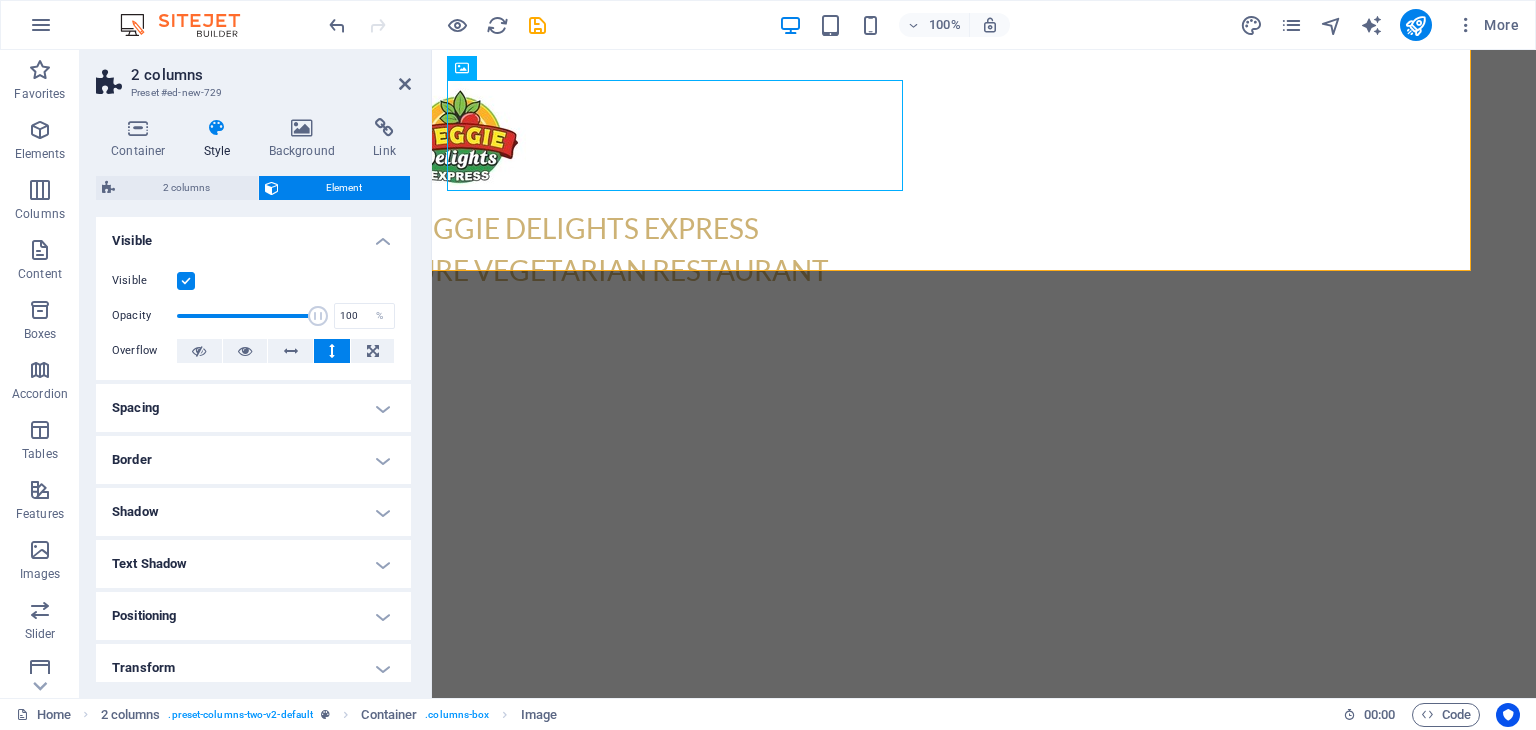 click on "Spacing" at bounding box center [253, 408] 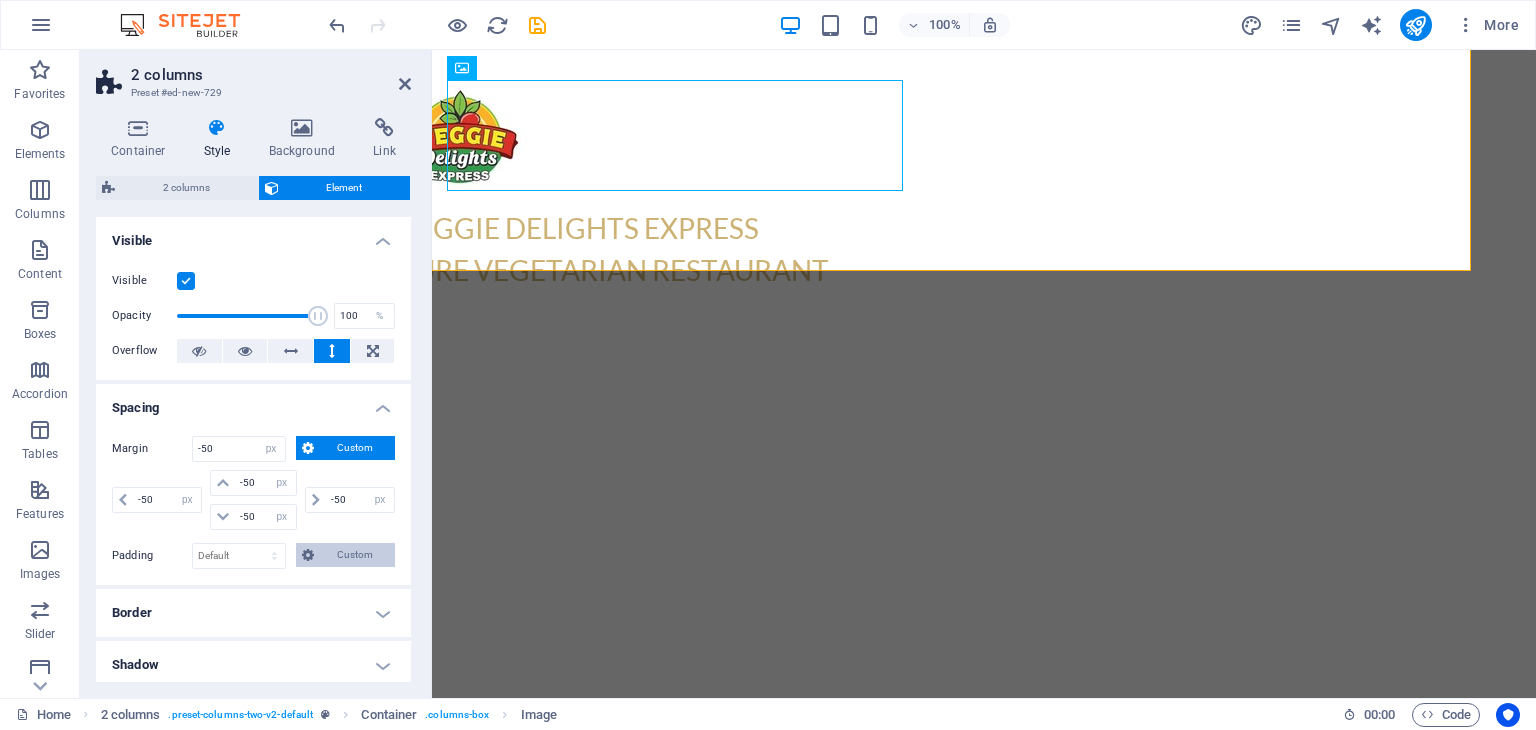 click on "Custom" at bounding box center [345, 555] 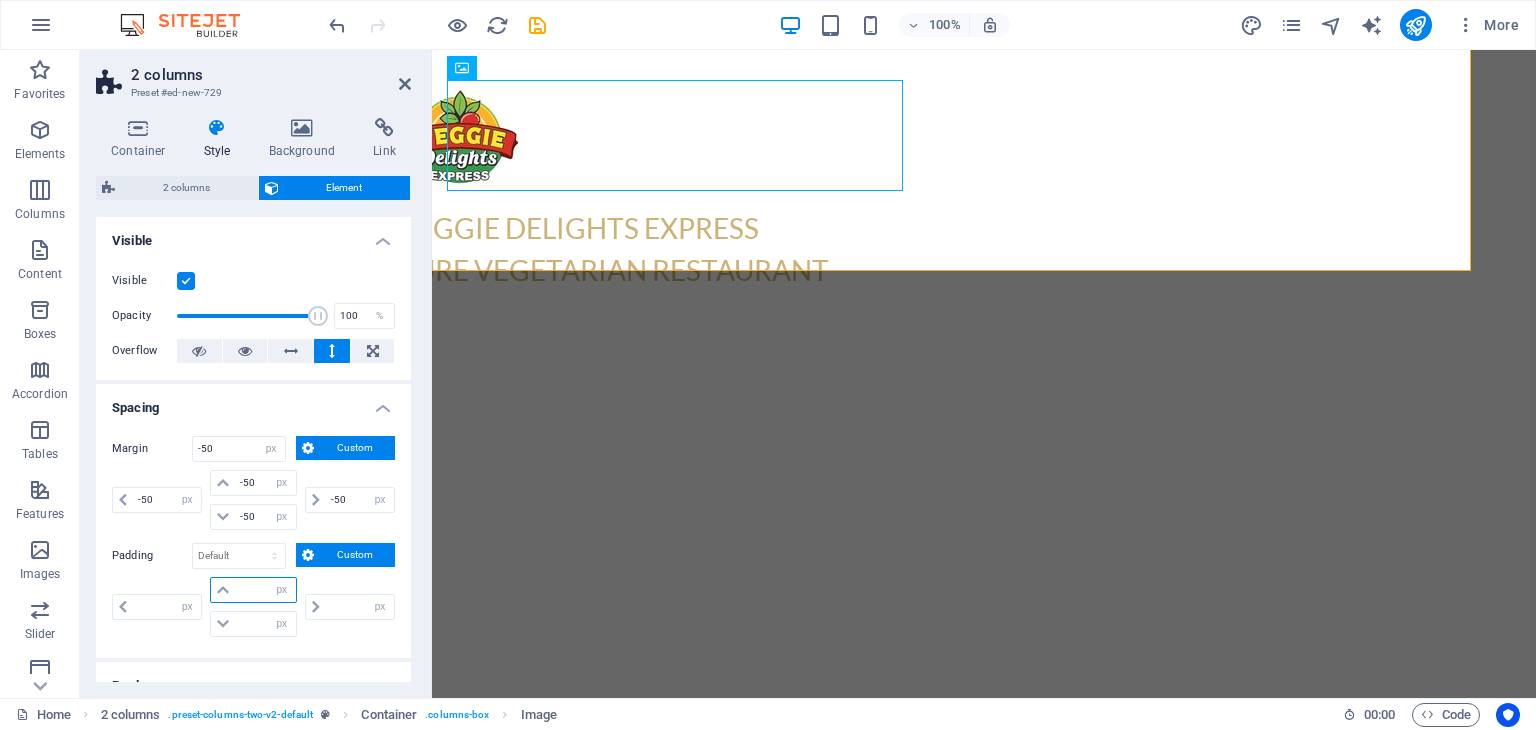 click at bounding box center [265, 590] 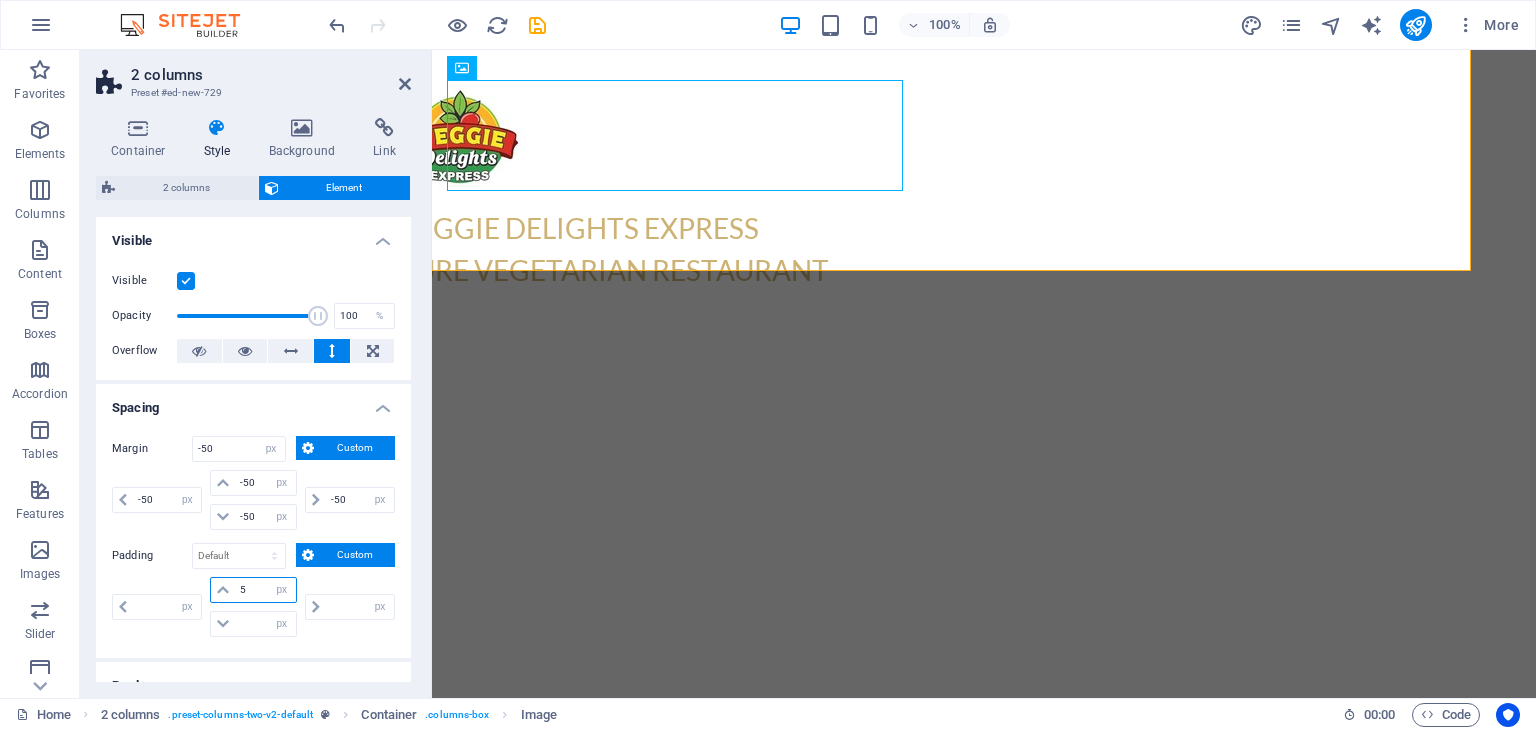 type on "50" 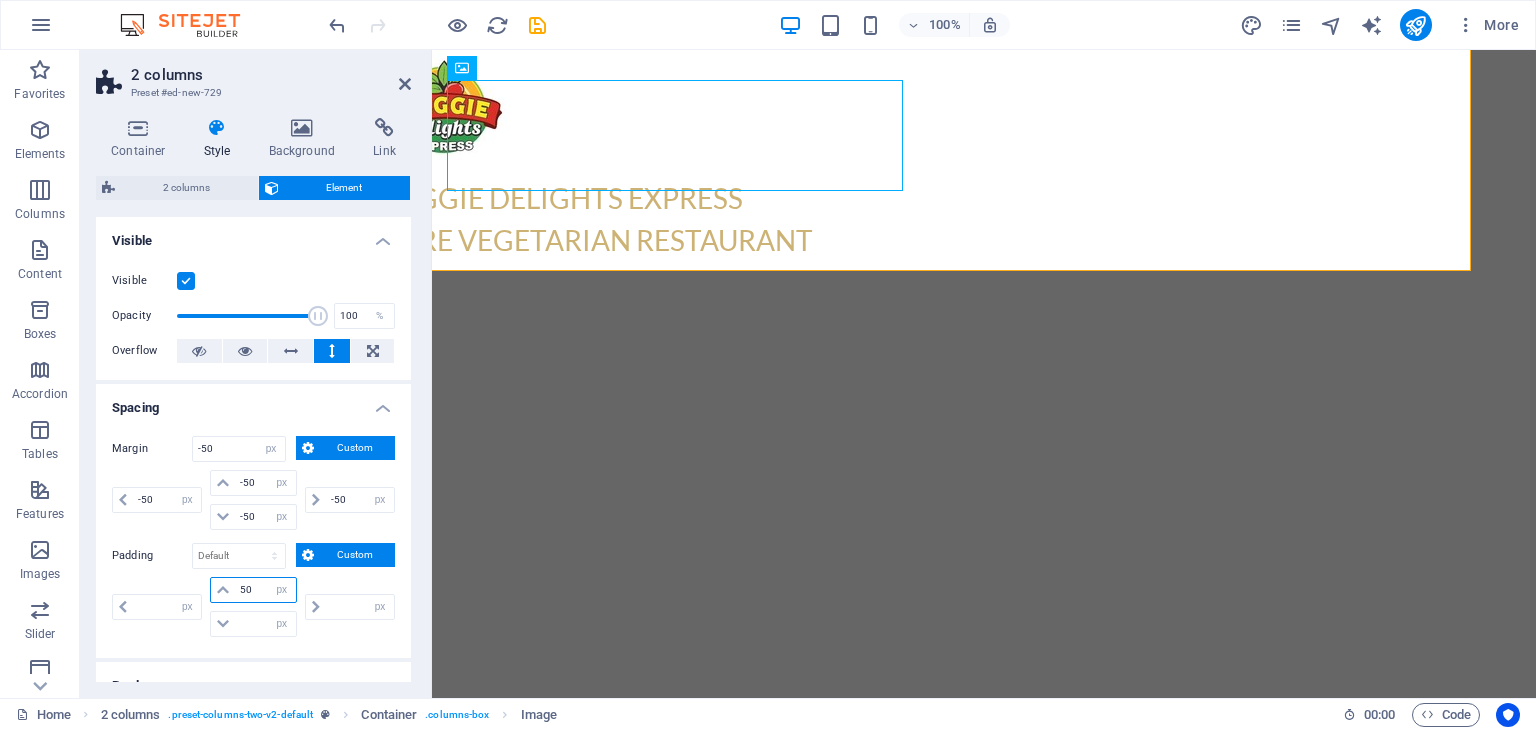 type on "0" 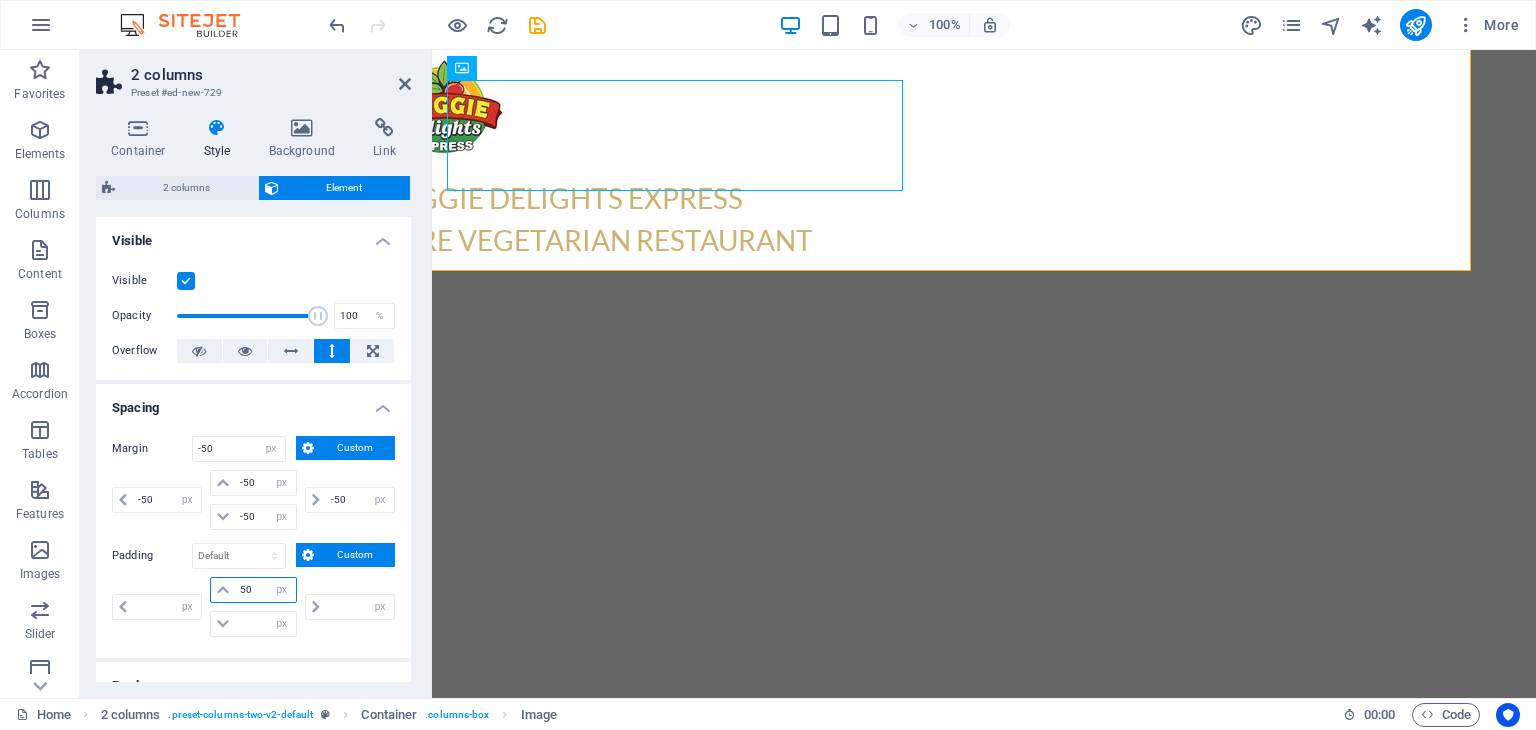 type on "0" 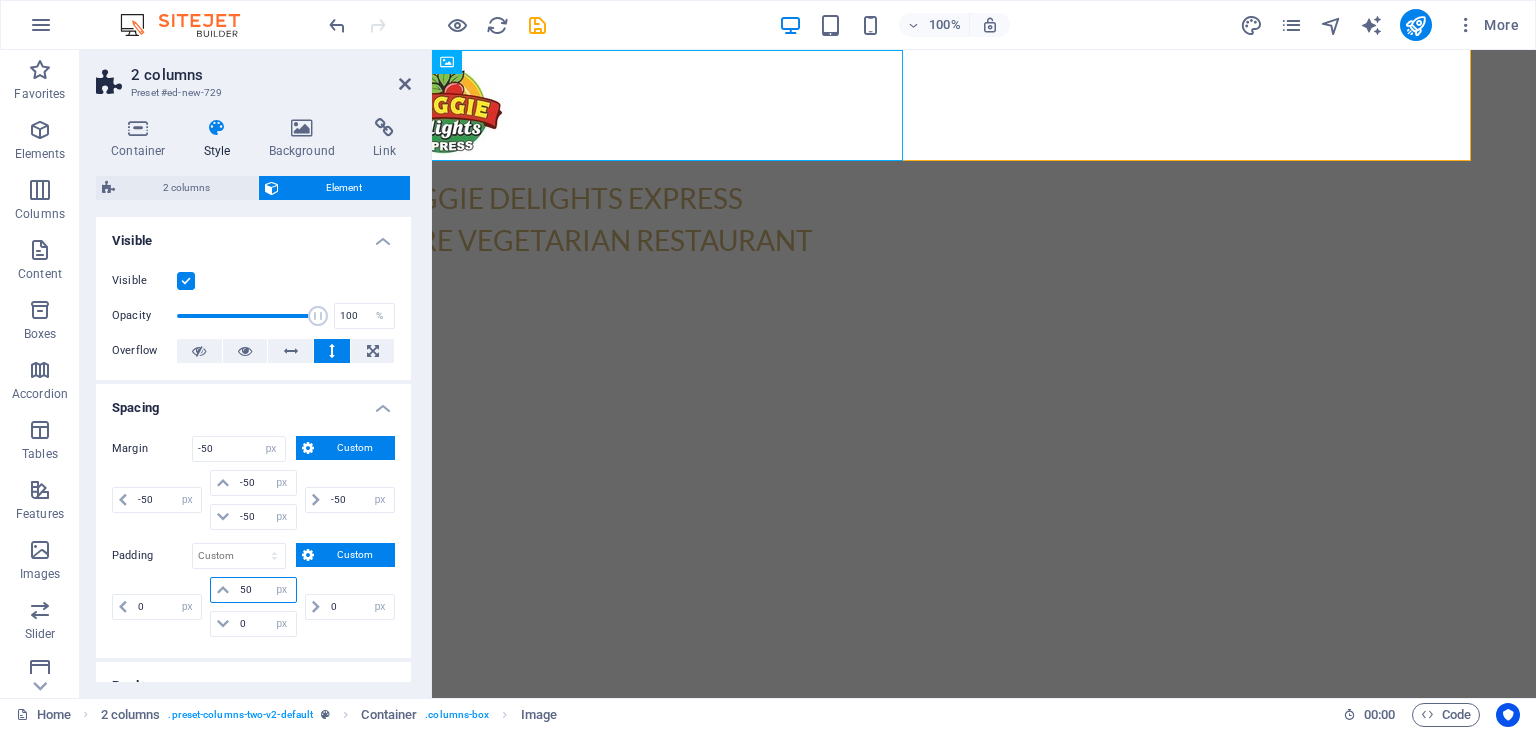type on "5" 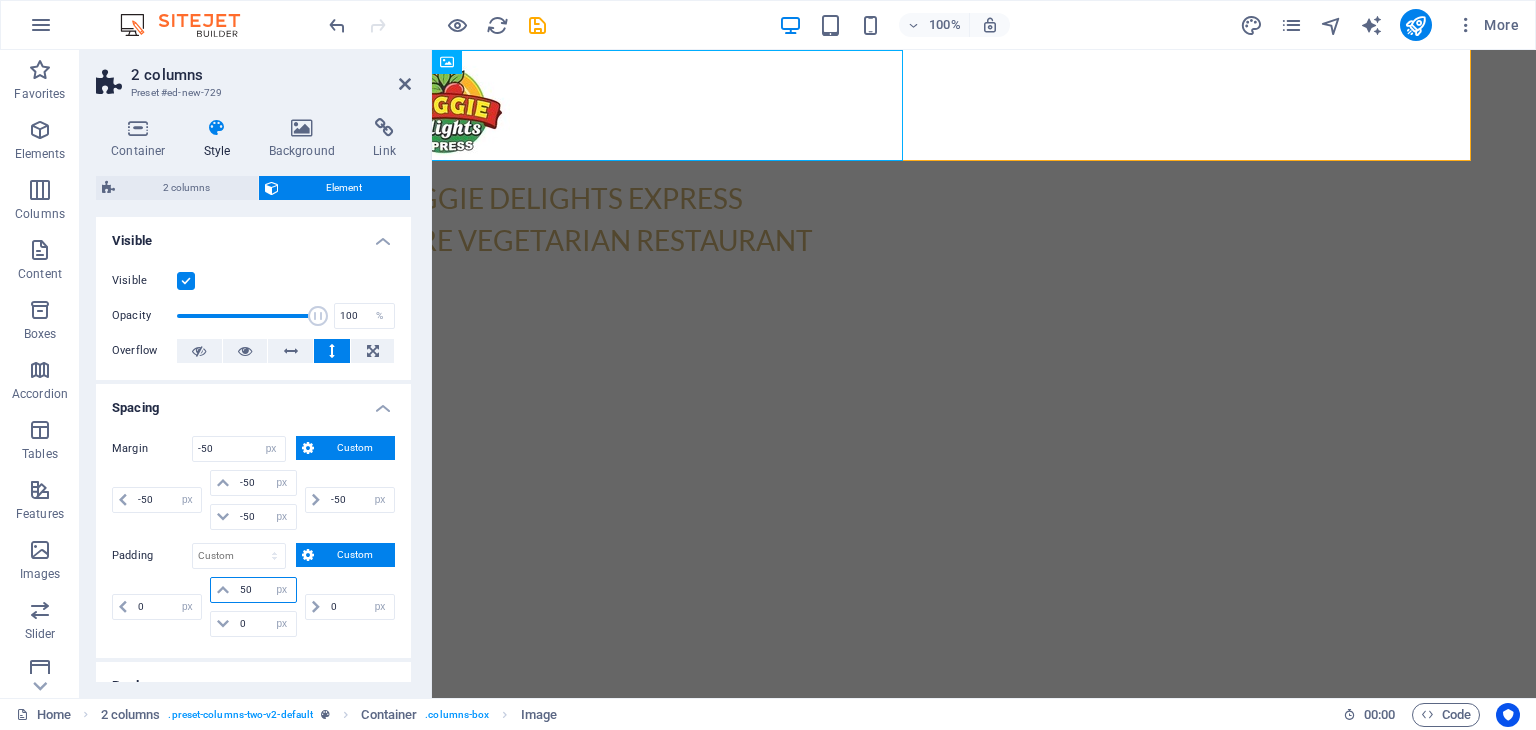 type on "5" 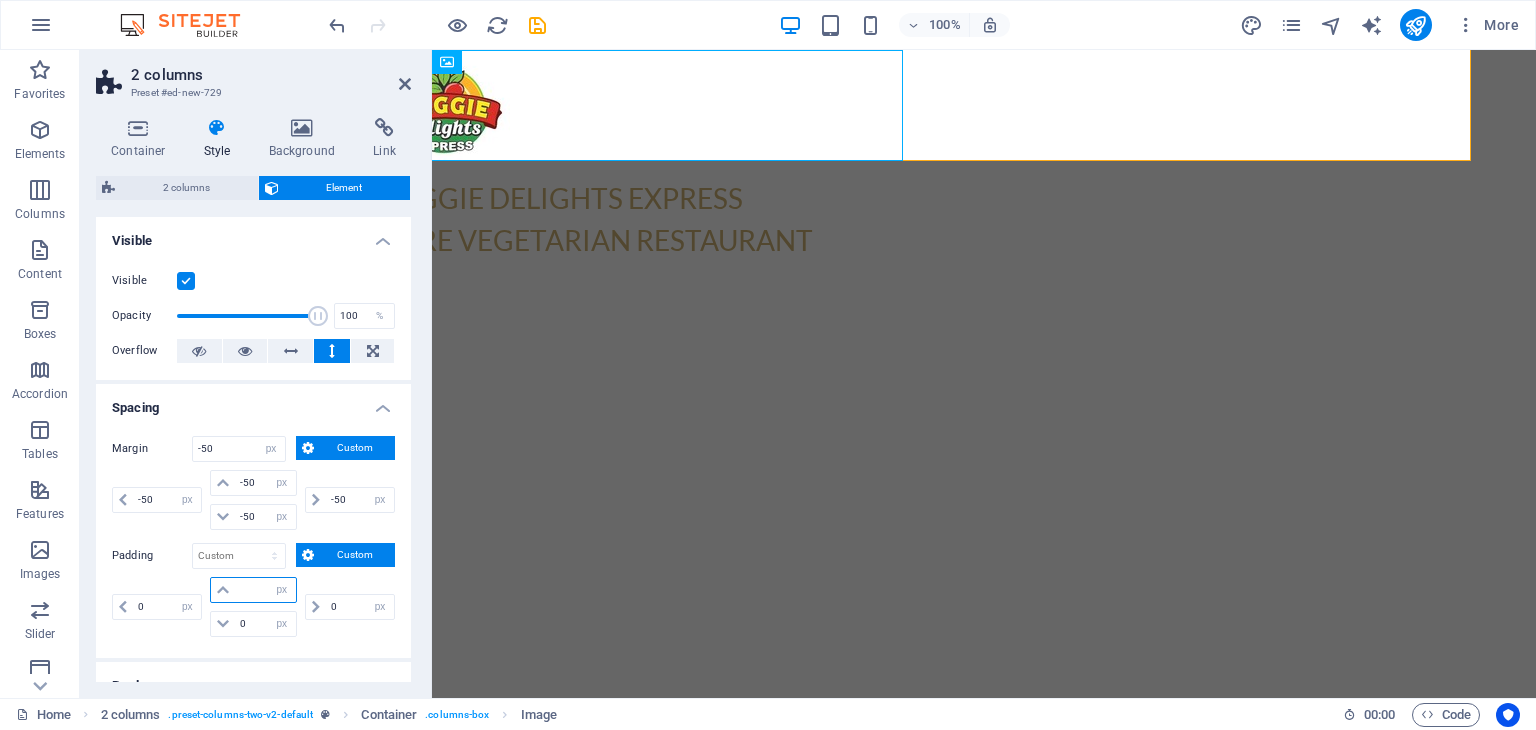 type on "0" 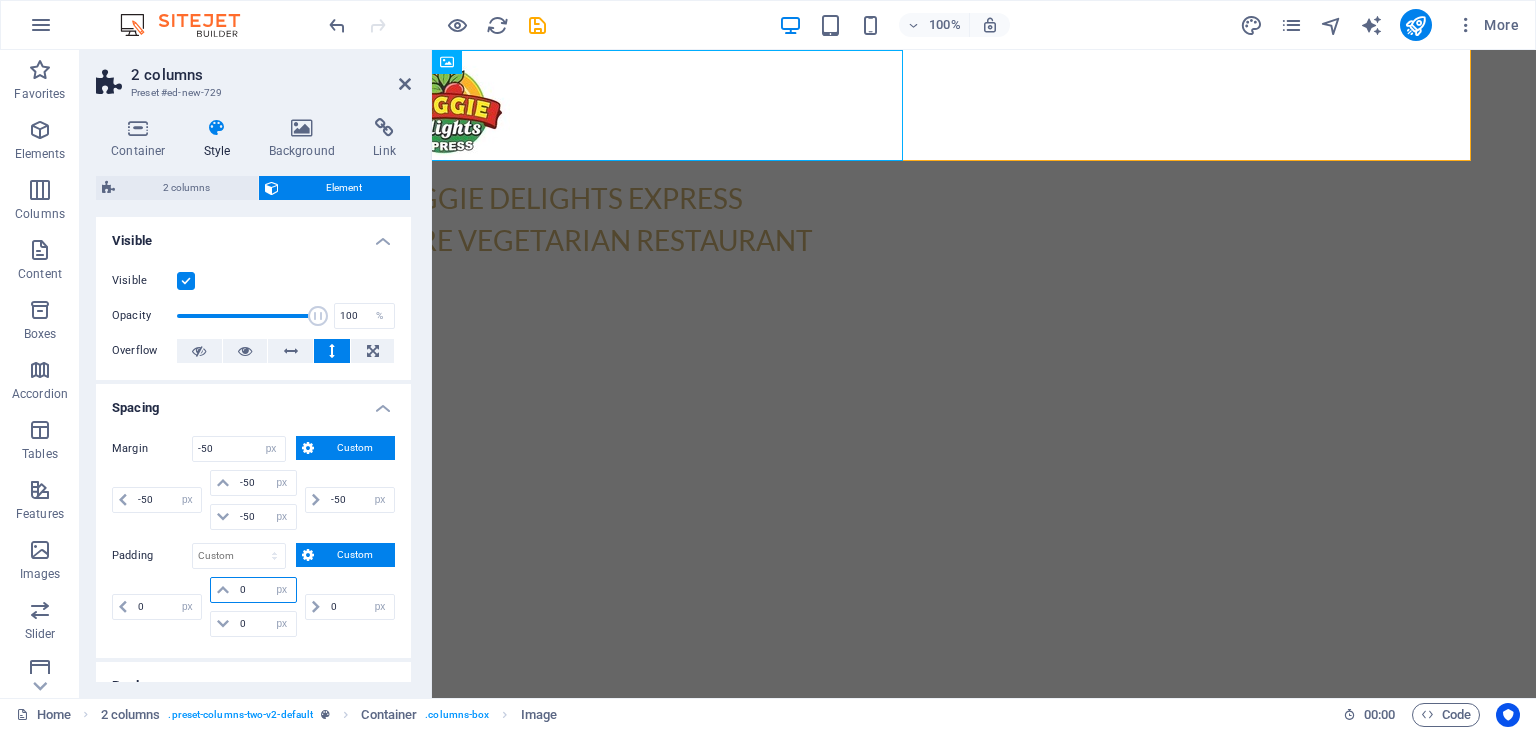 type on "0" 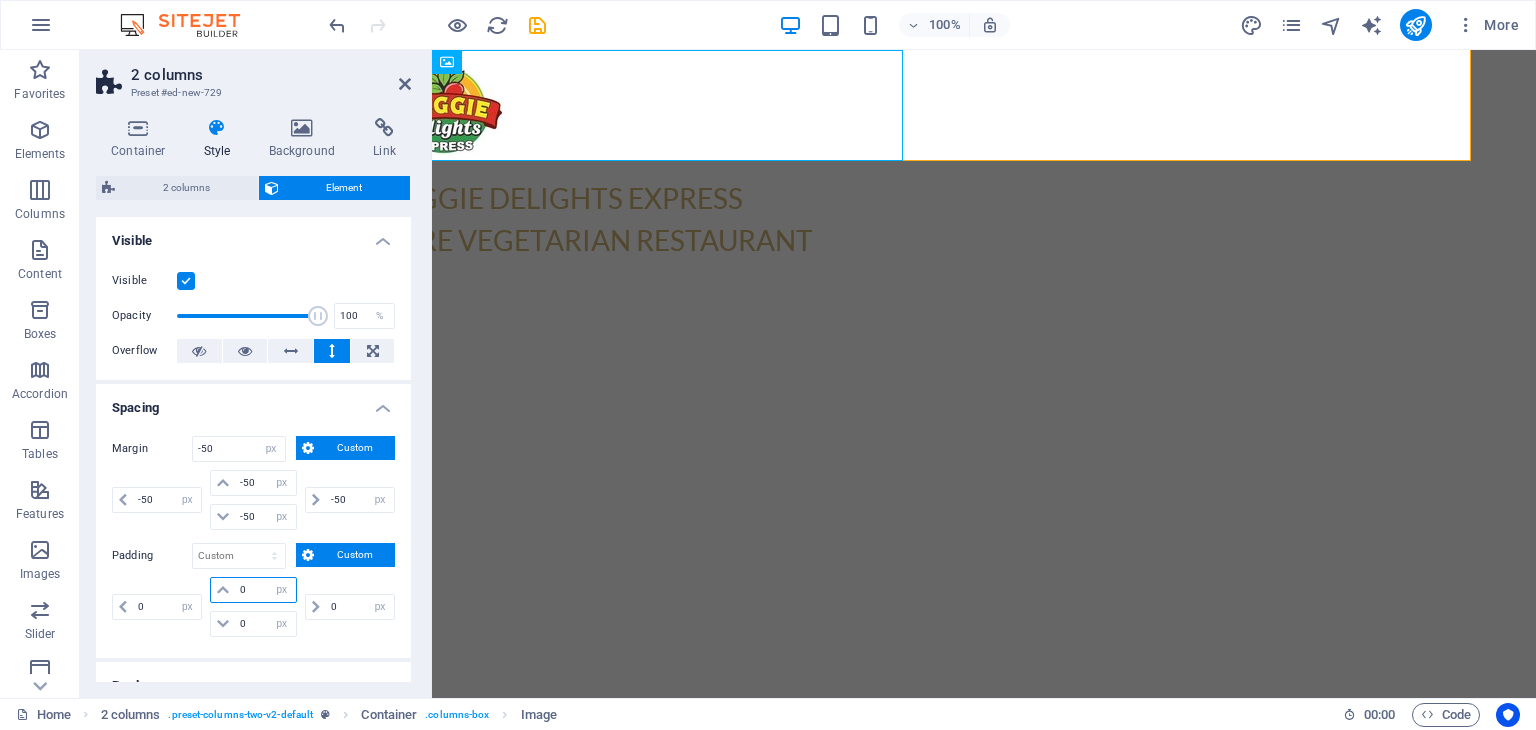 select on "px" 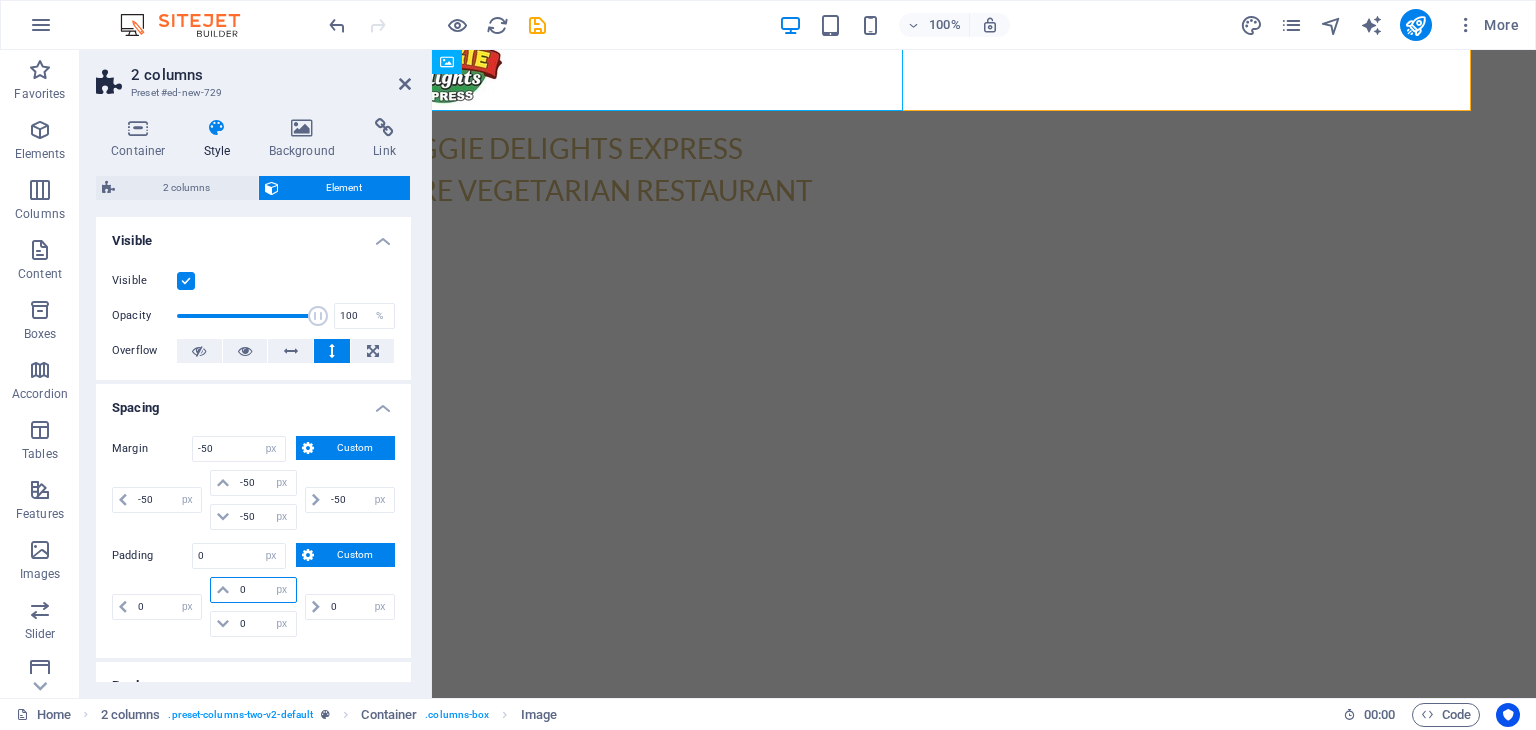 type on "0" 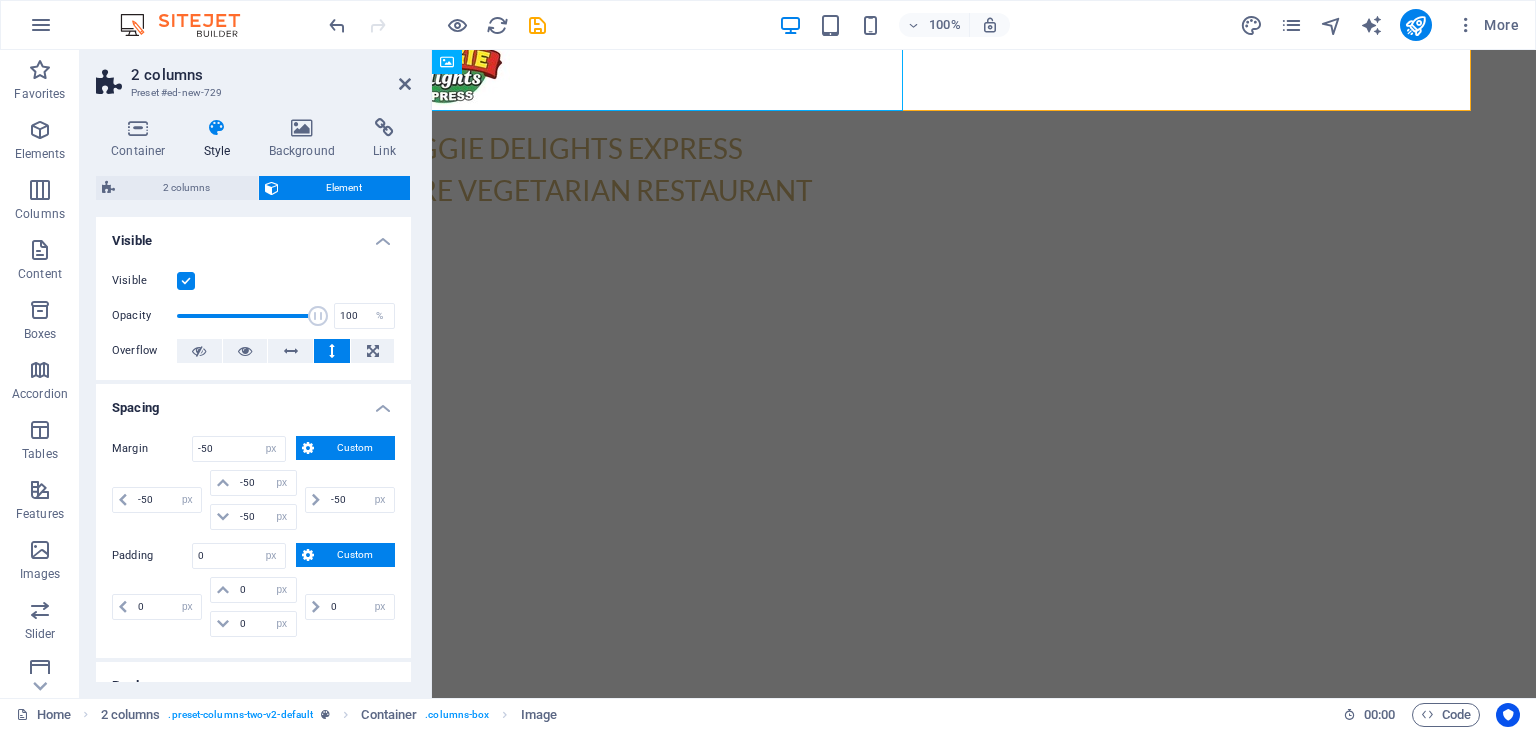 click on "-50 auto px % rem vw vh -50 auto px % rem vw vh -50 auto px % rem vw vh -50 auto px % rem vw vh" at bounding box center [253, 502] 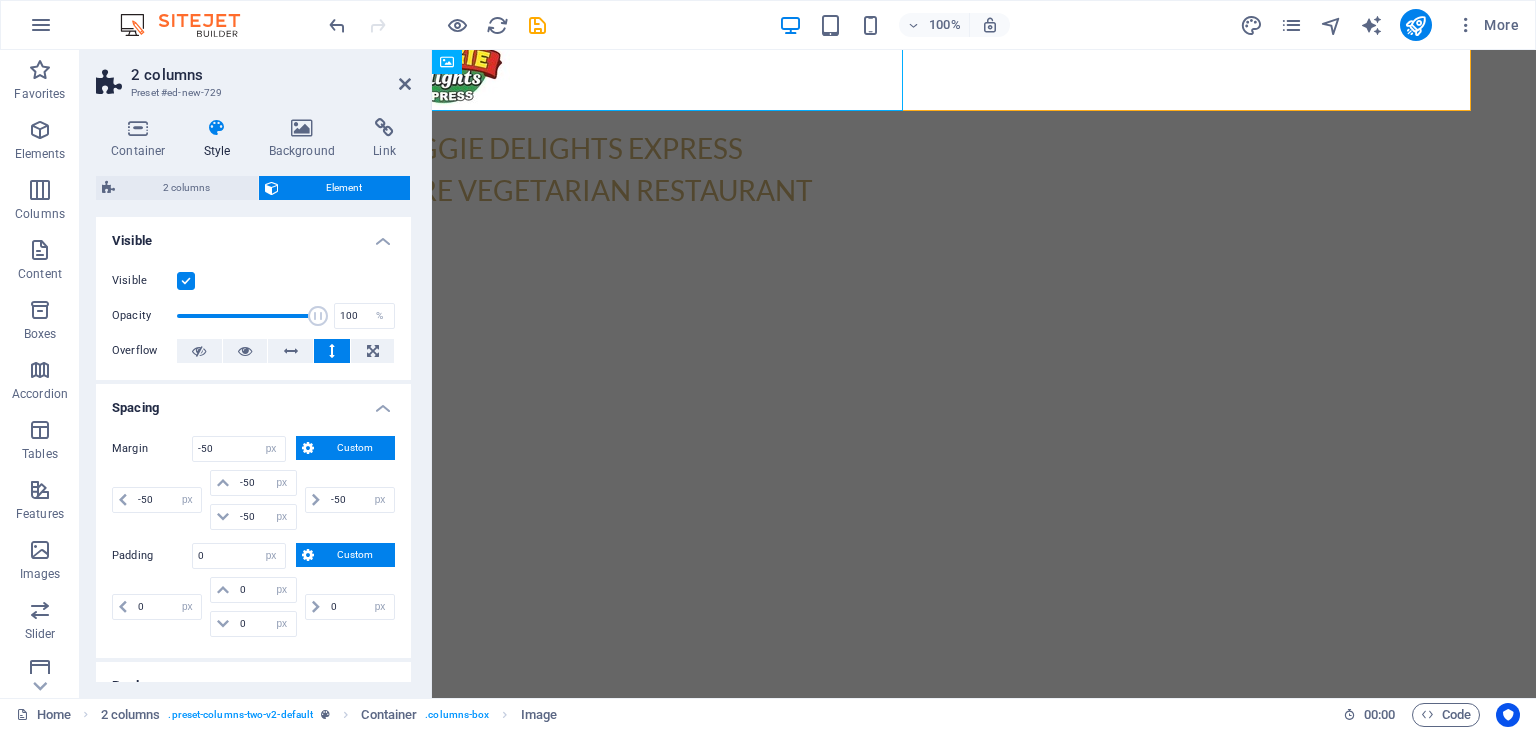 click on "-50 auto px % rem vw vh -50 auto px % rem vw vh -50 auto px % rem vw vh -50 auto px % rem vw vh" at bounding box center [253, 502] 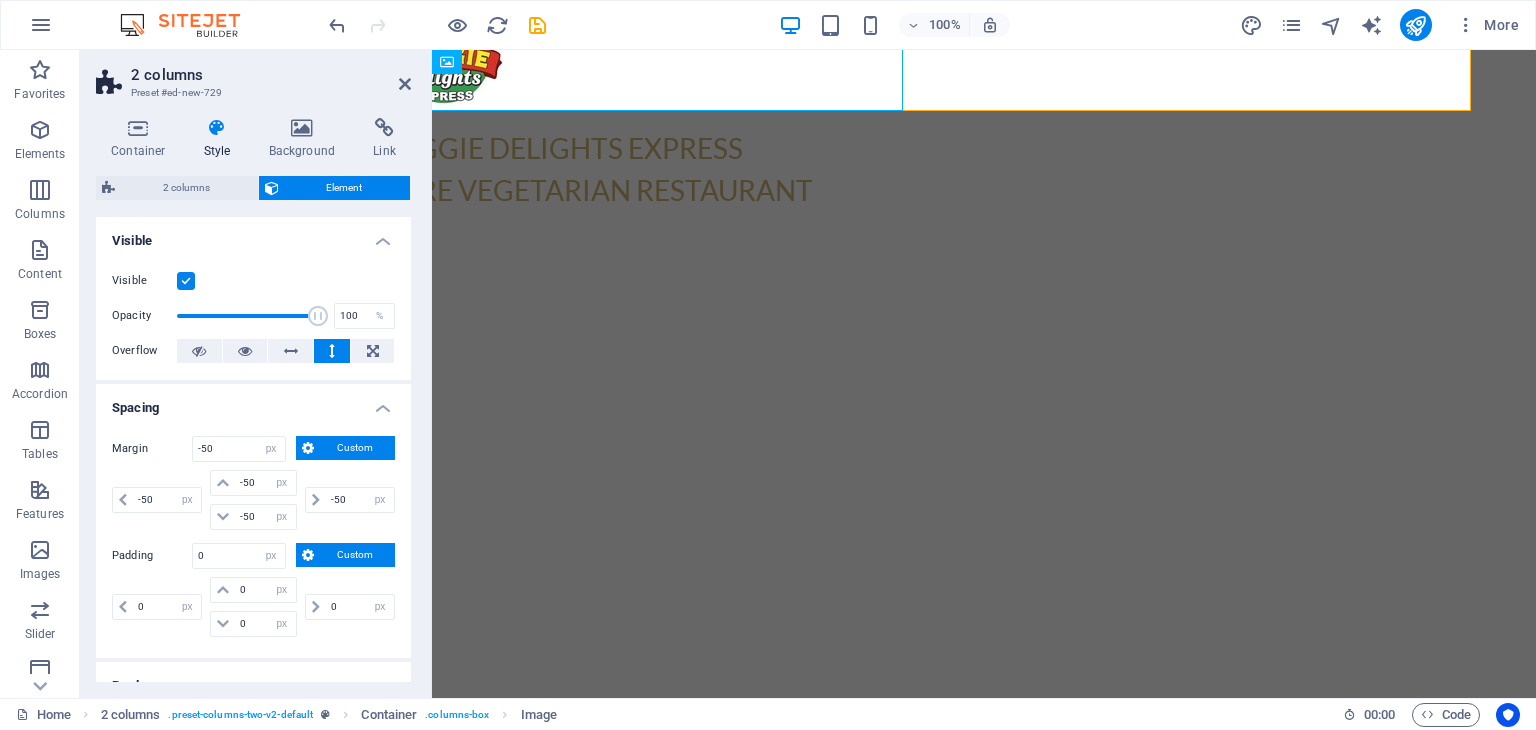 click on "Margin -50 Default auto px % rem vw vh Custom Custom -50 auto px % rem vw vh -50 auto px % rem vw vh -50 auto px % rem vw vh -50 auto px % rem vw vh Padding 0 Default px rem % vh vw Custom Custom 0 px rem % vh vw 0 px rem % vh vw 0 px rem % vh vw 0 px rem % vh vw" at bounding box center (253, 539) 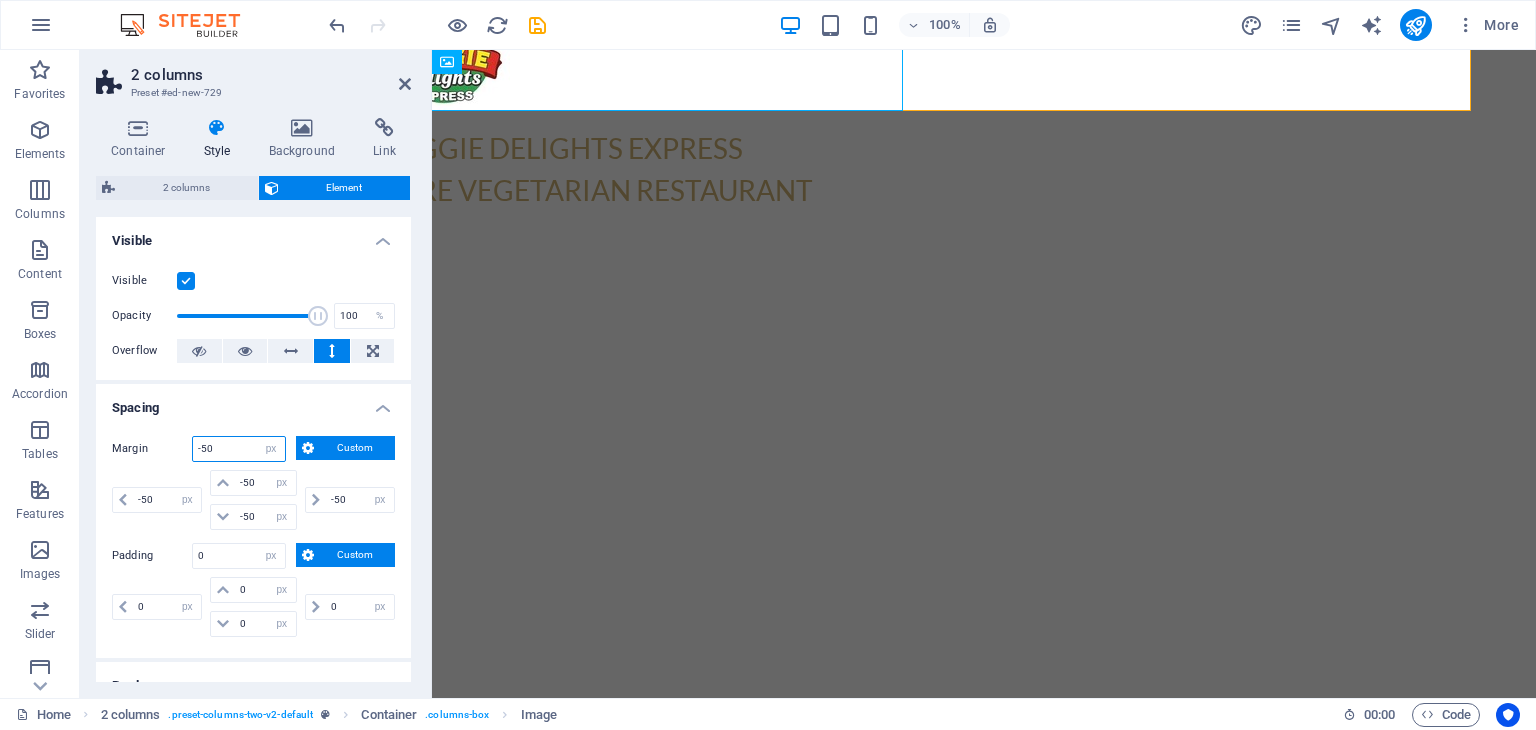 click on "-50" at bounding box center [239, 449] 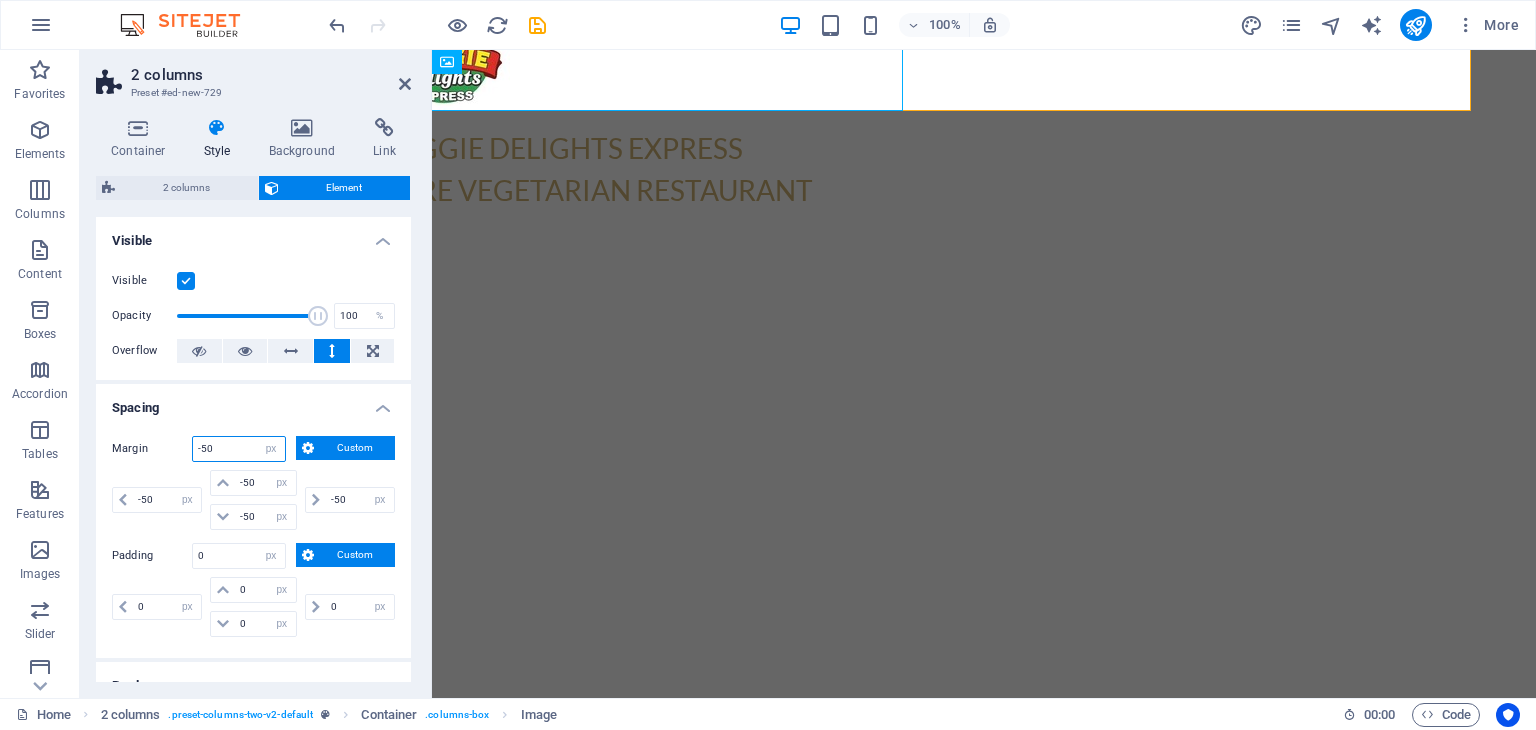 type on "-5" 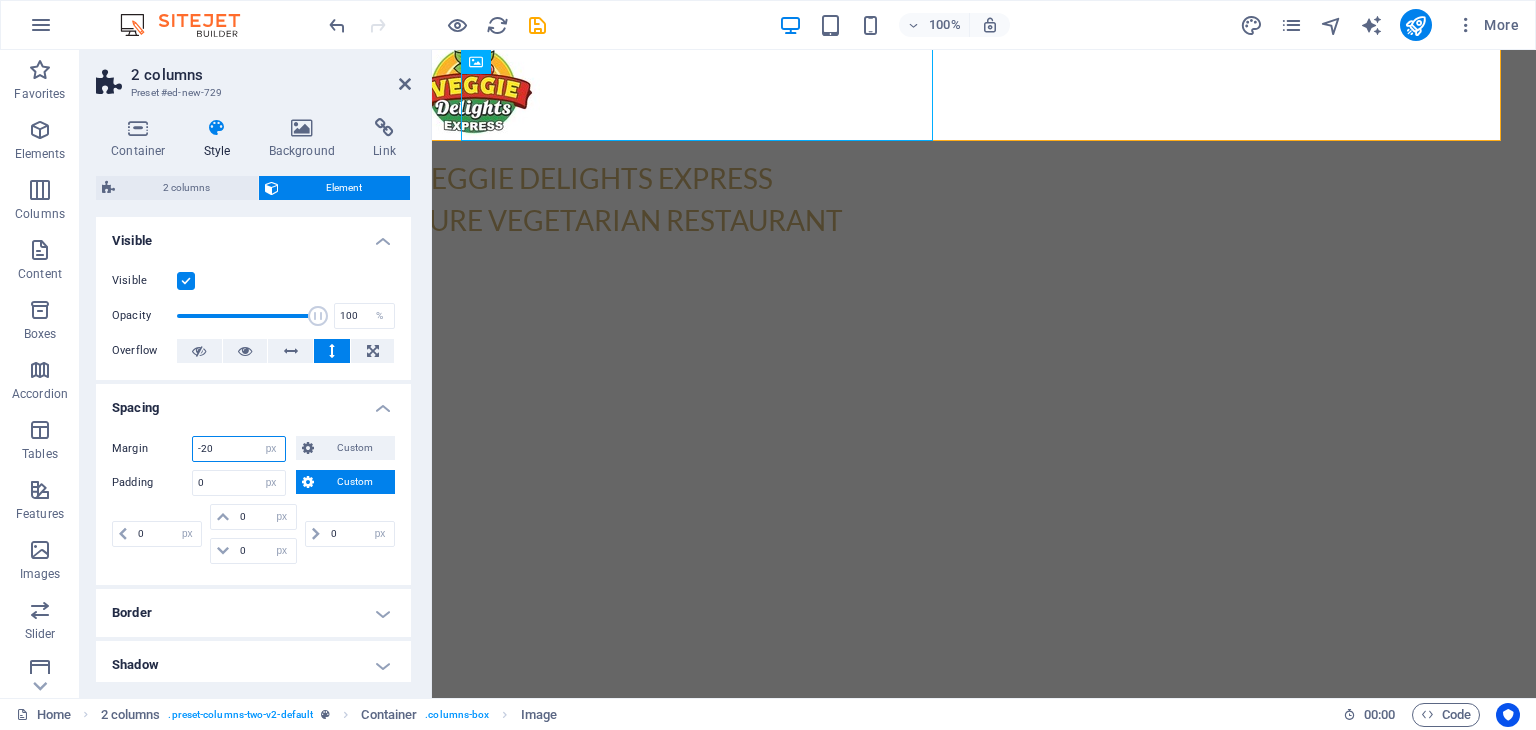 drag, startPoint x: 234, startPoint y: 445, endPoint x: 202, endPoint y: 447, distance: 32.06244 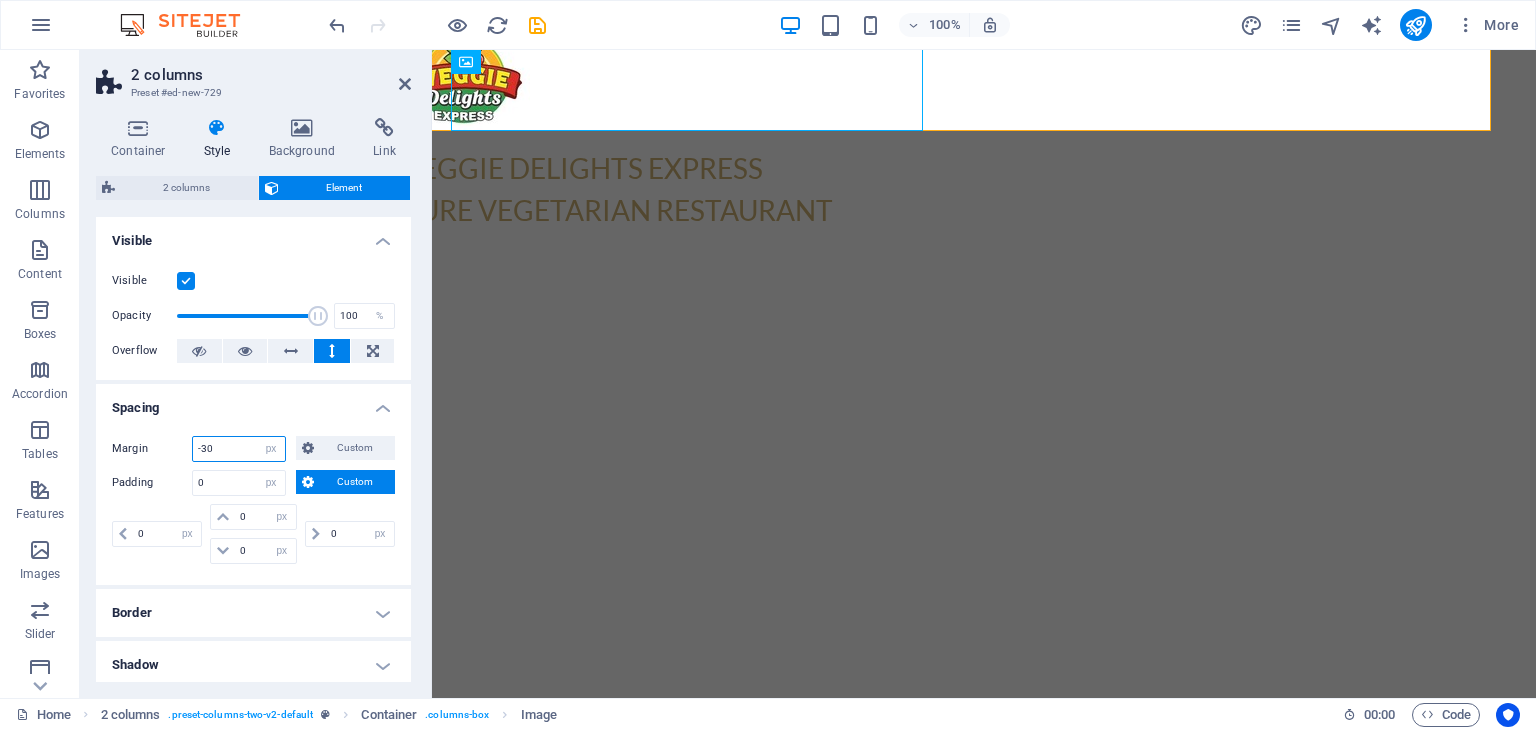 drag, startPoint x: 221, startPoint y: 453, endPoint x: 201, endPoint y: 450, distance: 20.22375 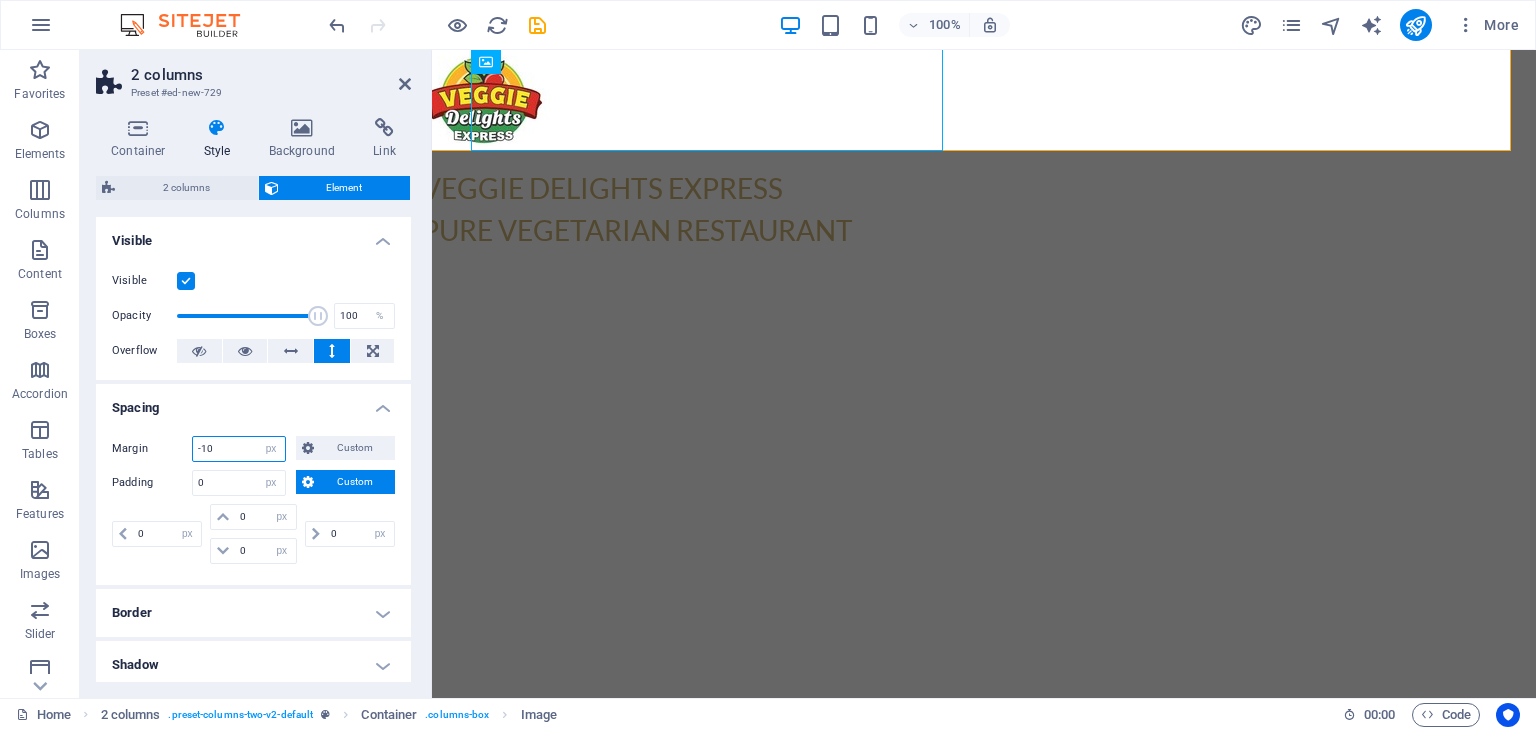 type on "-1" 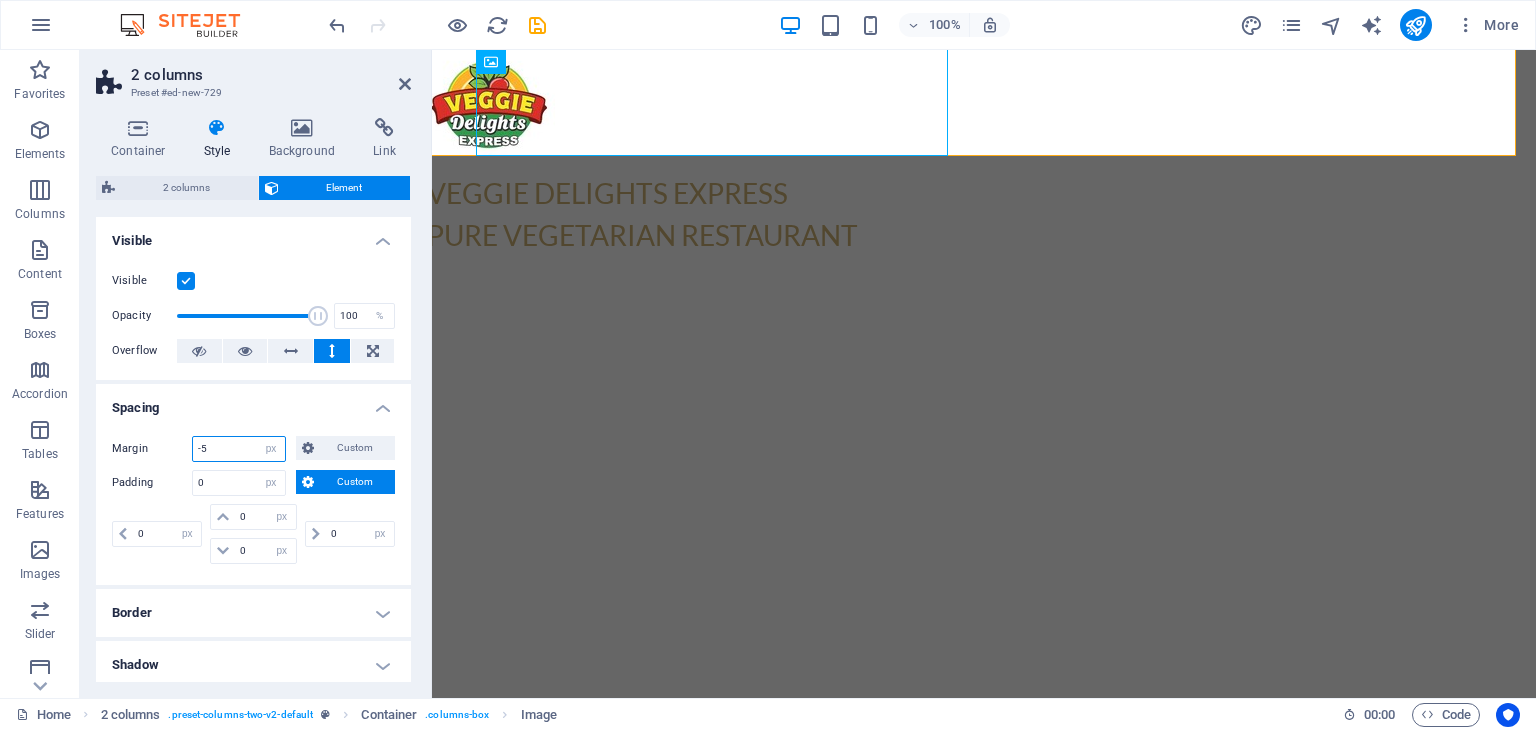 type on "-5" 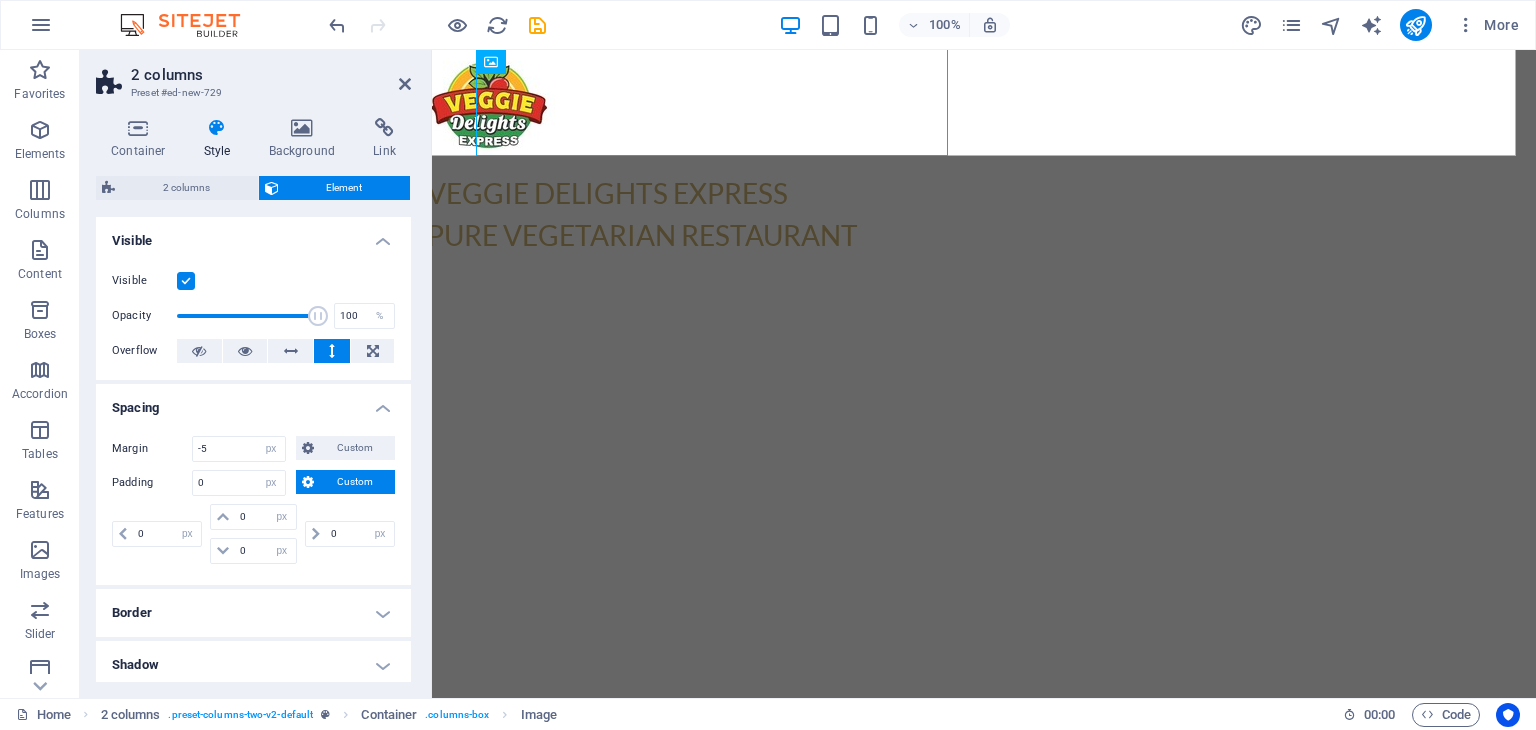 click on "Spacing" at bounding box center (253, 402) 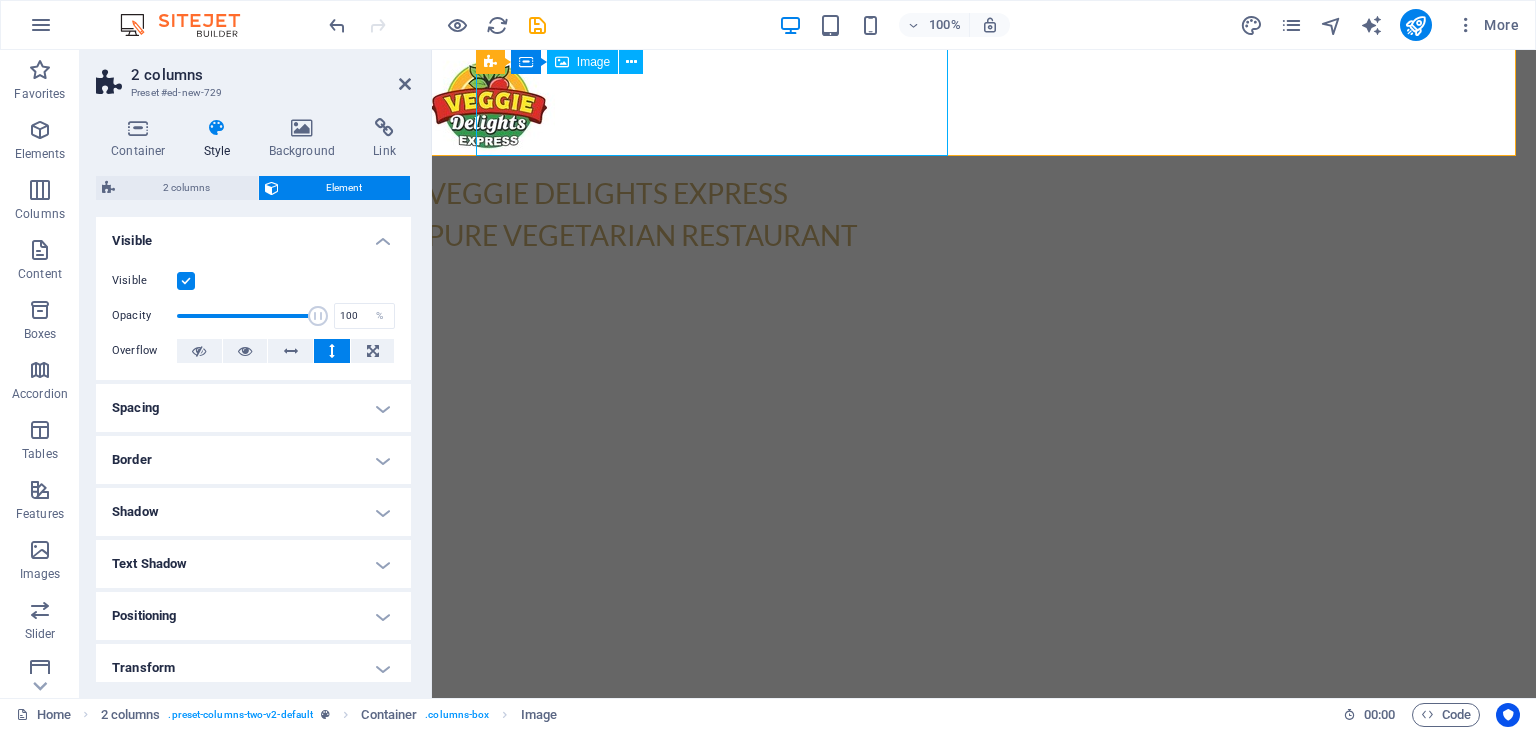 click at bounding box center [663, 100] 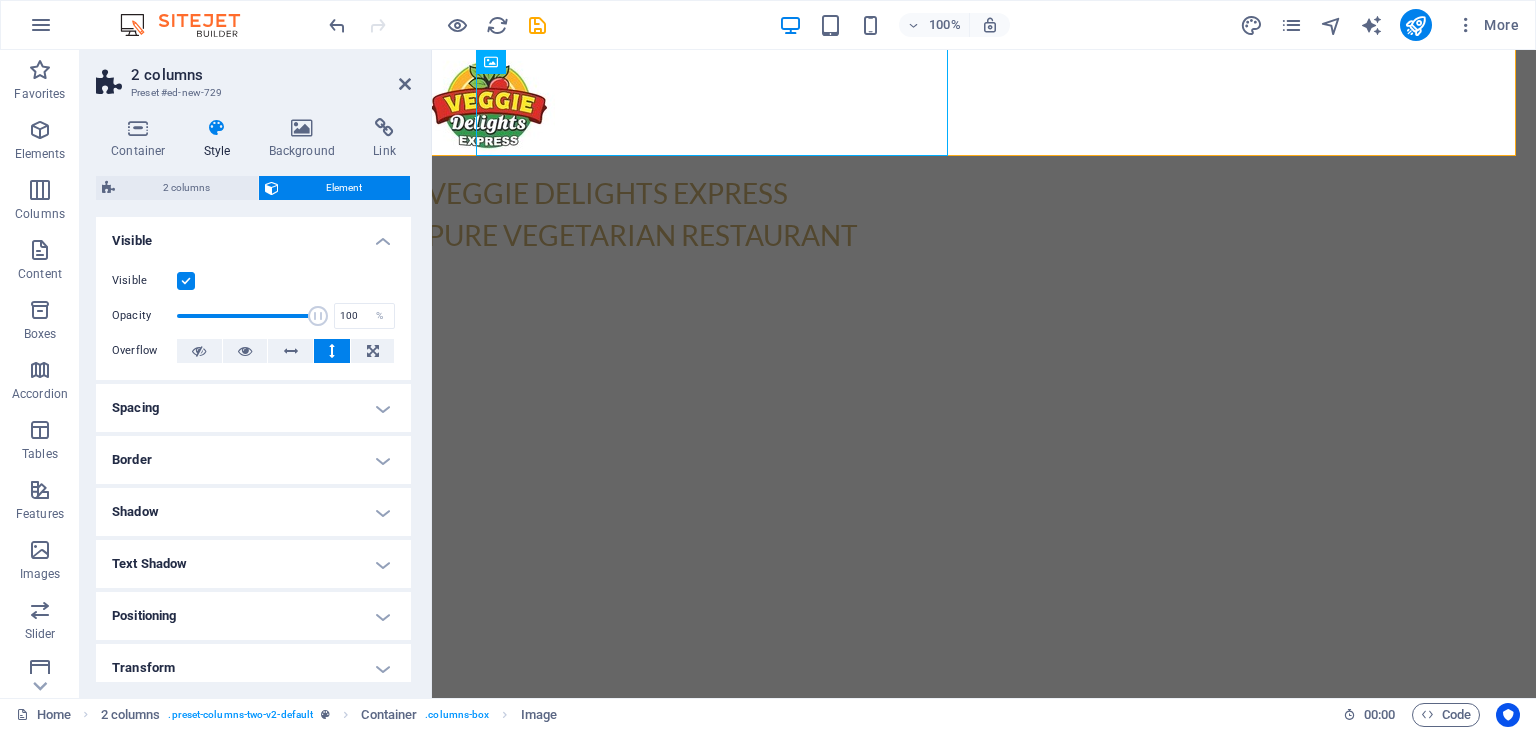 click at bounding box center [984, 575] 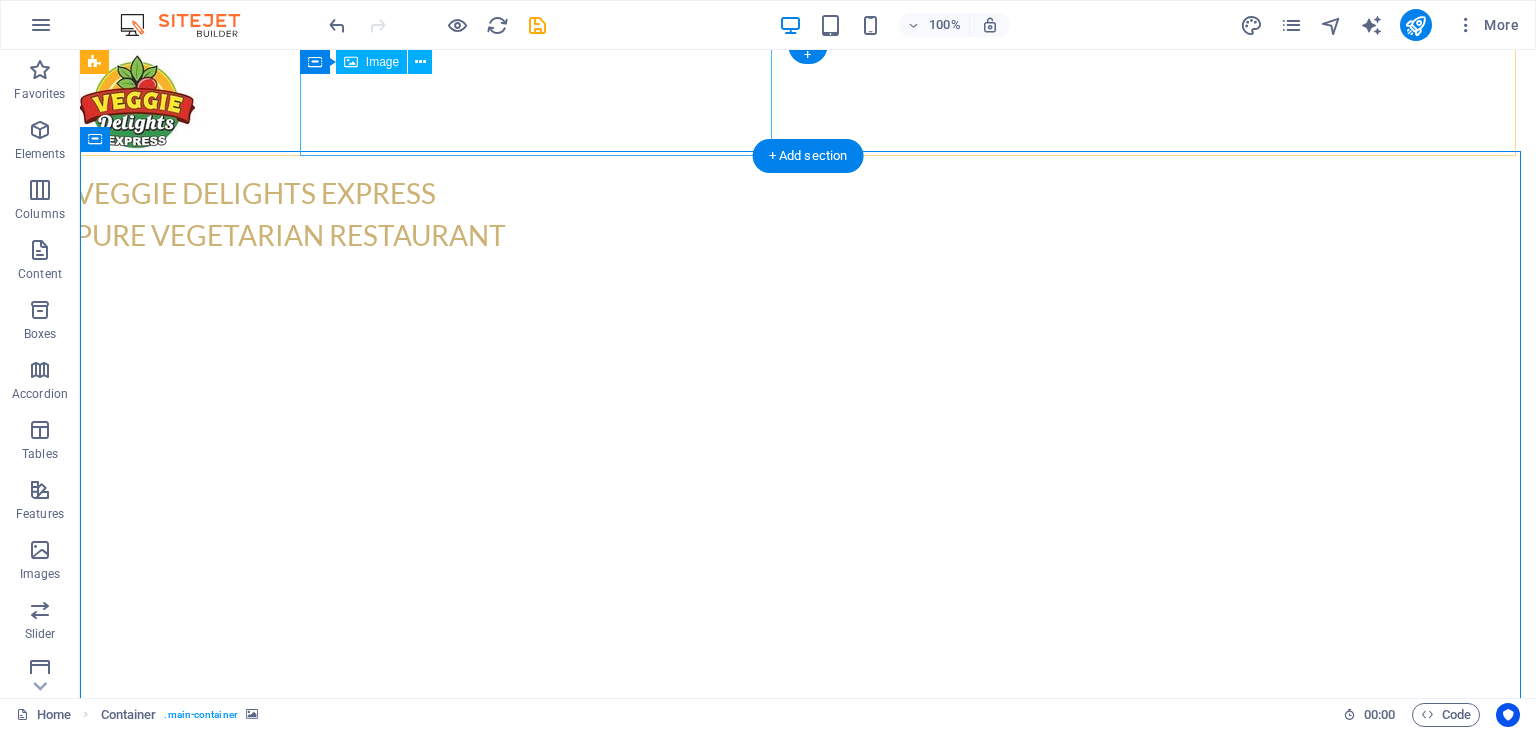 click at bounding box center (311, 100) 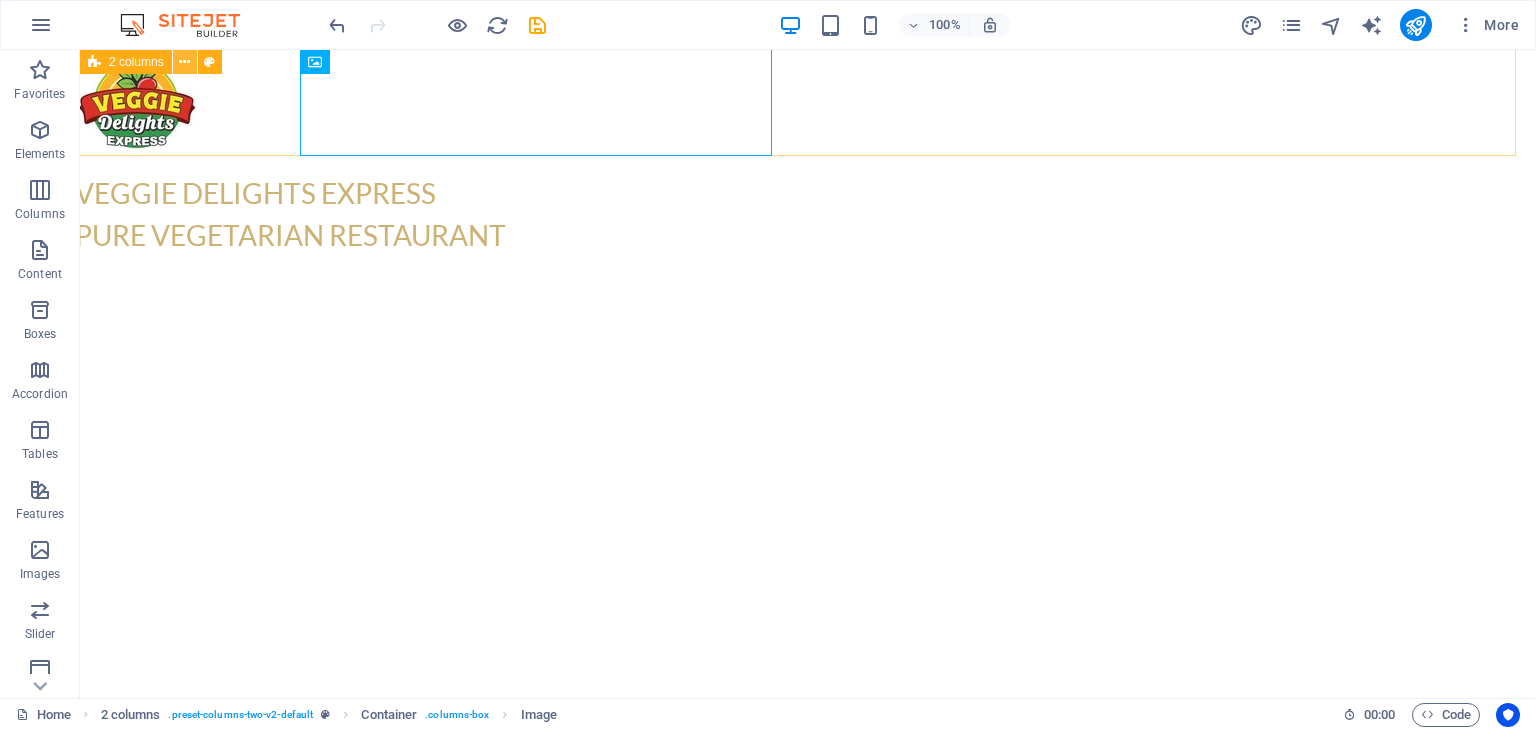 click at bounding box center [184, 62] 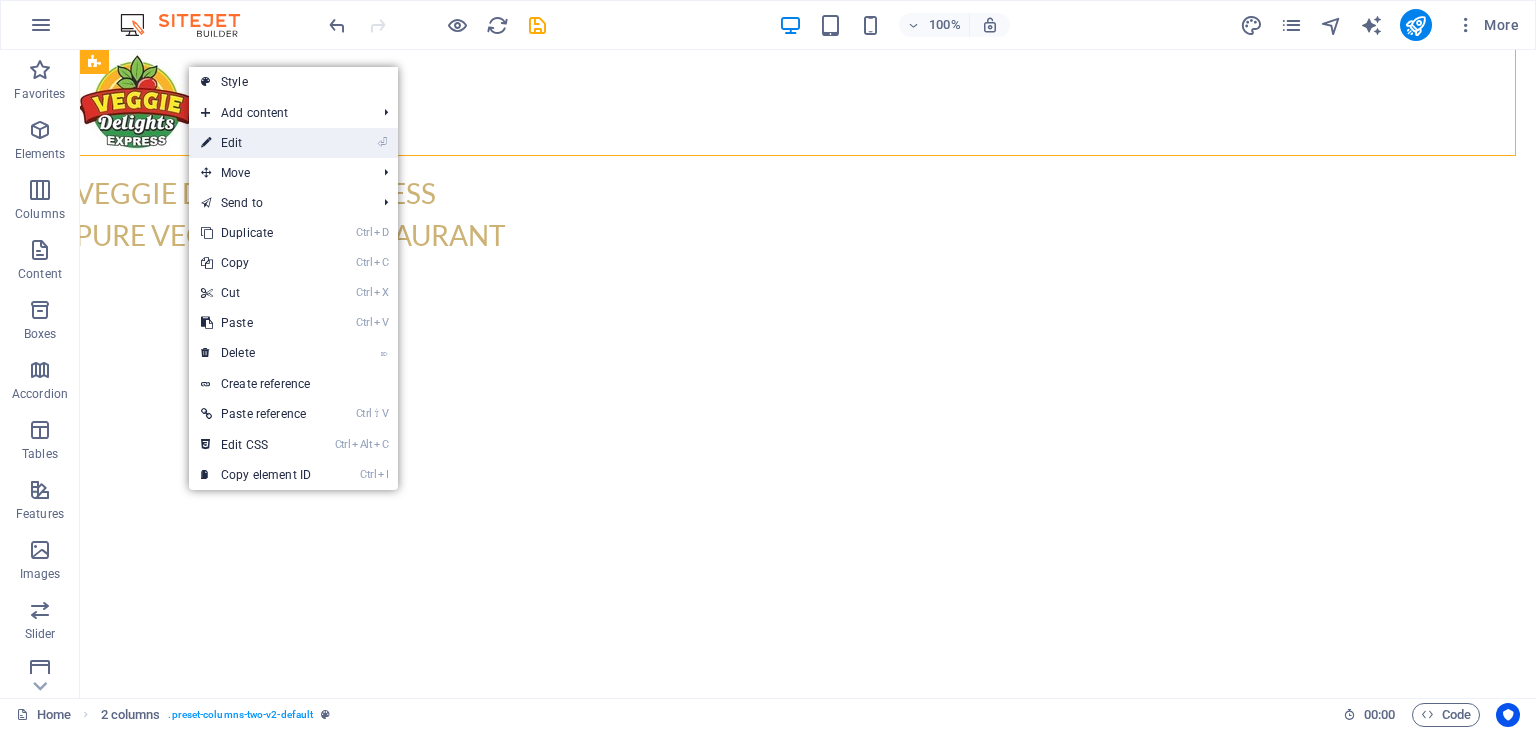 click on "⏎  Edit" at bounding box center (256, 143) 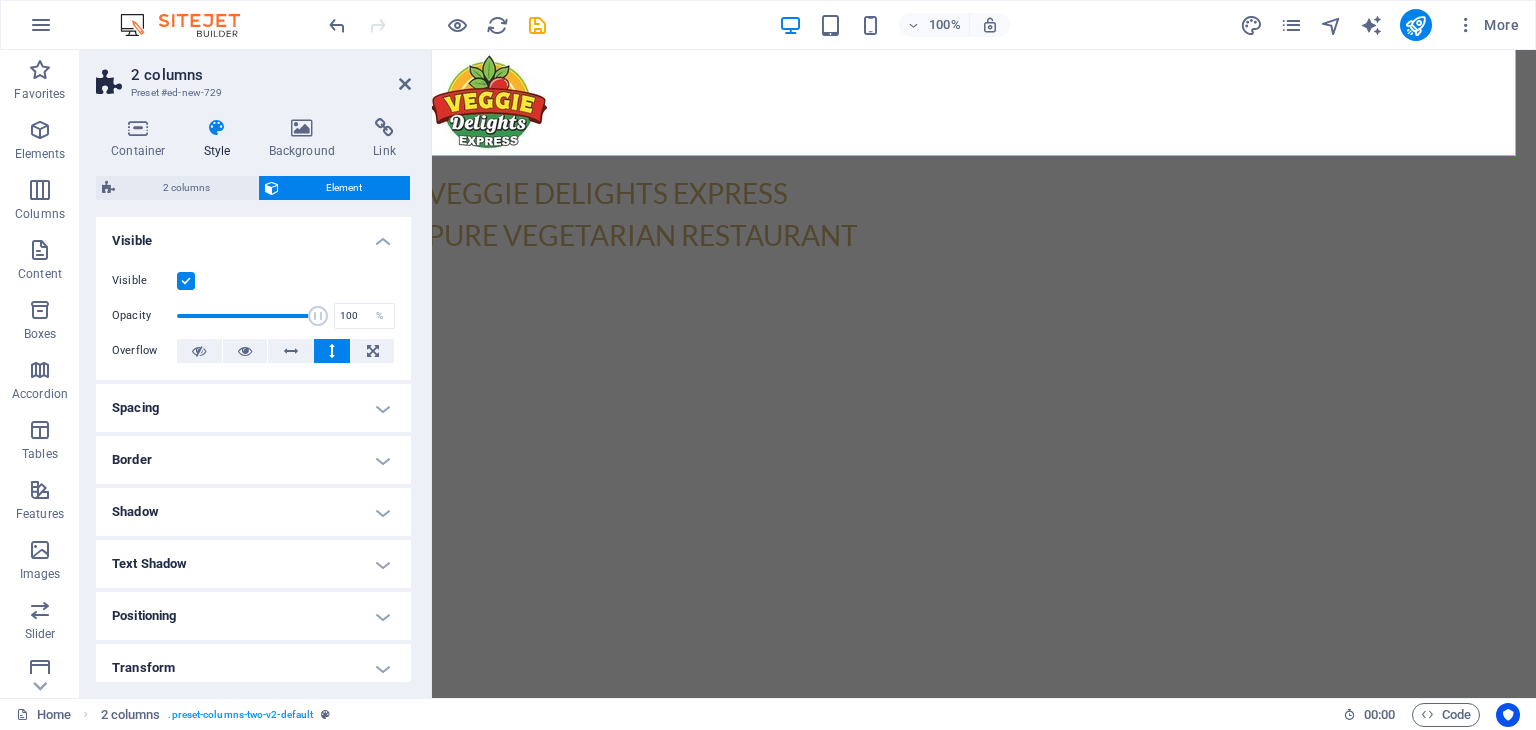 click on "Spacing" at bounding box center (253, 408) 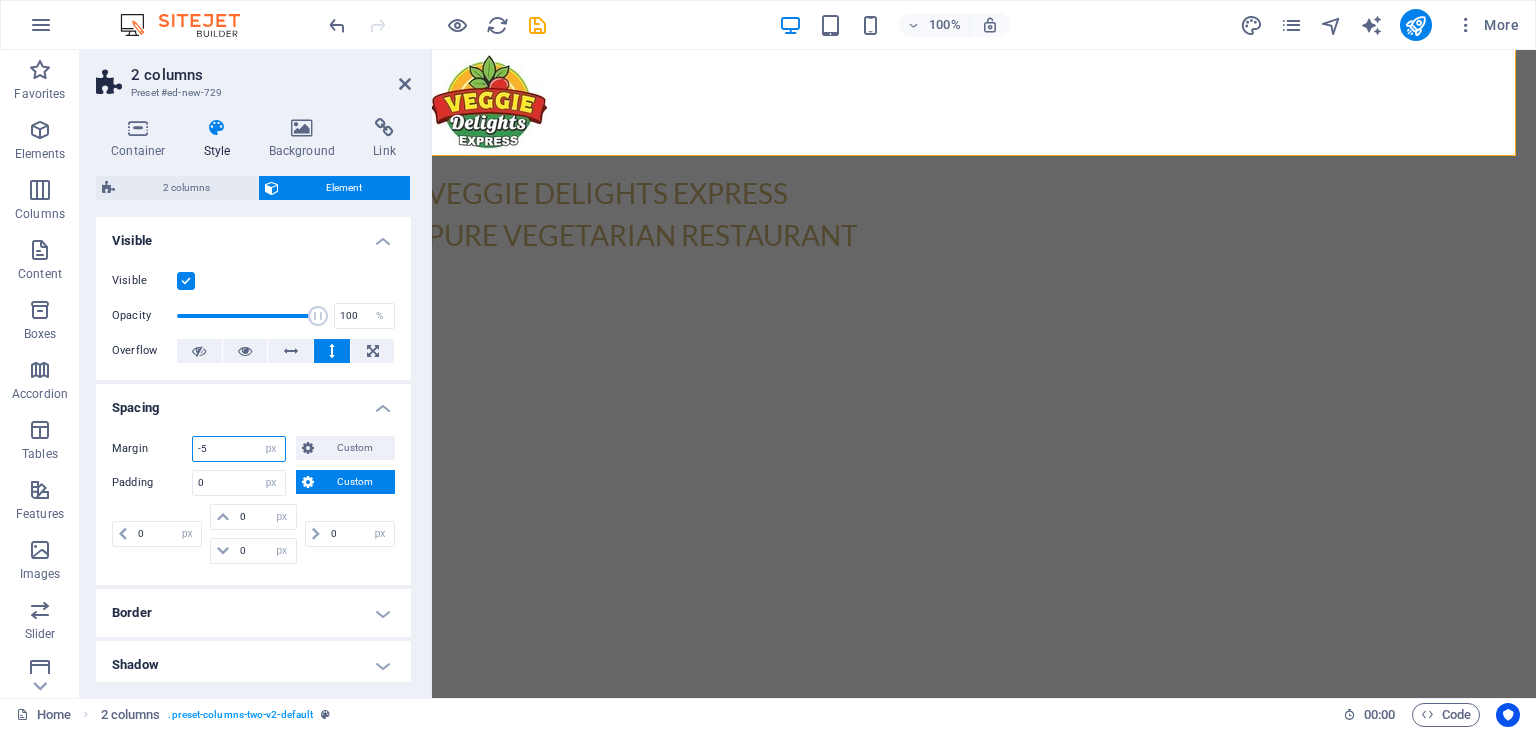 click on "-5" at bounding box center (239, 449) 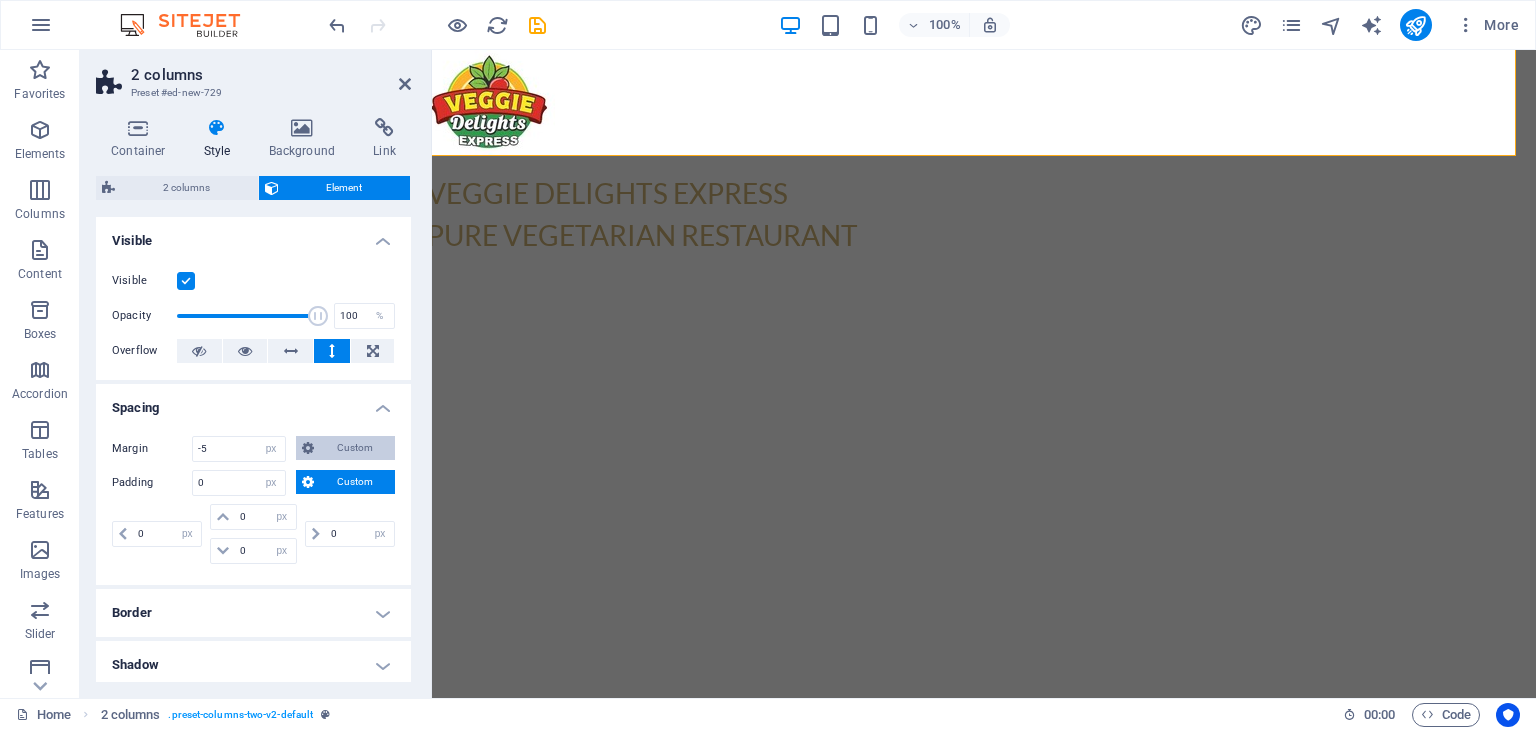 click at bounding box center (308, 448) 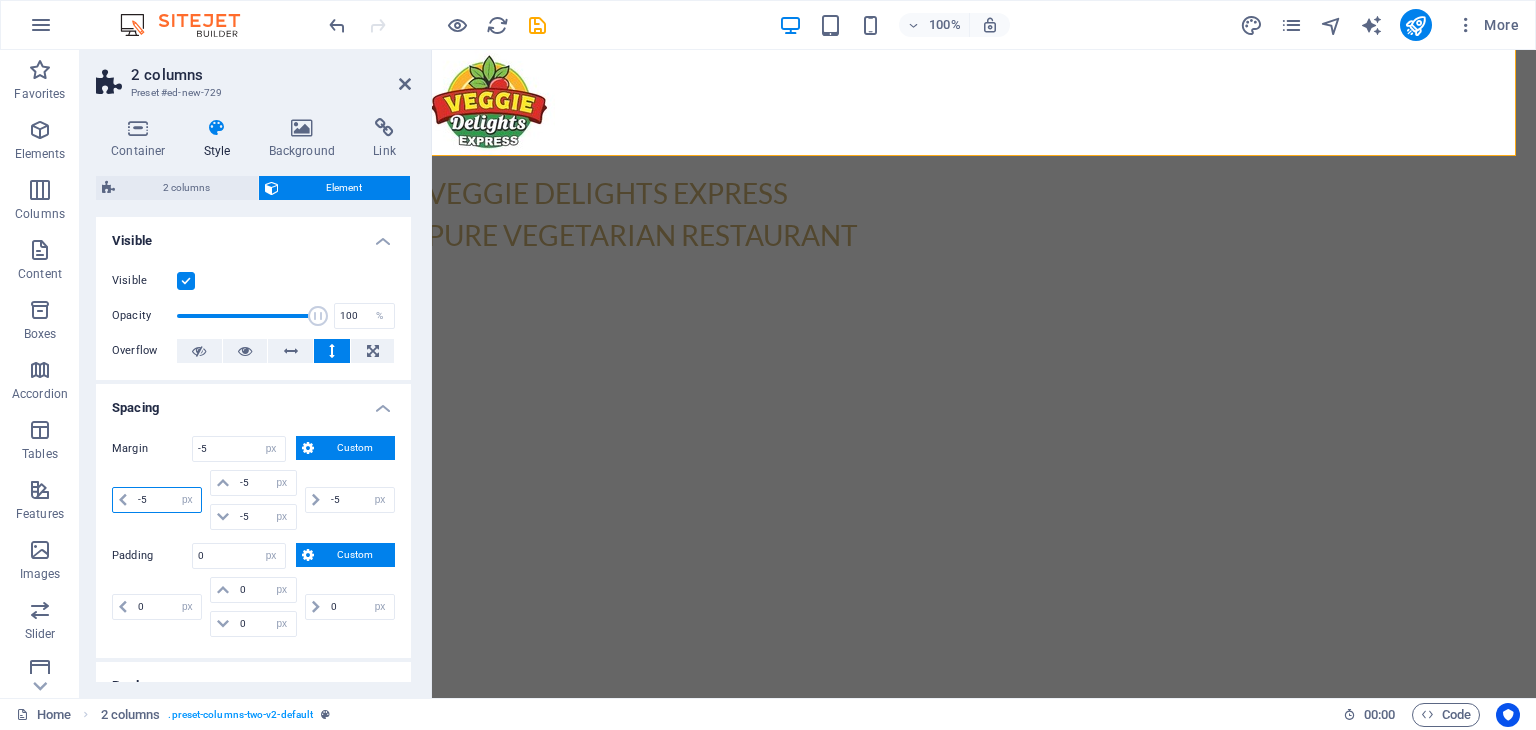 drag, startPoint x: 169, startPoint y: 500, endPoint x: 124, endPoint y: 499, distance: 45.01111 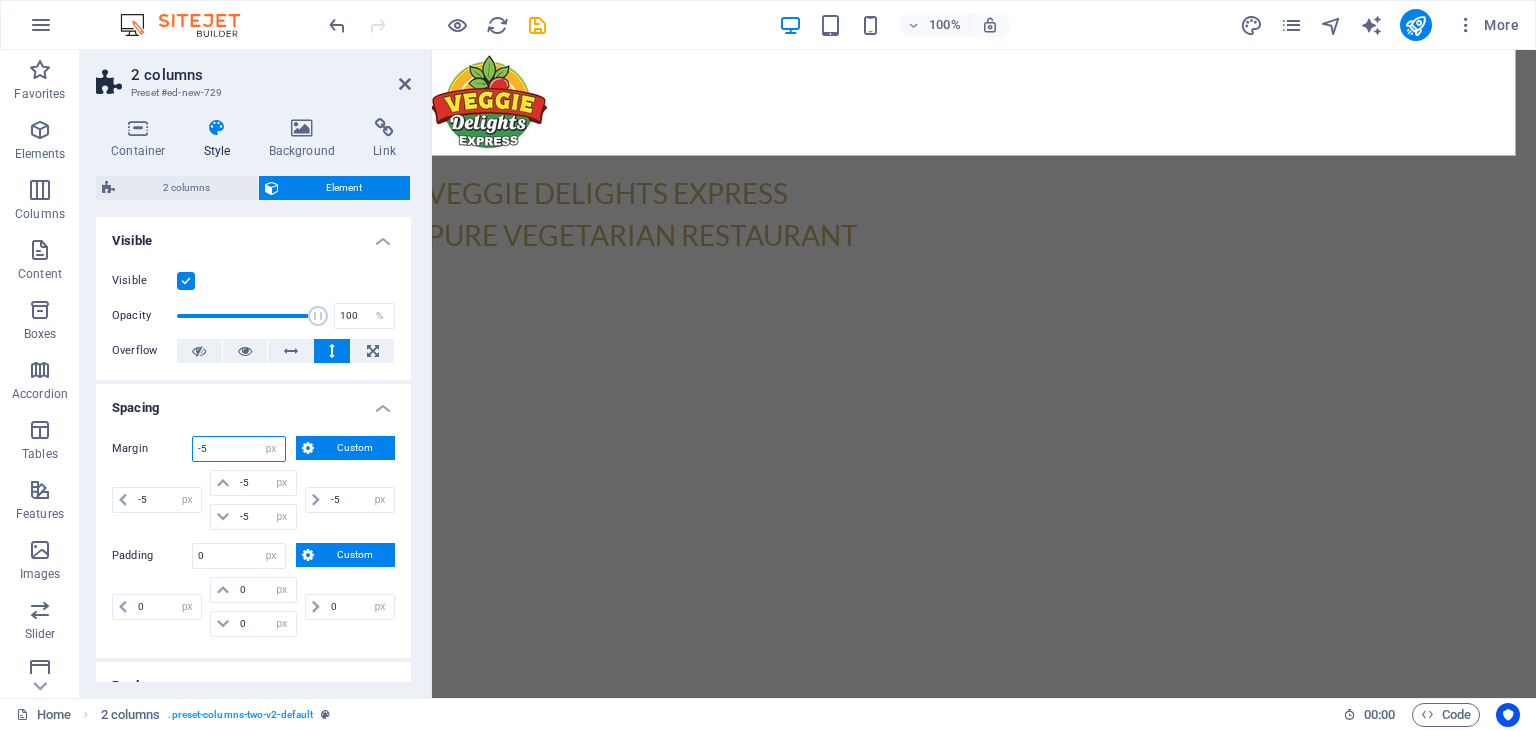 drag, startPoint x: 215, startPoint y: 453, endPoint x: 188, endPoint y: 450, distance: 27.166155 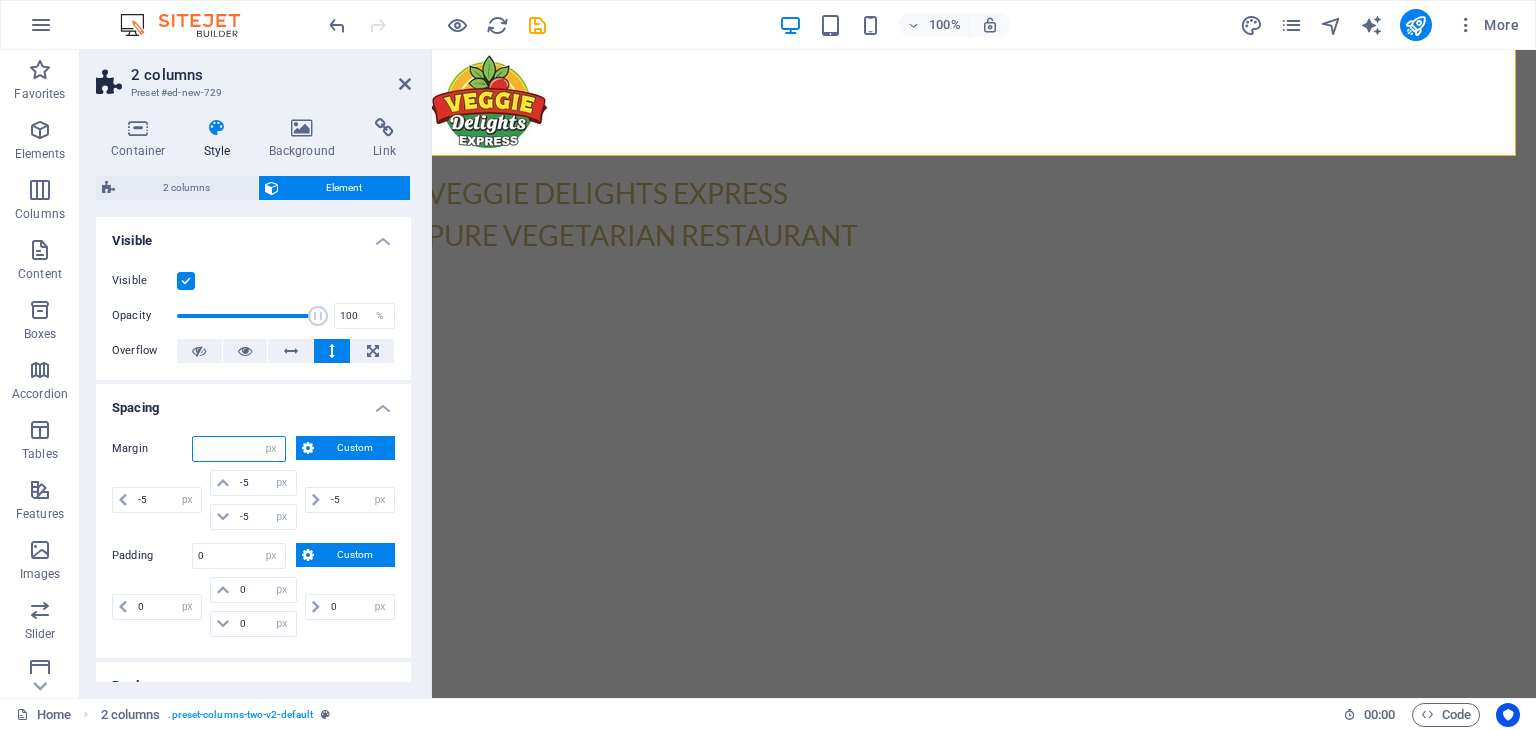 type on "0" 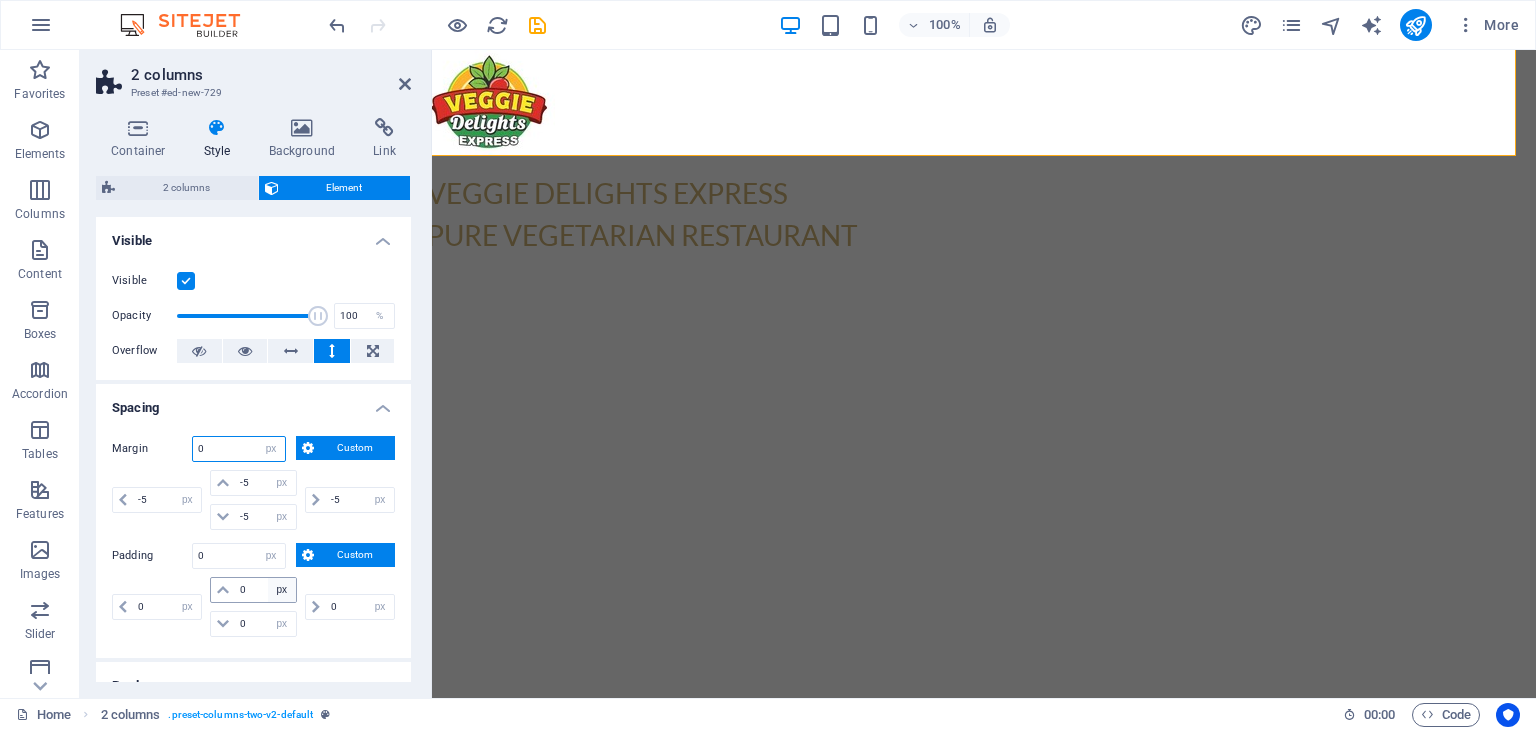 type on "0" 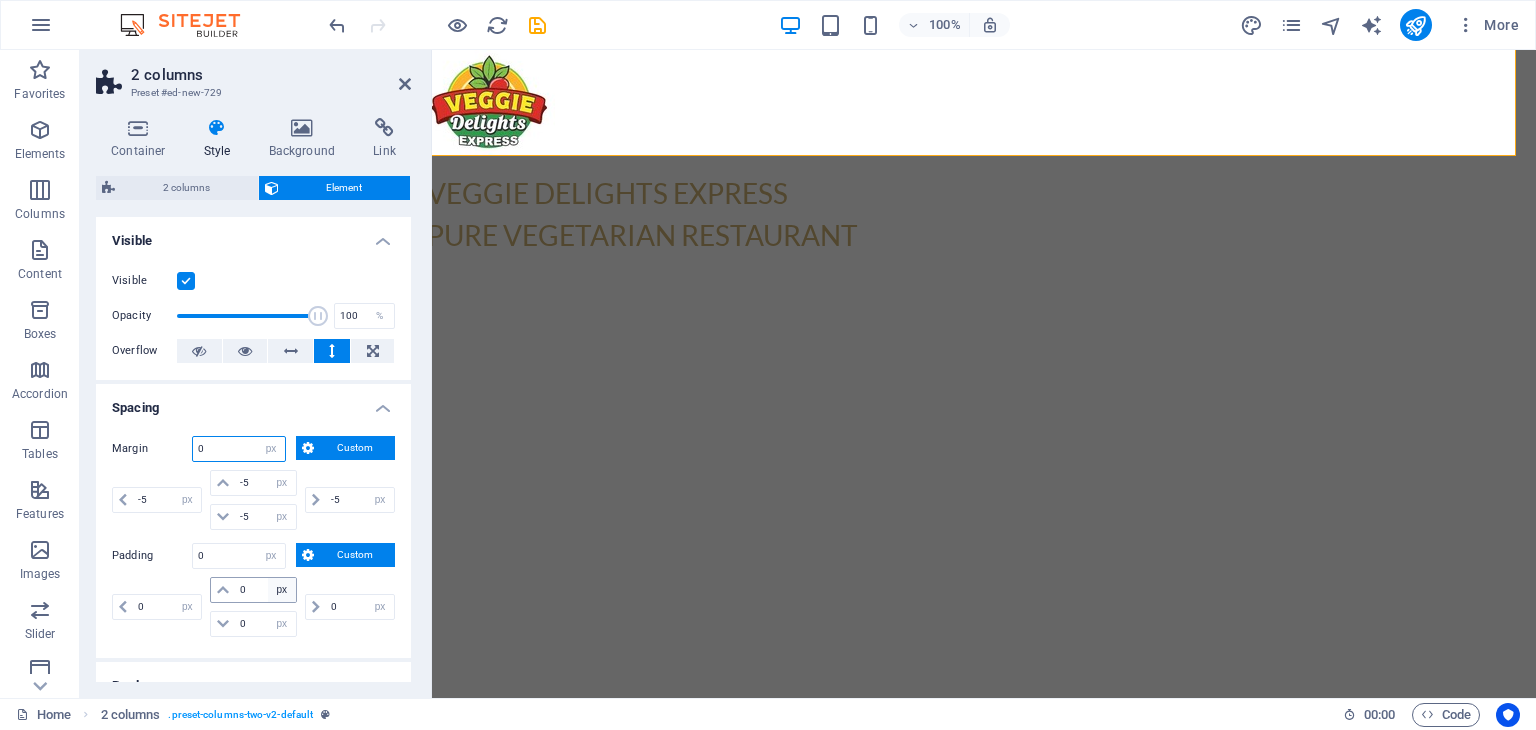 type on "0" 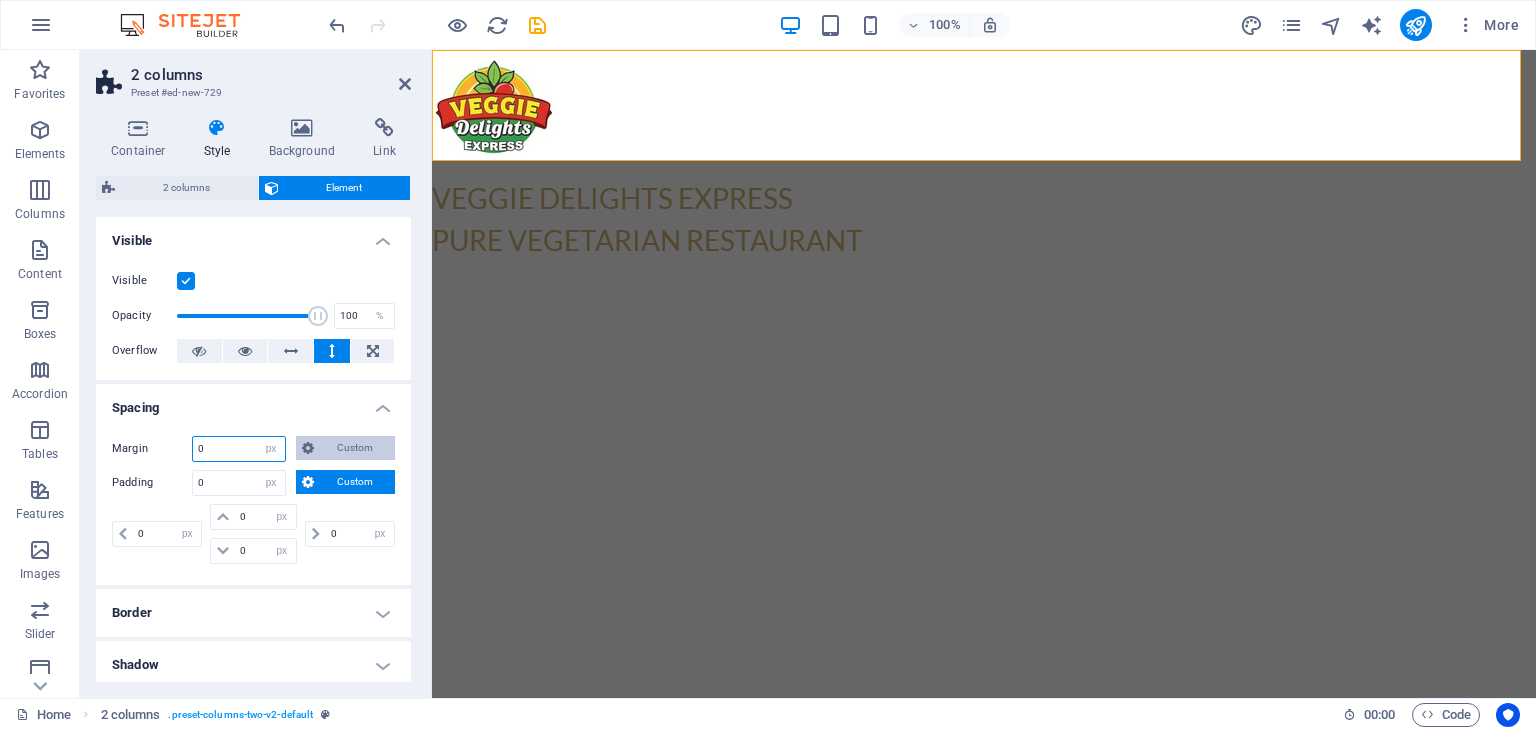 type on "0" 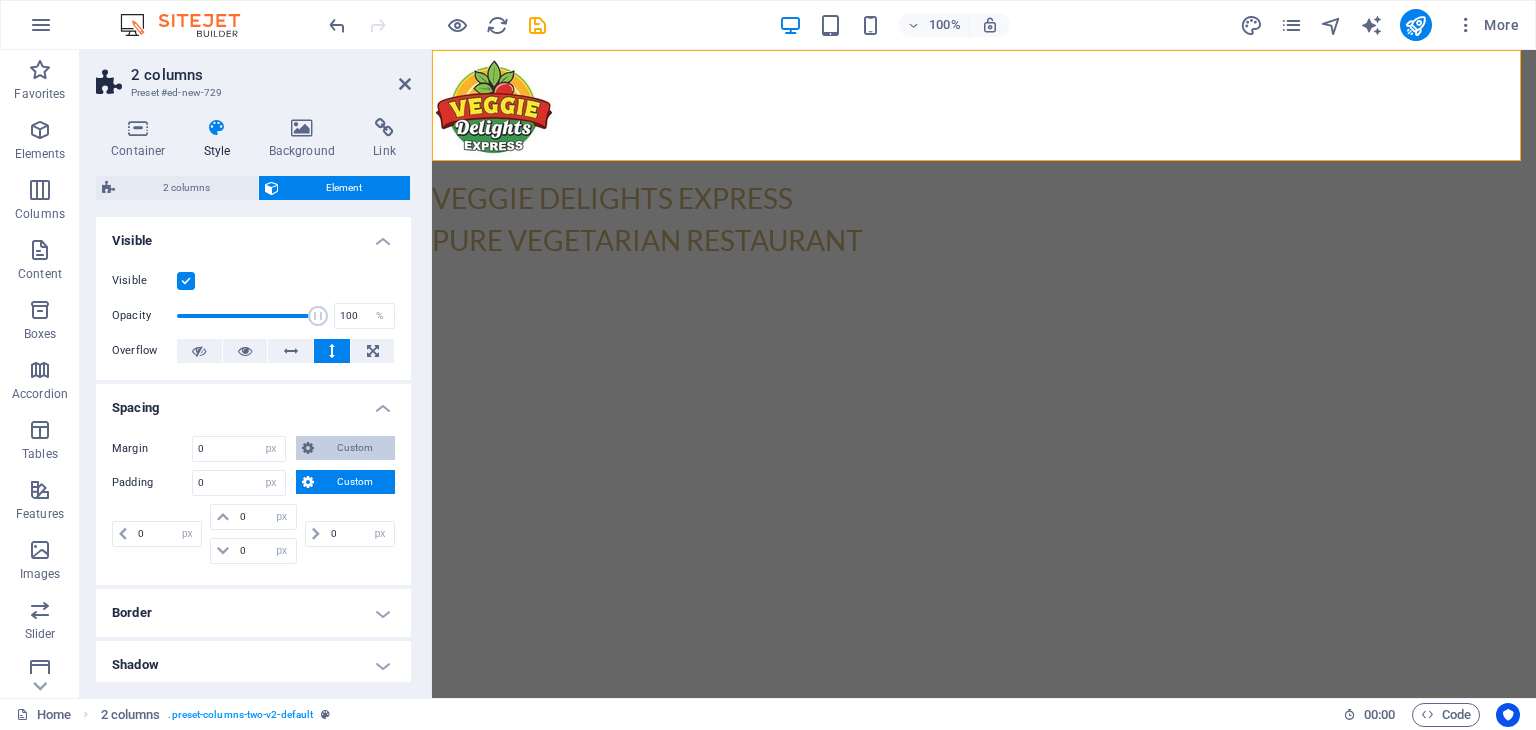 click on "Custom" at bounding box center [345, 448] 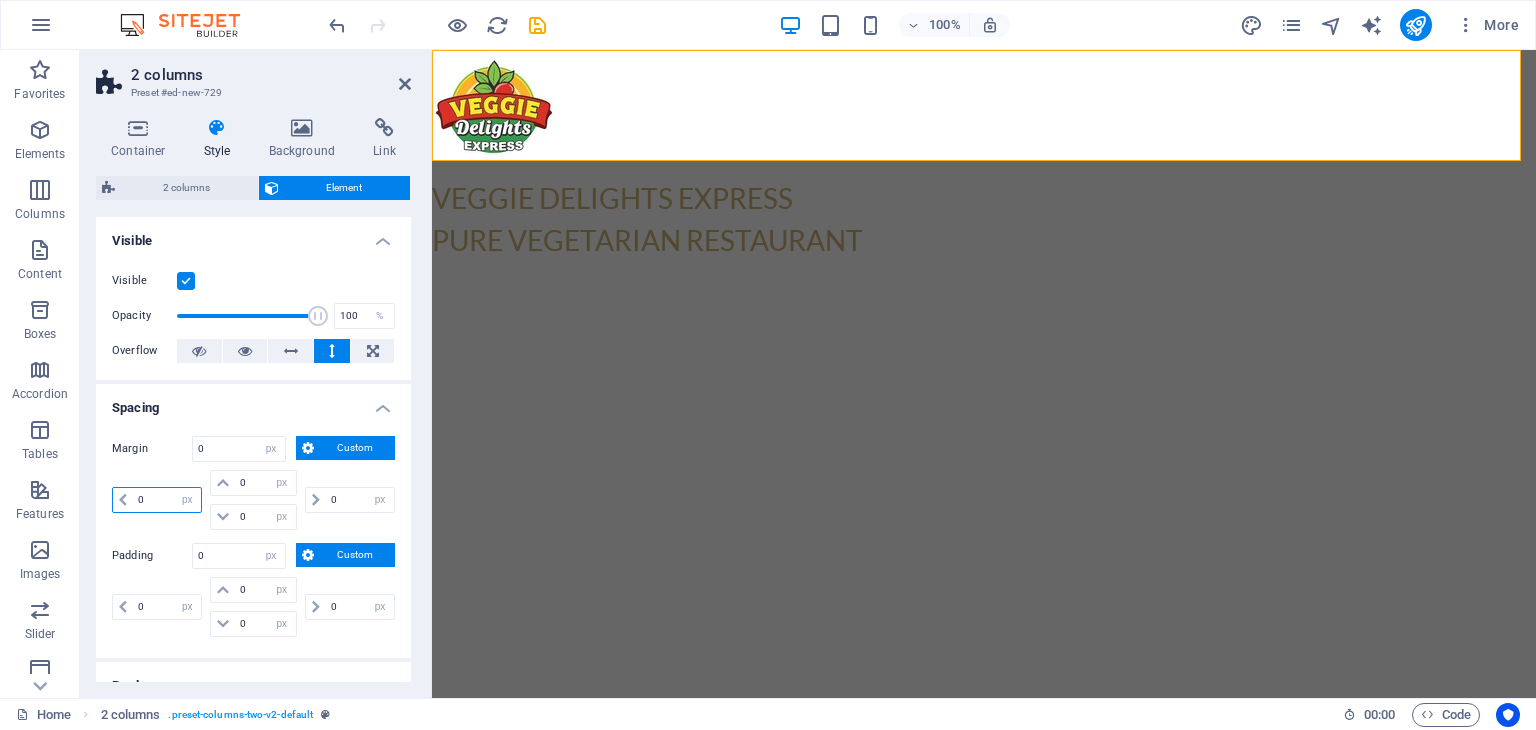 click on "0" at bounding box center (167, 500) 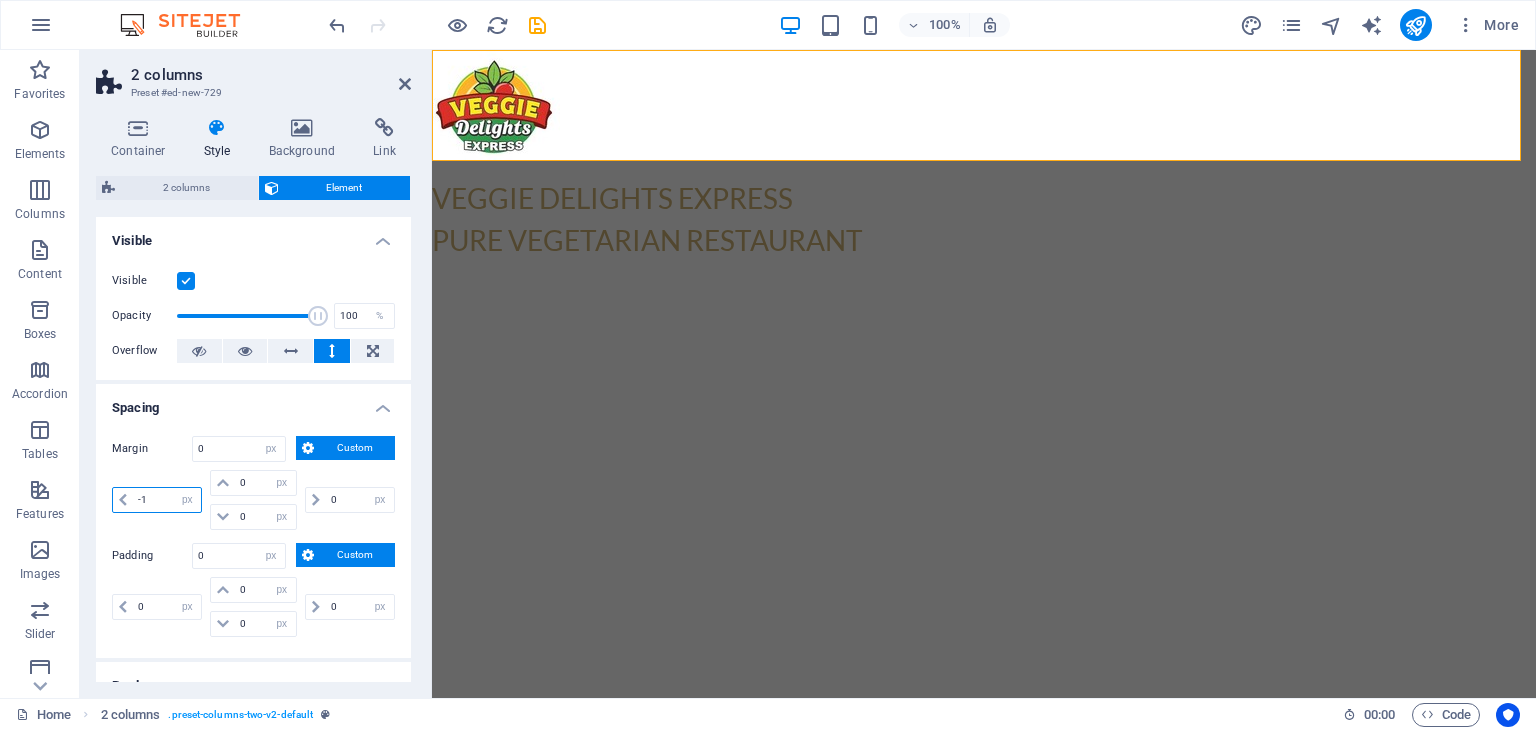 type on "-10" 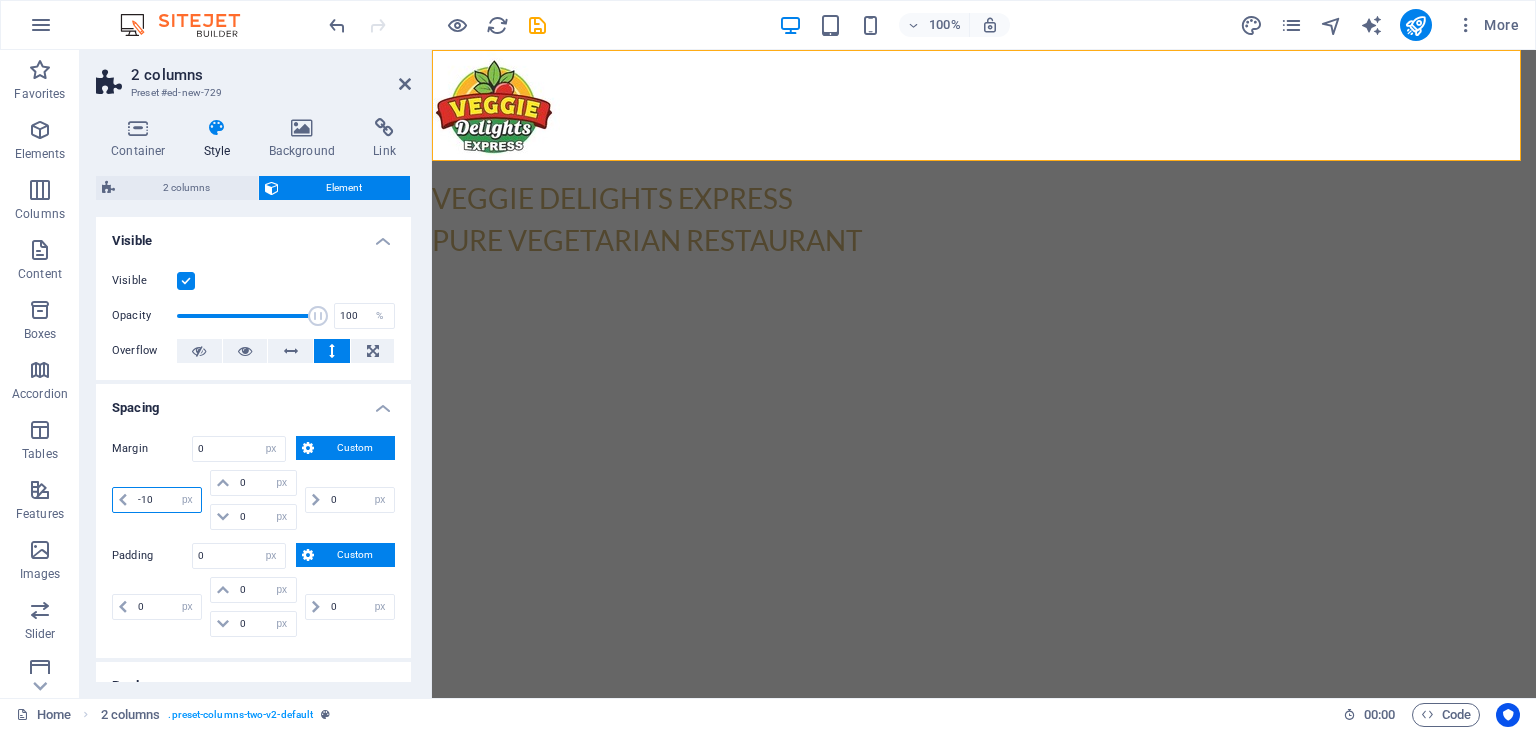 type 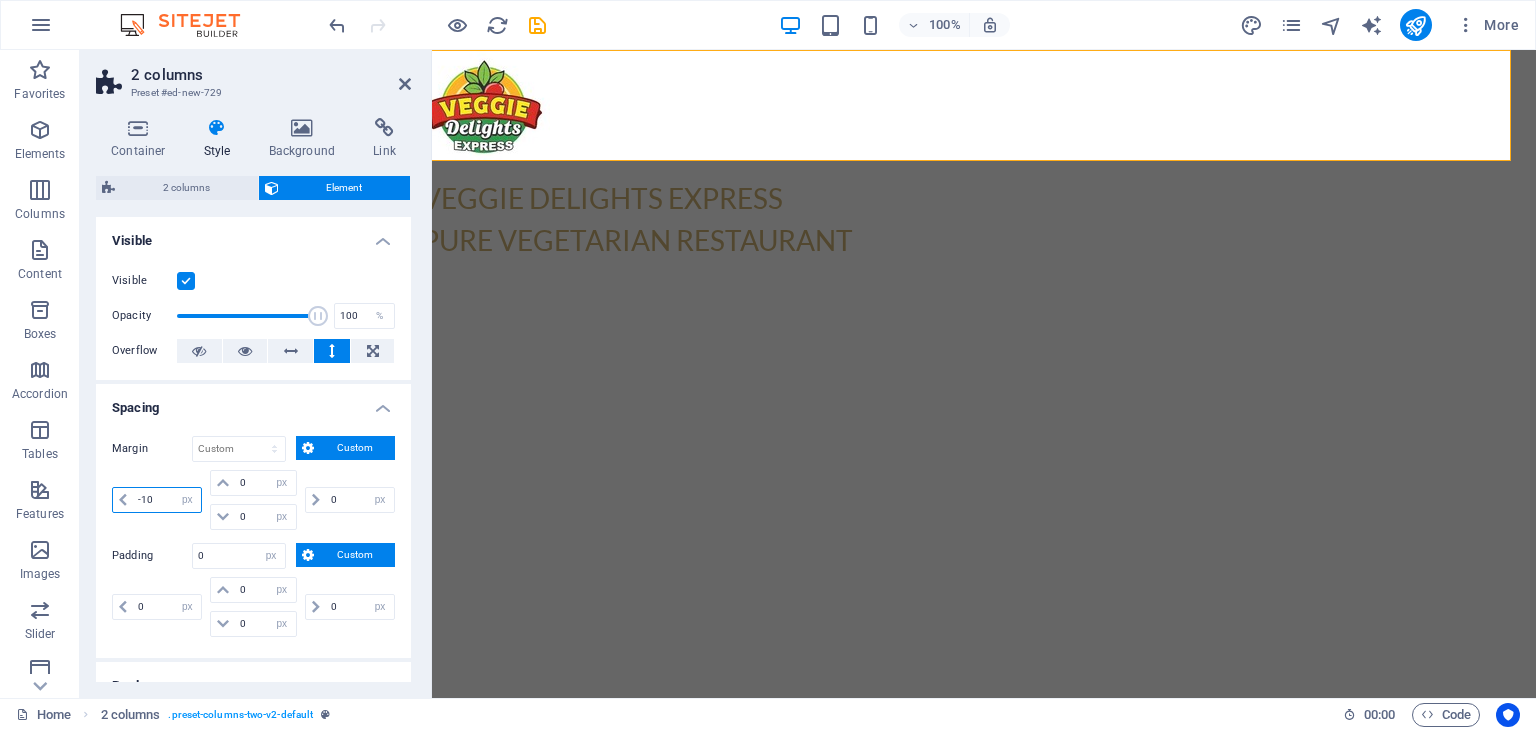 type on "-1" 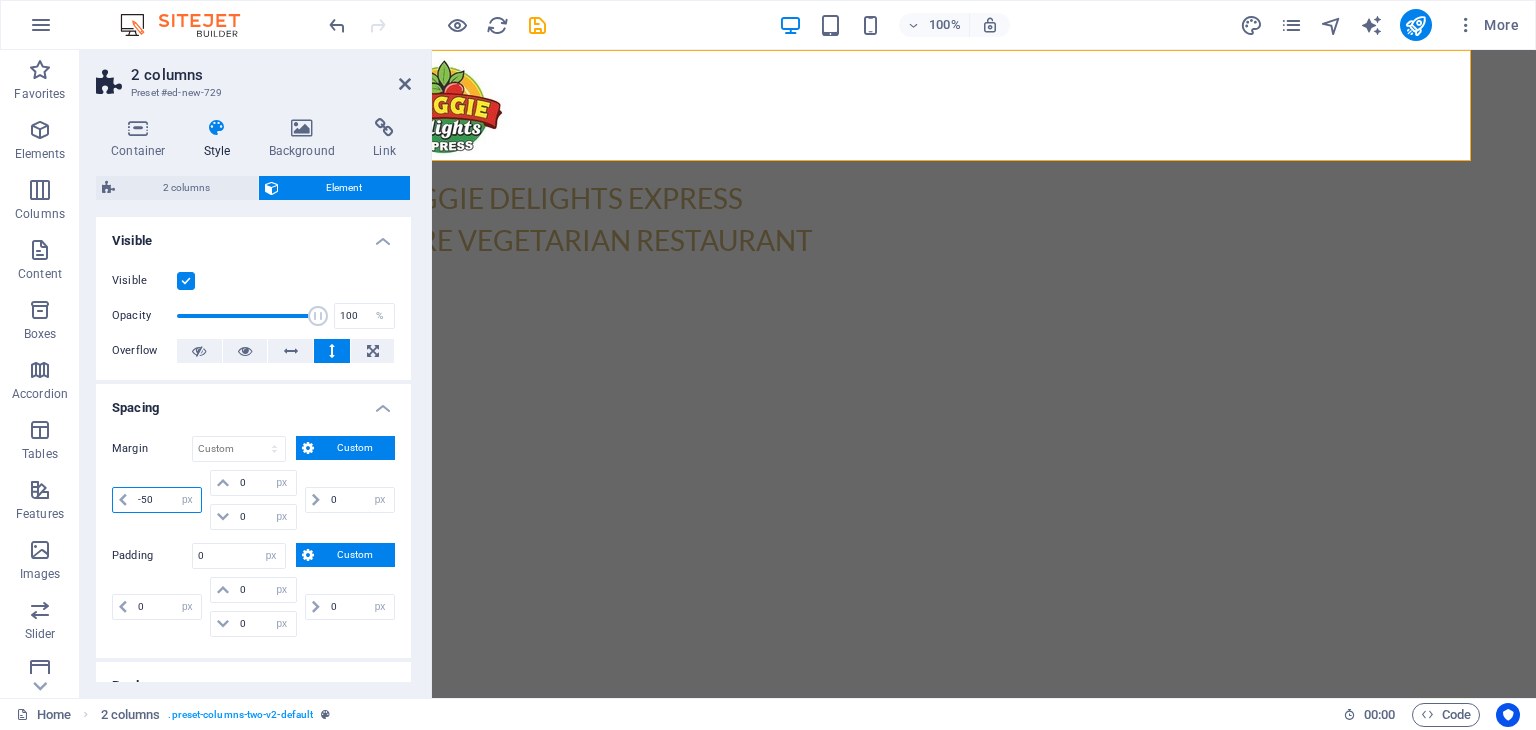 type on "-50" 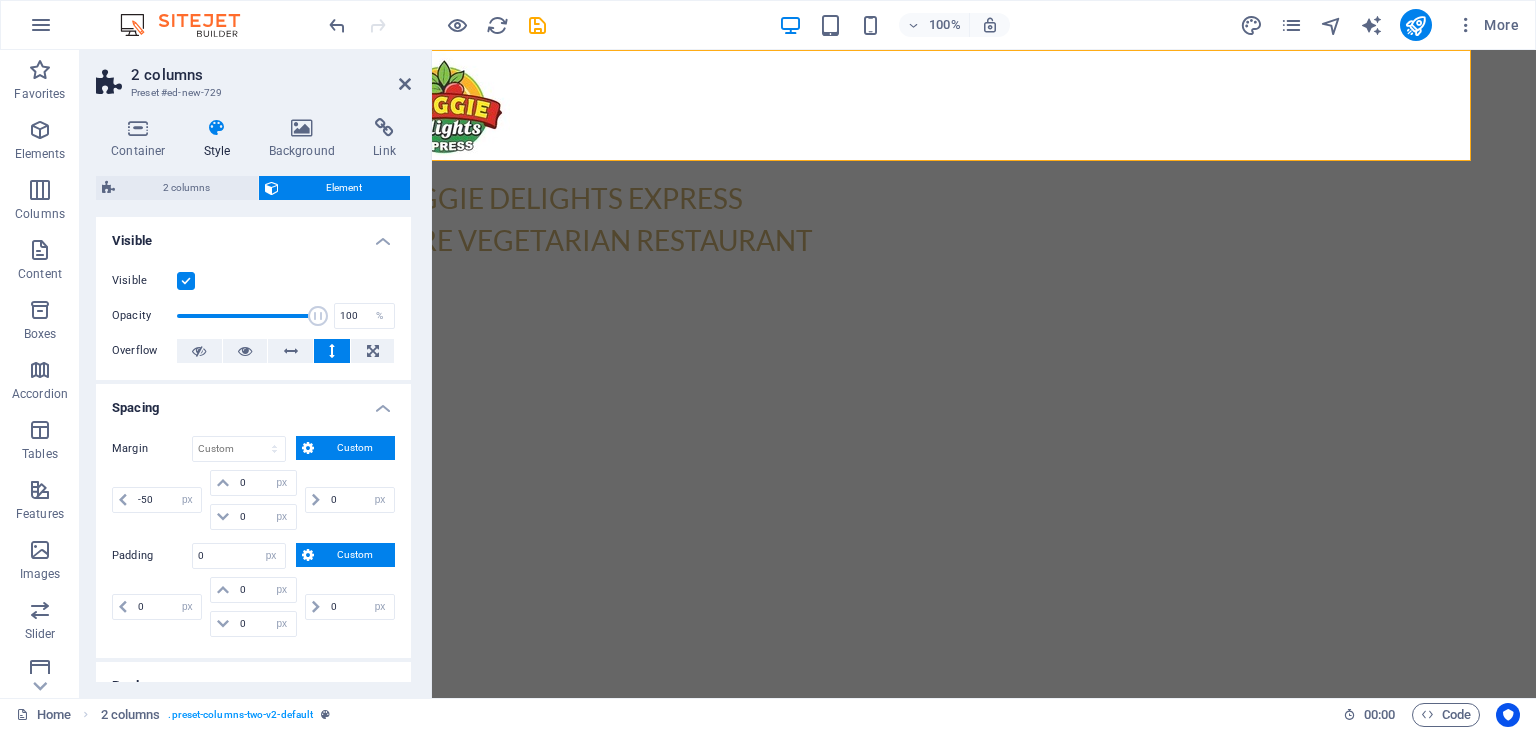 click on "Spacing" at bounding box center [253, 402] 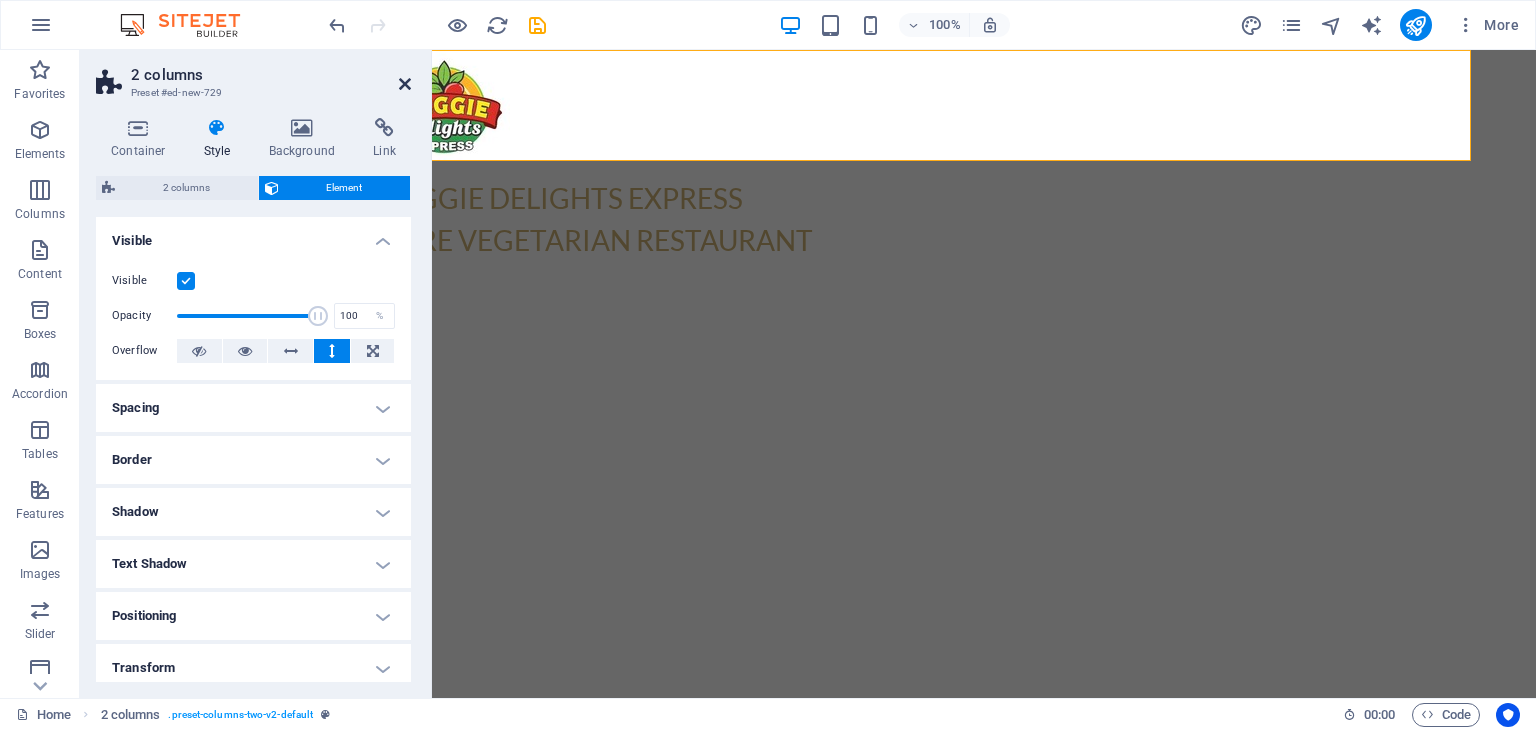 click at bounding box center [405, 84] 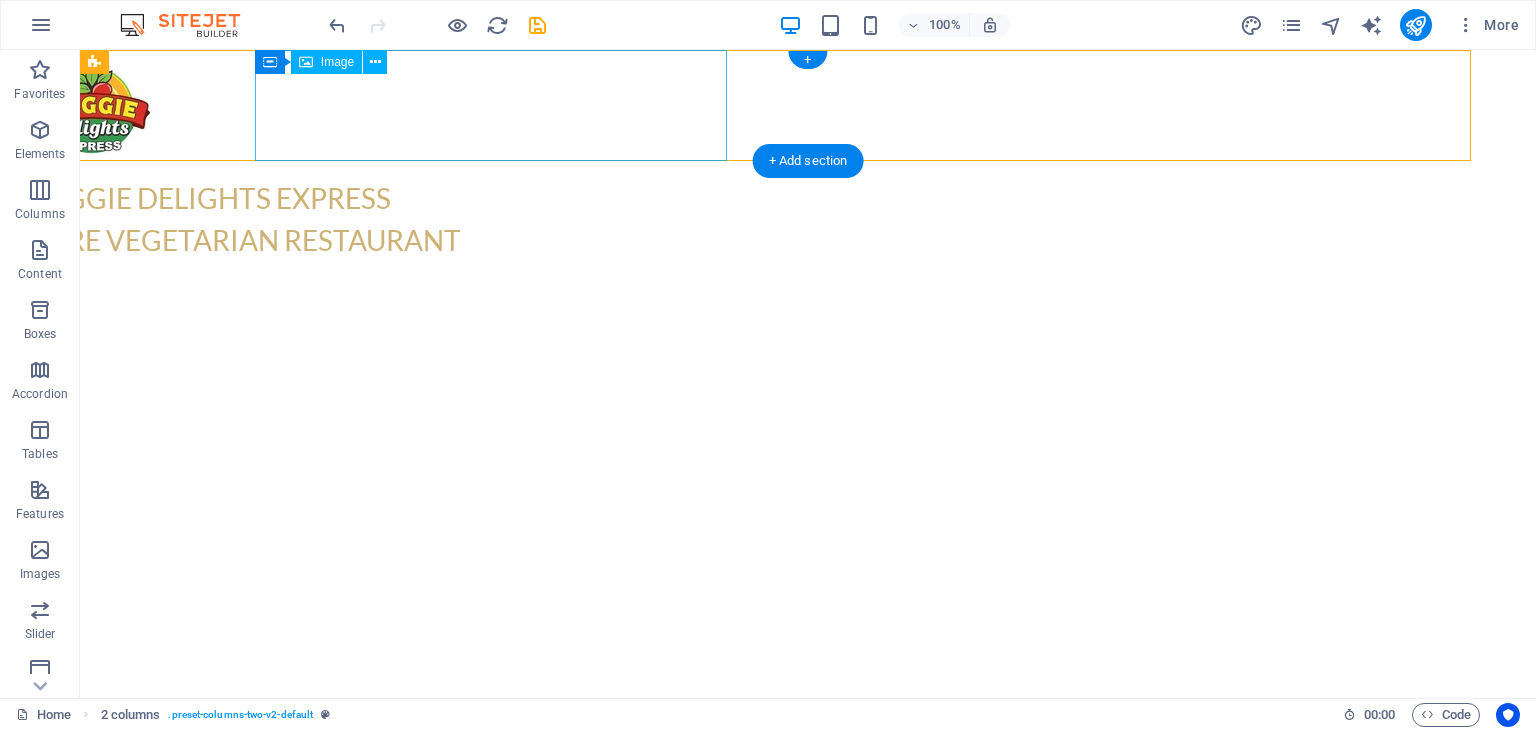 click at bounding box center [266, 105] 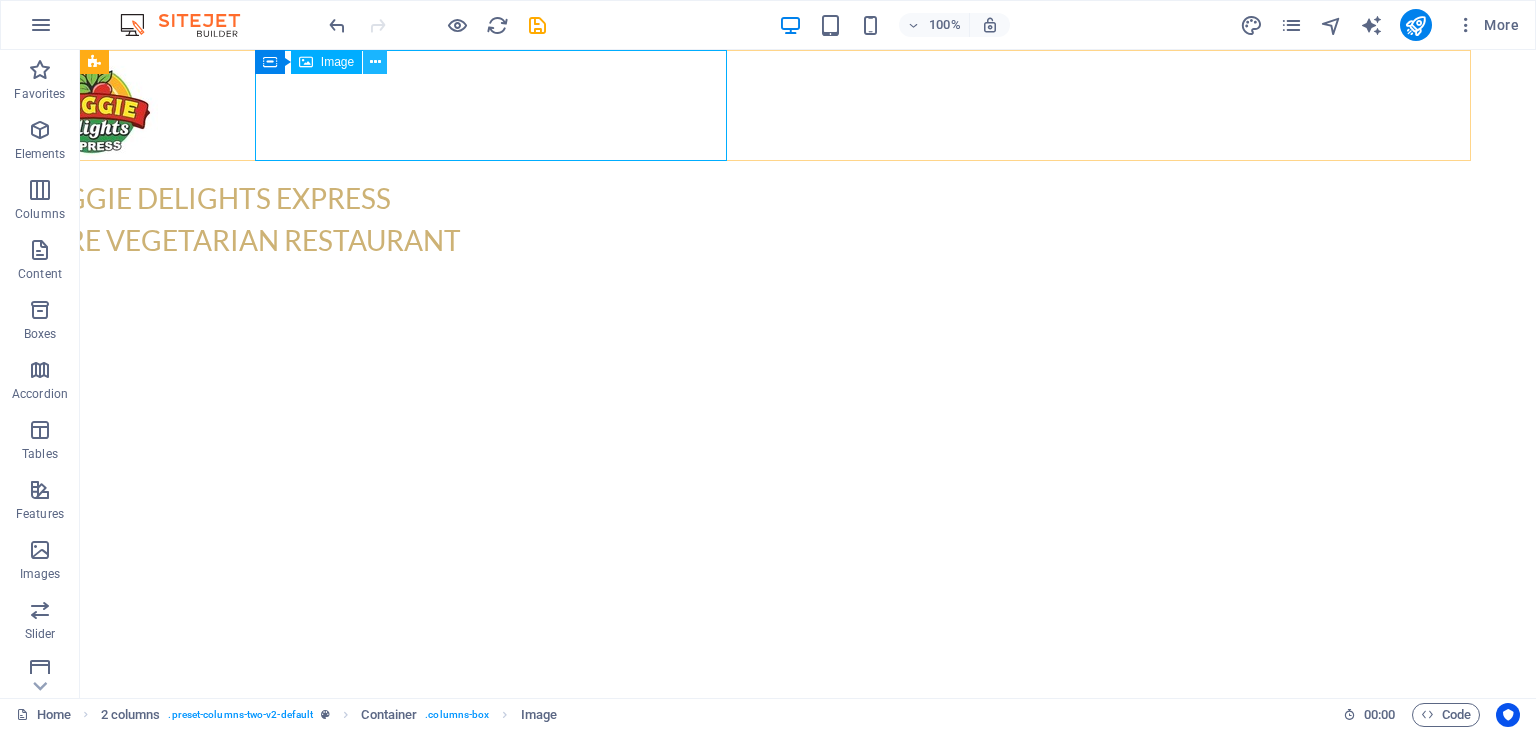 click at bounding box center [375, 62] 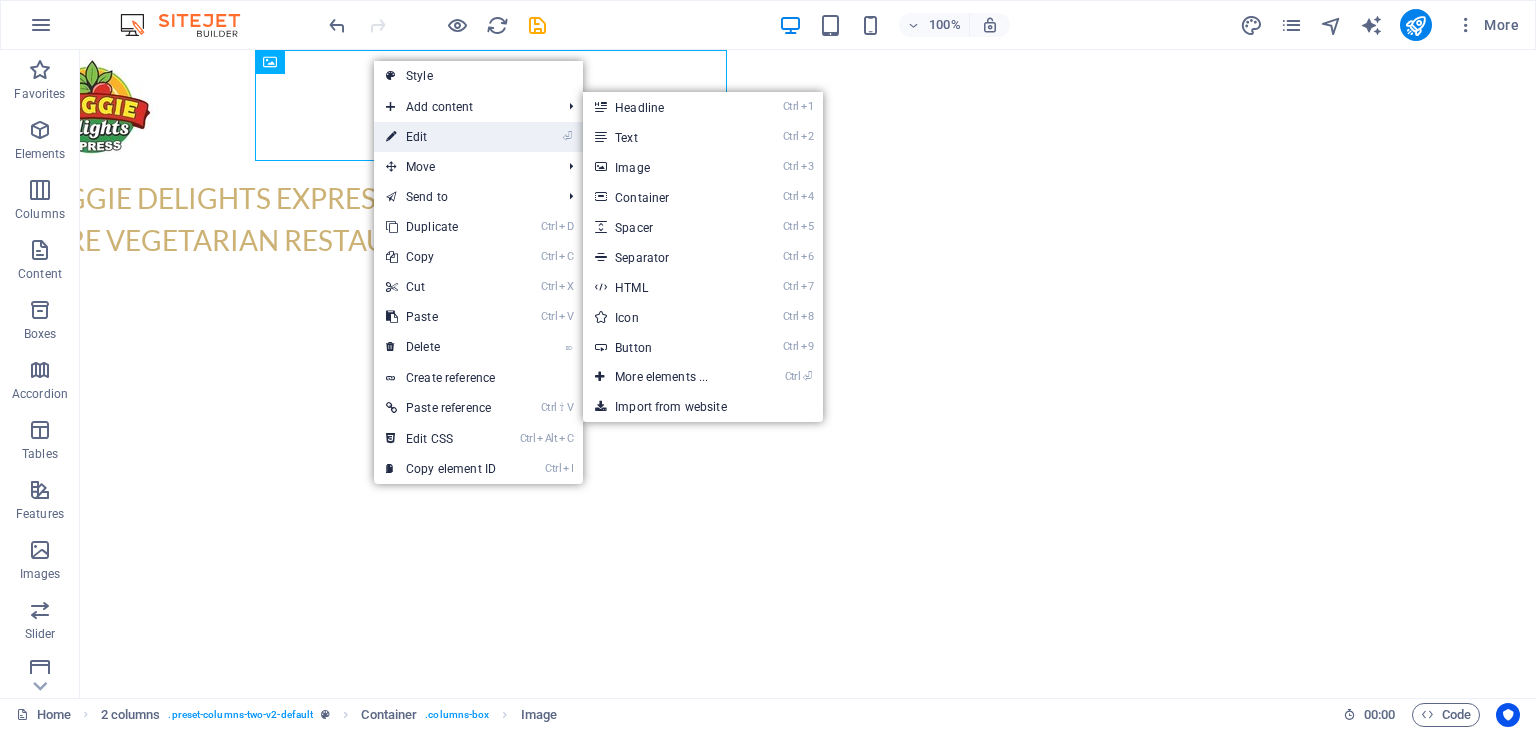 click on "⏎  Edit" at bounding box center (441, 137) 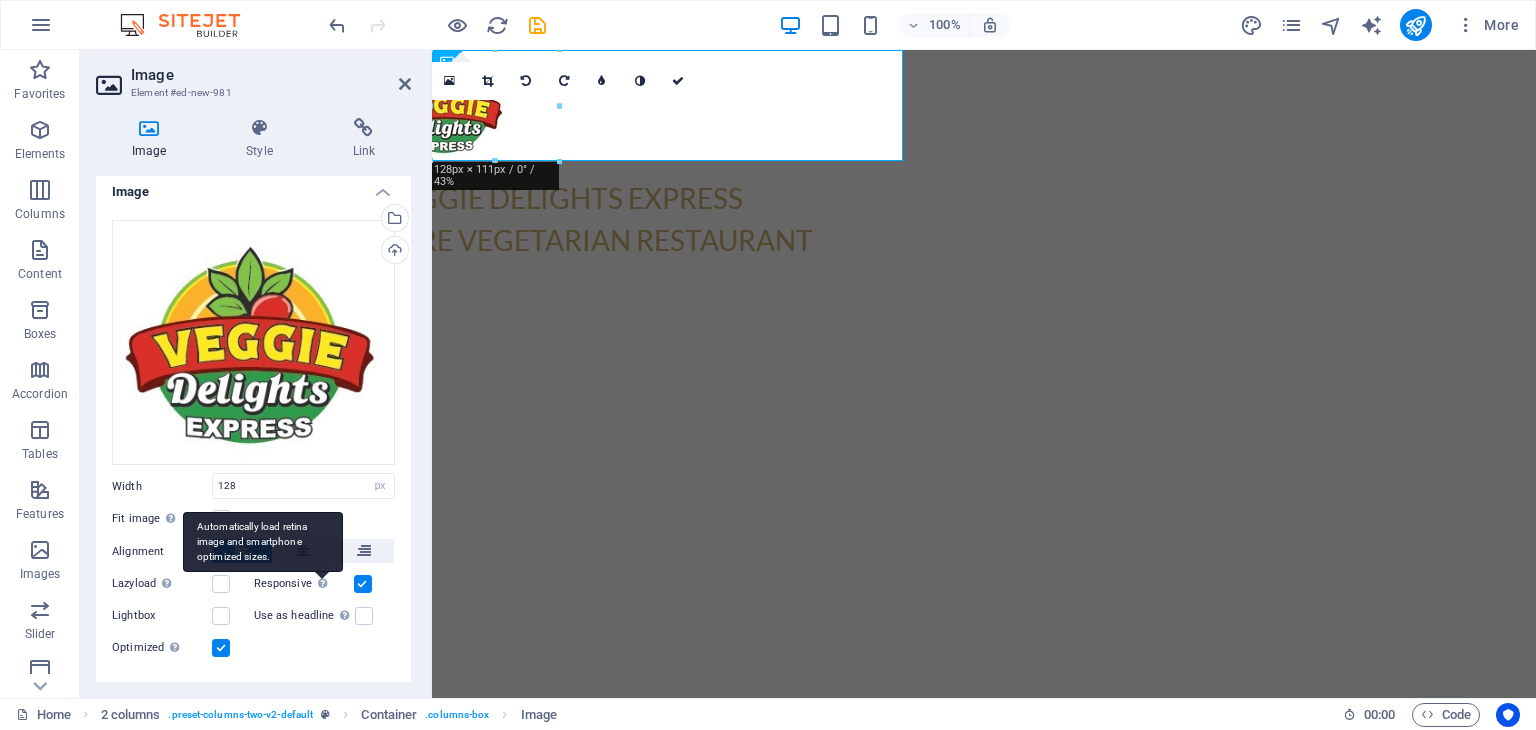 scroll, scrollTop: 0, scrollLeft: 0, axis: both 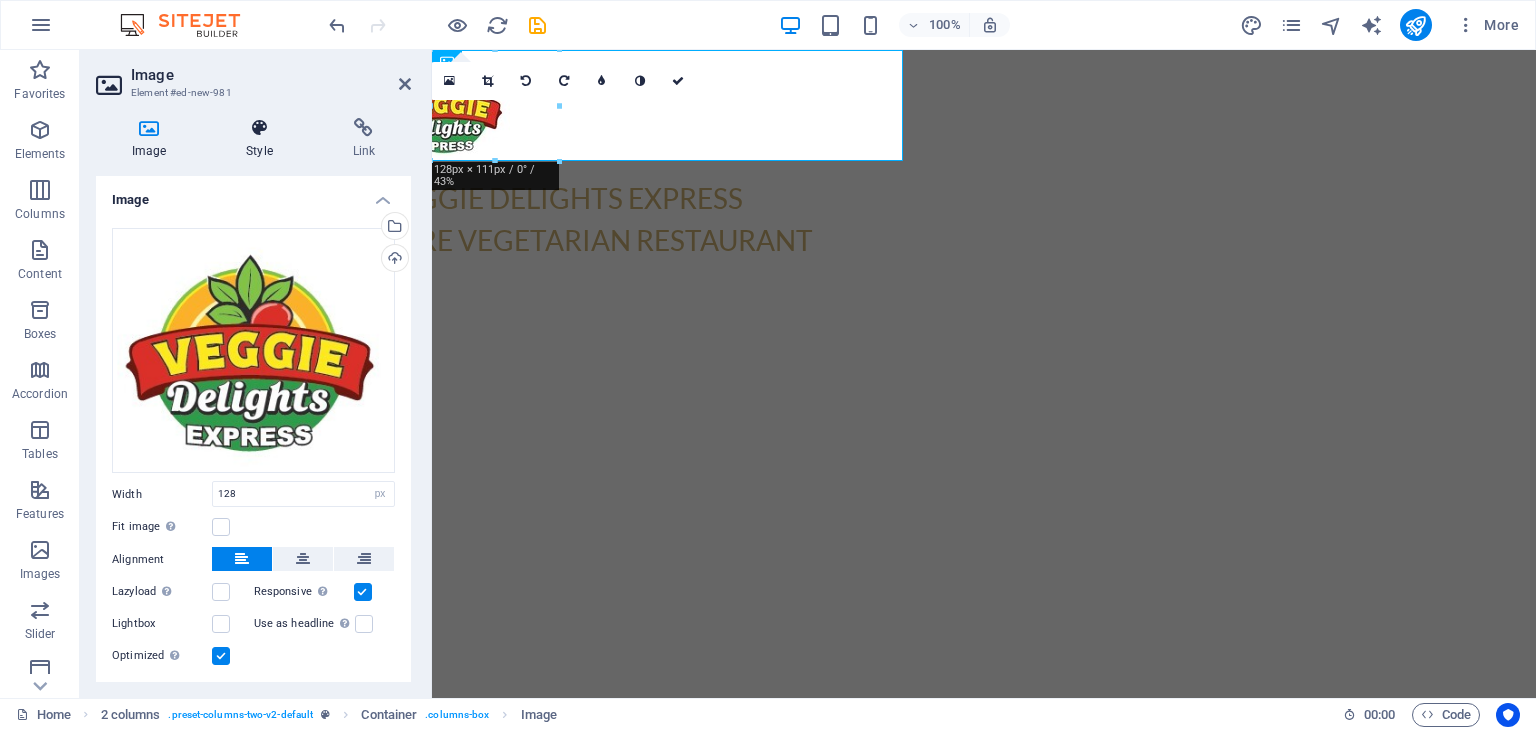 click on "Style" at bounding box center [263, 139] 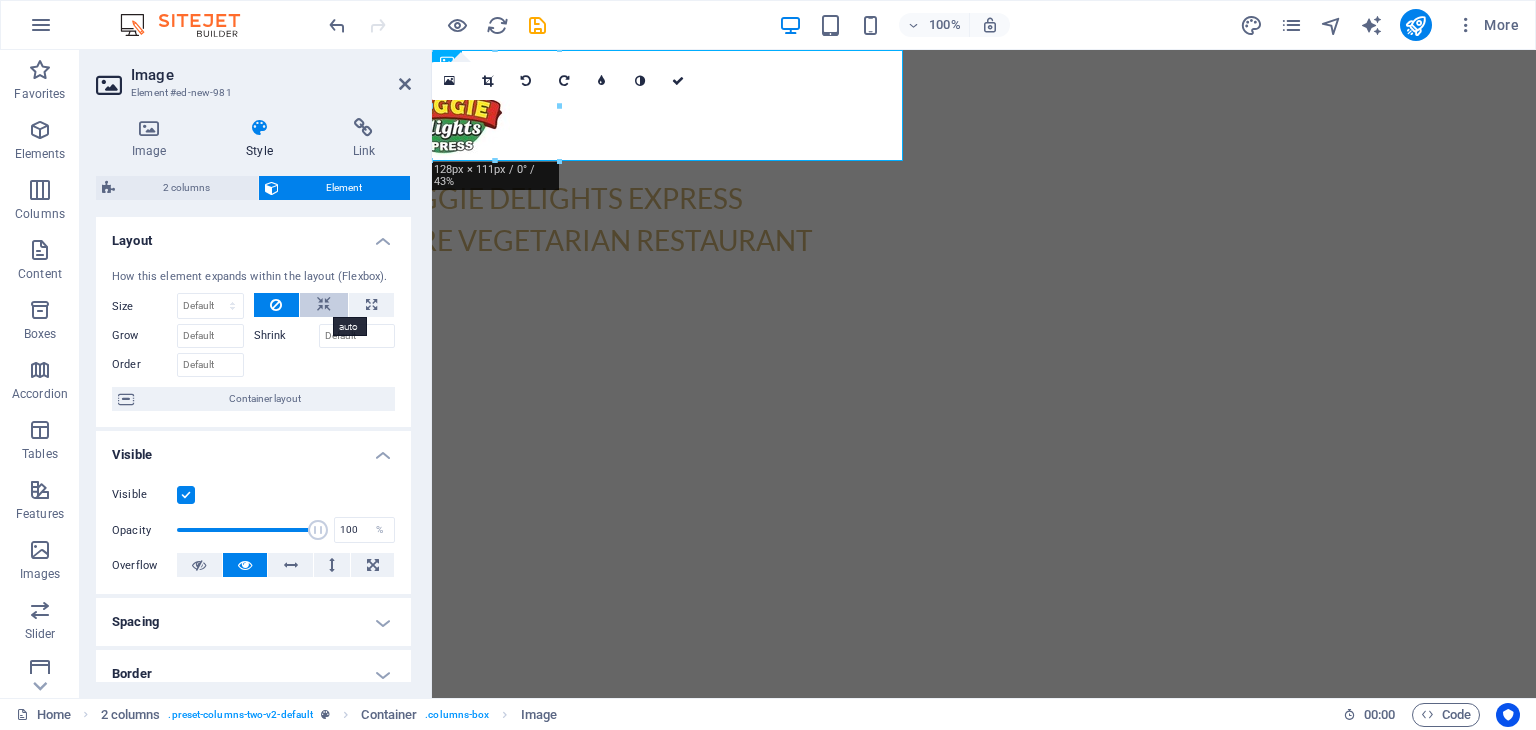 click at bounding box center [324, 305] 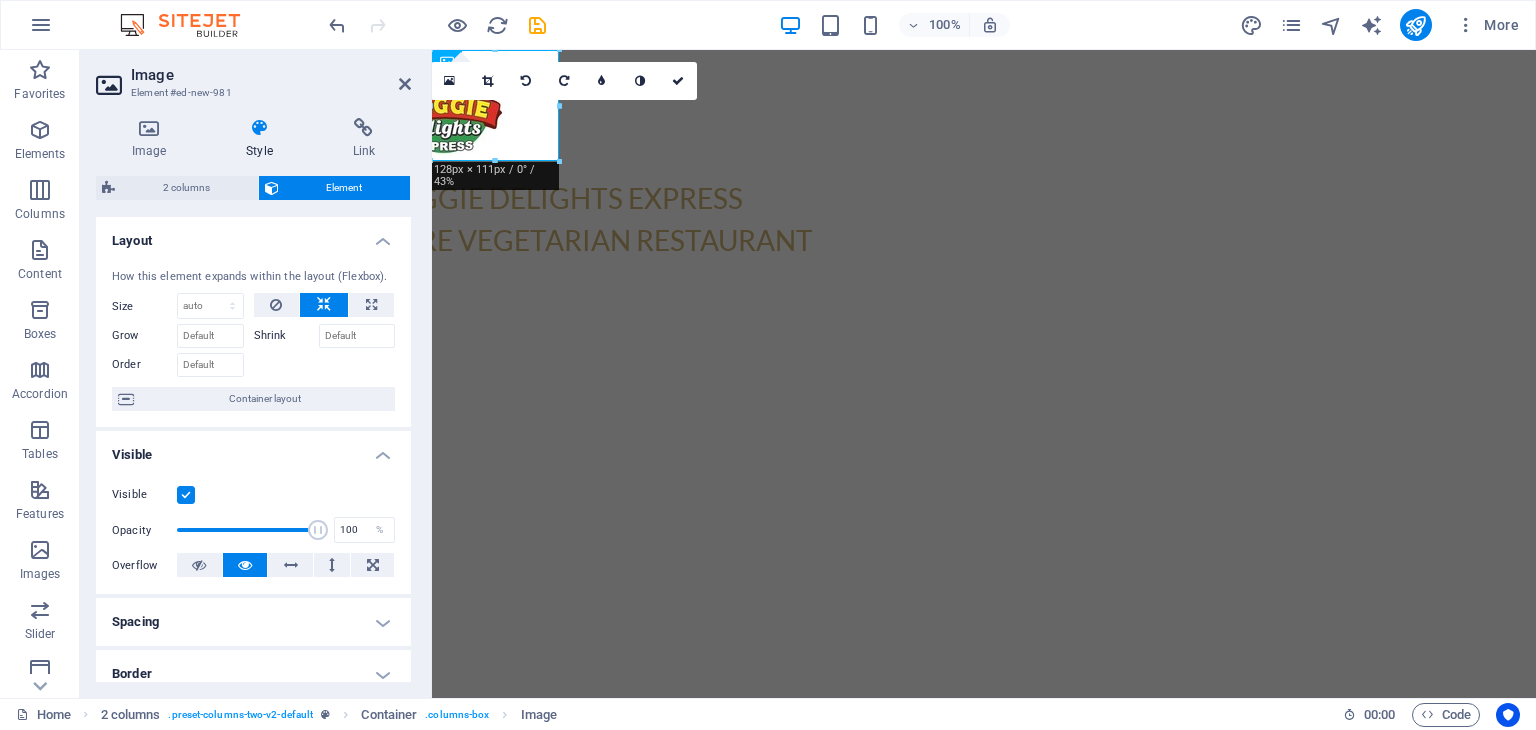 click on "Spacing" at bounding box center (253, 622) 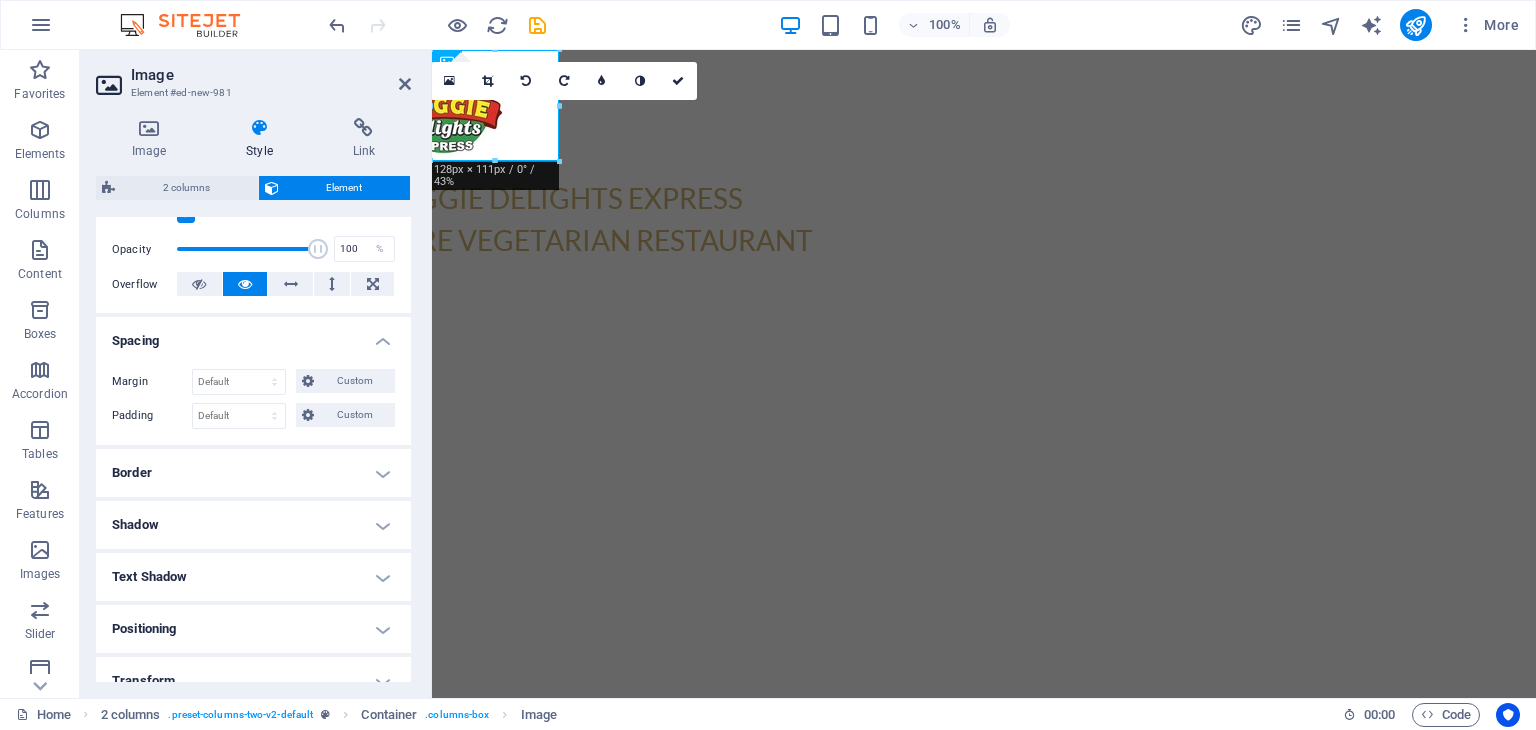 scroll, scrollTop: 300, scrollLeft: 0, axis: vertical 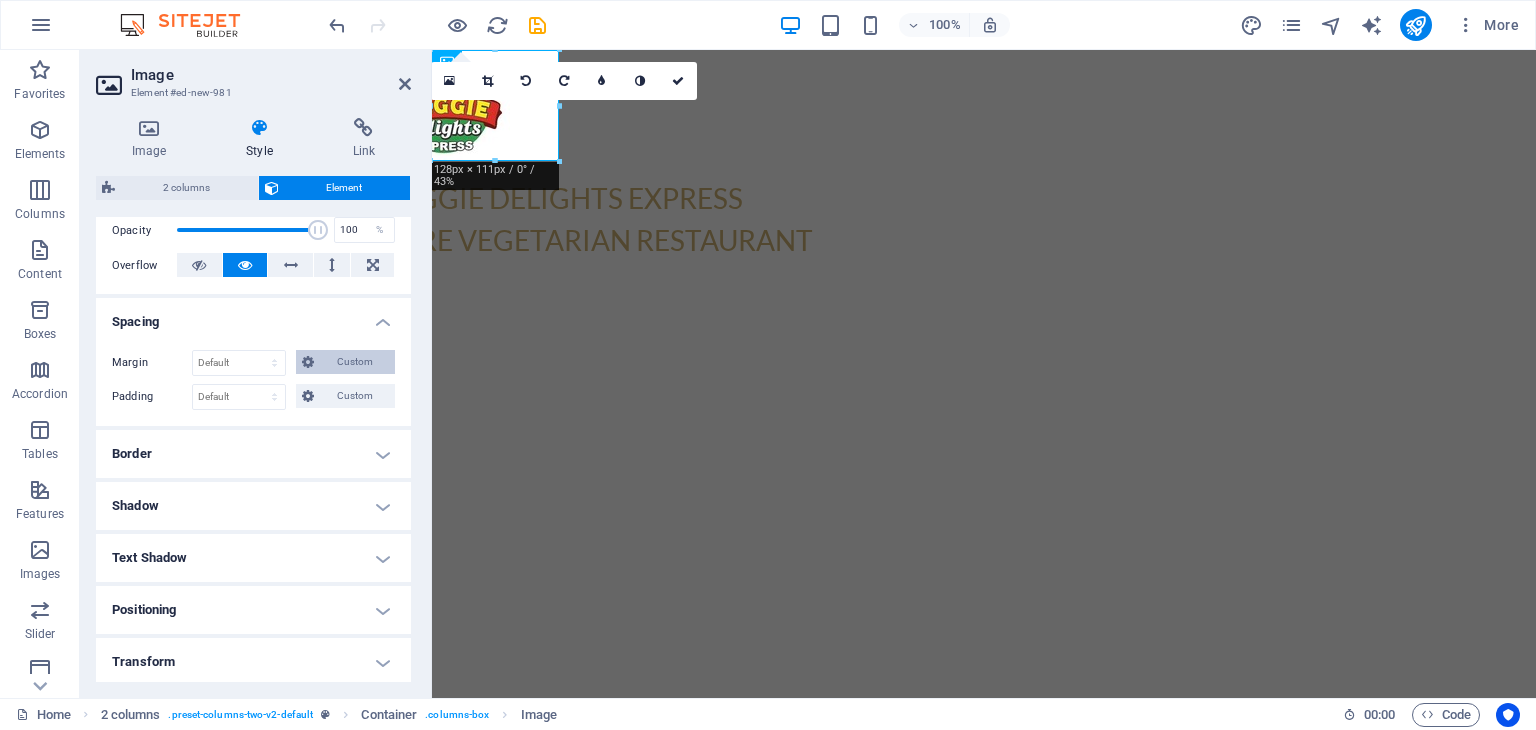 click at bounding box center (308, 362) 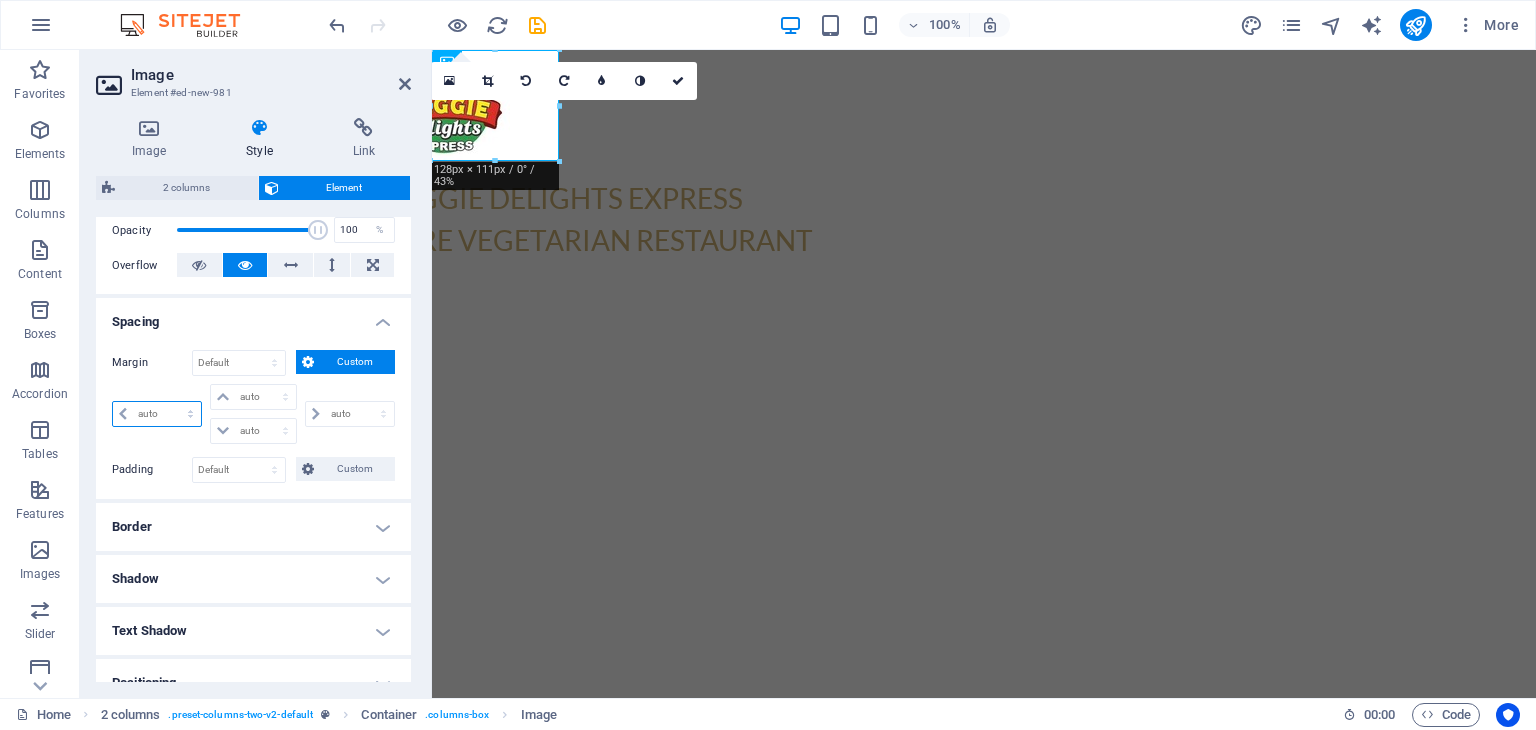 click on "auto px % rem vw vh" at bounding box center (157, 414) 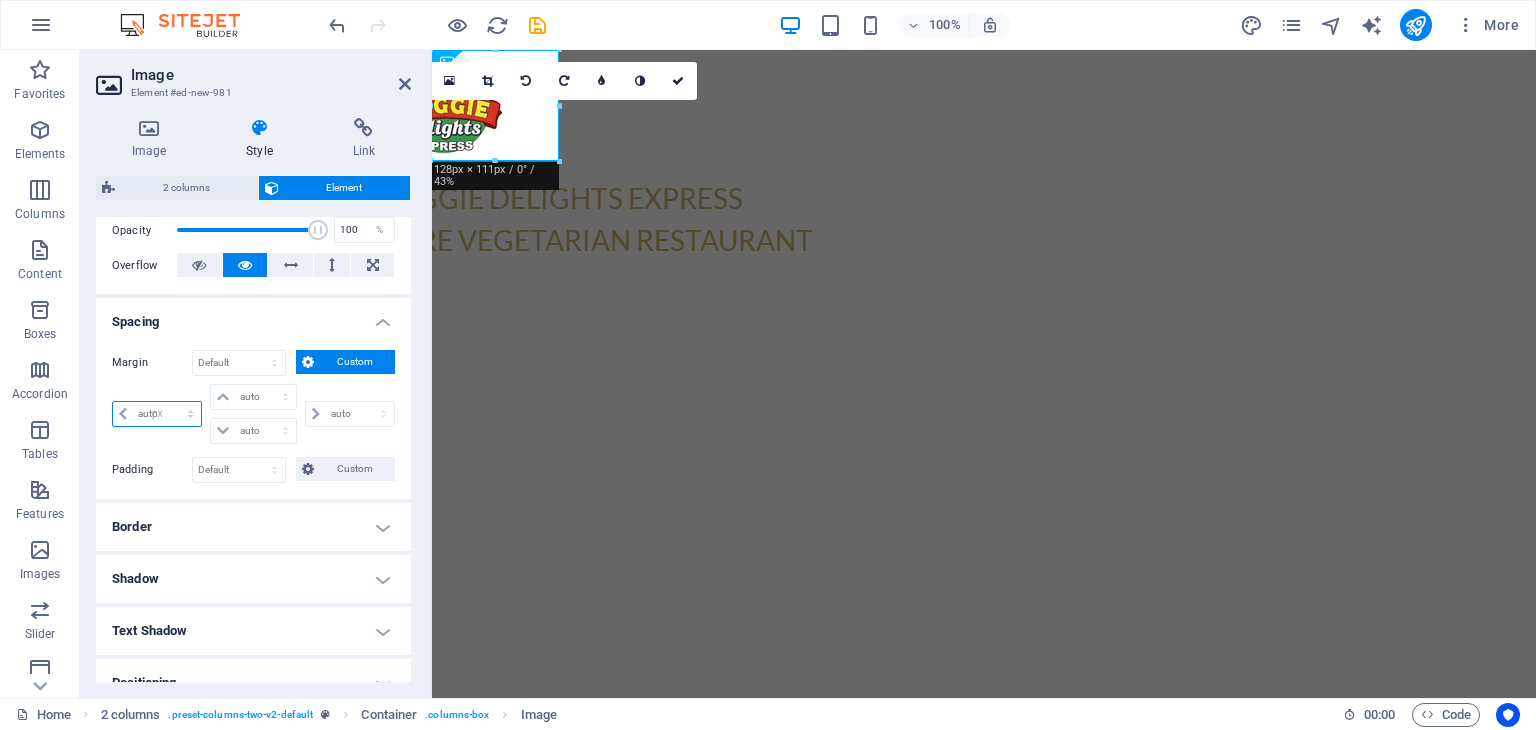 click on "auto px % rem vw vh" at bounding box center (157, 414) 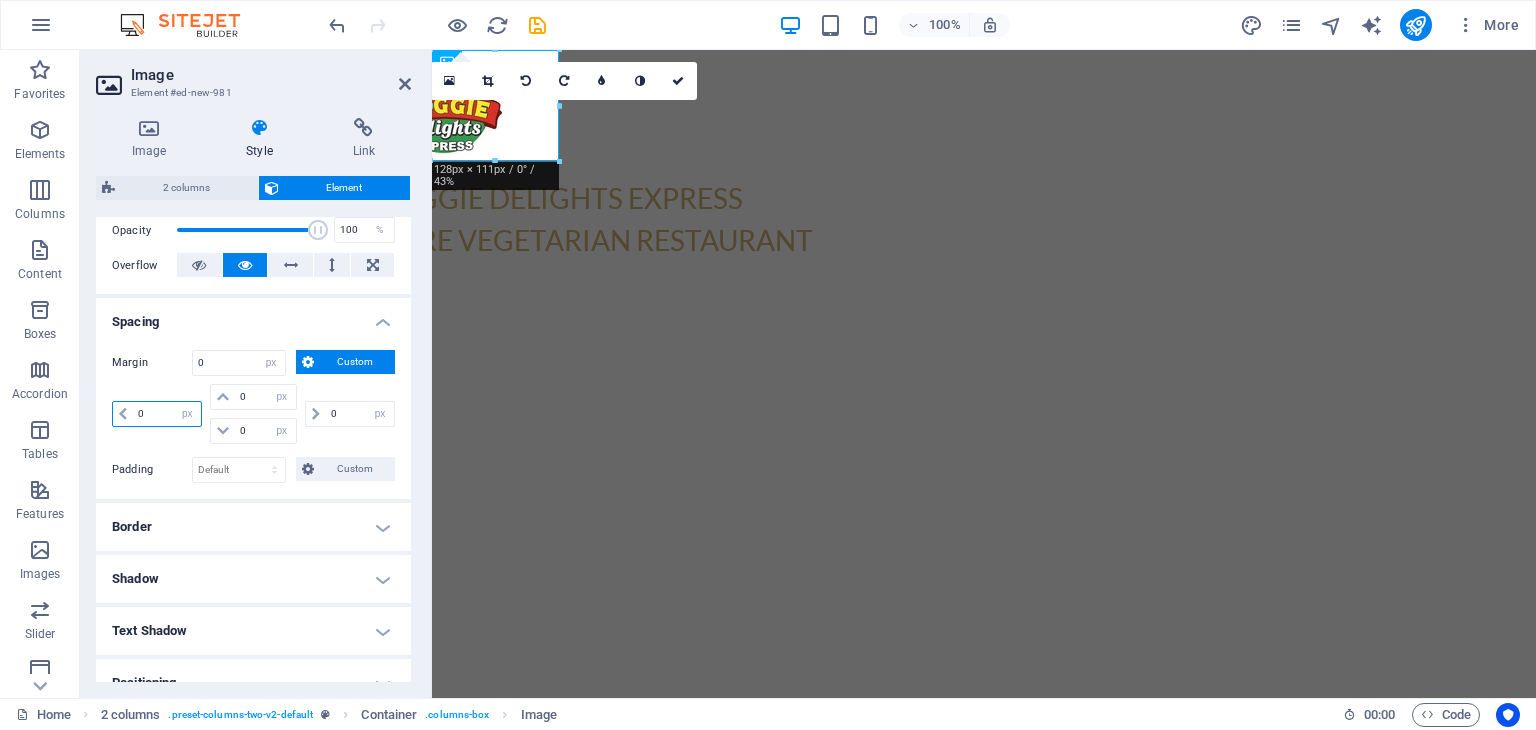 click on "0" at bounding box center [167, 414] 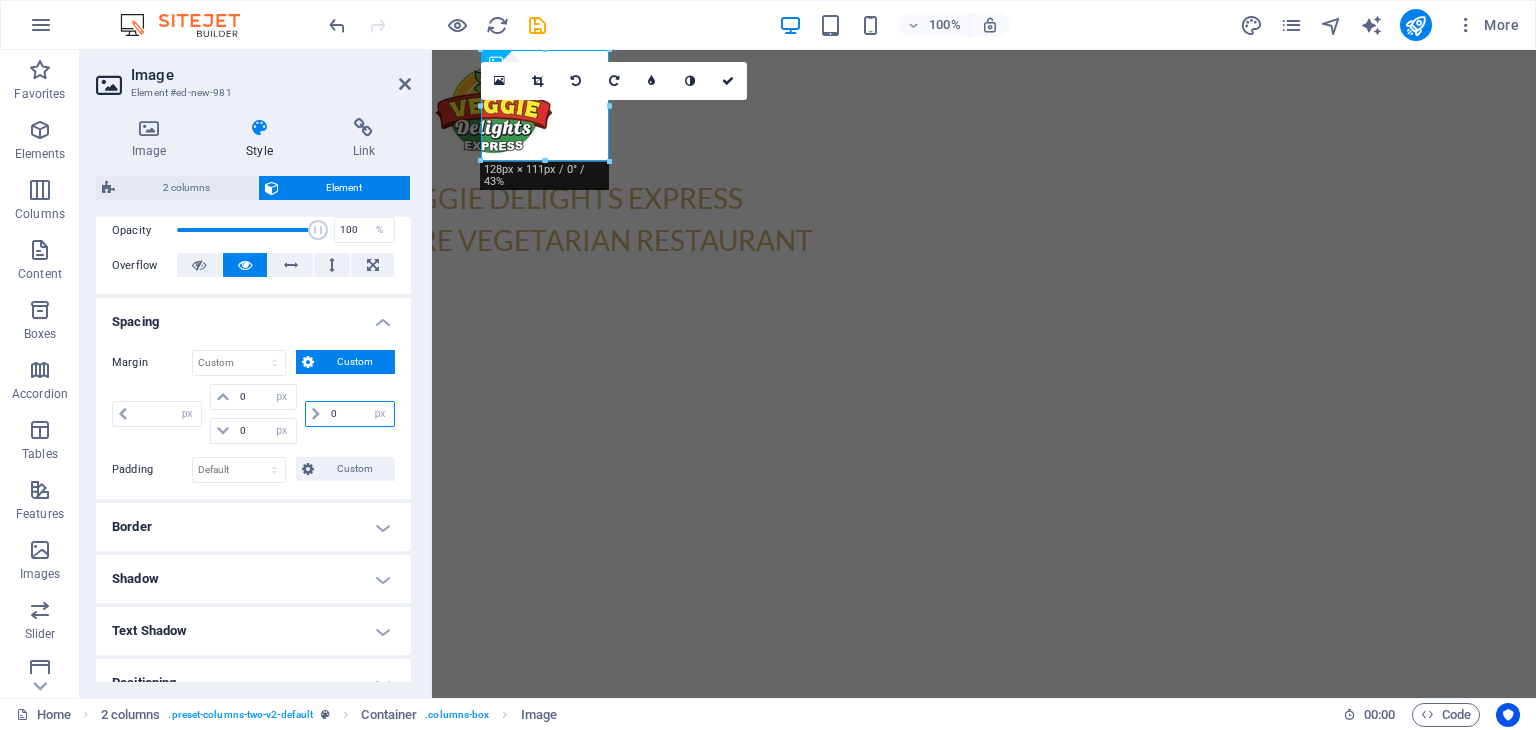 click on "0" at bounding box center [360, 414] 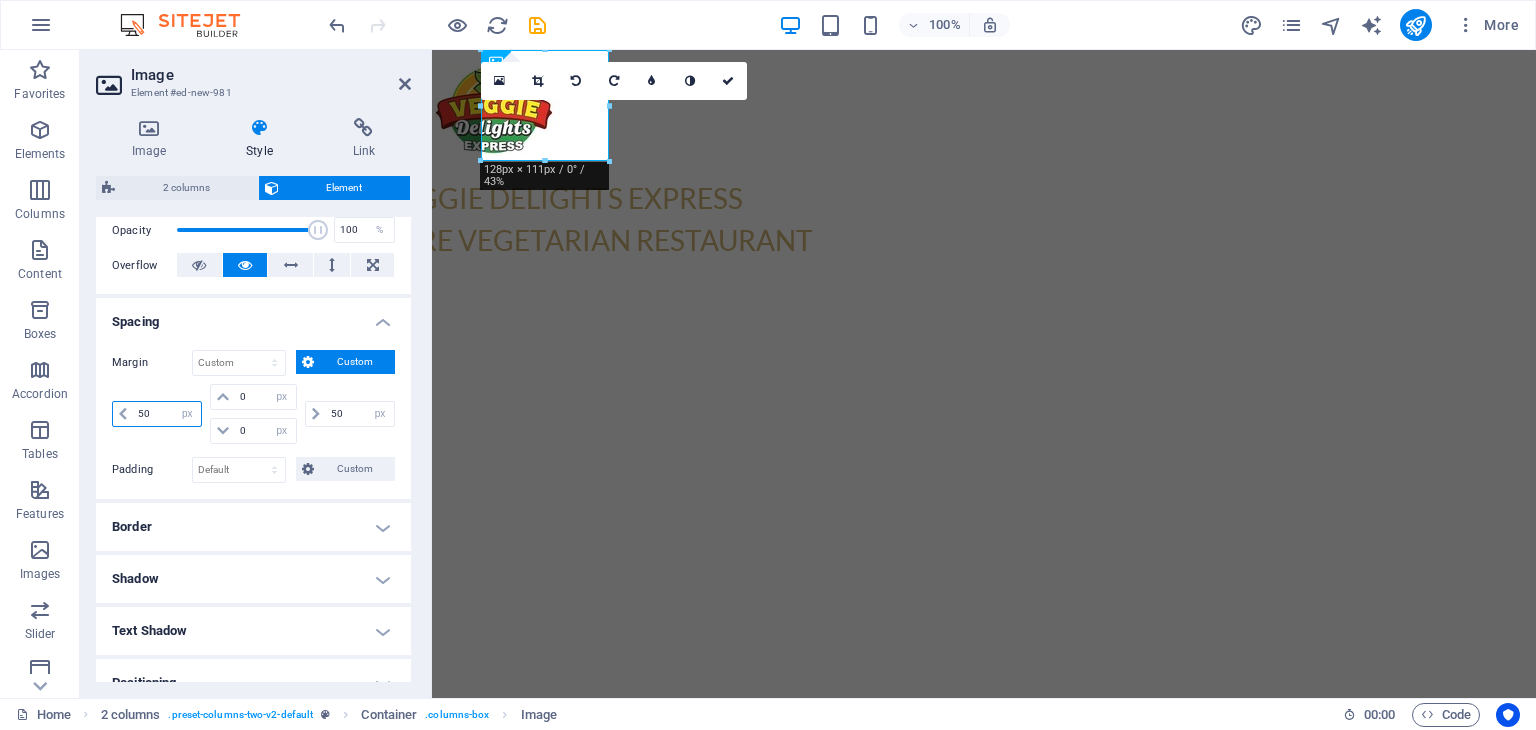 drag, startPoint x: 164, startPoint y: 405, endPoint x: 116, endPoint y: 409, distance: 48.166378 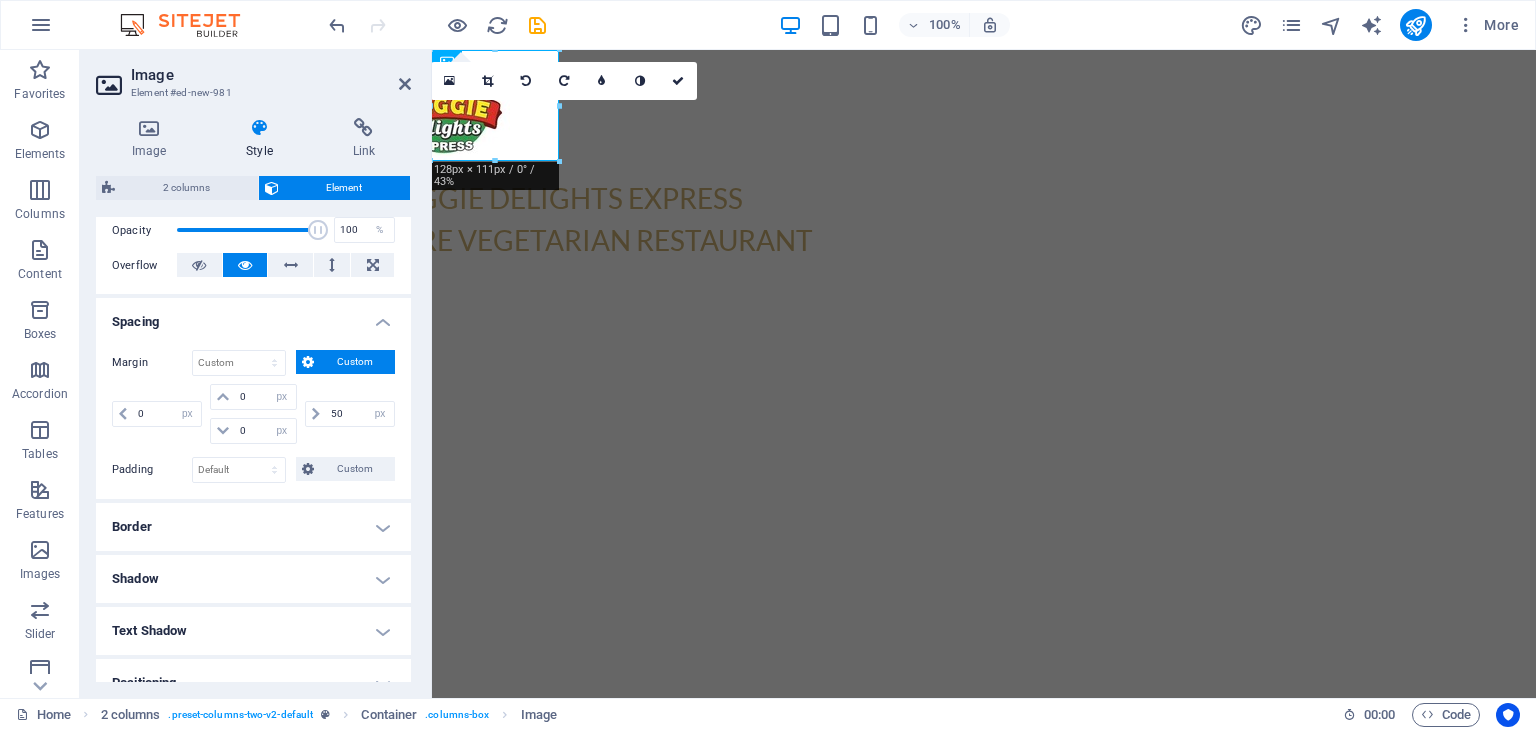 click on "Margin" at bounding box center [152, 363] 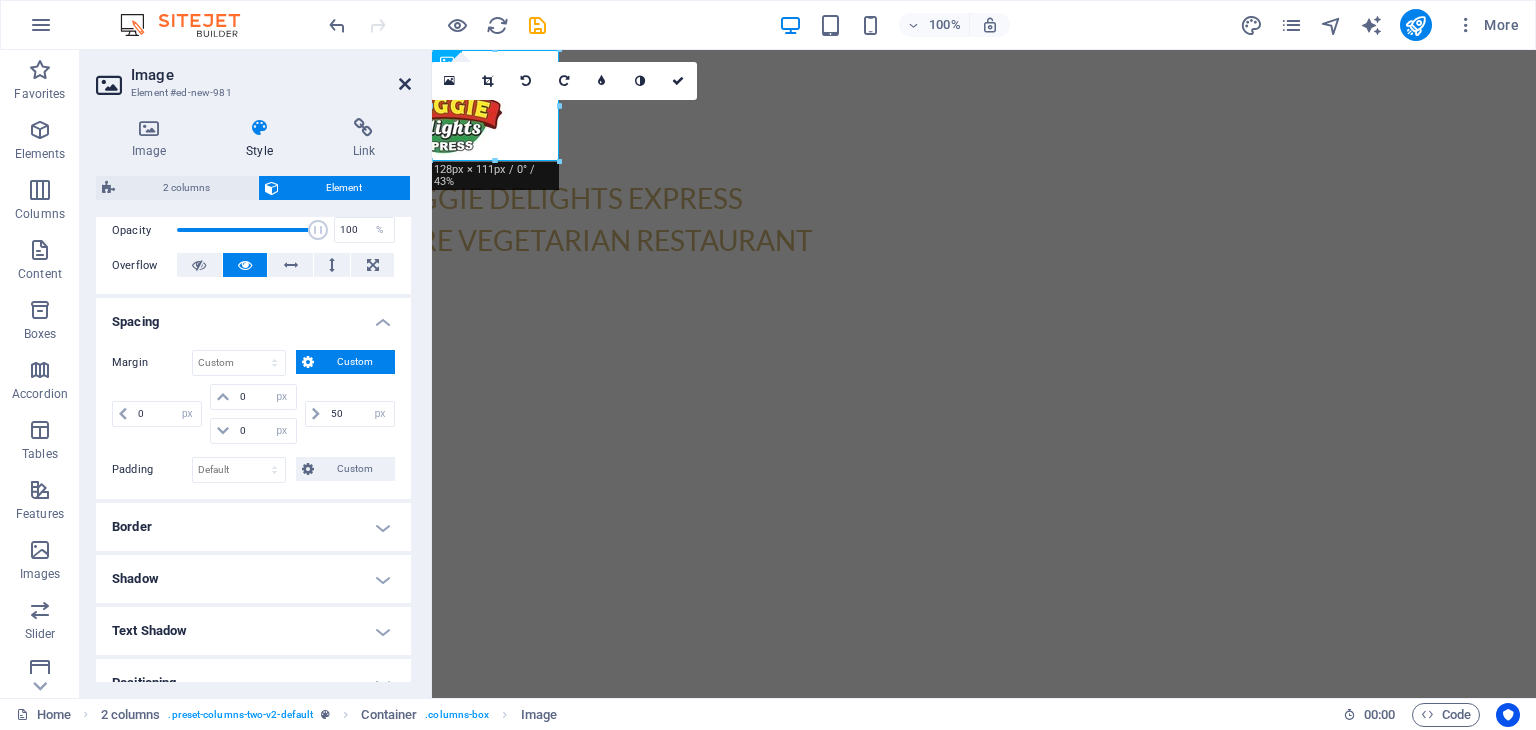 click at bounding box center [405, 84] 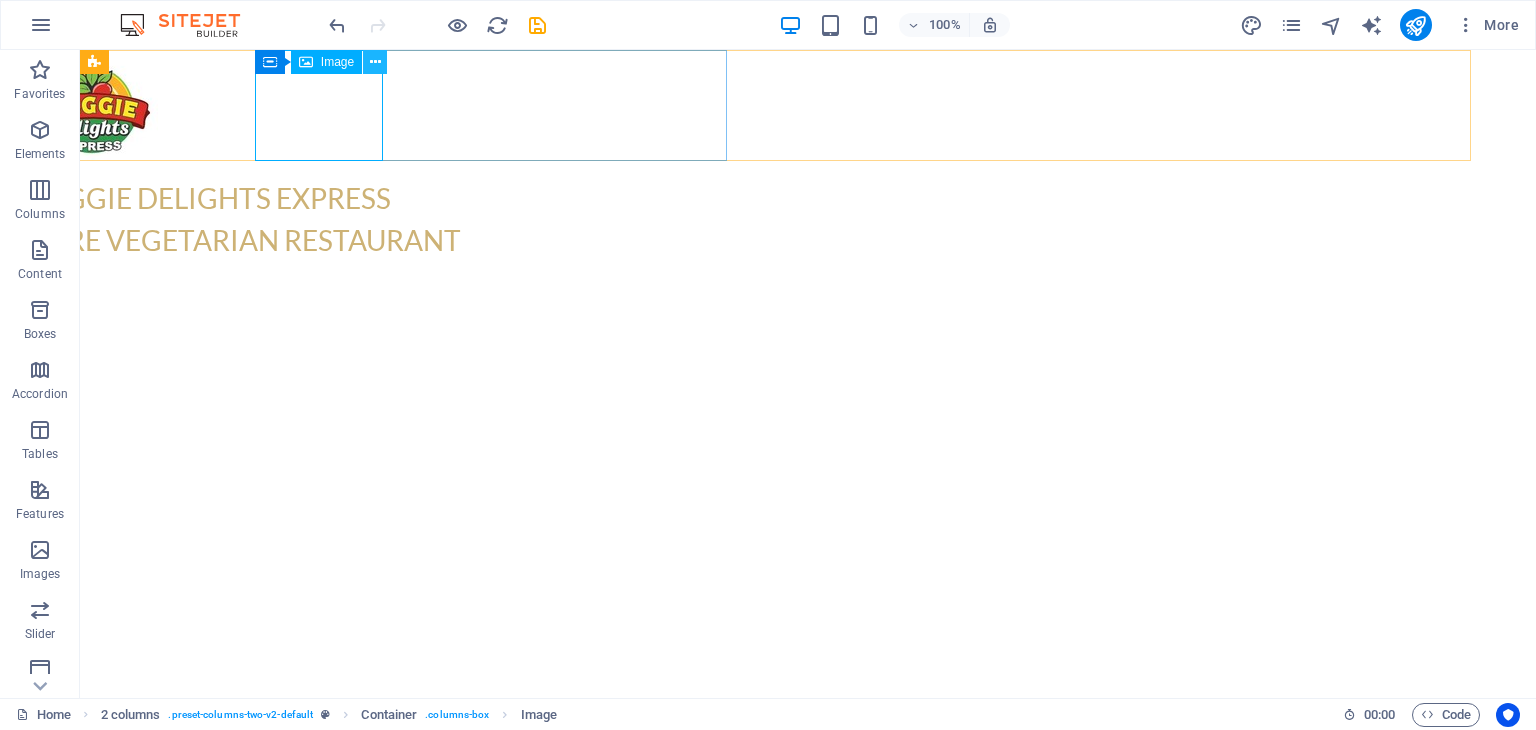 click at bounding box center (375, 62) 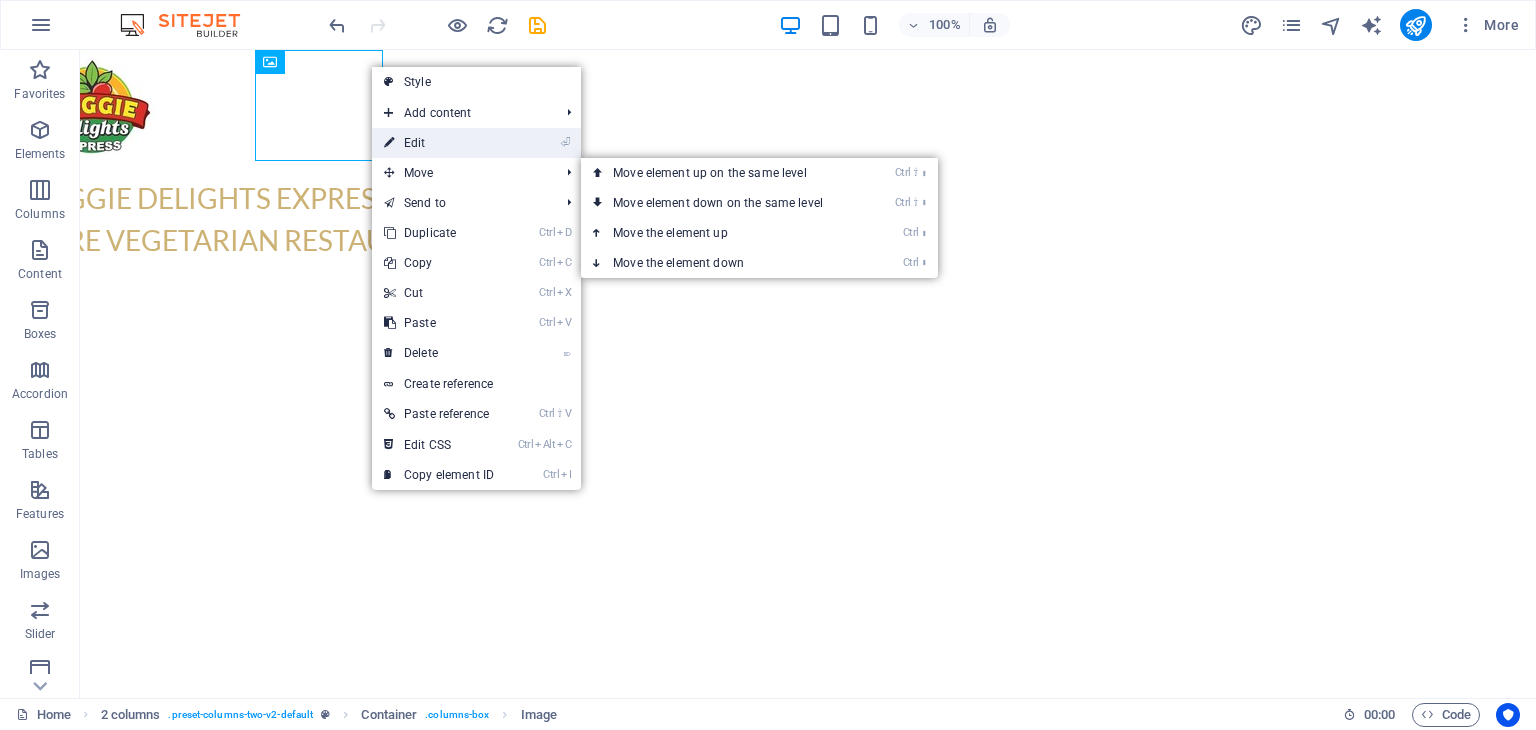 click on "⏎  Edit" at bounding box center [439, 143] 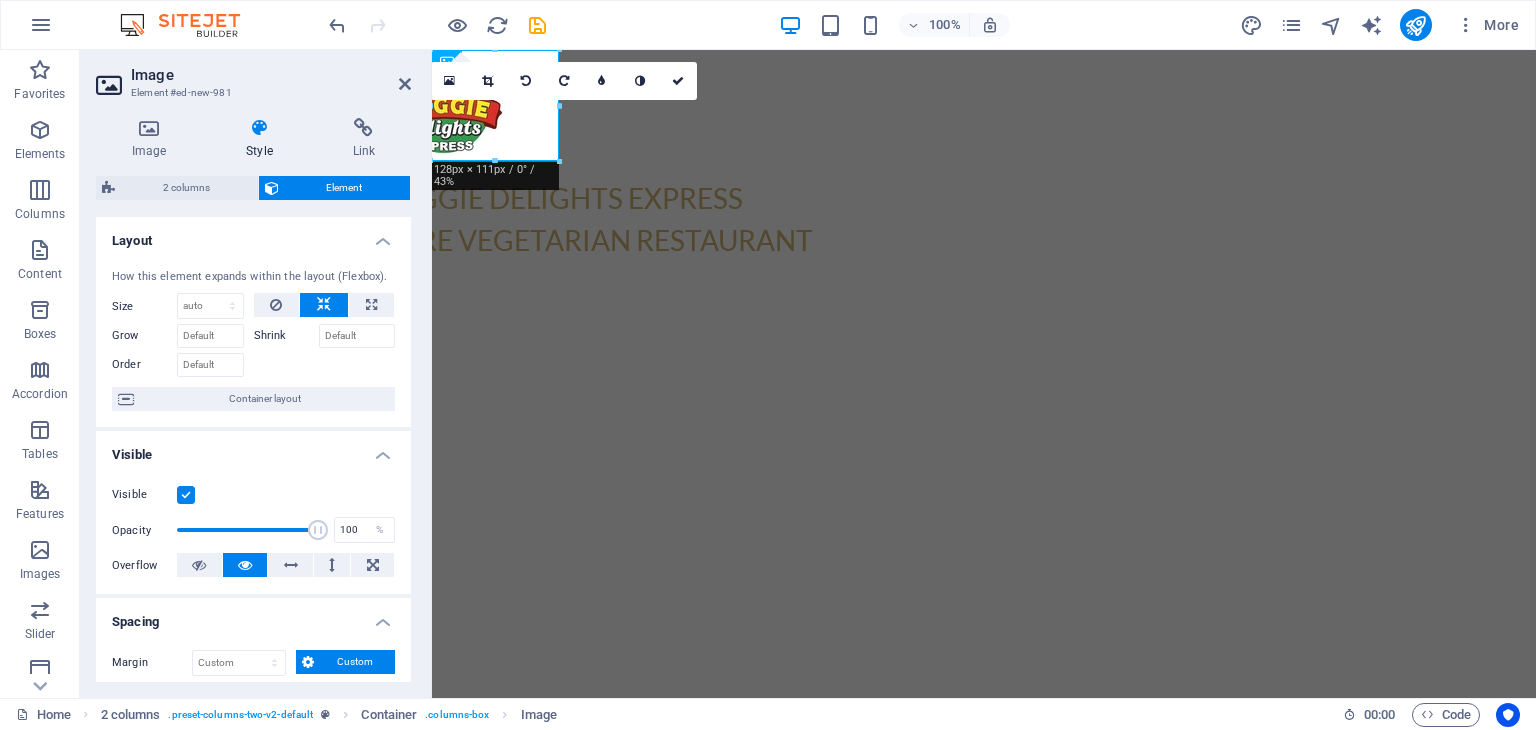 click on "Visible" at bounding box center [253, 449] 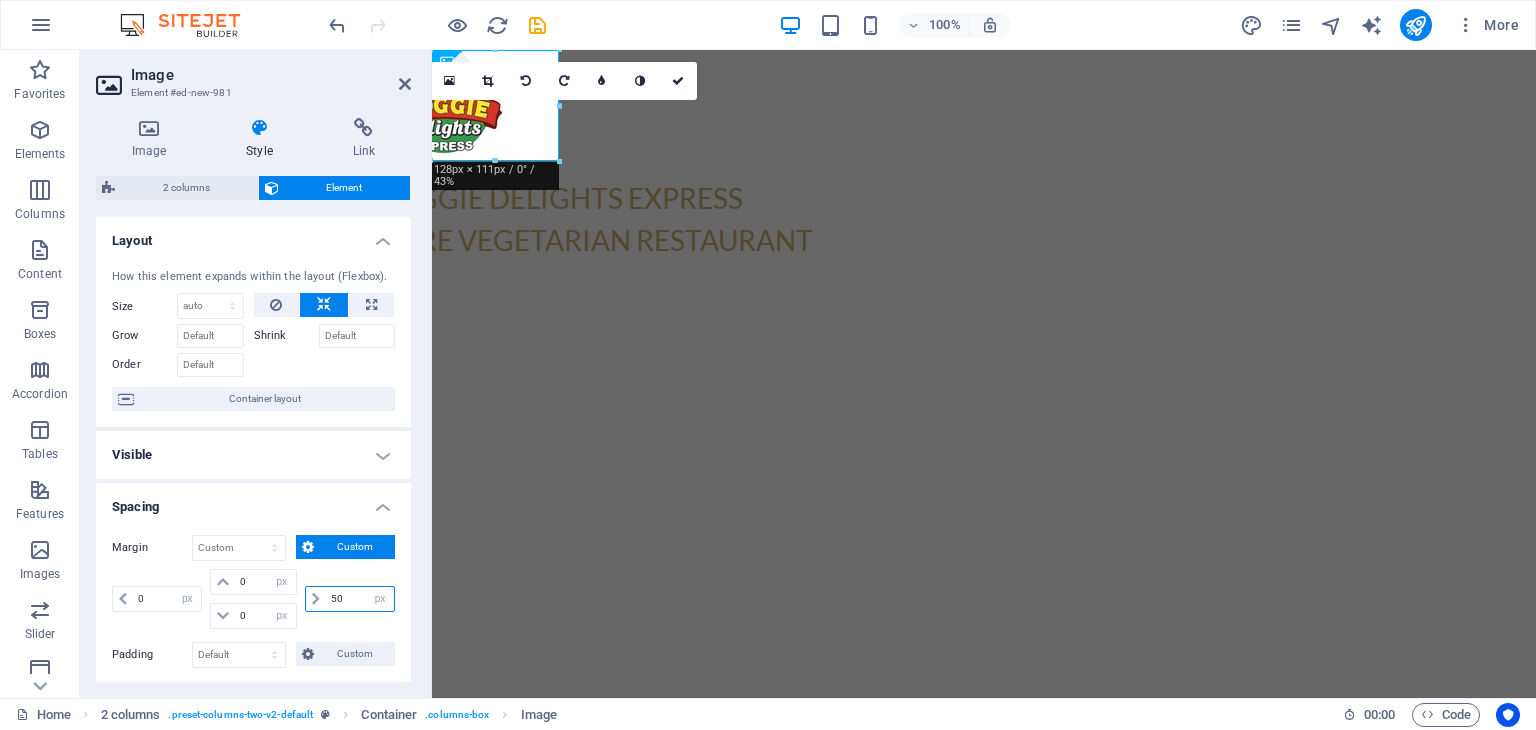 drag, startPoint x: 345, startPoint y: 598, endPoint x: 324, endPoint y: 597, distance: 21.023796 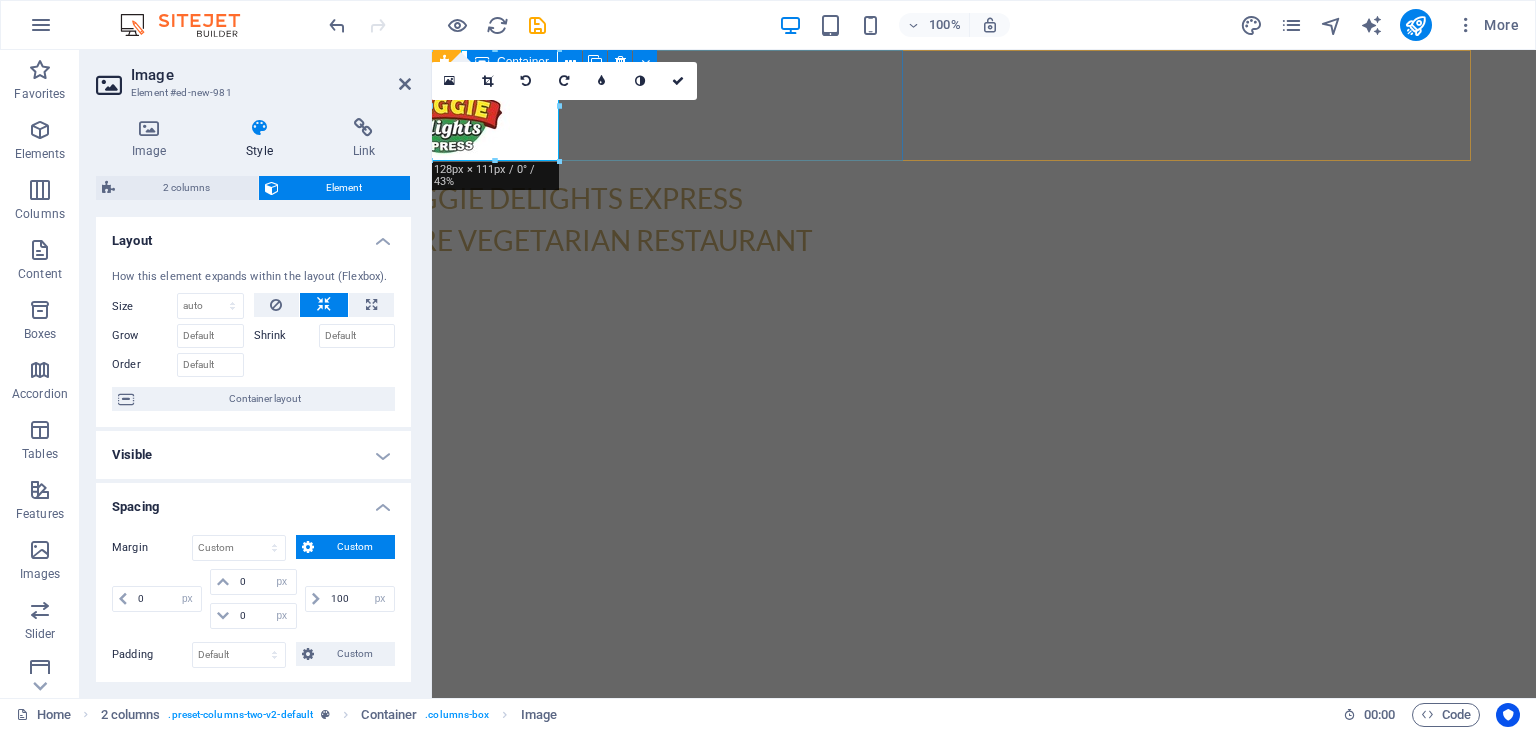 click at bounding box center (618, 105) 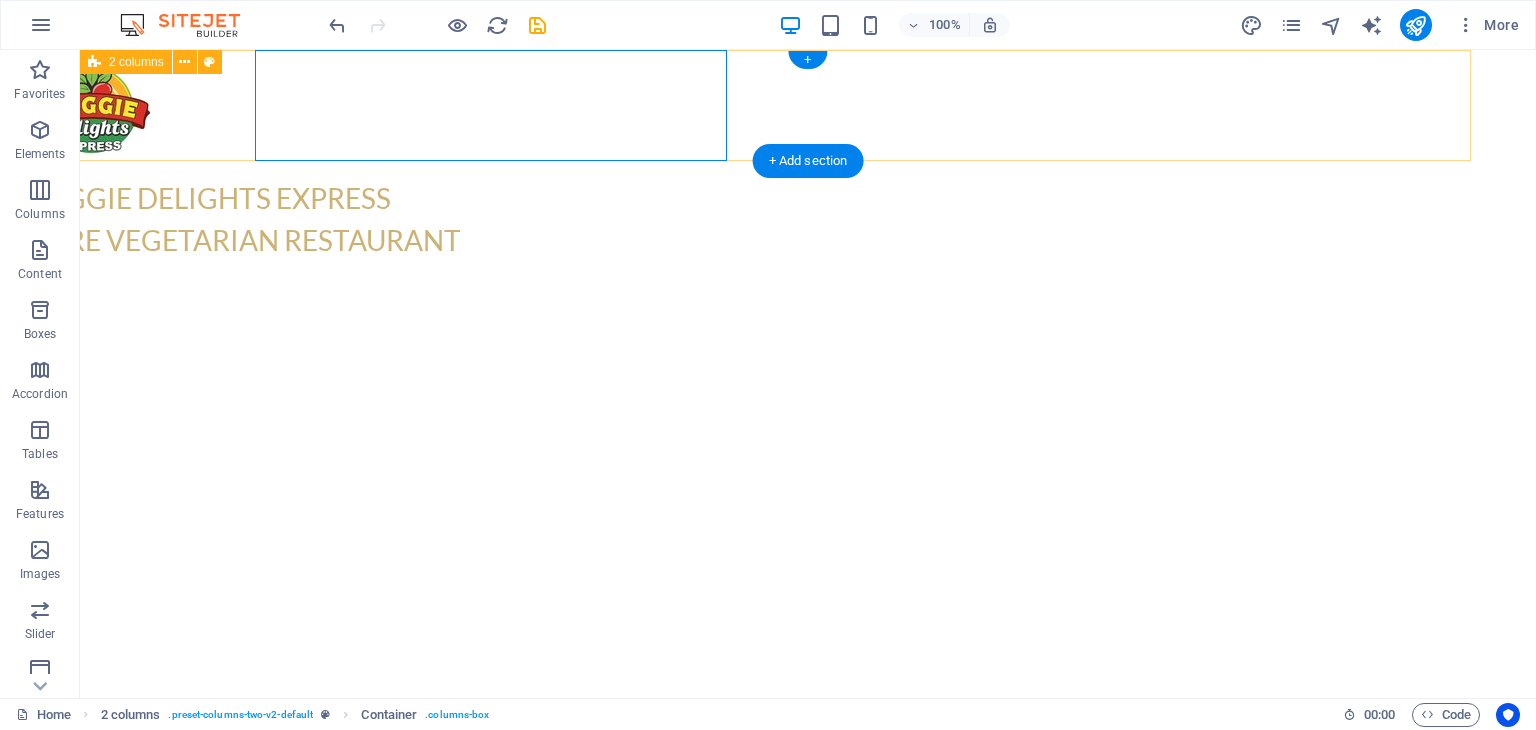 click on "VEGGIE DELIGHTS EXPRESS PURE VEGETARIAN RESTAURANT" at bounding box center (758, 155) 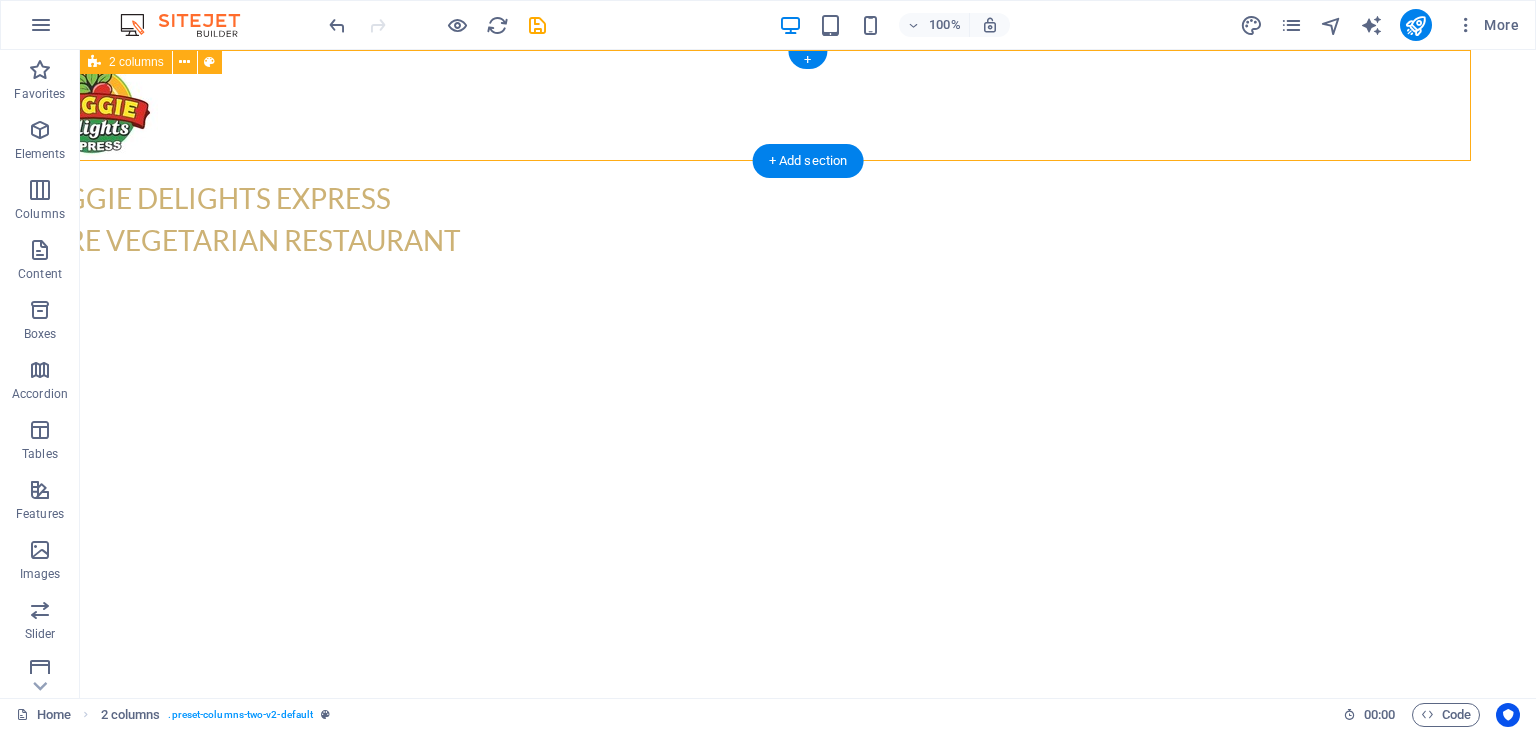 click on "VEGGIE DELIGHTS EXPRESS PURE VEGETARIAN RESTAURANT" at bounding box center (758, 155) 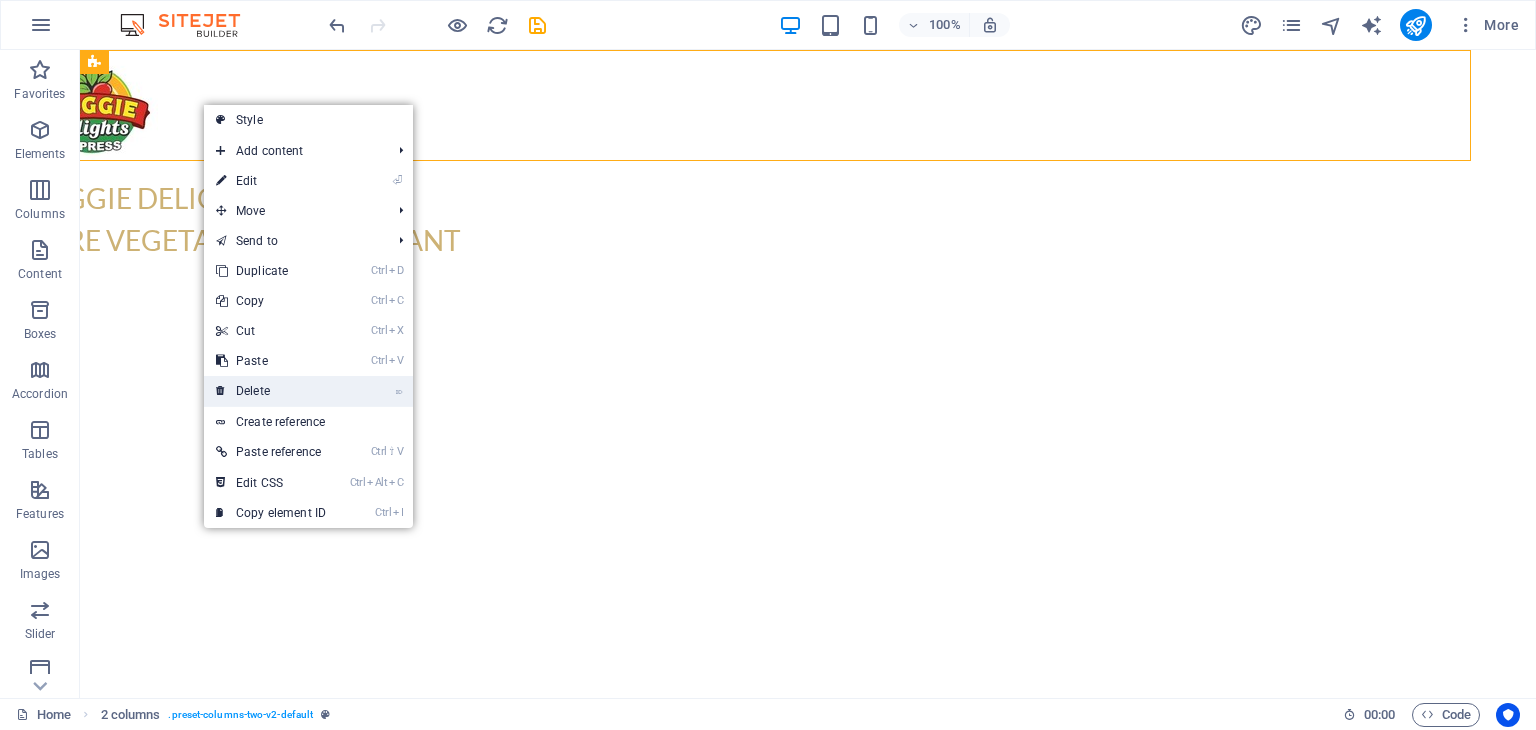 click on "⌦  Delete" at bounding box center [271, 391] 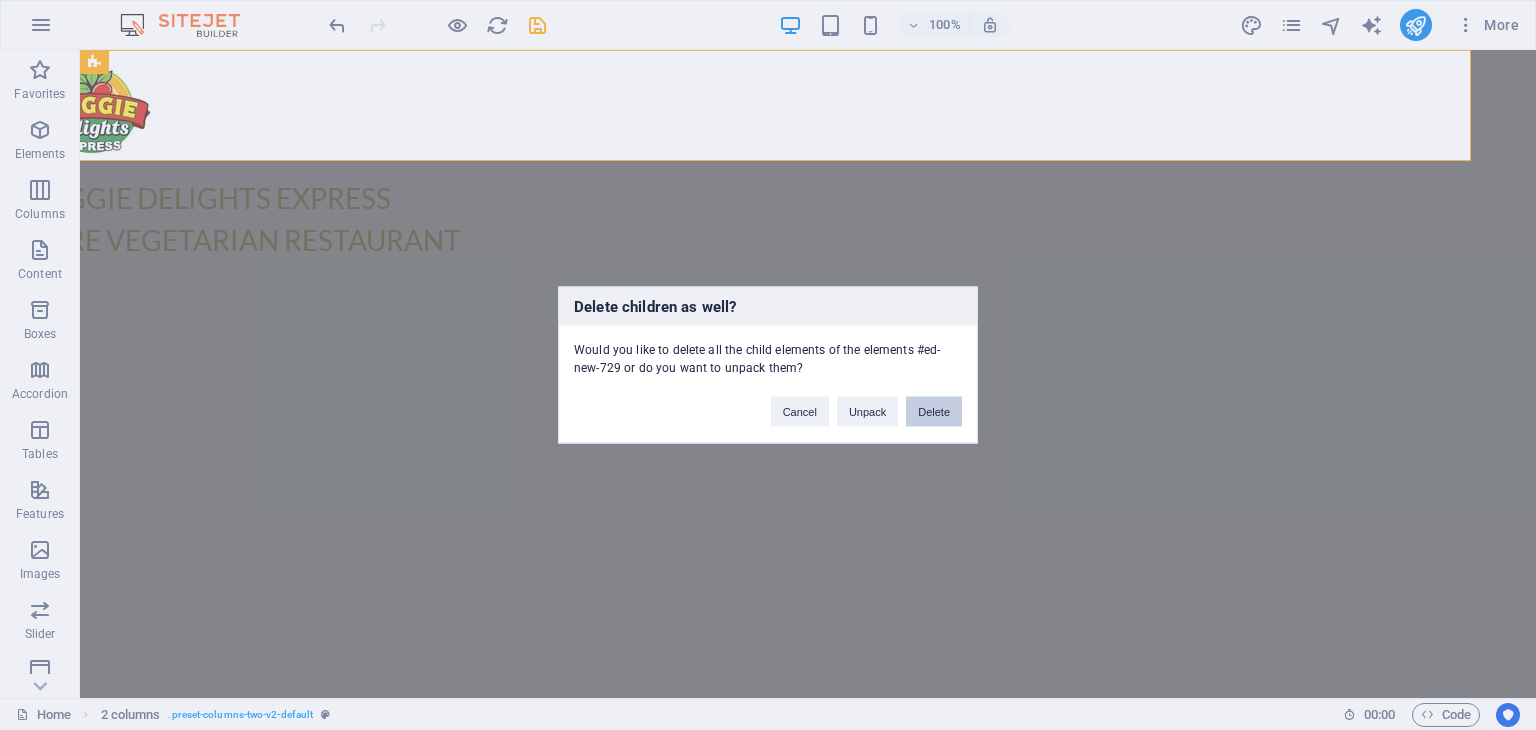 click on "Delete" at bounding box center [934, 412] 